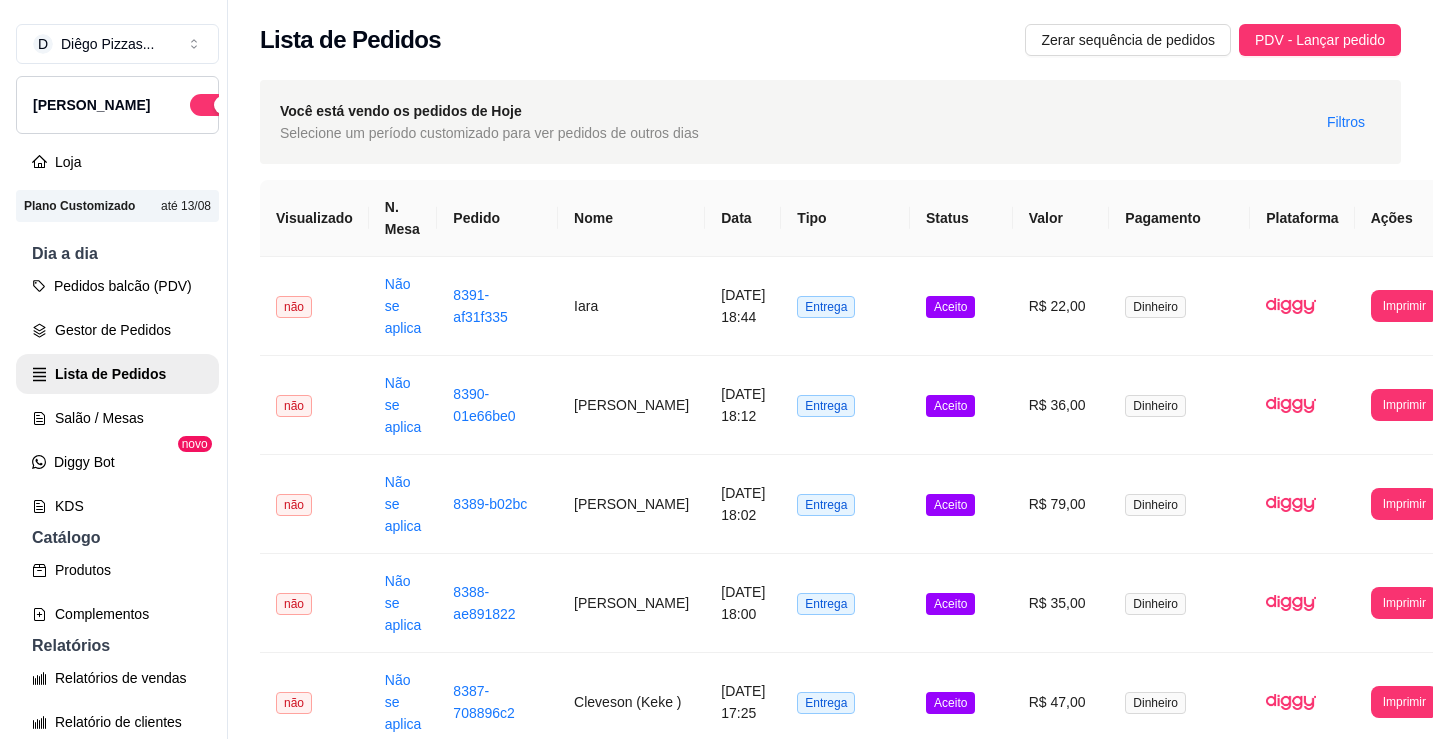scroll, scrollTop: 0, scrollLeft: 0, axis: both 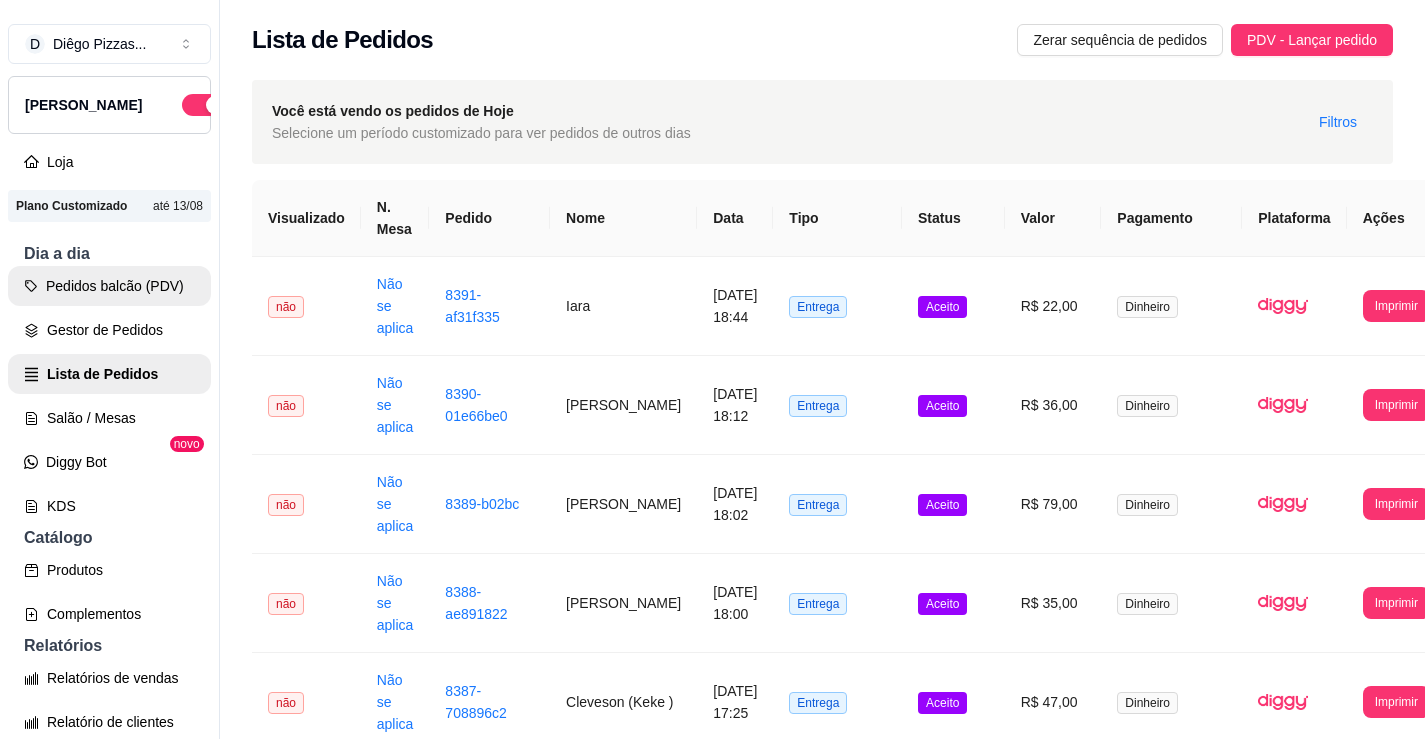 click on "Pedidos balcão (PDV)" at bounding box center [109, 286] 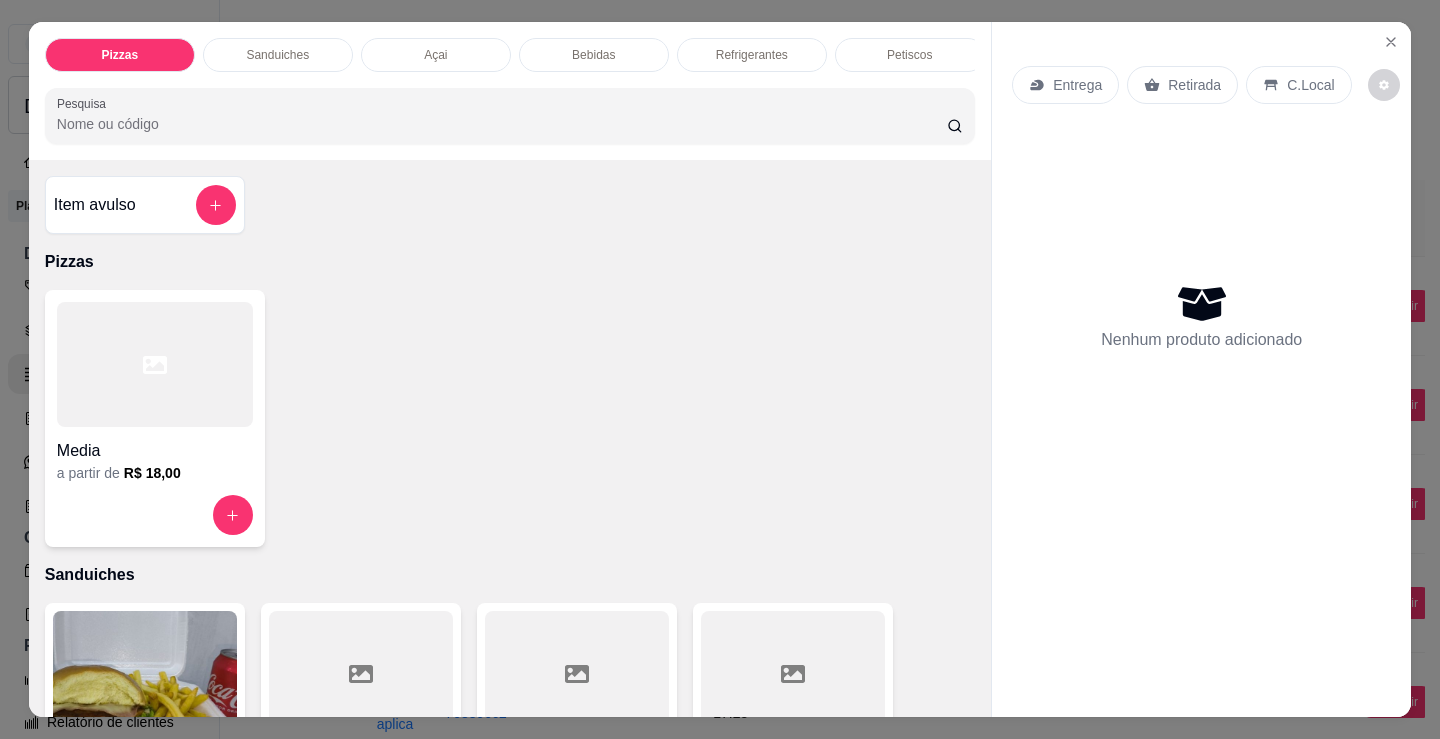click at bounding box center (155, 364) 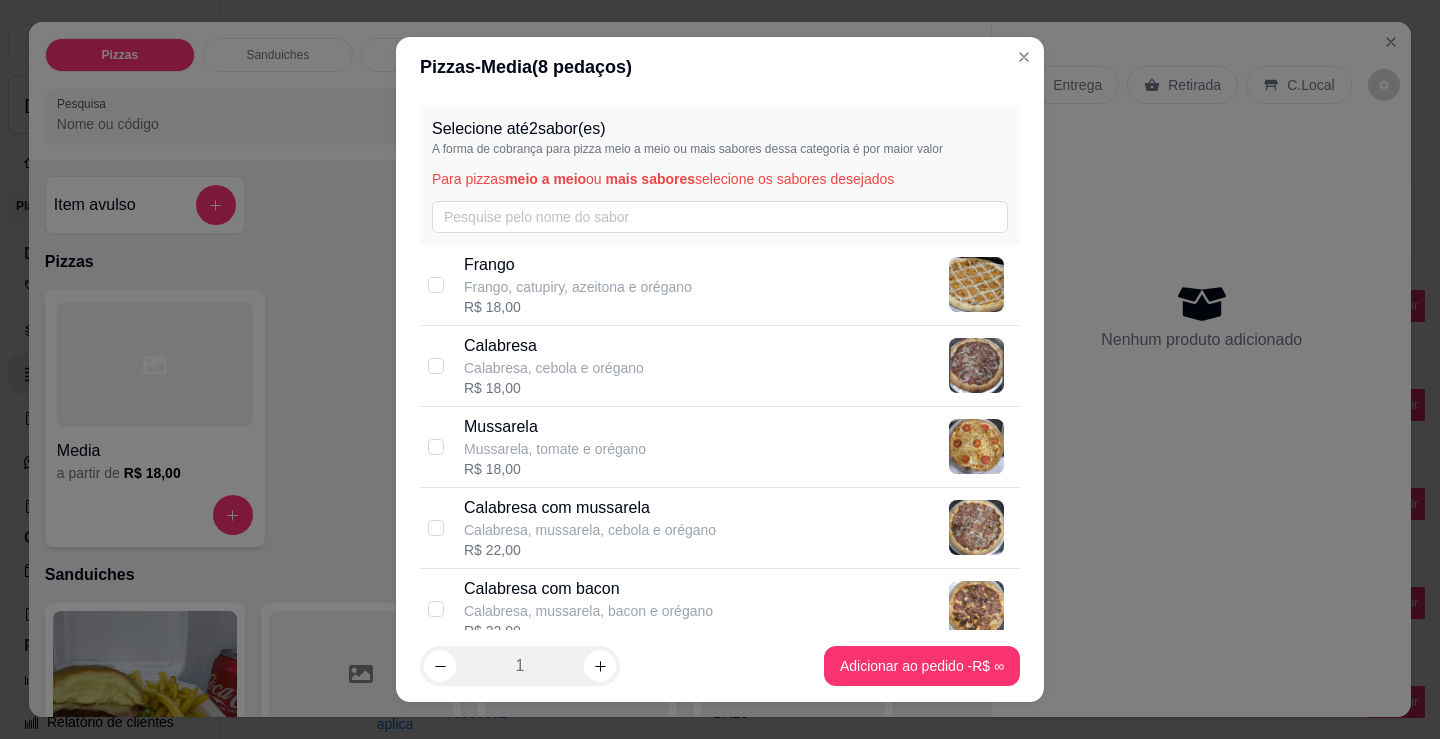 click on "Calabresa, mussarela, cebola e orégano" at bounding box center [590, 530] 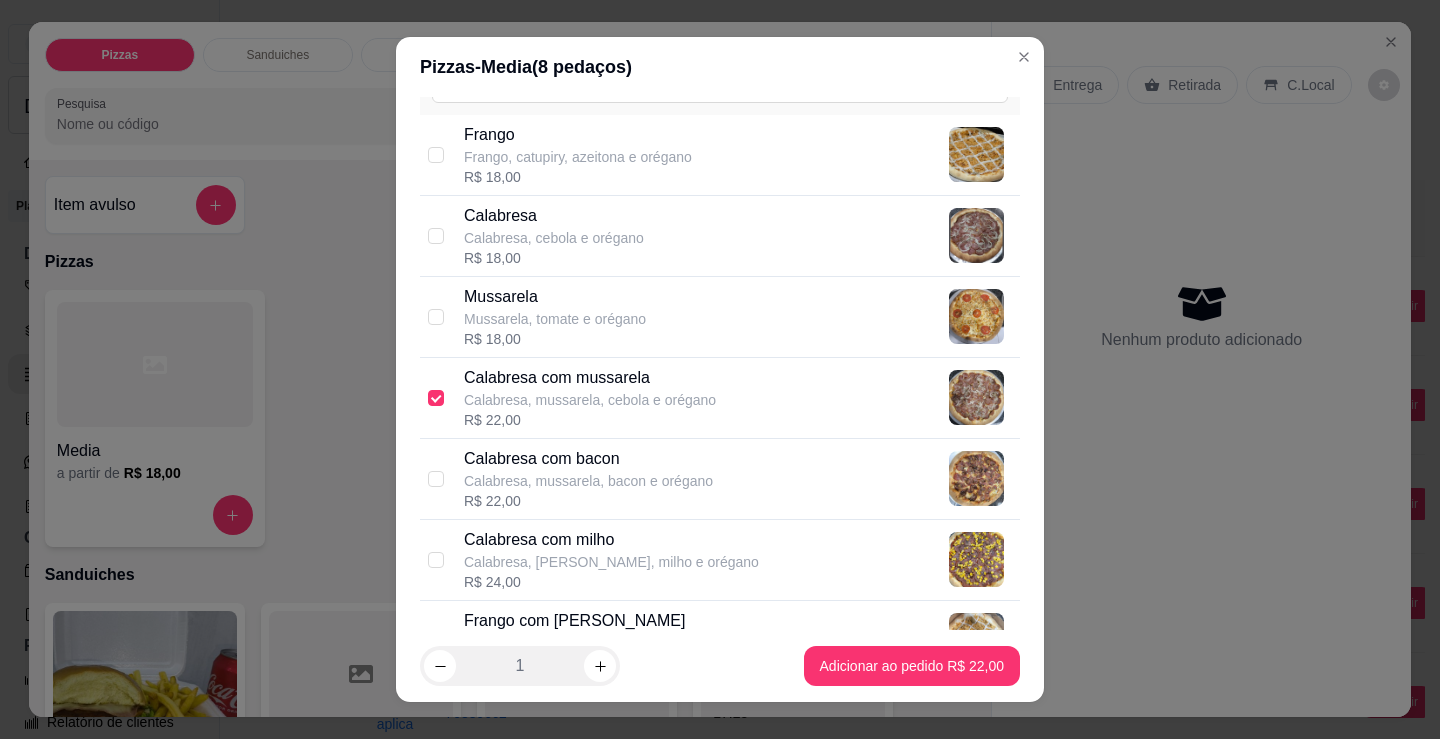 scroll, scrollTop: 300, scrollLeft: 0, axis: vertical 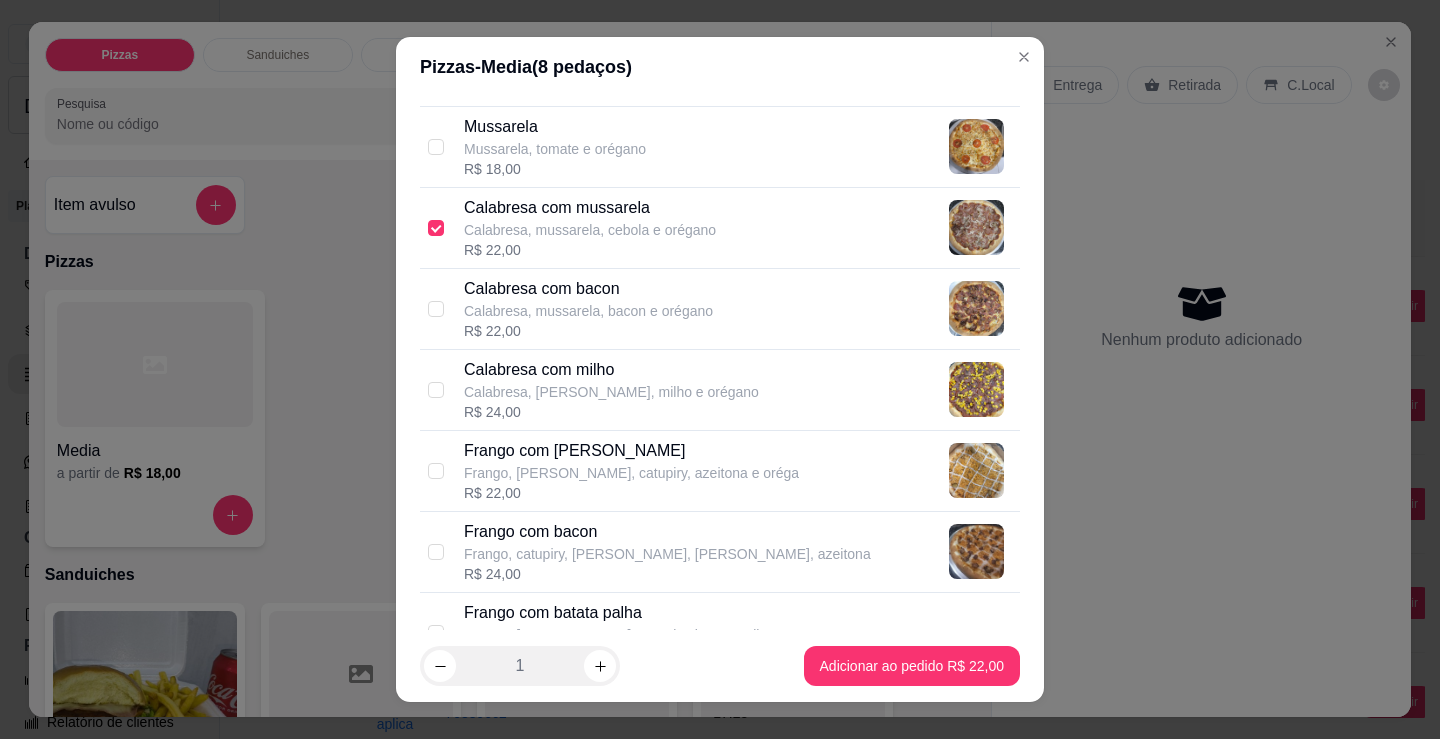 click on "Frango, [PERSON_NAME], catupiry, azeitona e oréga" at bounding box center (631, 473) 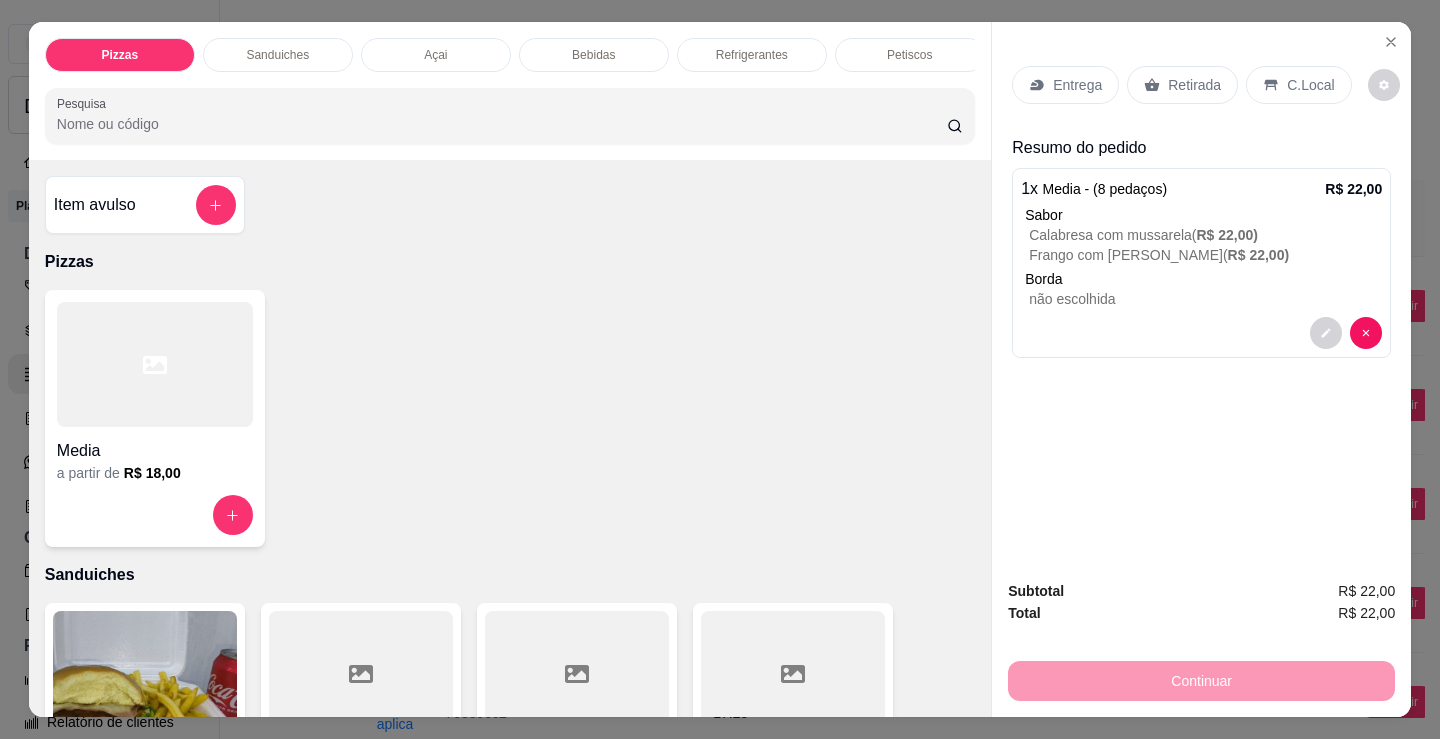 click on "Entrega" at bounding box center (1077, 85) 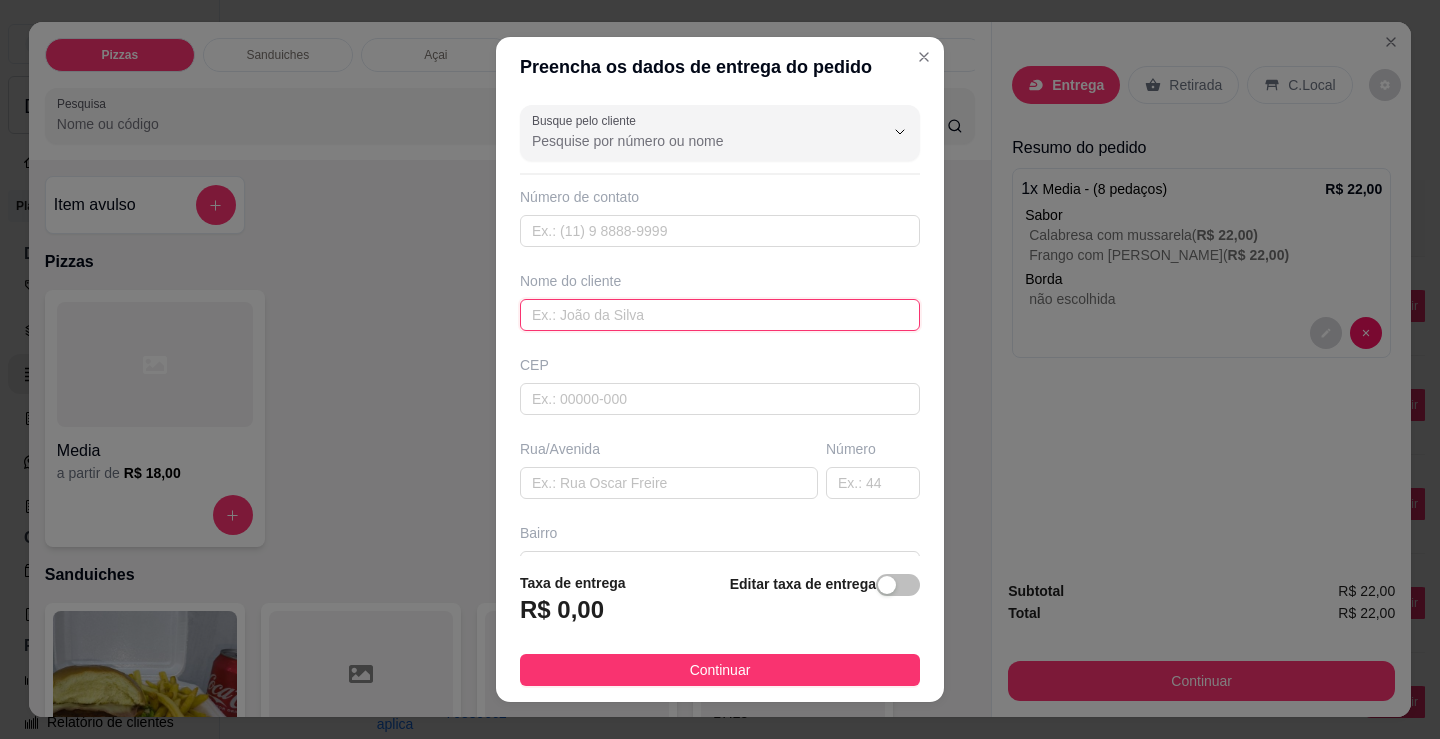 click at bounding box center (720, 315) 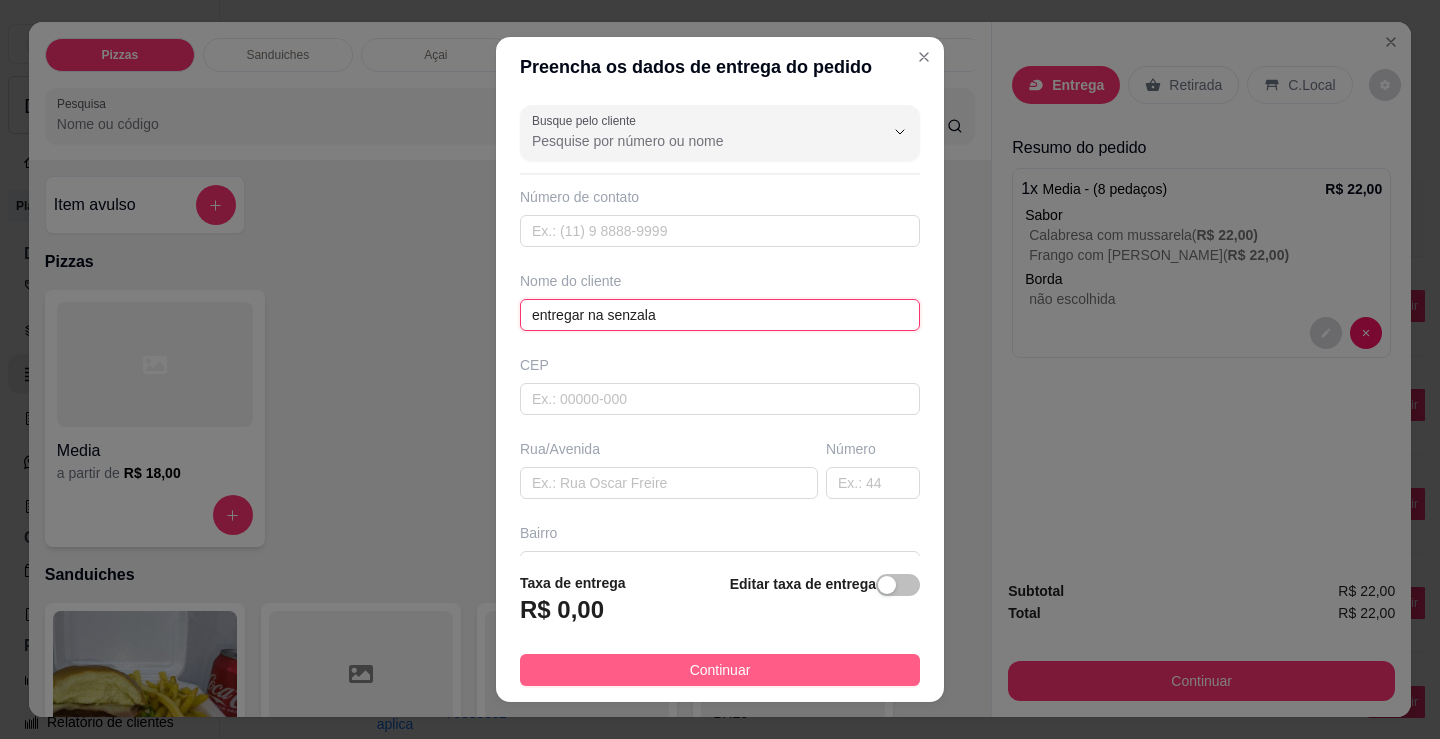 type on "entregar na senzala" 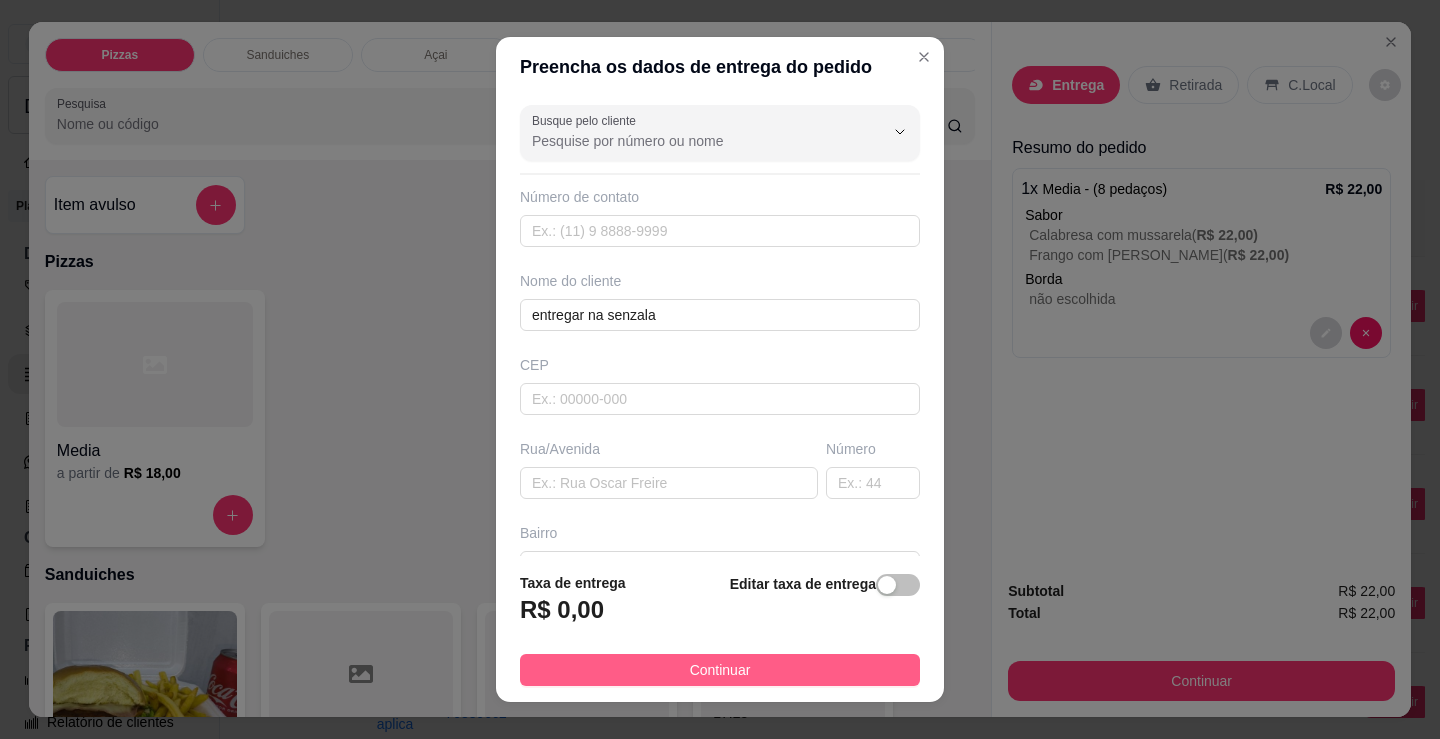 click on "Continuar" at bounding box center (720, 670) 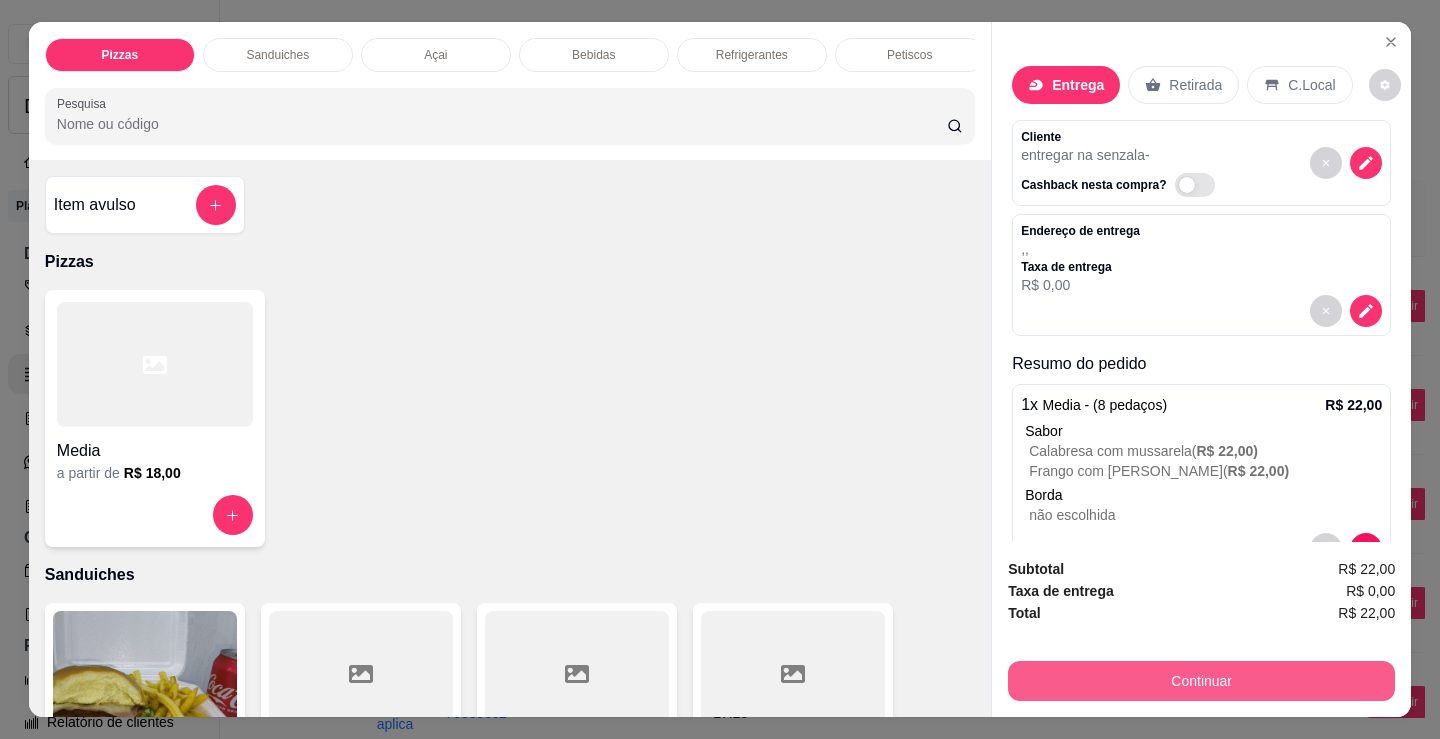 click on "Continuar" at bounding box center [1201, 681] 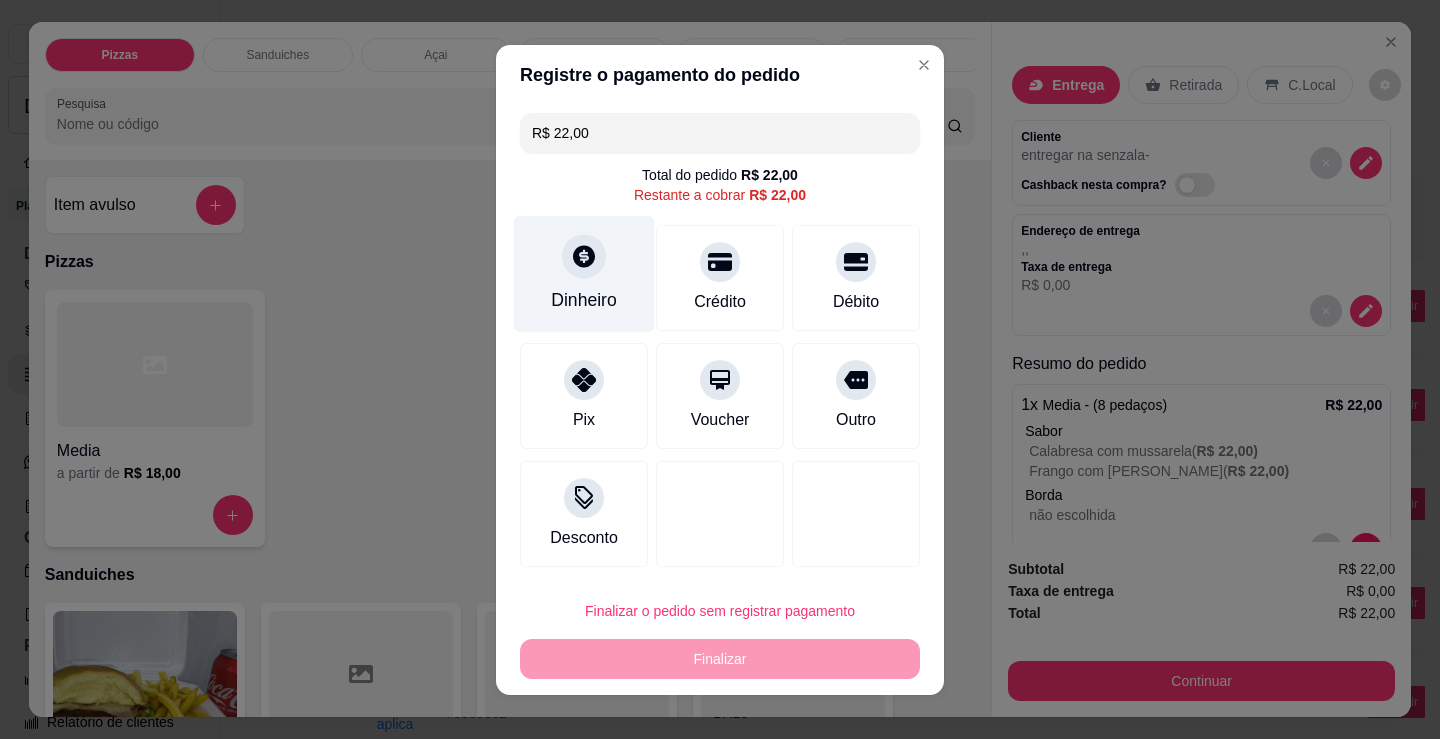 click on "Dinheiro" at bounding box center [584, 300] 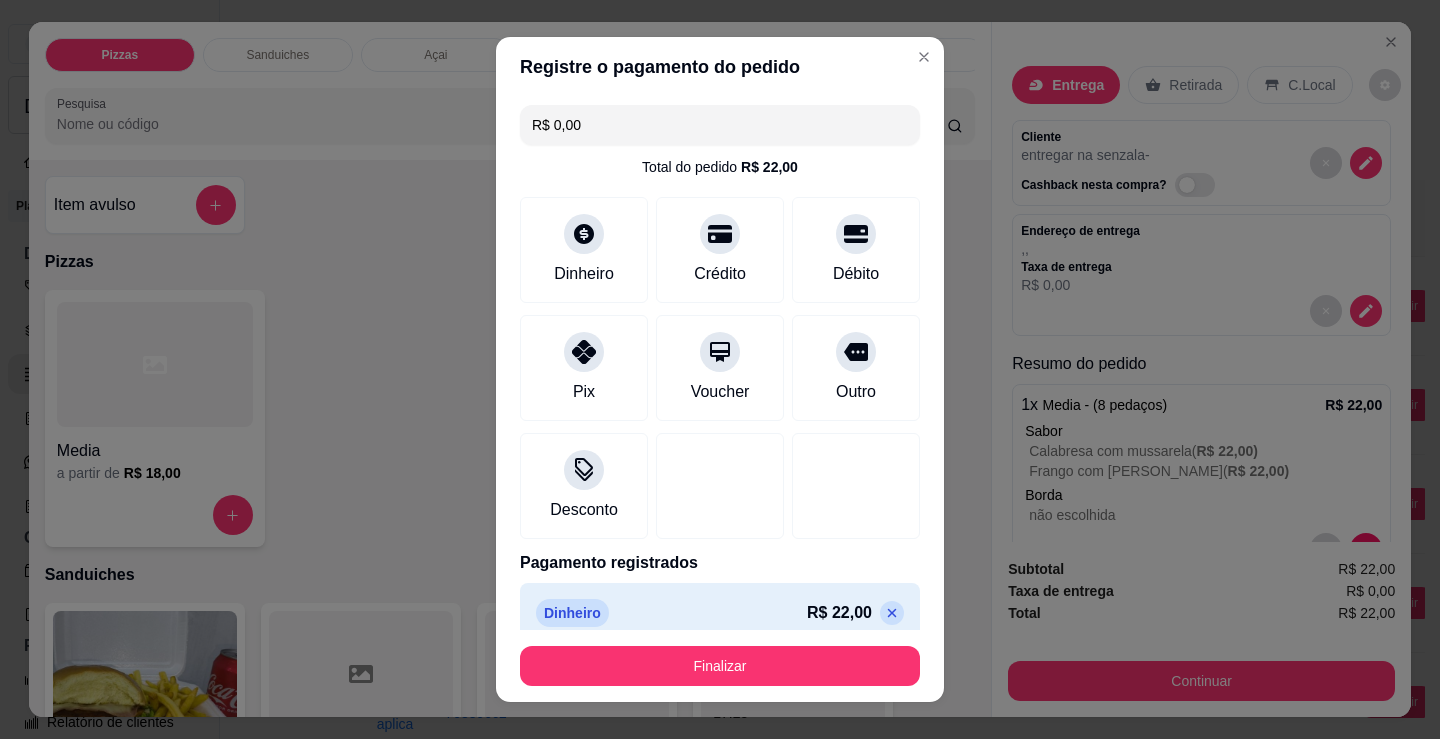 click on "Finalizar" at bounding box center [720, 666] 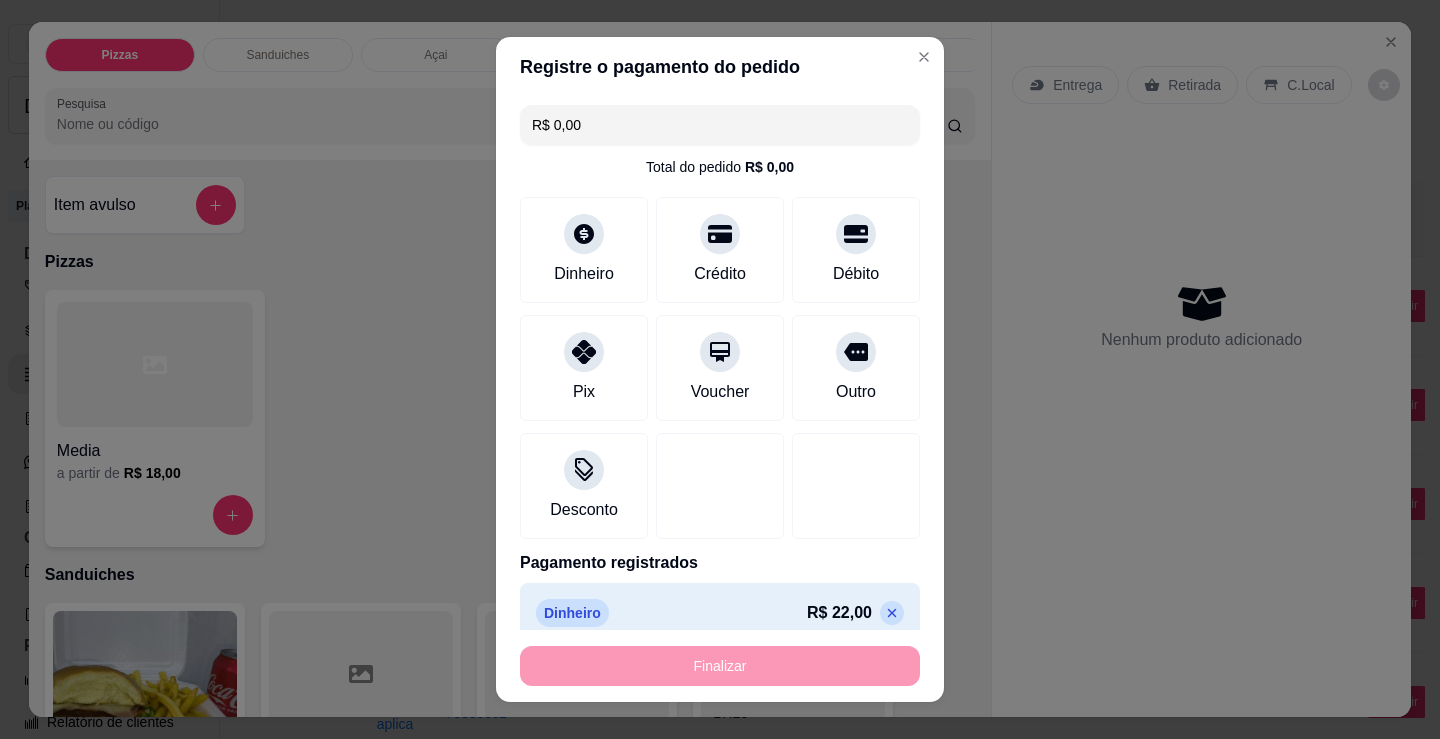 type on "-R$ 22,00" 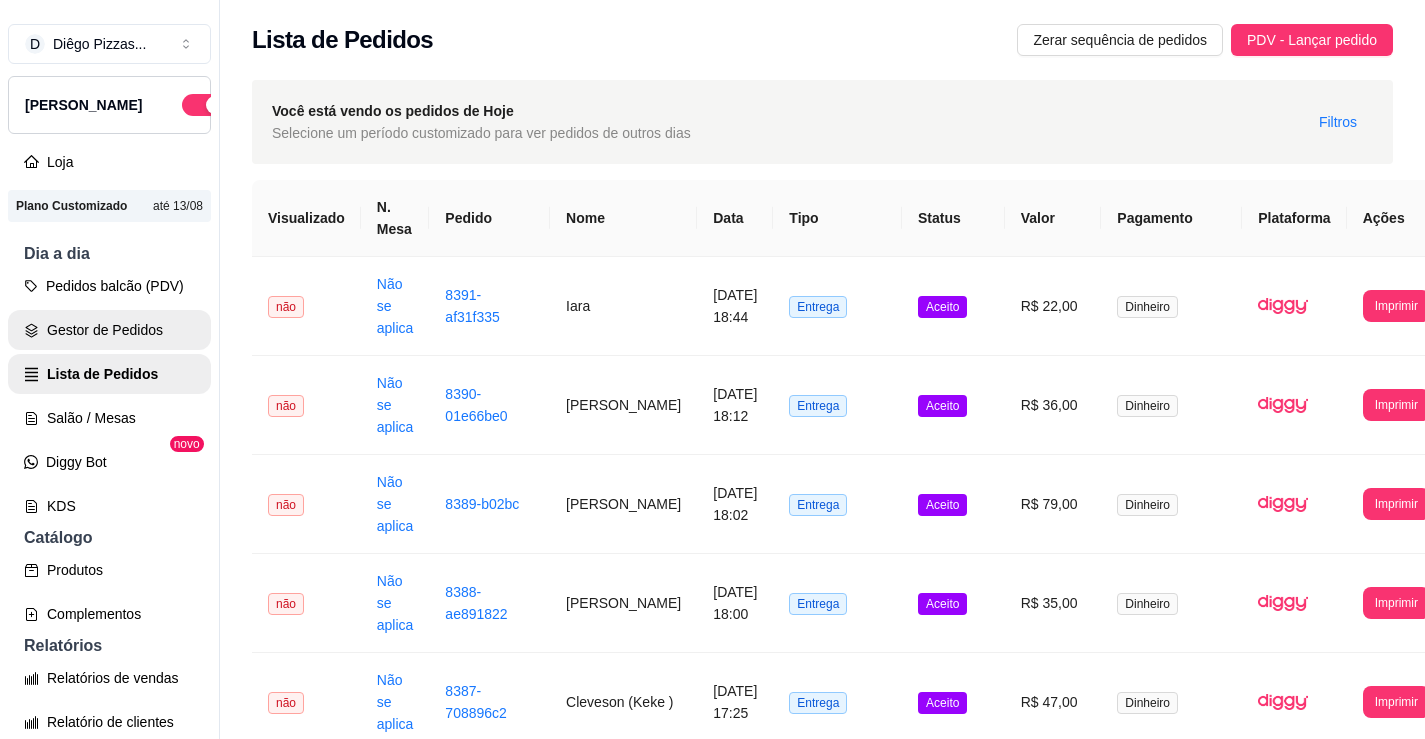 click on "Gestor de Pedidos" at bounding box center (109, 330) 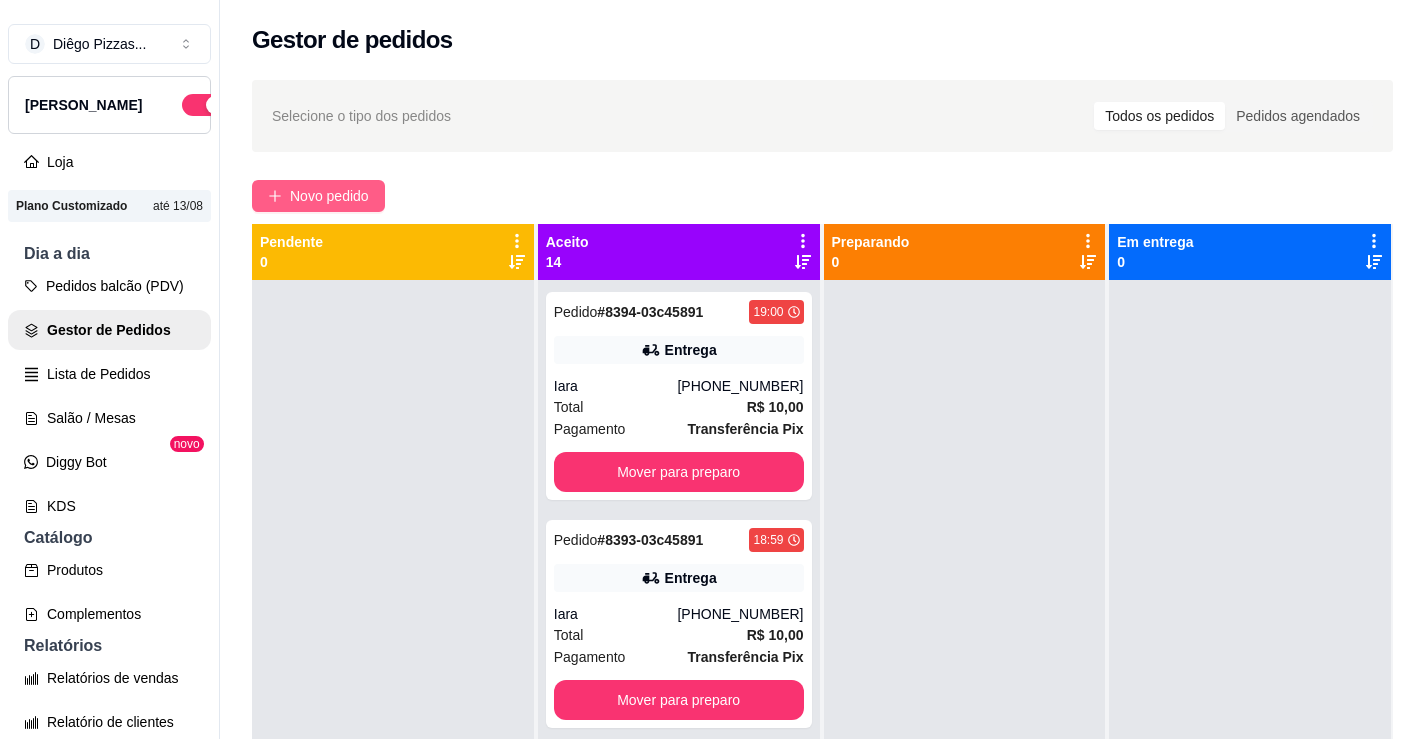 click on "Novo pedido" at bounding box center (318, 196) 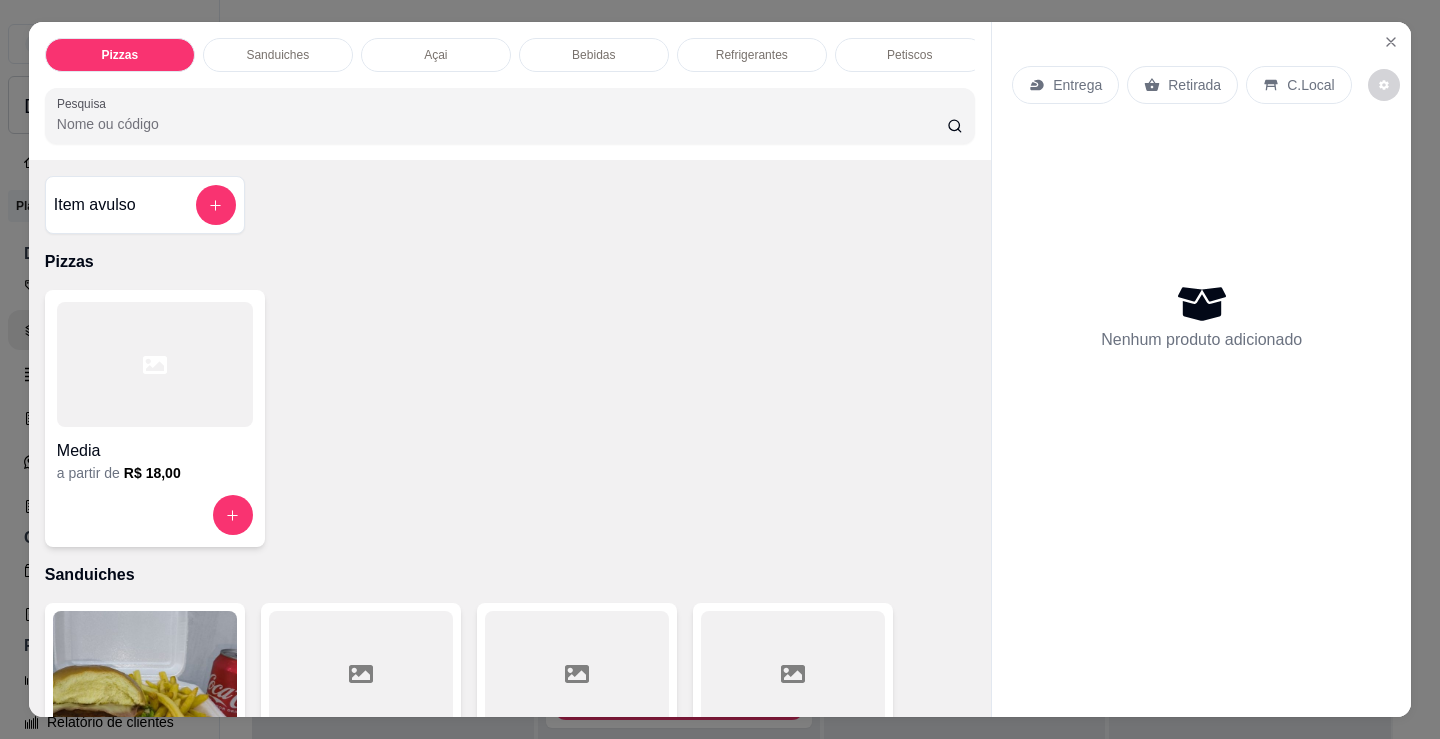 click on "a partir de     R$ 18,00" at bounding box center [155, 473] 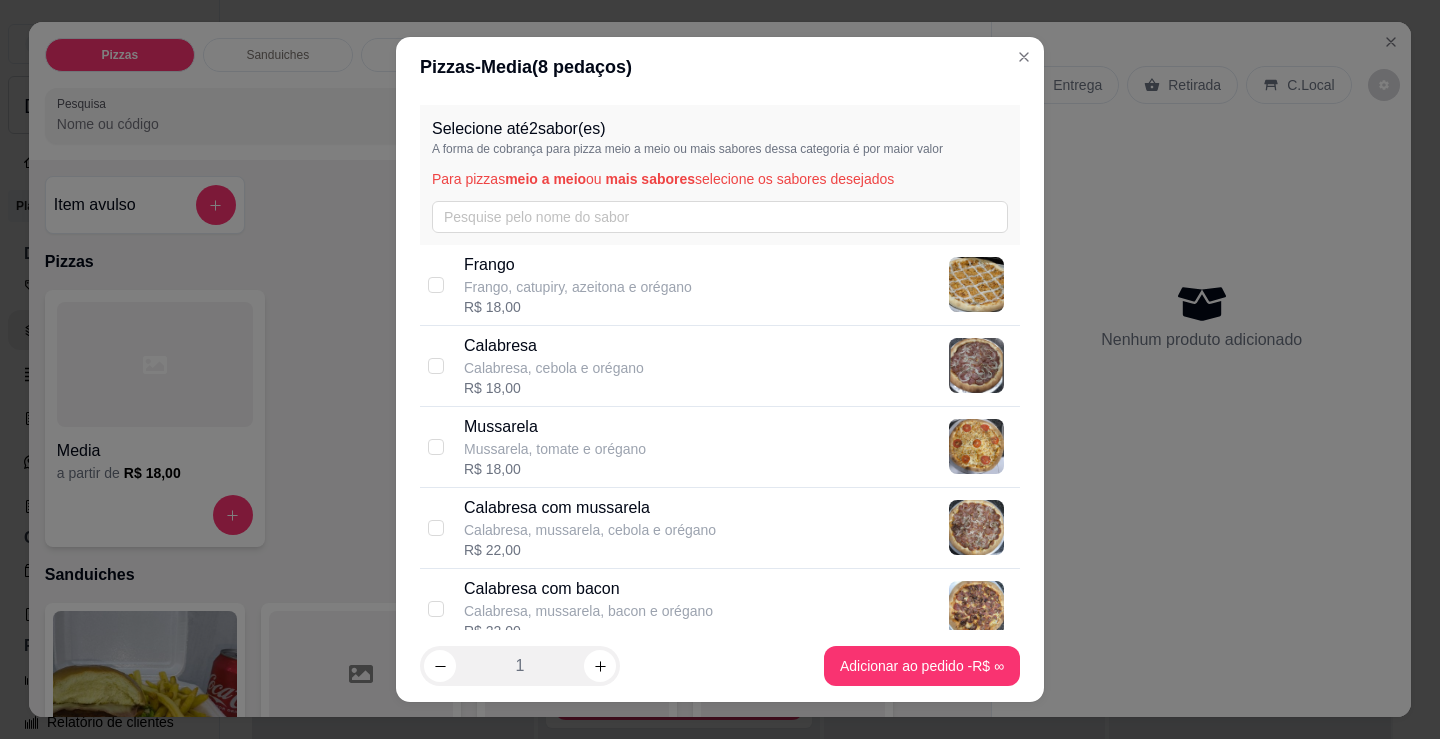 scroll, scrollTop: 200, scrollLeft: 0, axis: vertical 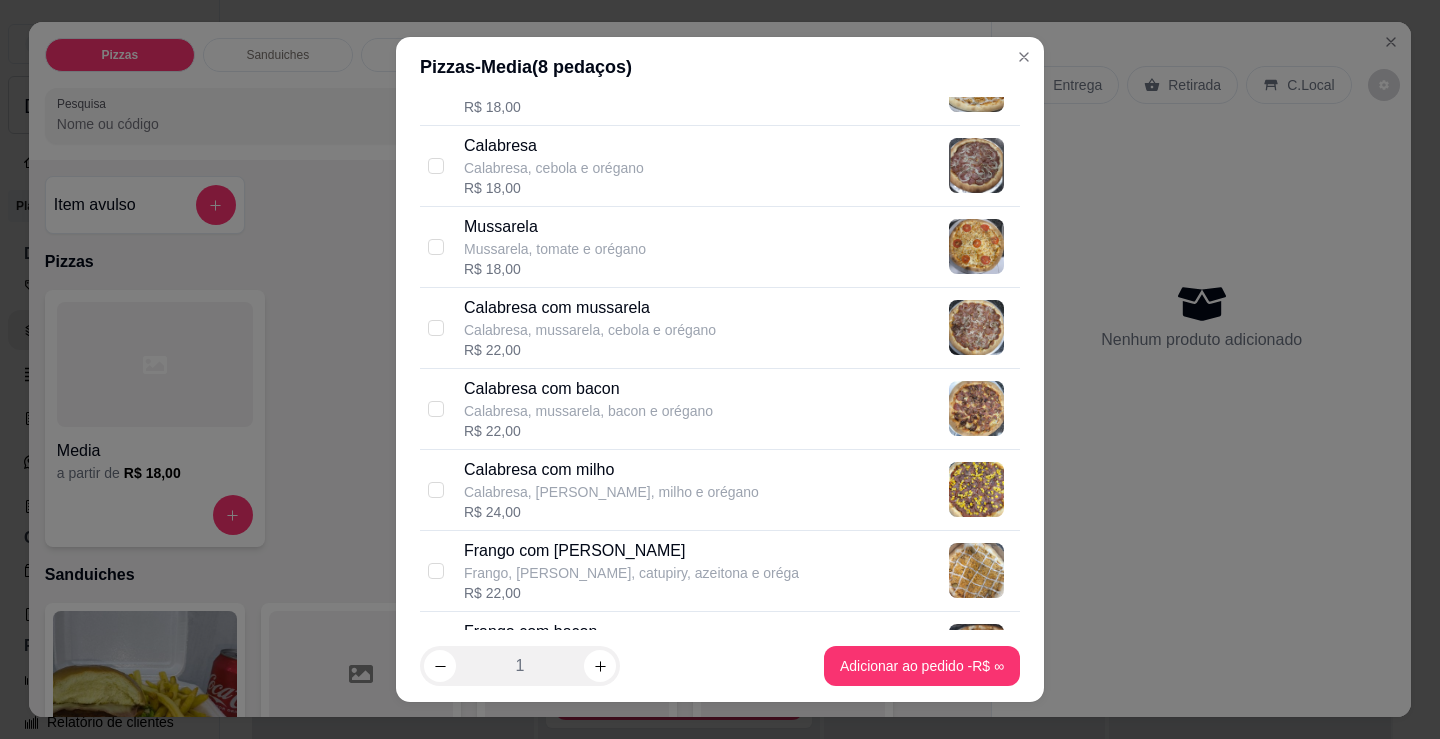 click on "R$ 22,00" at bounding box center (590, 350) 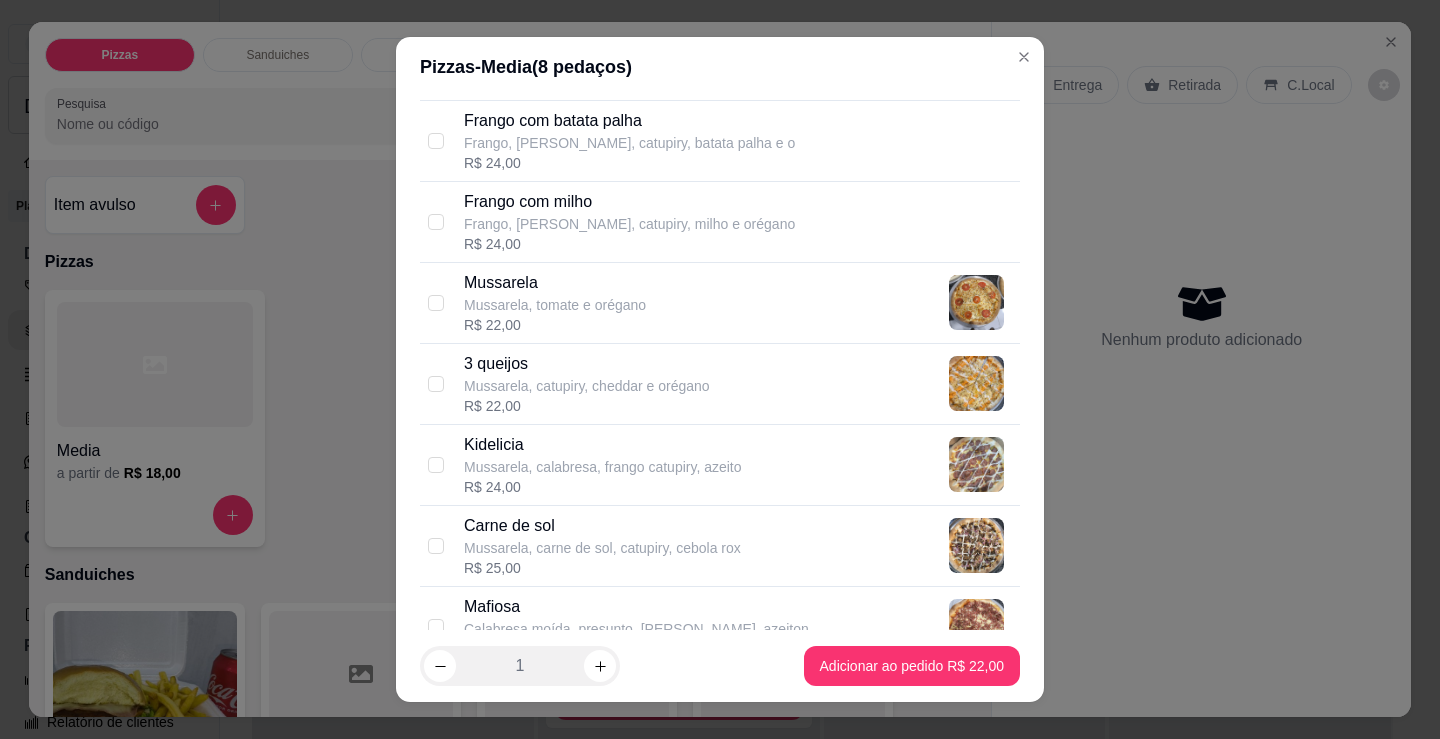 scroll, scrollTop: 800, scrollLeft: 0, axis: vertical 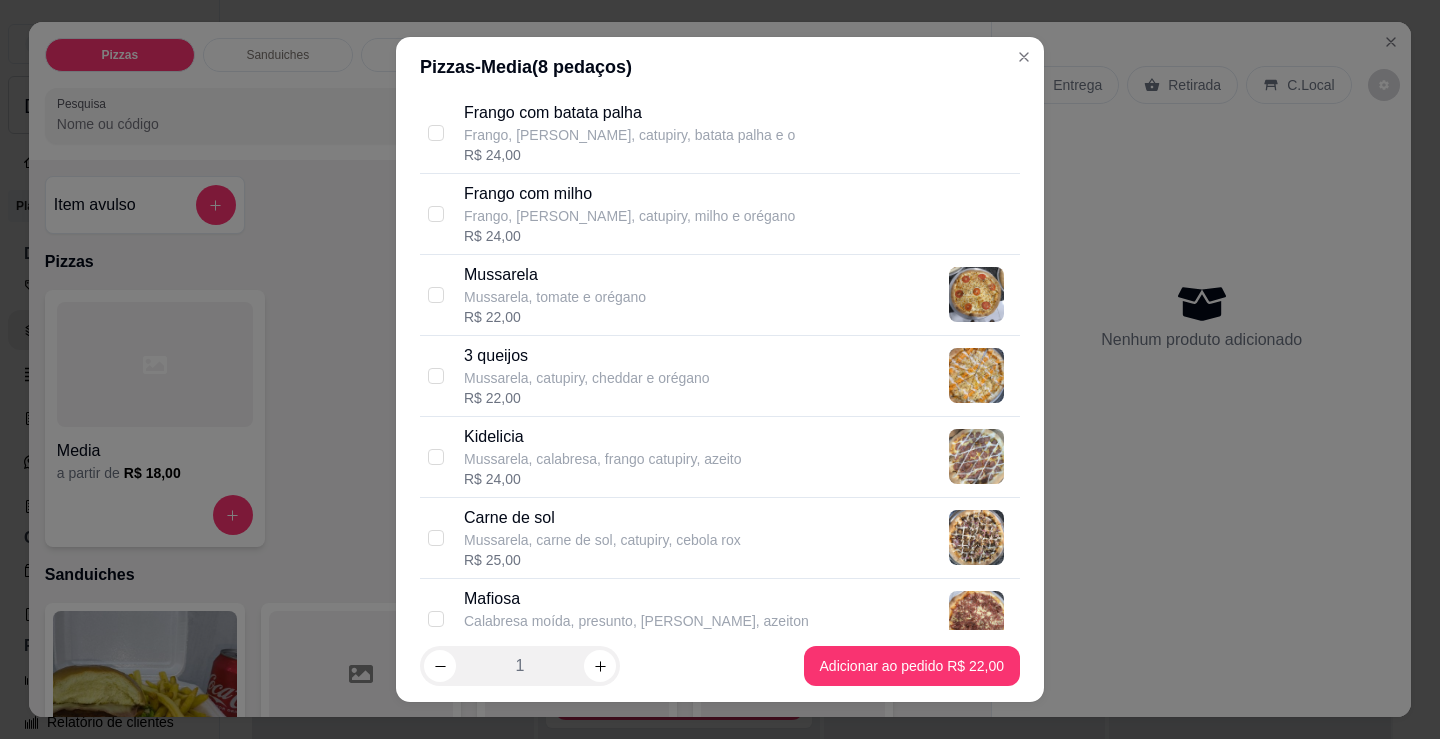 click on "Mussarela, catupiry, cheddar e orégano" at bounding box center (587, 378) 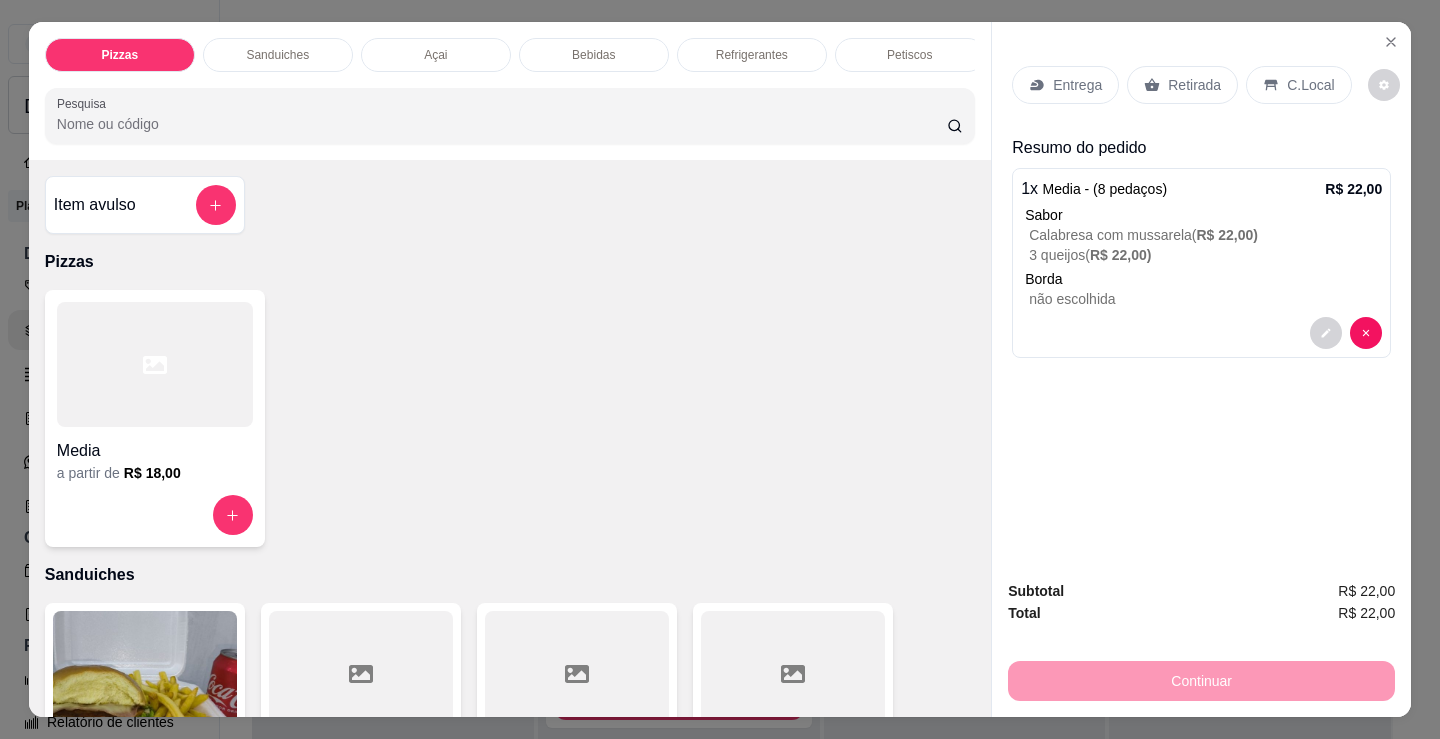 click on "C.Local" at bounding box center (1298, 85) 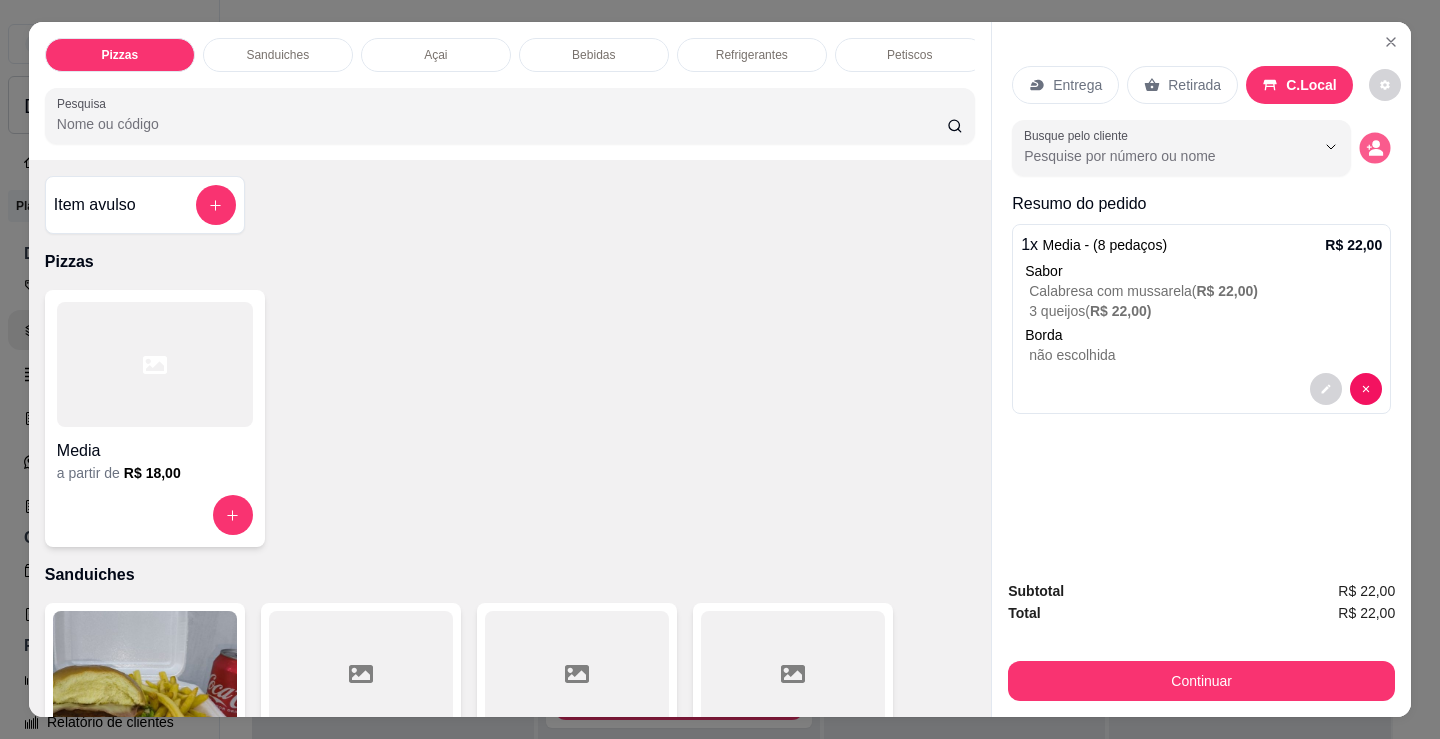 click 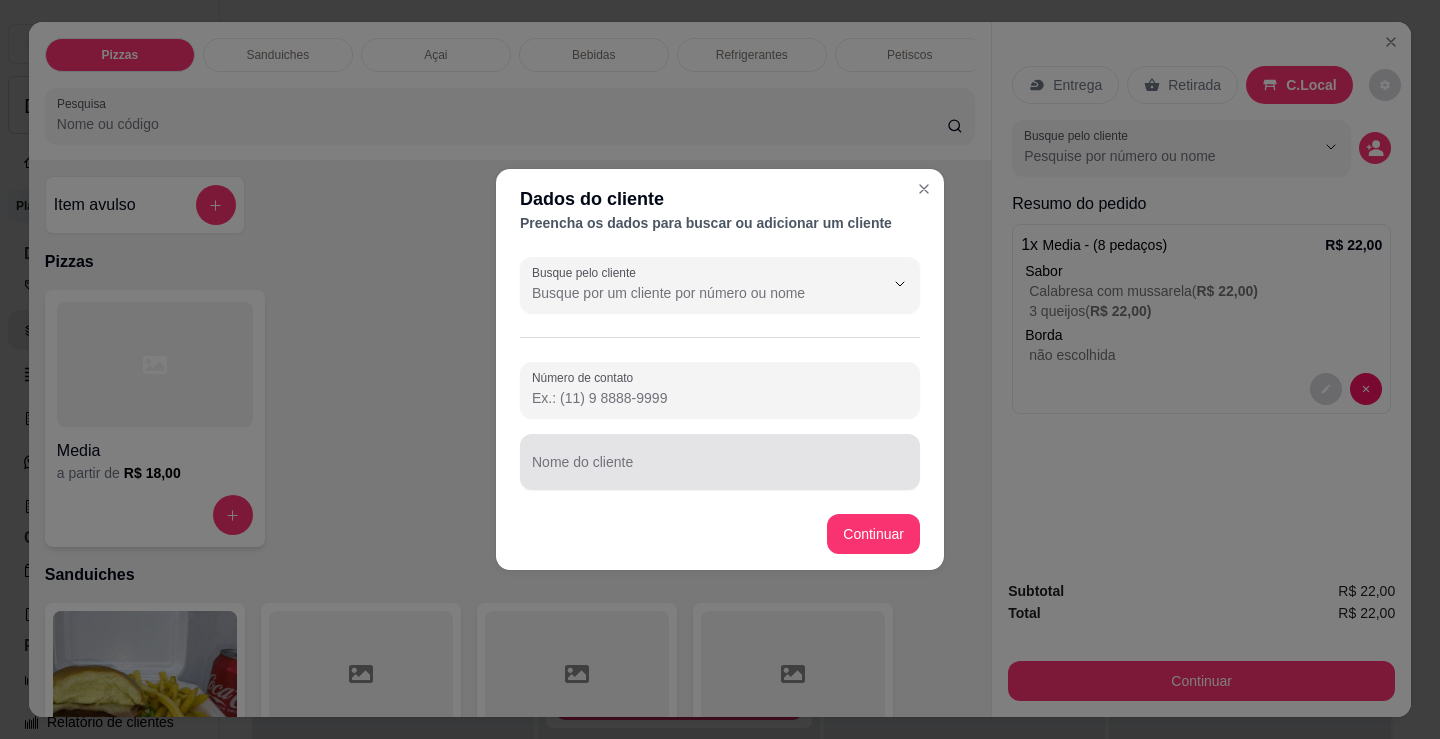 click at bounding box center [720, 462] 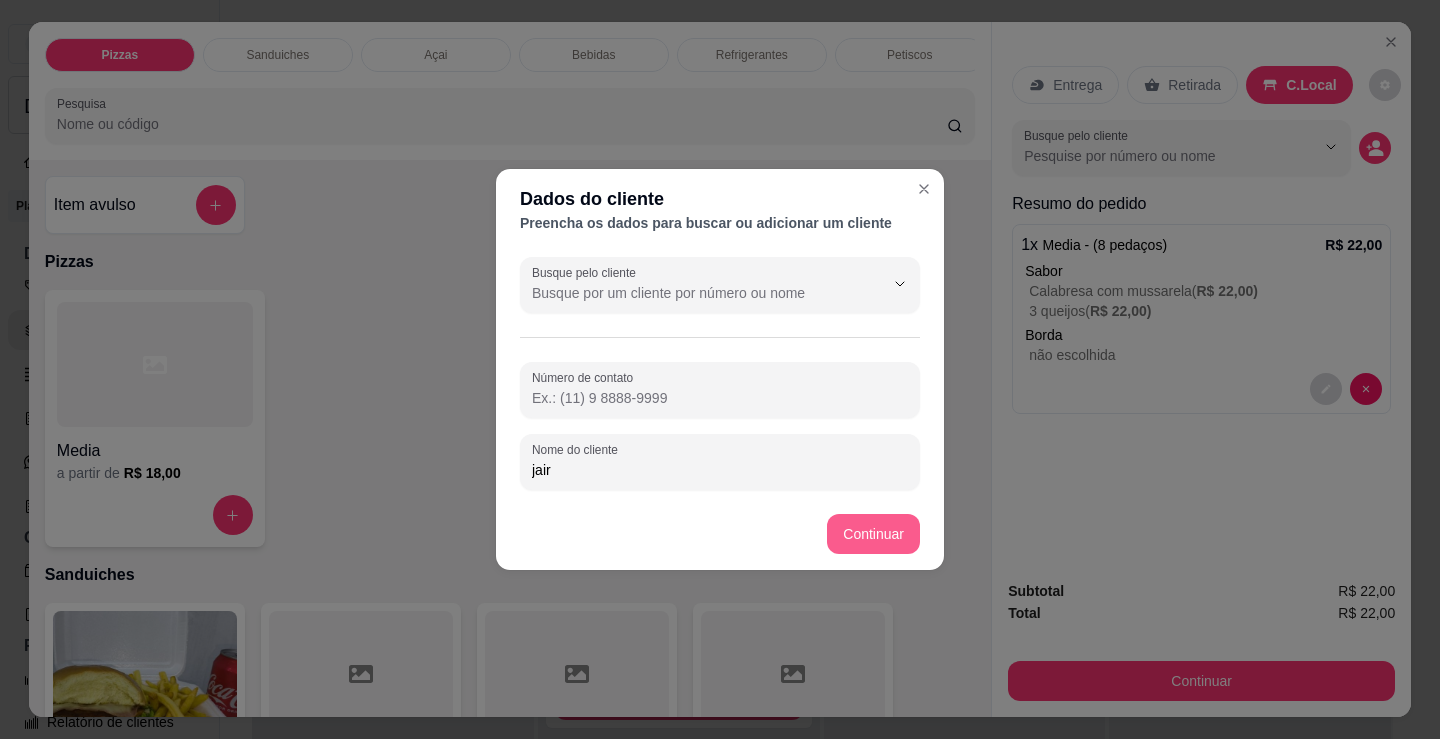 type on "jair" 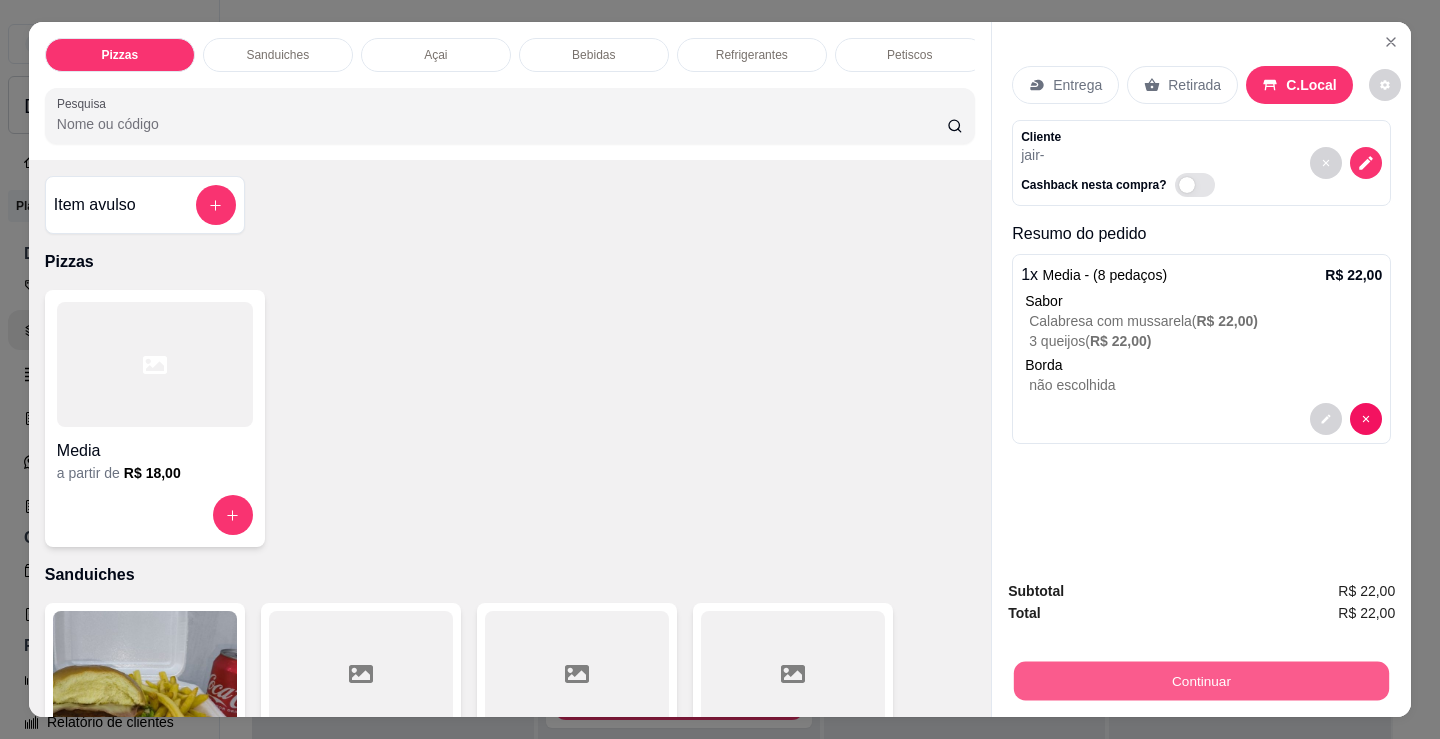 click on "Continuar" at bounding box center (1201, 680) 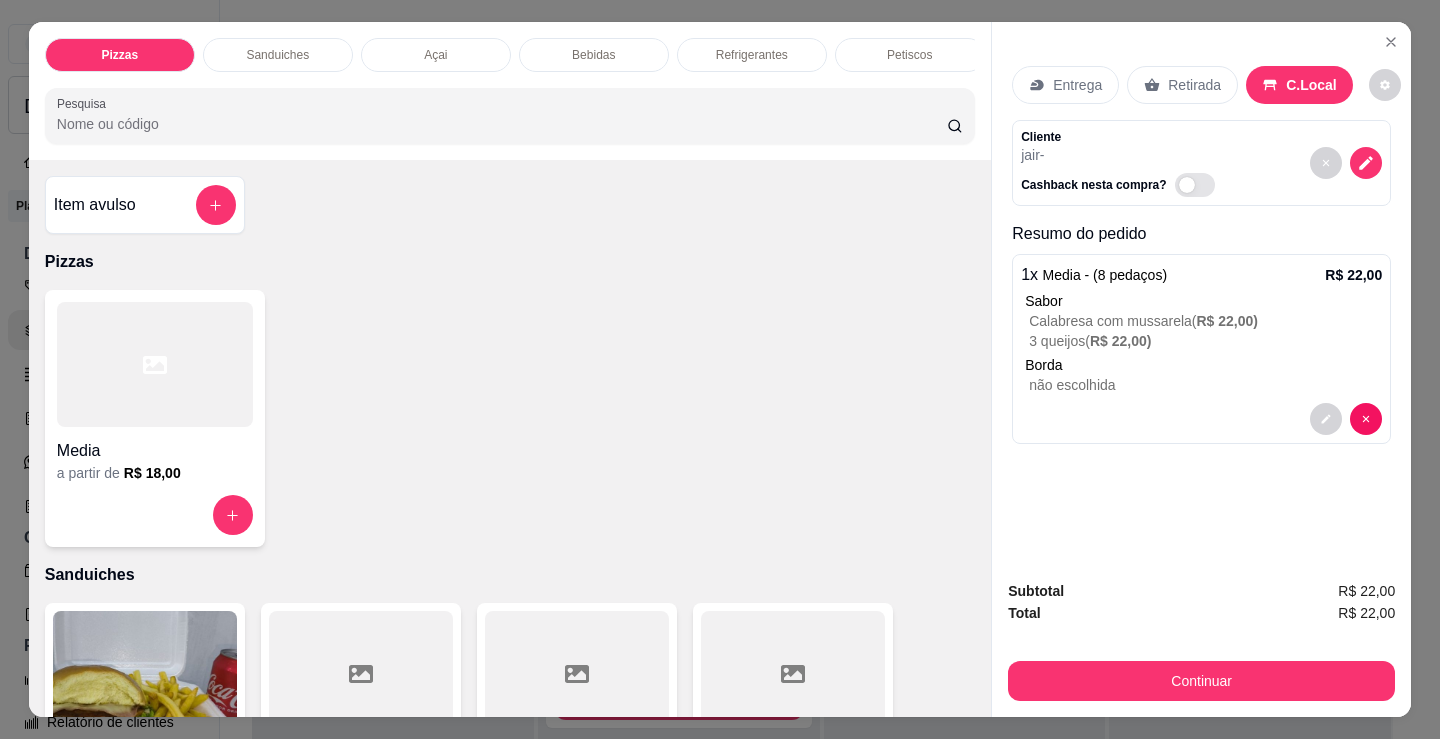 click 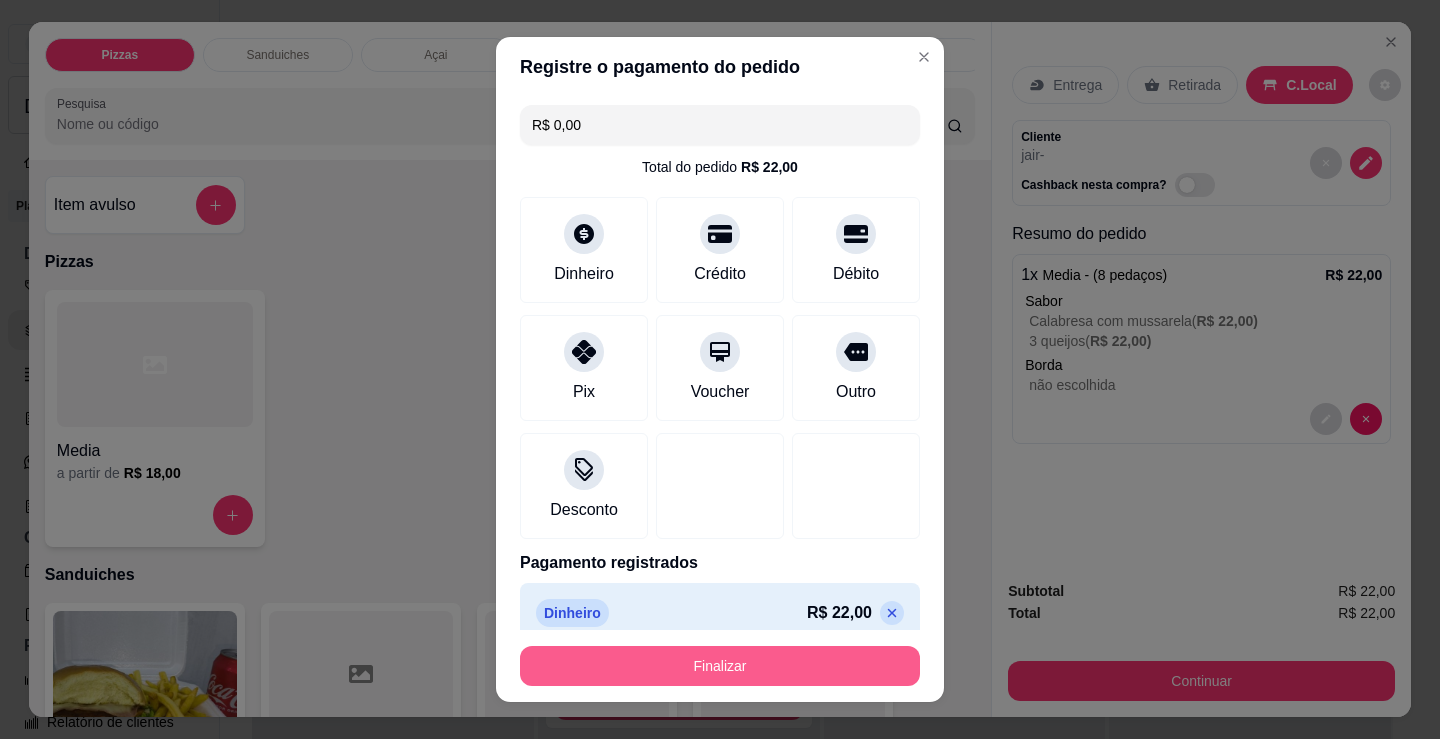 click on "Finalizar" at bounding box center (720, 666) 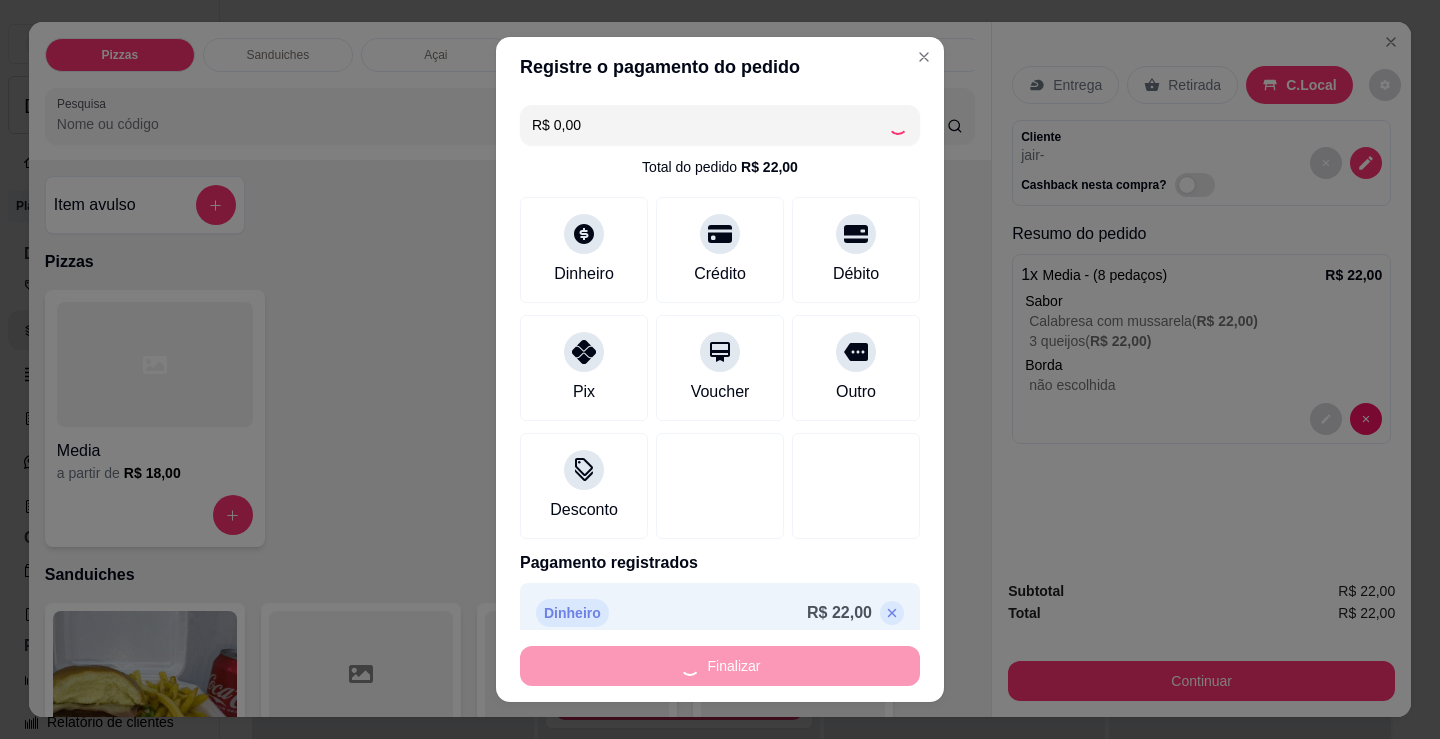type on "-R$ 22,00" 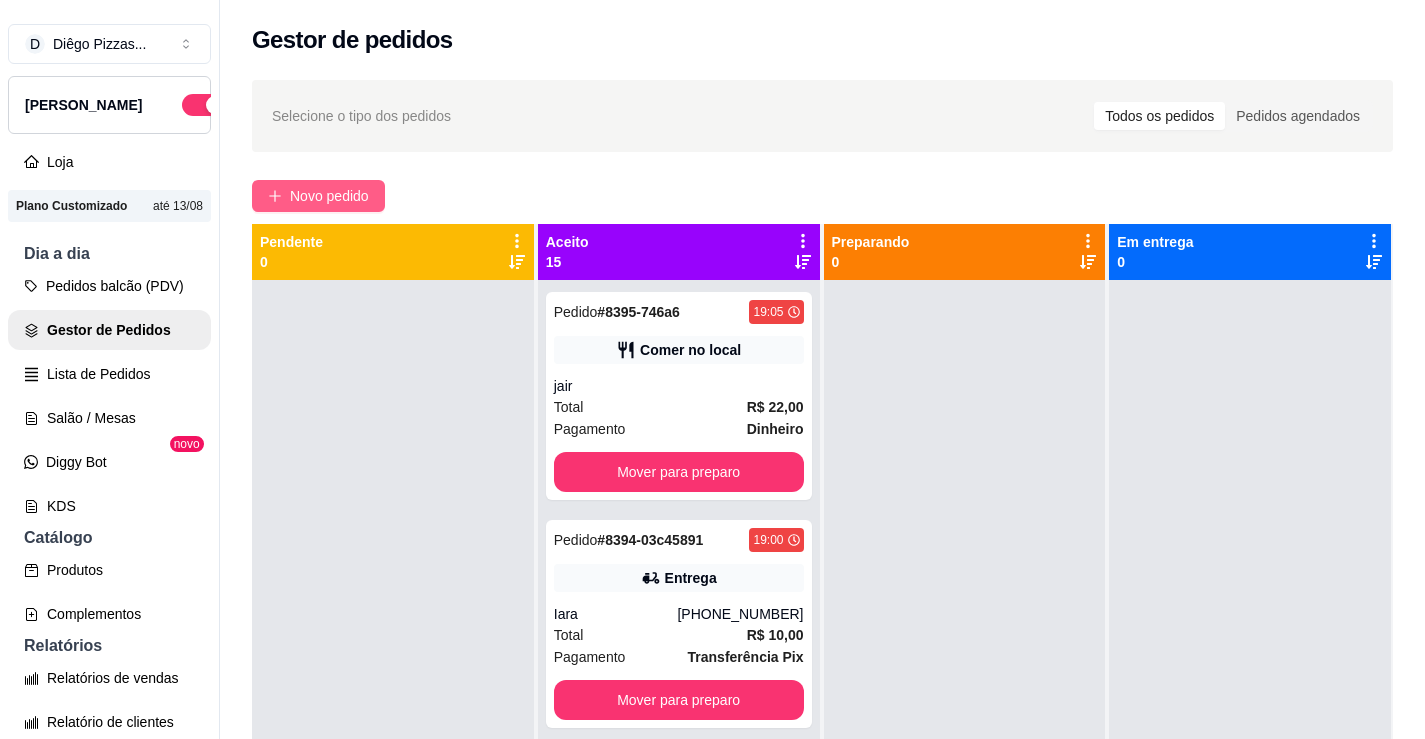 click on "Novo pedido" at bounding box center (329, 196) 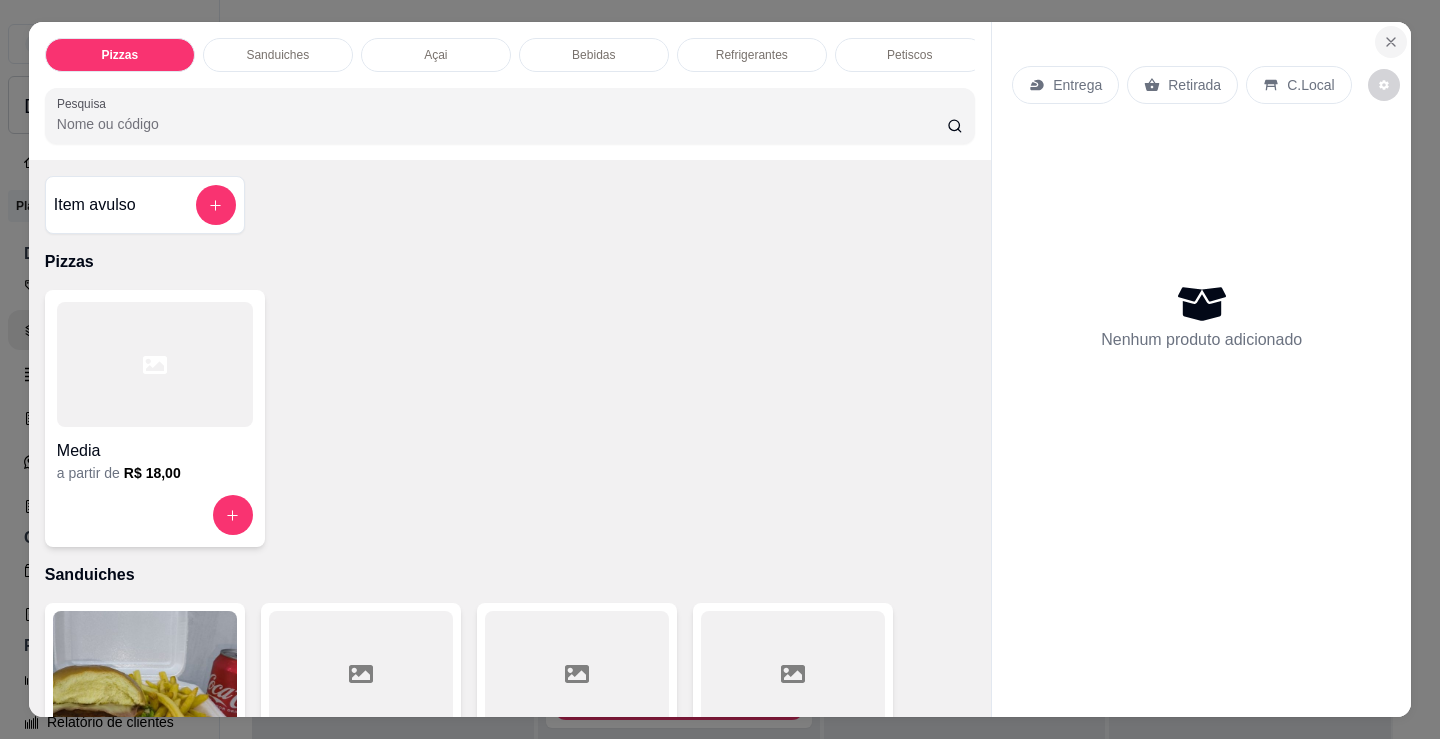 click 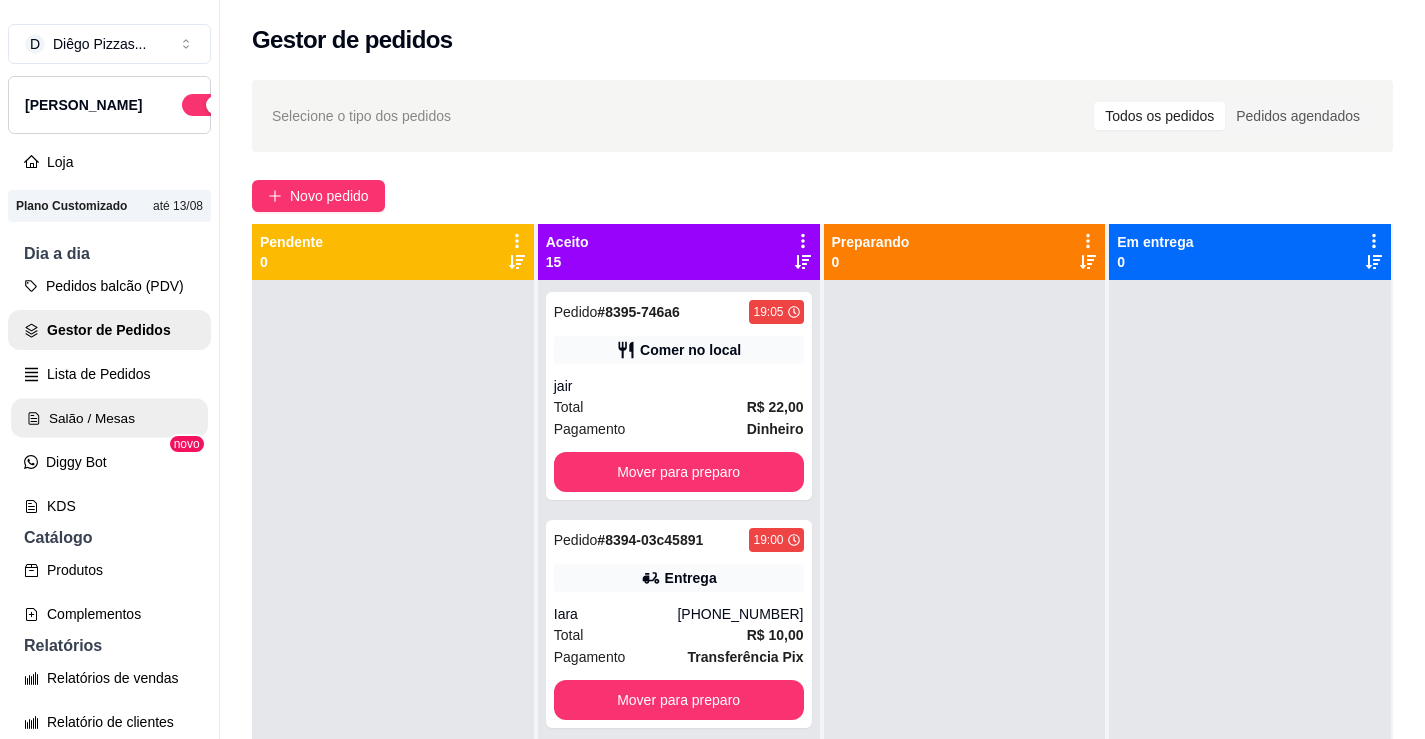click on "Salão / Mesas" at bounding box center [109, 418] 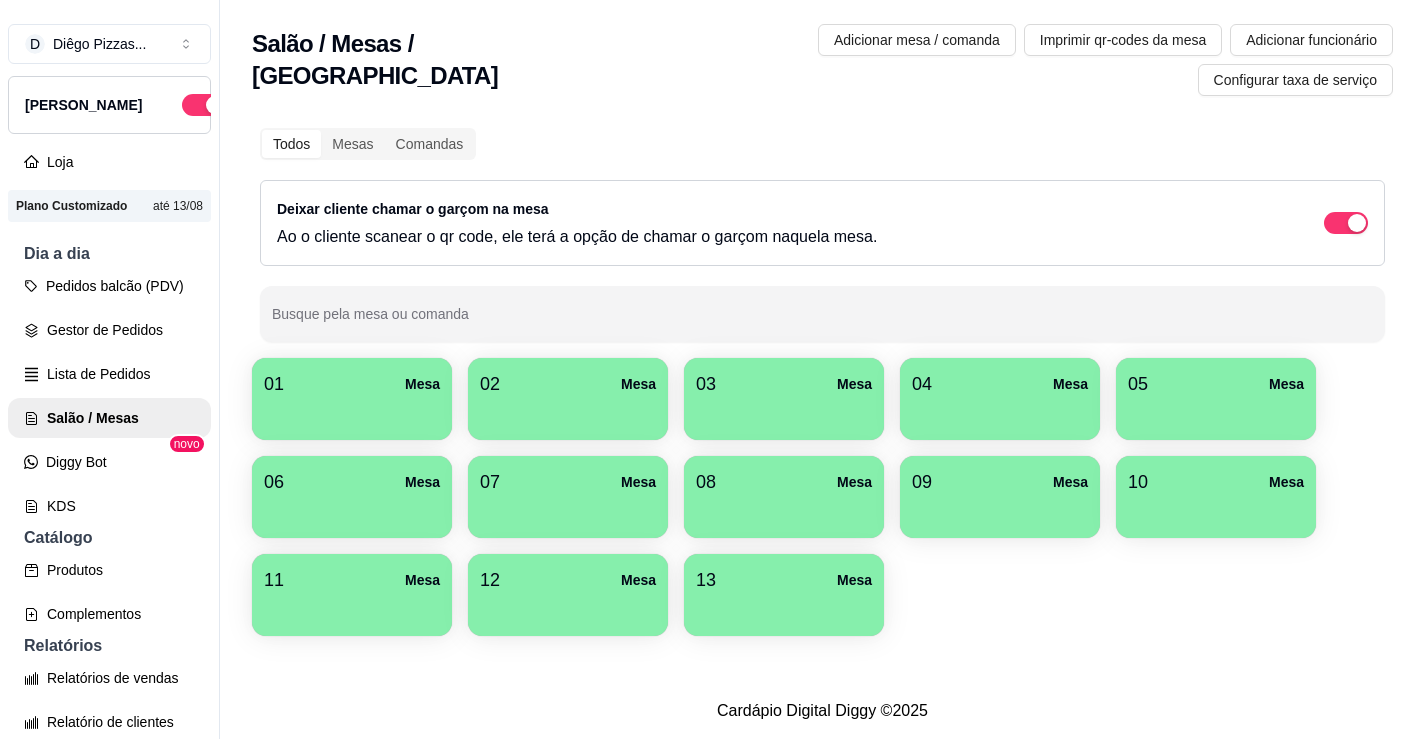 click on "01 Mesa" at bounding box center [352, 384] 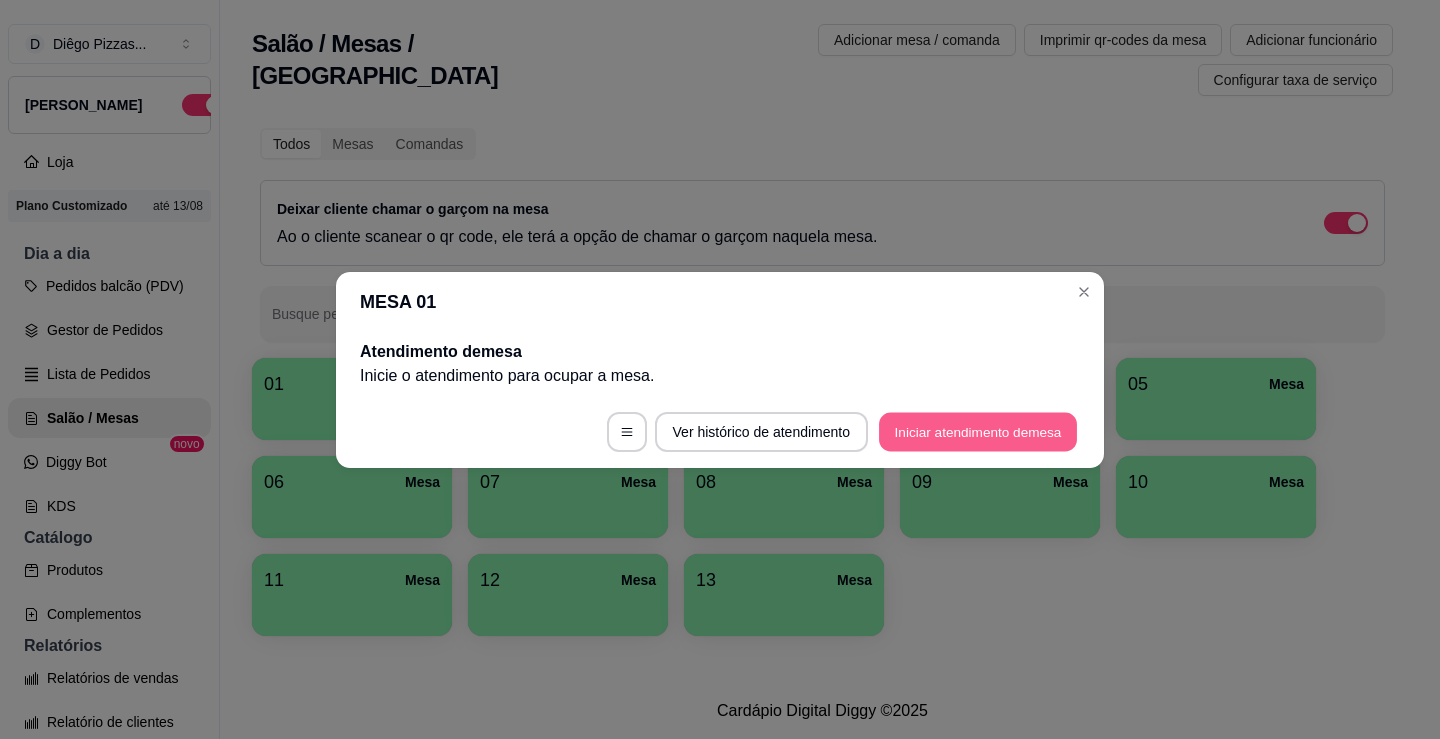 click on "Iniciar atendimento de  mesa" at bounding box center [978, 431] 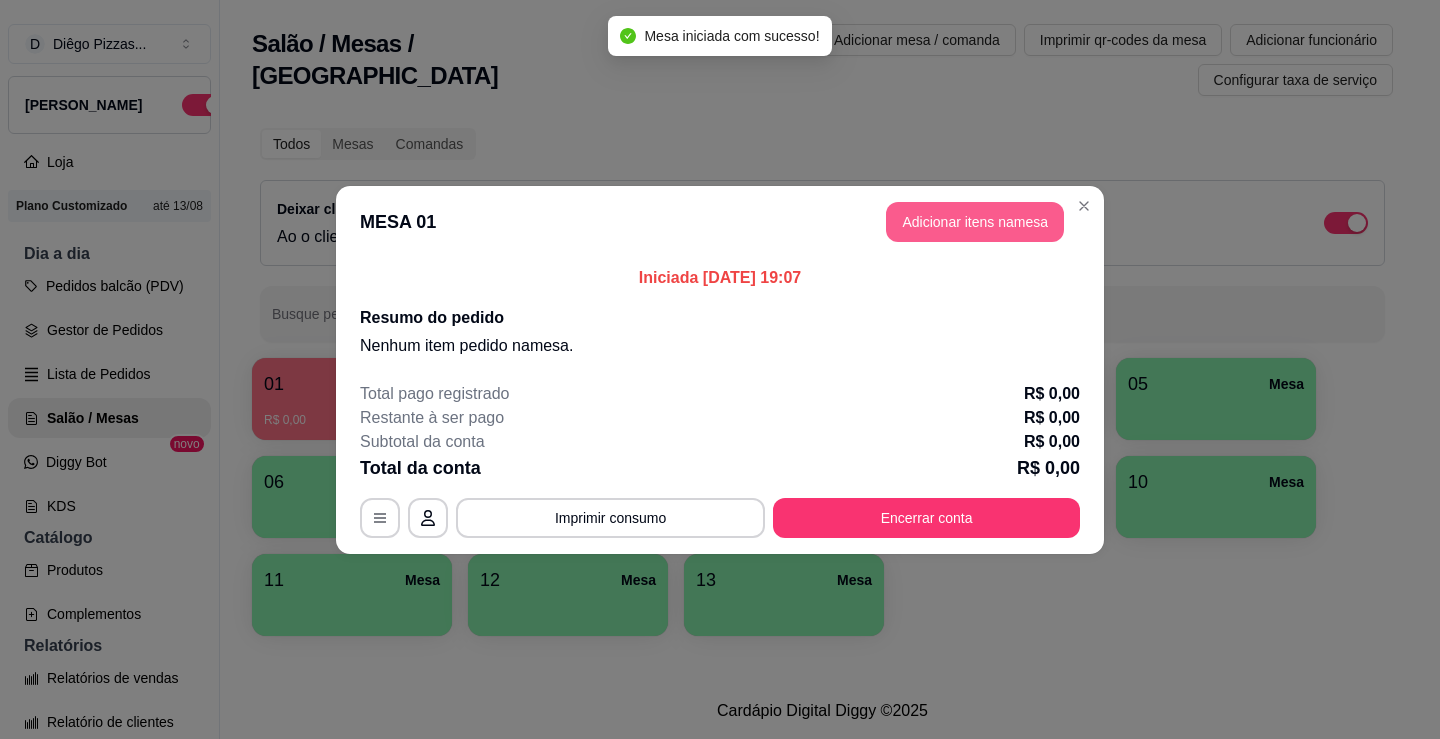 click on "Adicionar itens na  mesa" at bounding box center (975, 222) 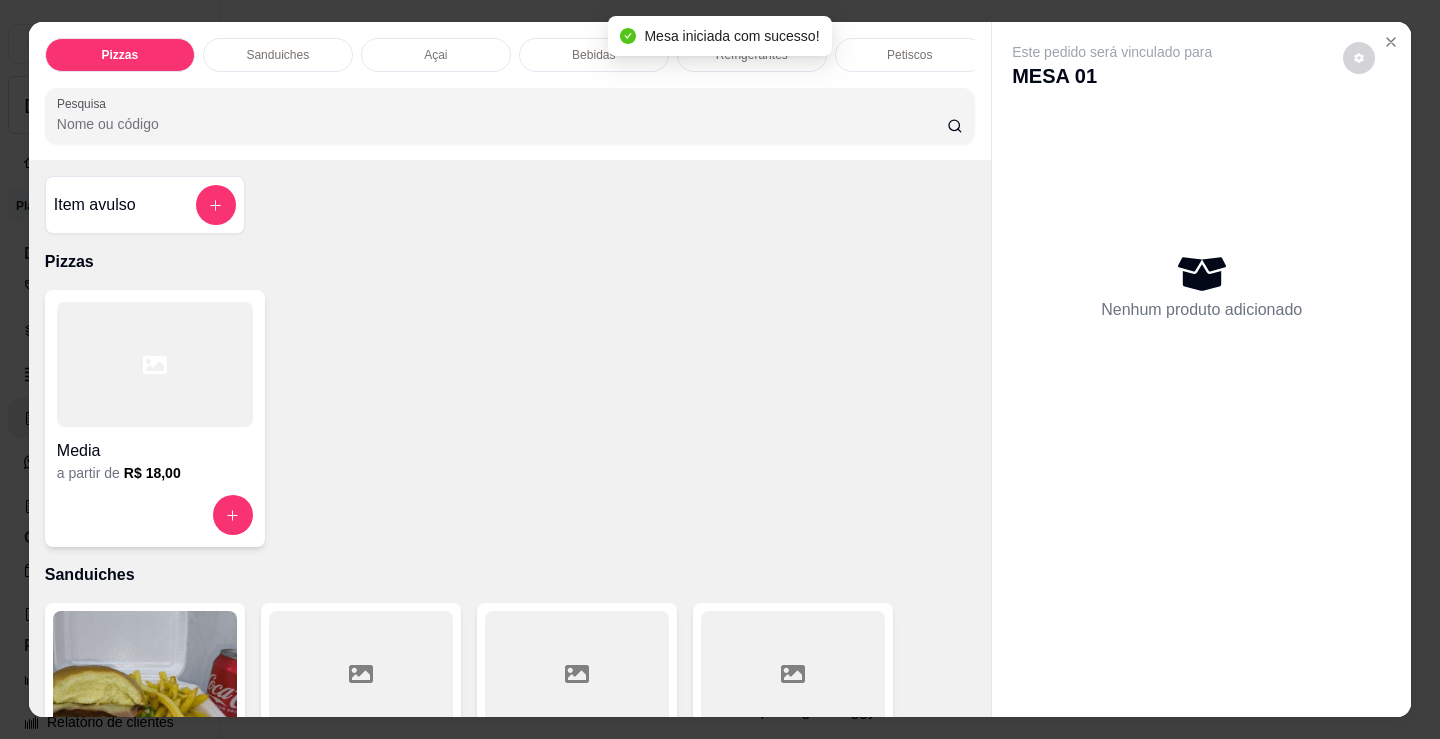 click at bounding box center [155, 364] 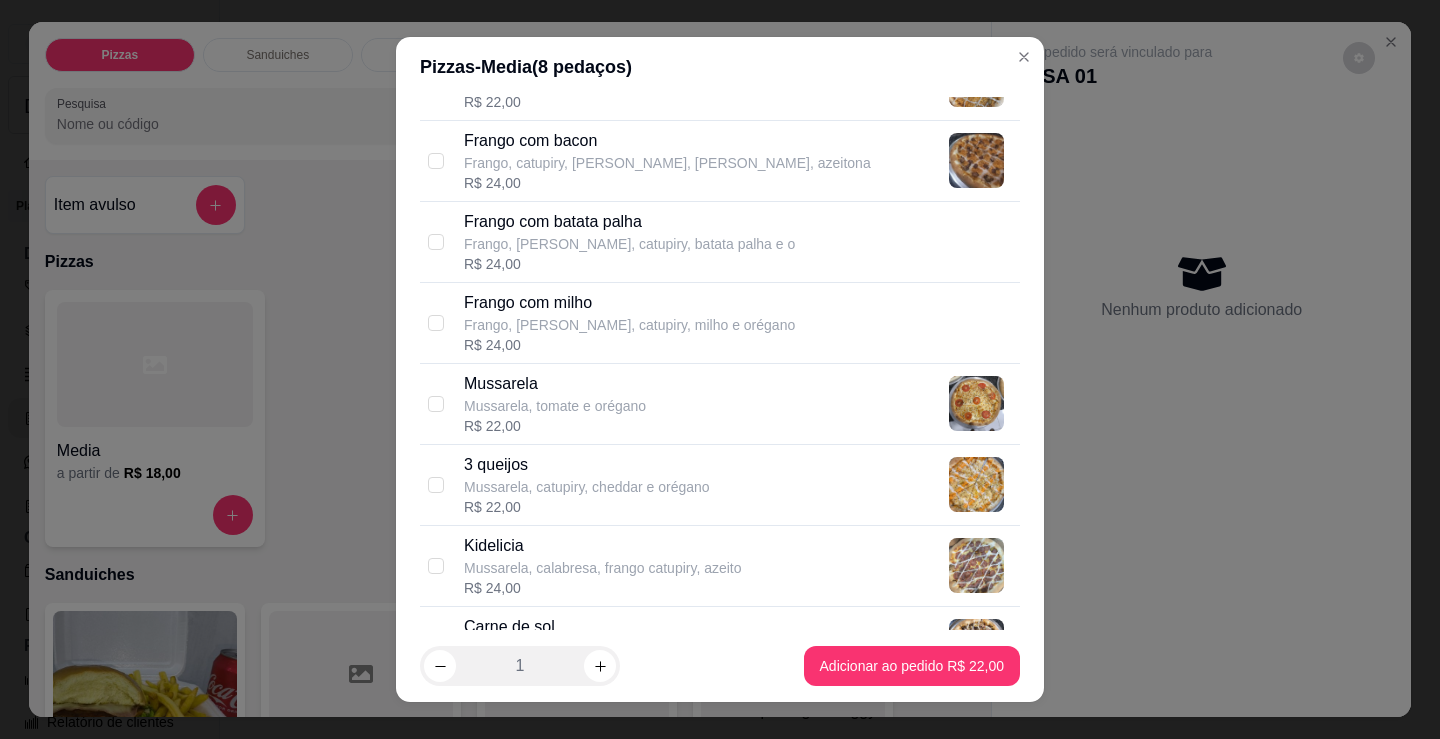 scroll, scrollTop: 700, scrollLeft: 0, axis: vertical 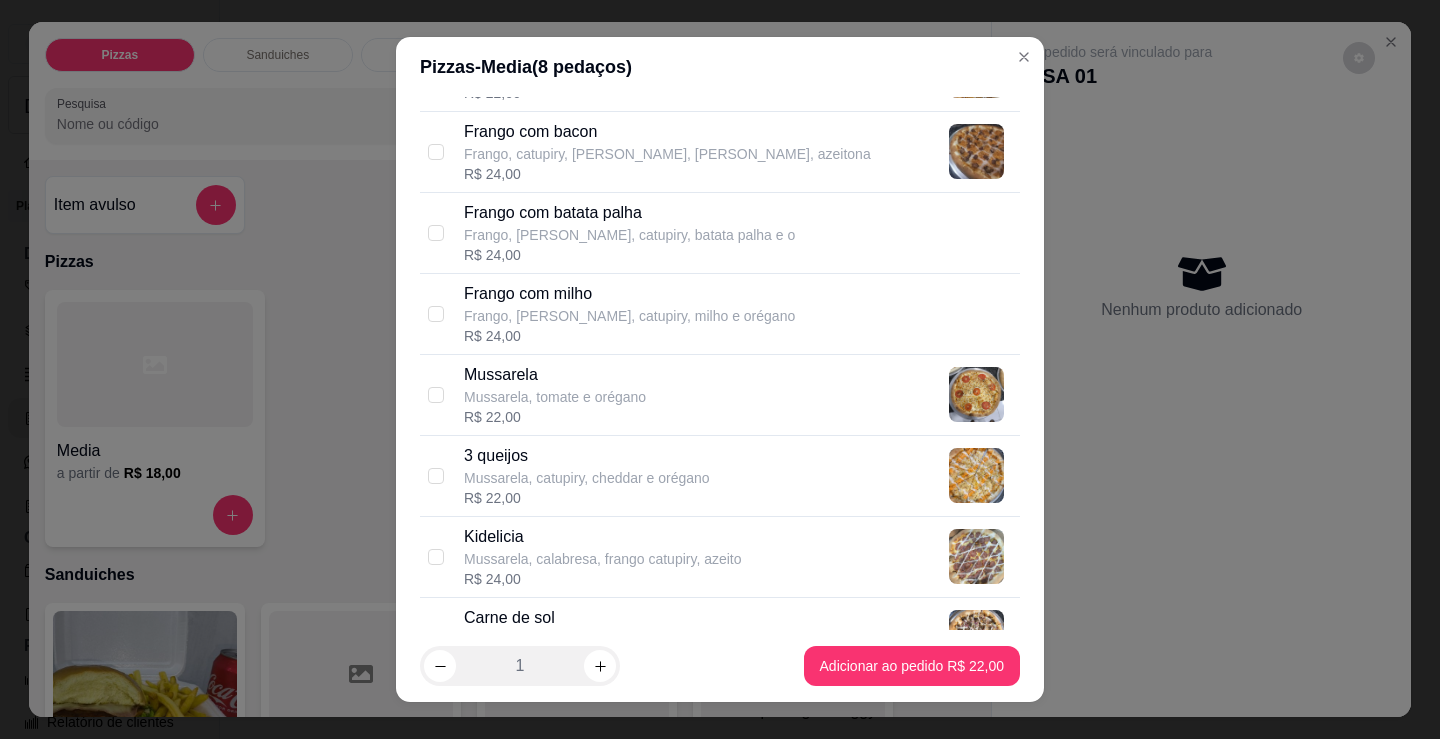 click on "3 queijos Mussarela, catupiry, cheddar e orégano  R$ 22,00" at bounding box center [738, 476] 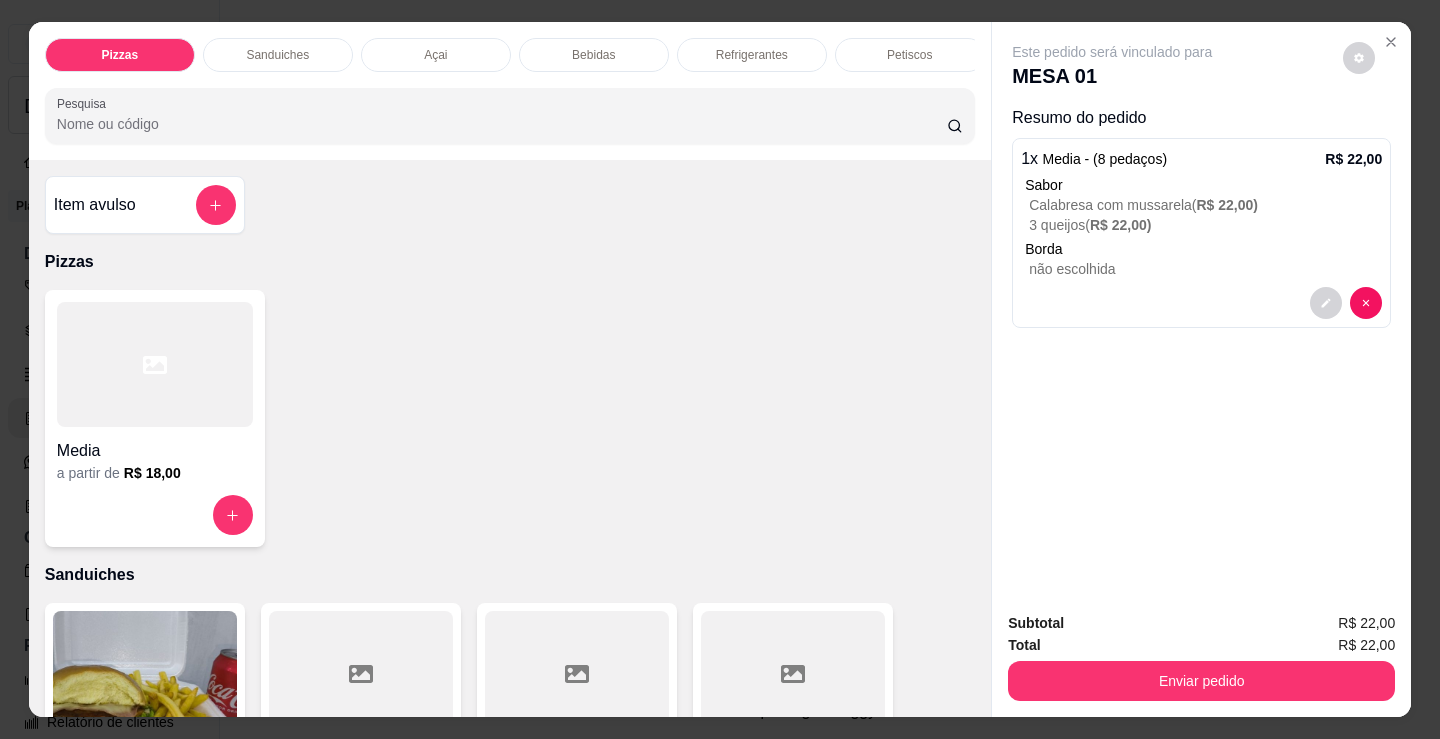 click on "Bebidas" at bounding box center (593, 55) 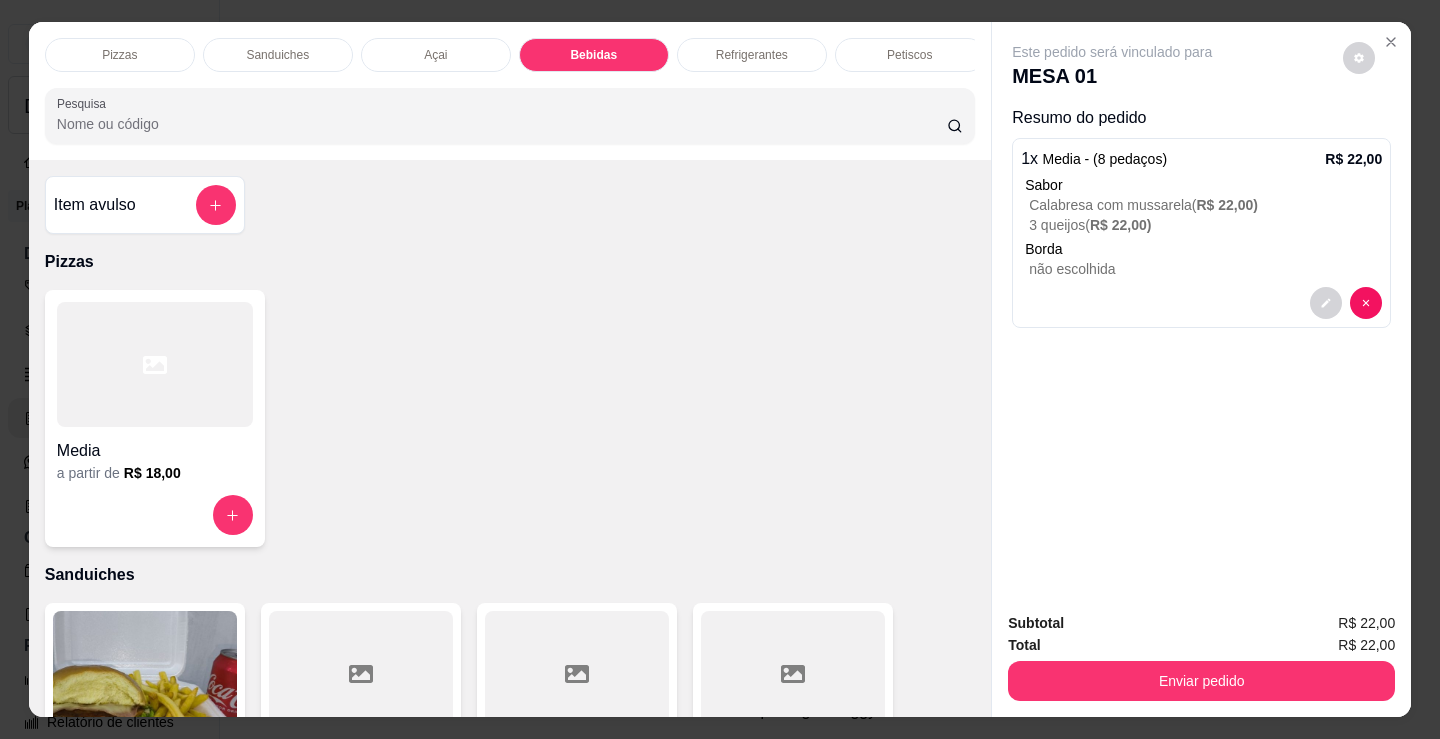 scroll, scrollTop: 2478, scrollLeft: 0, axis: vertical 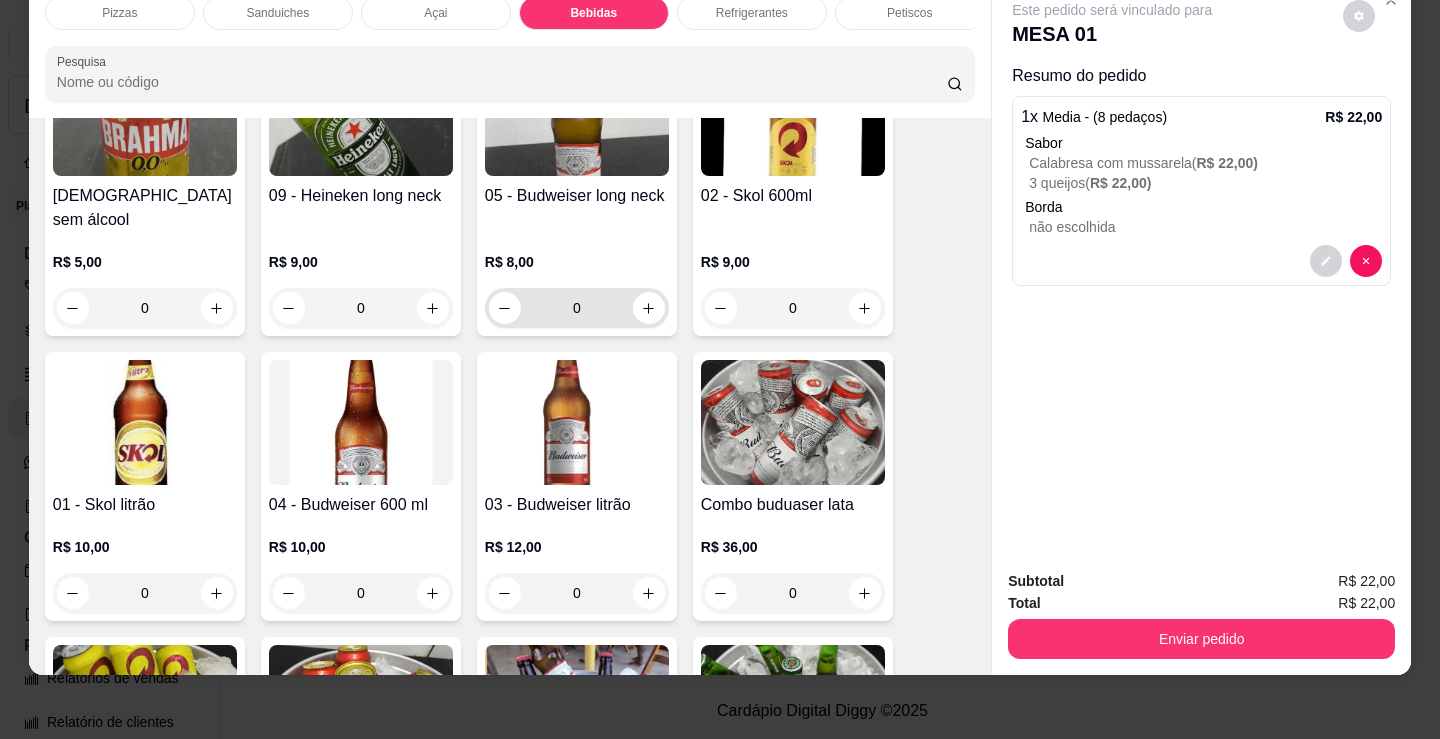 click 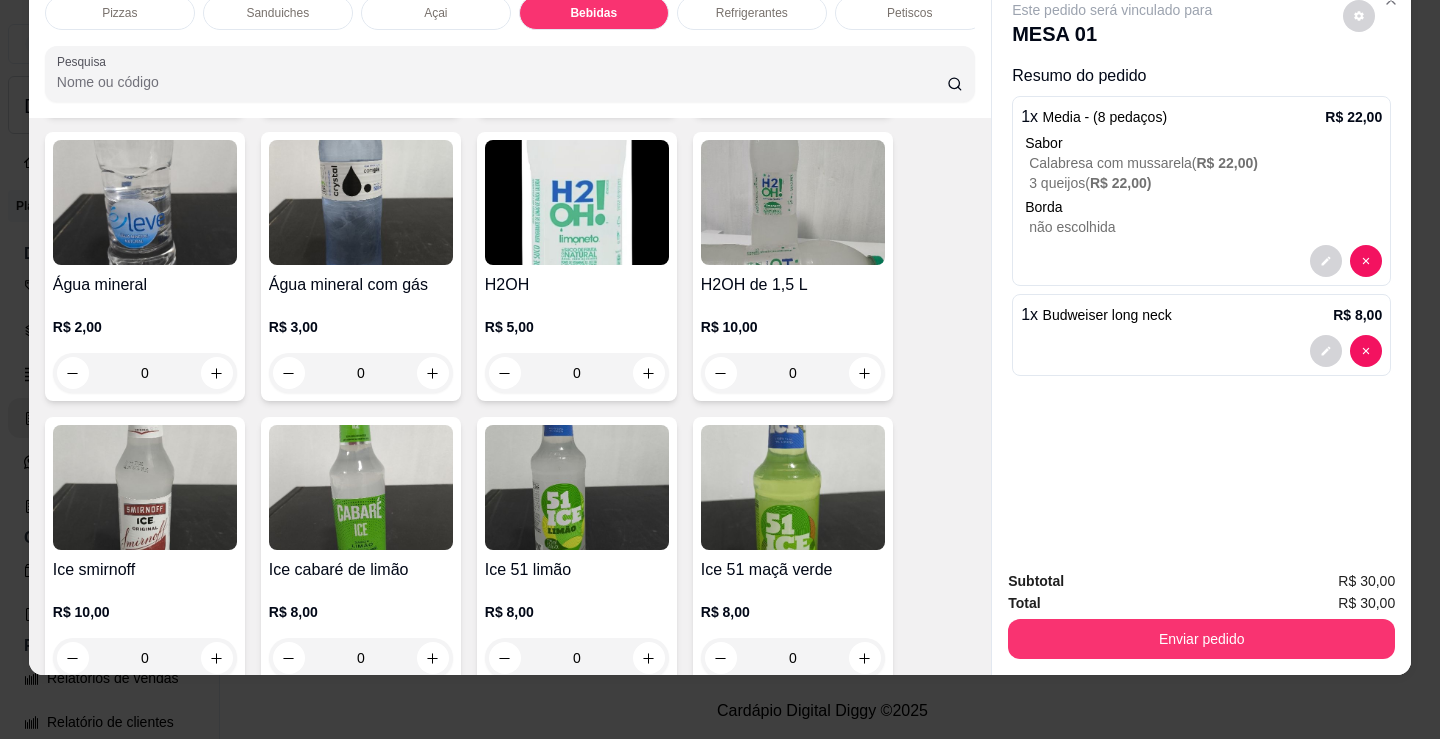 scroll, scrollTop: 4278, scrollLeft: 0, axis: vertical 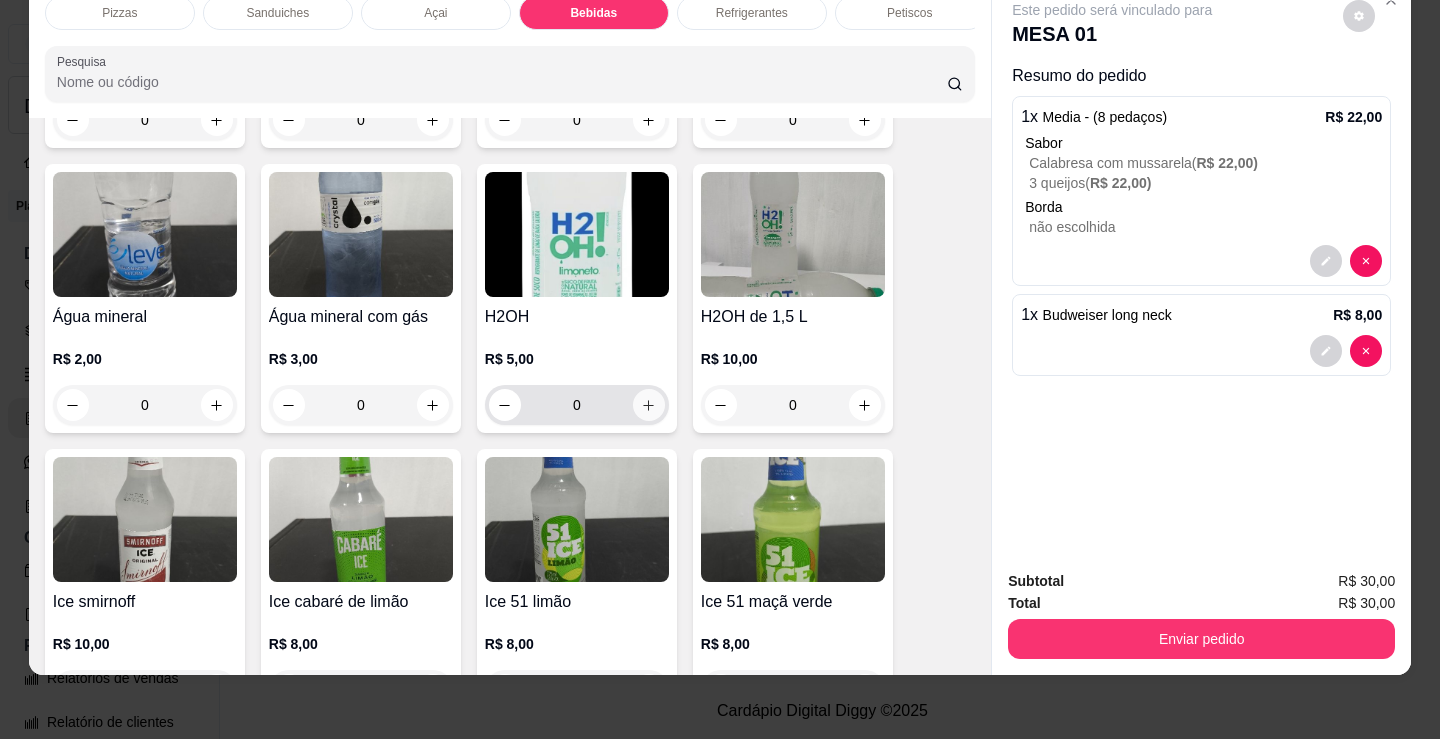 click 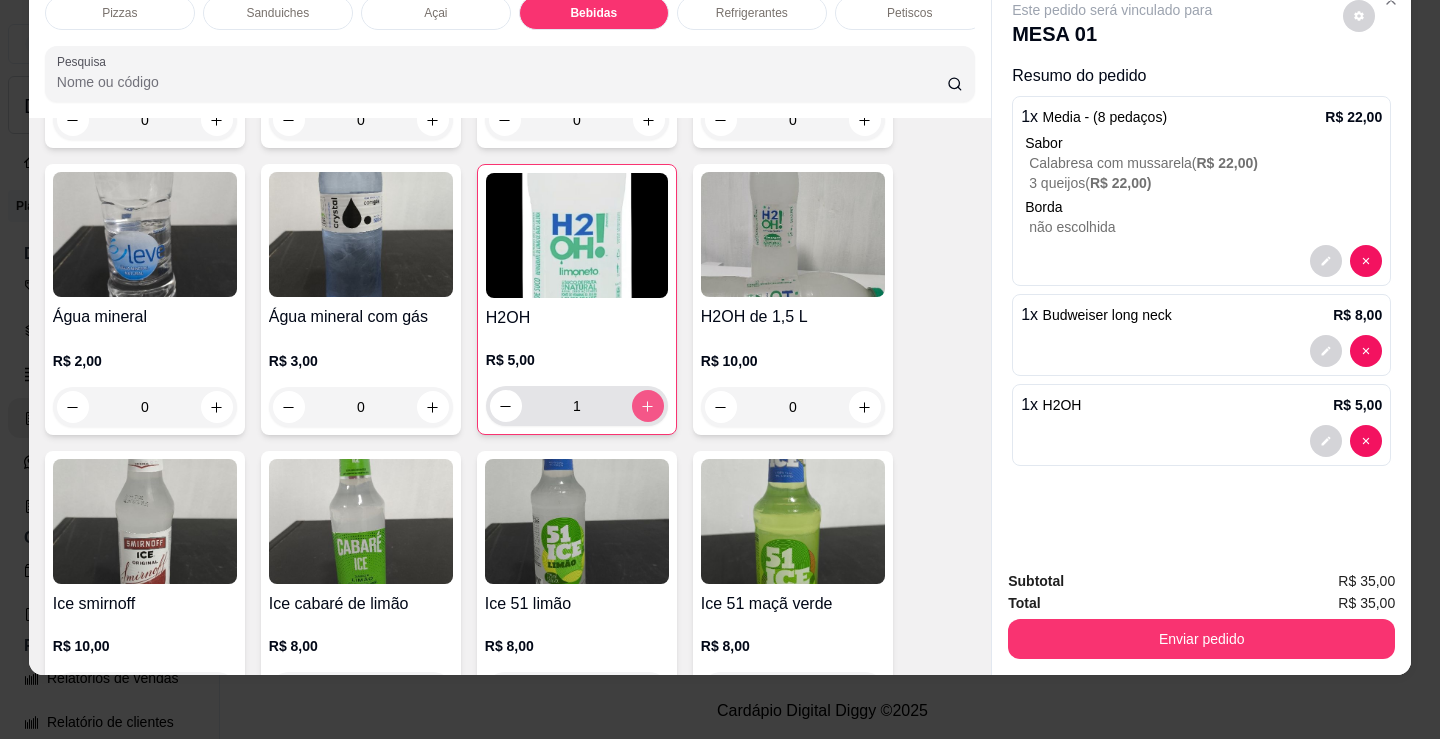 type on "1" 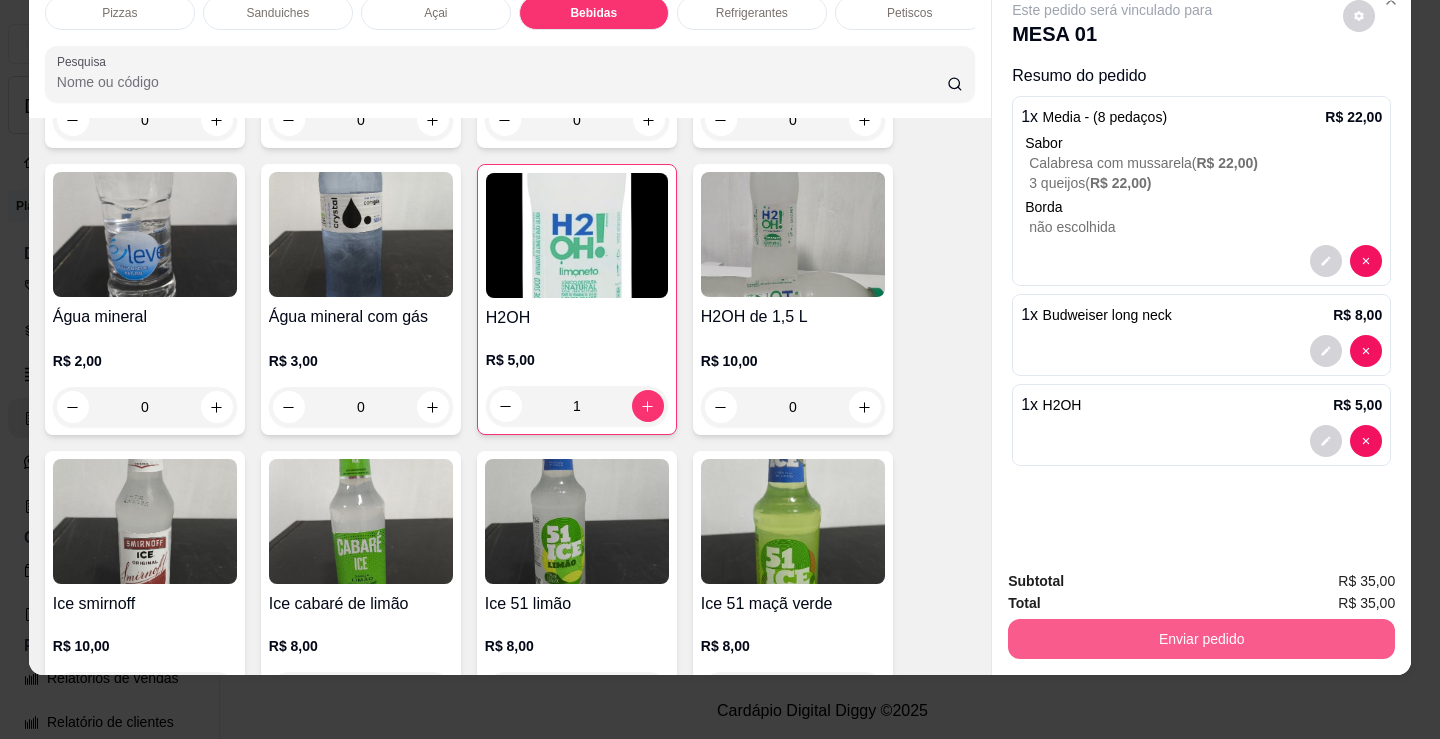 click on "Enviar pedido" at bounding box center (1201, 639) 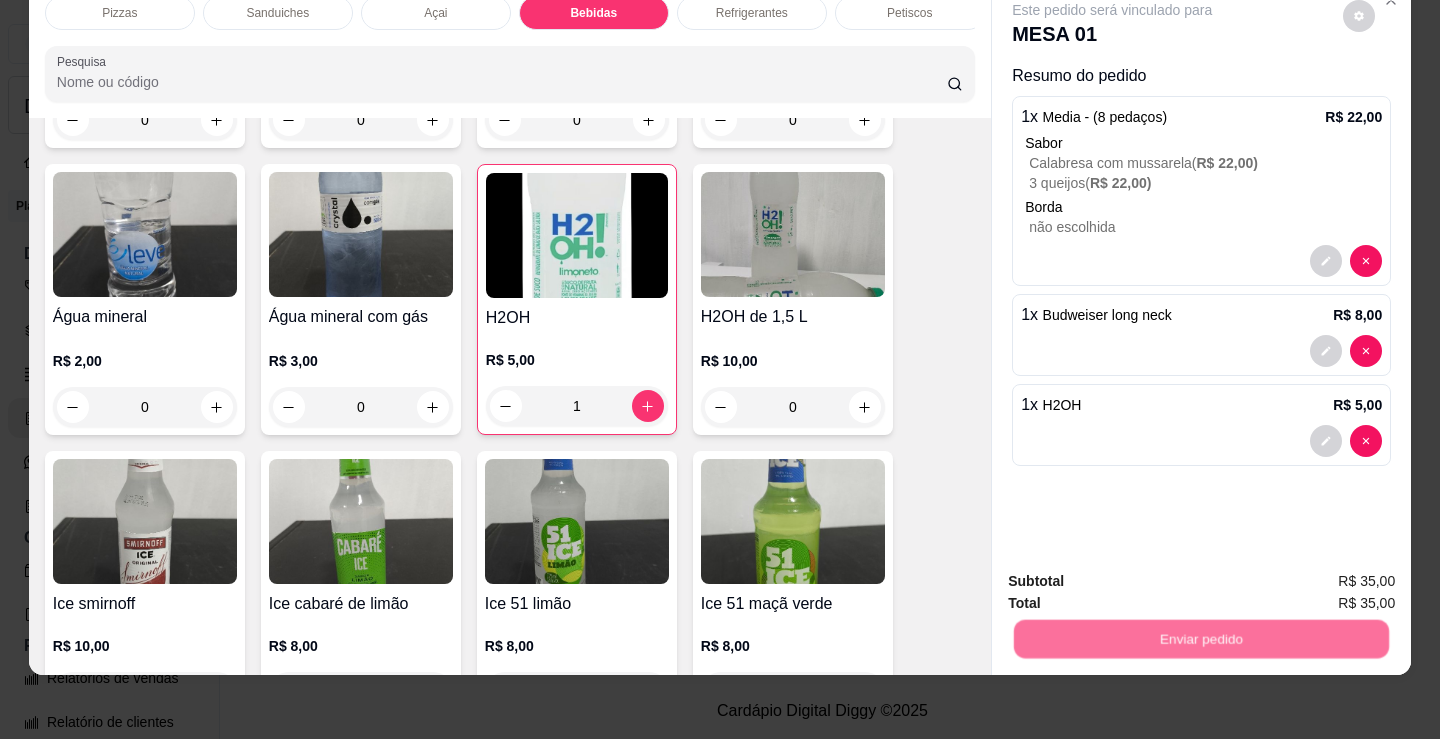 click on "Não registrar e enviar pedido" at bounding box center [1135, 575] 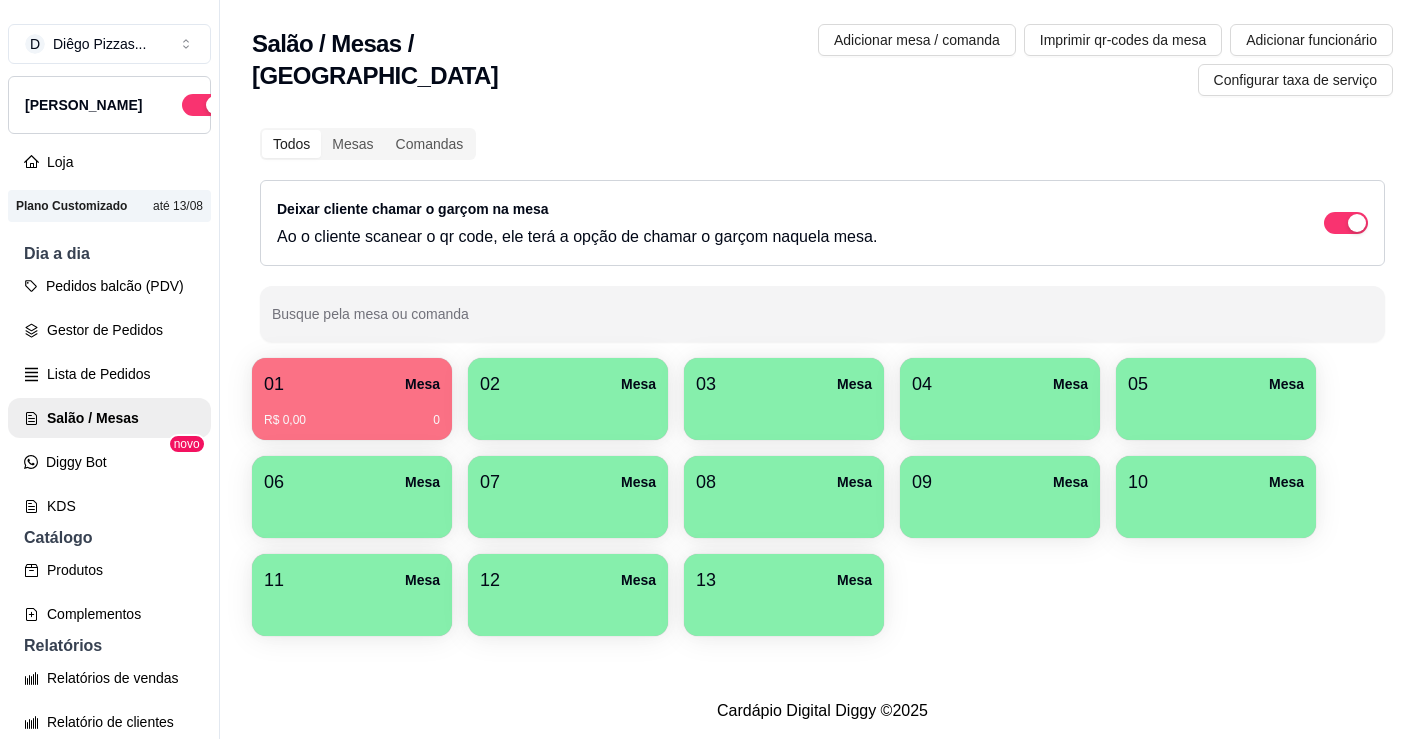 click at bounding box center (568, 413) 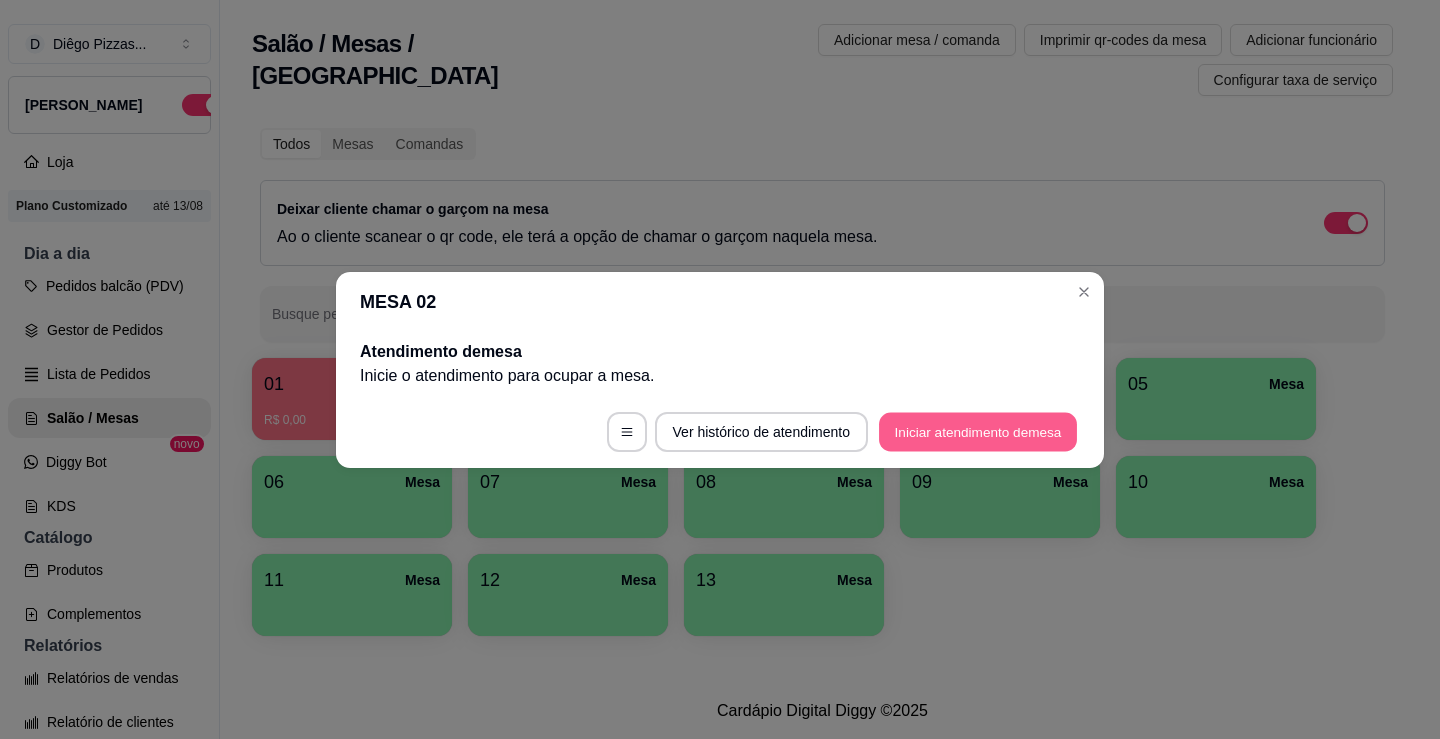 click on "Iniciar atendimento de  mesa" at bounding box center (978, 431) 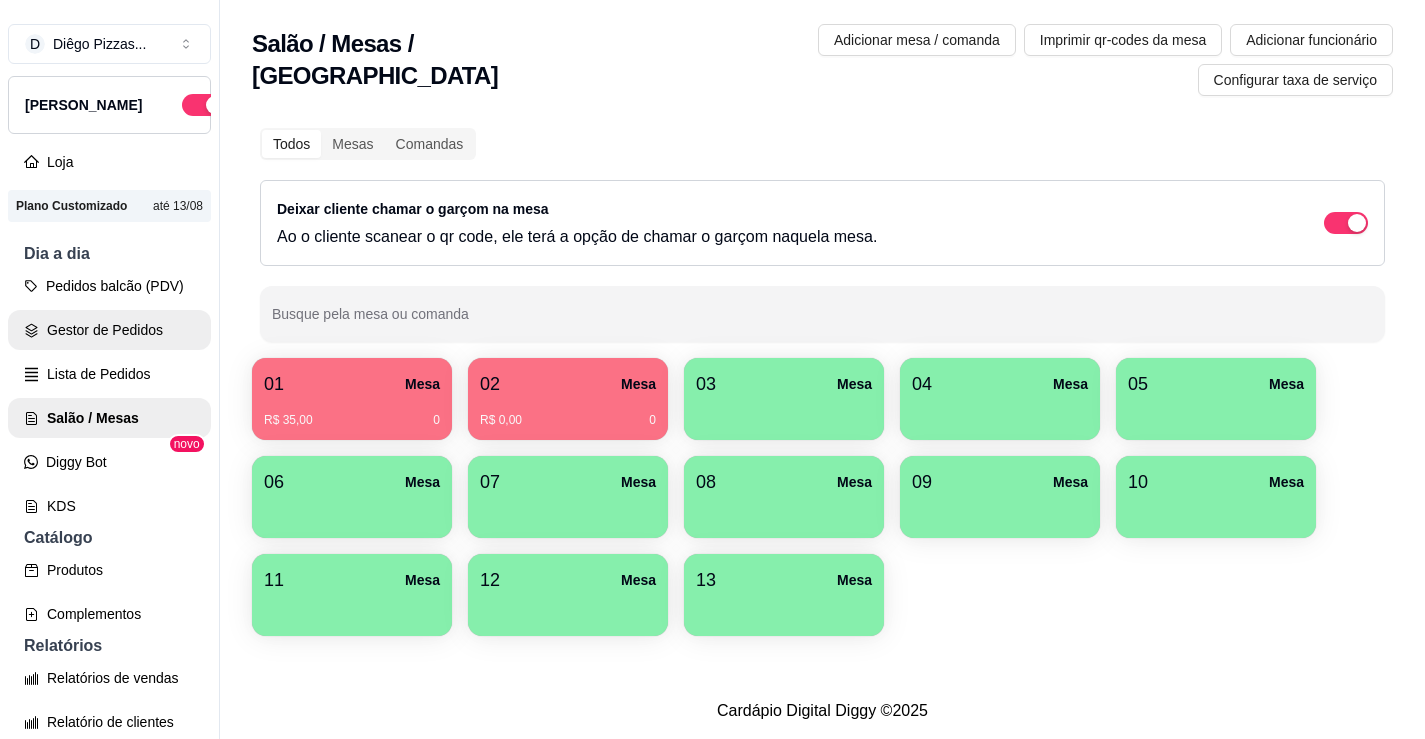 click on "Gestor de Pedidos" at bounding box center (109, 330) 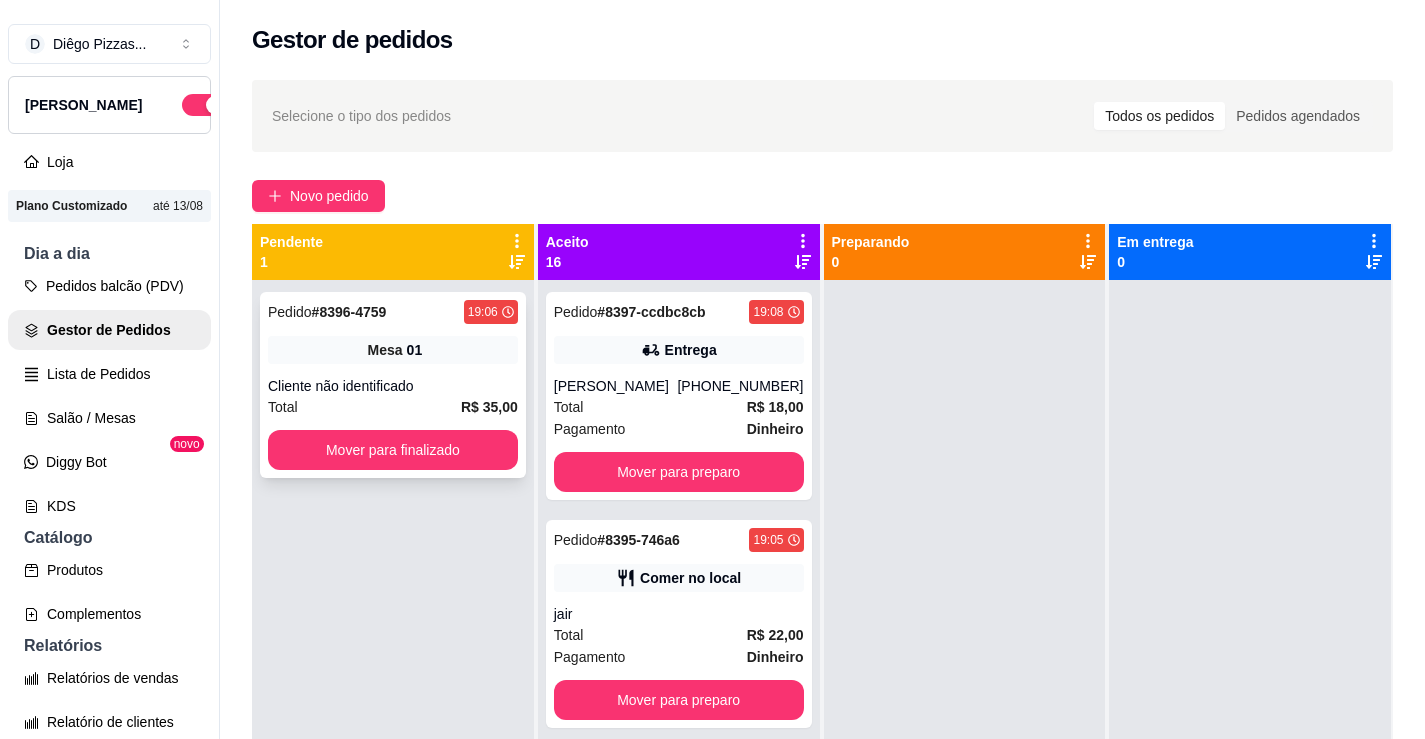 click on "Pedido  # 8396-4759 19:06 Mesa 01 Cliente não identificado Total R$ 35,00 Mover para finalizado" at bounding box center (393, 385) 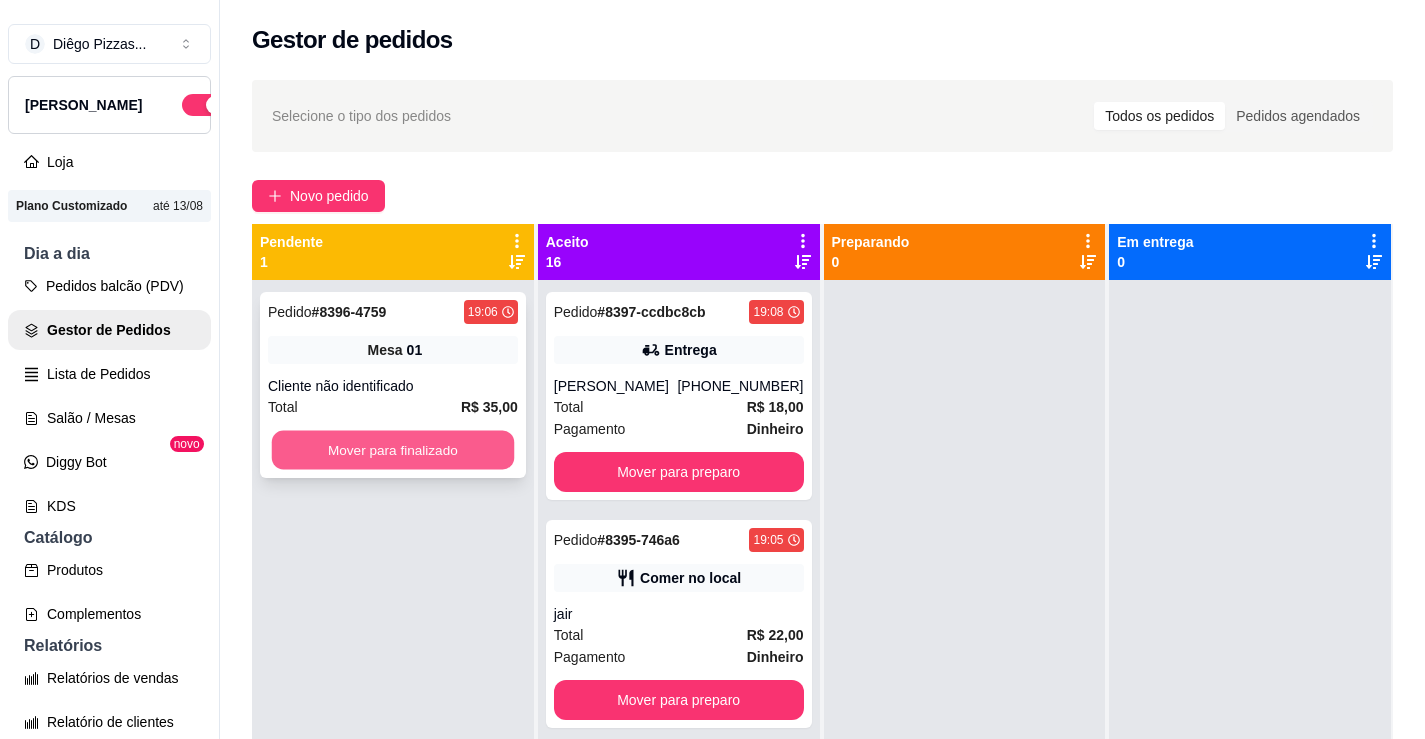 click on "Mover para finalizado" at bounding box center (393, 450) 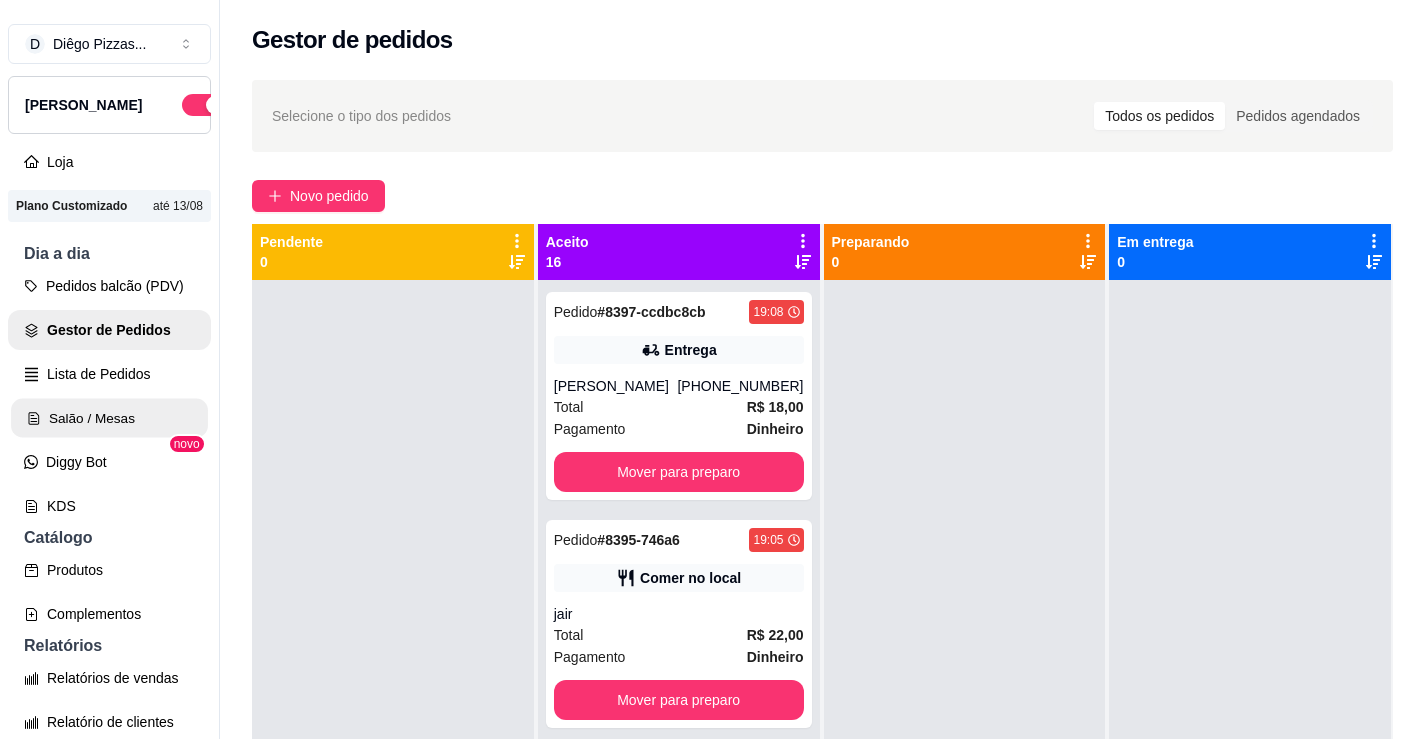 click on "Salão / Mesas" at bounding box center (109, 418) 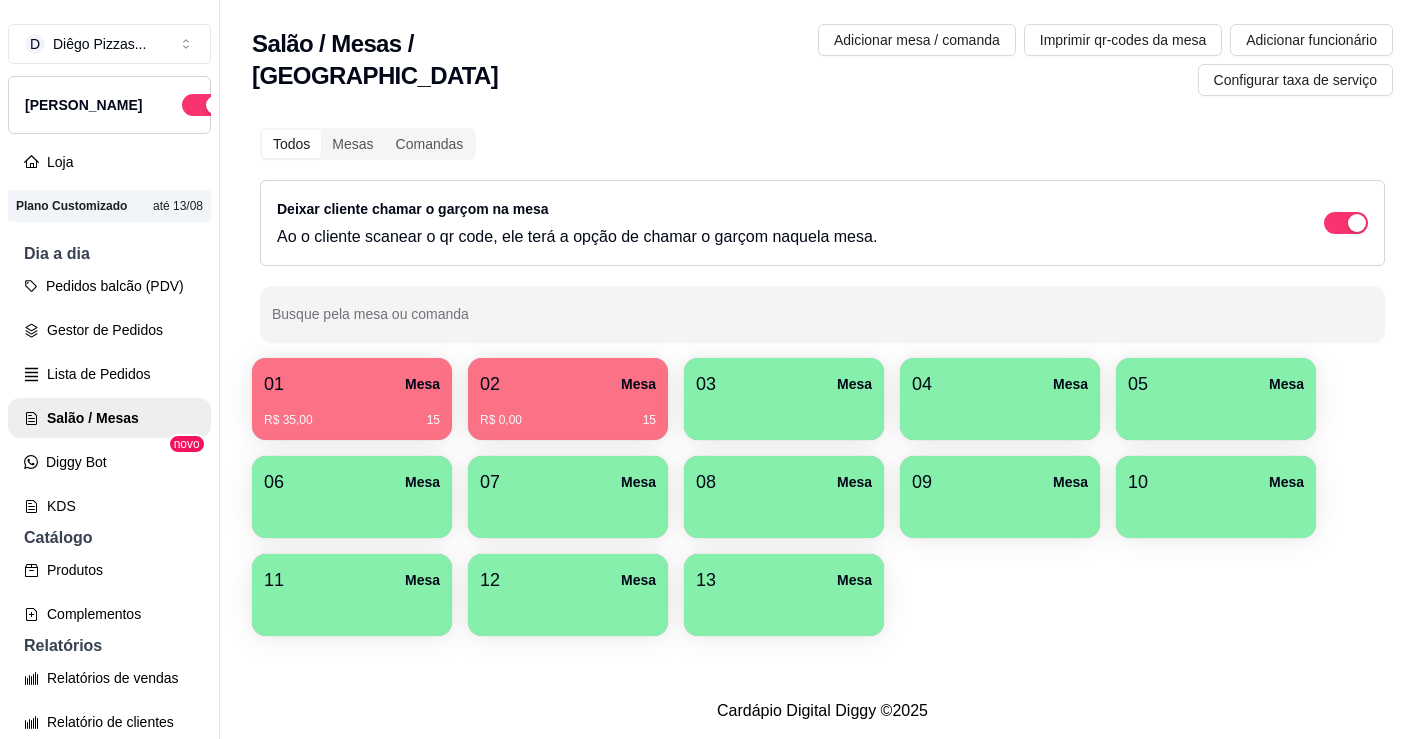 click at bounding box center [784, 413] 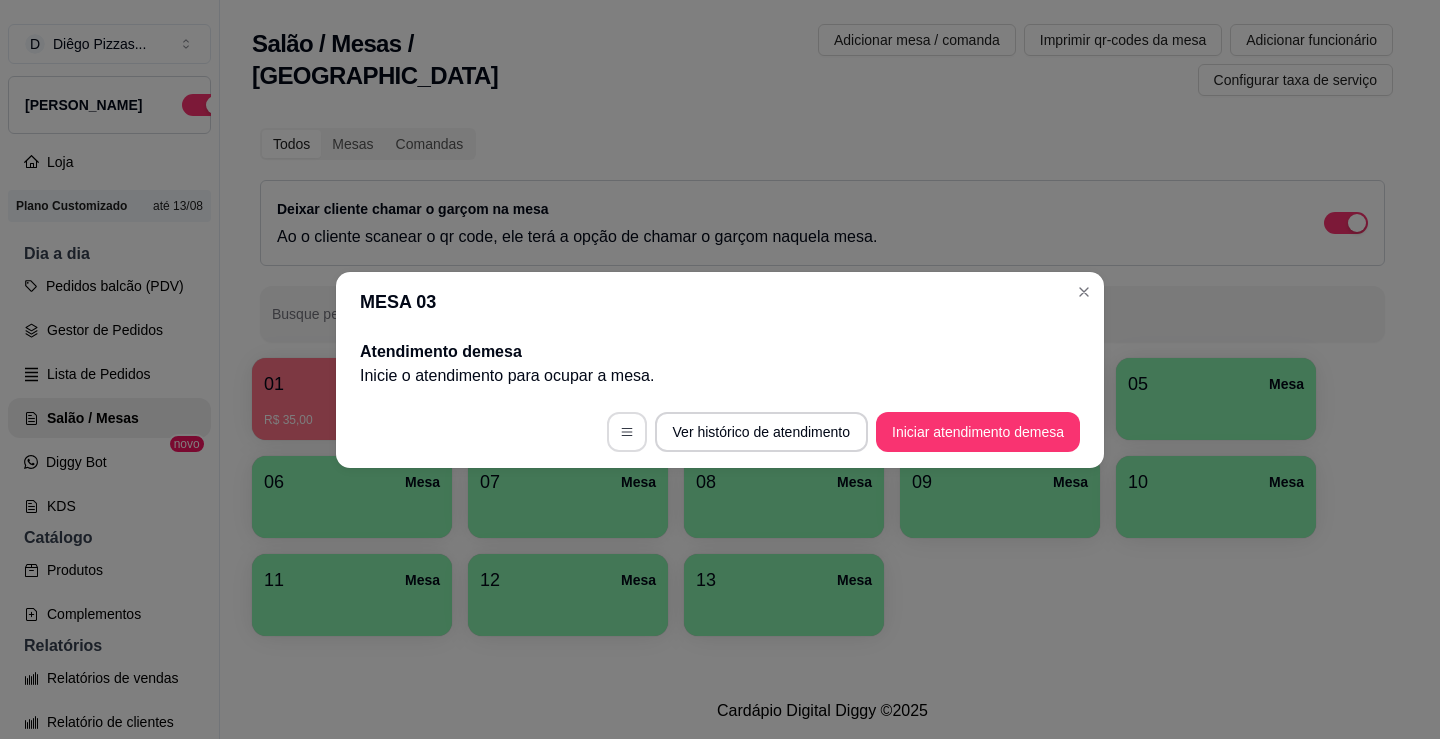 click at bounding box center [627, 432] 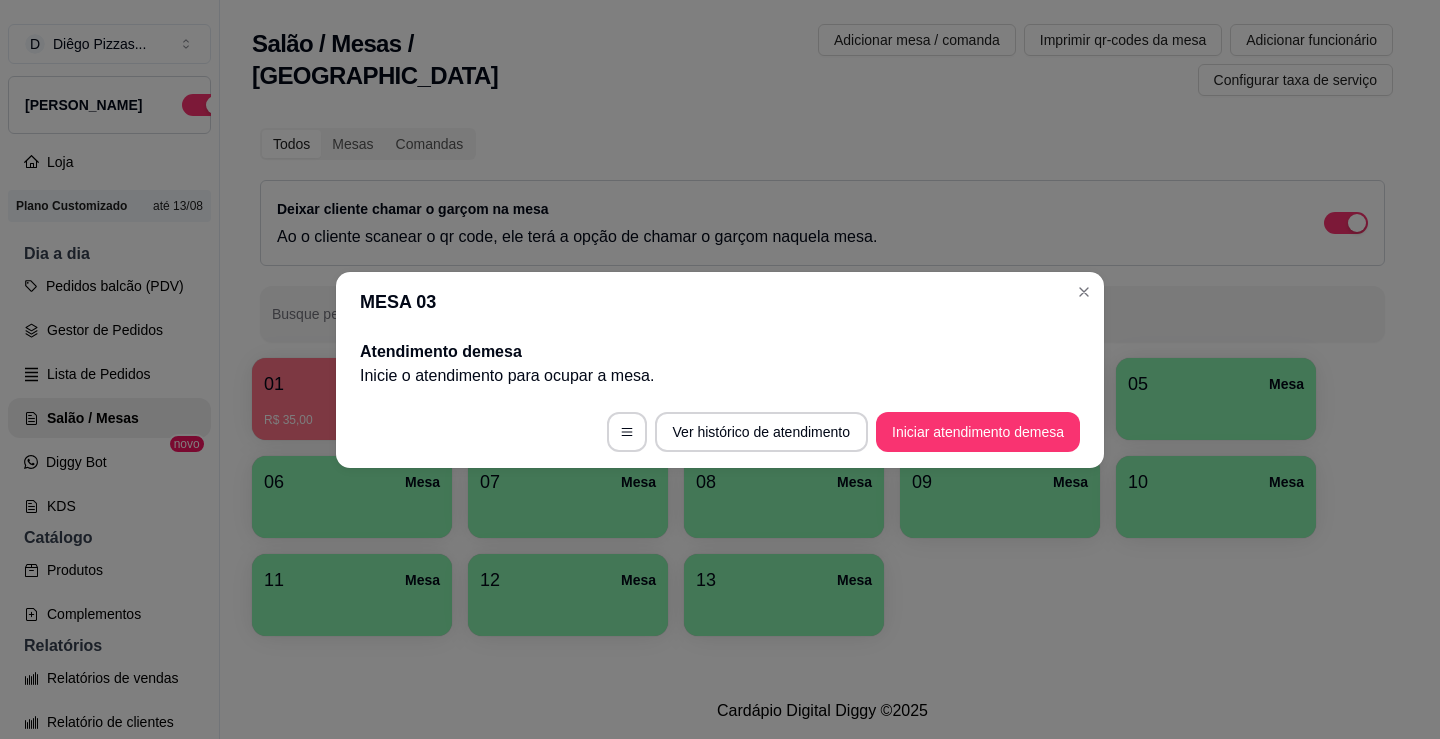 click on "MESA 03" at bounding box center (720, 302) 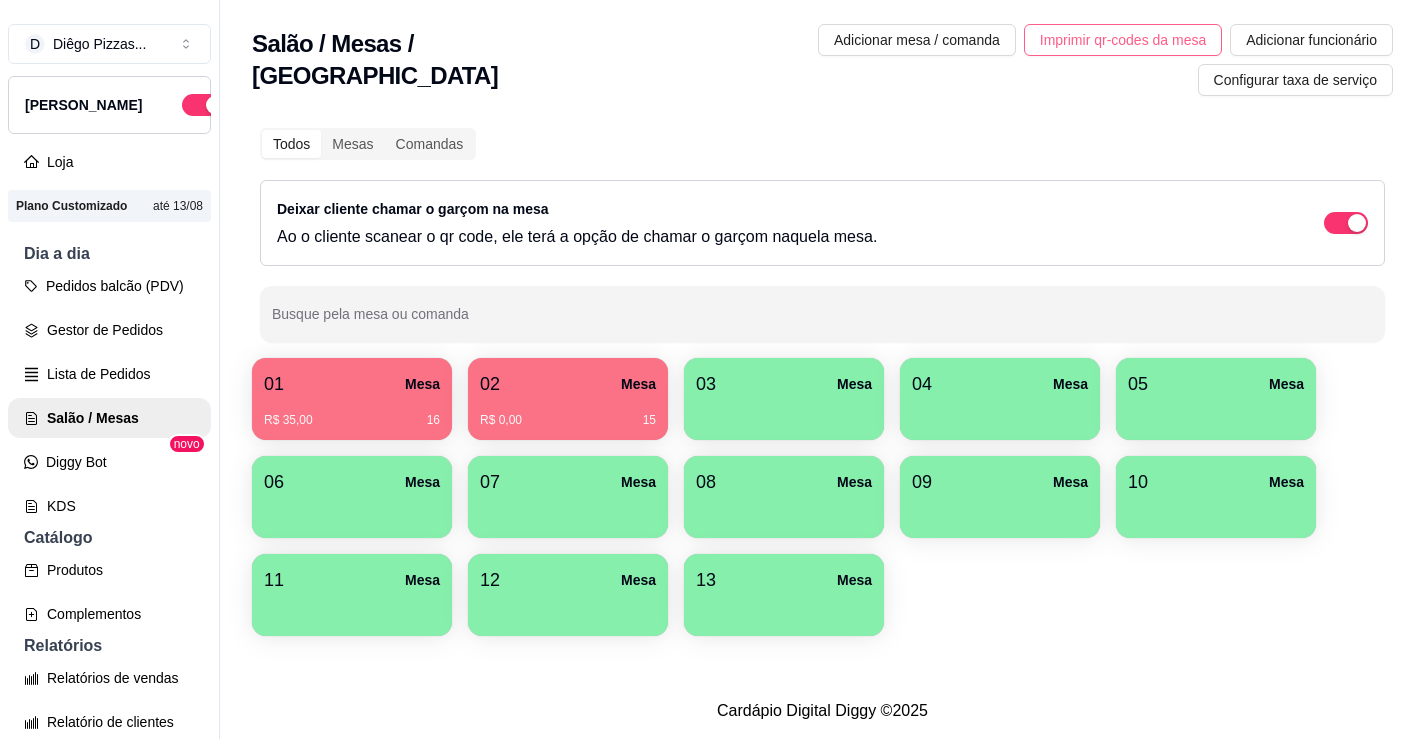 click on "Imprimir qr-codes da mesa" at bounding box center [1123, 40] 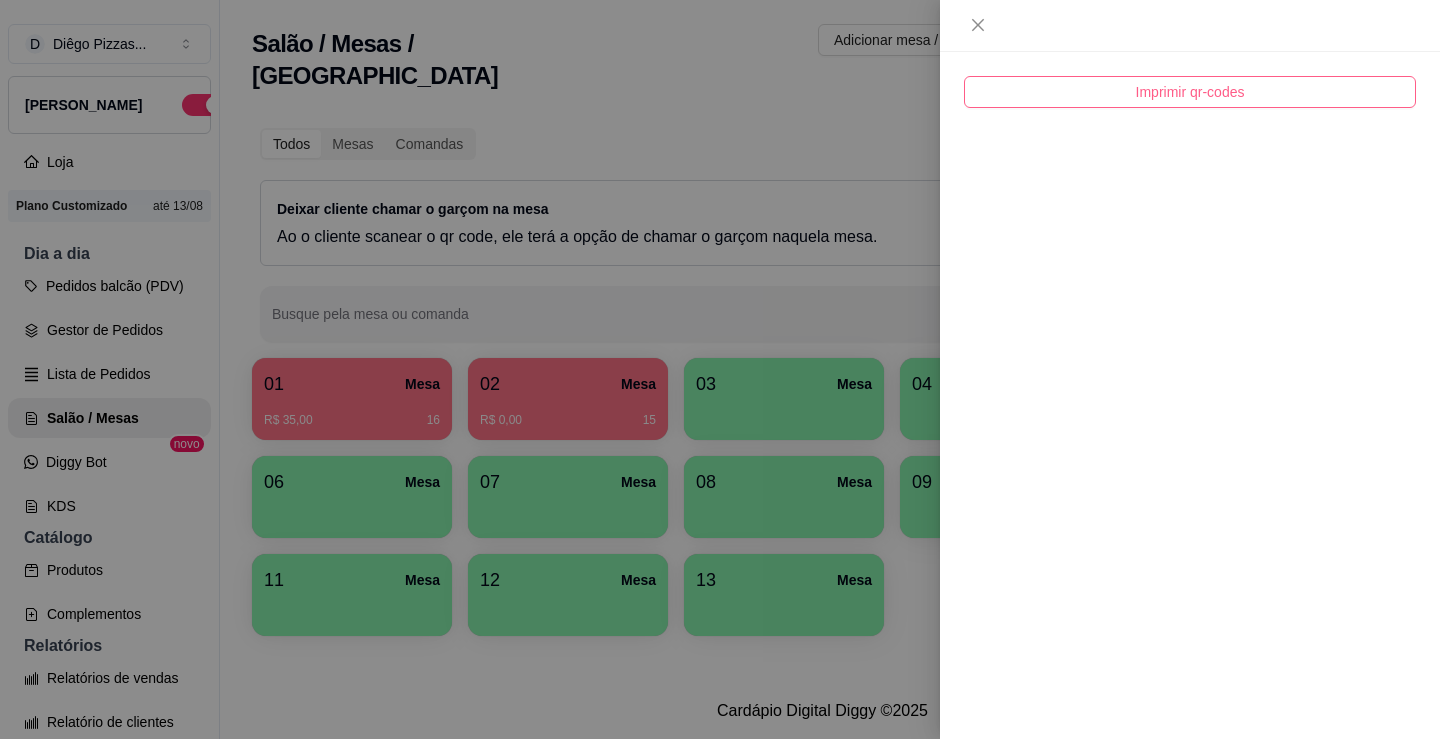 click on "Imprimir qr-codes" at bounding box center [1190, 92] 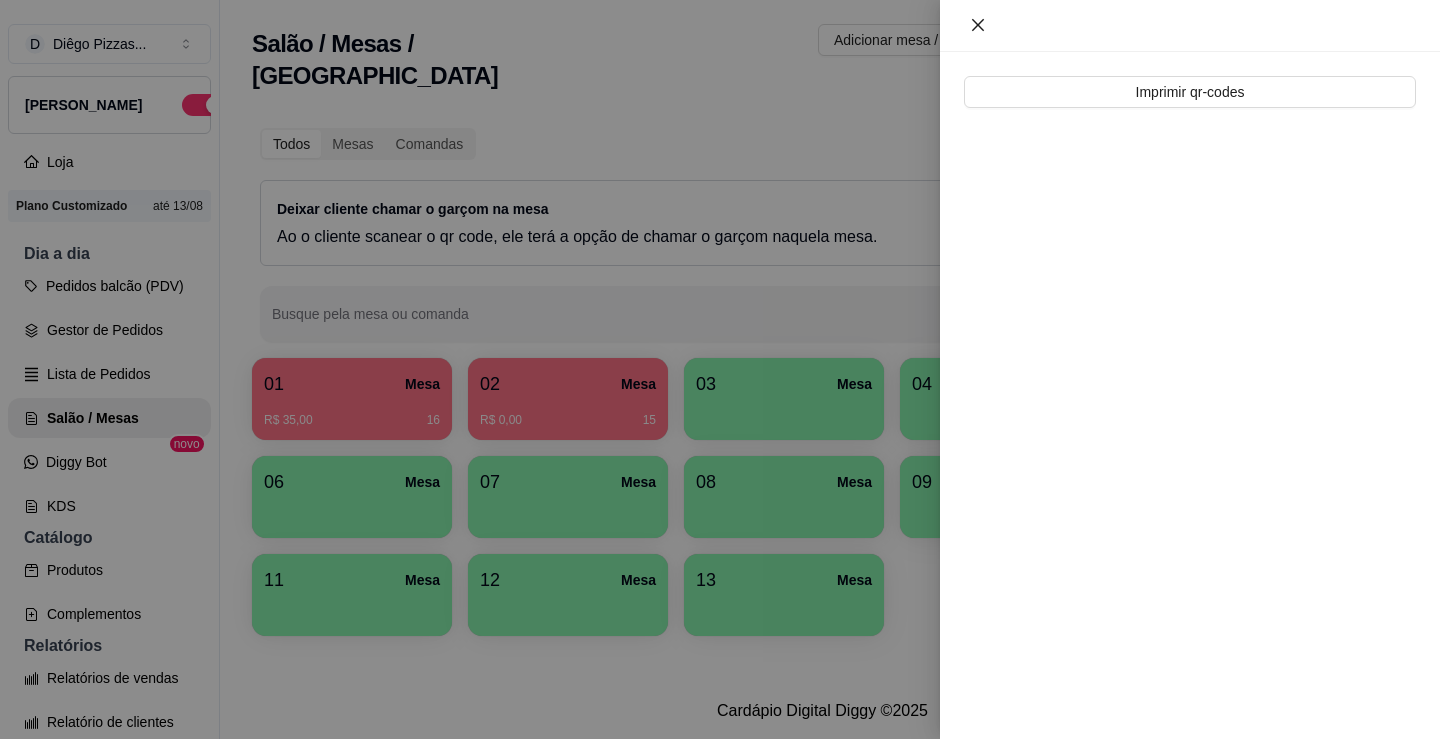click 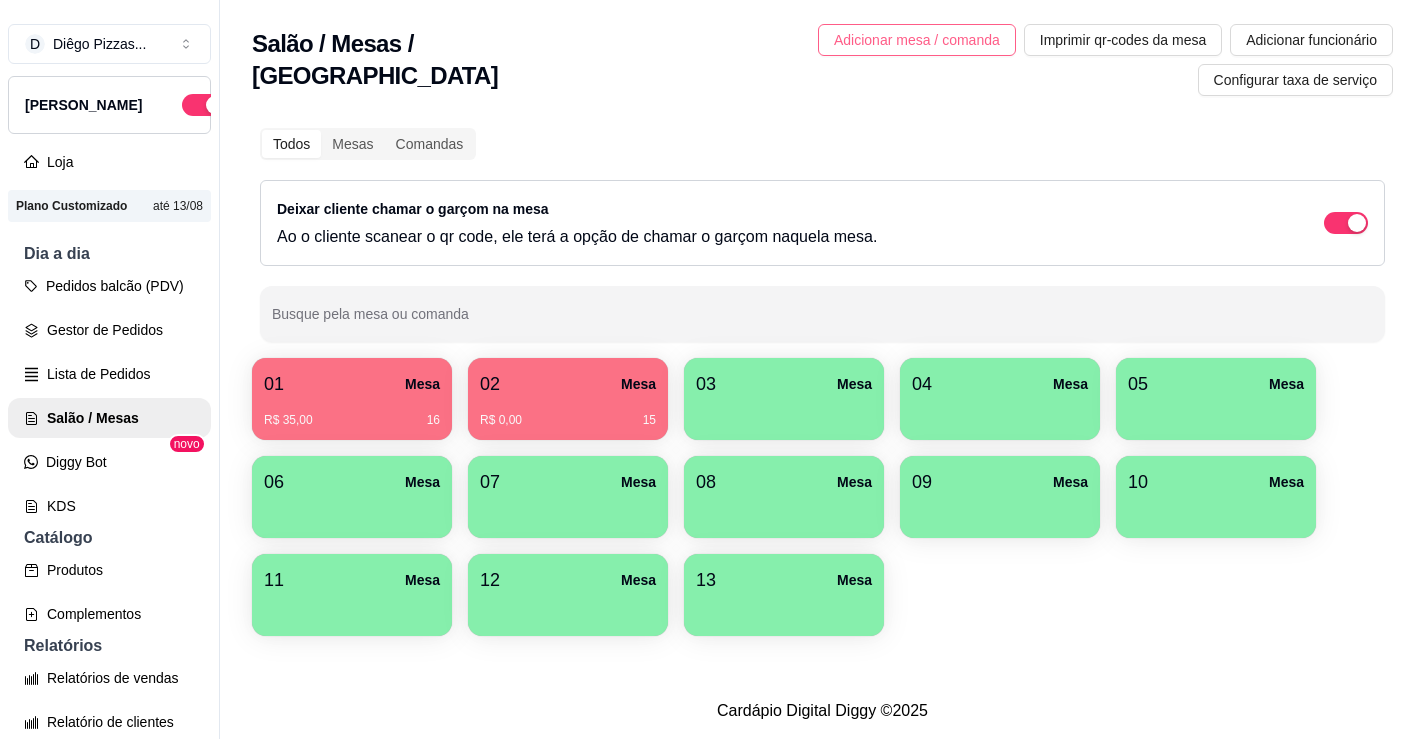click on "Adicionar mesa / comanda" at bounding box center [917, 40] 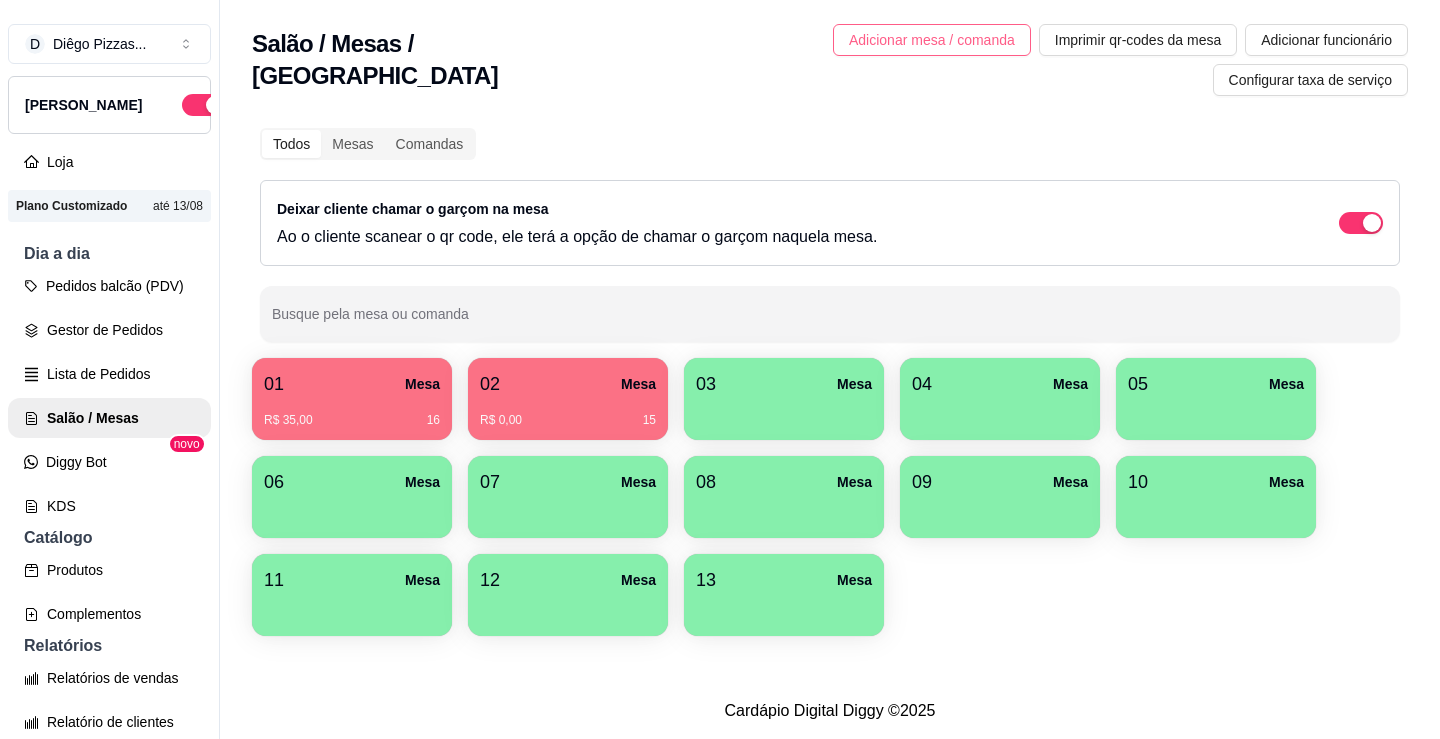 select on "TABLE" 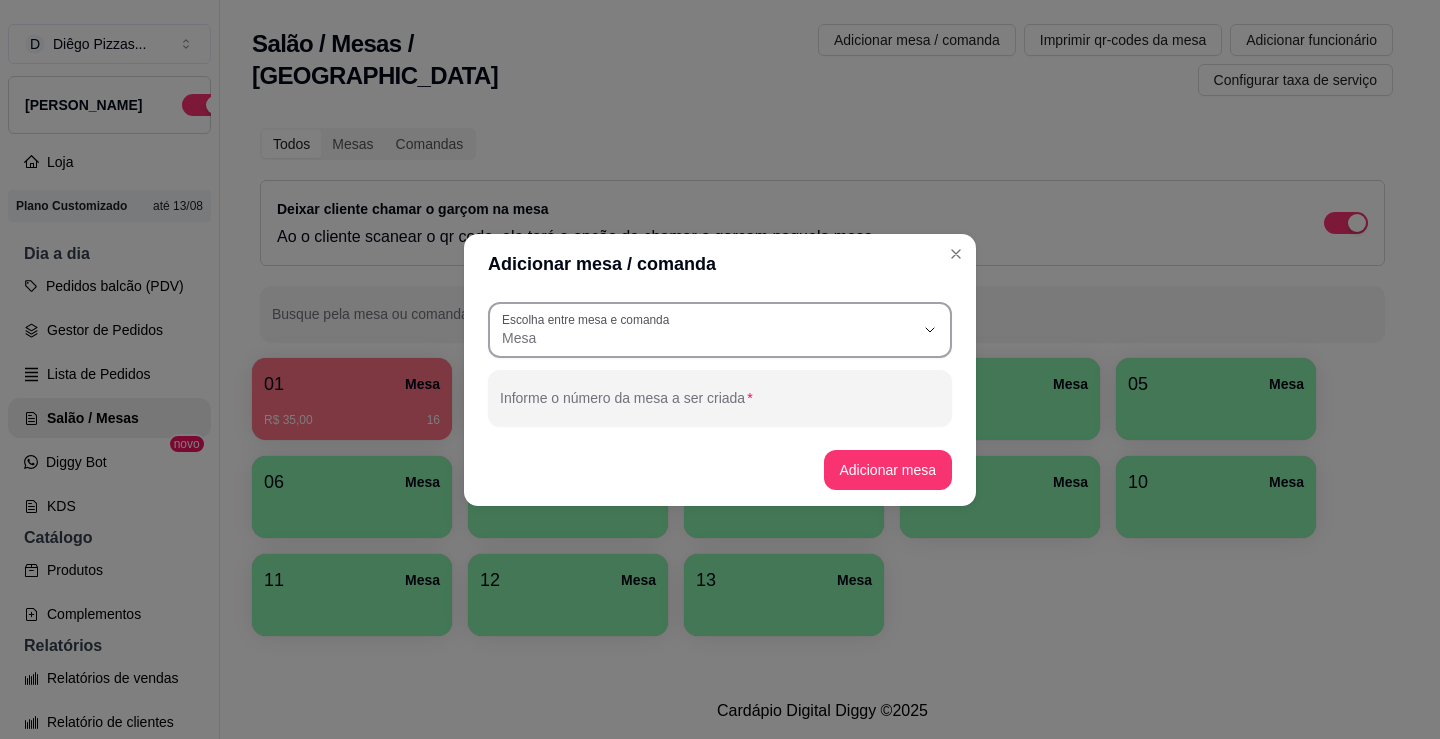 click on "Mesa" at bounding box center [708, 330] 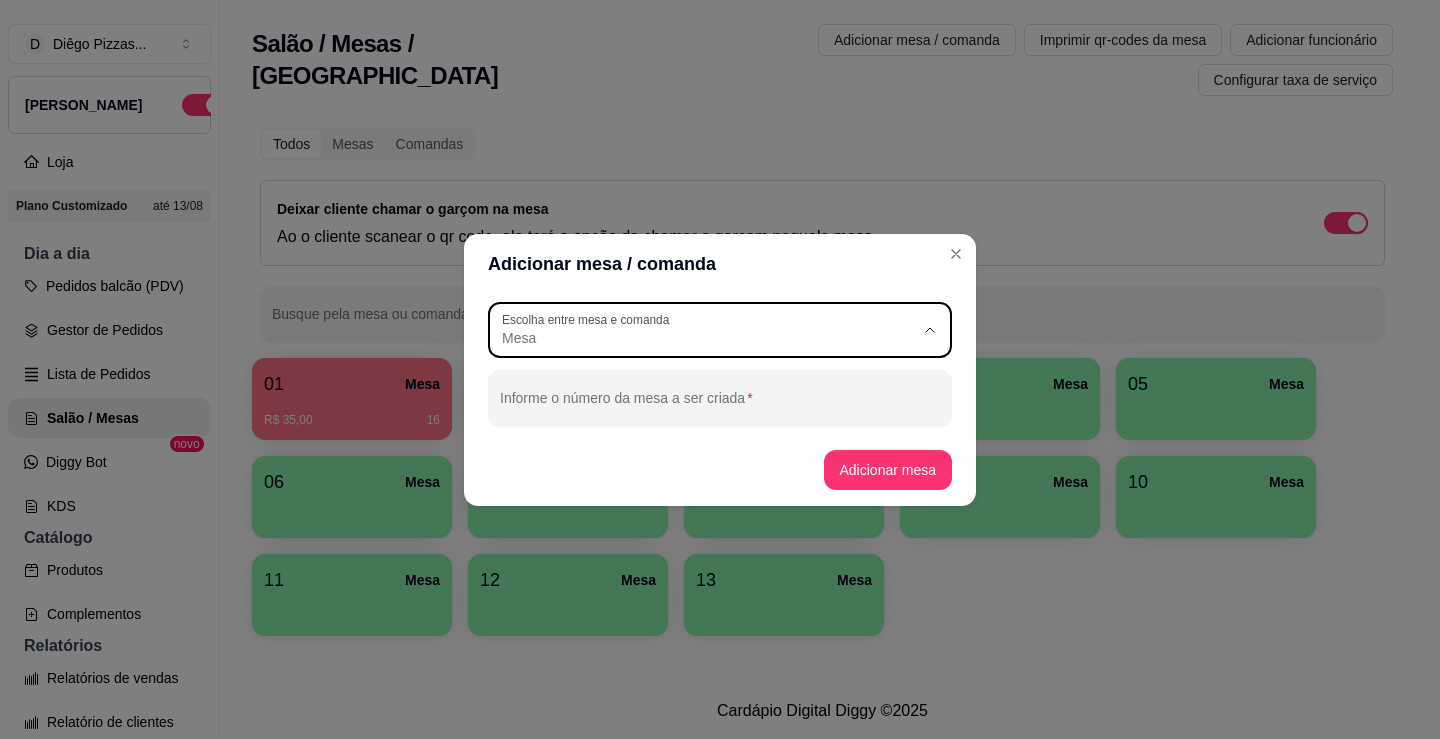 click on "Comanda" at bounding box center [711, 417] 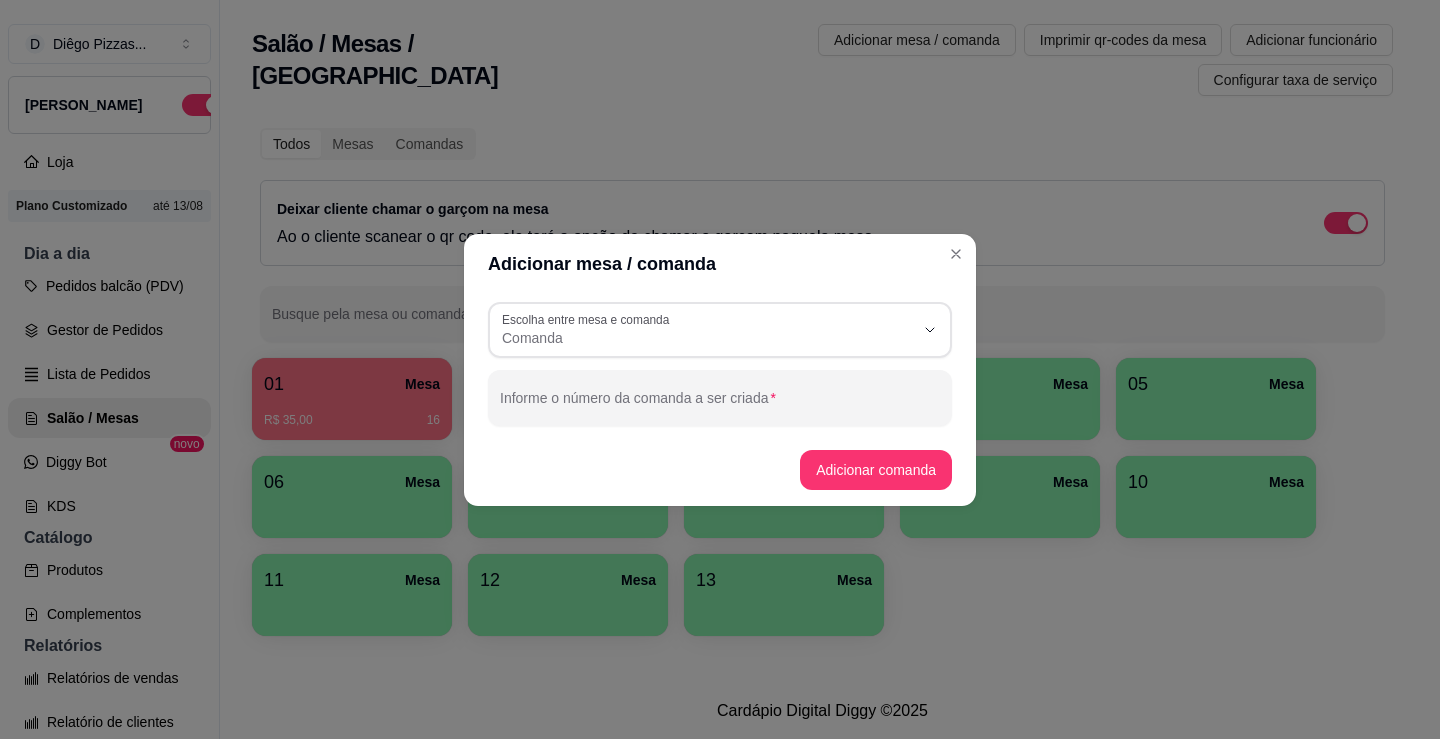 scroll, scrollTop: 19, scrollLeft: 0, axis: vertical 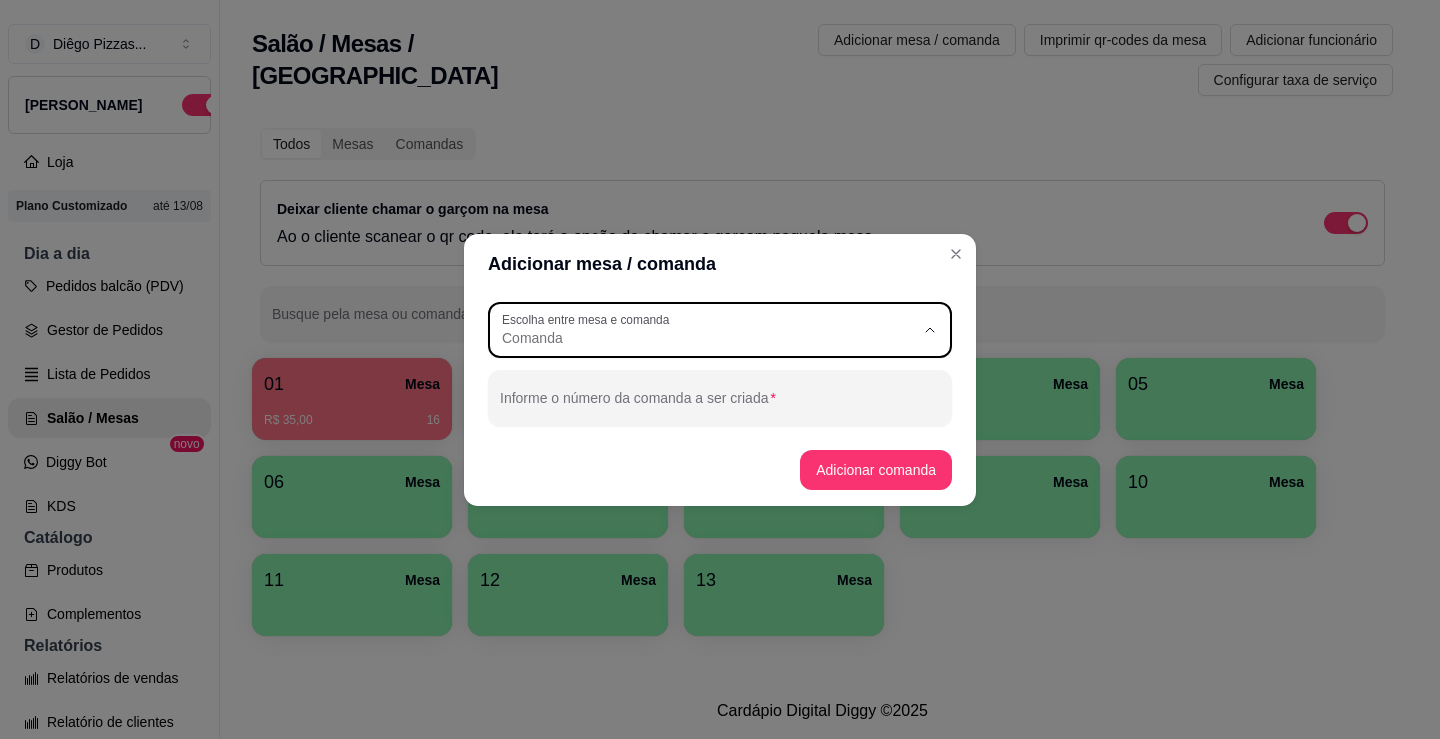 click on "Comanda" at bounding box center [708, 338] 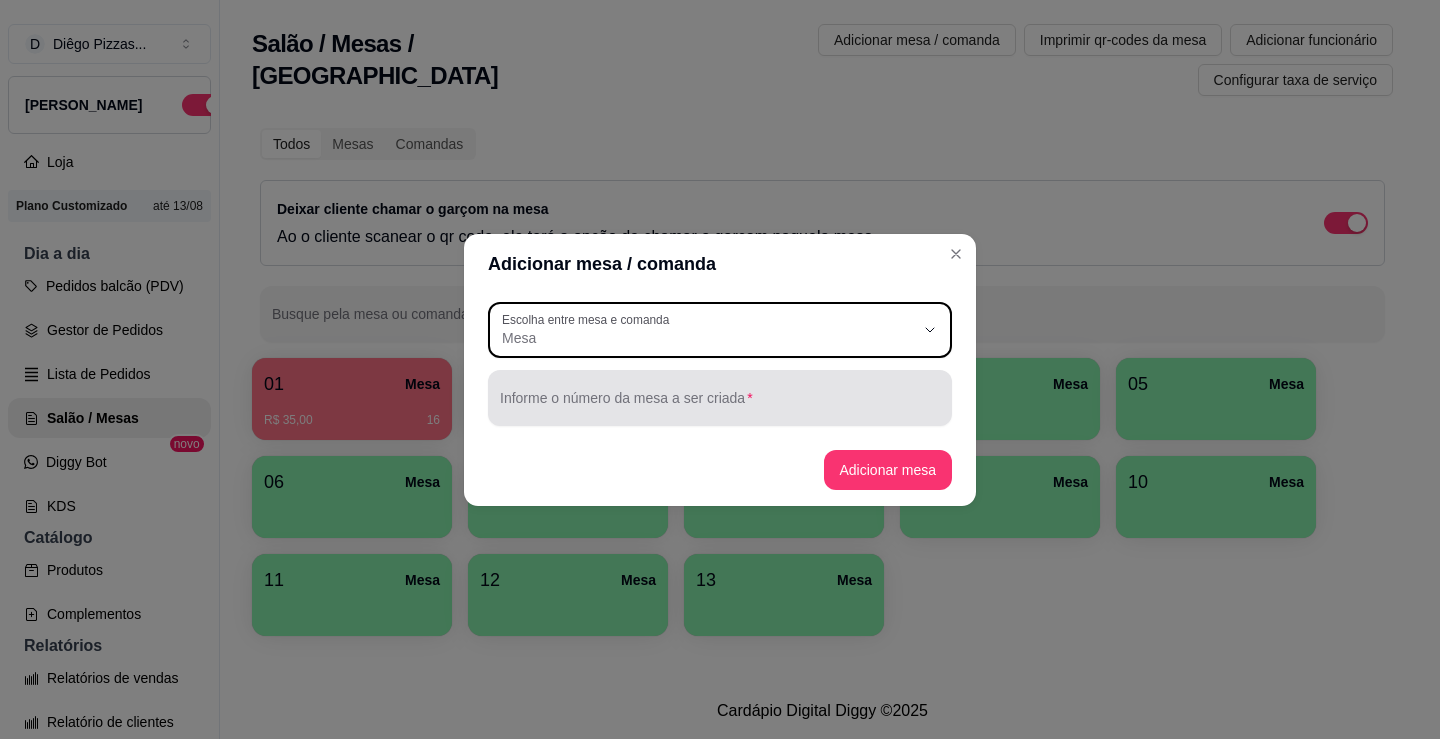 click on "Informe o número da mesa a ser criada" at bounding box center [720, 406] 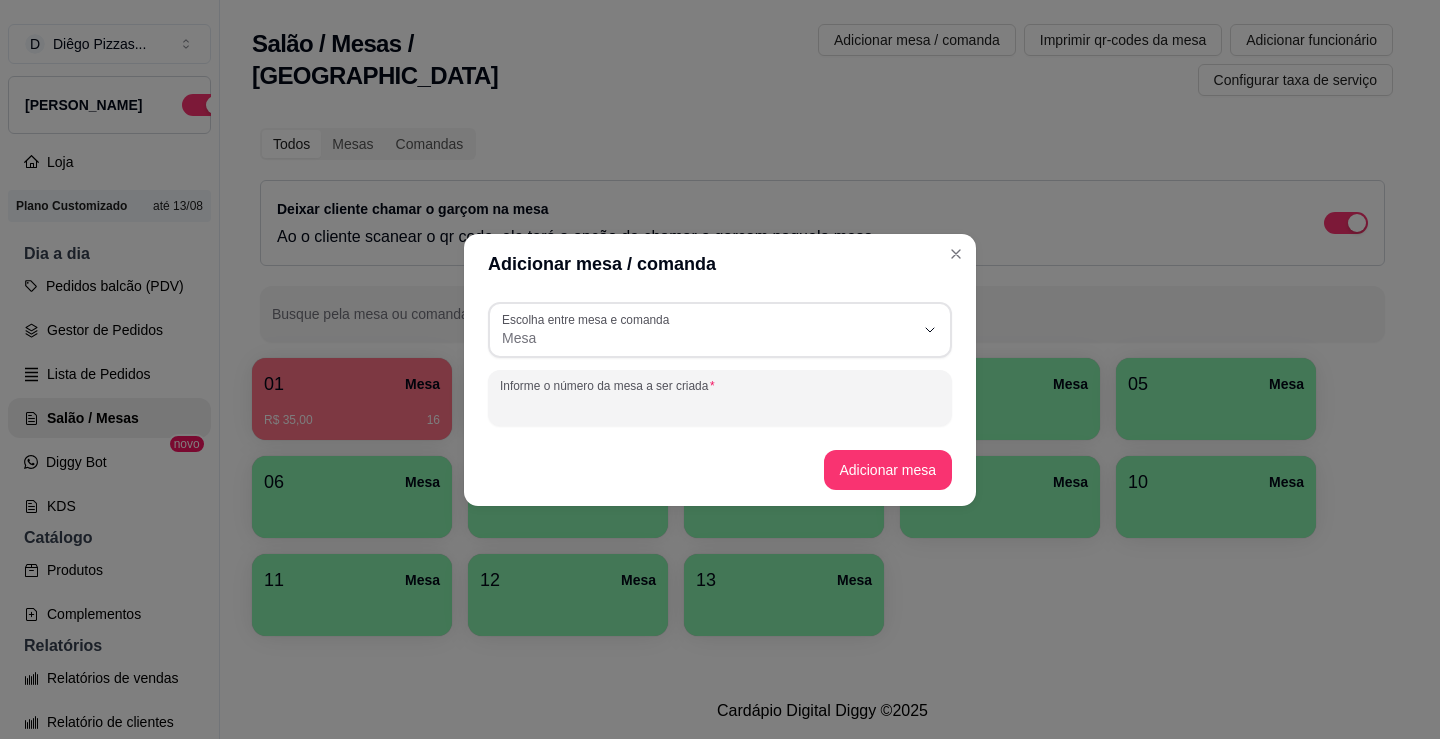 type on "1" 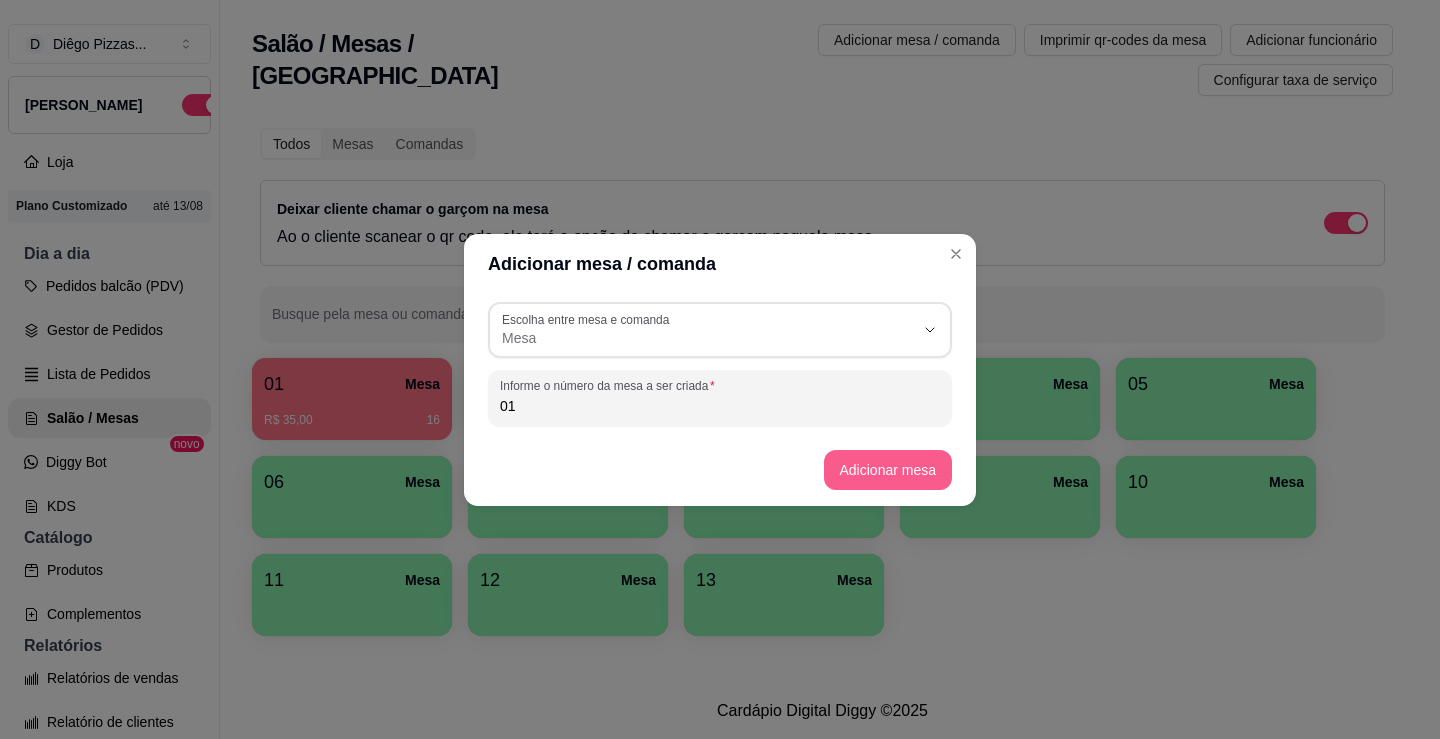 type on "01" 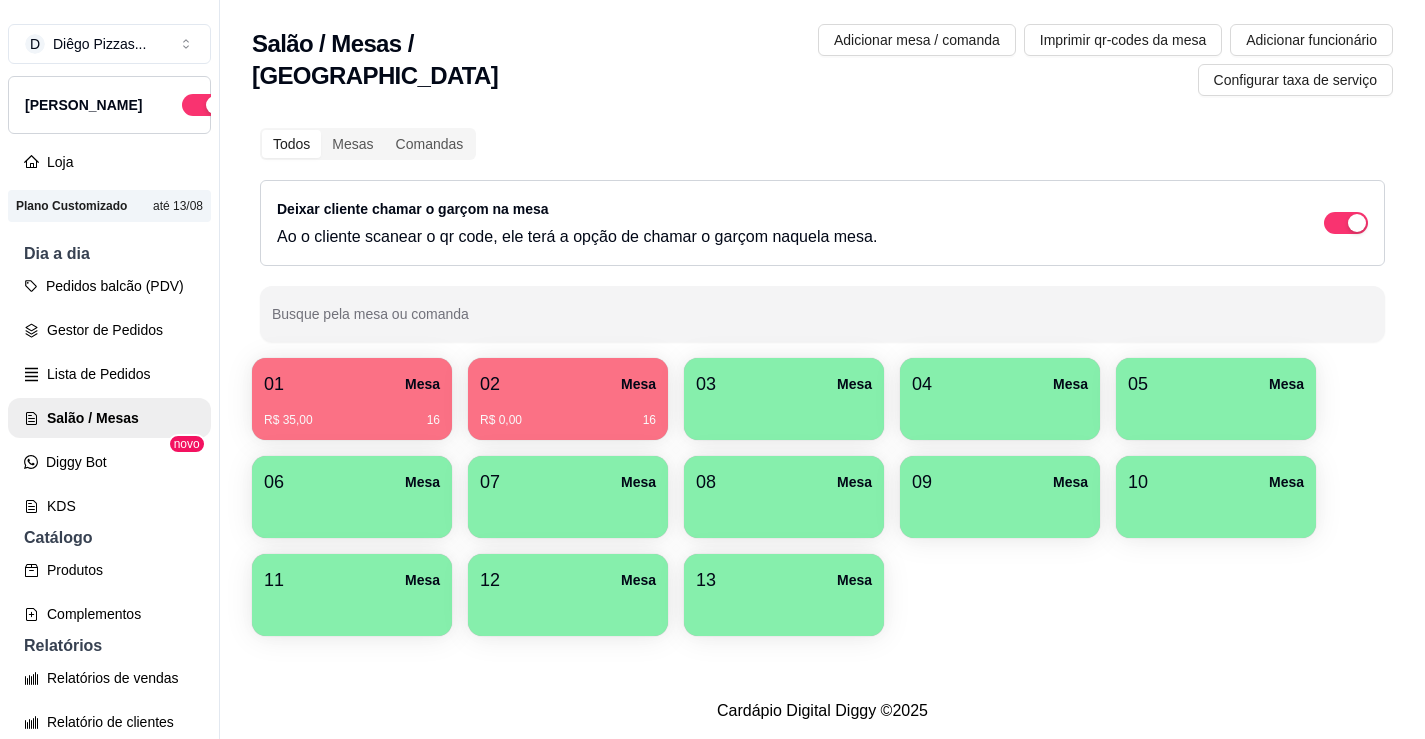 click on "Todos Mesas Comandas Deixar cliente chamar o garçom na mesa Ao o cliente scanear o qr code, ele terá a opção de chamar o garçom naquela mesa. Busque pela mesa ou comanda" at bounding box center (822, 235) 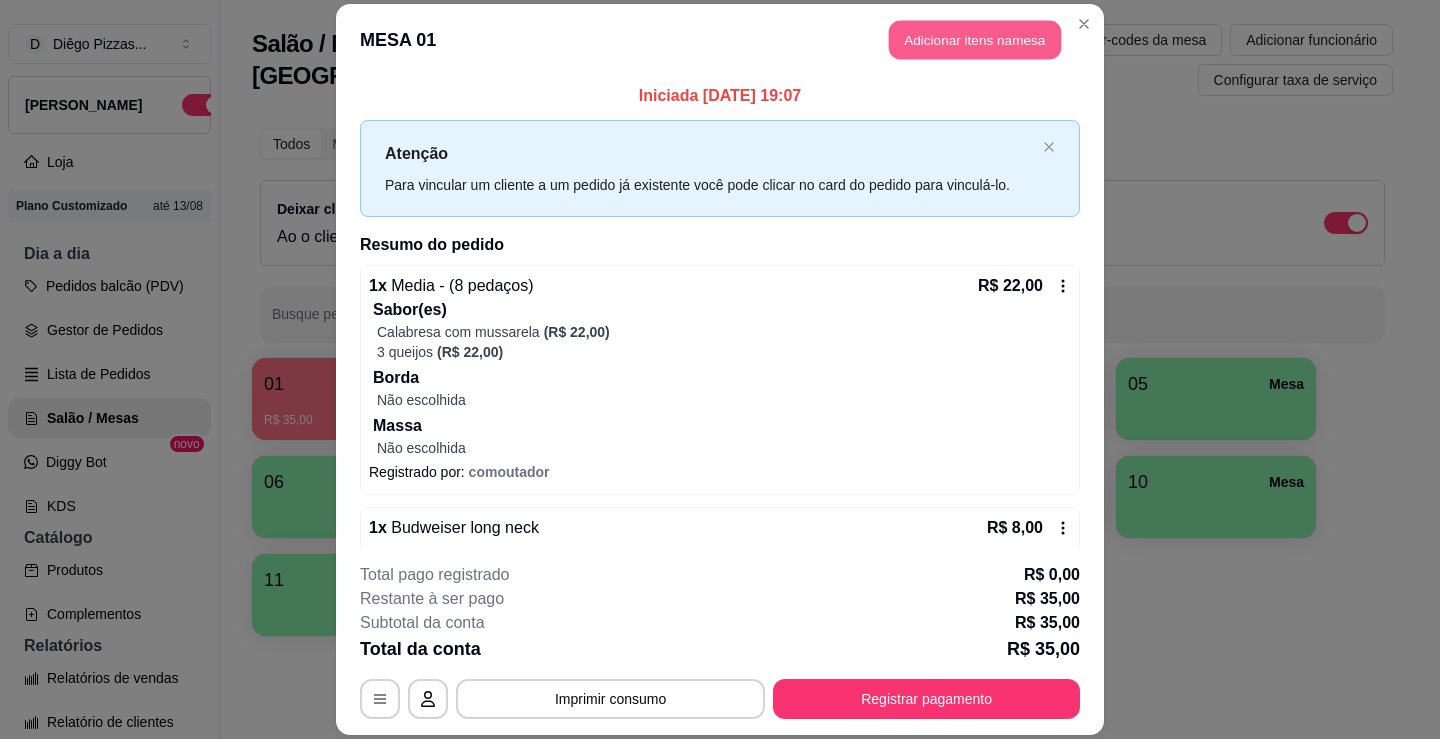 click on "Adicionar itens na  mesa" at bounding box center [975, 39] 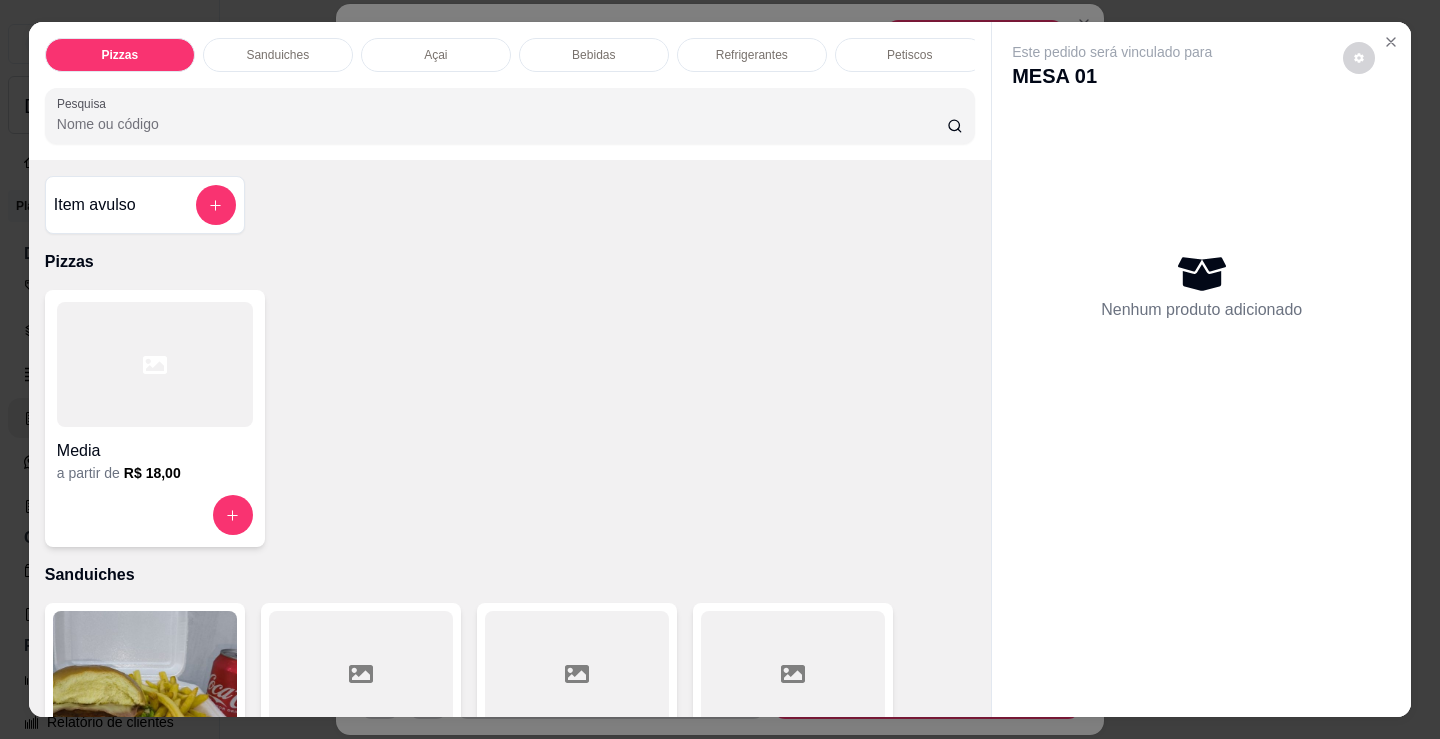 click on "Bebidas" at bounding box center [594, 55] 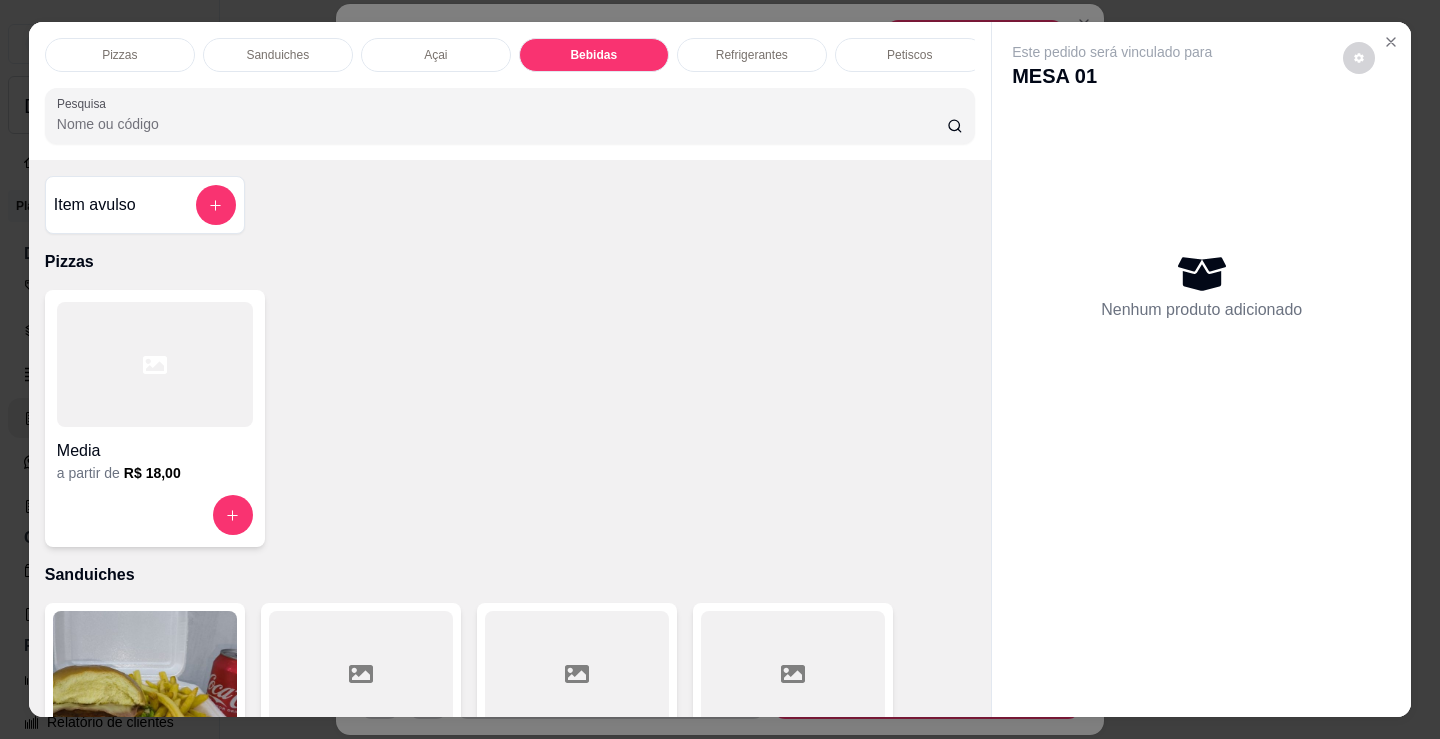 scroll, scrollTop: 2478, scrollLeft: 0, axis: vertical 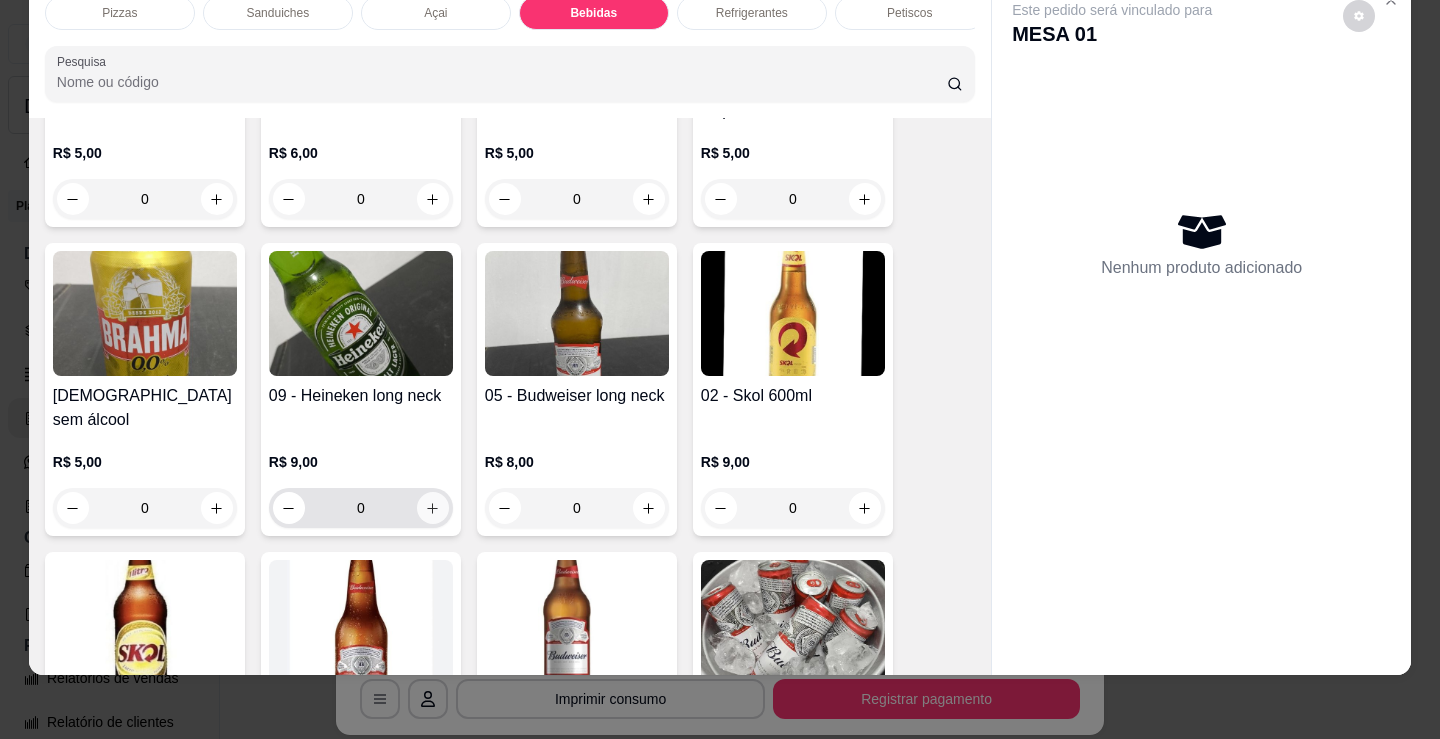 click 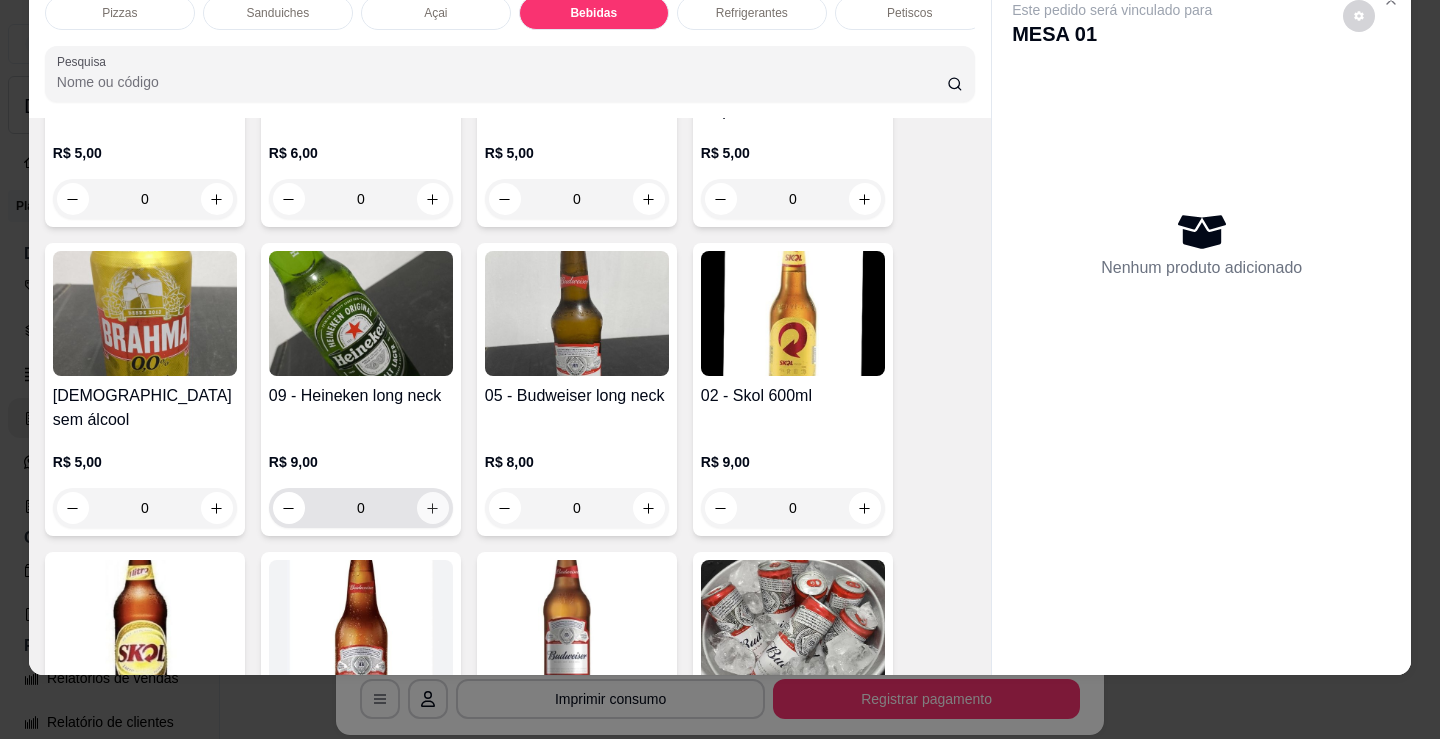 type on "1" 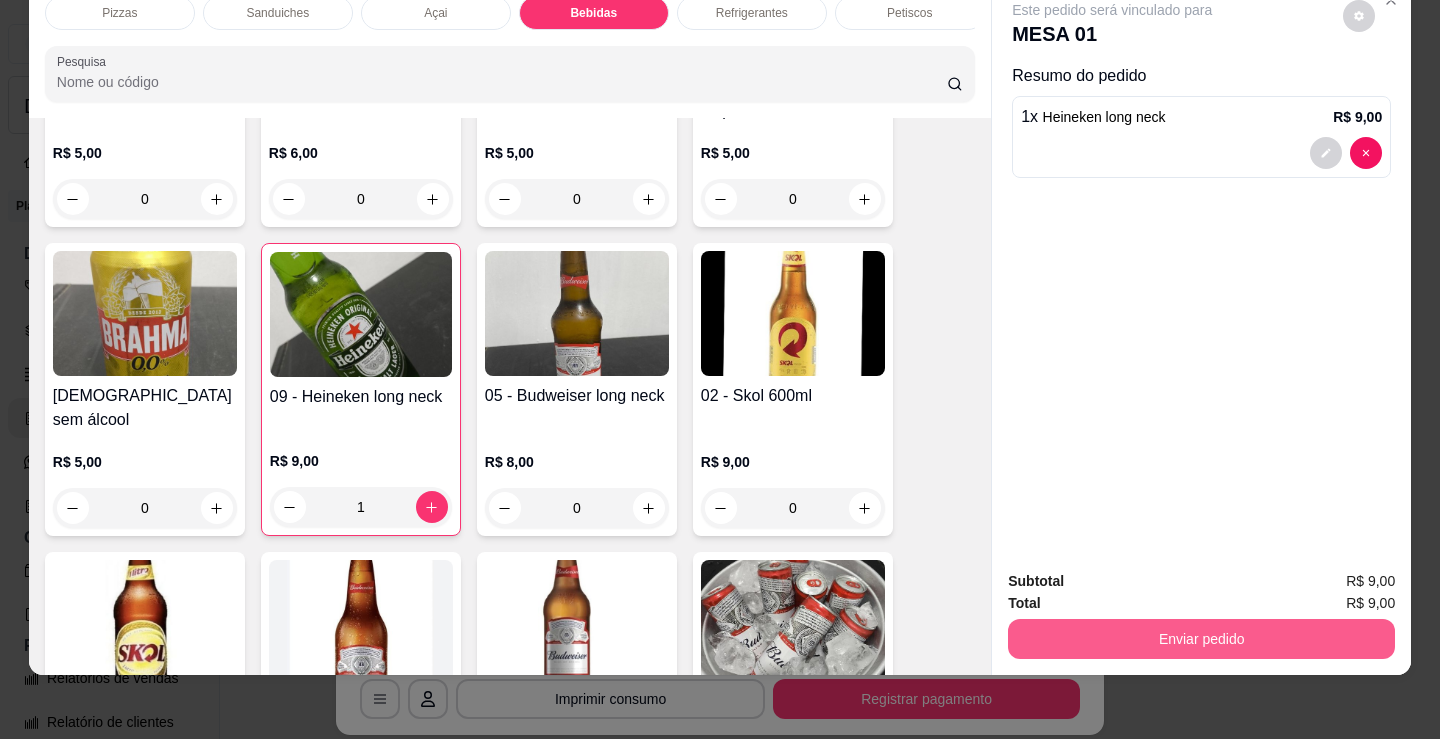 click on "Enviar pedido" at bounding box center (1201, 639) 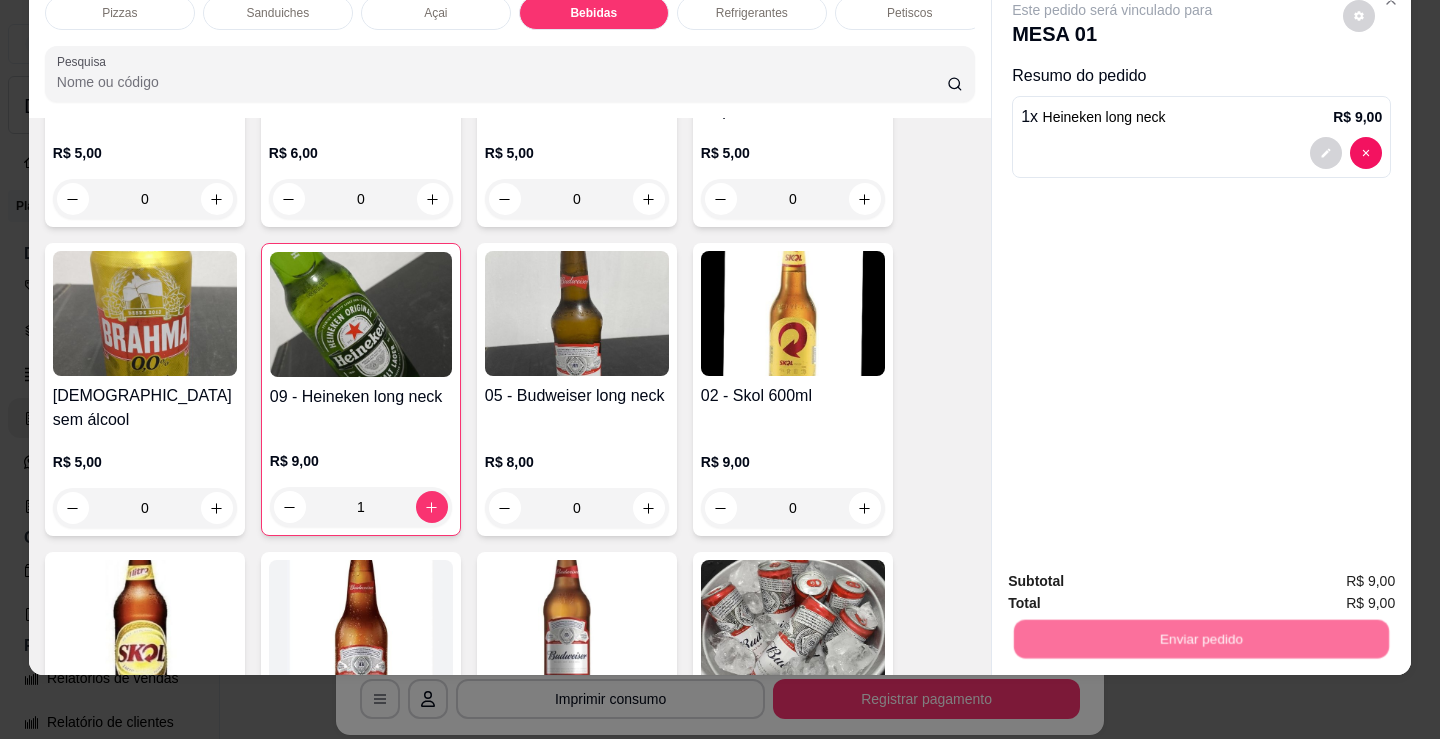 click on "Não registrar e enviar pedido" at bounding box center (1135, 575) 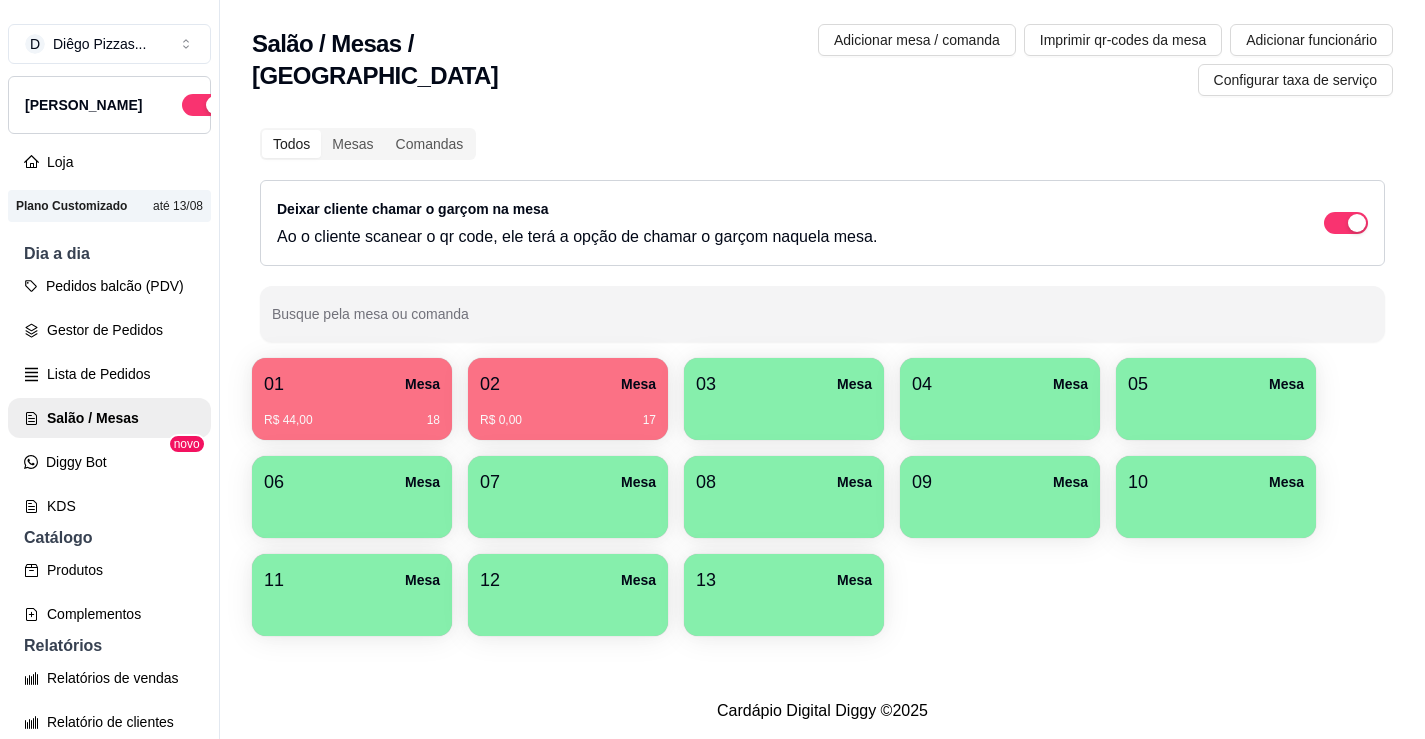 type 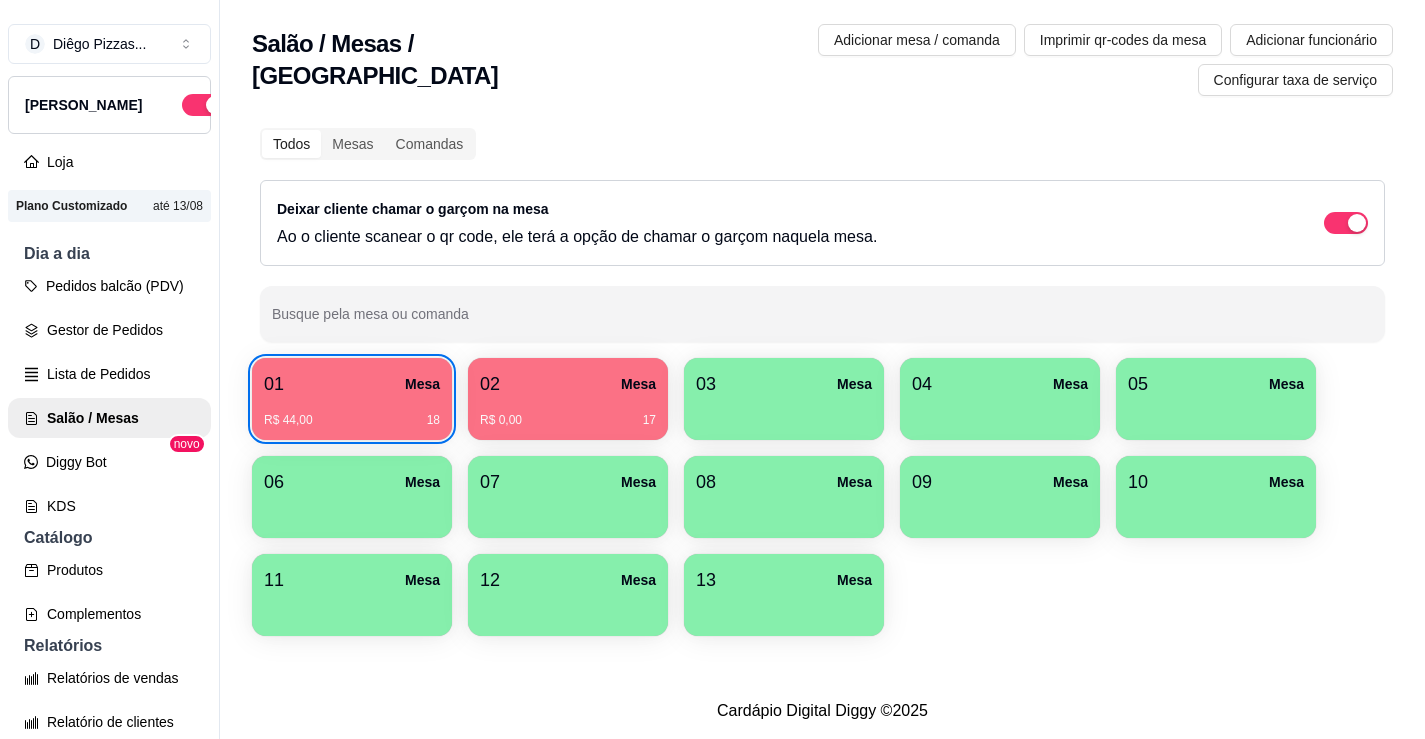 click on "01" at bounding box center (274, 384) 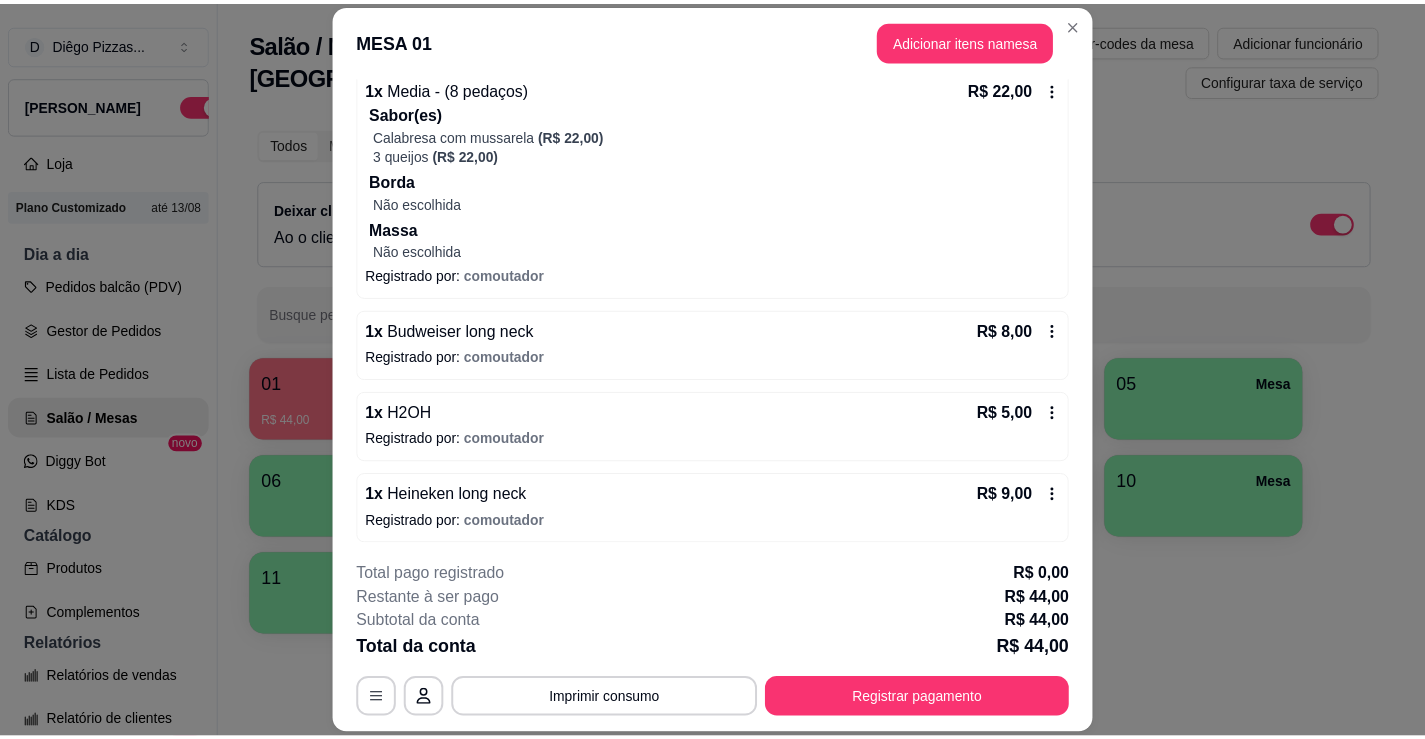 scroll, scrollTop: 201, scrollLeft: 0, axis: vertical 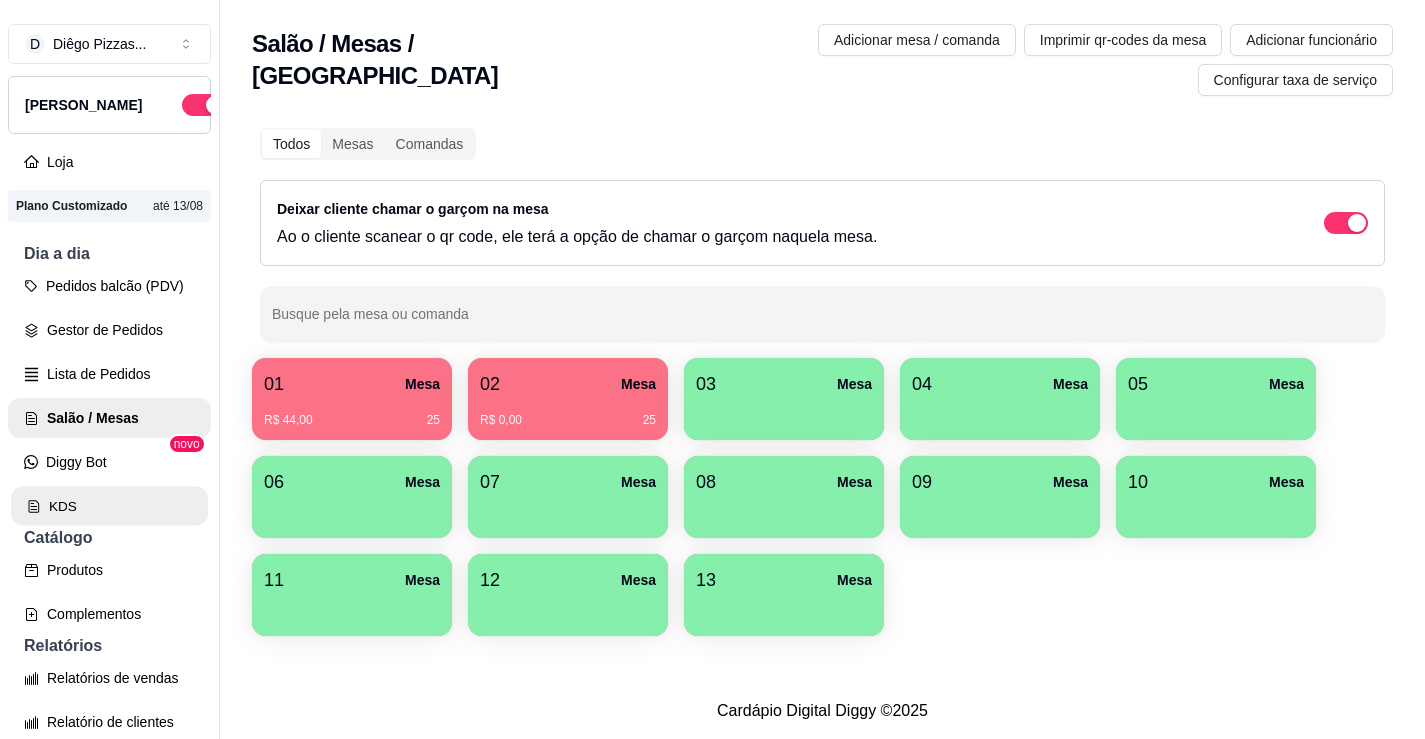 click on "KDS" at bounding box center (109, 506) 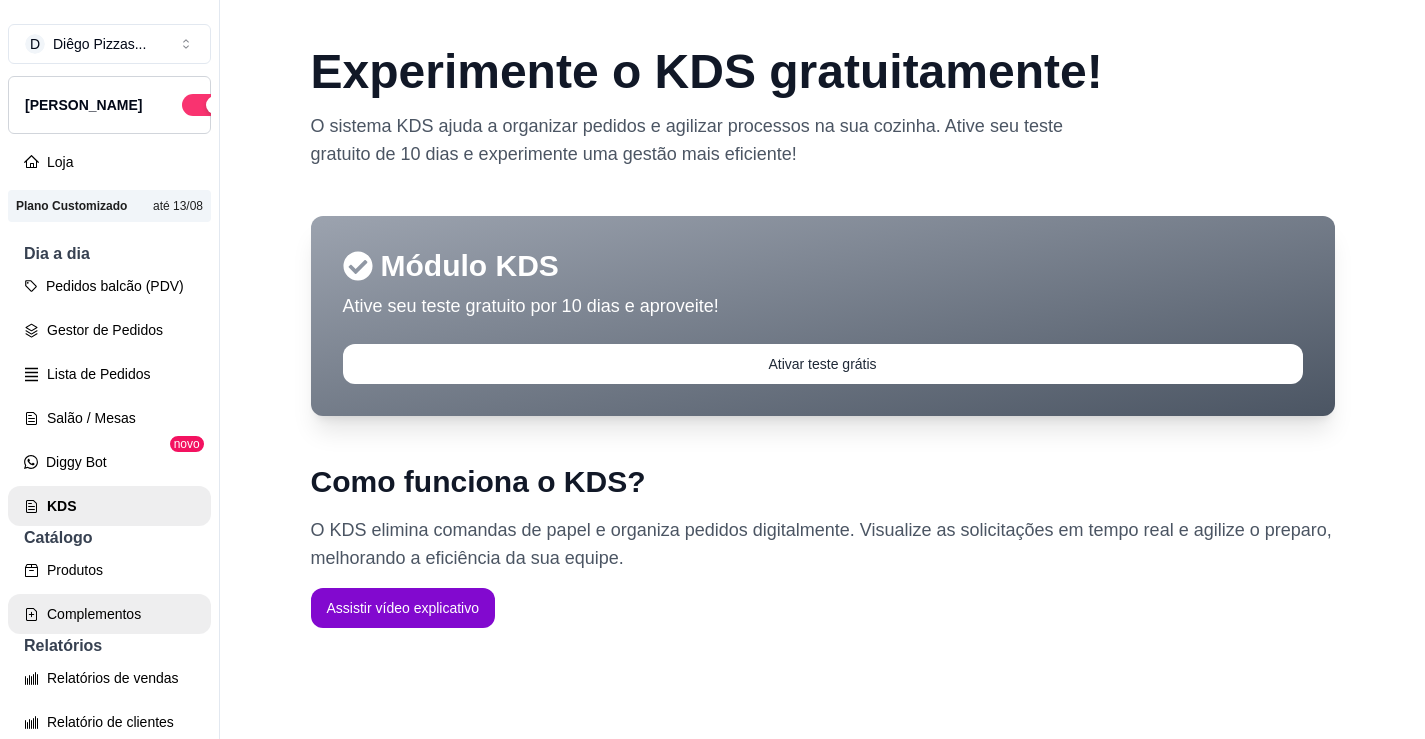 scroll, scrollTop: 100, scrollLeft: 0, axis: vertical 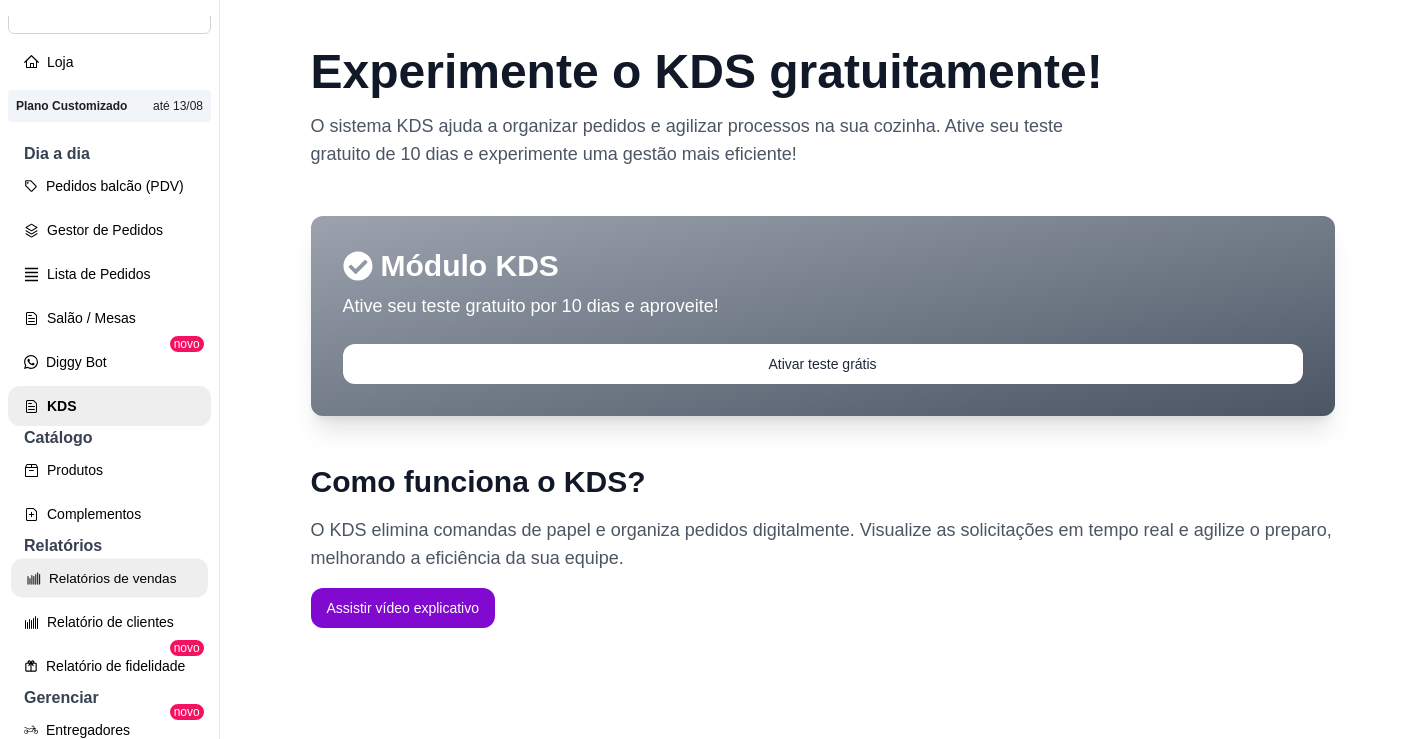 click on "Relatórios de vendas" at bounding box center (109, 578) 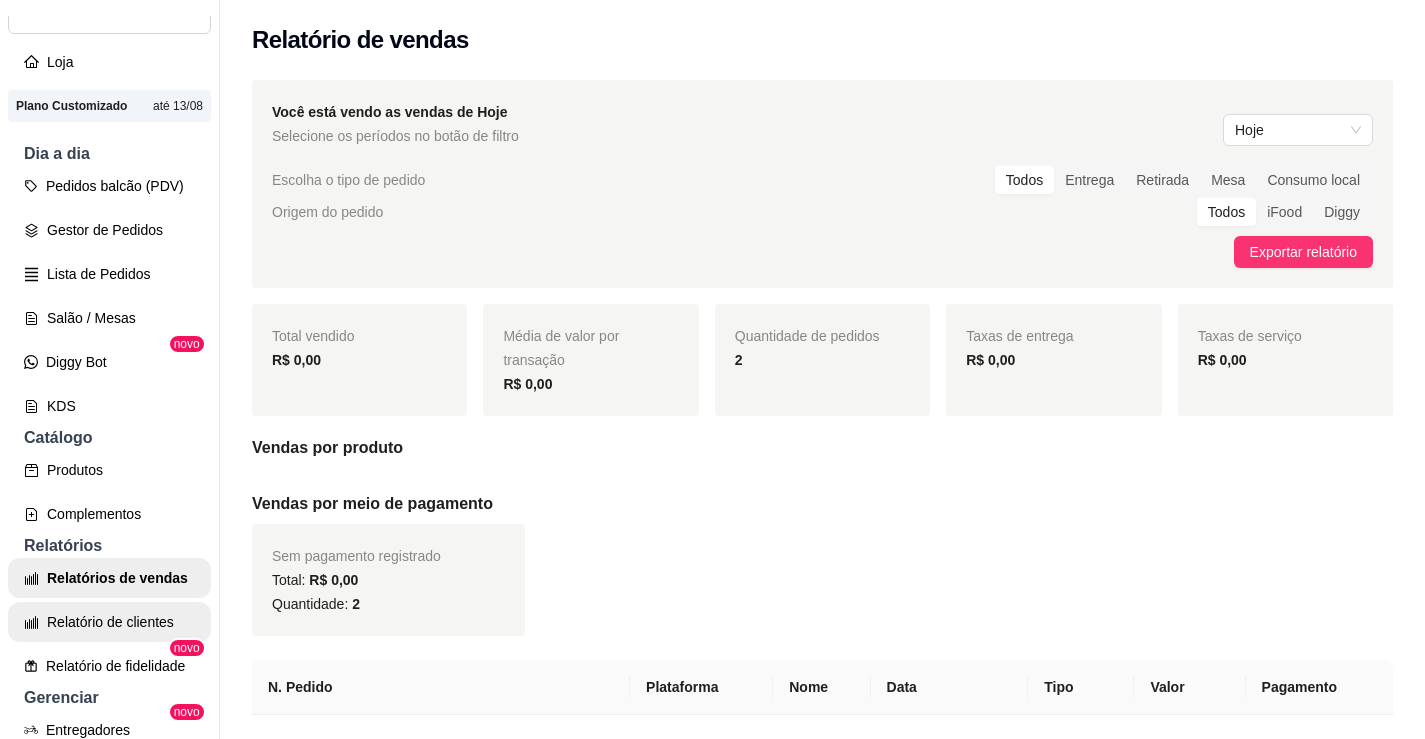 click on "Relatório de clientes" at bounding box center (109, 622) 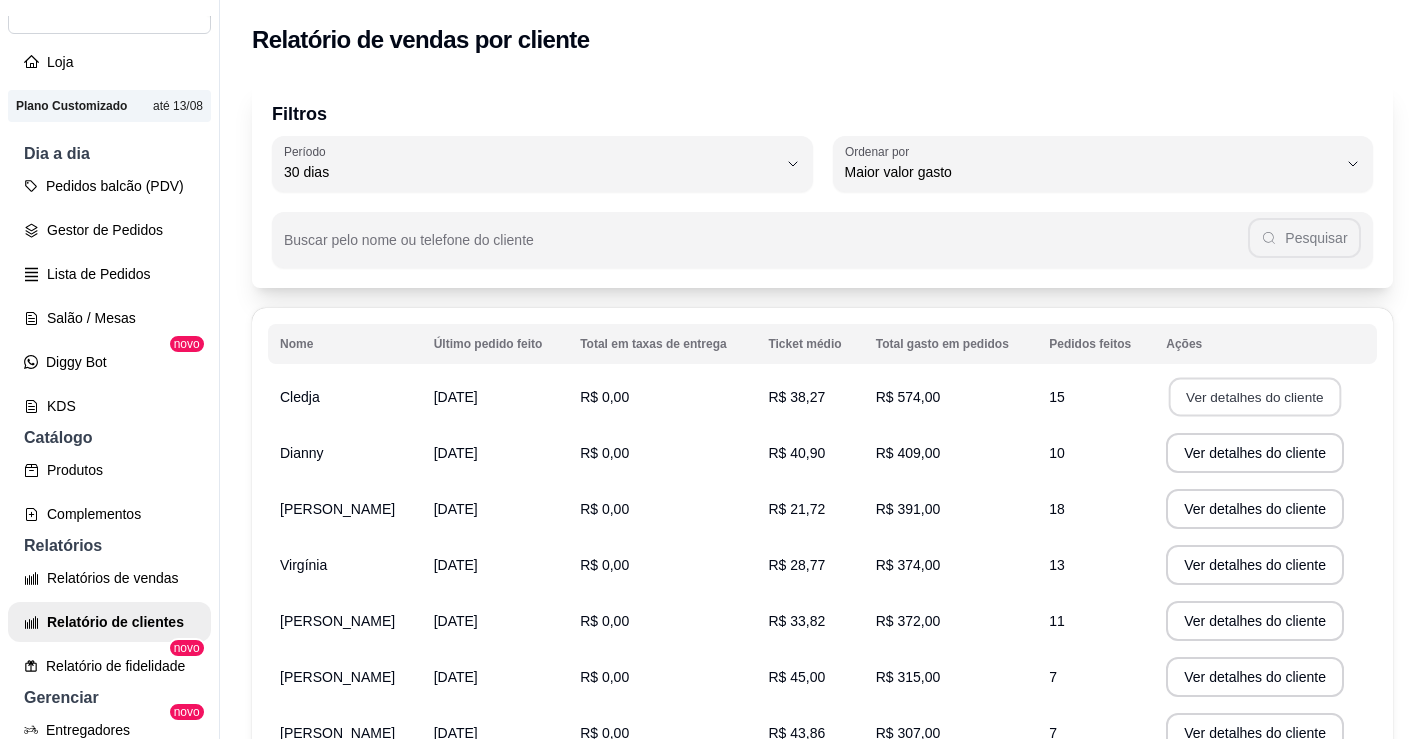 click on "Ver detalhes do cliente" at bounding box center [1255, 397] 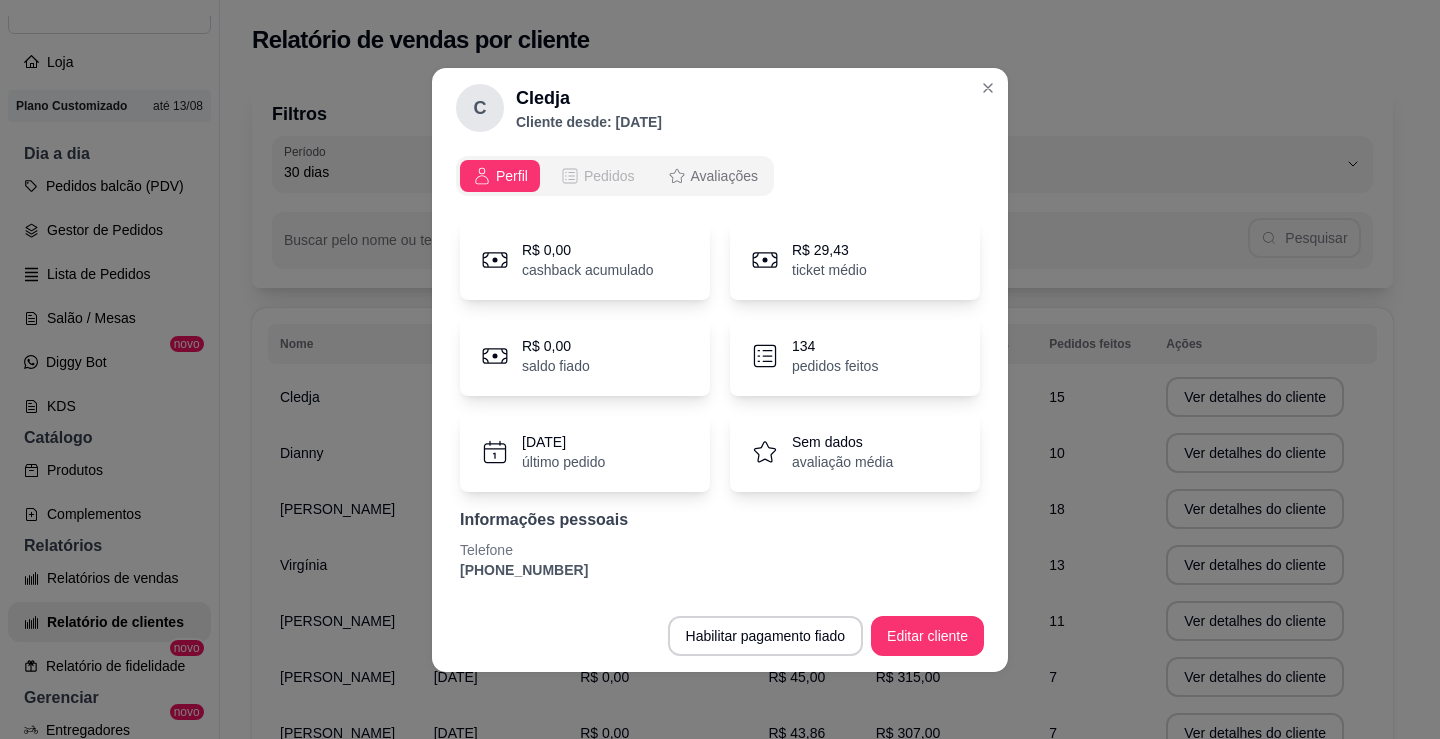 click on "Pedidos" at bounding box center [609, 176] 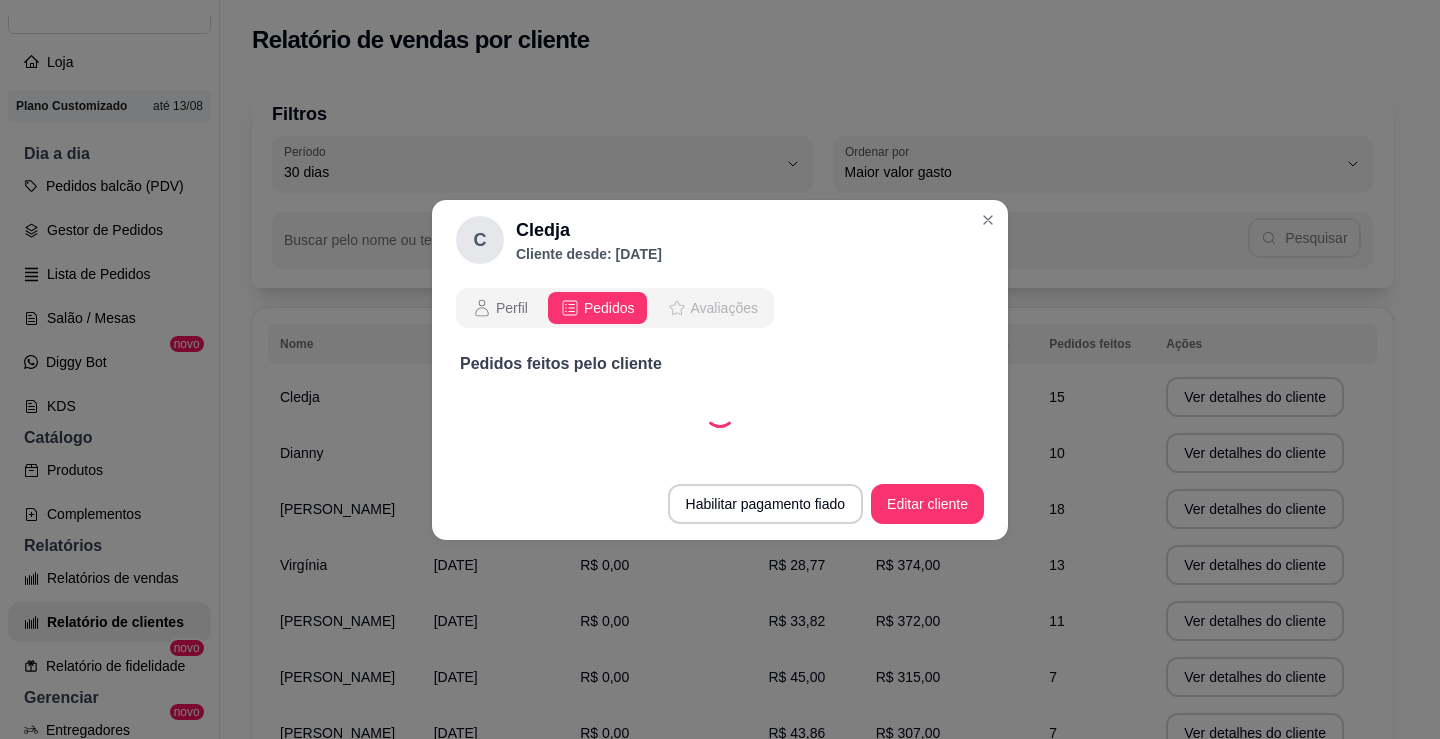 click on "Avaliações" at bounding box center (724, 308) 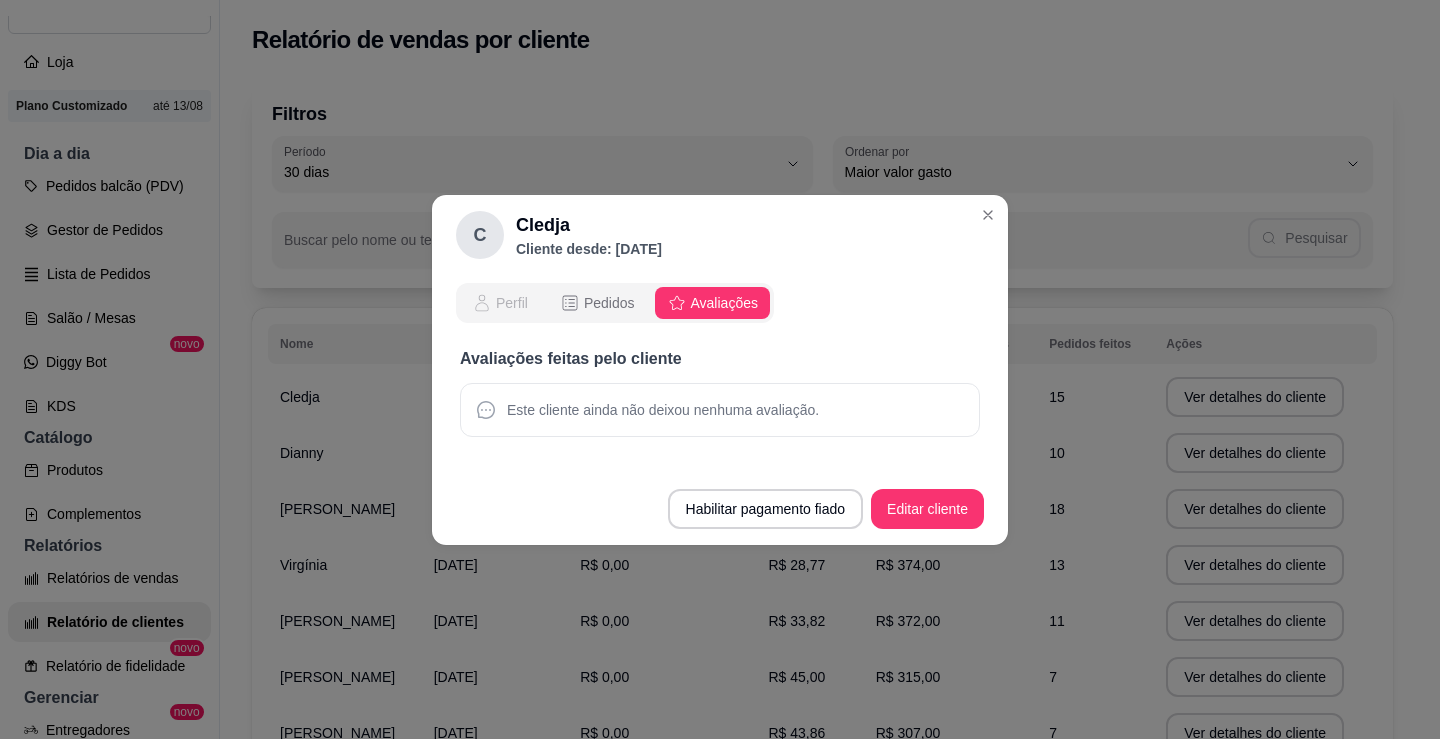 click on "Perfil" at bounding box center [512, 303] 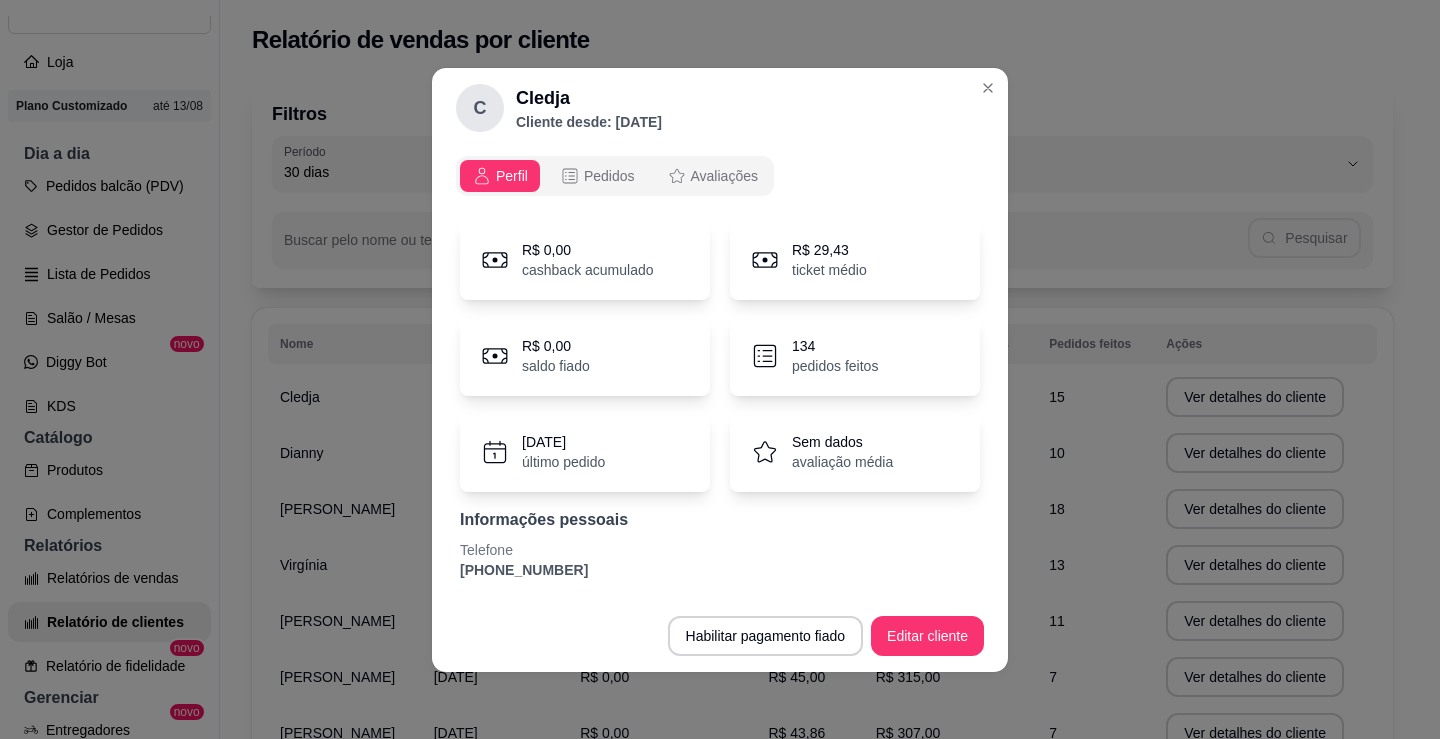 click on "ticket médio" at bounding box center [829, 270] 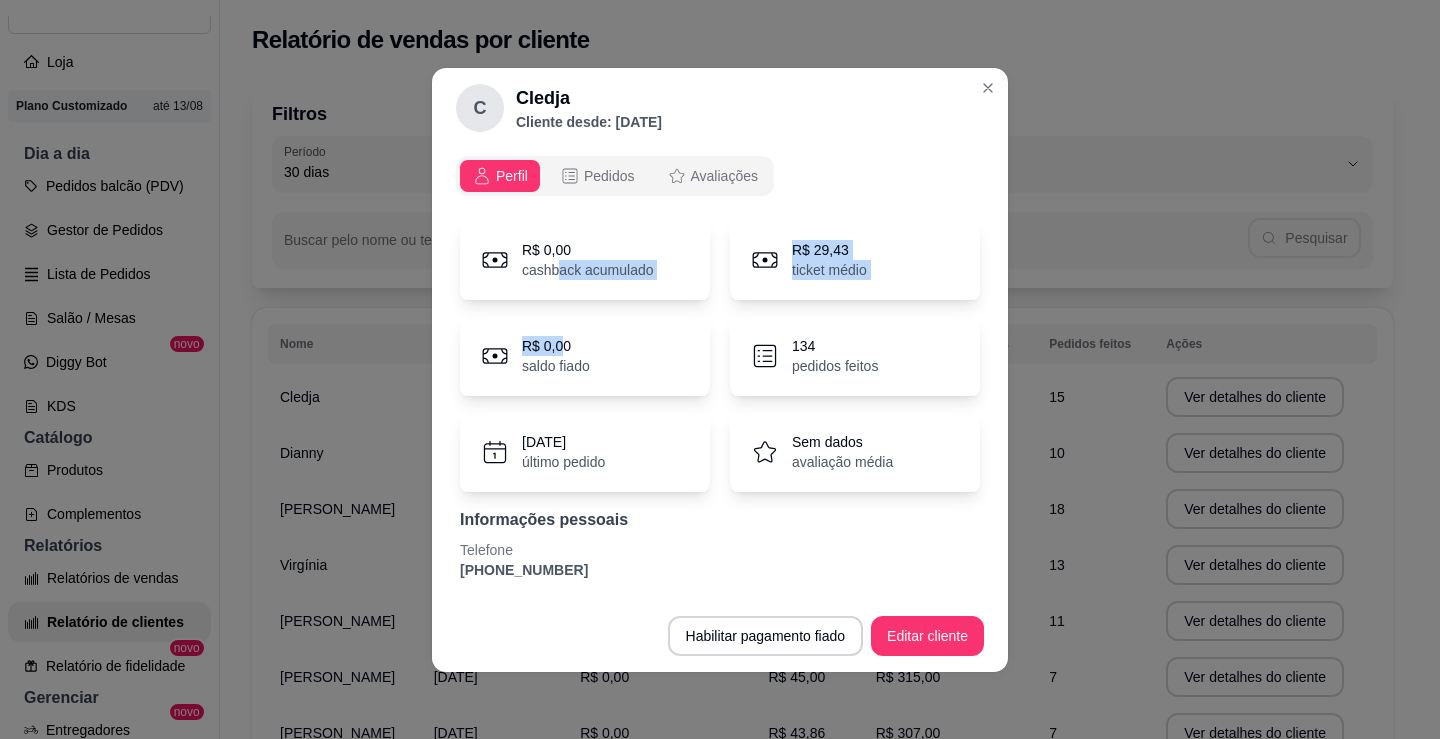drag, startPoint x: 555, startPoint y: 292, endPoint x: 559, endPoint y: 410, distance: 118.06778 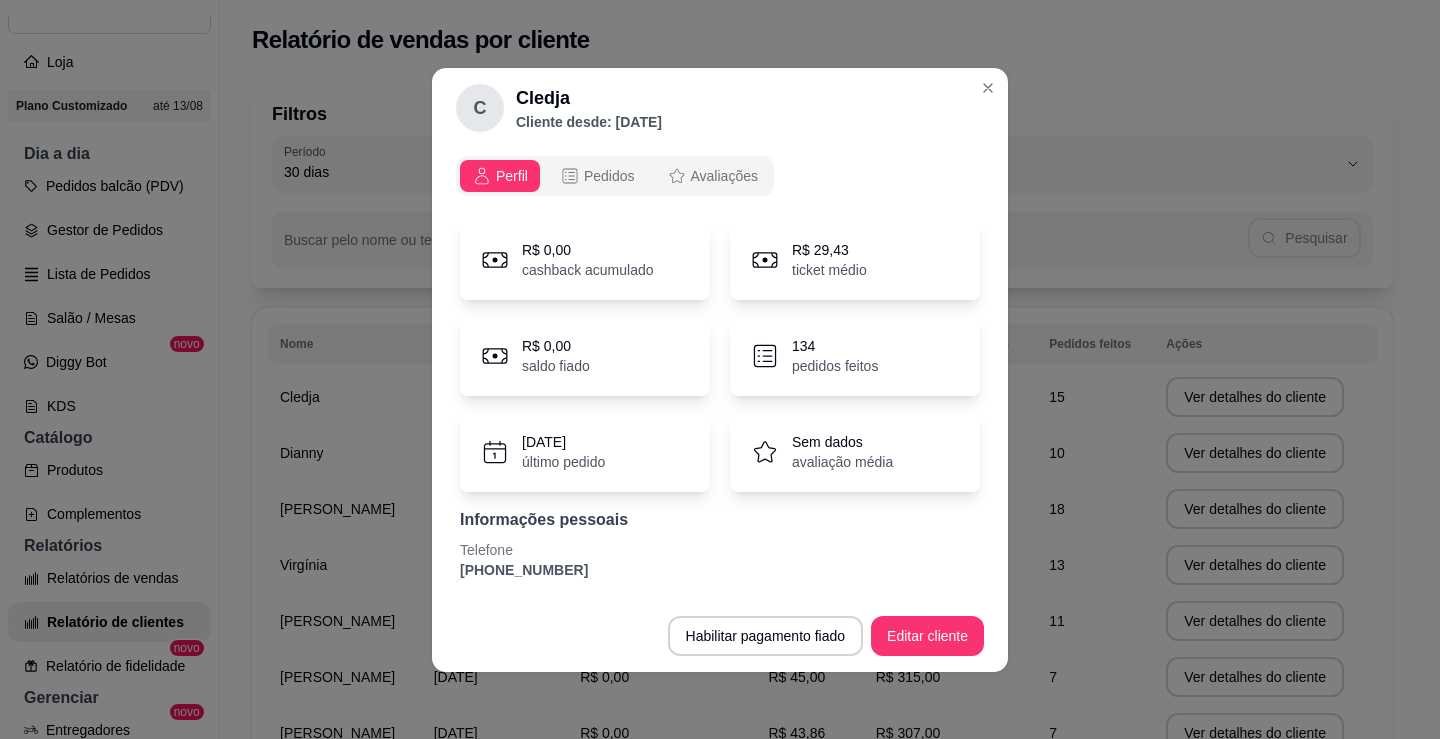 click on "23/07/2025 último pedido" at bounding box center [585, 452] 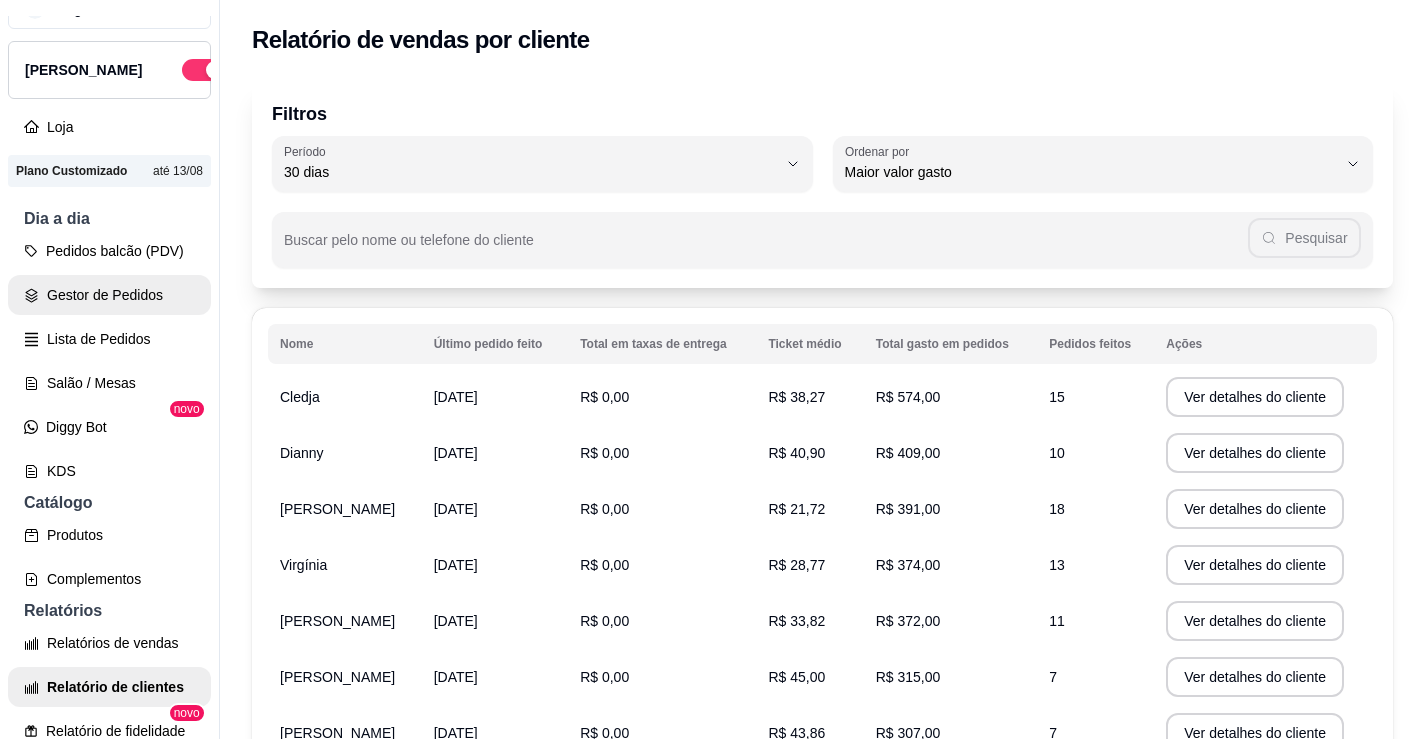scroll, scrollTop: 0, scrollLeft: 0, axis: both 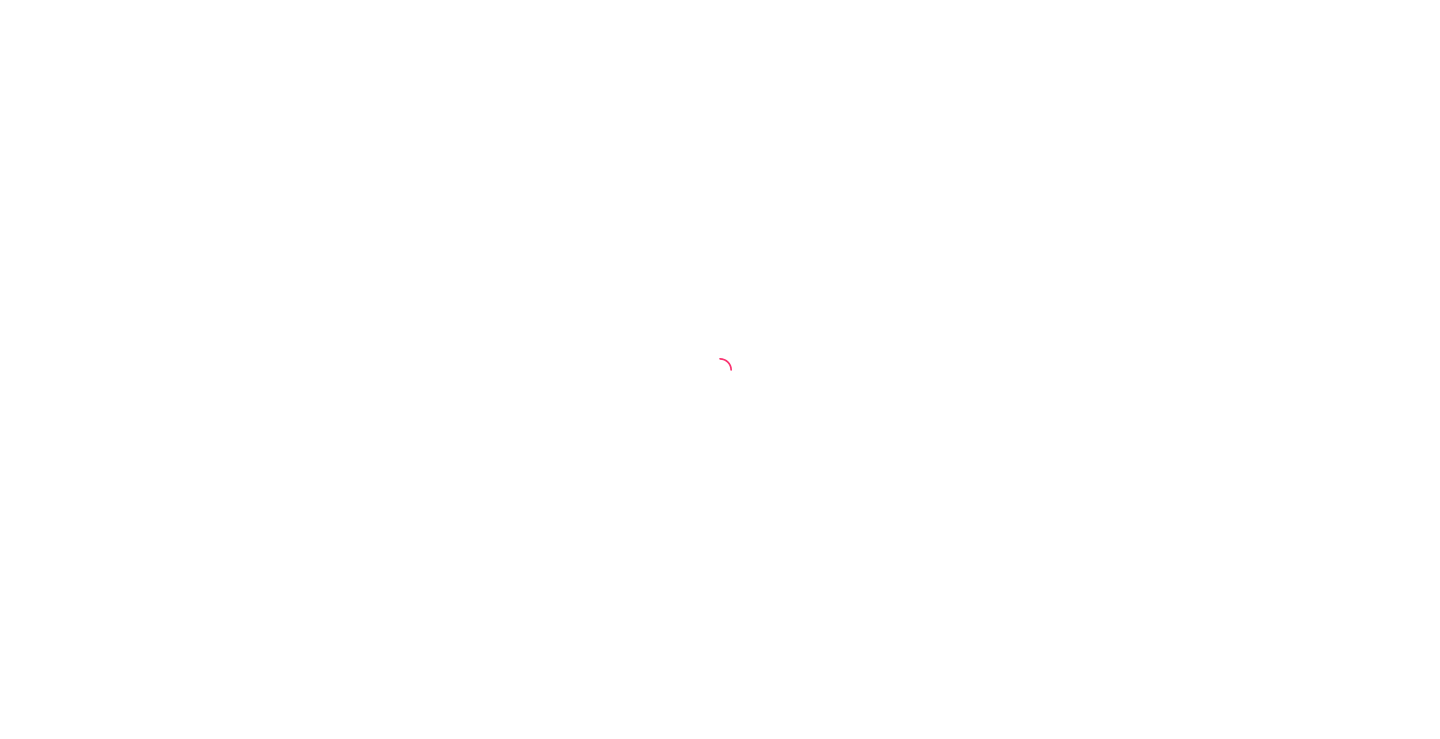 select on "30" 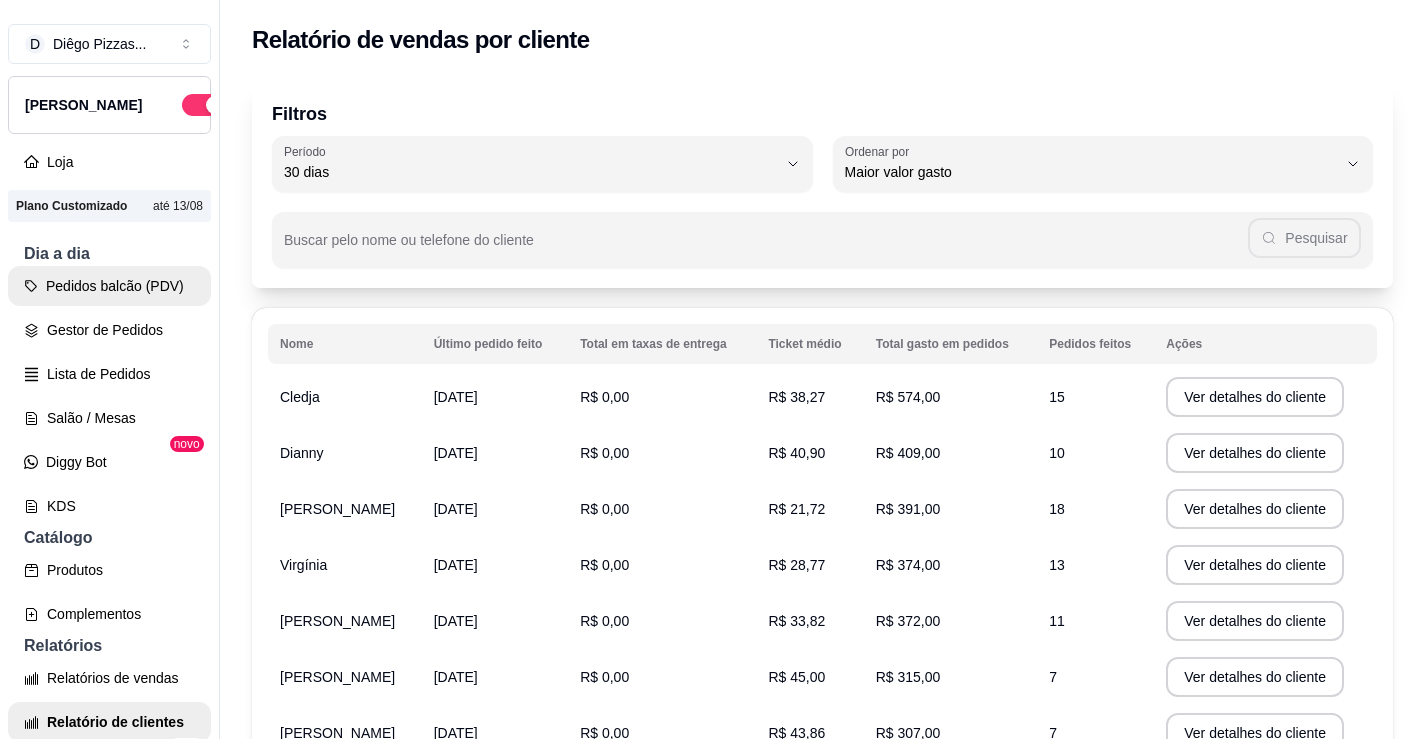 click on "Pedidos balcão (PDV)" at bounding box center (109, 286) 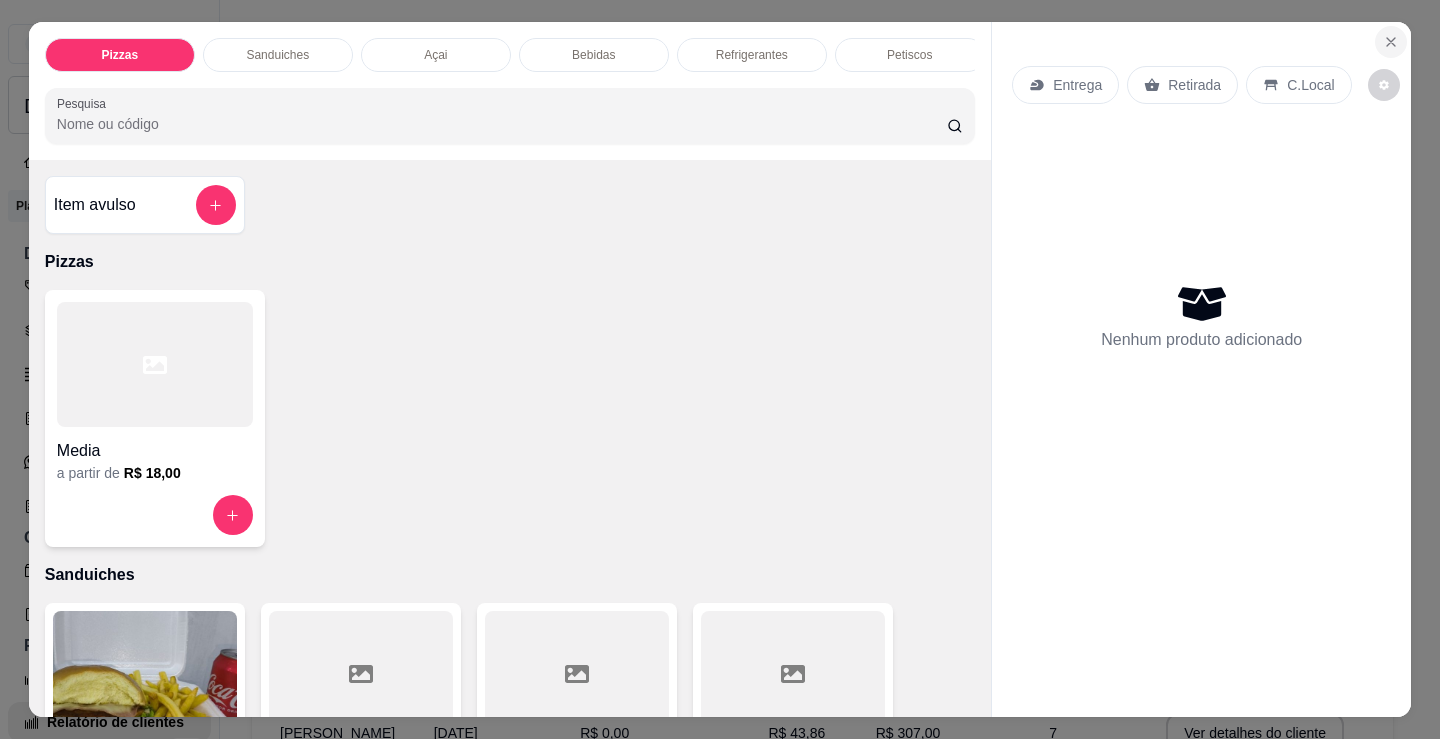 click 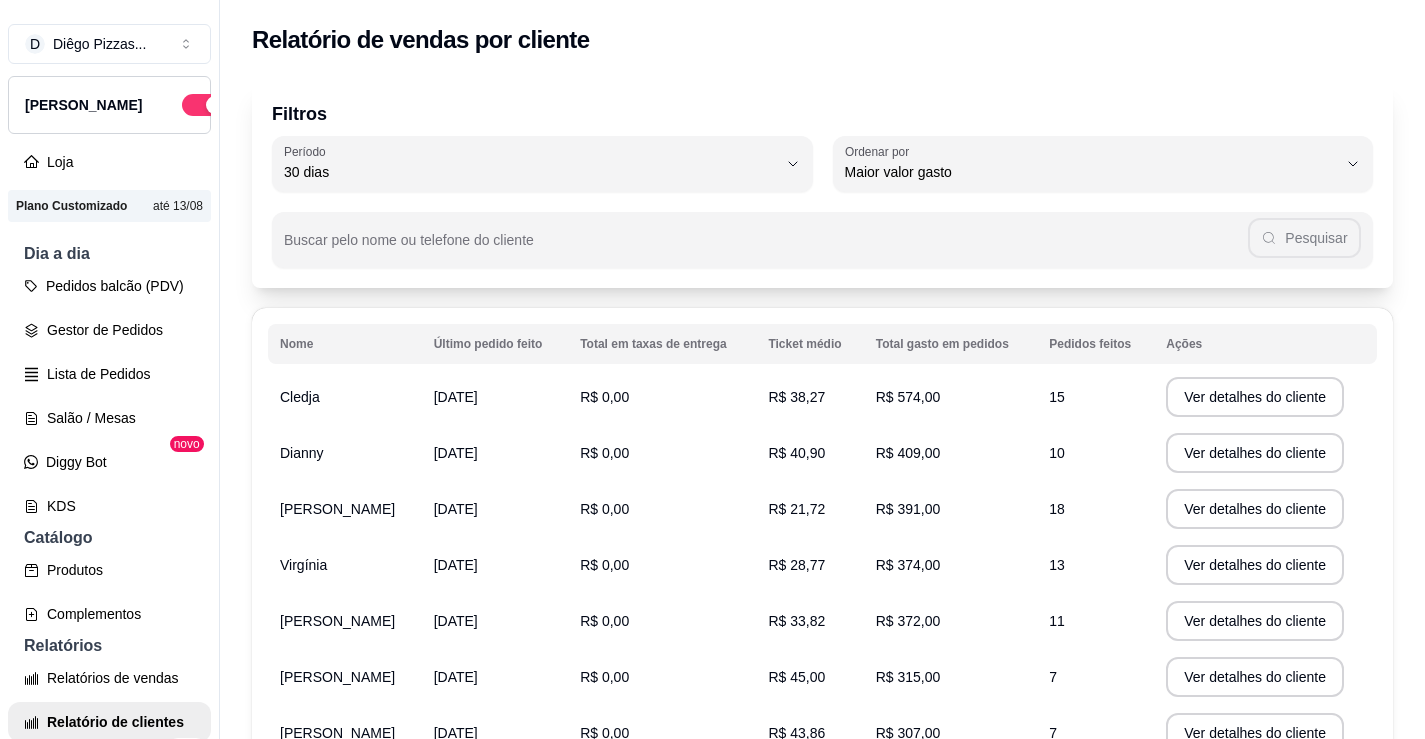 click on "Produtos" at bounding box center (109, 570) 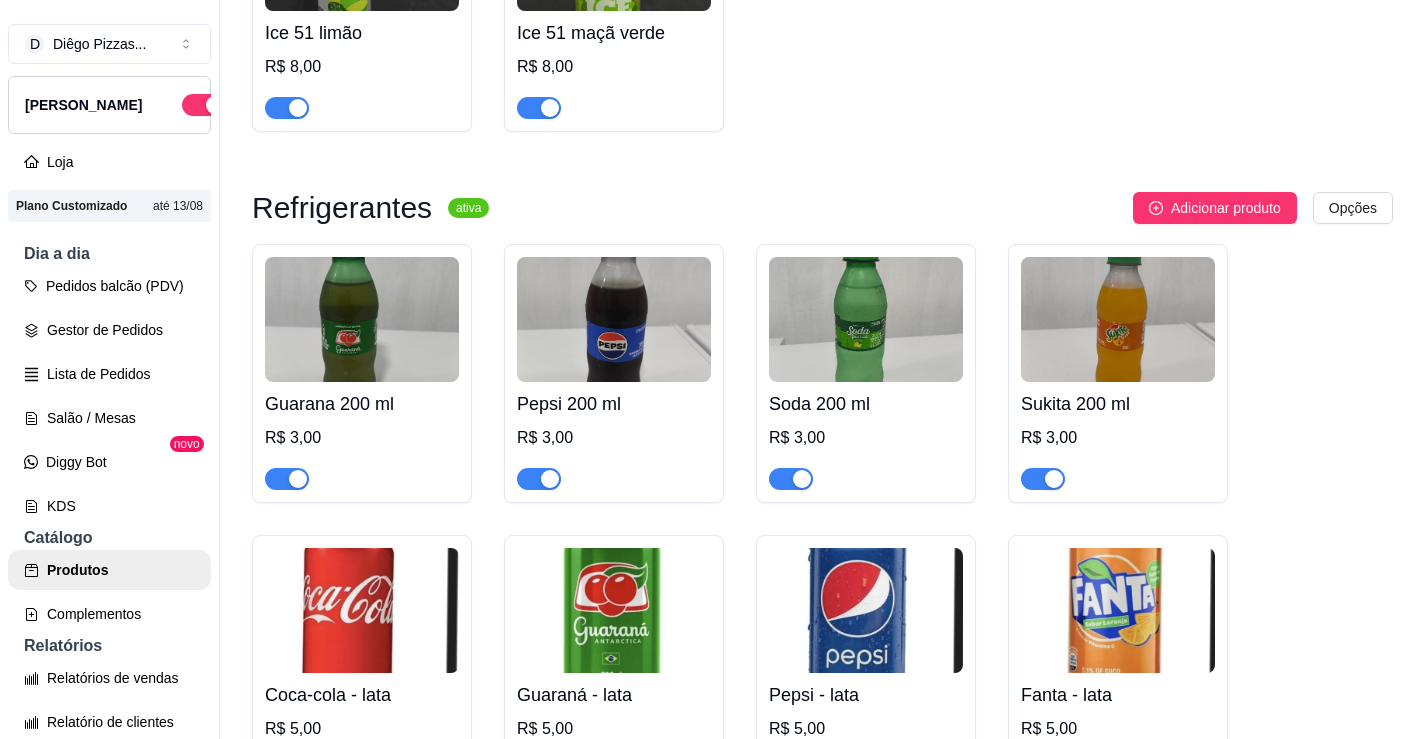 scroll, scrollTop: 7000, scrollLeft: 0, axis: vertical 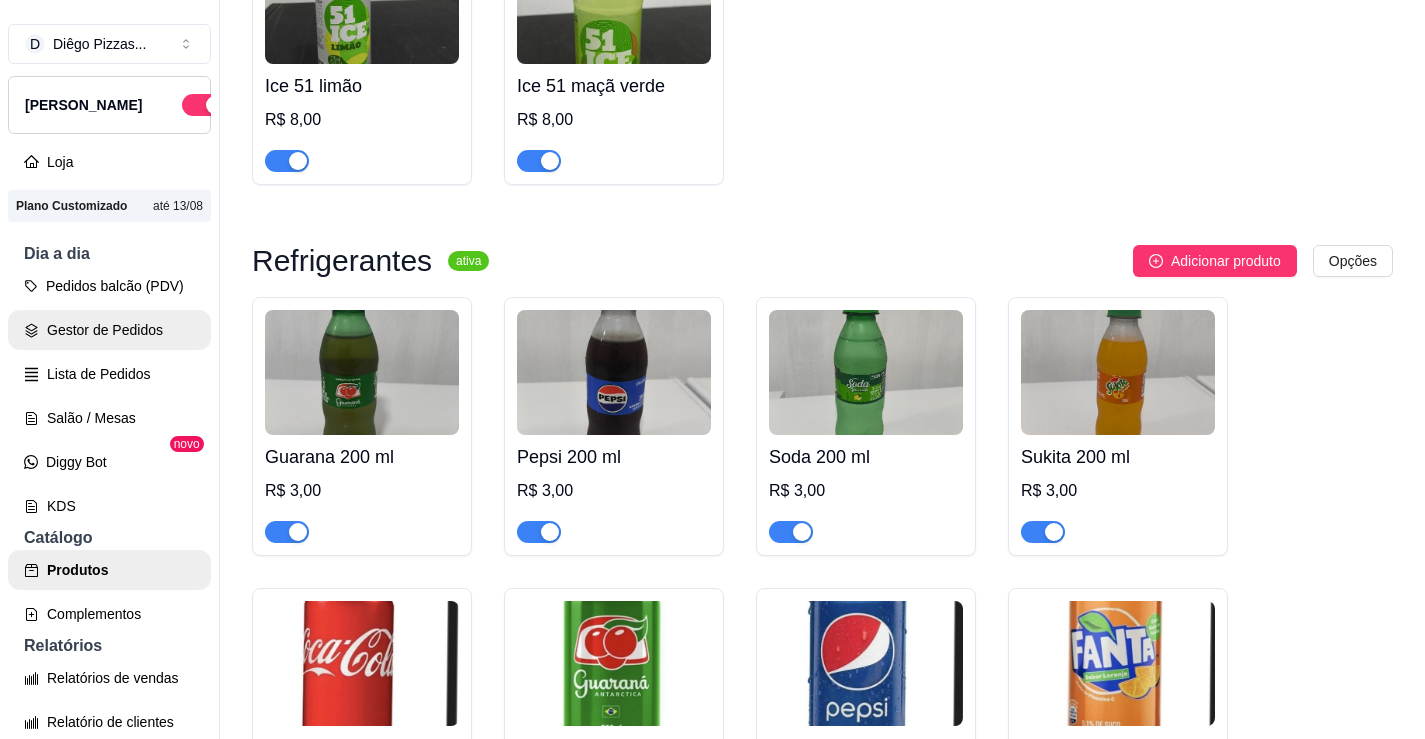 click on "Gestor de Pedidos" at bounding box center [109, 330] 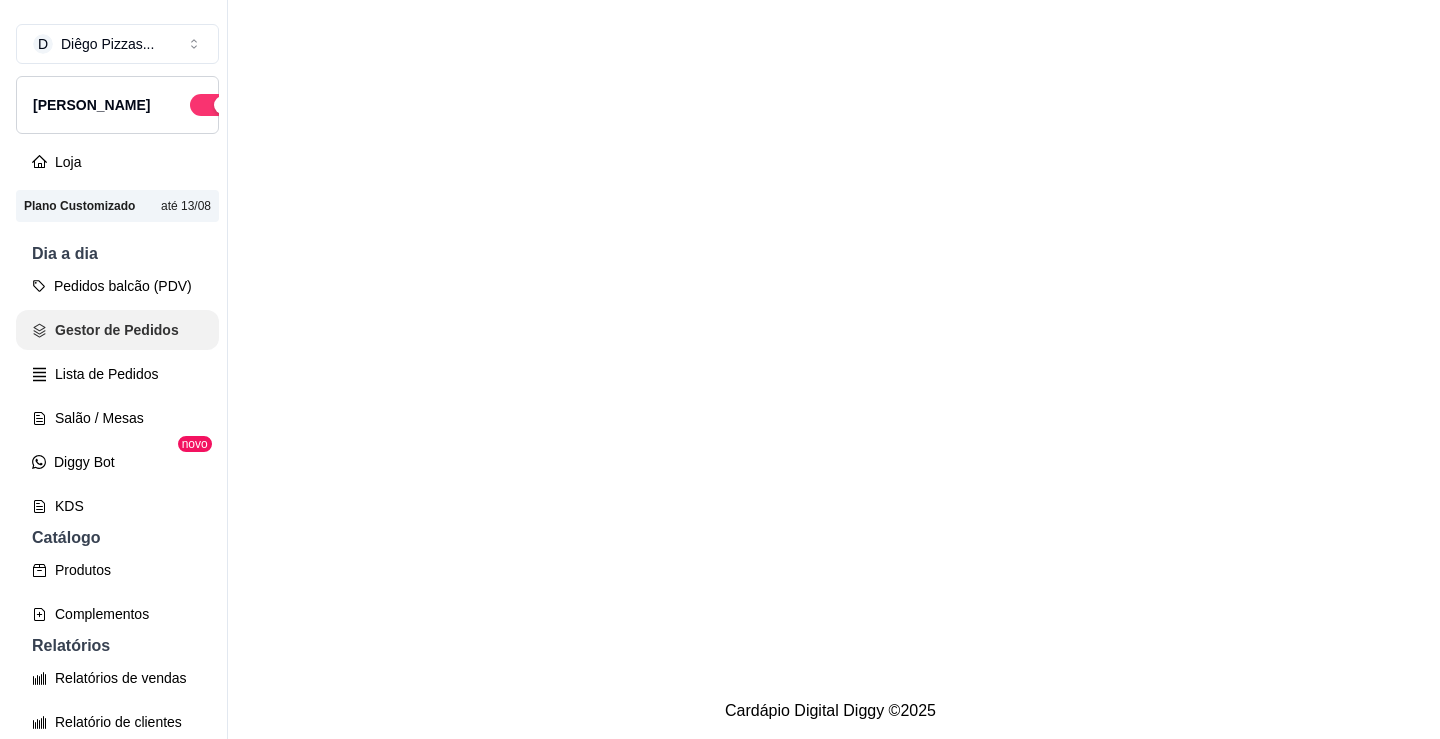 scroll, scrollTop: 0, scrollLeft: 0, axis: both 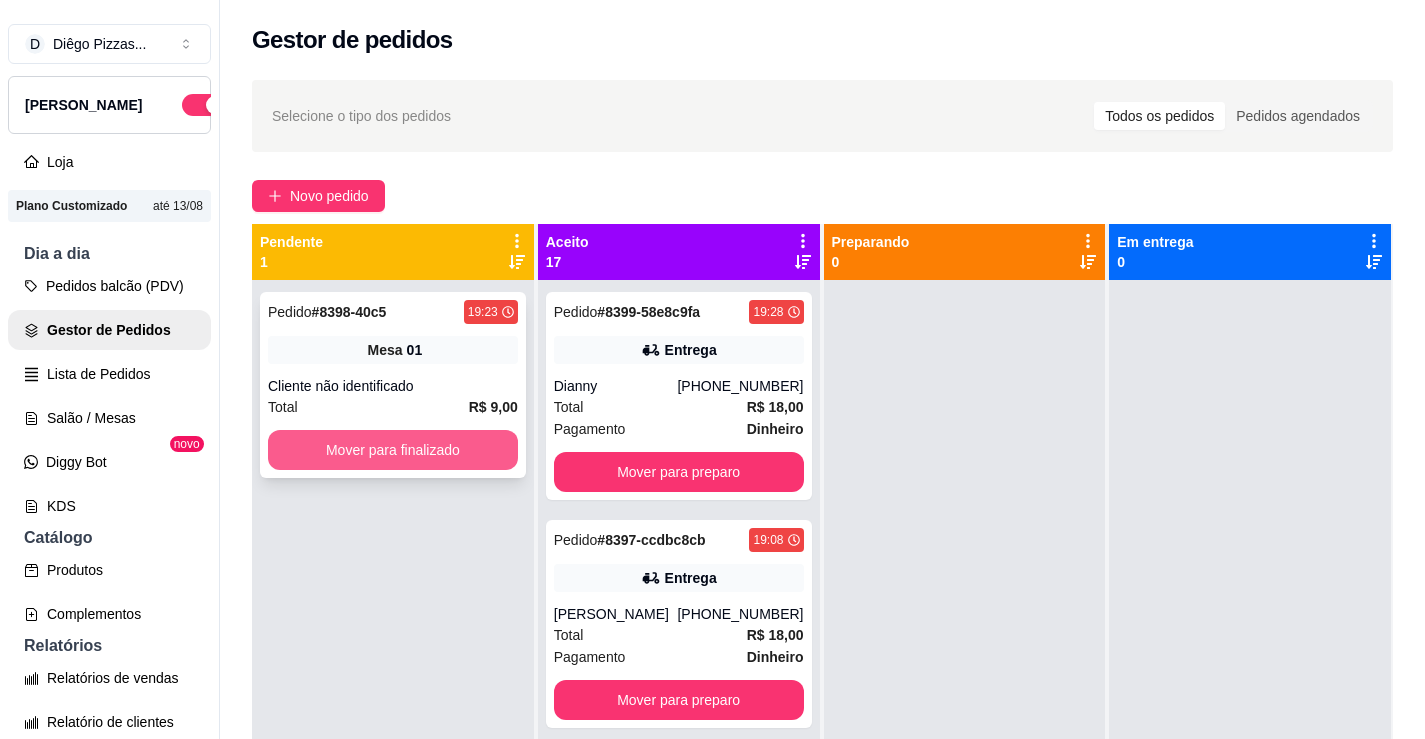 click on "Mover para finalizado" at bounding box center [393, 450] 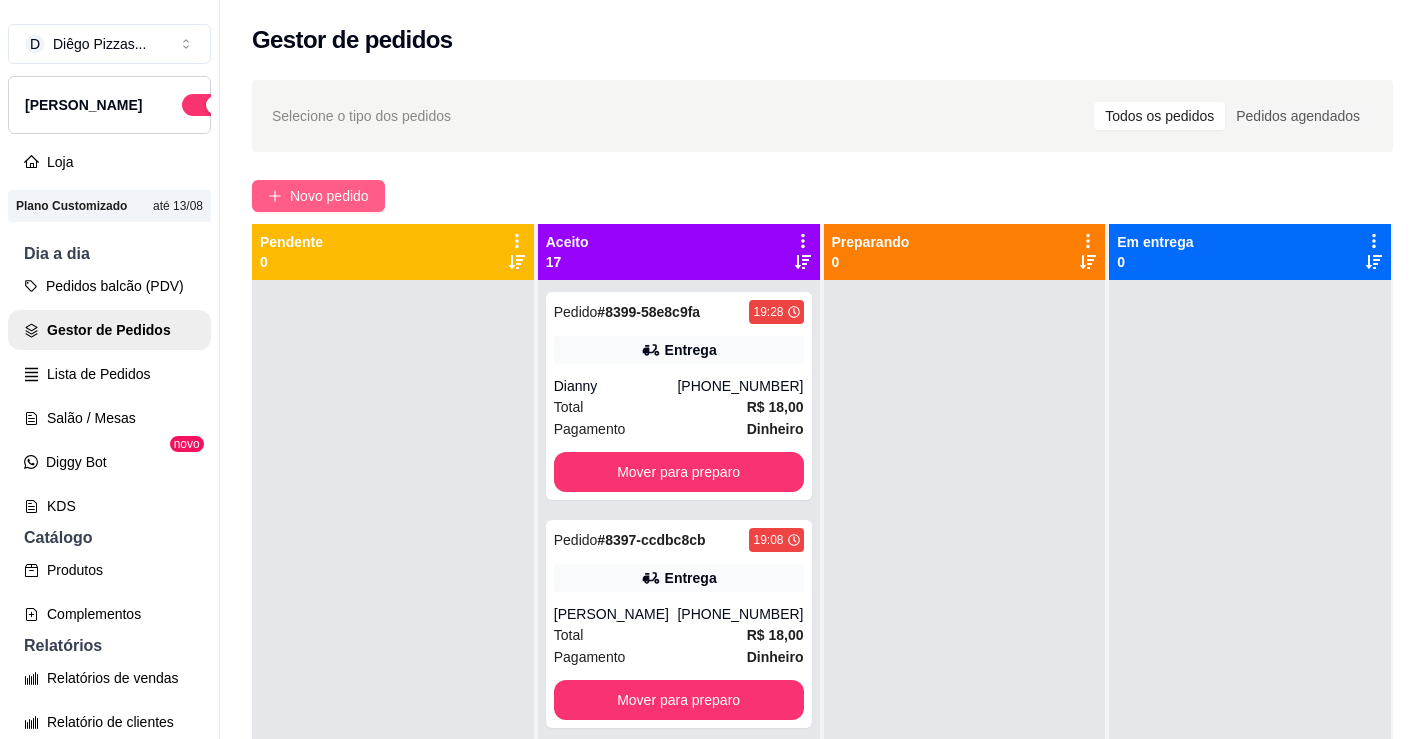 click on "Novo pedido" at bounding box center (329, 196) 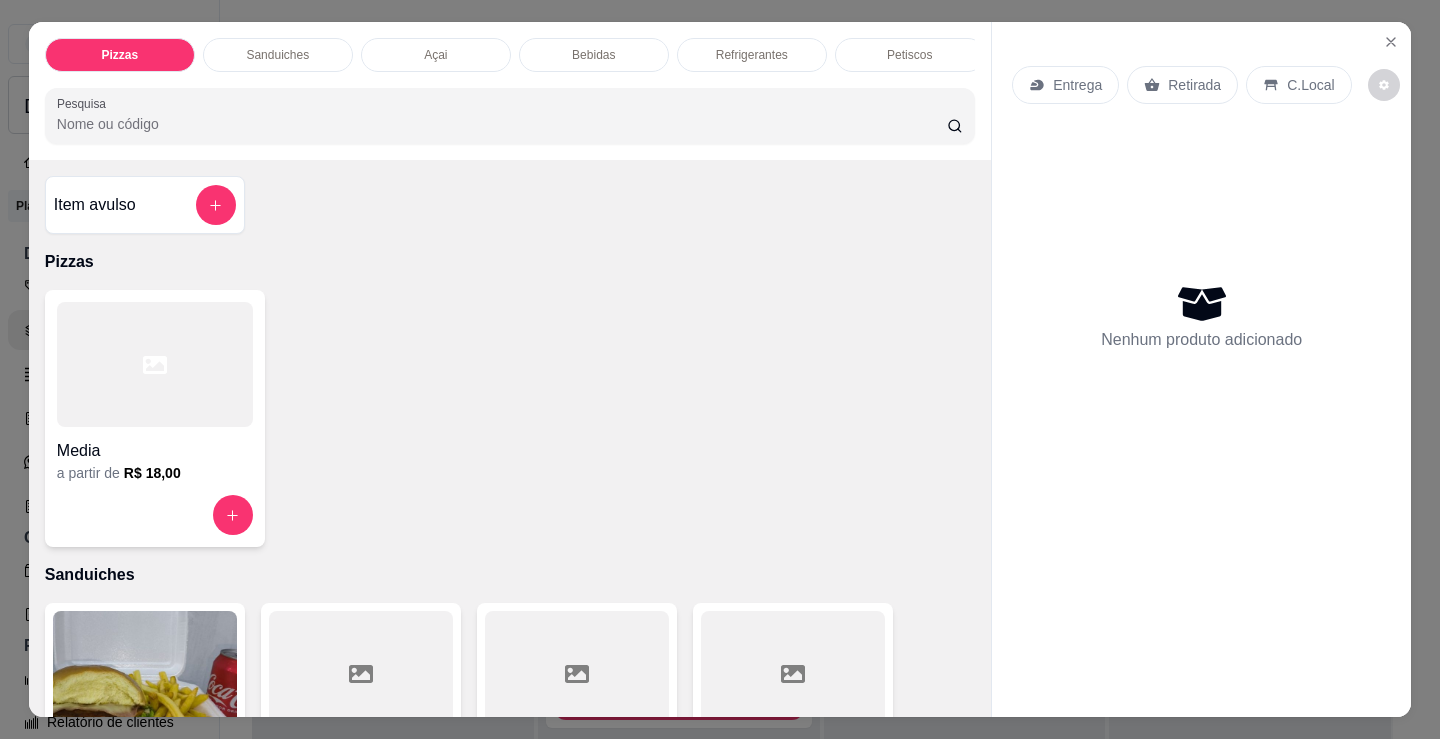 click on "Açai" at bounding box center [436, 55] 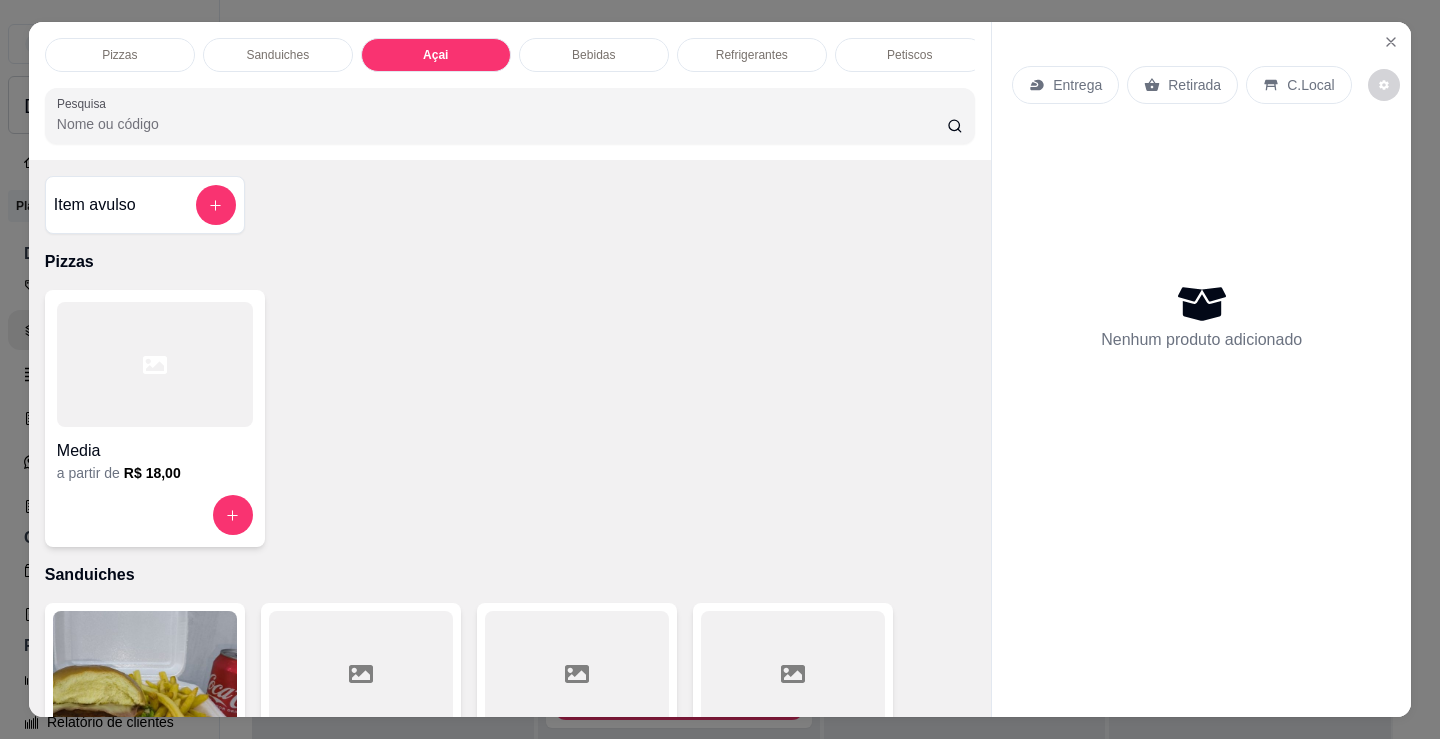 scroll, scrollTop: 2153, scrollLeft: 0, axis: vertical 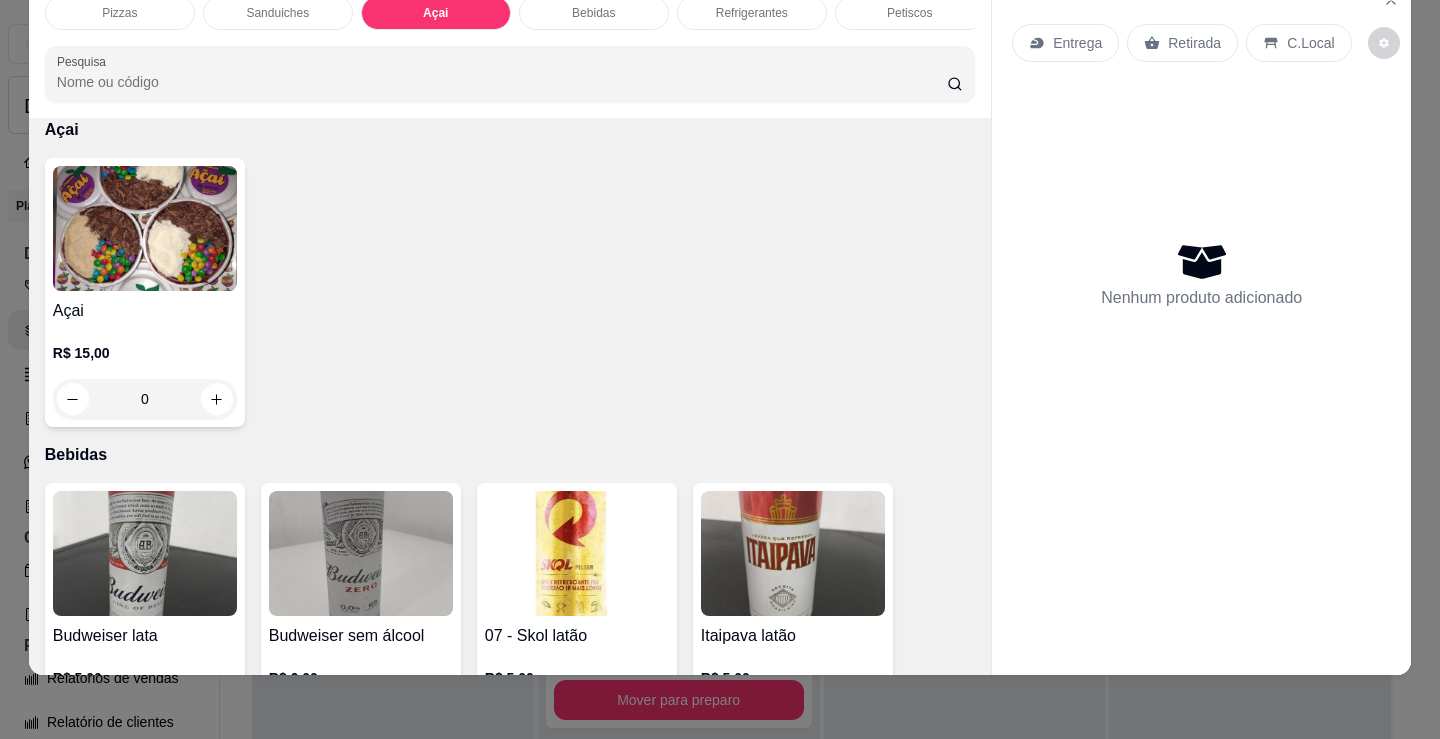 click on "Açai" at bounding box center (145, 311) 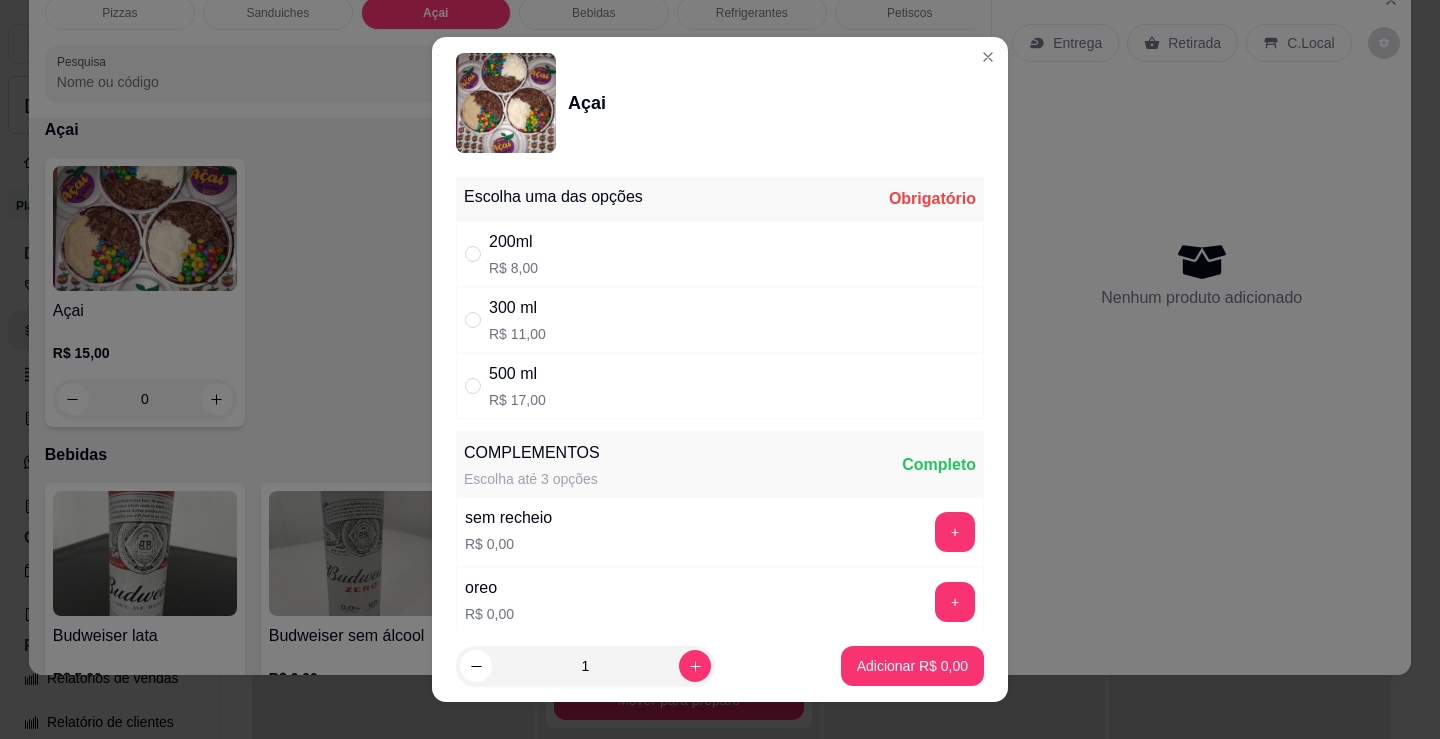 click on "300 ml R$ 11,00" at bounding box center (720, 320) 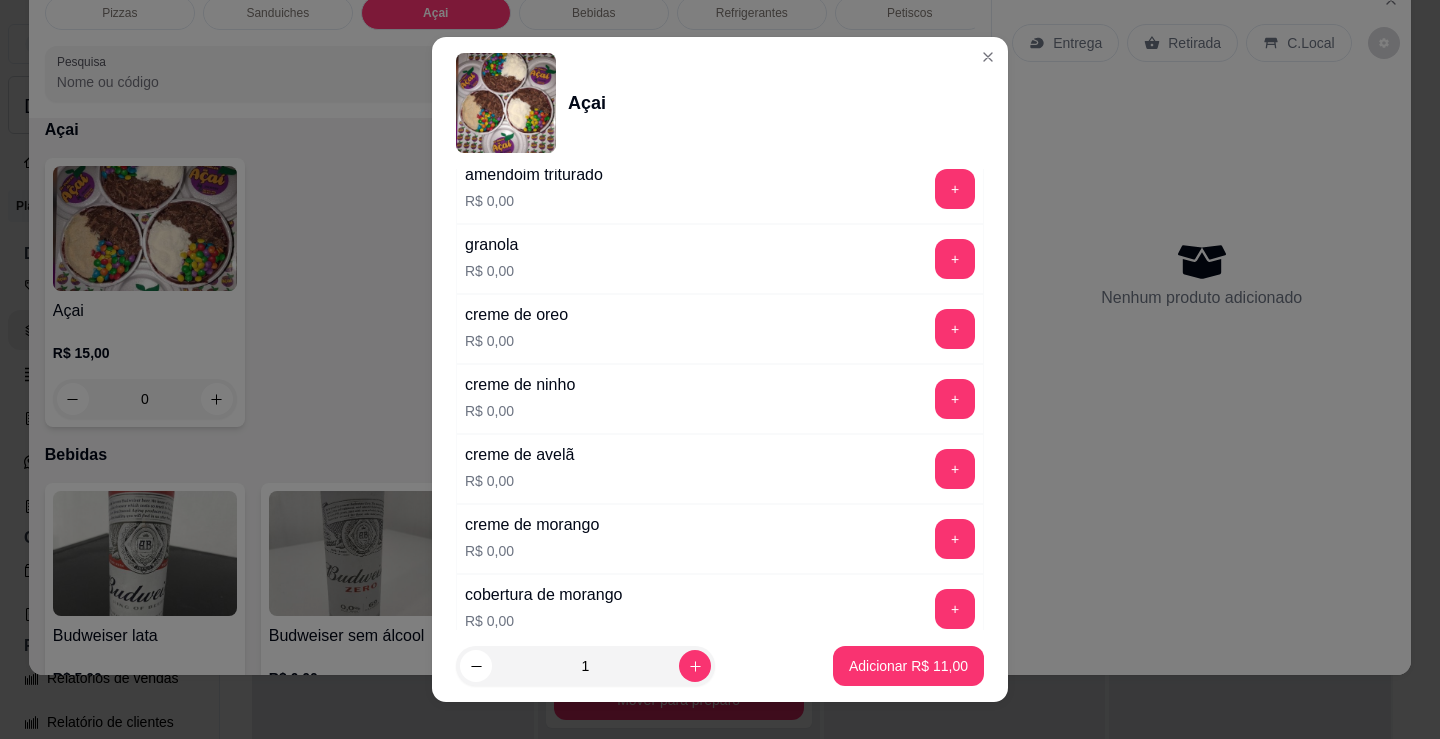 scroll, scrollTop: 1107, scrollLeft: 0, axis: vertical 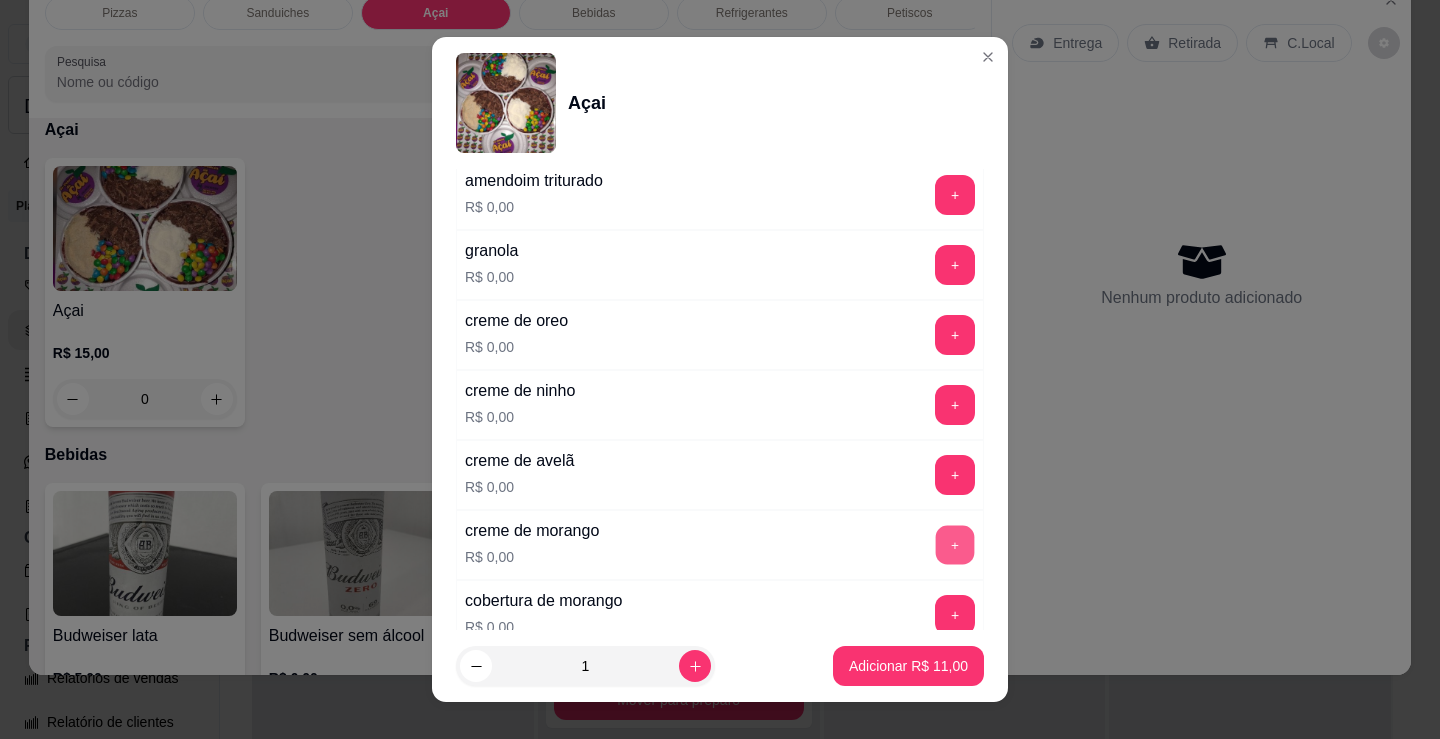 click on "+" at bounding box center [955, 545] 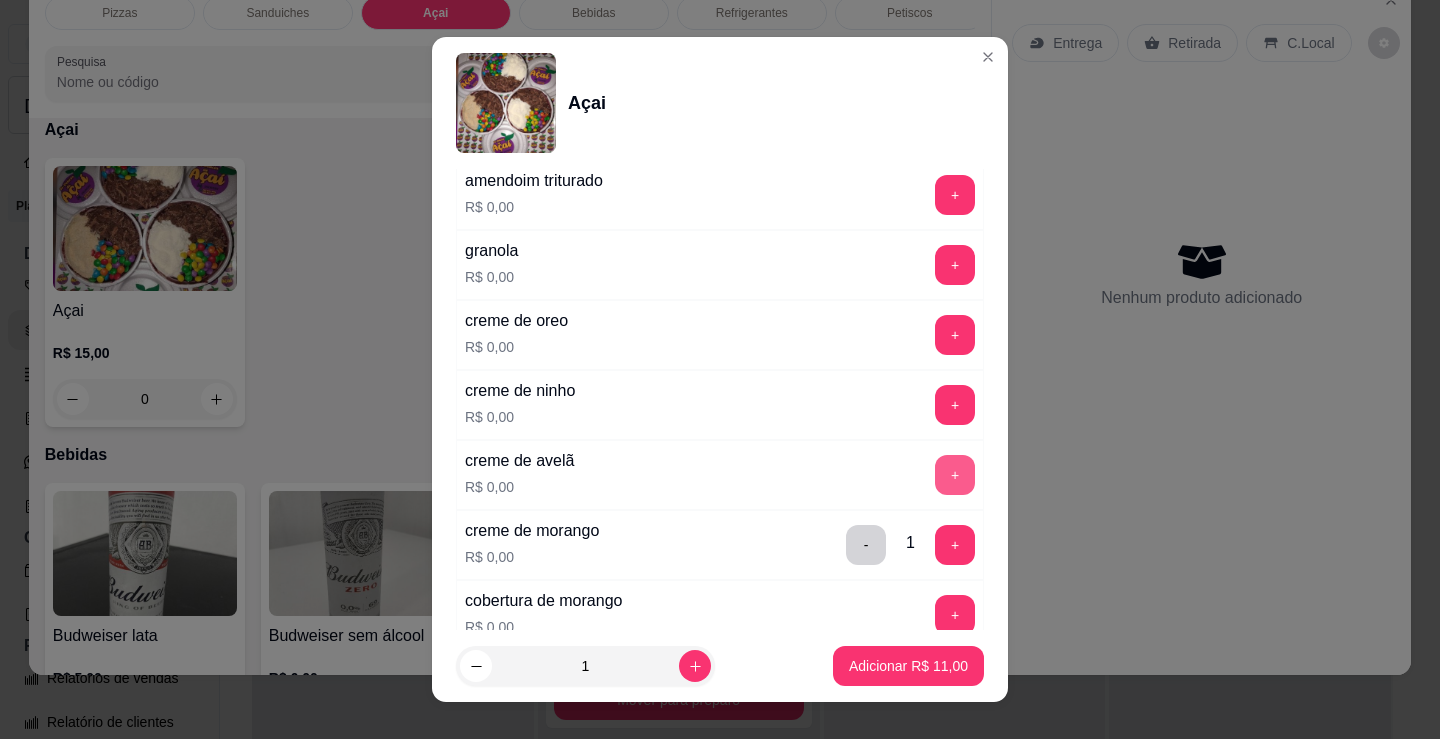 click on "+" at bounding box center (955, 475) 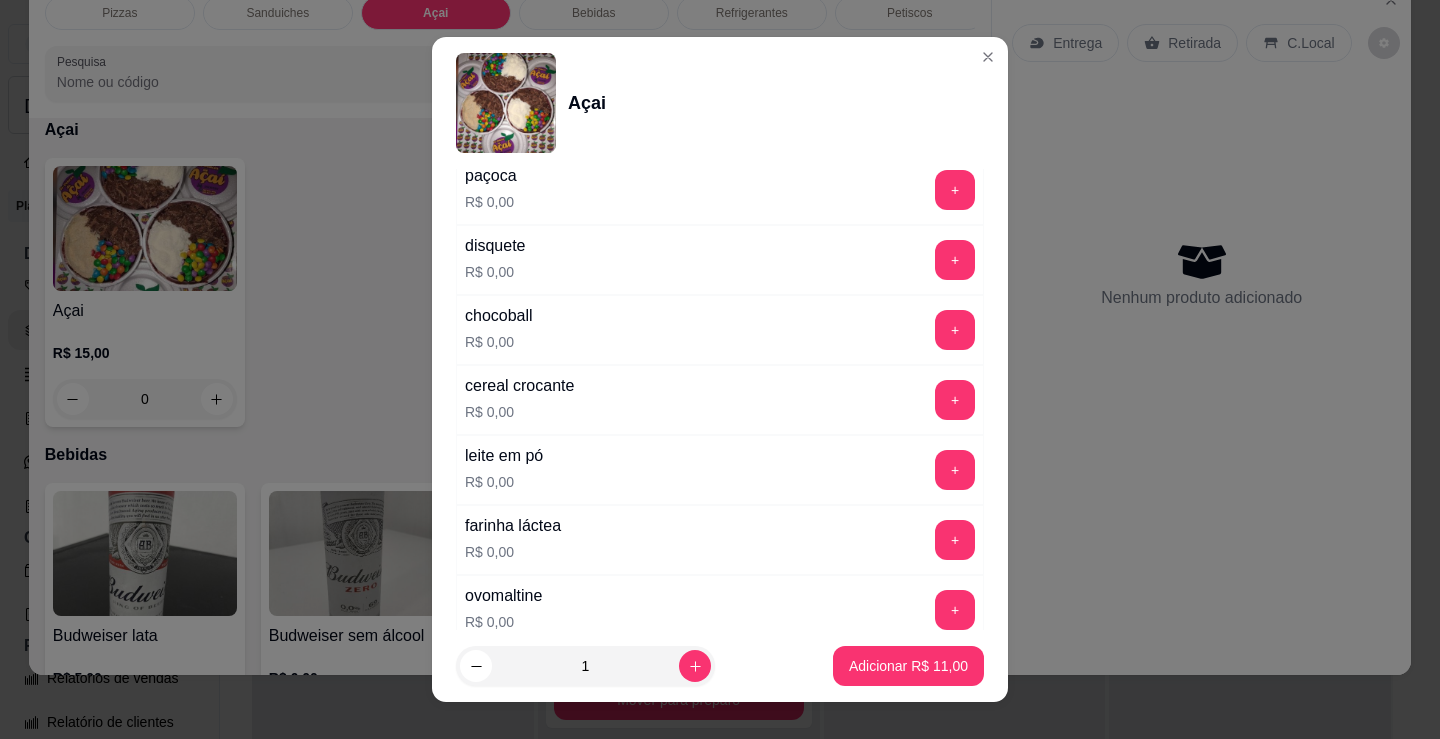 scroll, scrollTop: 507, scrollLeft: 0, axis: vertical 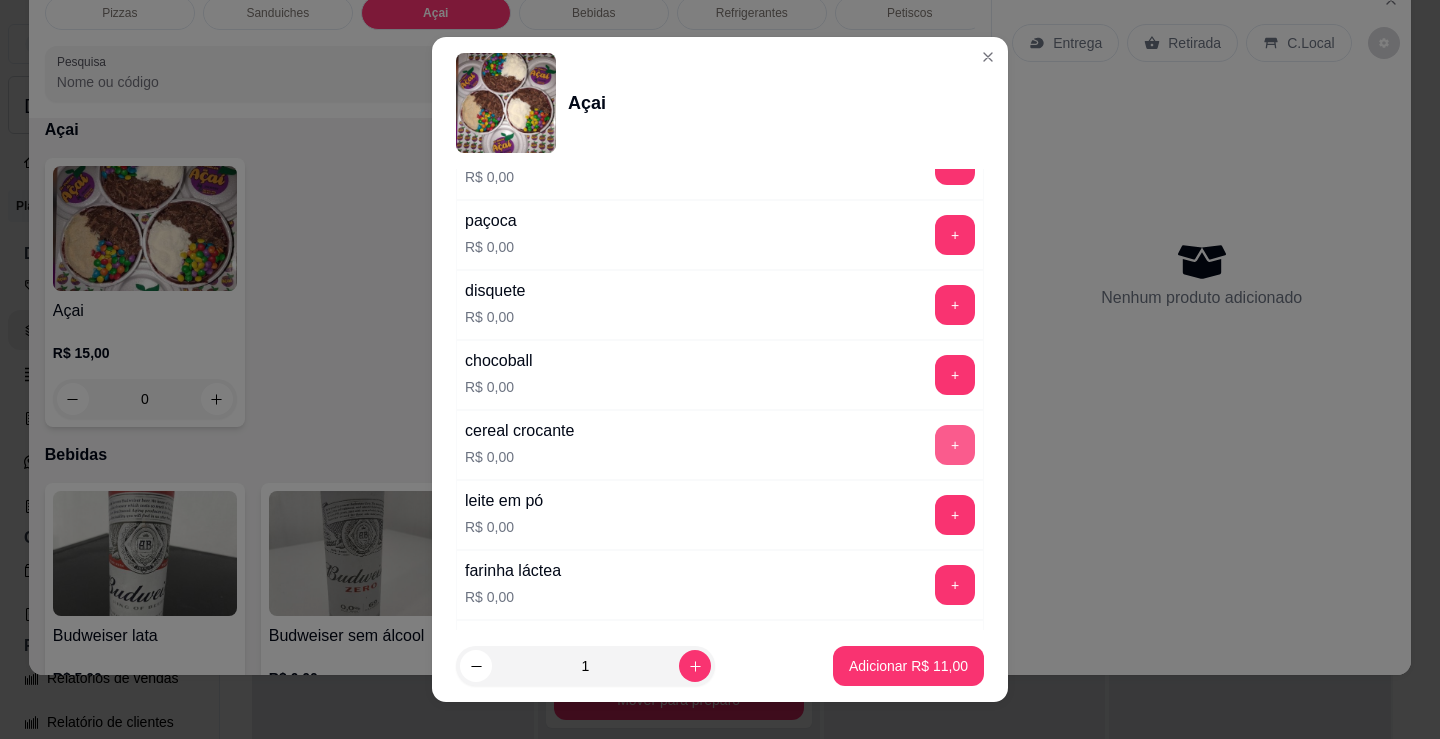 click on "+" at bounding box center (955, 445) 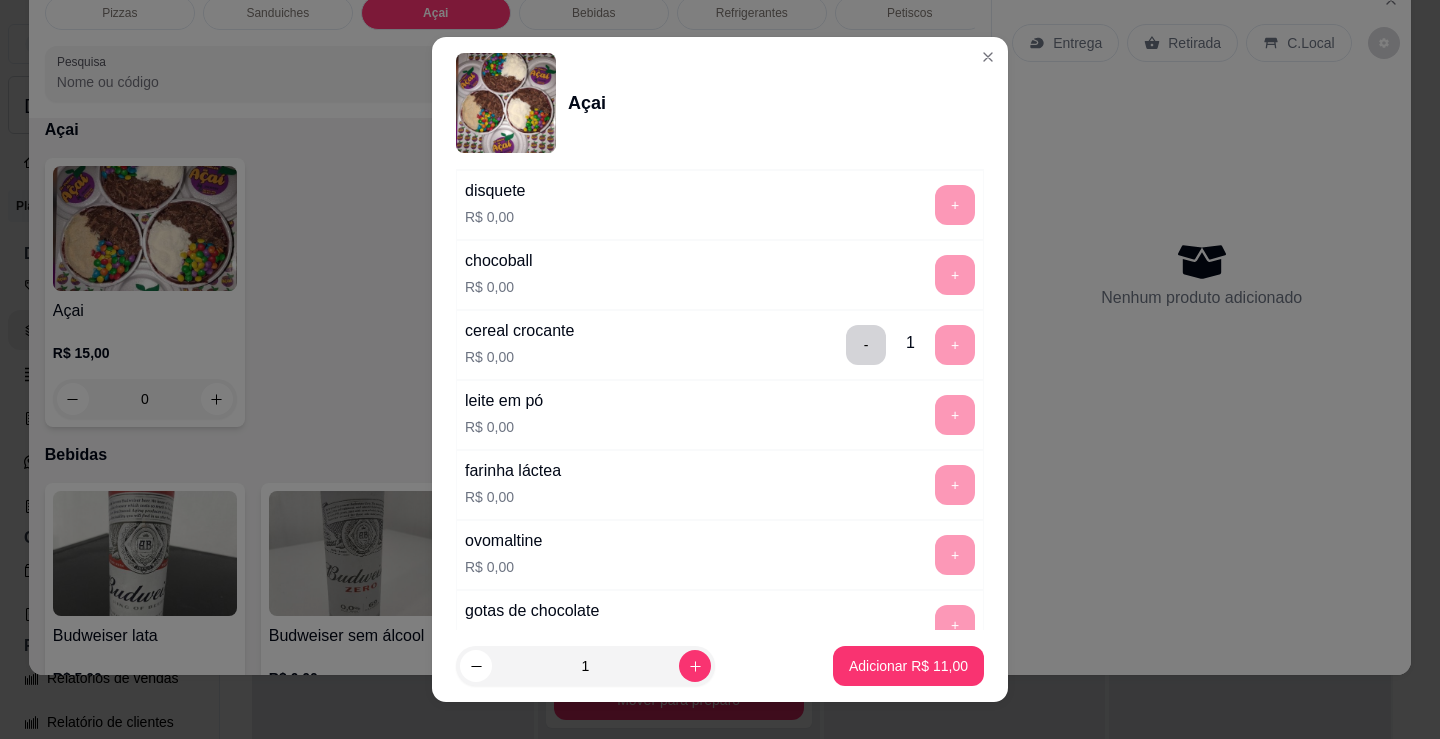 scroll, scrollTop: 507, scrollLeft: 0, axis: vertical 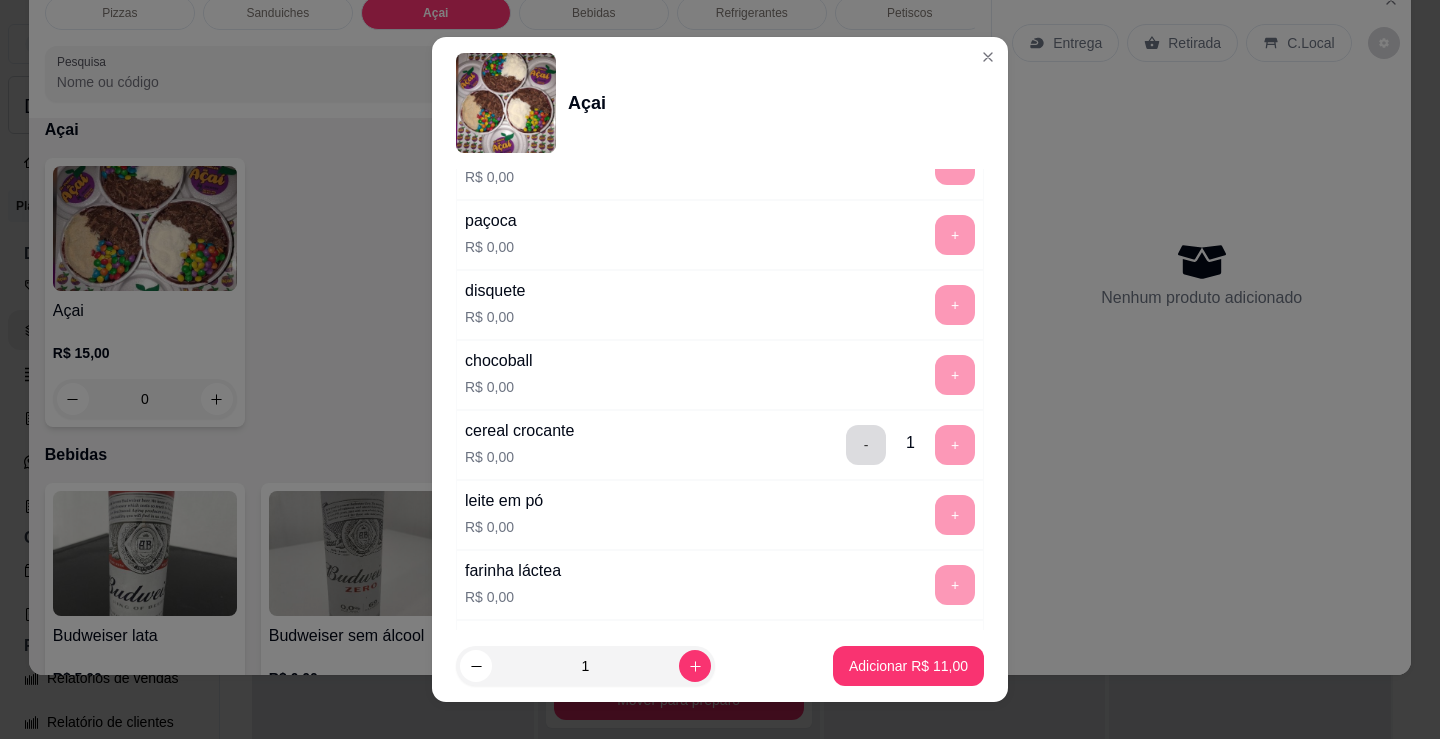 click on "-" at bounding box center [866, 445] 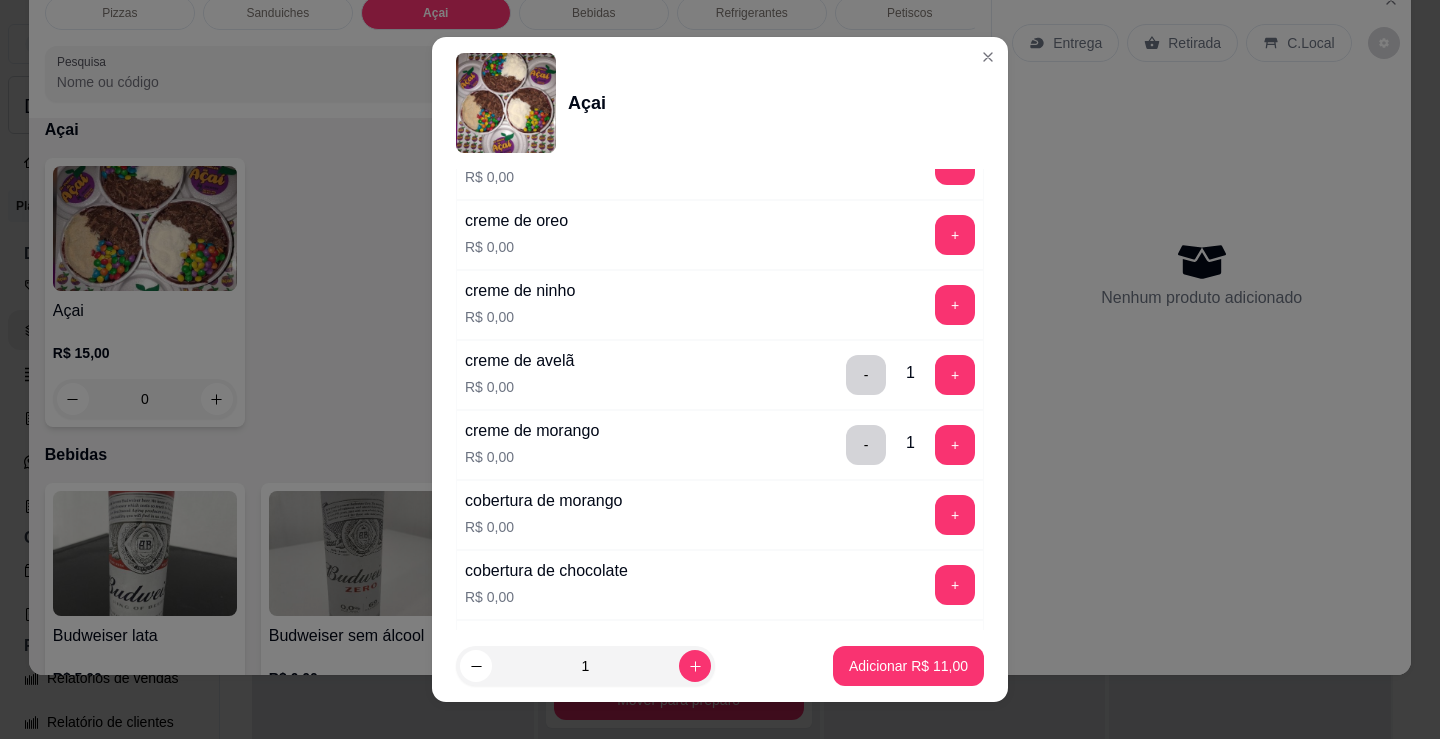 scroll, scrollTop: 1907, scrollLeft: 0, axis: vertical 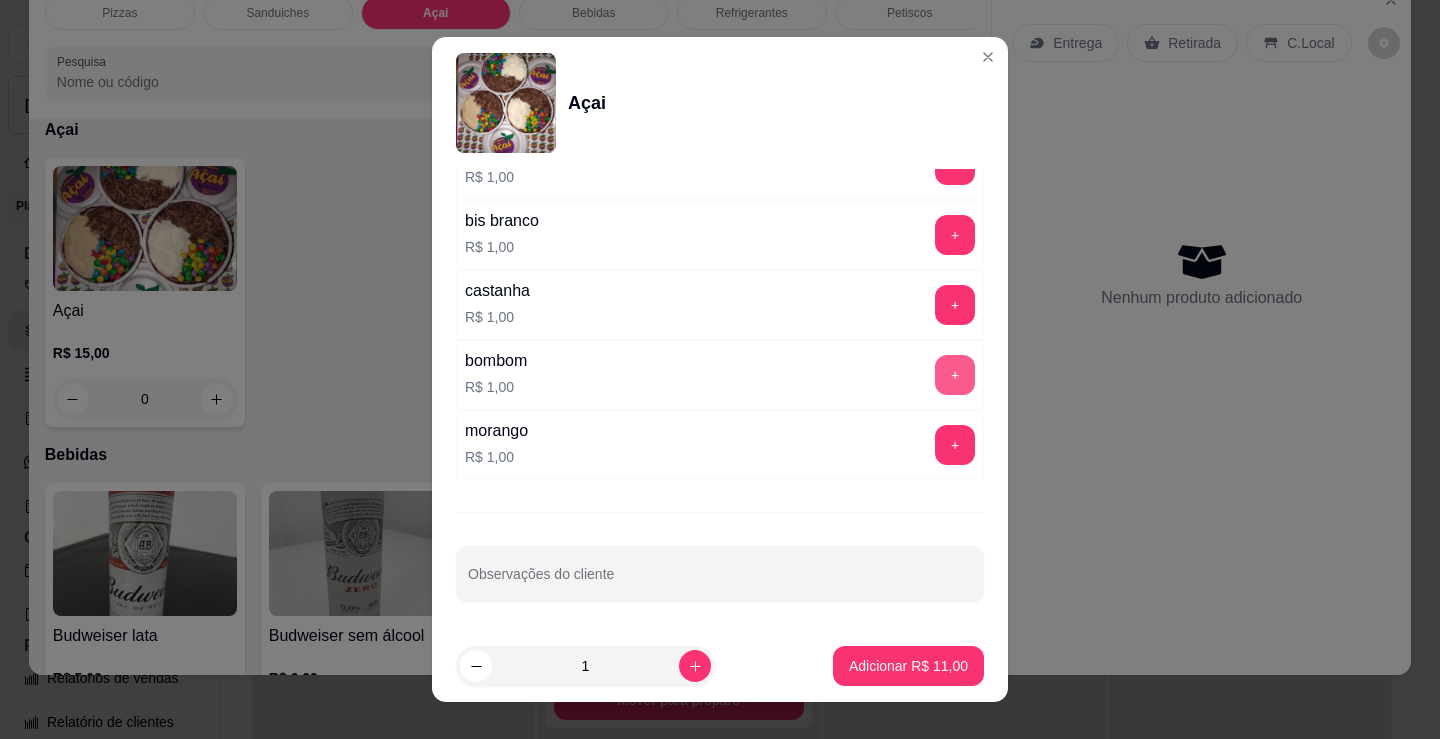 click on "+" at bounding box center (955, 375) 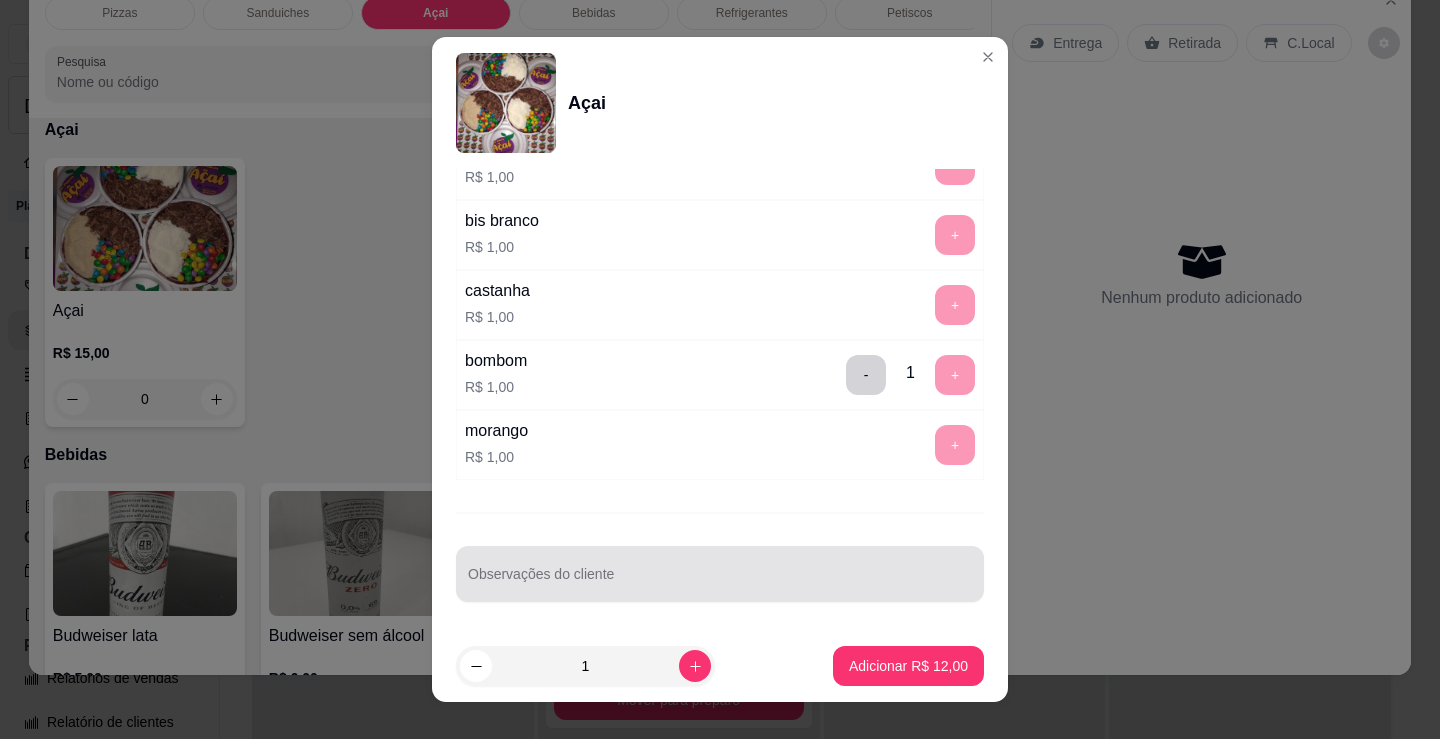 click at bounding box center (720, 574) 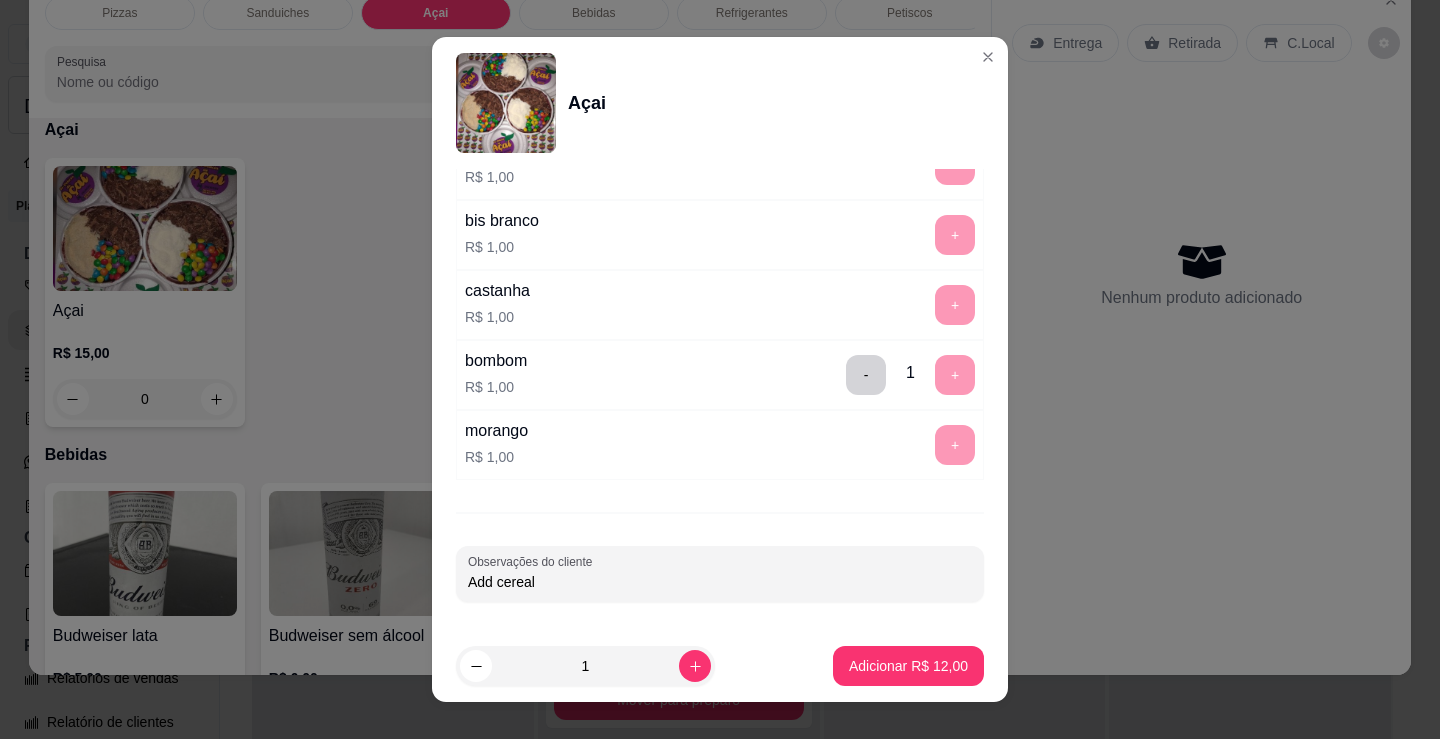 drag, startPoint x: 538, startPoint y: 581, endPoint x: 490, endPoint y: 578, distance: 48.09366 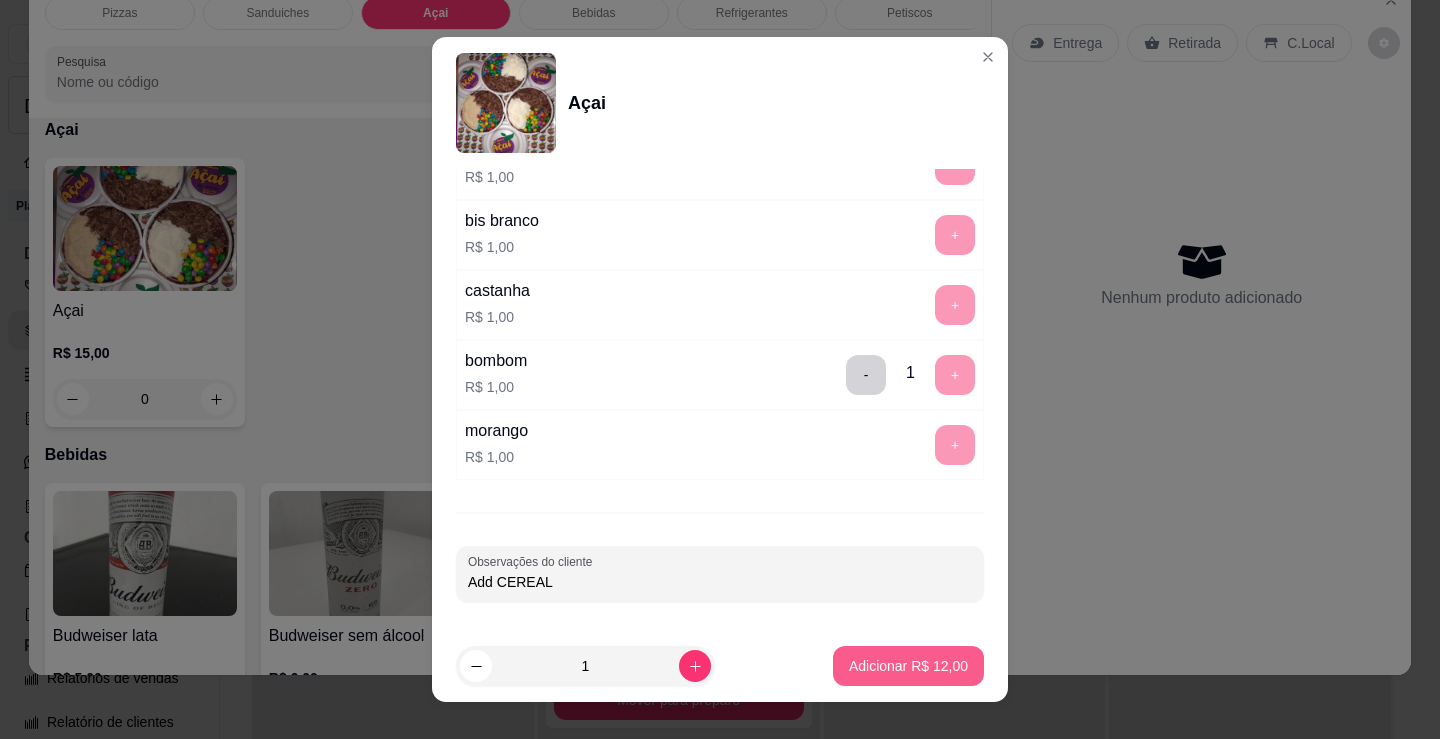 type on "Add CEREAL" 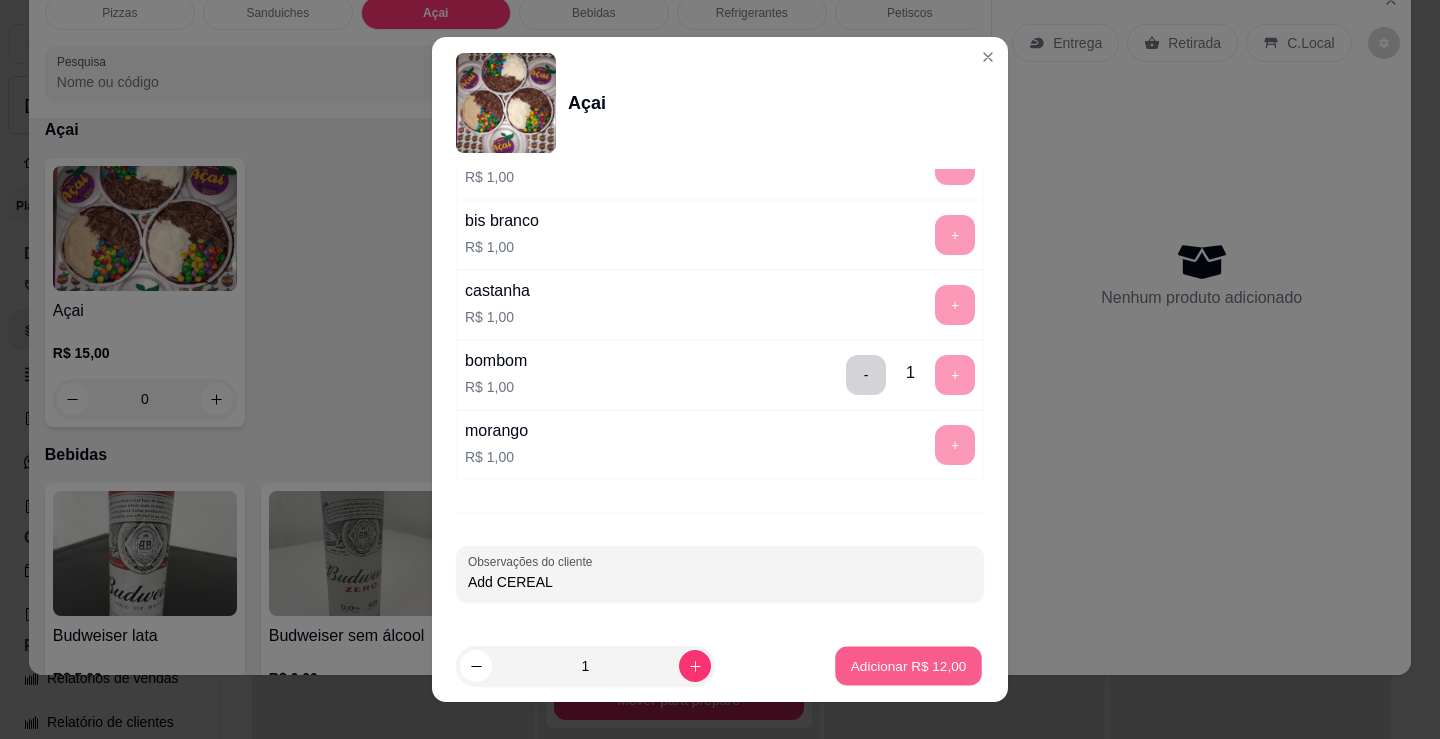 click on "Adicionar   R$ 12,00" at bounding box center (908, 666) 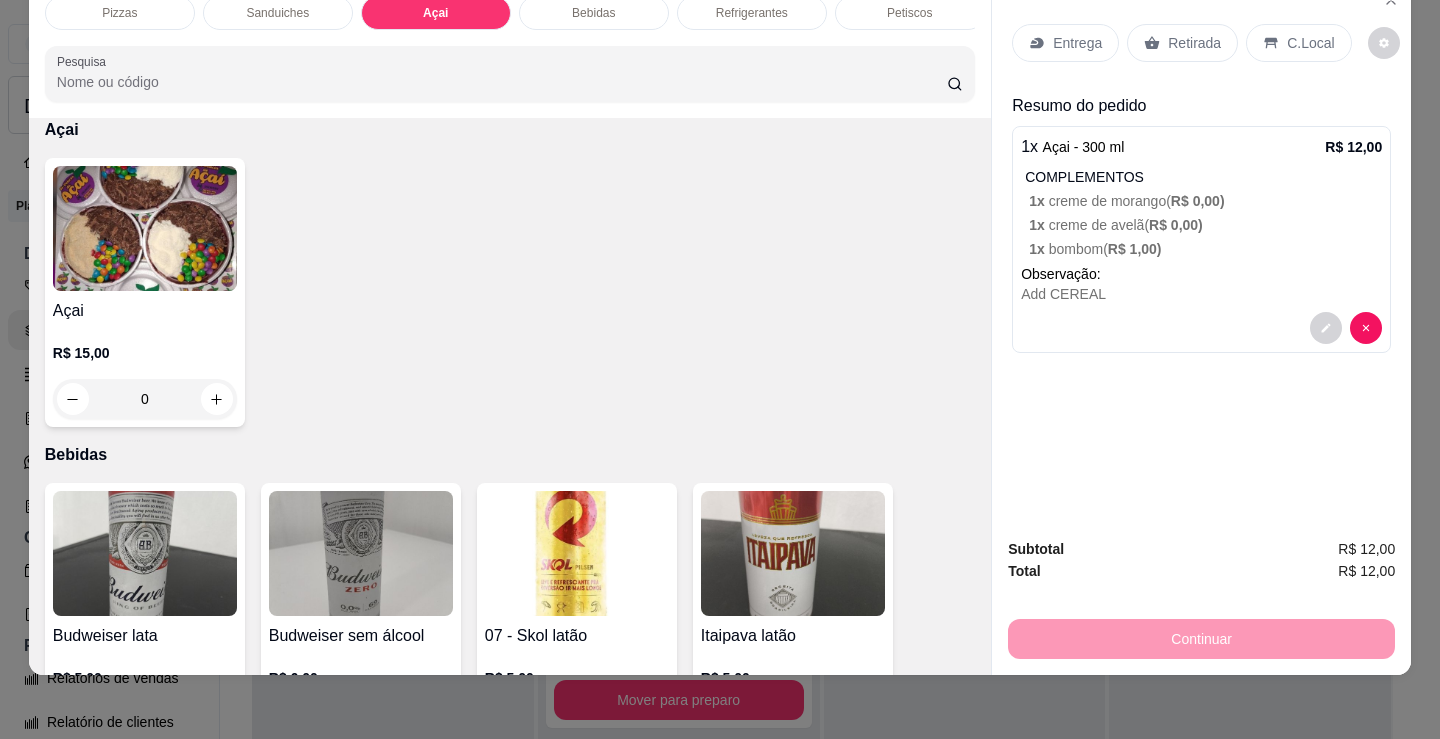click at bounding box center [145, 228] 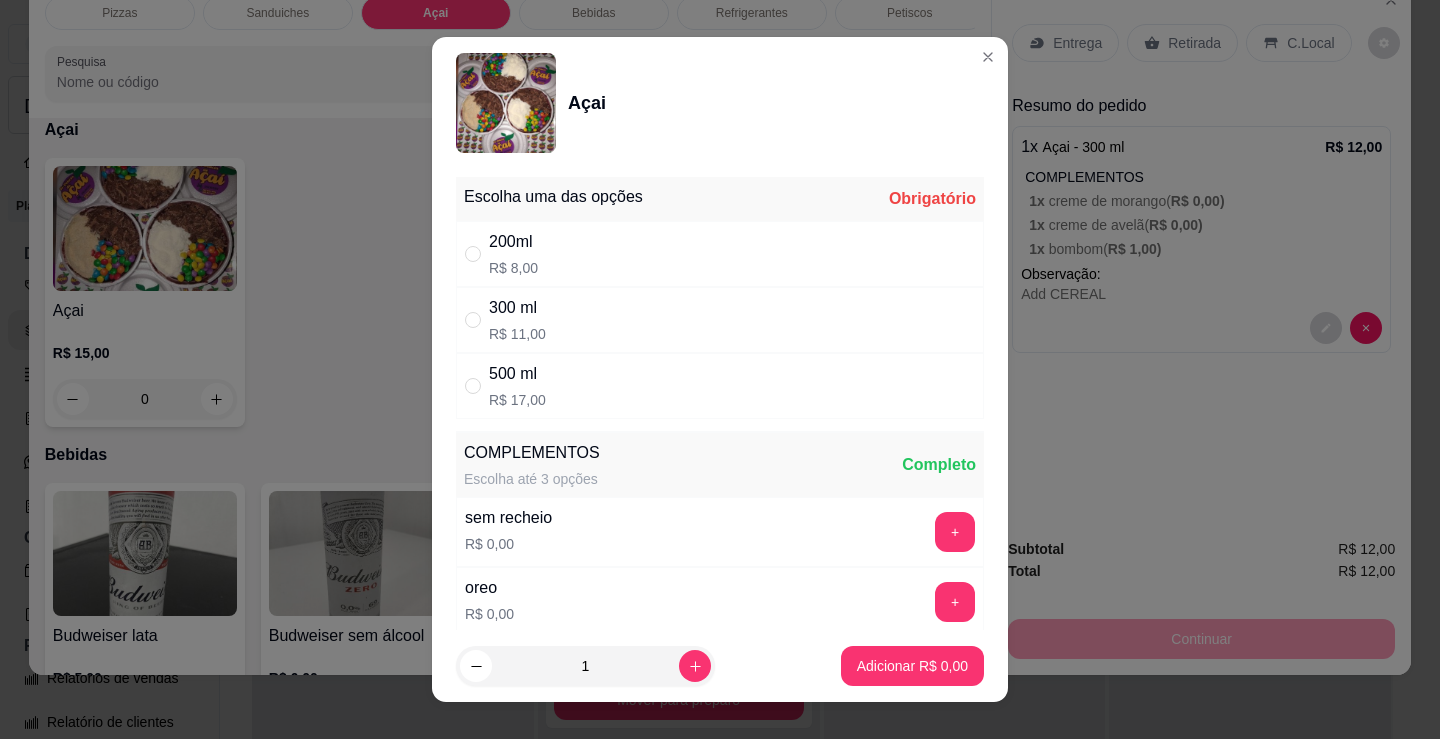 click on "300 ml R$ 11,00" at bounding box center (720, 320) 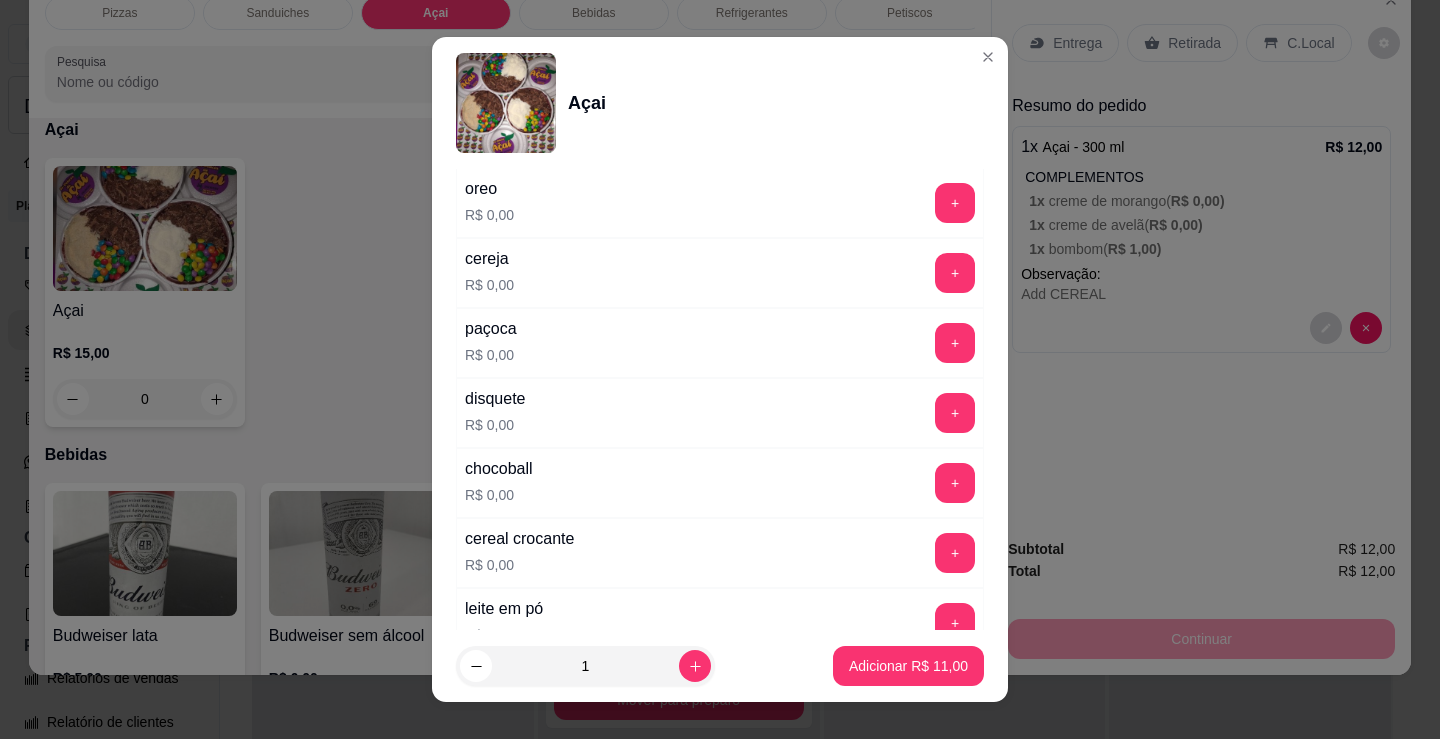 scroll, scrollTop: 400, scrollLeft: 0, axis: vertical 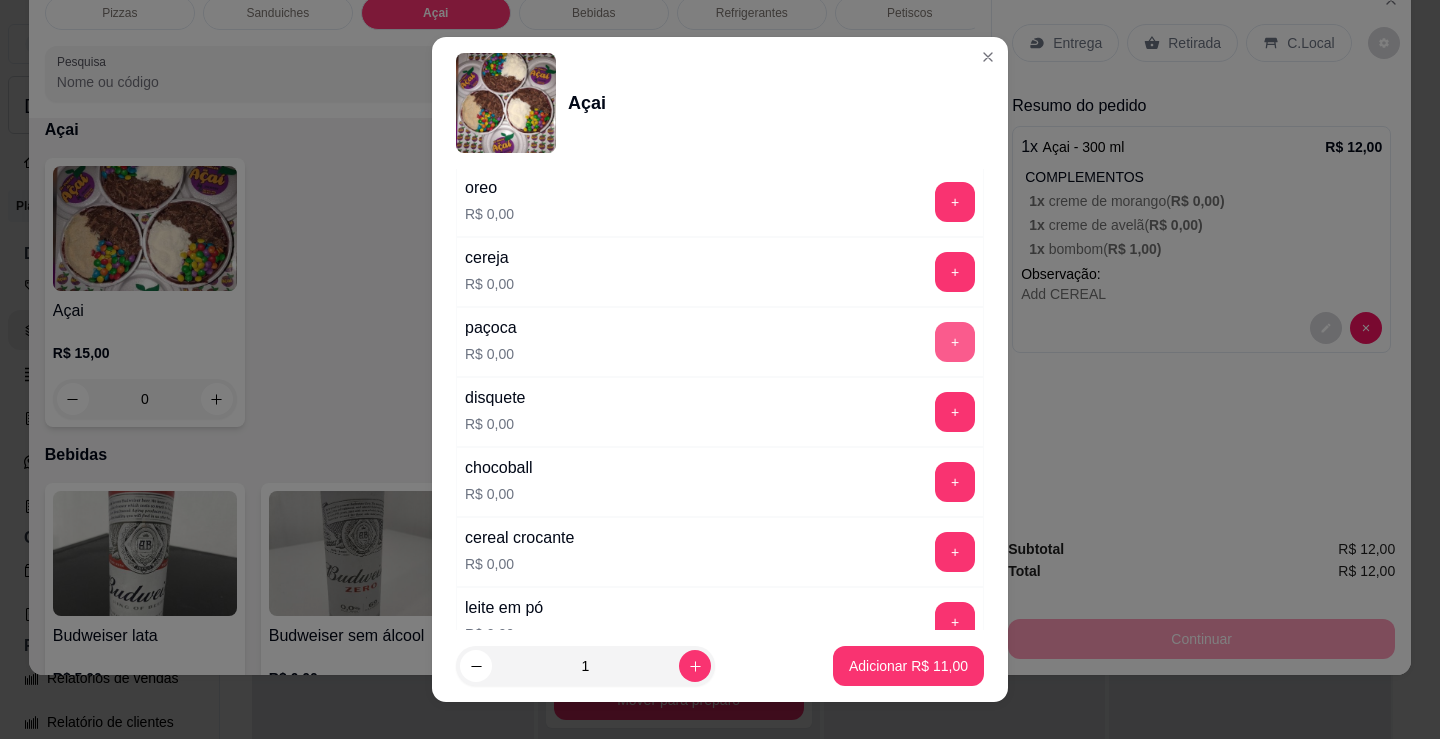 click on "+" at bounding box center [955, 342] 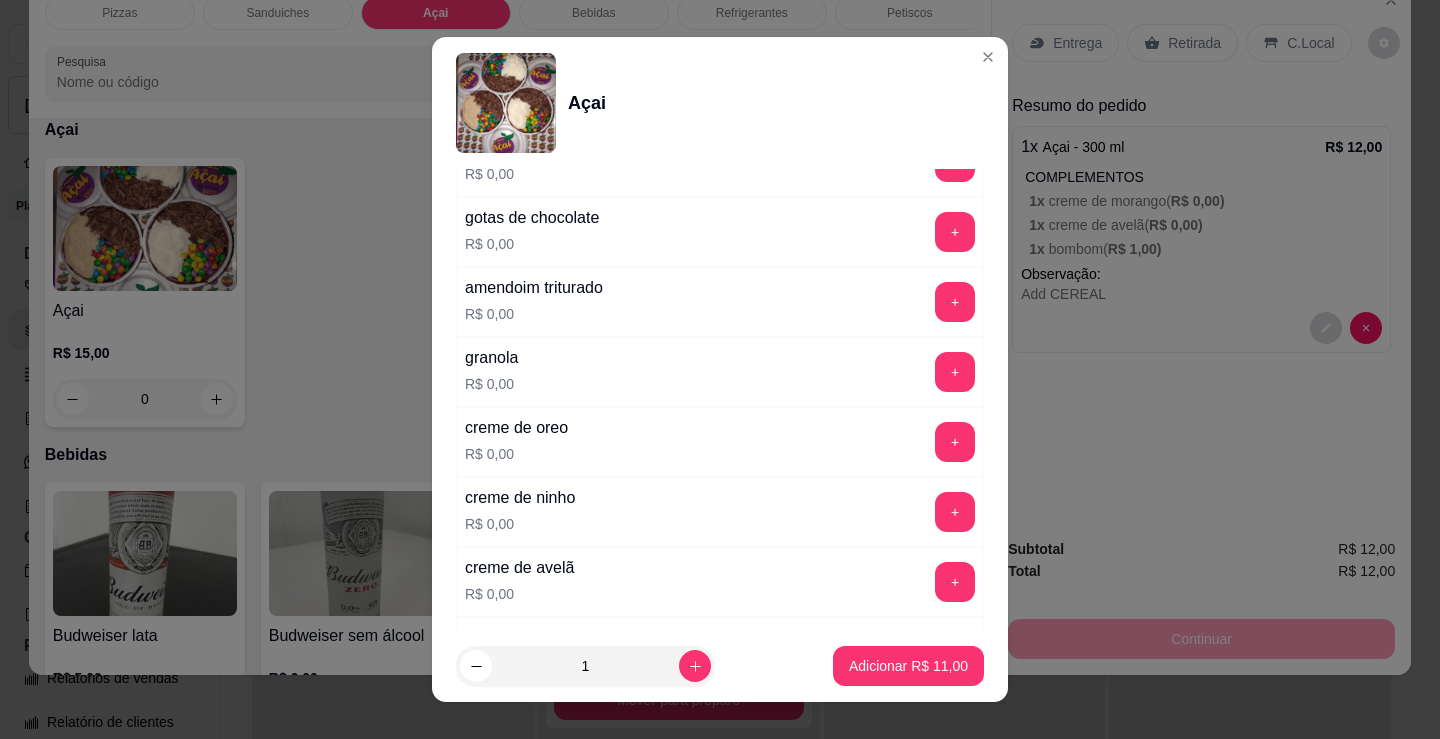 scroll, scrollTop: 1100, scrollLeft: 0, axis: vertical 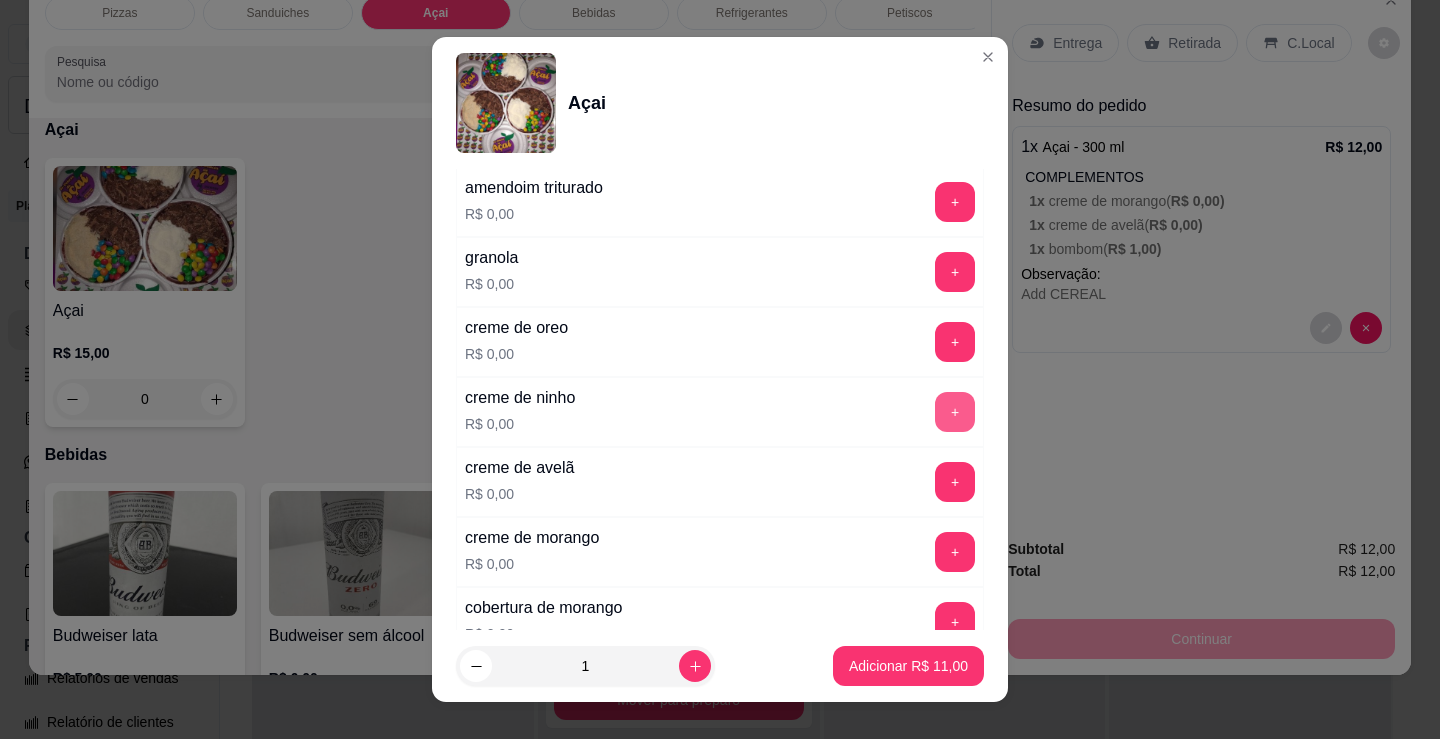 click on "+" at bounding box center (955, 412) 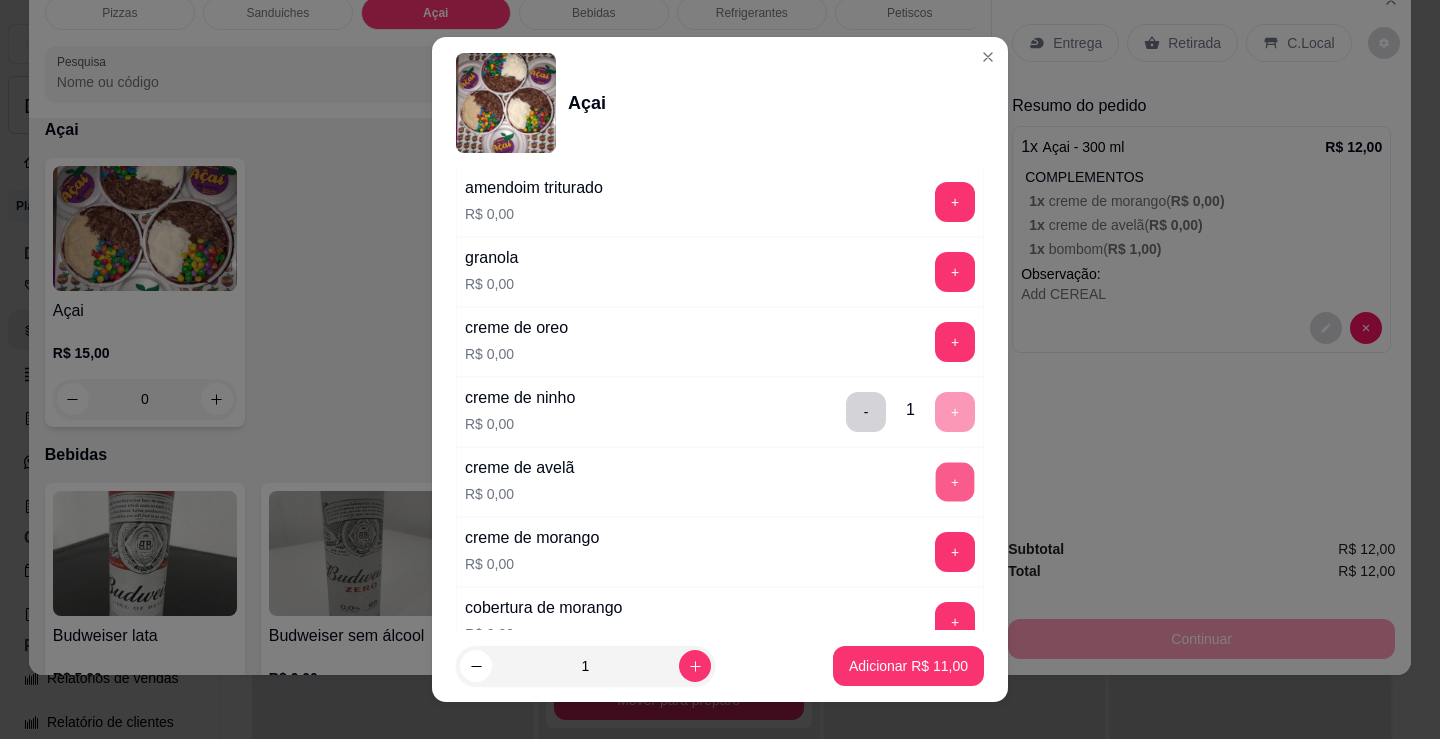 click on "+" at bounding box center [955, 482] 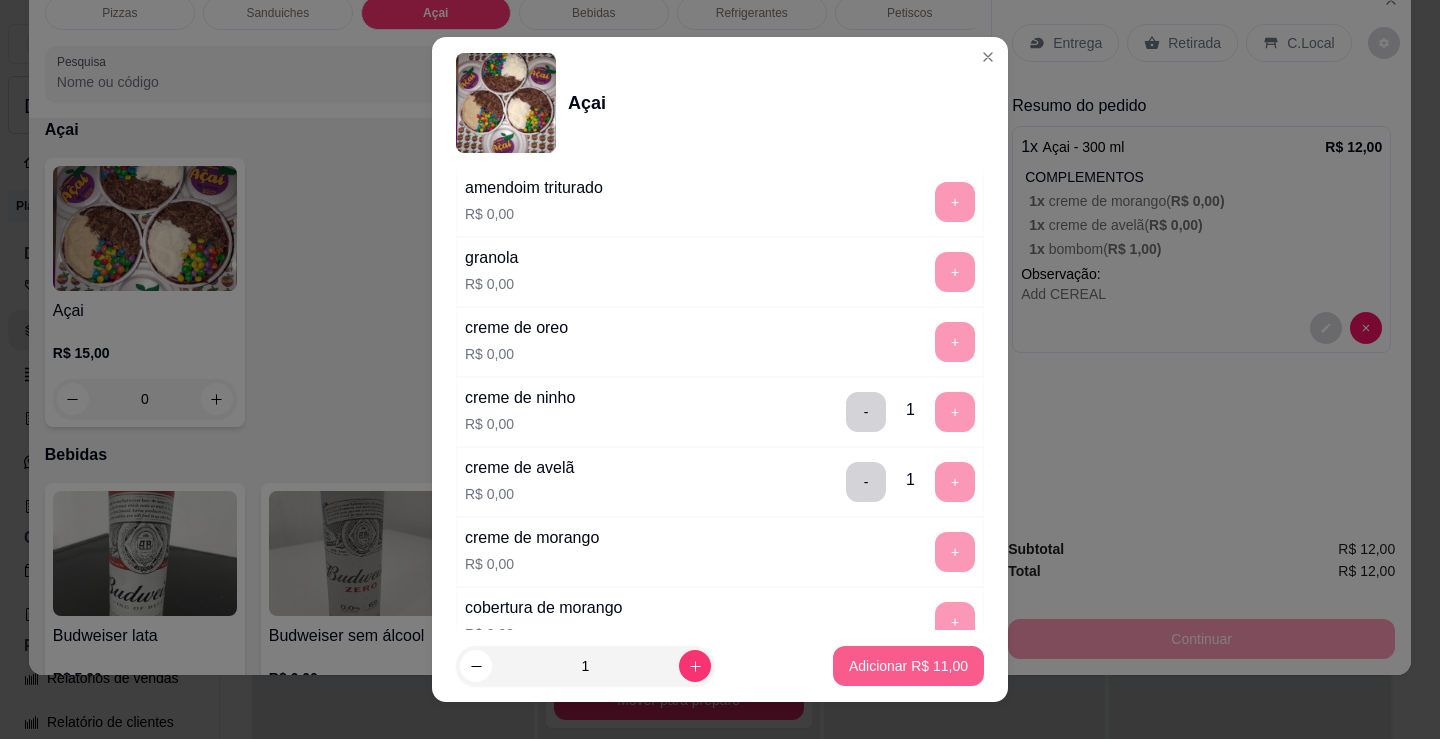 click on "Adicionar   R$ 11,00" at bounding box center [908, 666] 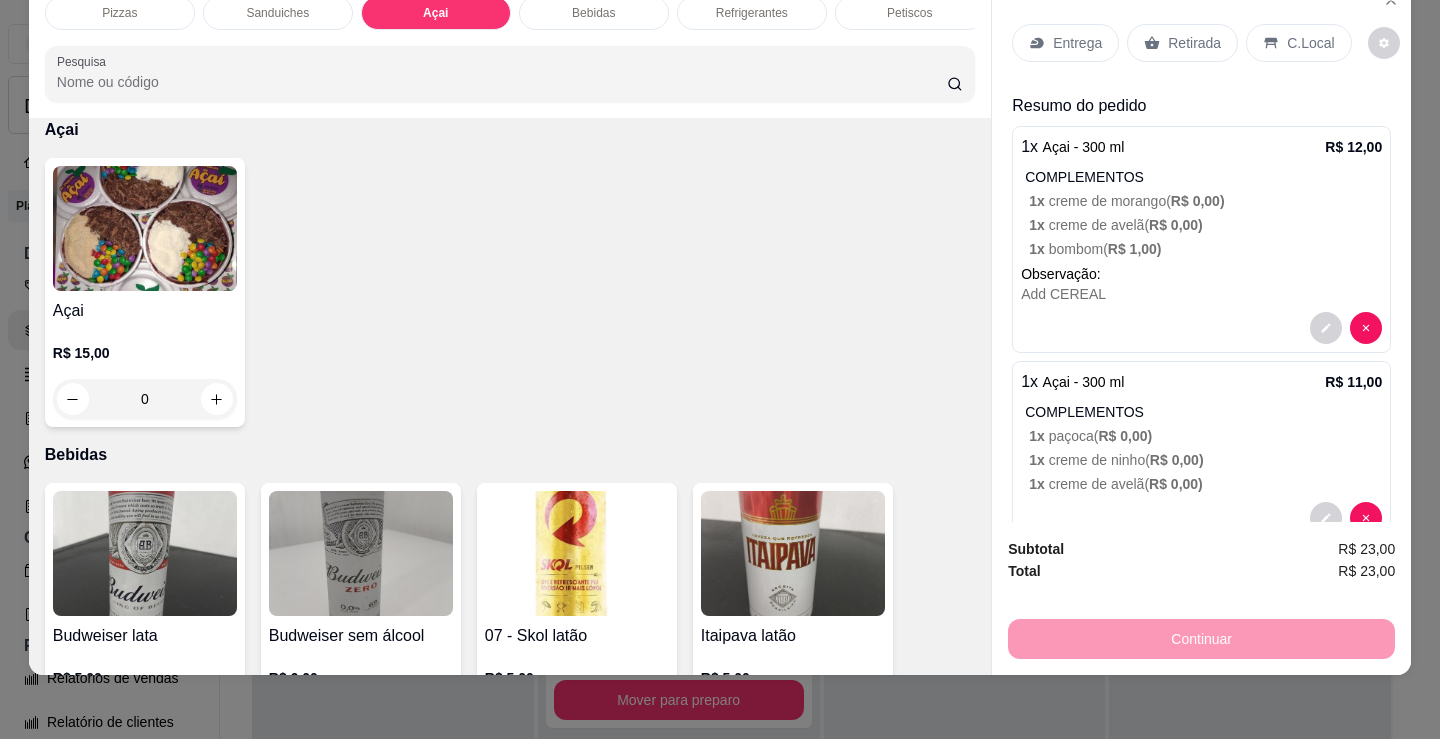 click on "Retirada" at bounding box center (1194, 43) 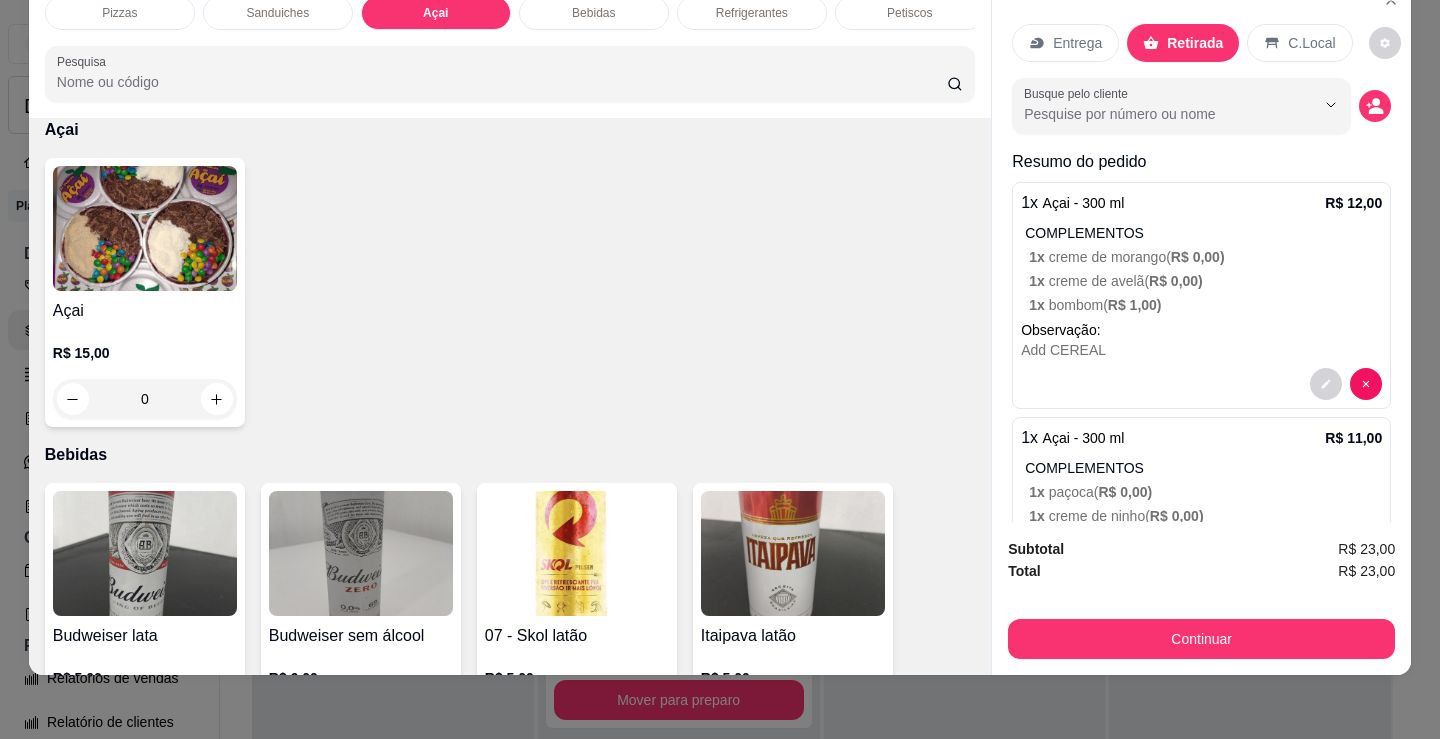 click on "Busque pelo cliente" at bounding box center (1201, 106) 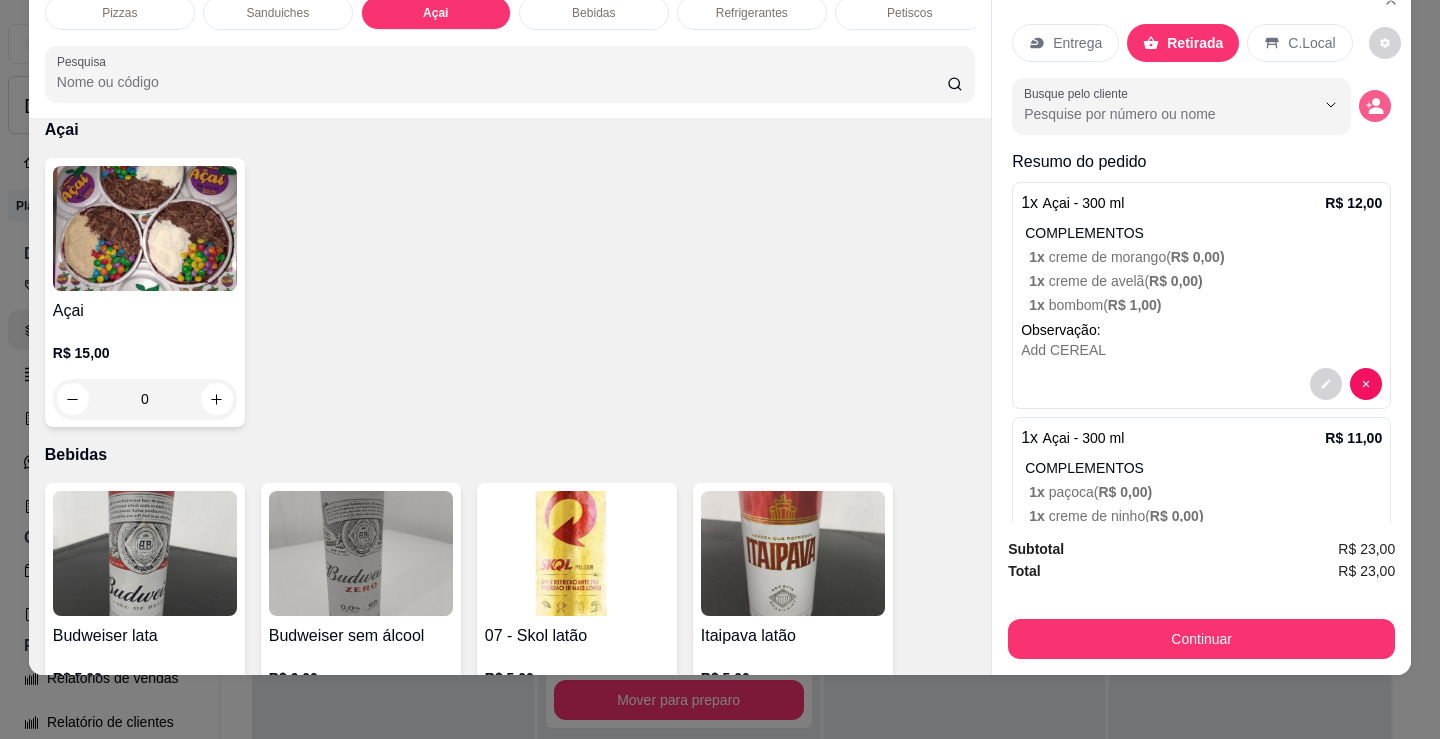click at bounding box center [1375, 106] 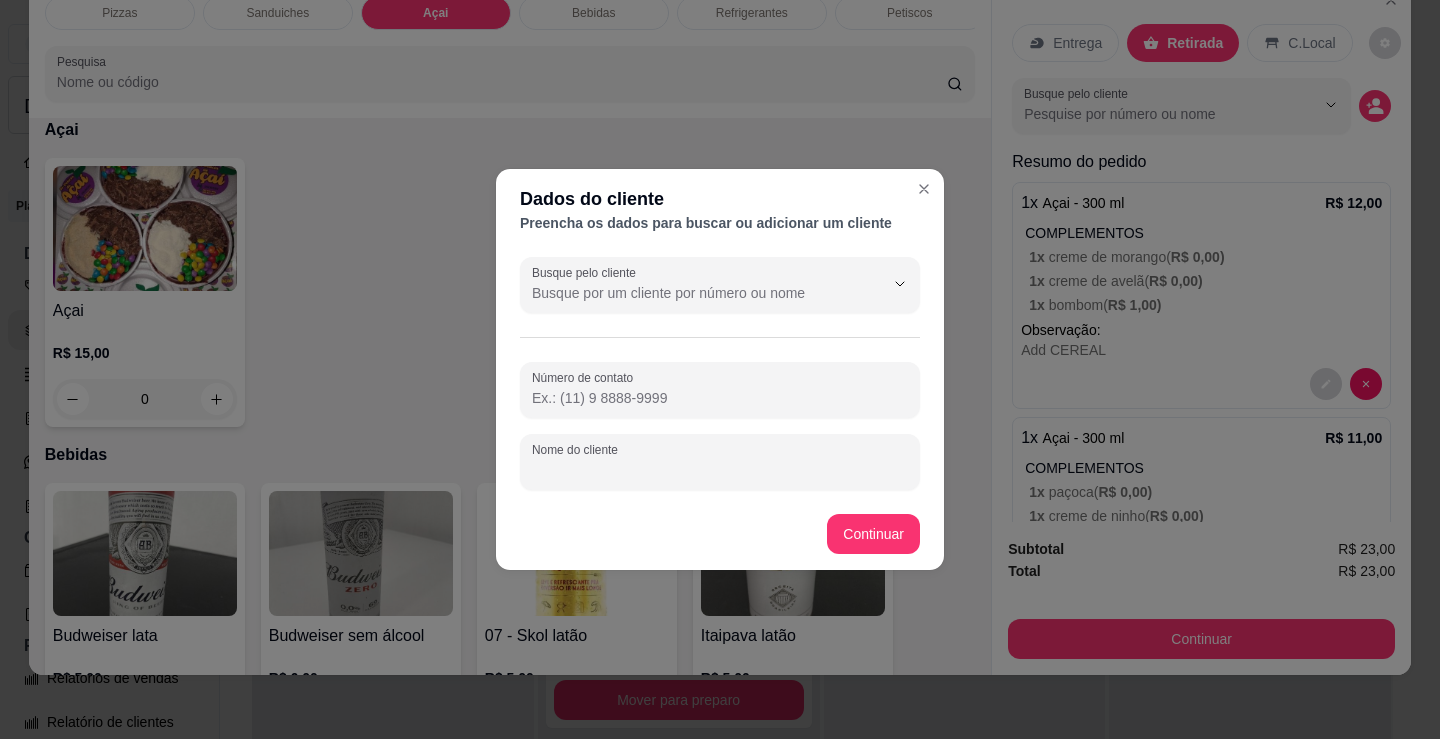 click on "Nome do cliente" at bounding box center [720, 470] 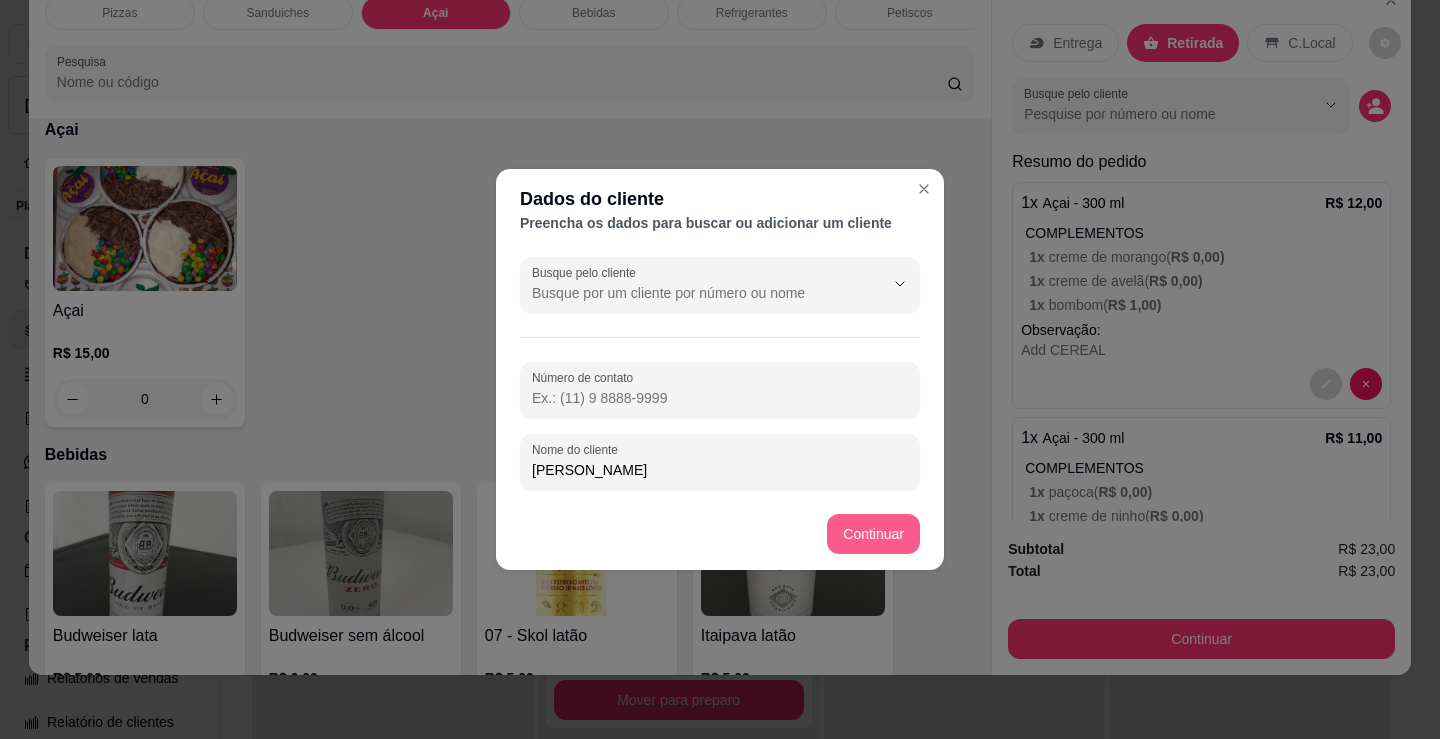 type on "[PERSON_NAME]" 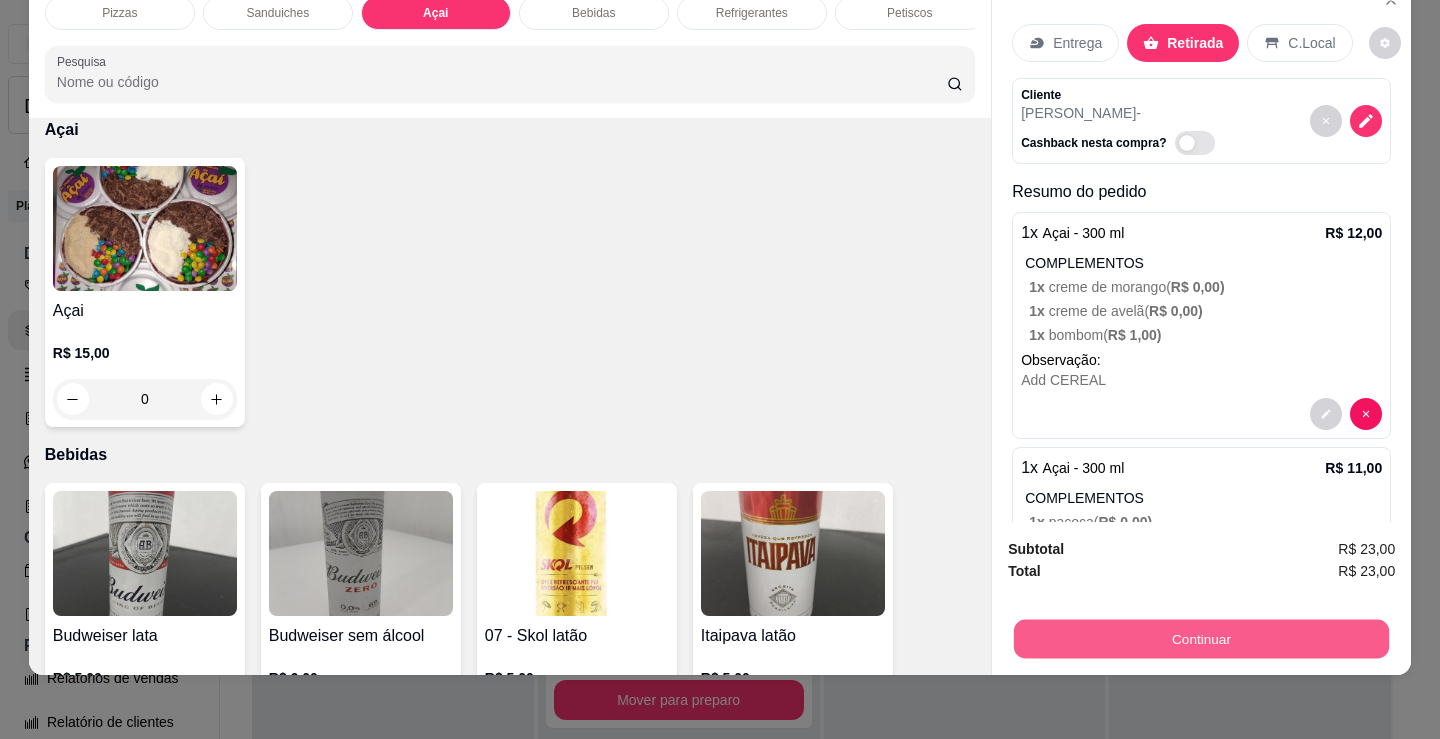 click on "Continuar" at bounding box center [1201, 638] 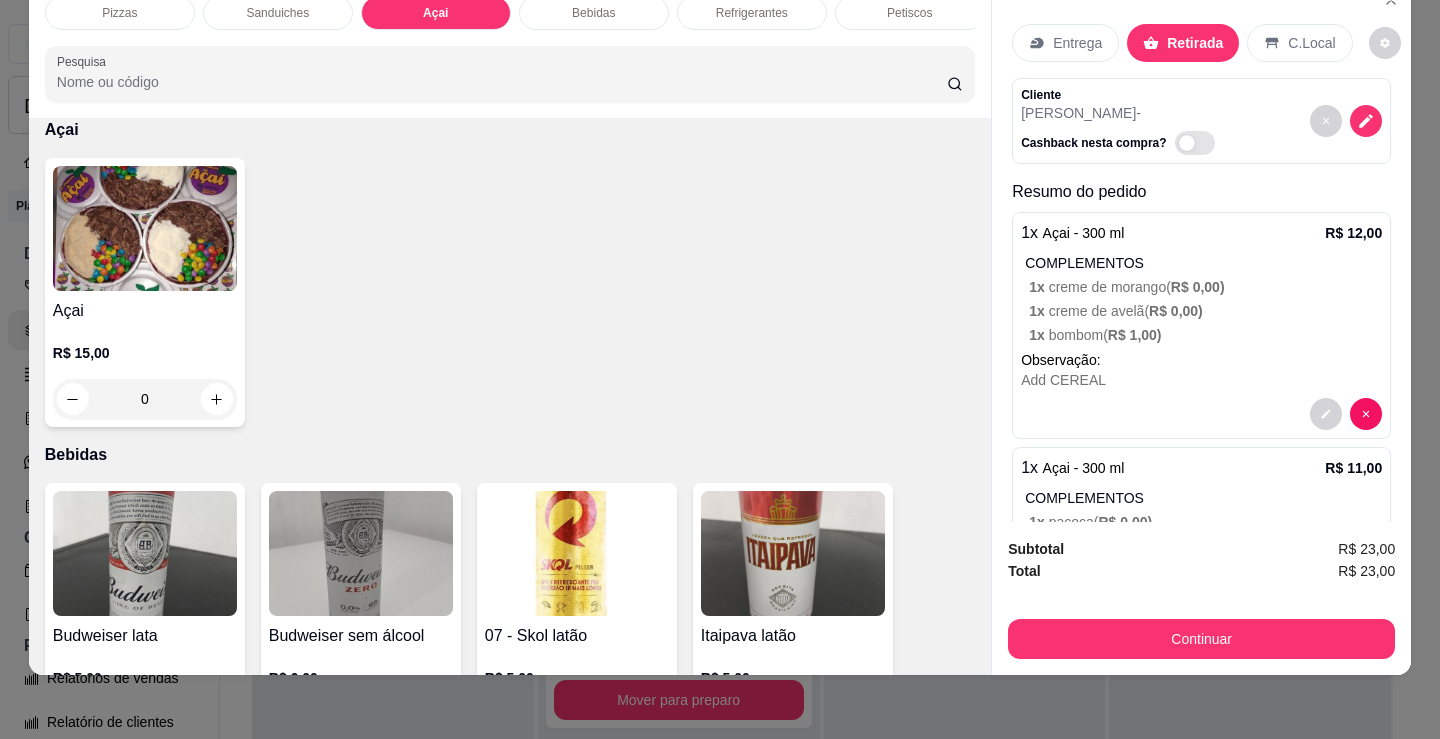click on "Dinheiro" at bounding box center (584, 273) 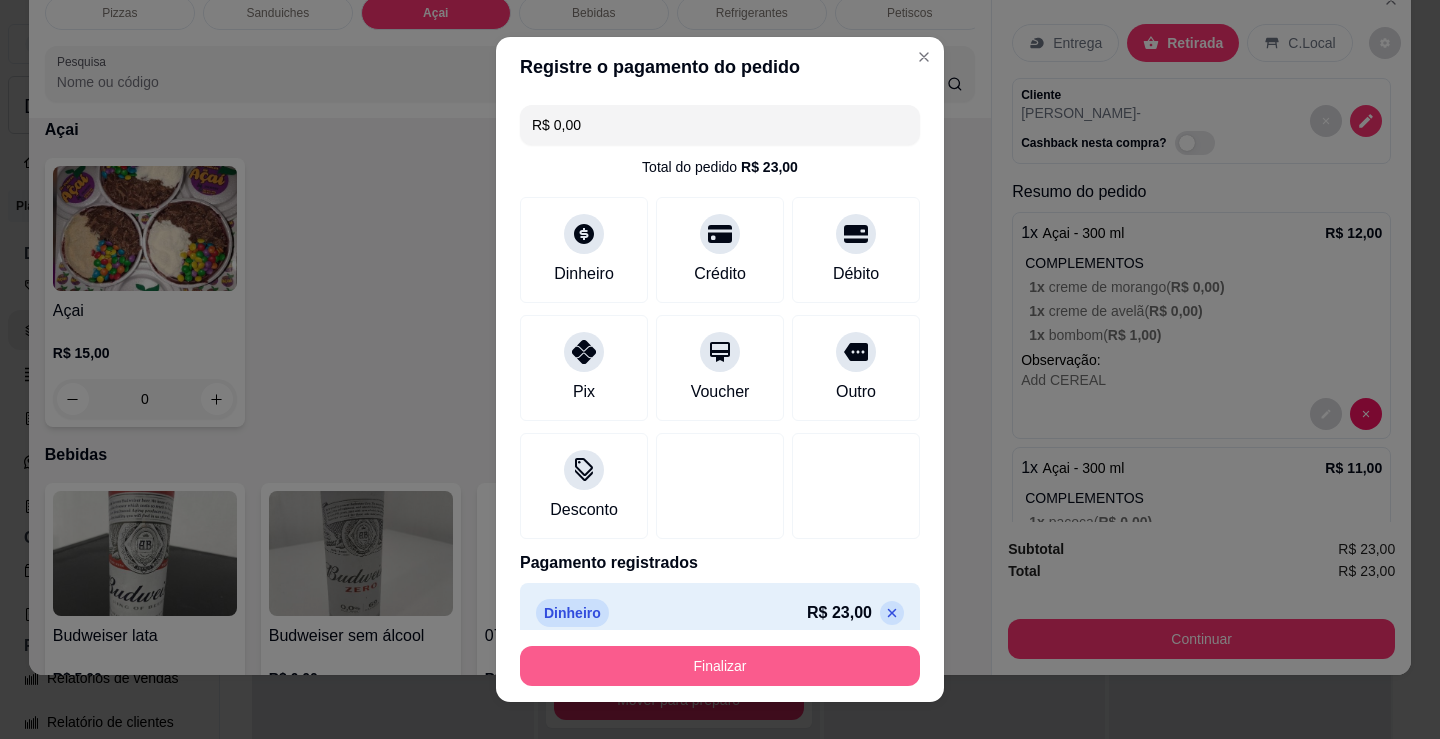 click on "Finalizar" at bounding box center (720, 666) 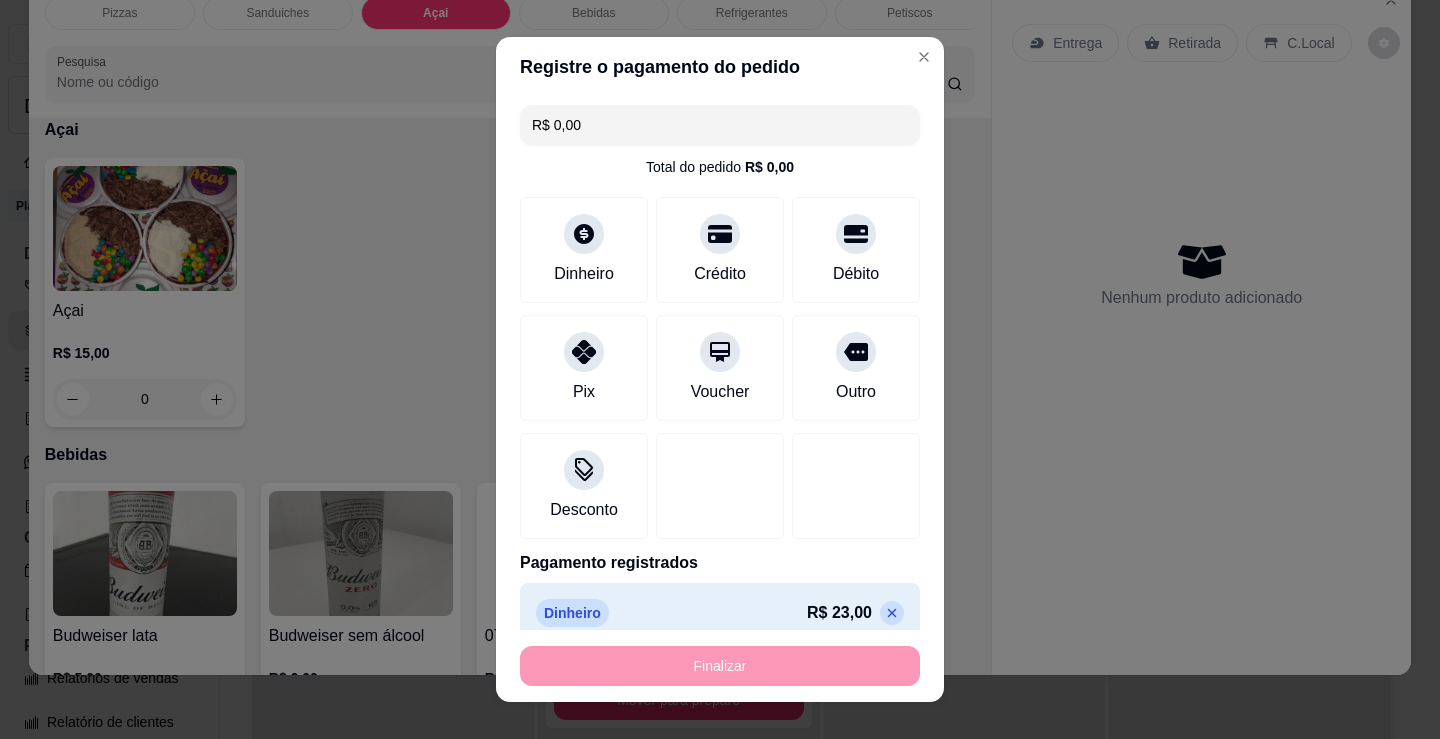 type on "-R$ 23,00" 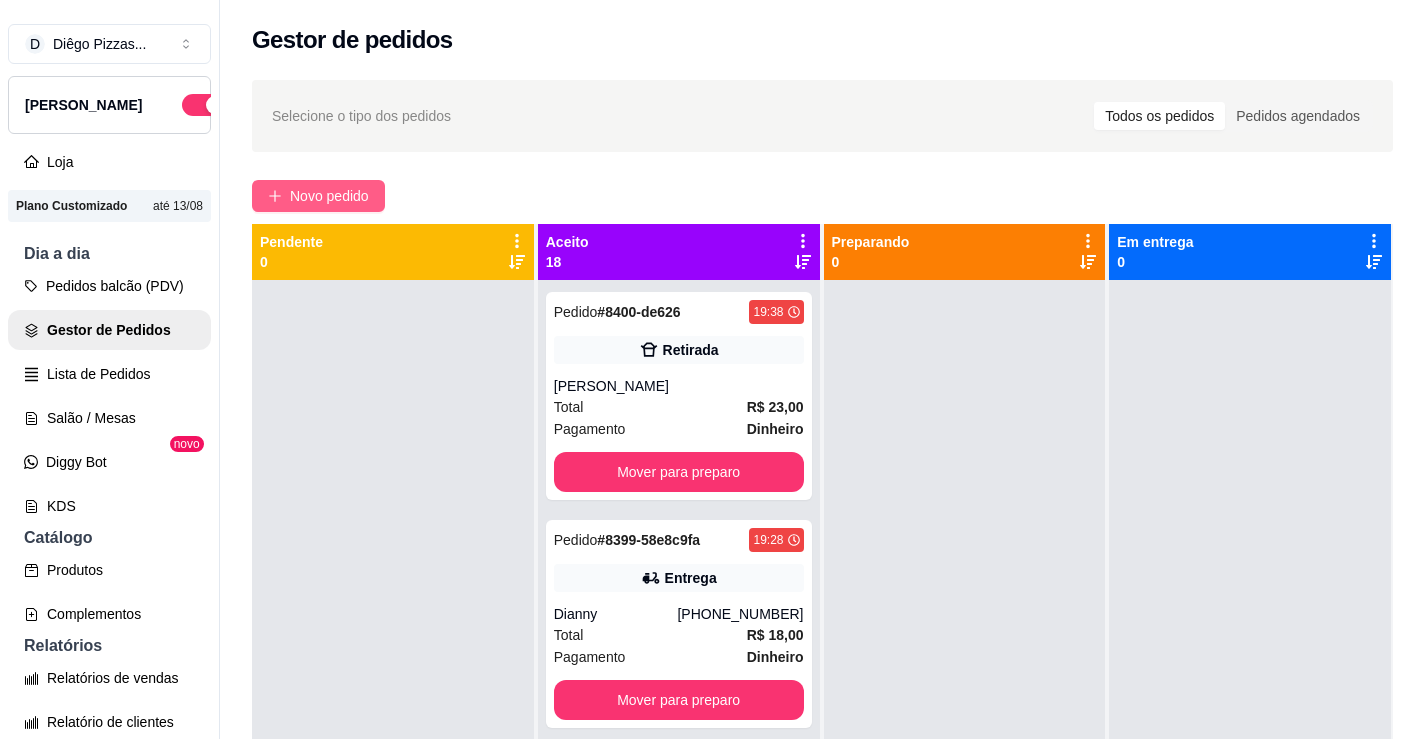 click on "Novo pedido" at bounding box center [318, 196] 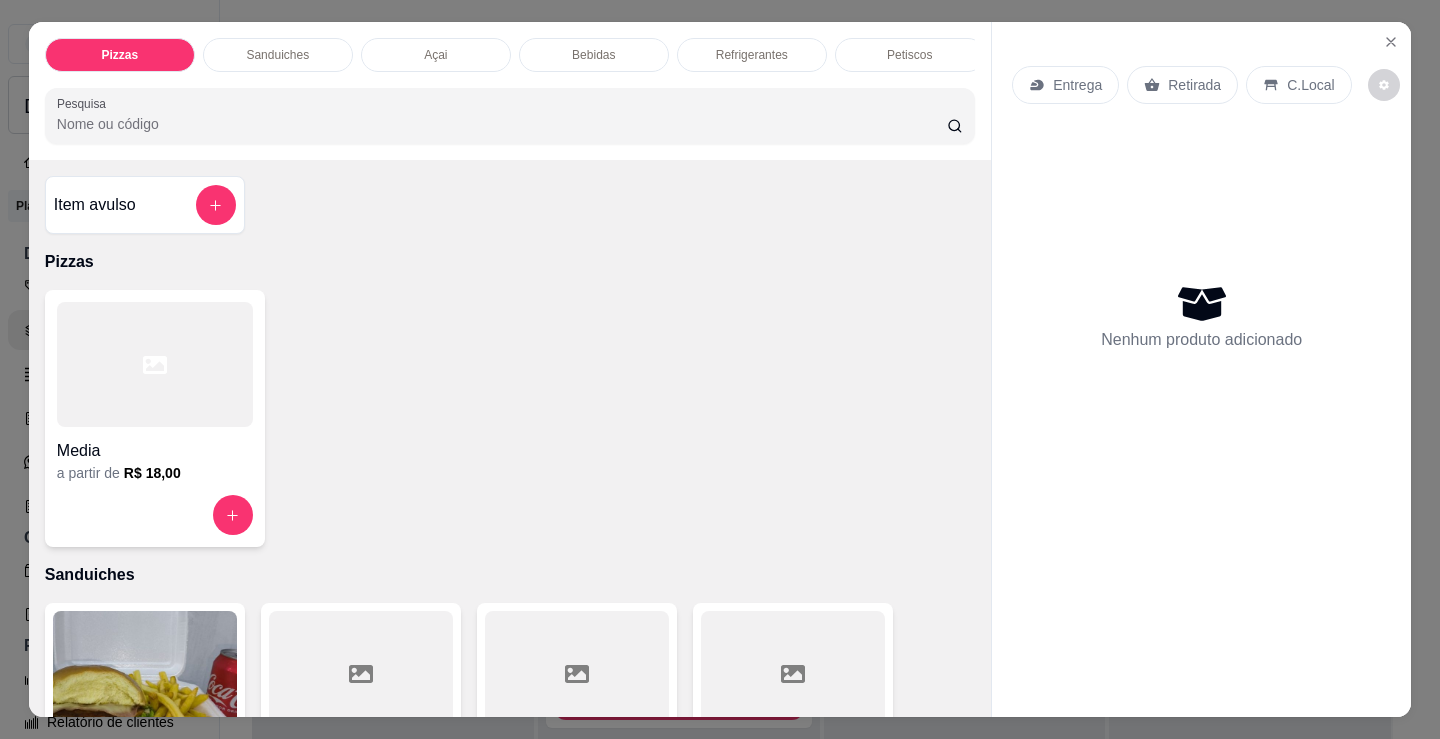 click on "Sanduiches" at bounding box center (278, 55) 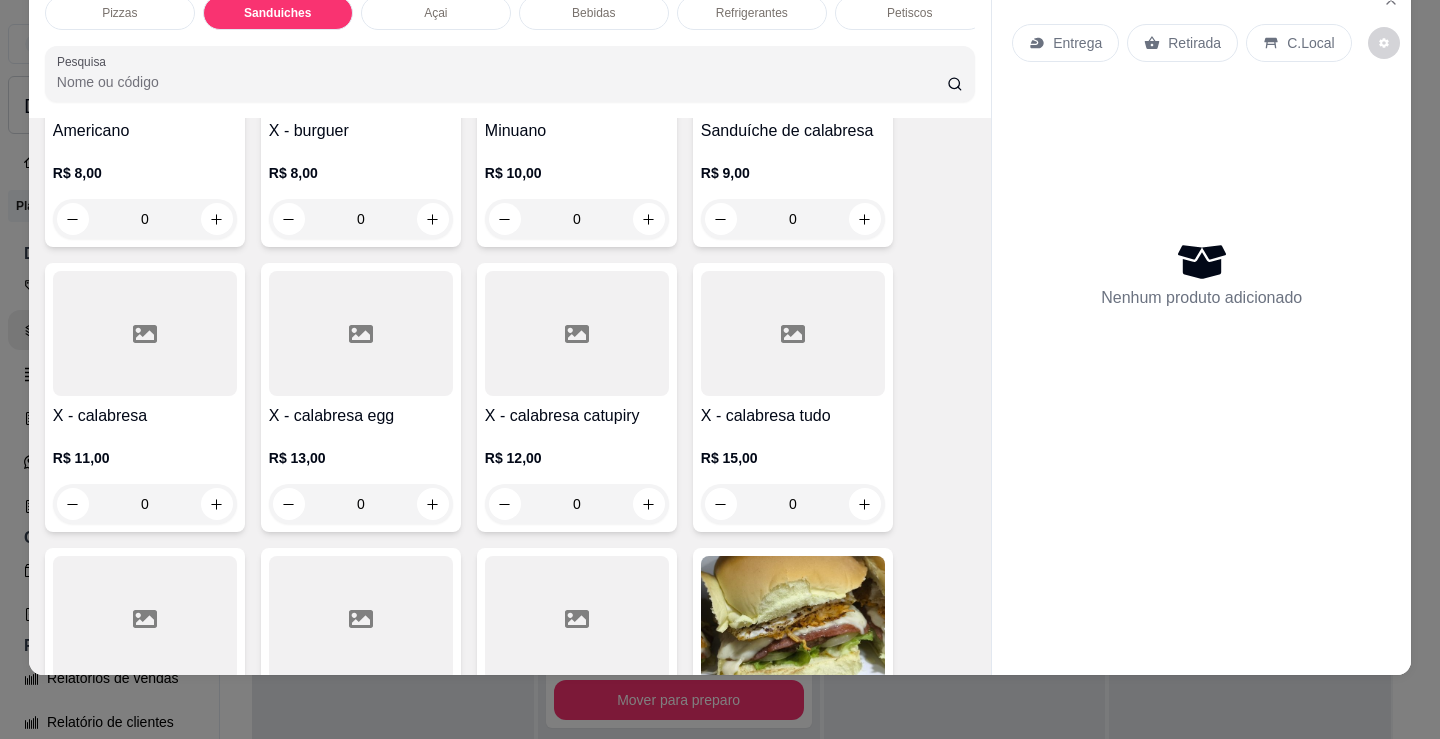 scroll, scrollTop: 1003, scrollLeft: 0, axis: vertical 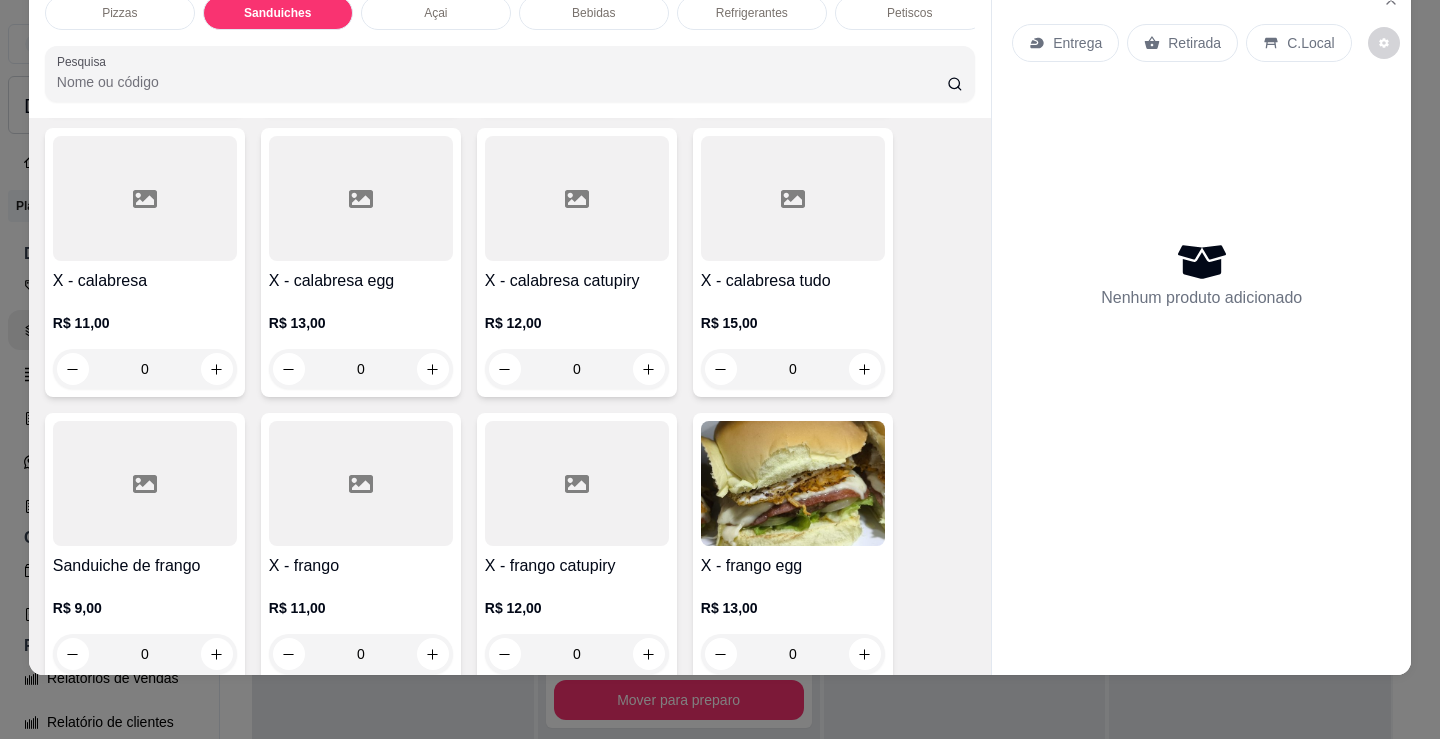 click on "0" at bounding box center [793, 369] 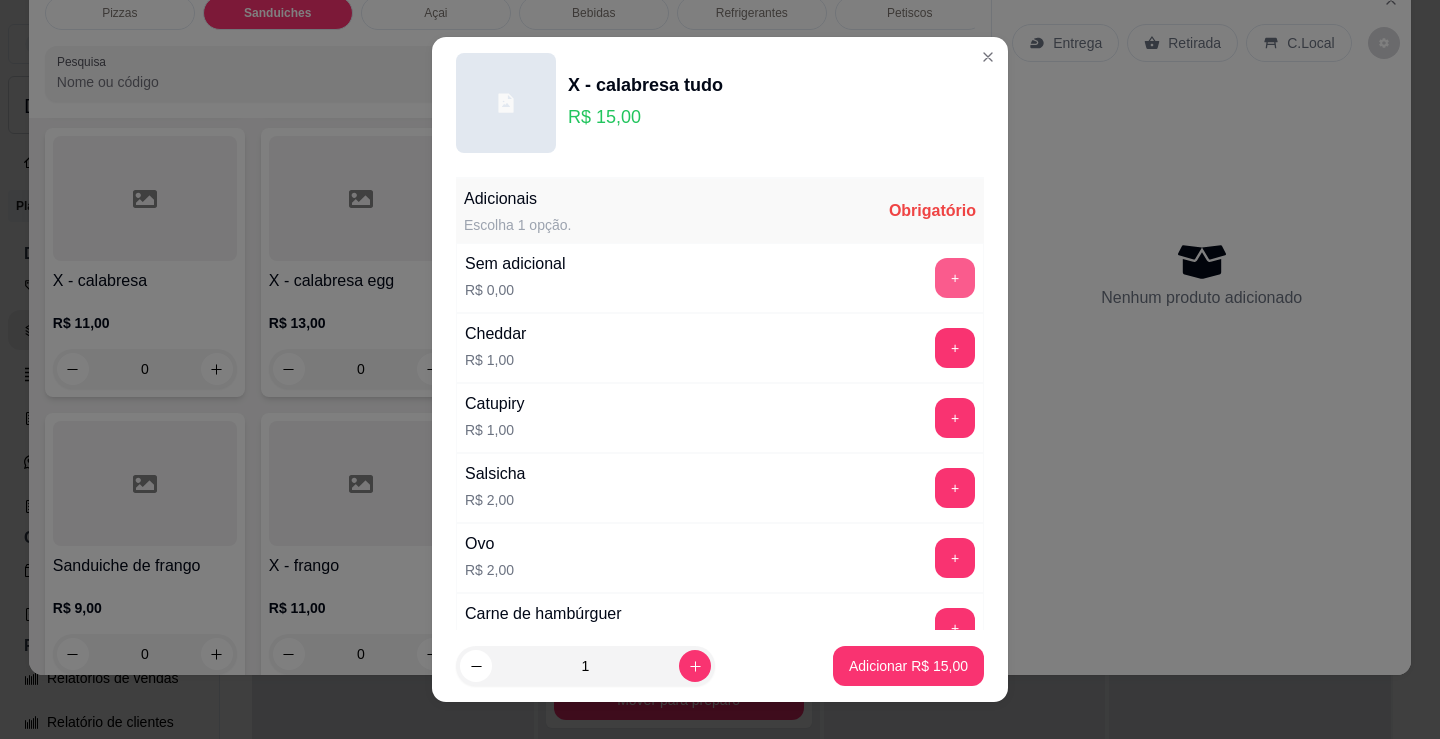click on "+" at bounding box center [955, 278] 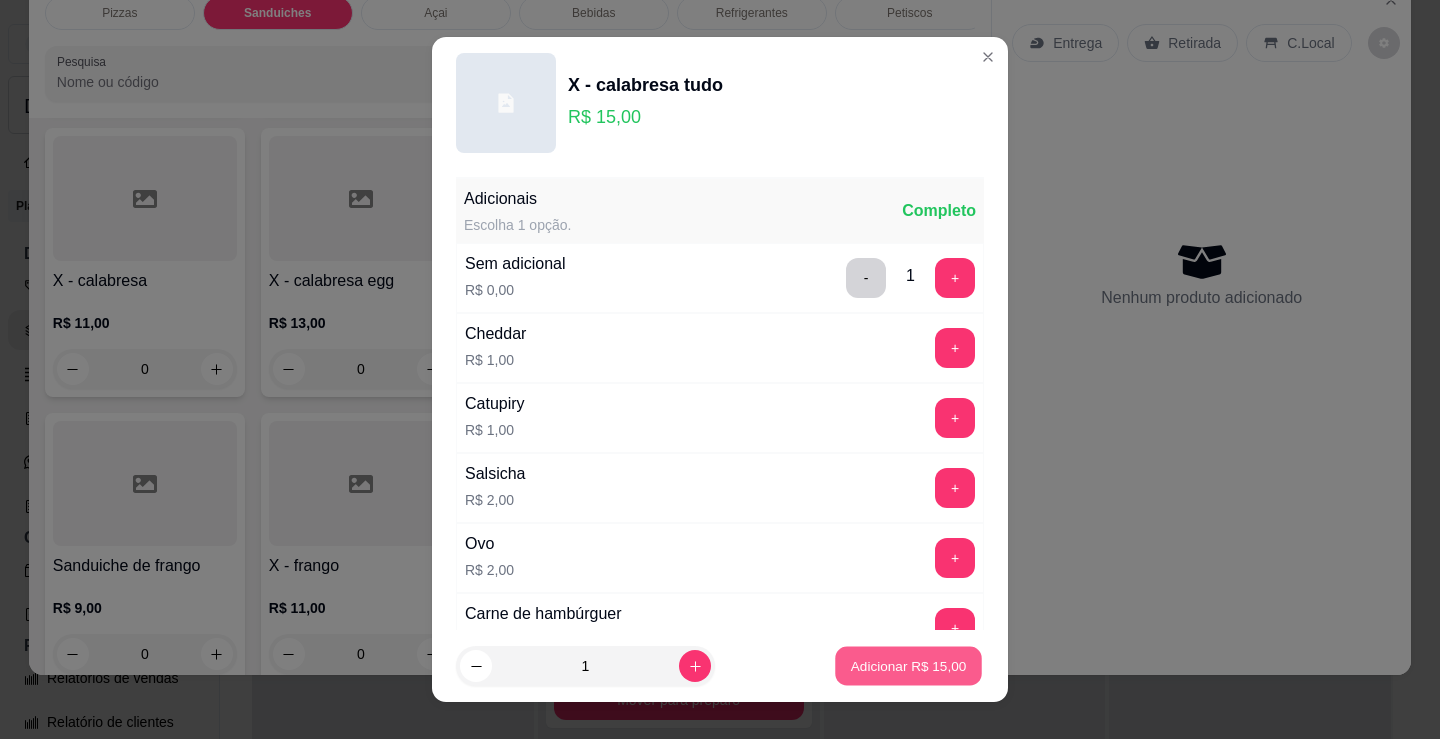 click on "Adicionar   R$ 15,00" at bounding box center [908, 666] 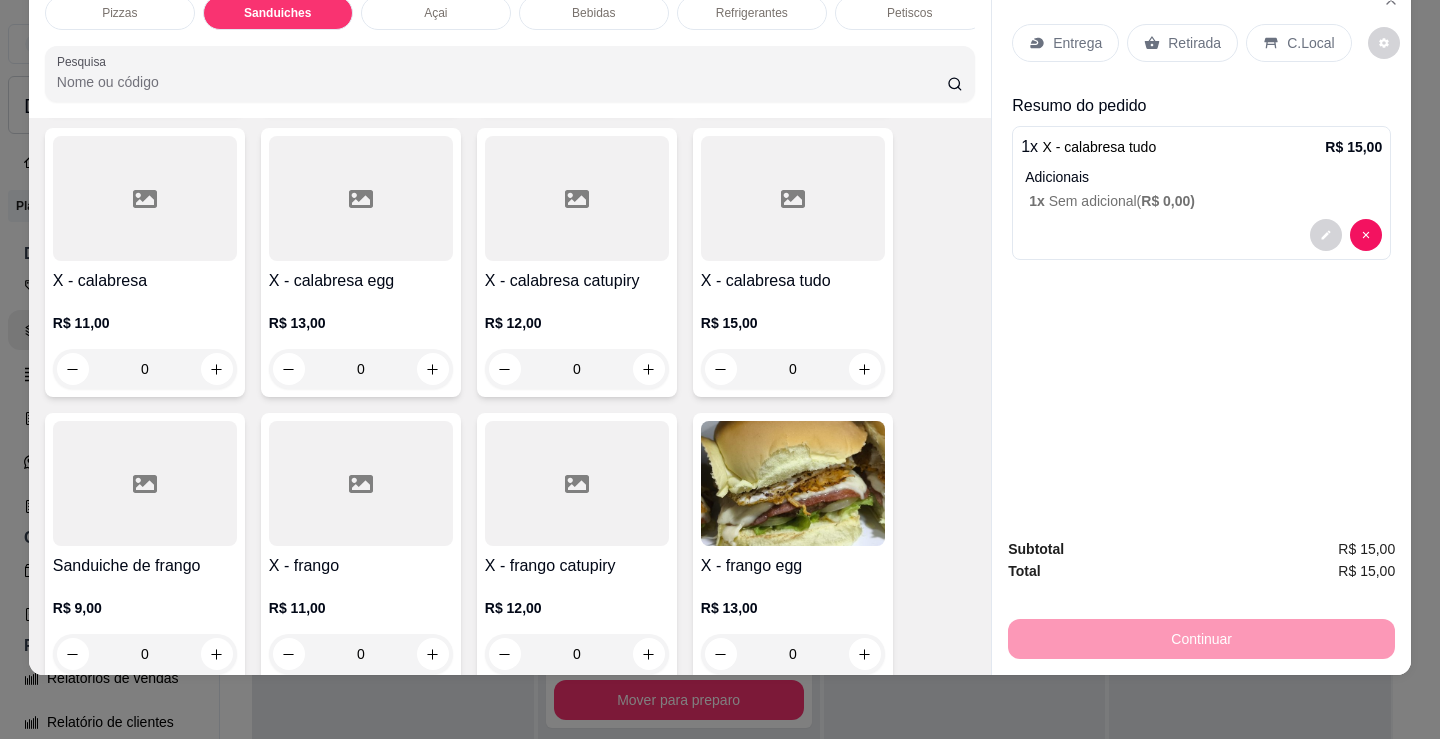 click on "Refrigerantes" at bounding box center [752, 13] 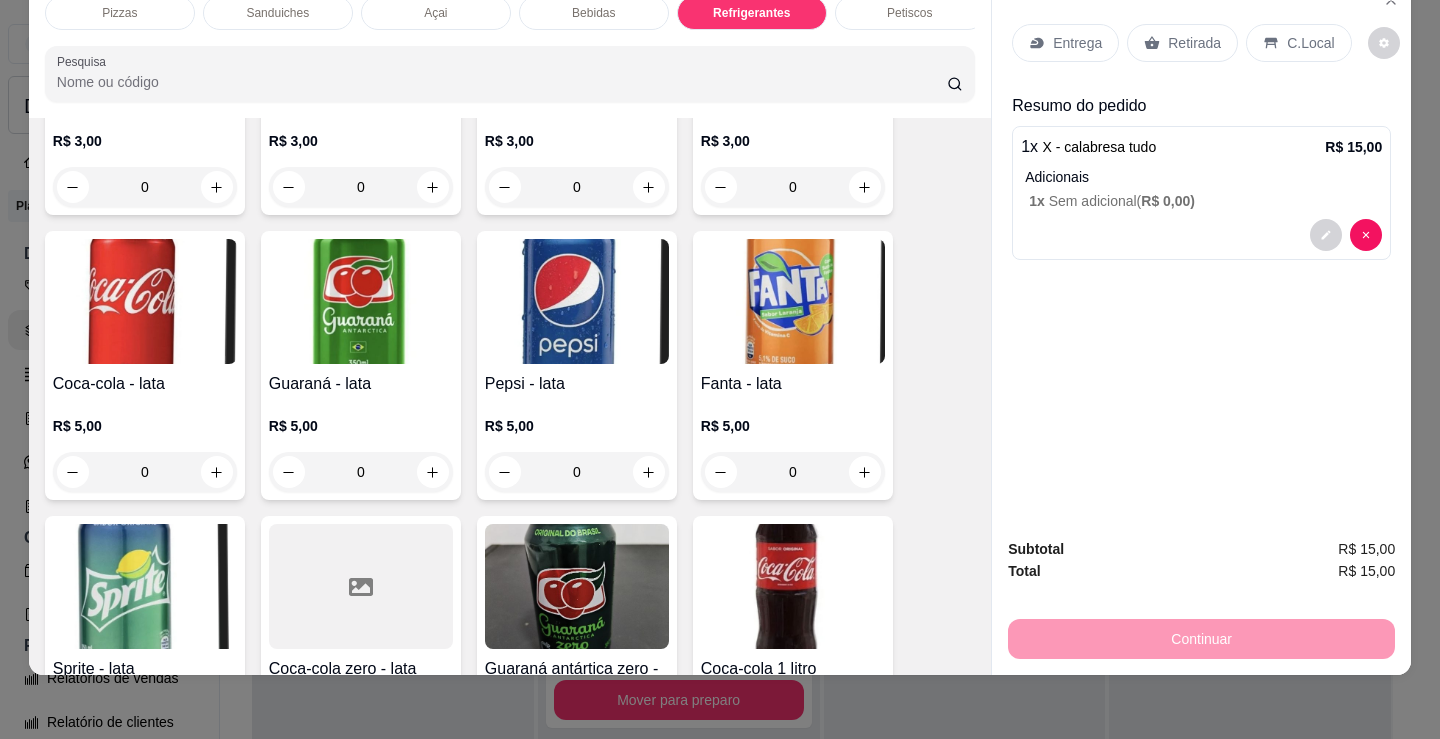 scroll, scrollTop: 5170, scrollLeft: 0, axis: vertical 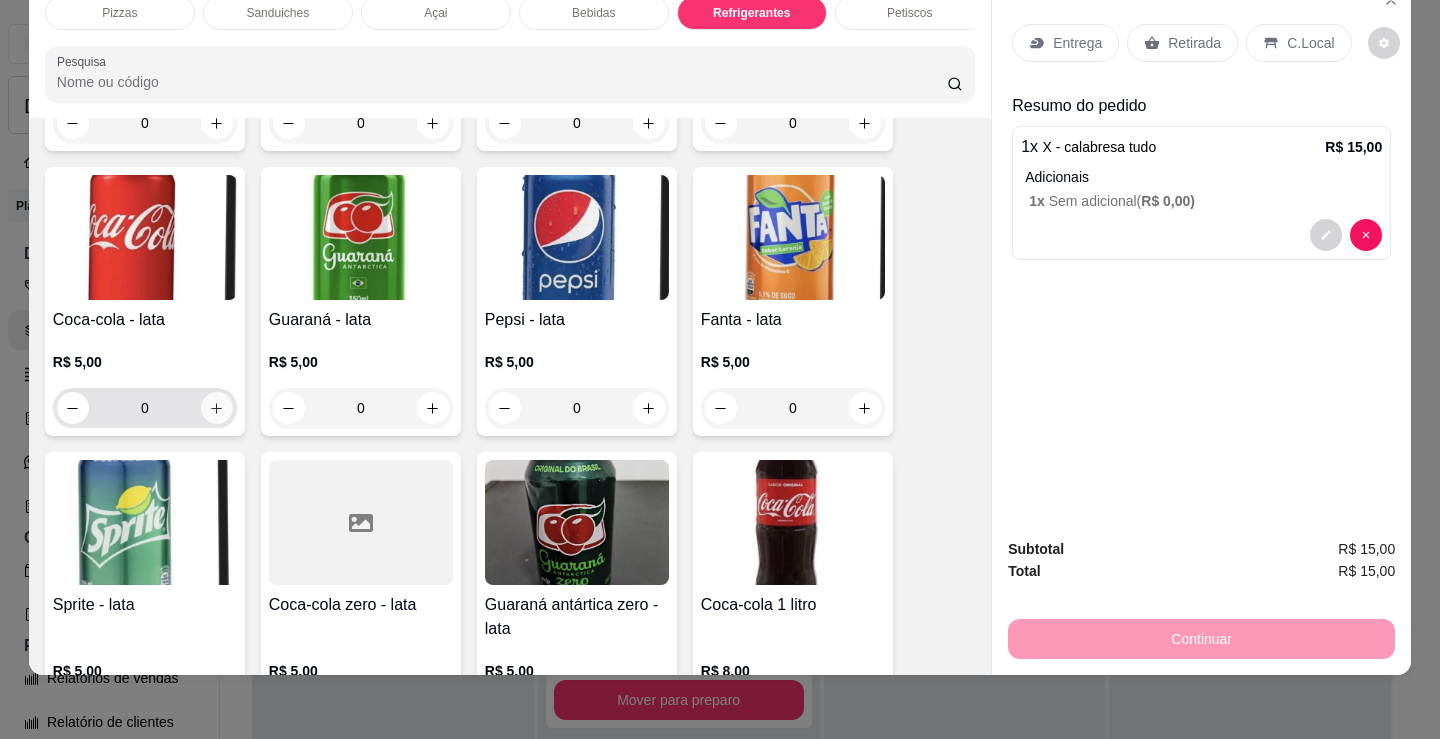 click 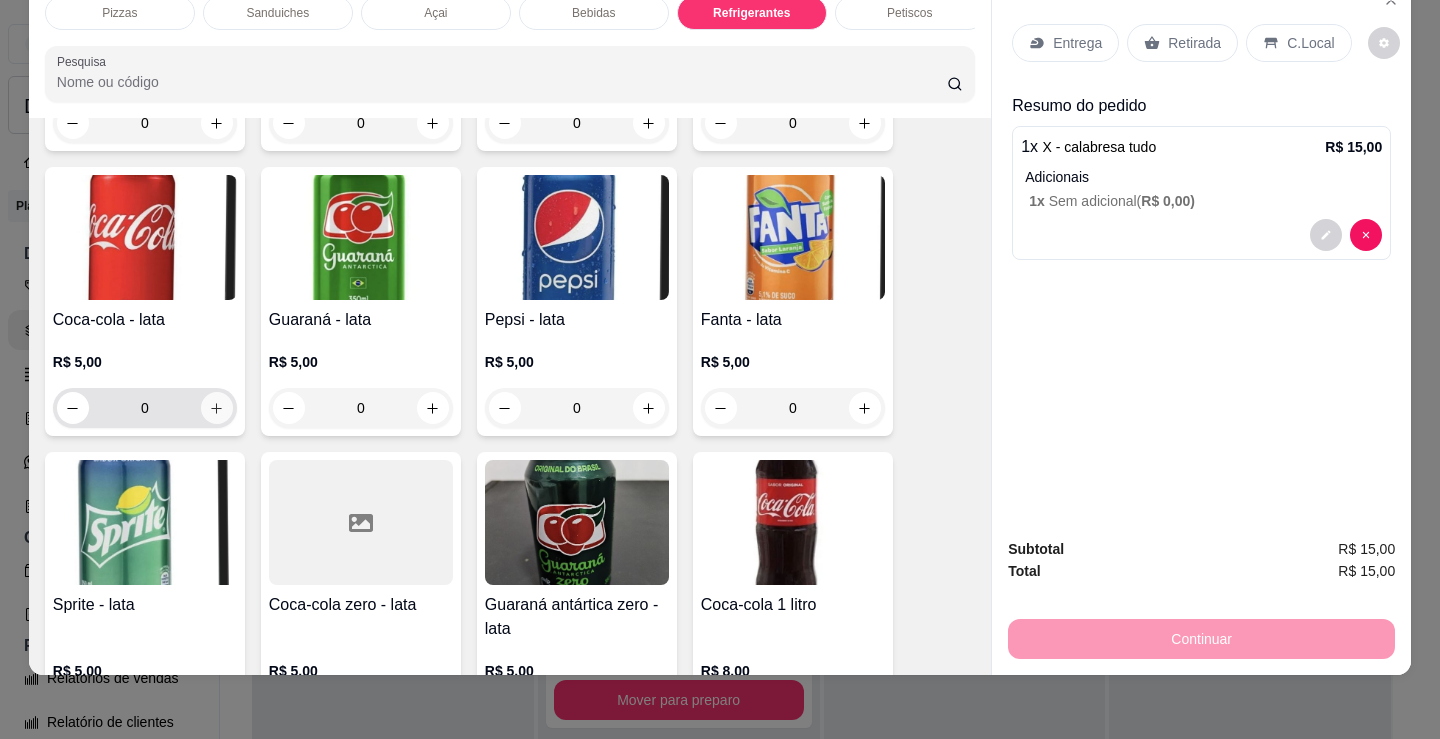 type on "1" 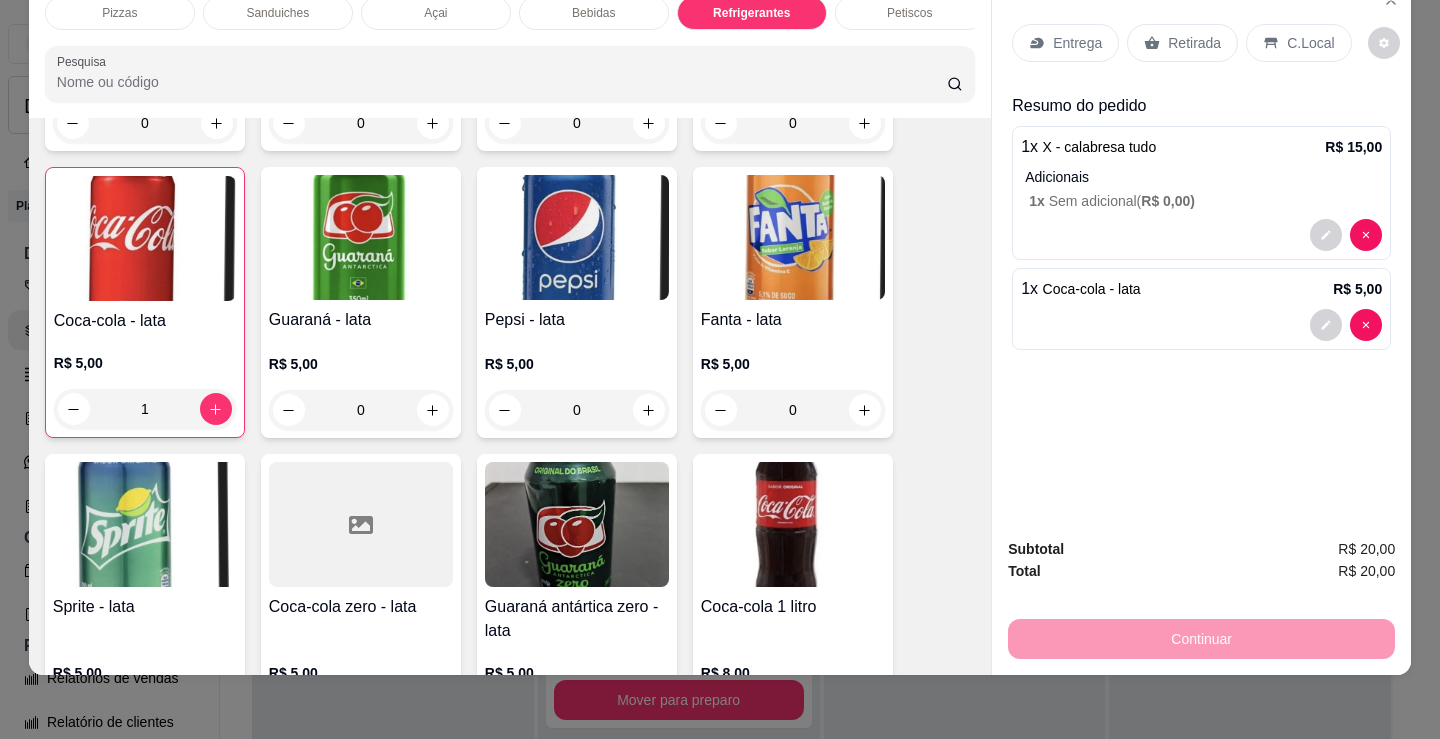 click on "Entrega" at bounding box center [1077, 43] 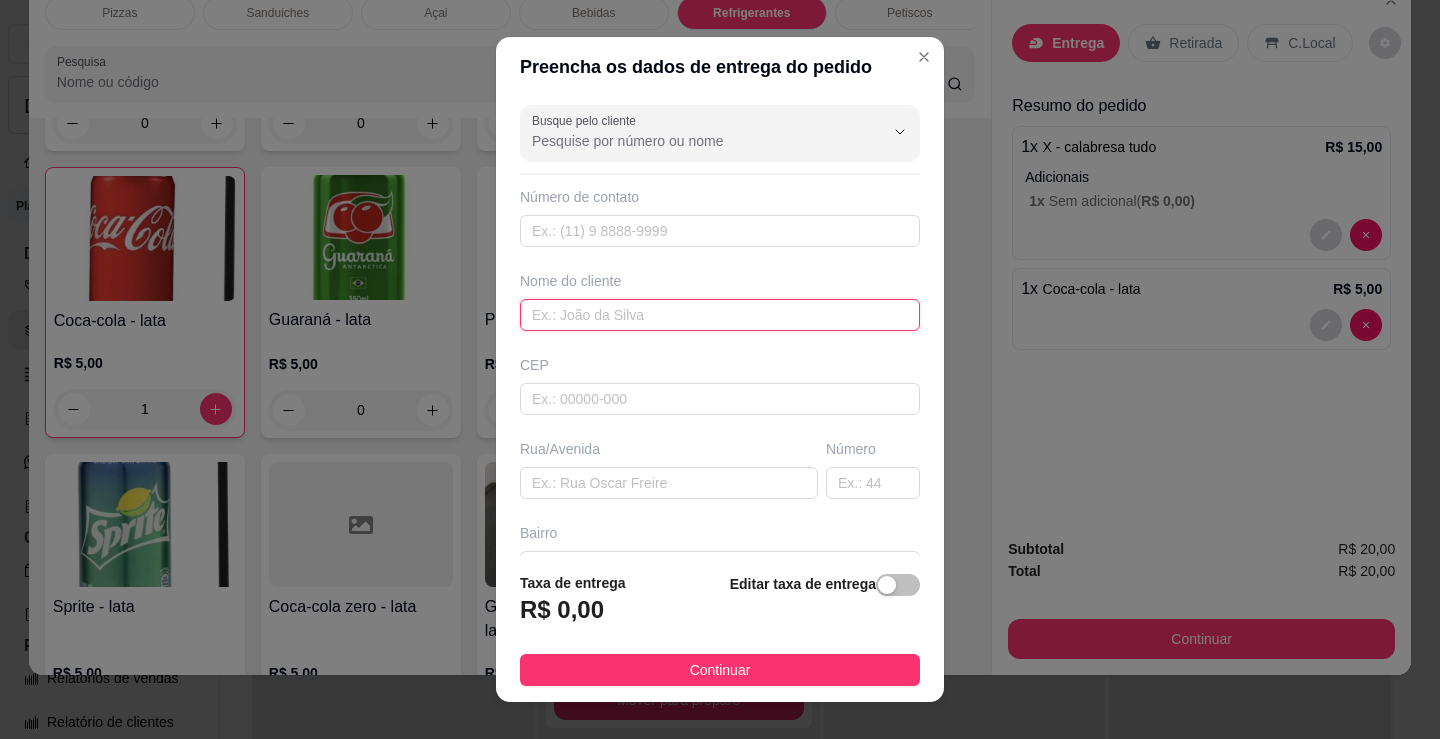click at bounding box center (720, 315) 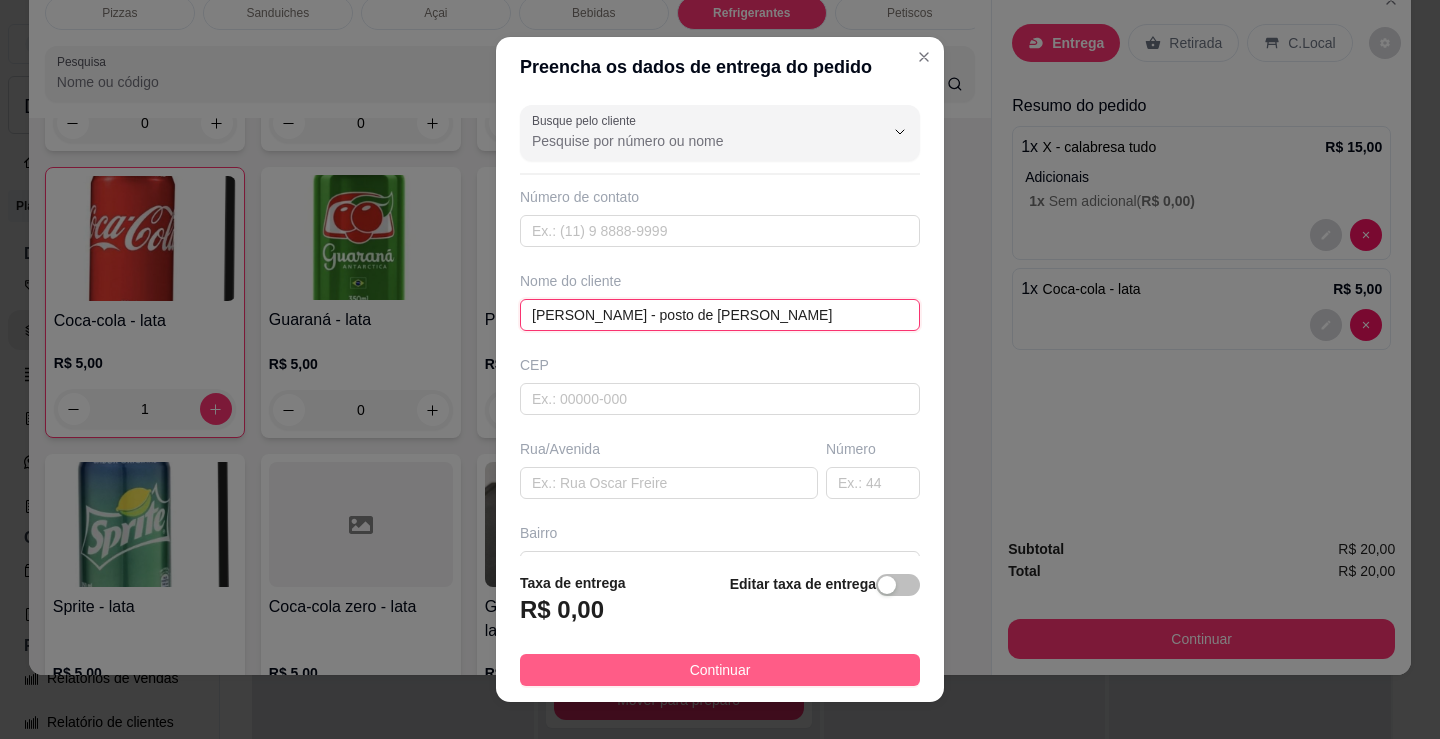 type on "[PERSON_NAME] - posto de [PERSON_NAME]" 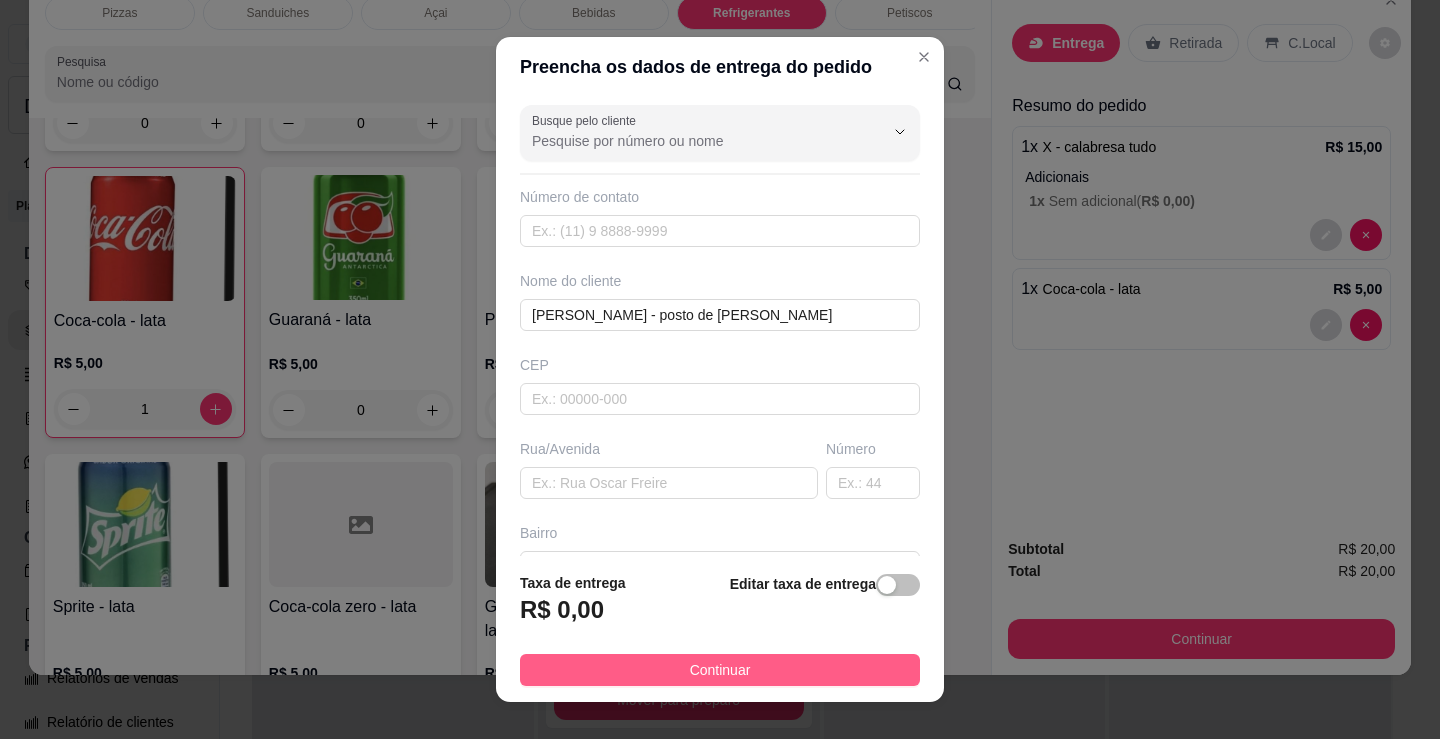 click on "Continuar" at bounding box center (720, 670) 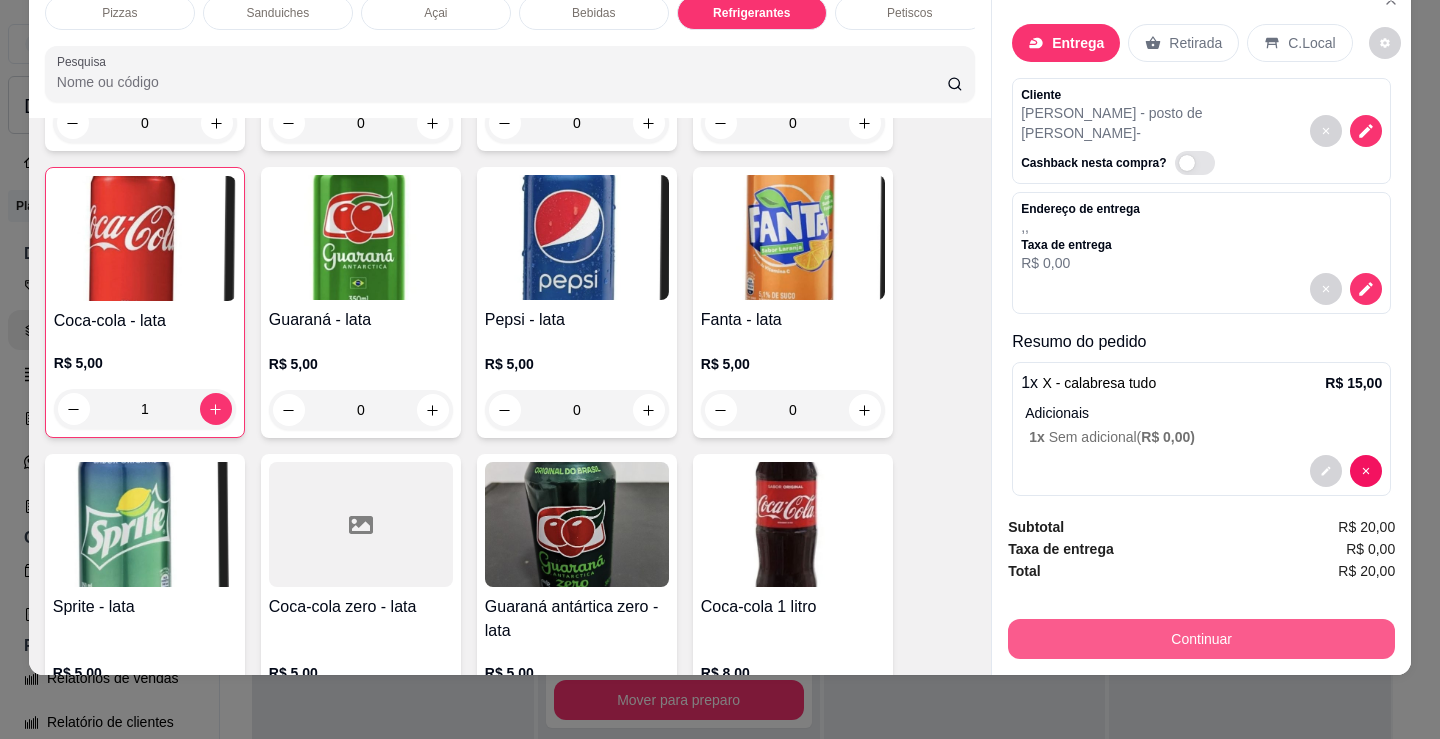 click on "Continuar" at bounding box center [1201, 639] 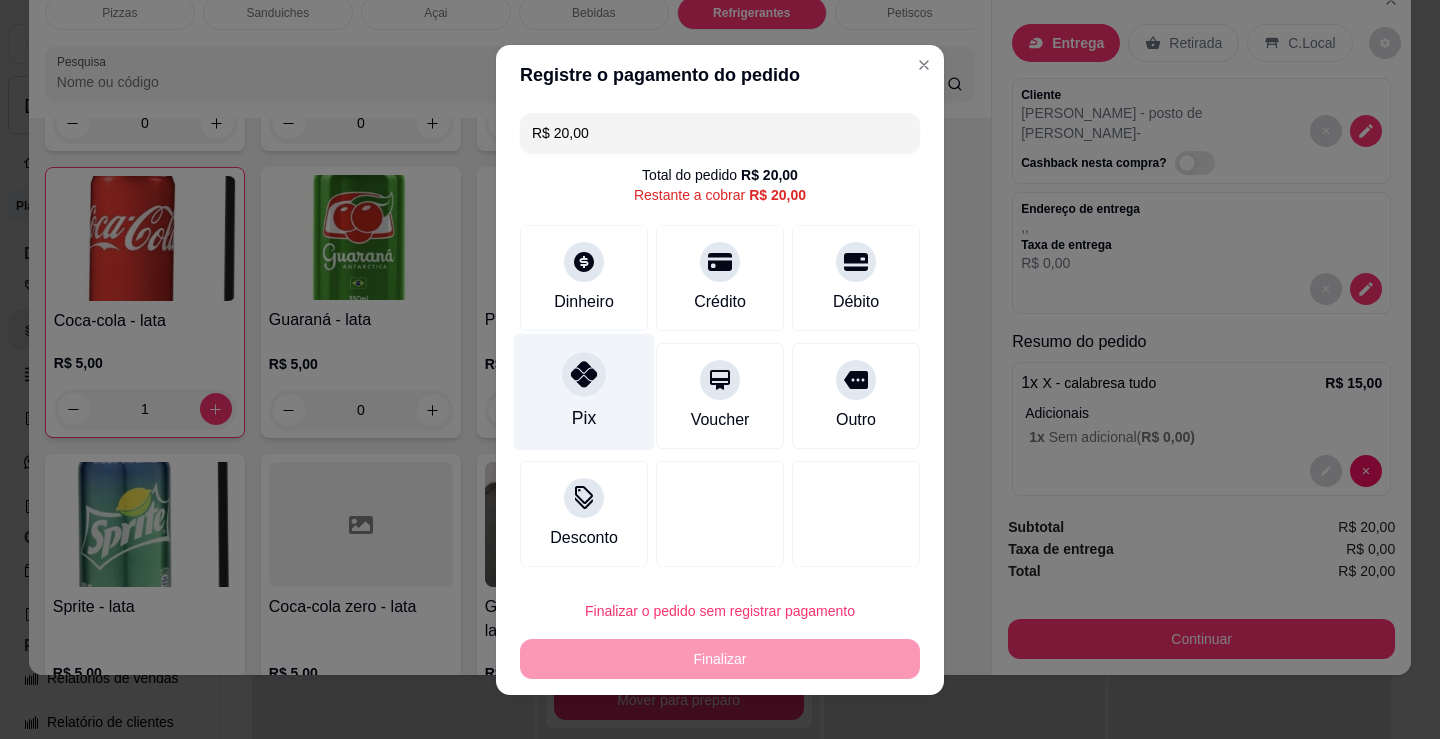 click on "Pix" at bounding box center (584, 391) 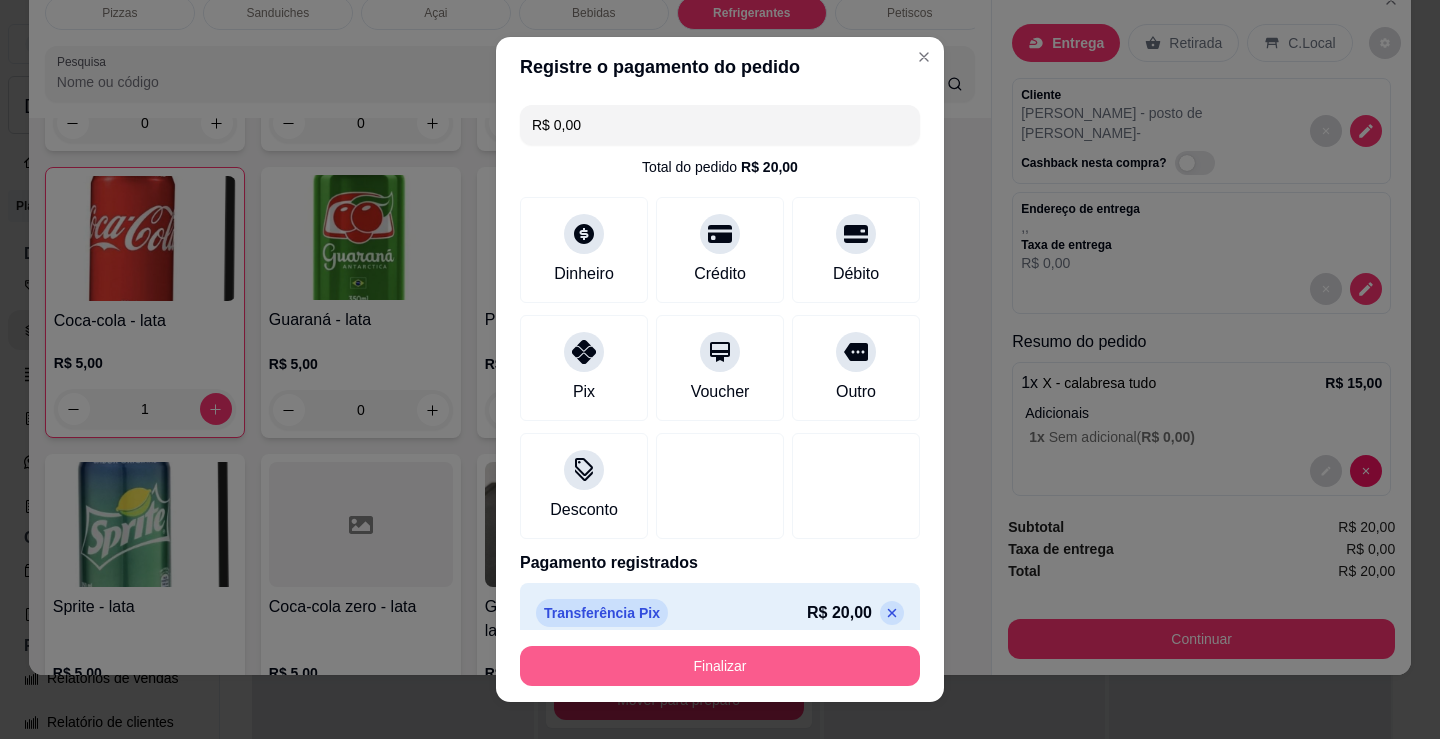 click on "Finalizar" at bounding box center (720, 666) 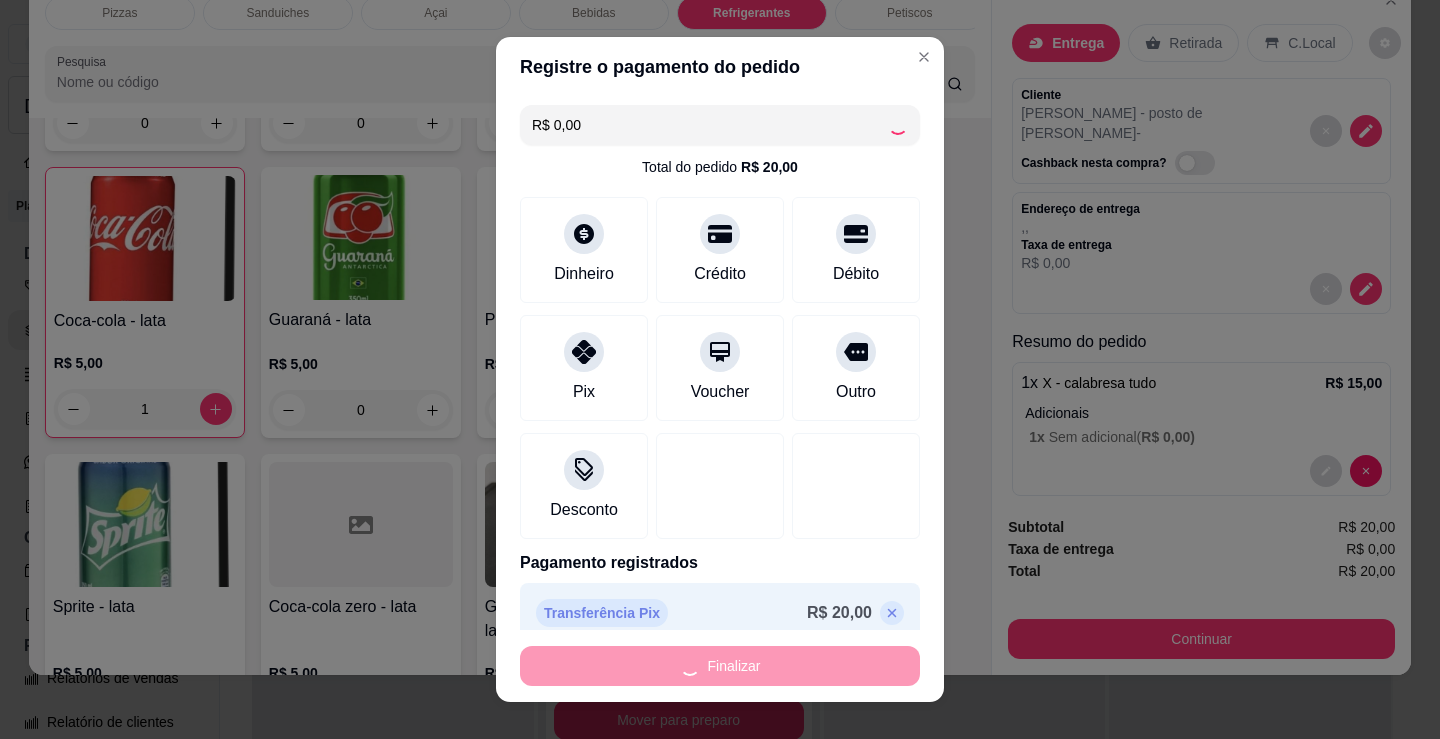 type on "0" 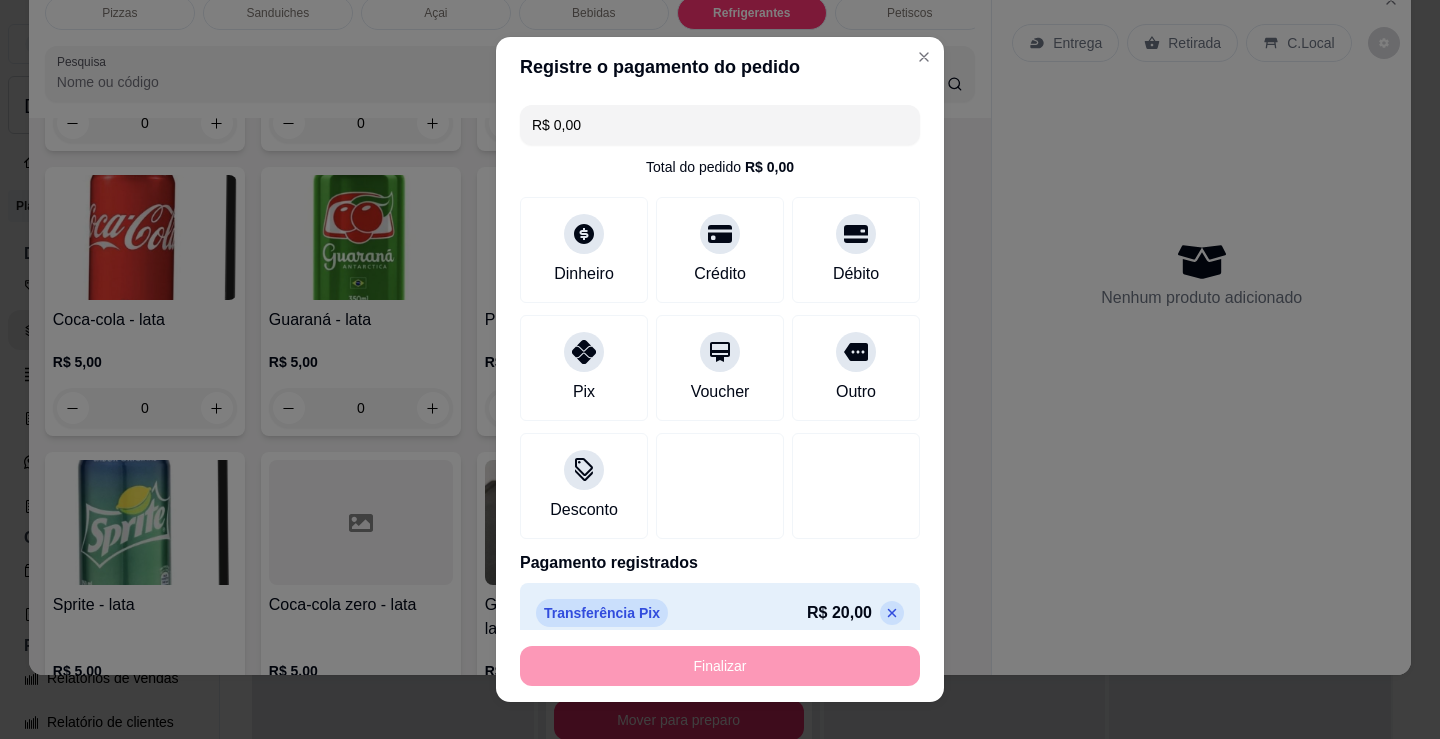 type on "-R$ 20,00" 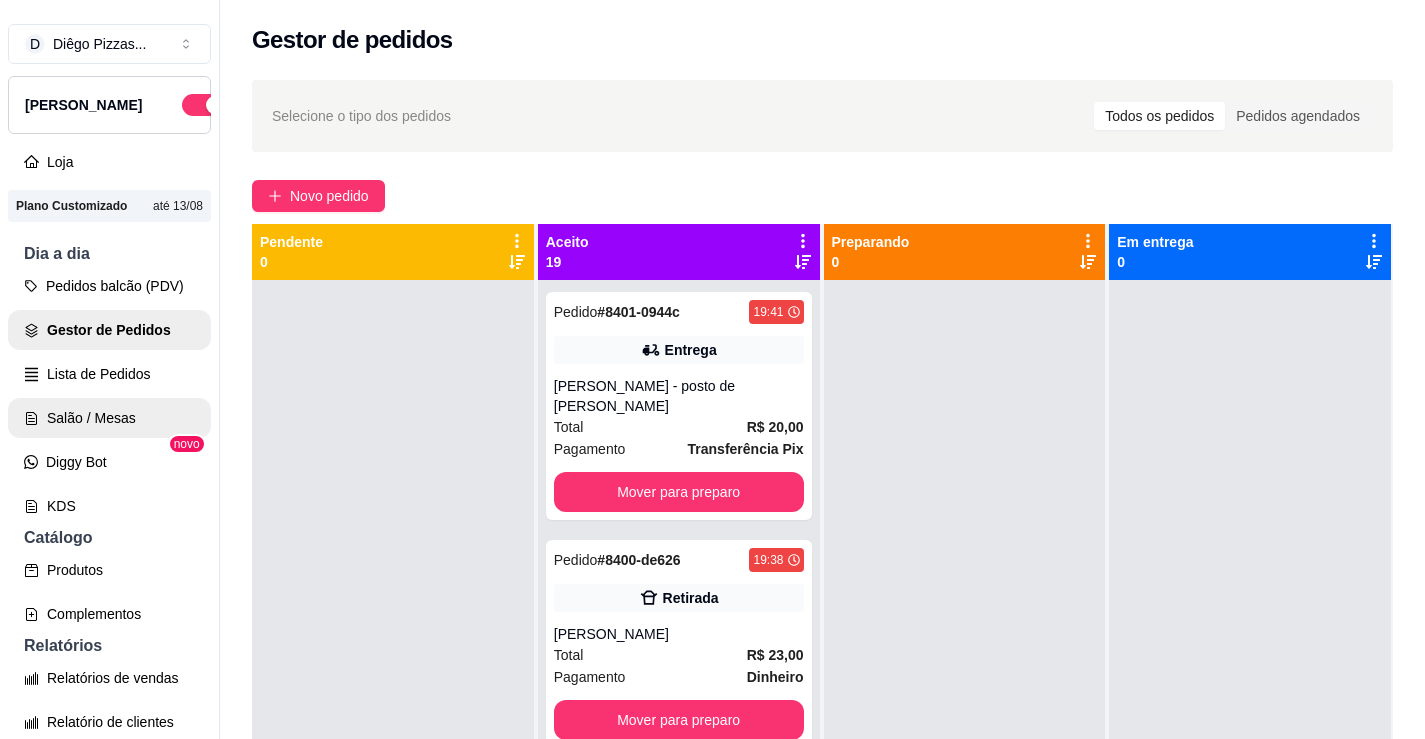 click on "Salão / Mesas" at bounding box center (109, 418) 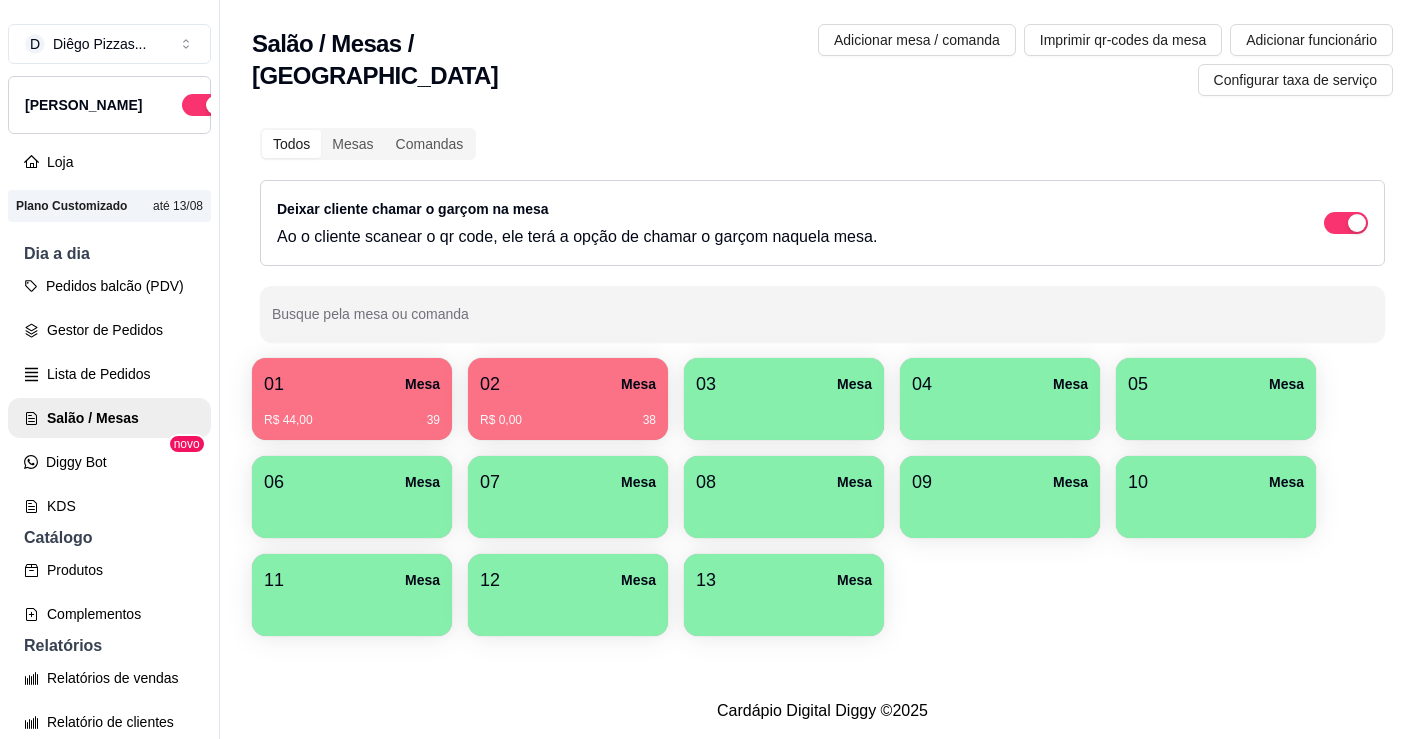 click on "R$ 0,00 38" at bounding box center [568, 413] 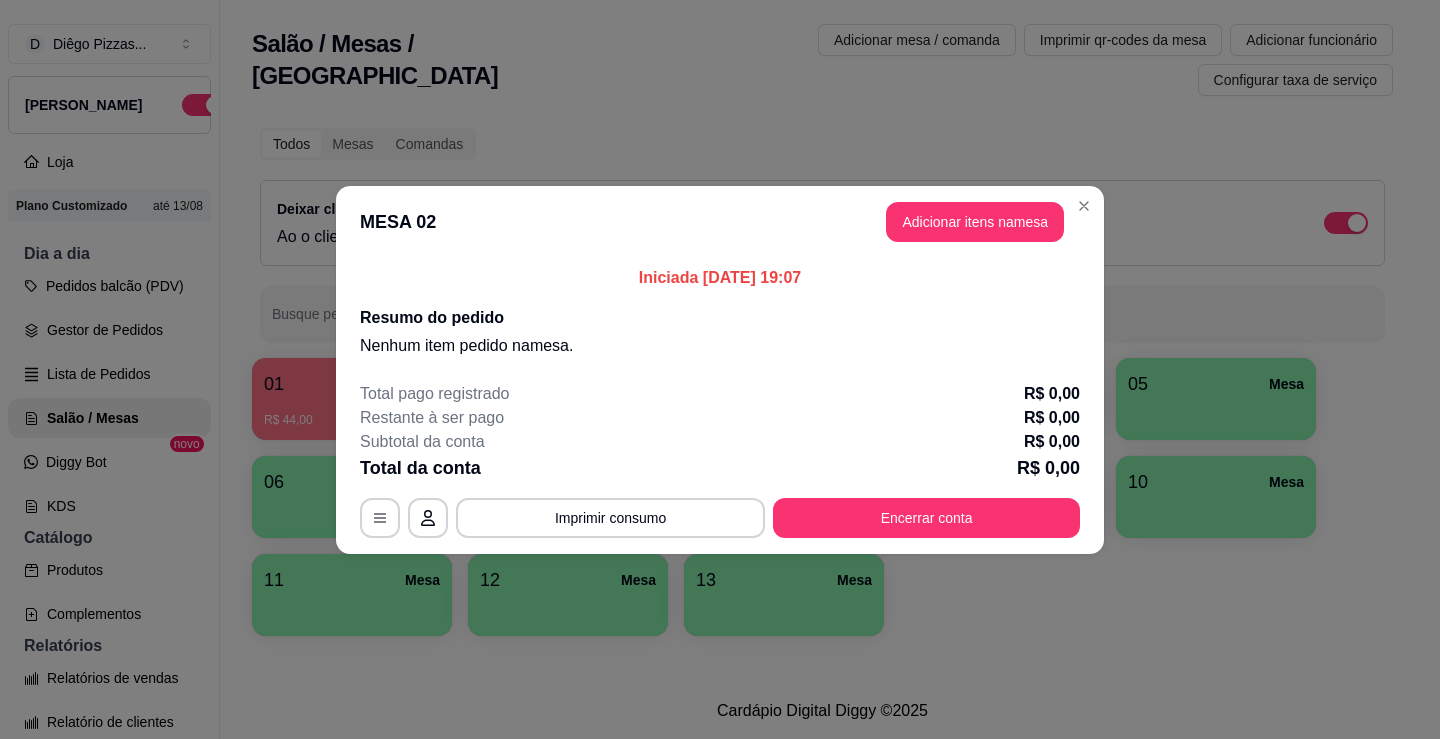 click on "Adicionar itens na  mesa" at bounding box center [975, 222] 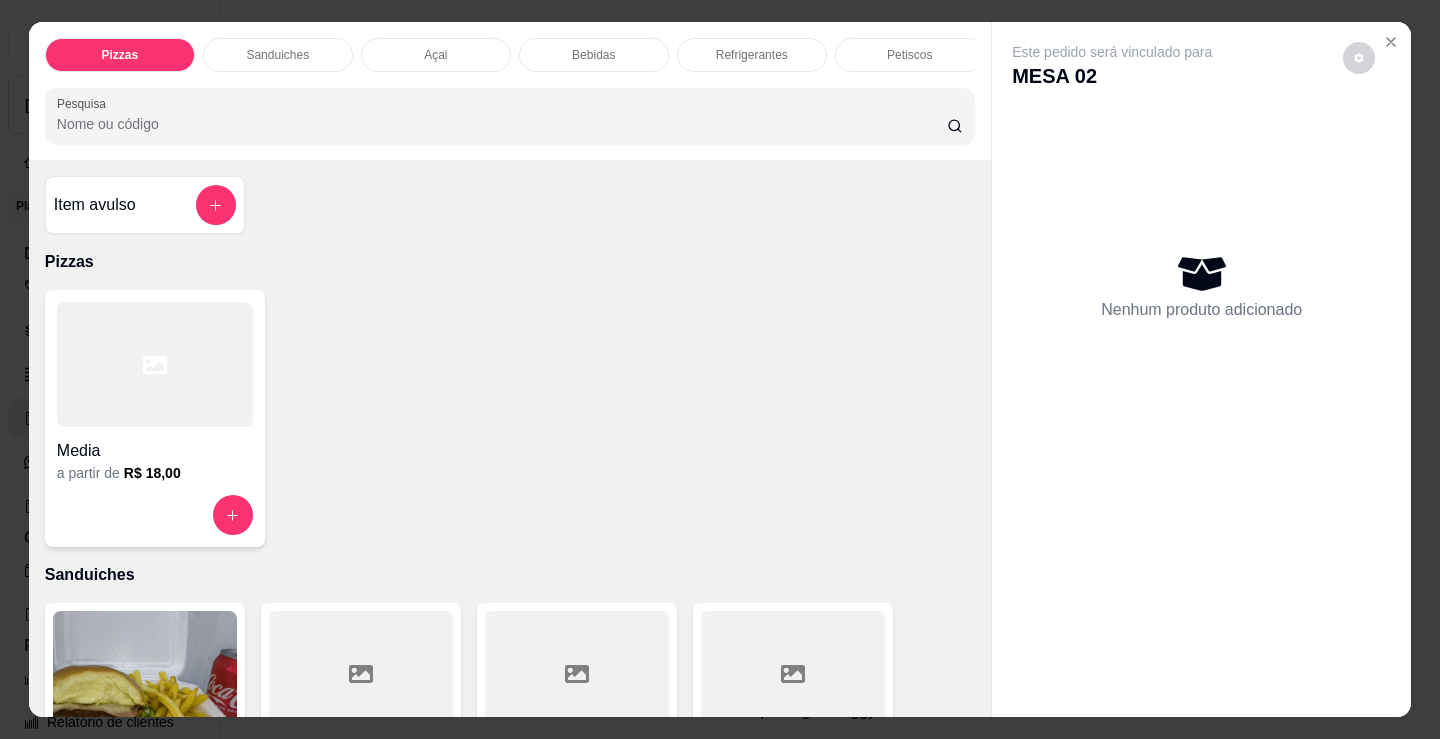 click on "Bebidas" at bounding box center [593, 55] 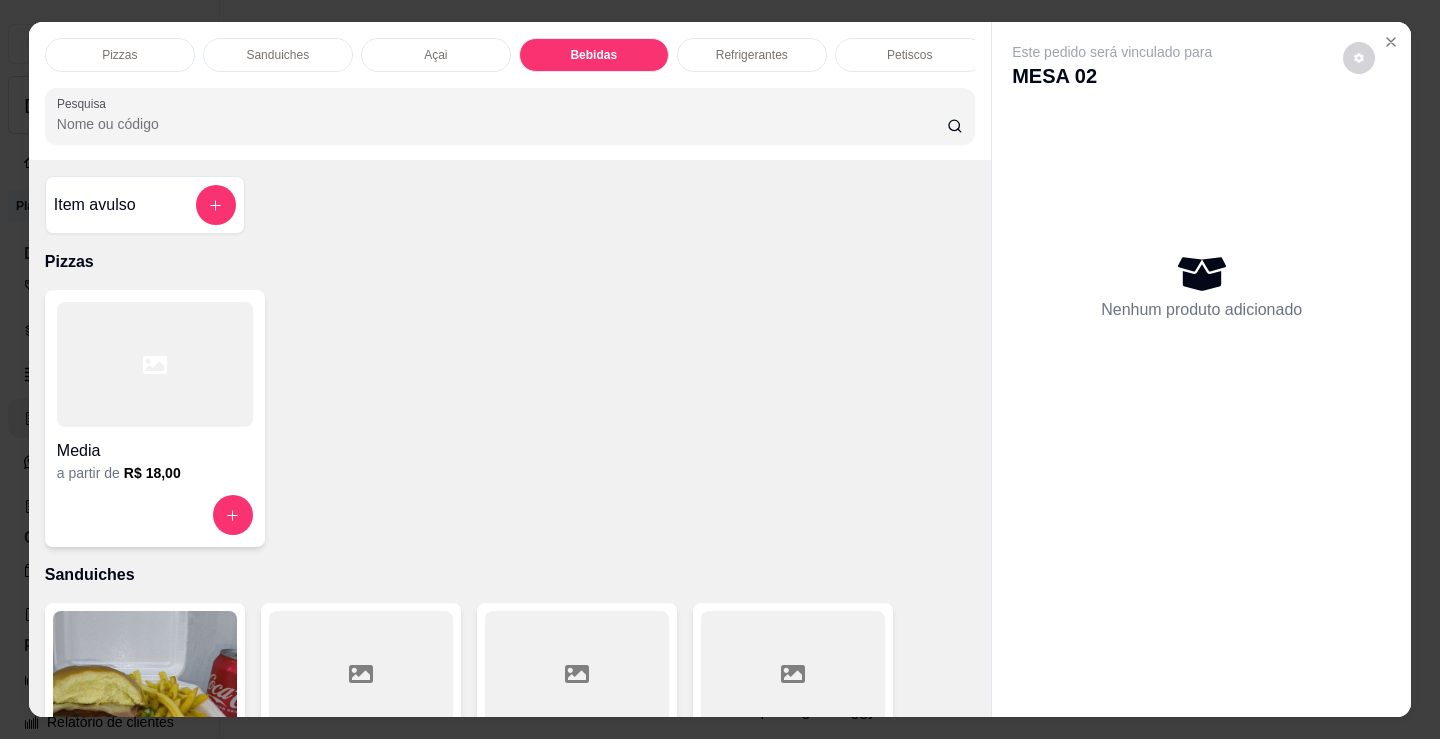 scroll, scrollTop: 2478, scrollLeft: 0, axis: vertical 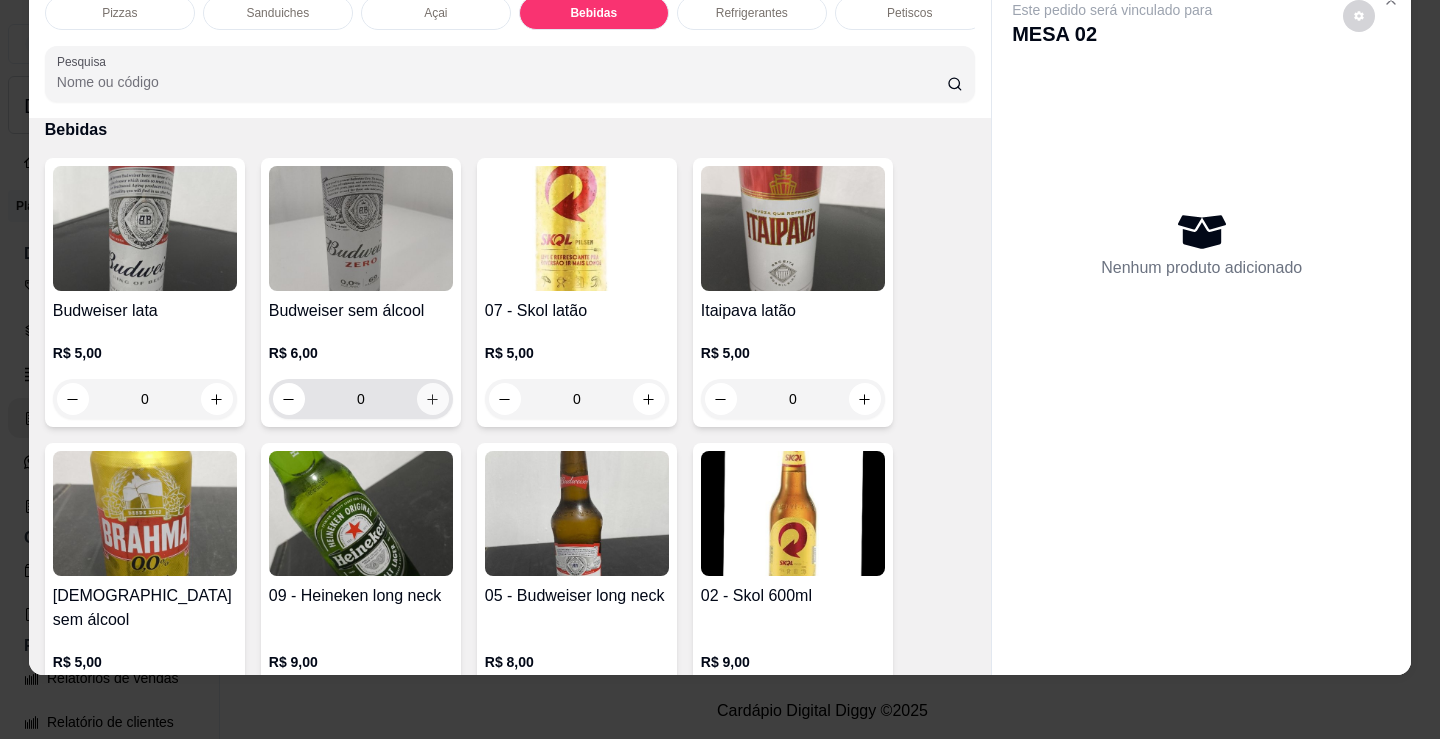 click at bounding box center (433, 399) 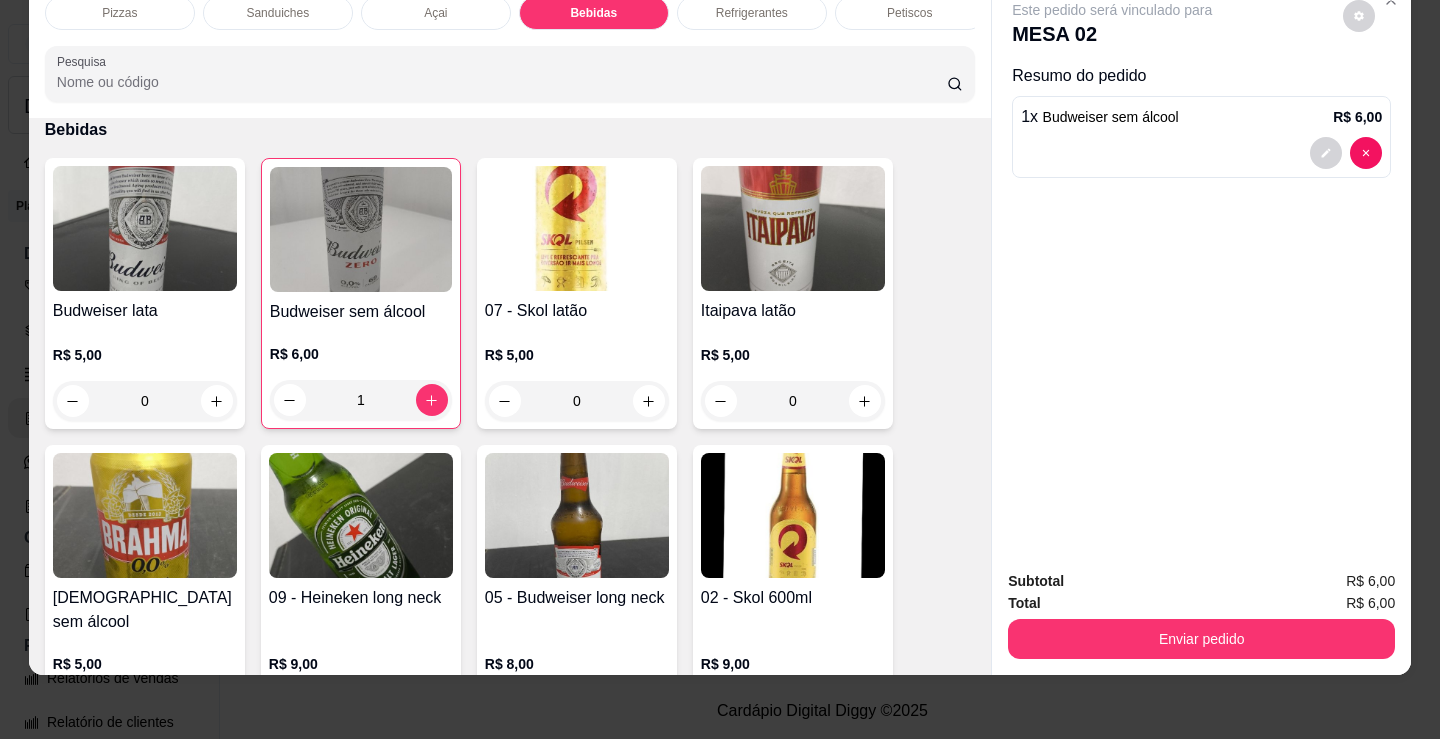 click on "Refrigerantes" at bounding box center [752, 13] 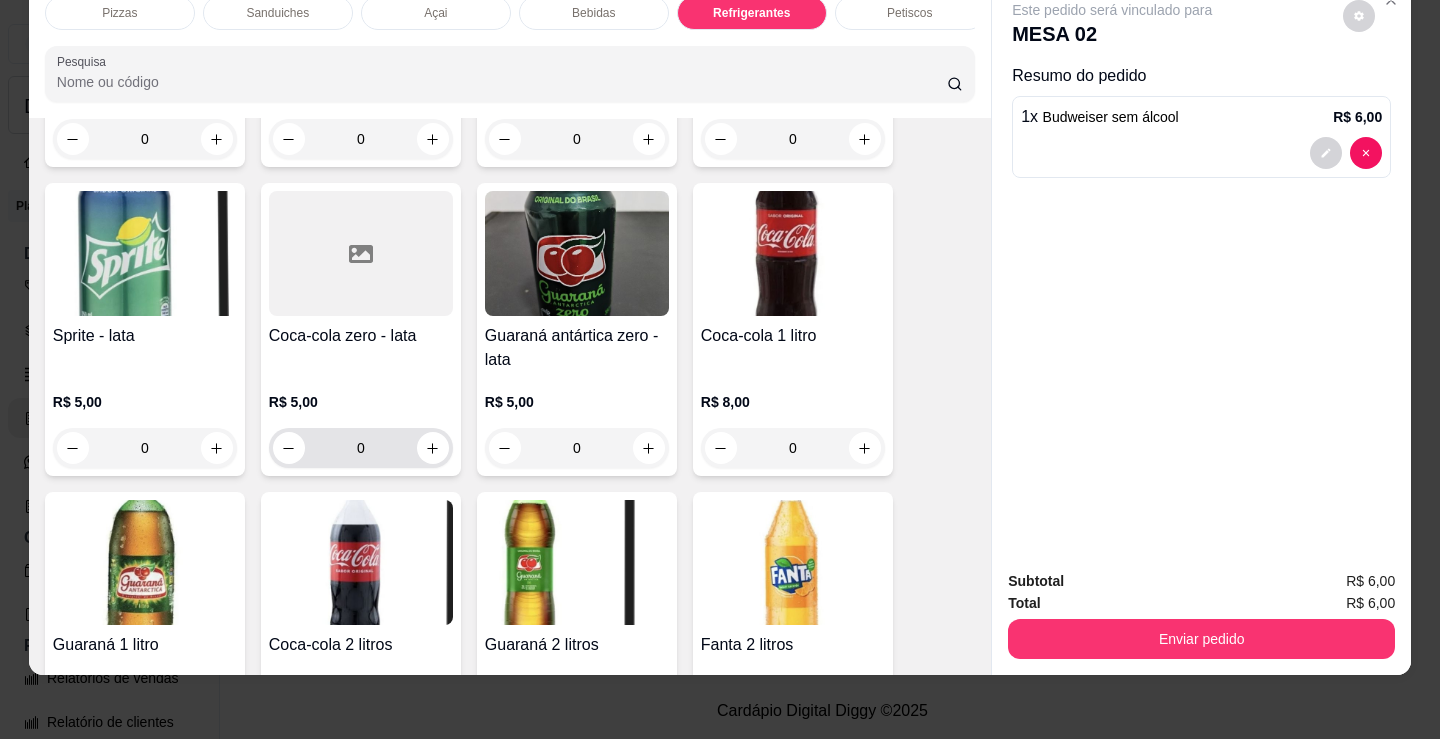 scroll, scrollTop: 5572, scrollLeft: 0, axis: vertical 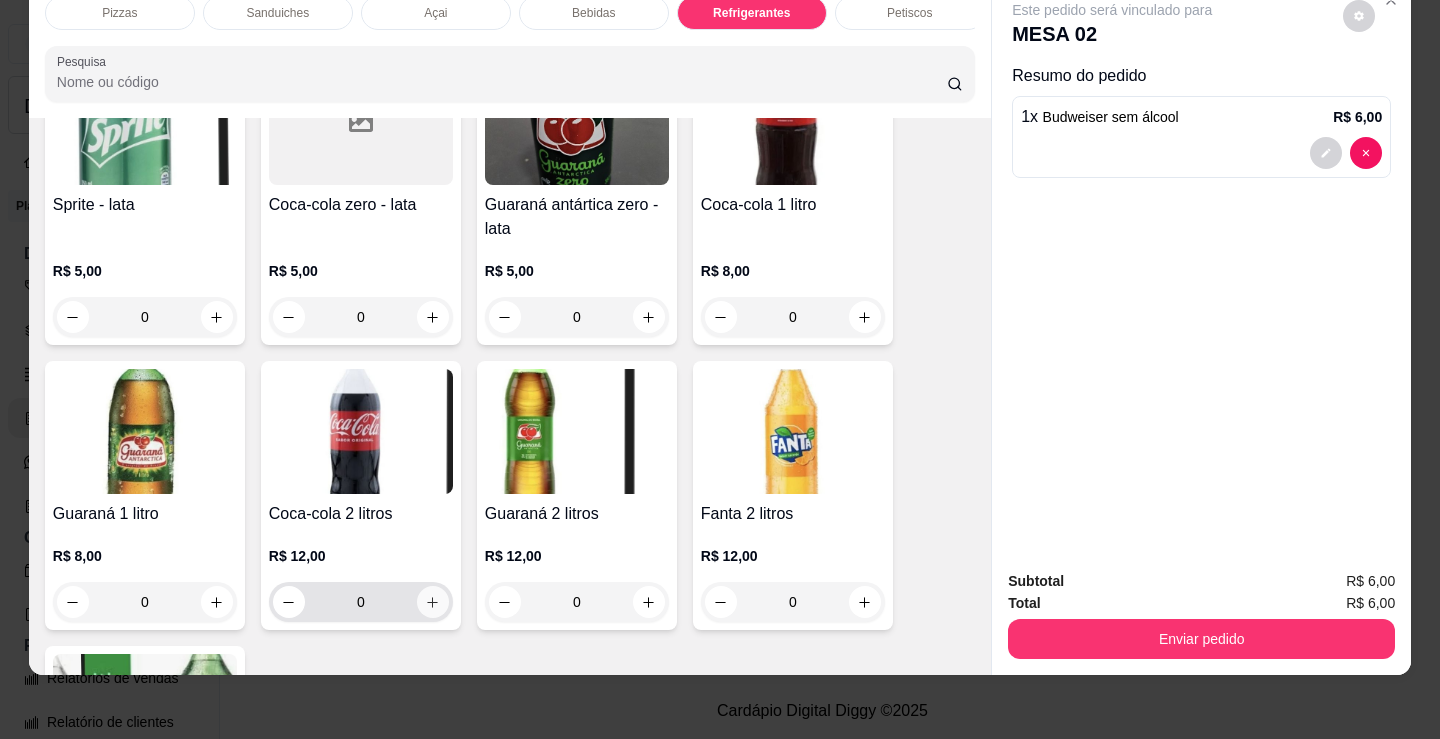 click at bounding box center (433, 602) 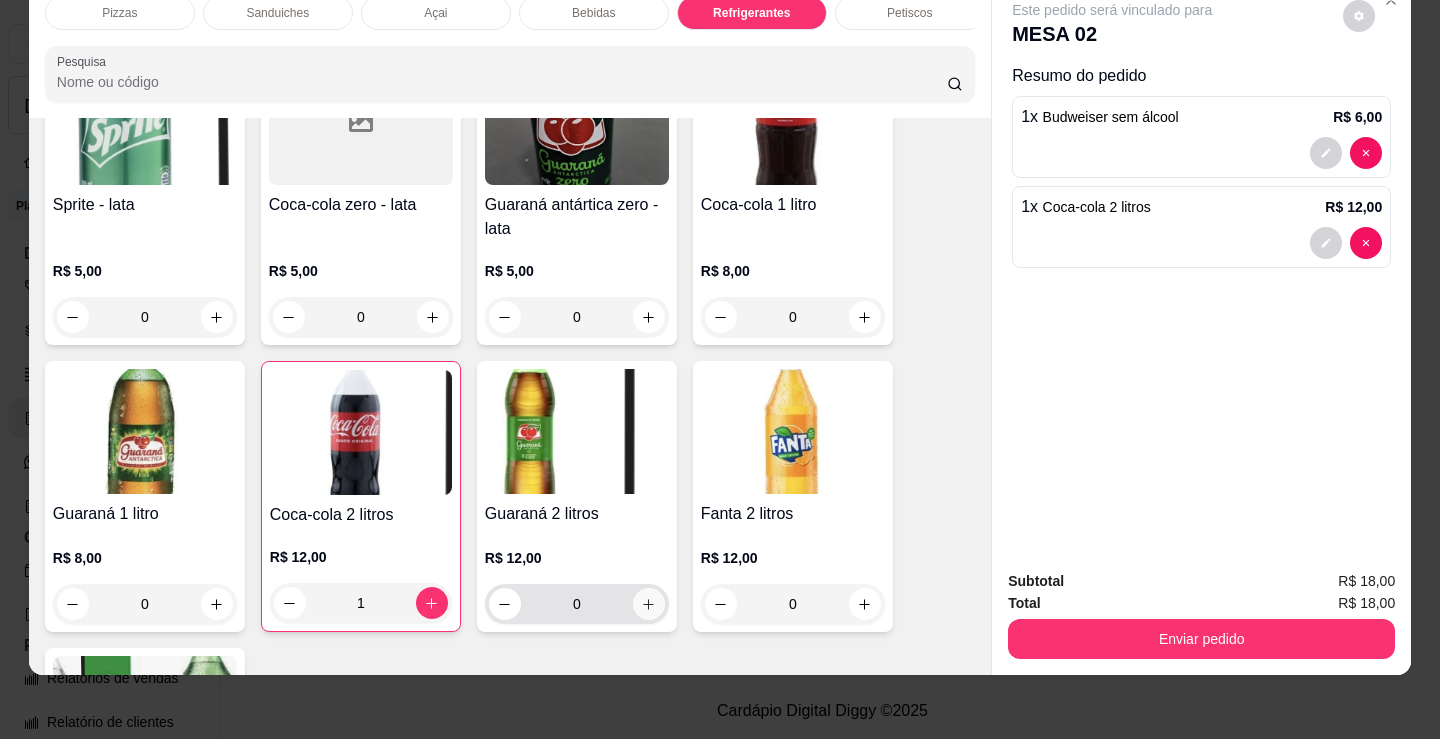 click at bounding box center [649, 604] 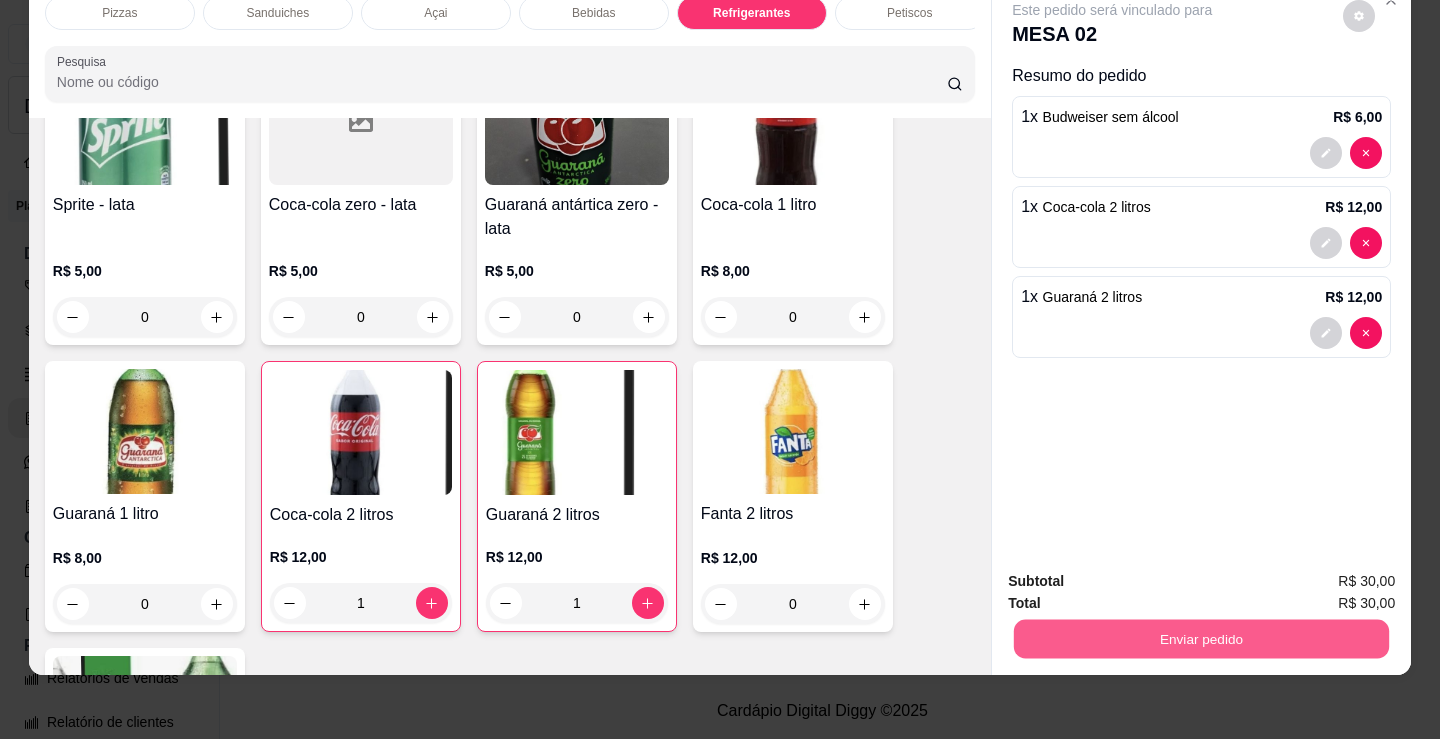 click on "Enviar pedido" at bounding box center [1201, 638] 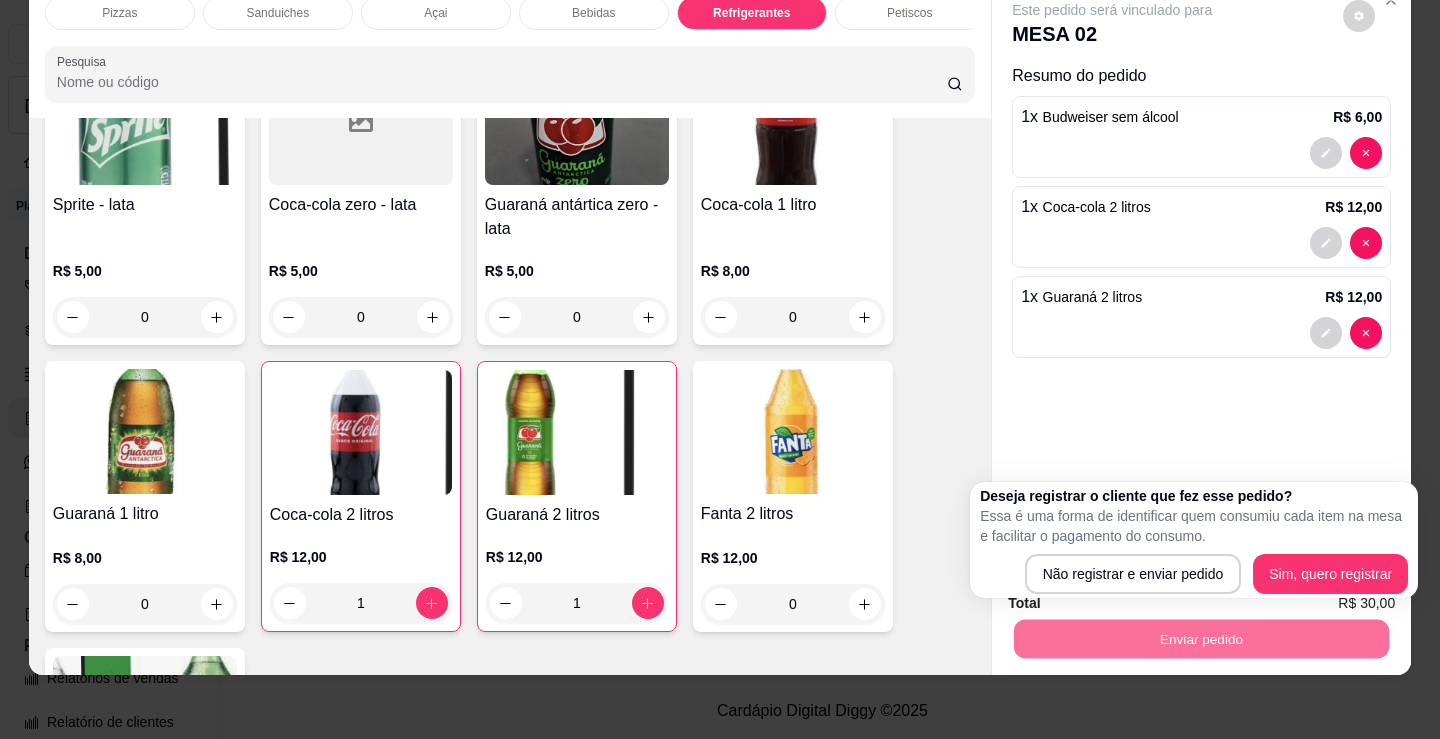 click on "Bebidas" at bounding box center [594, 13] 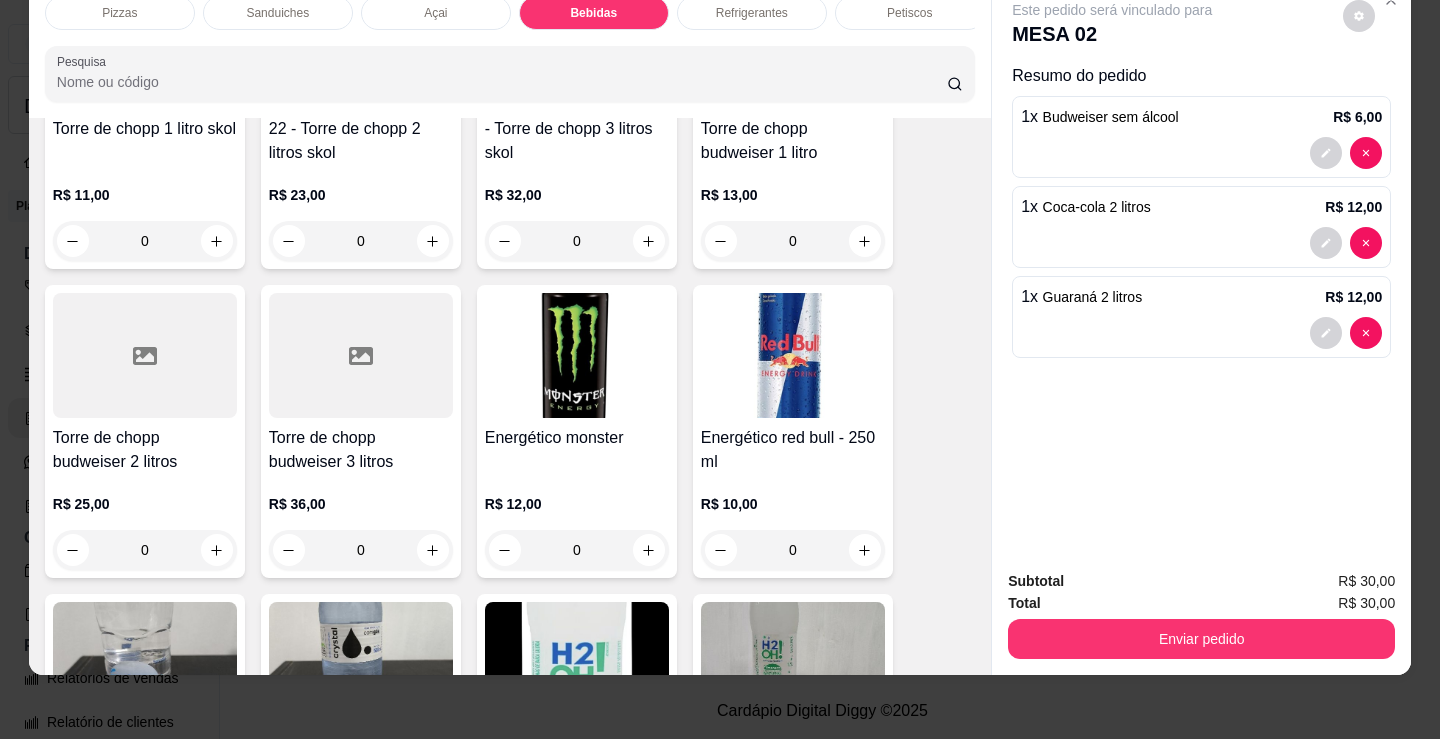 scroll, scrollTop: 3878, scrollLeft: 0, axis: vertical 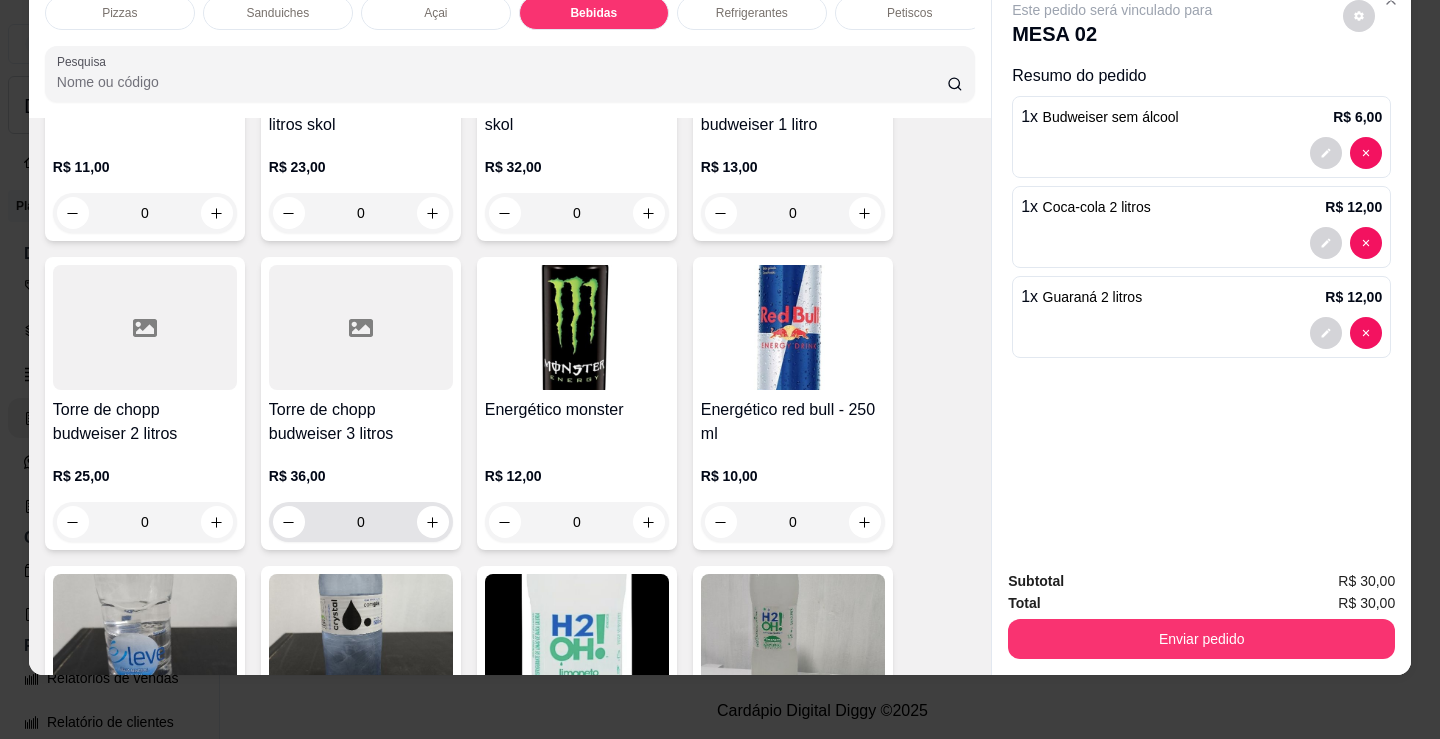 click on "0" at bounding box center (361, 522) 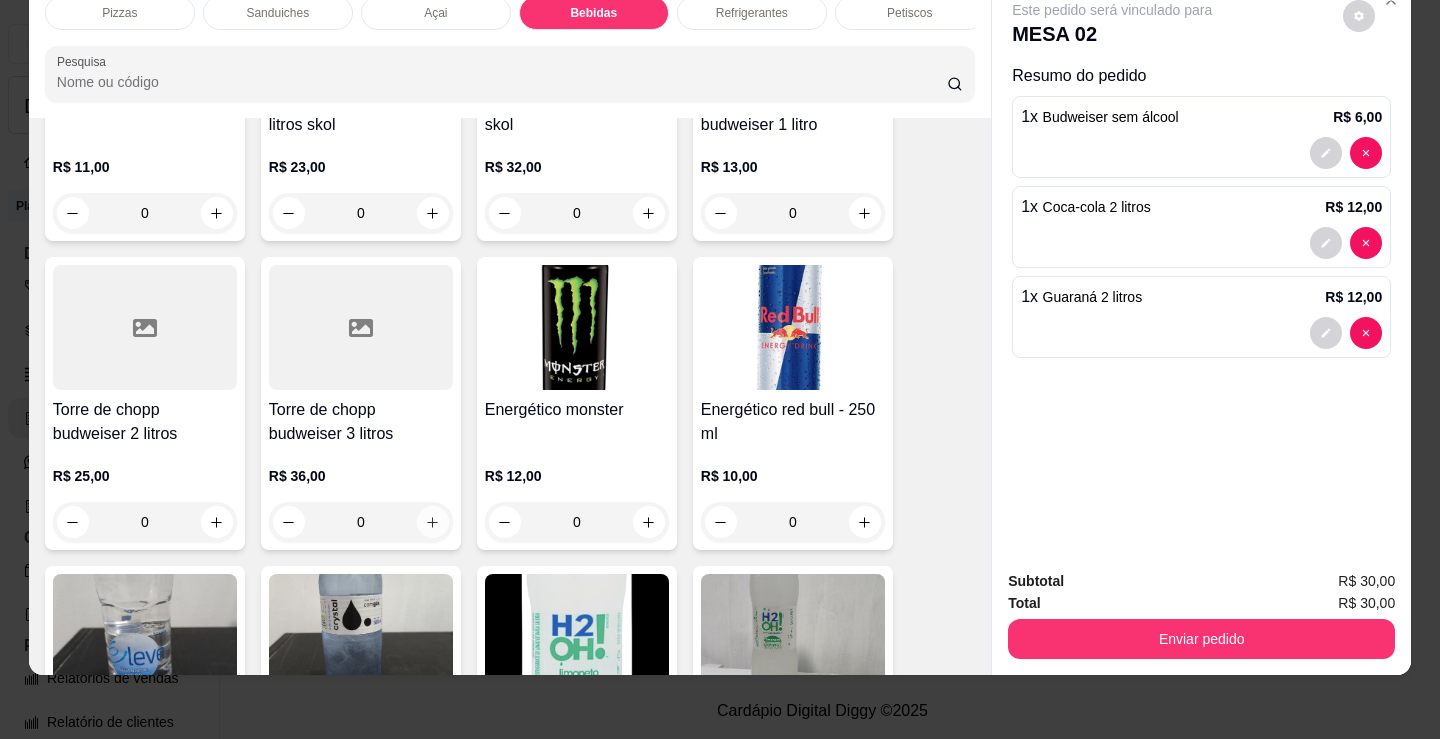 click 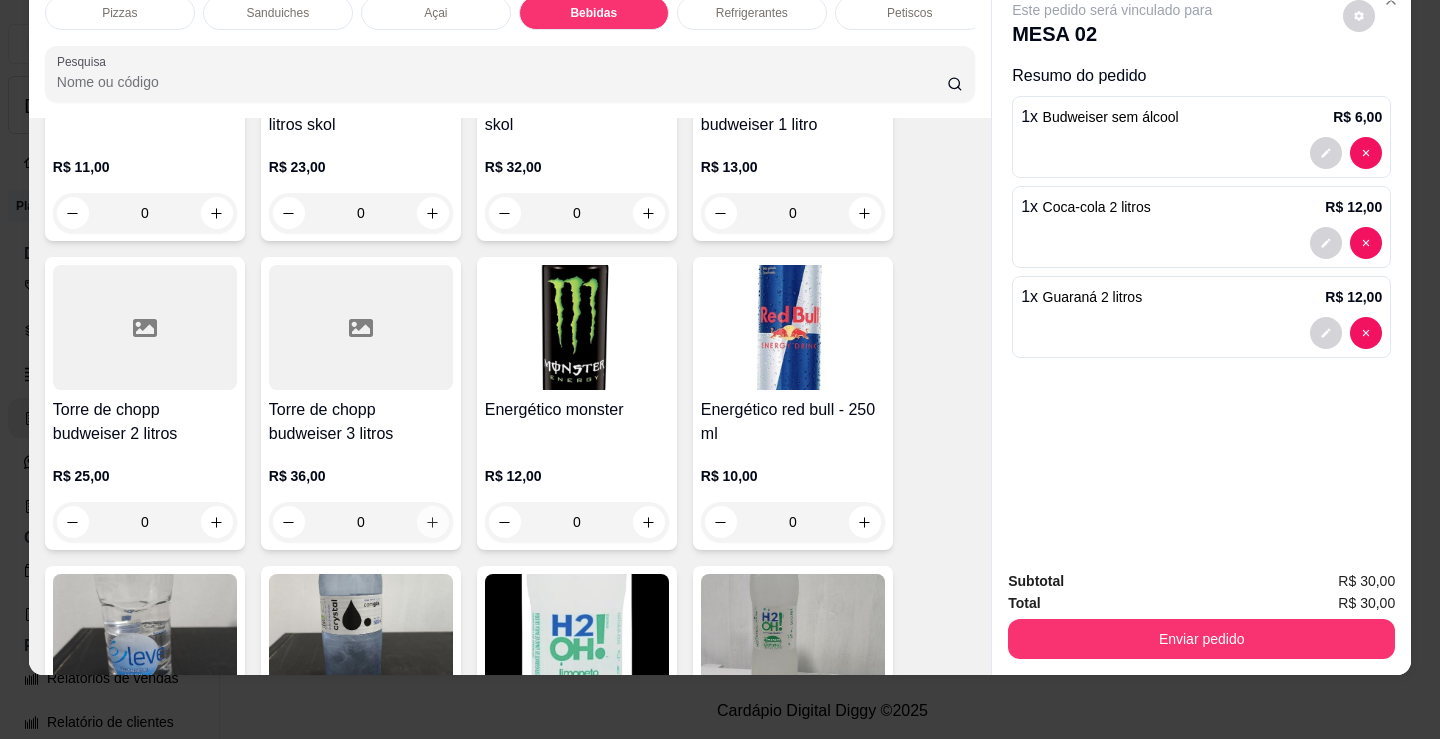 type on "1" 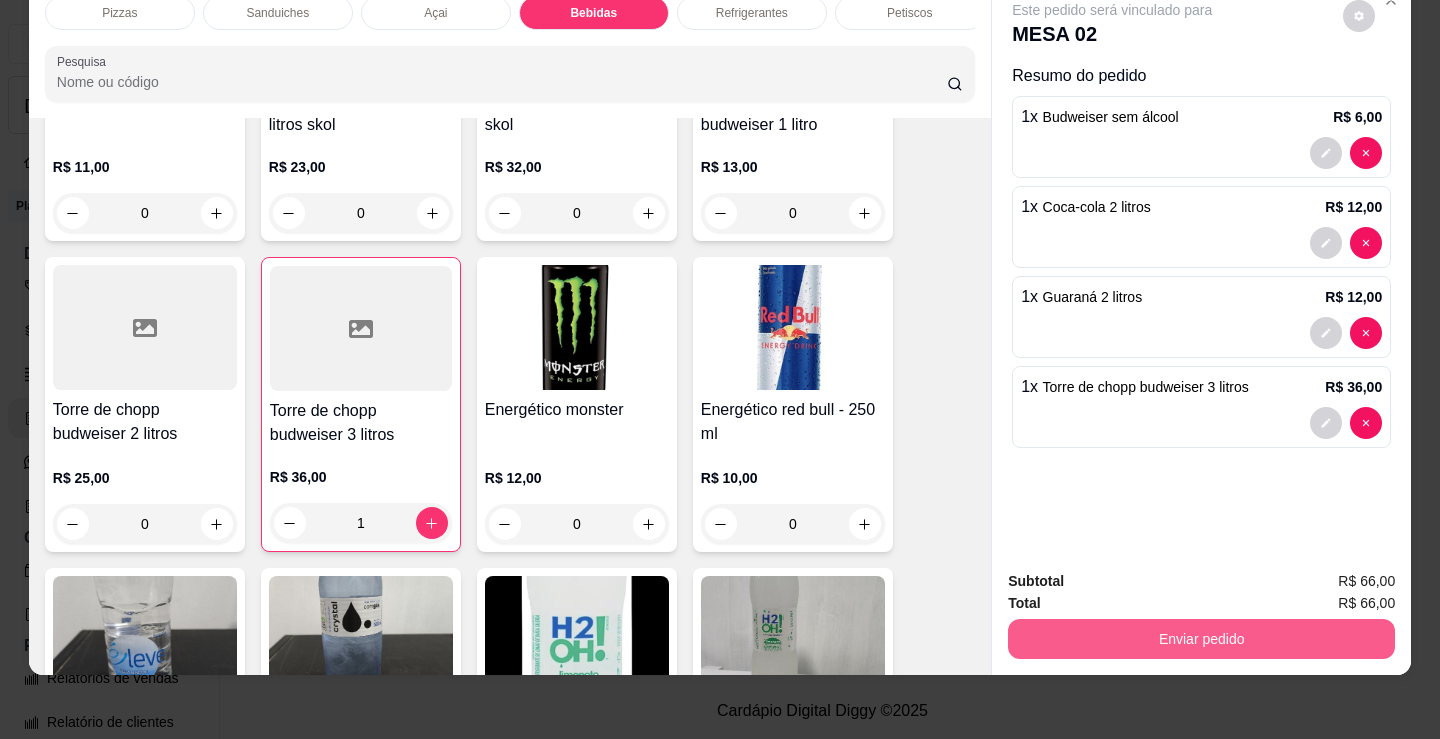 click on "Enviar pedido" at bounding box center [1201, 639] 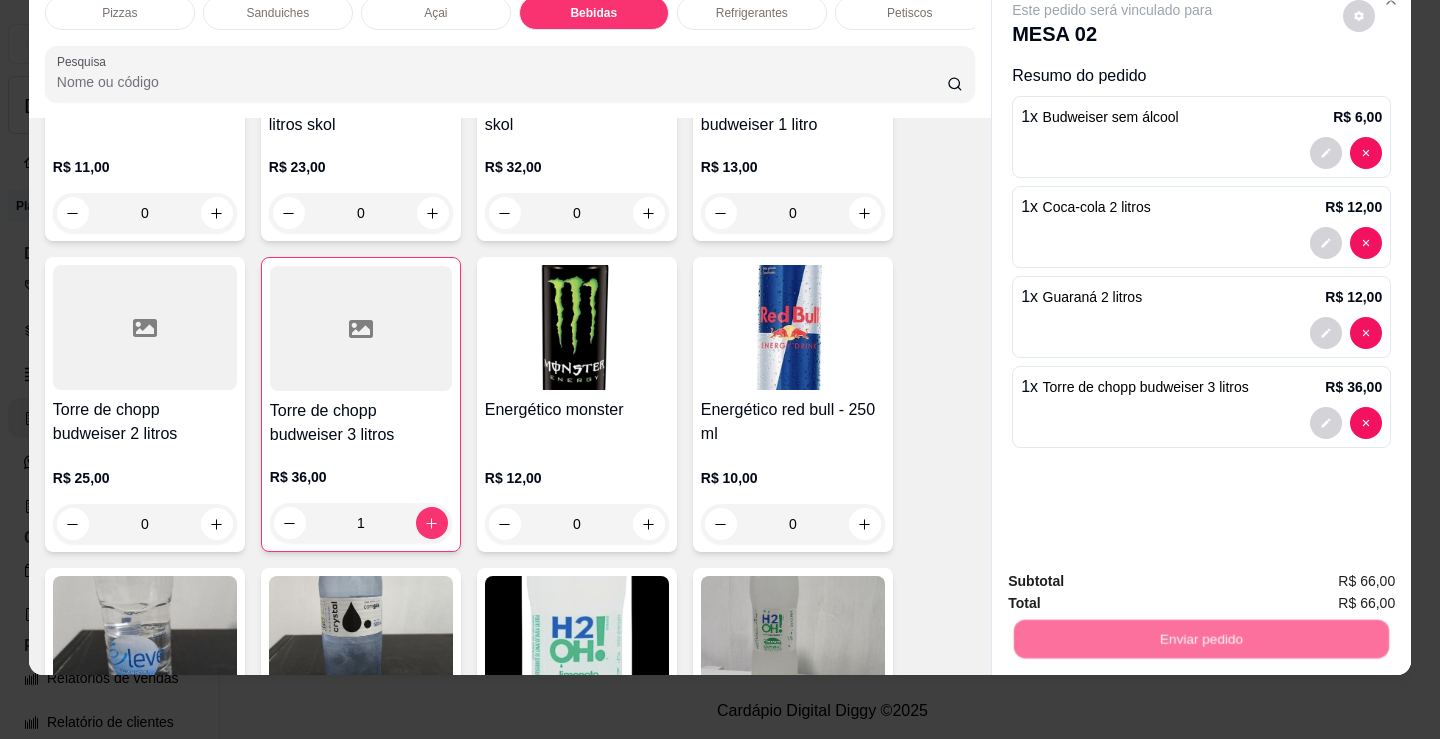 click on "Não registrar e enviar pedido" at bounding box center [1135, 575] 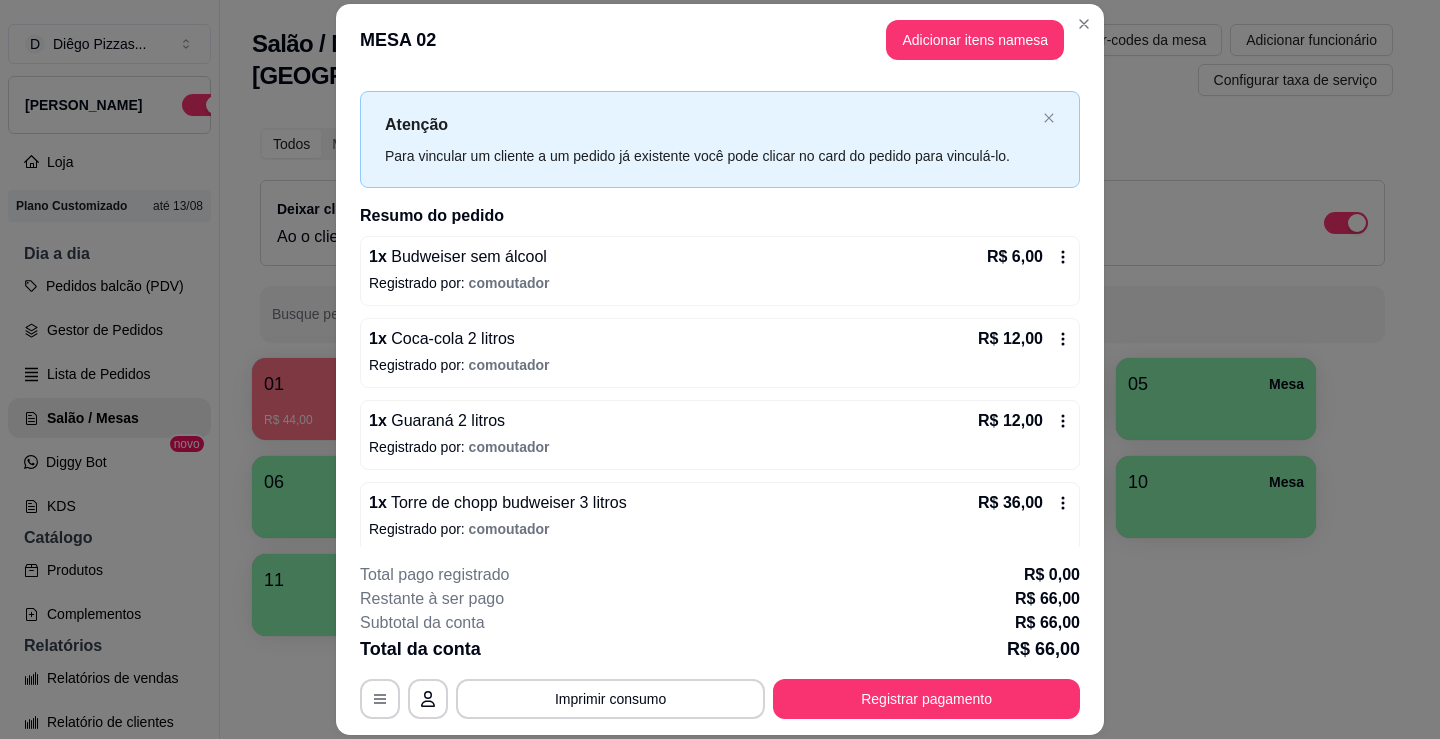 scroll, scrollTop: 41, scrollLeft: 0, axis: vertical 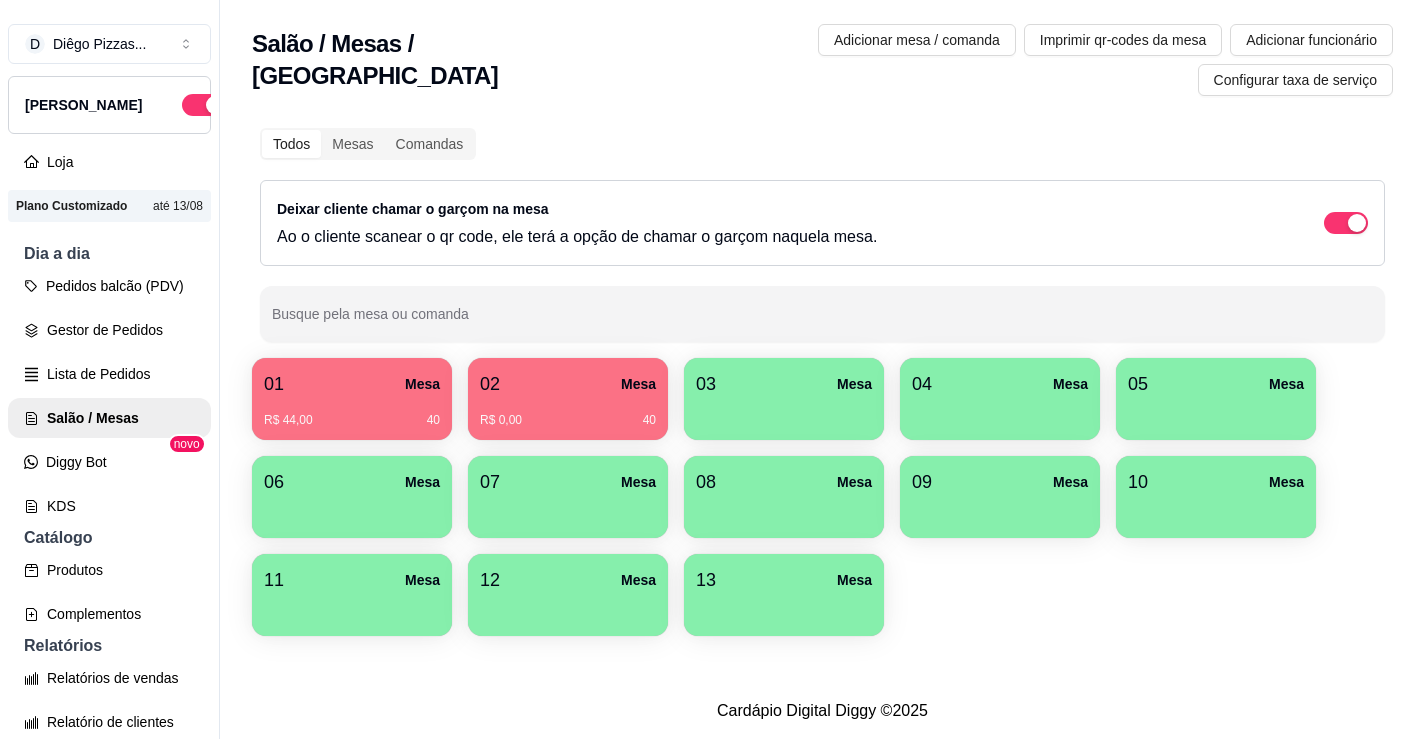 click on "R$ 0,00 40" at bounding box center [568, 413] 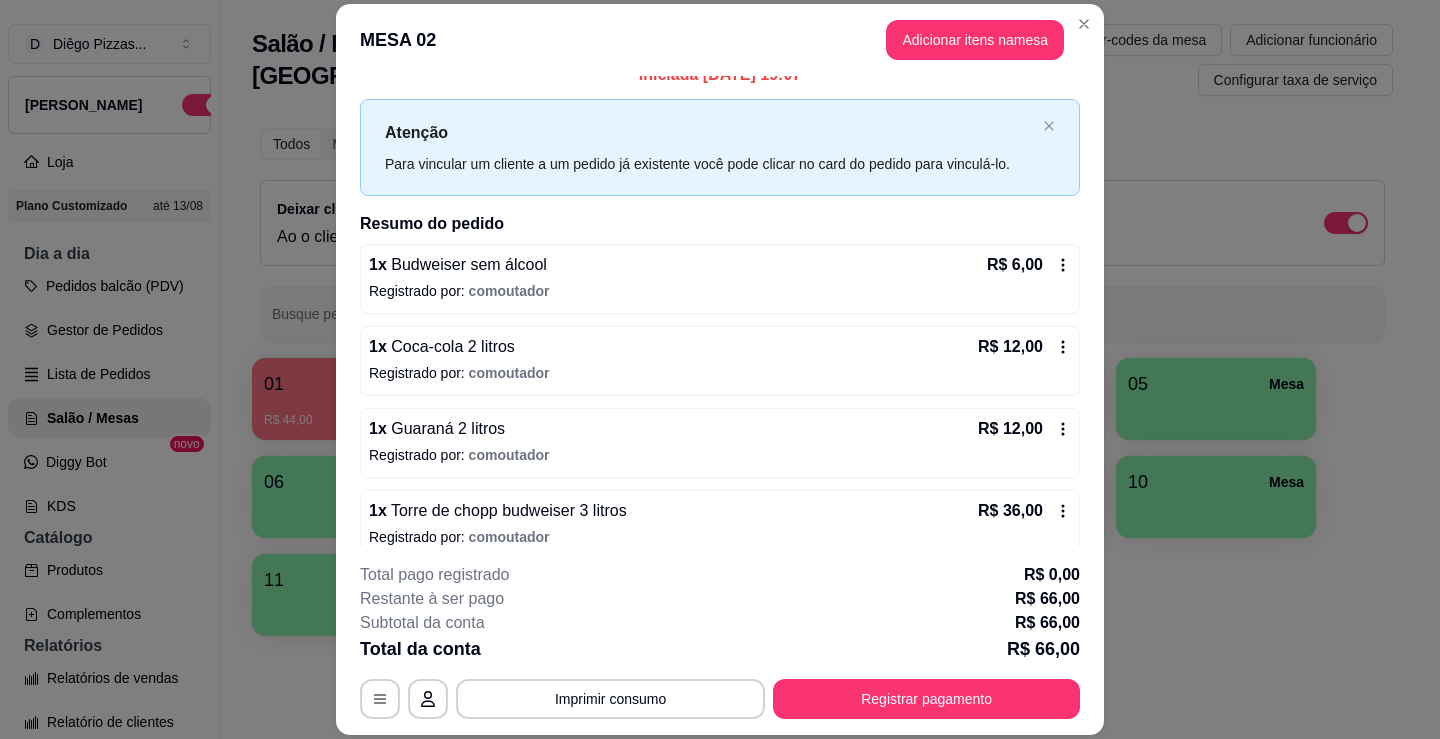 scroll, scrollTop: 41, scrollLeft: 0, axis: vertical 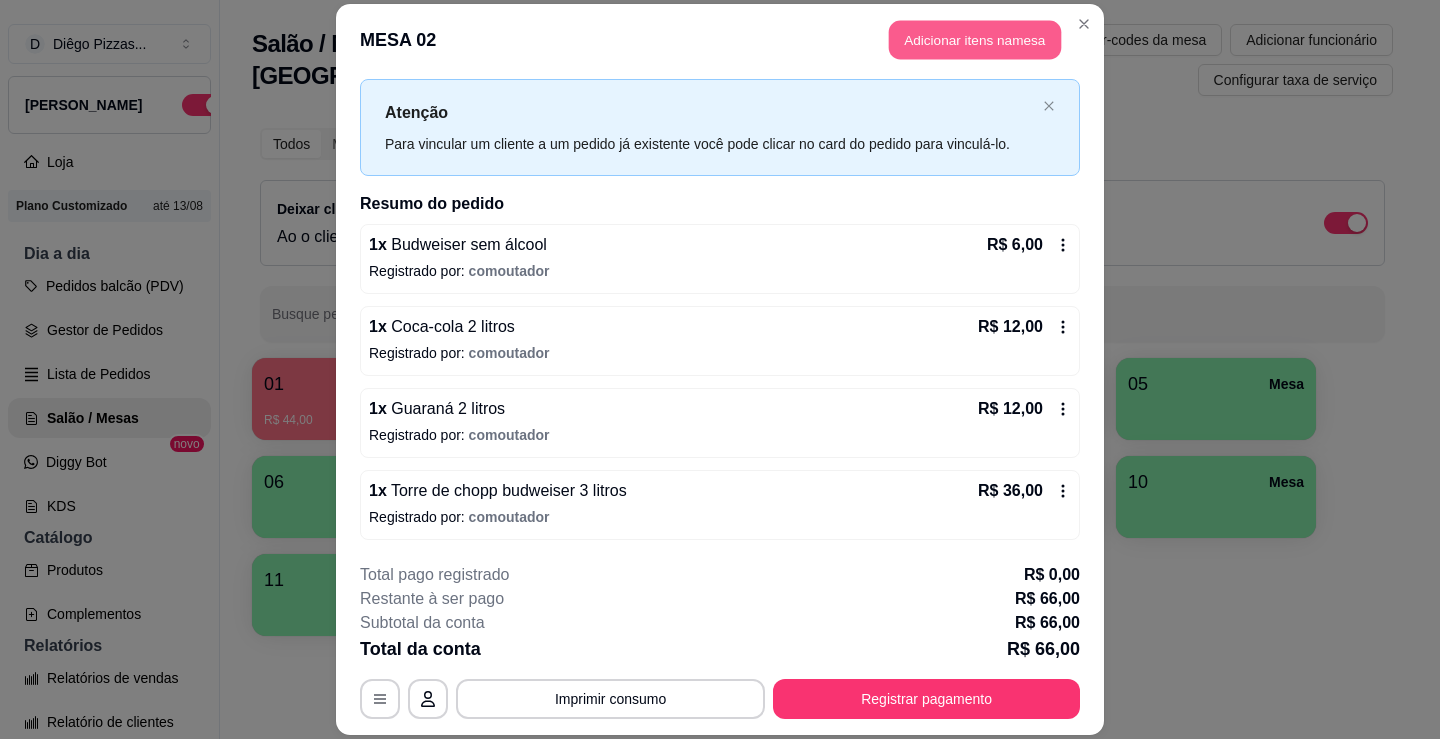 click on "Adicionar itens na  mesa" at bounding box center [975, 39] 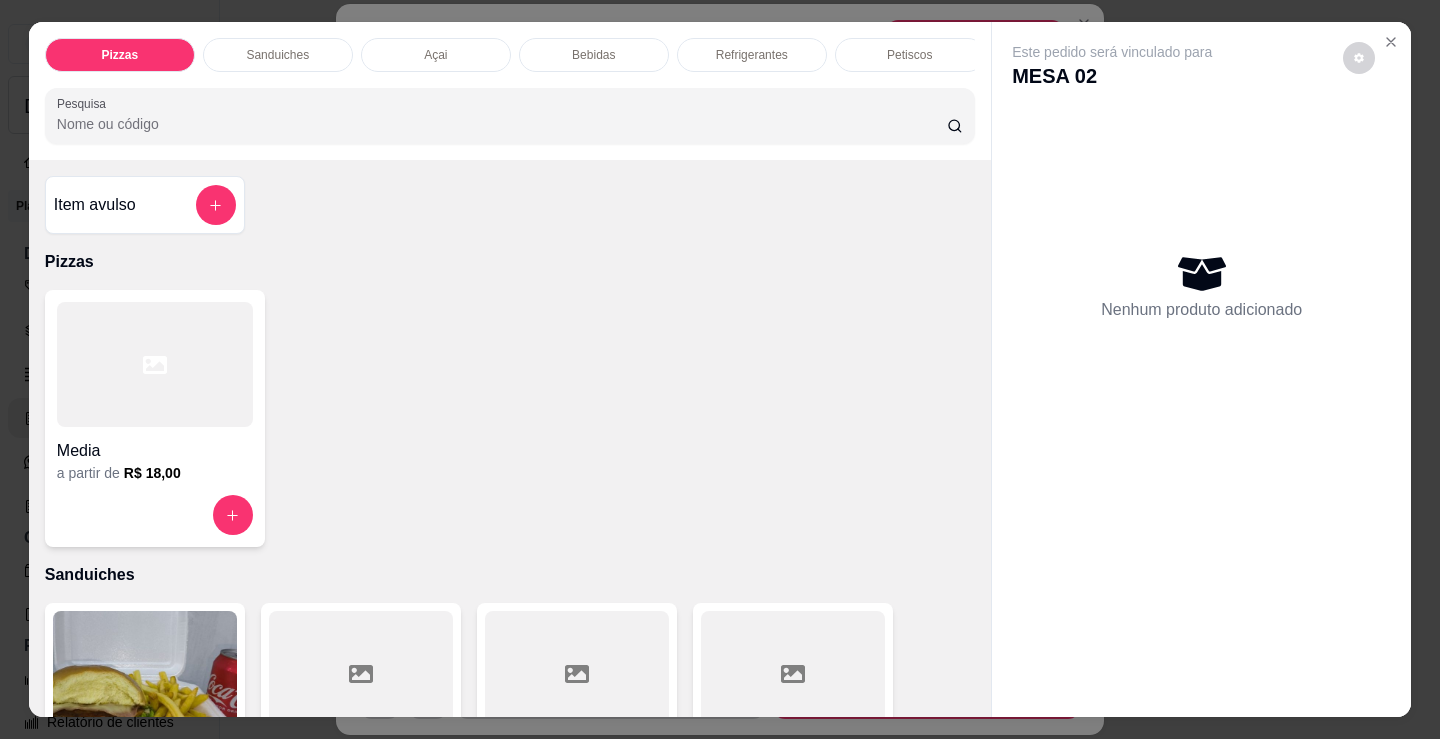 click at bounding box center [155, 364] 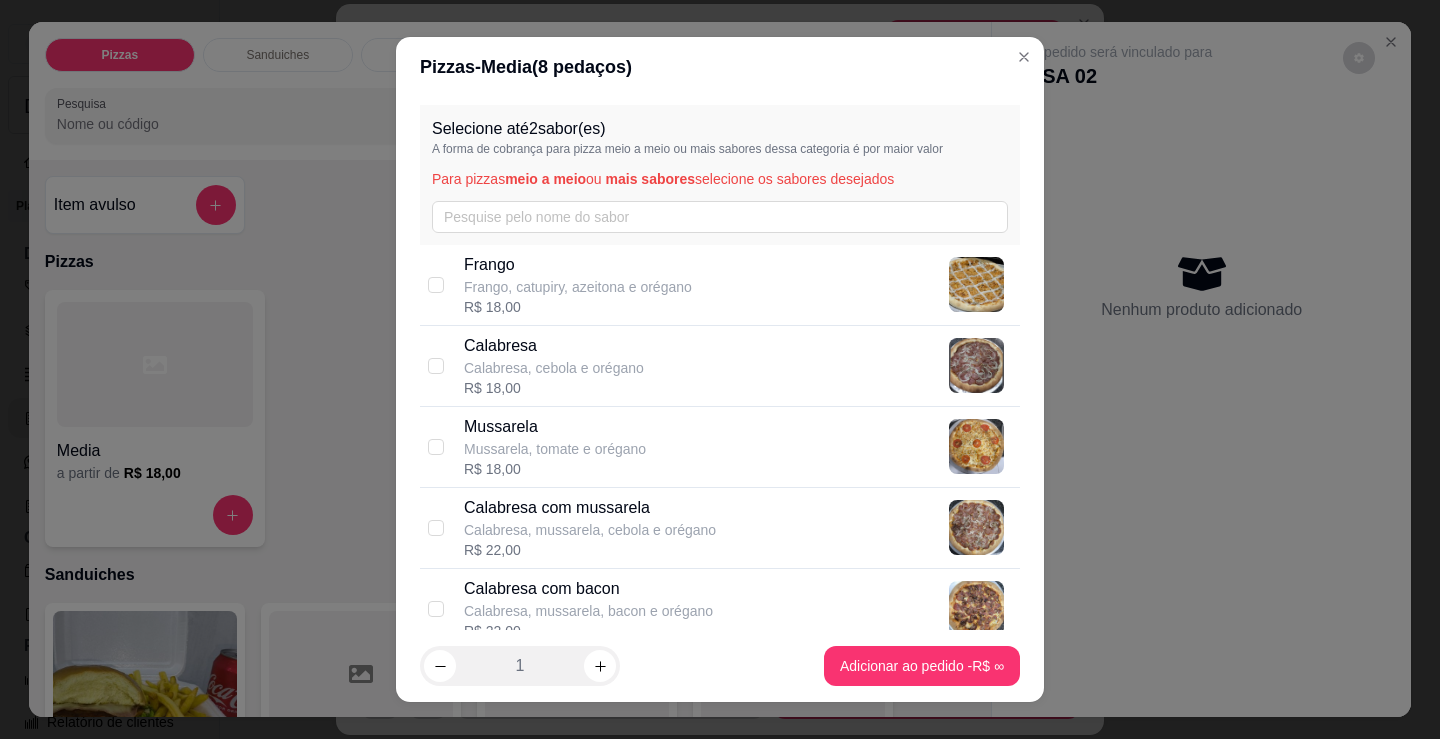 click on "Mussarela, tomate e orégano" at bounding box center (555, 449) 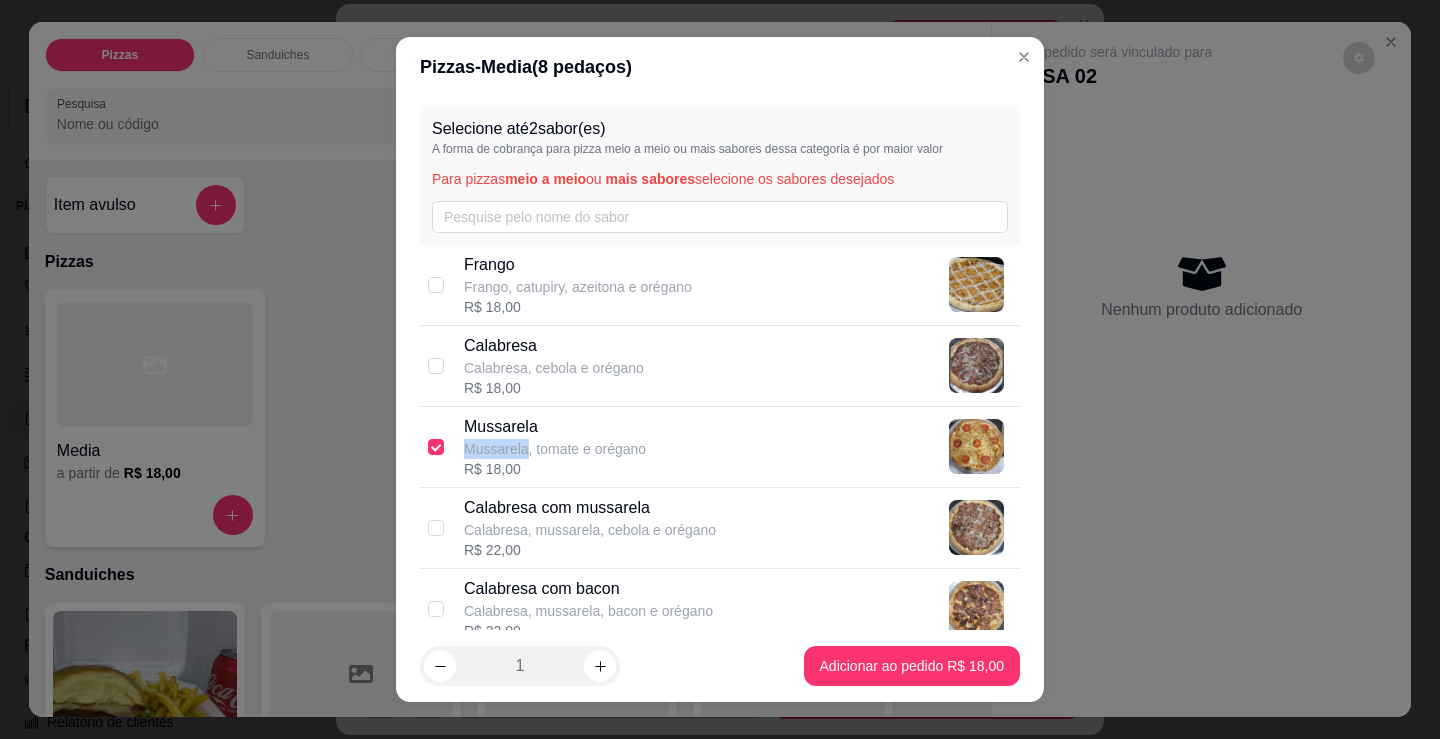 click on "Mussarela, tomate e orégano" at bounding box center [555, 449] 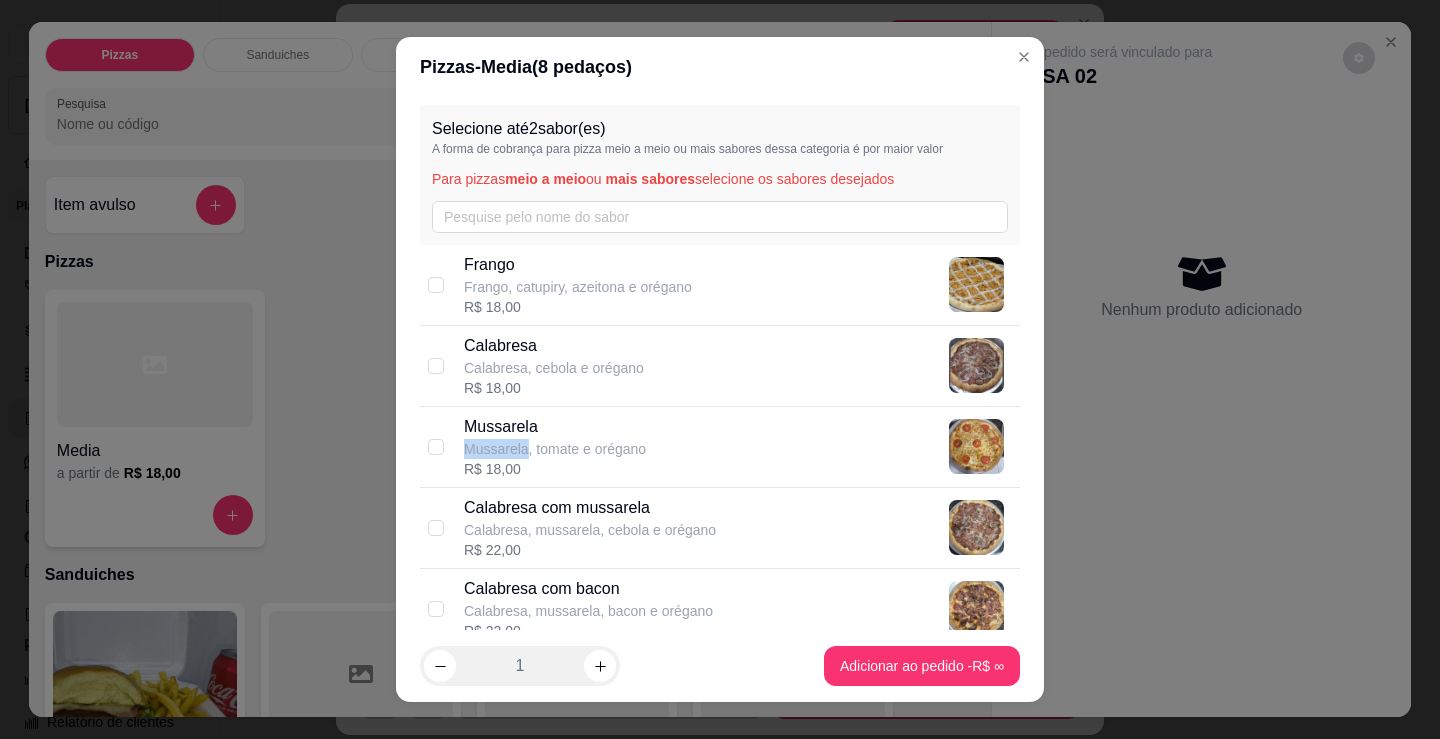click on "Mussarela, tomate e orégano" at bounding box center (555, 449) 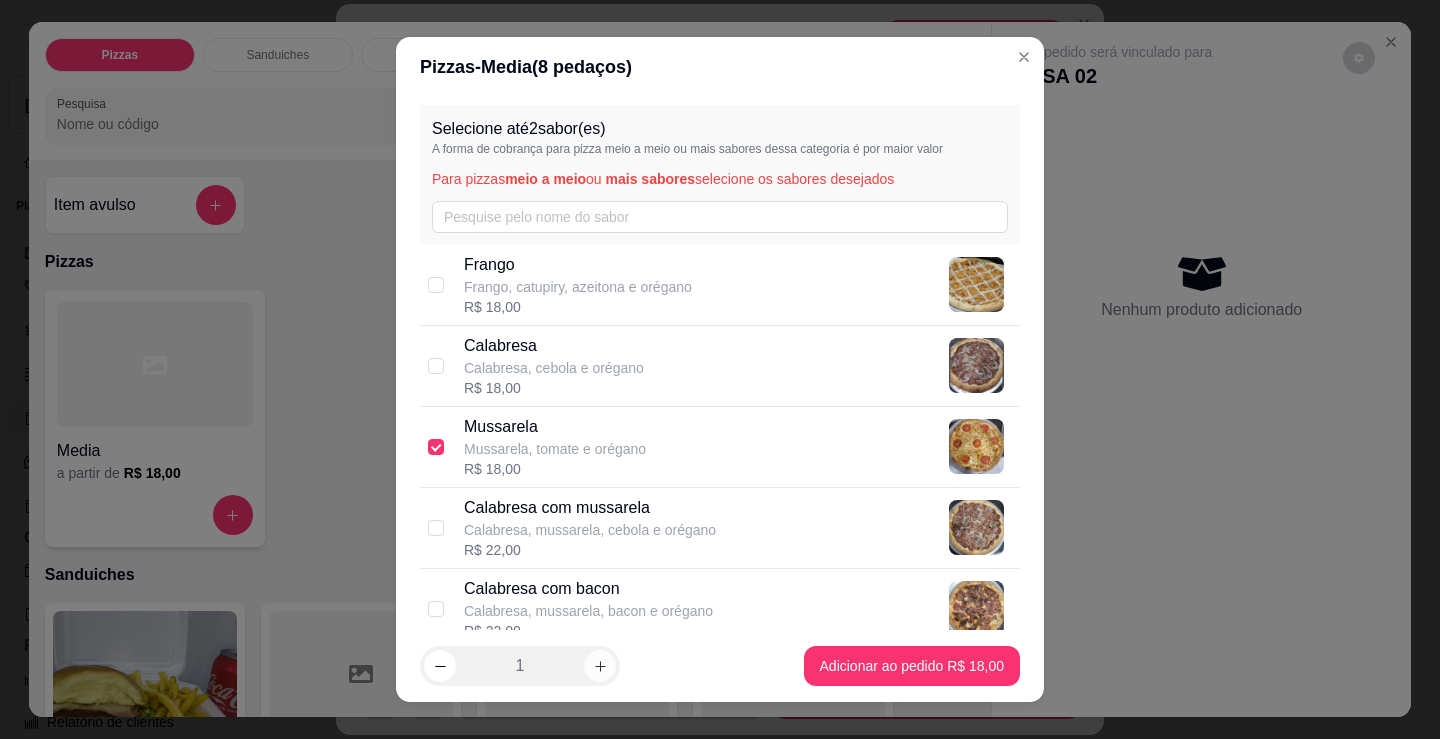 click 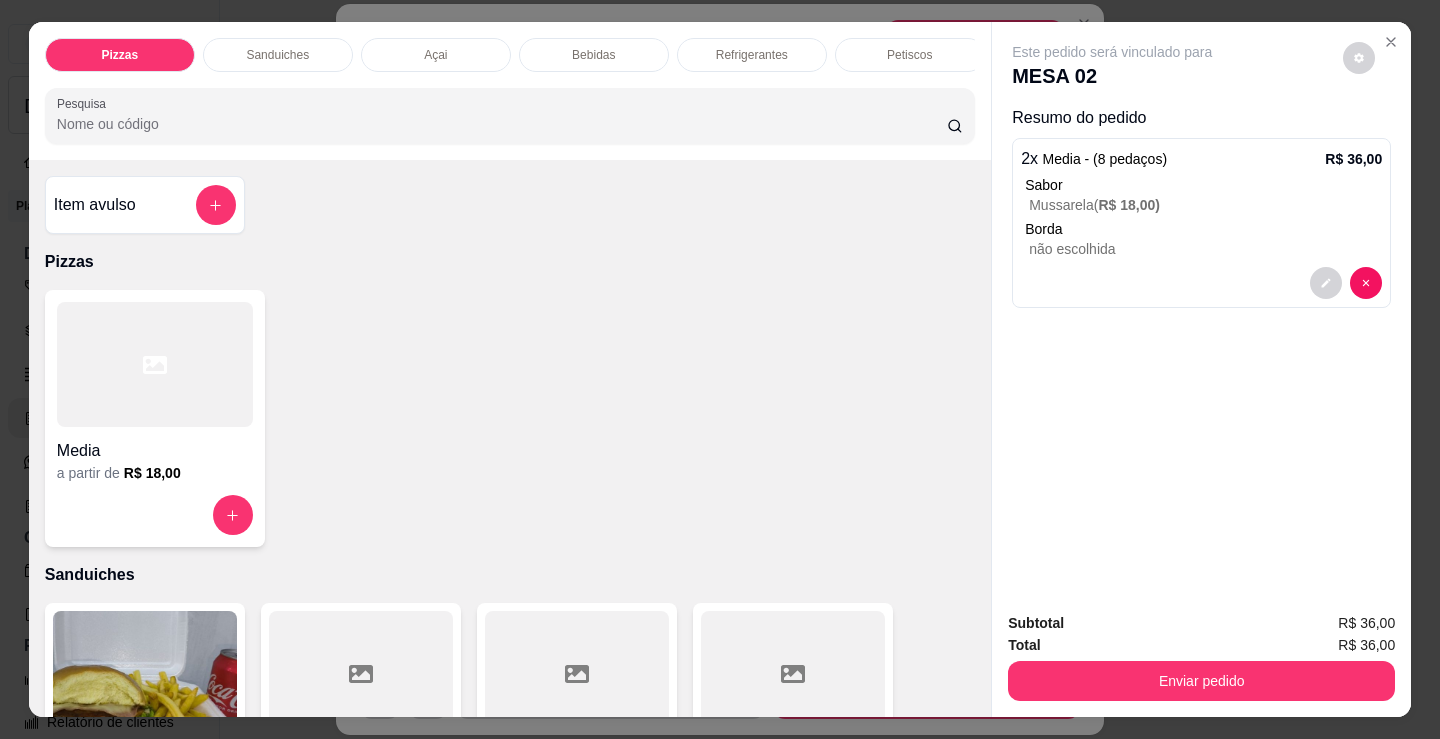 click 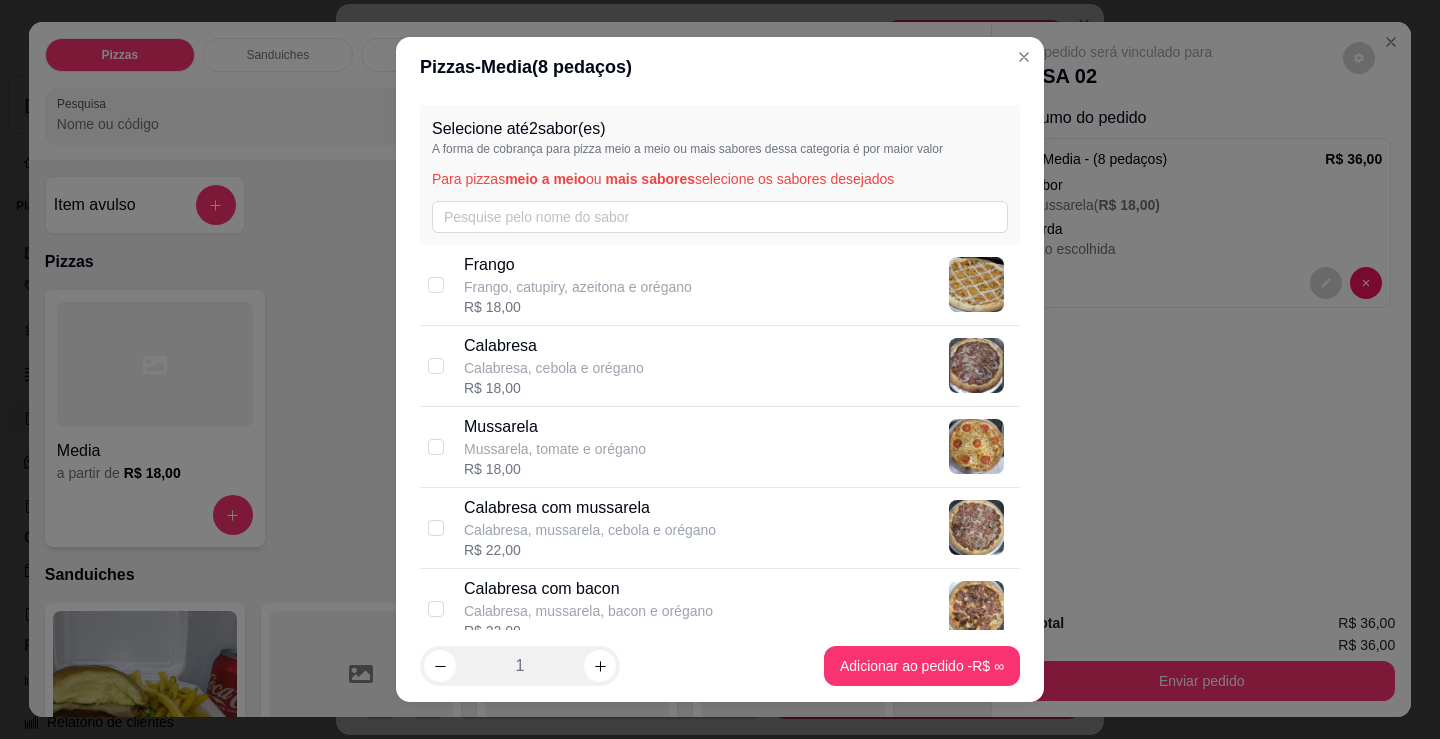 click on "Frango, catupiry, azeitona e orégano" at bounding box center [578, 287] 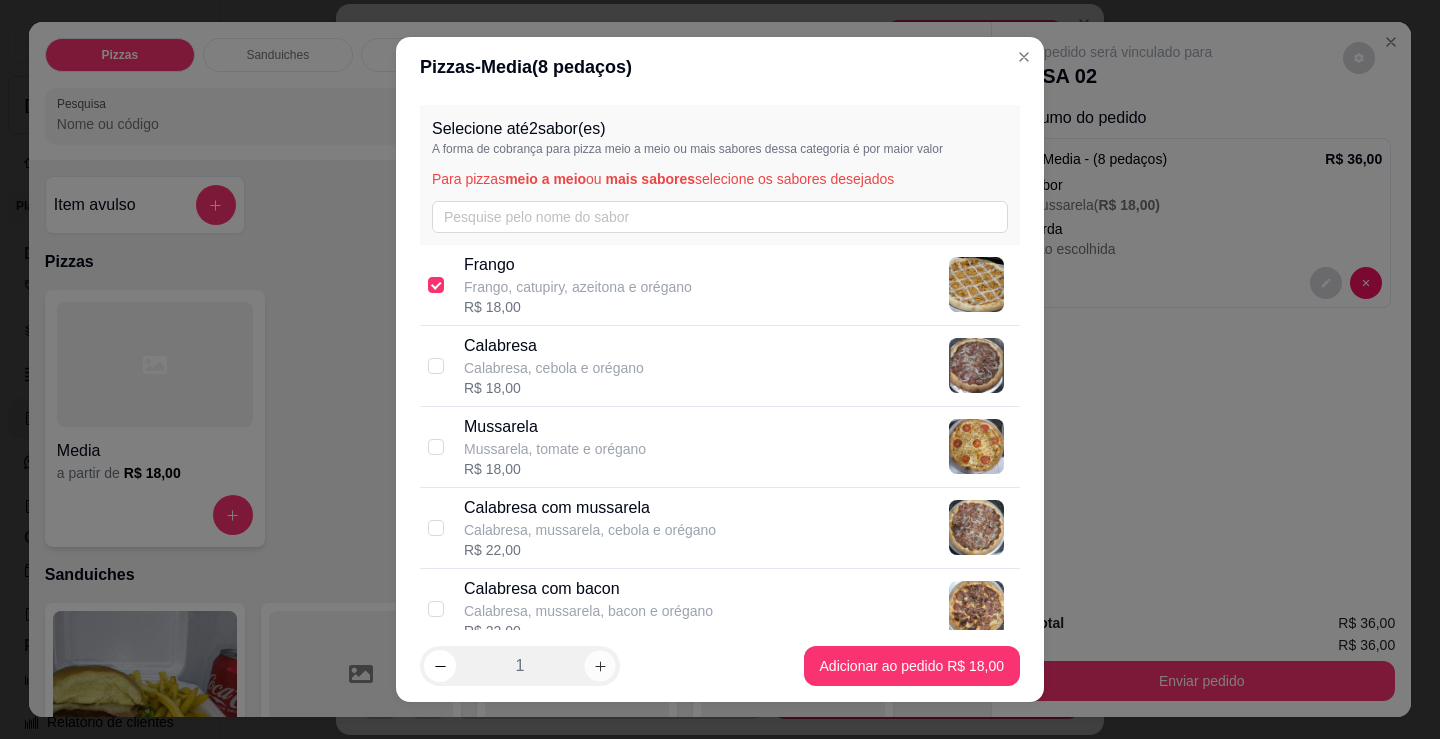 click 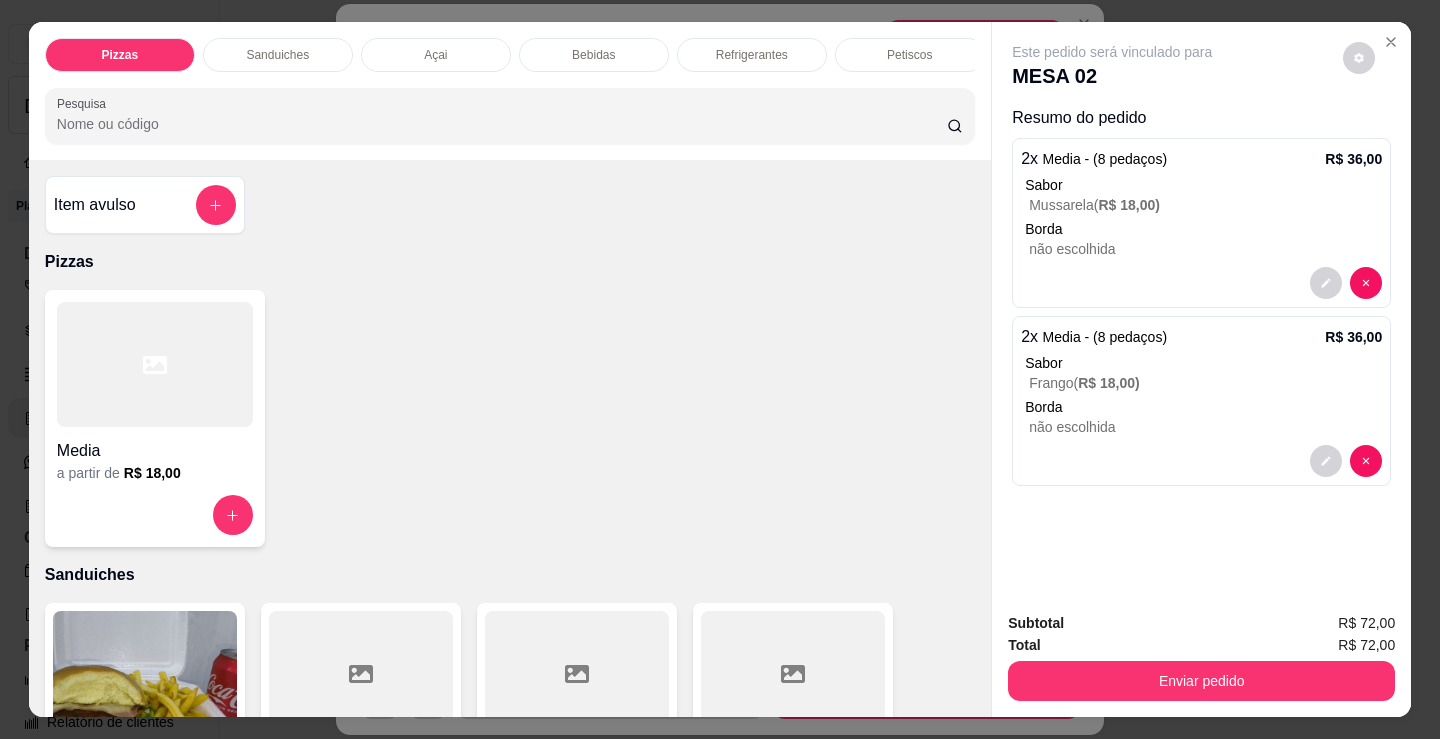 click on "Media" at bounding box center (155, 451) 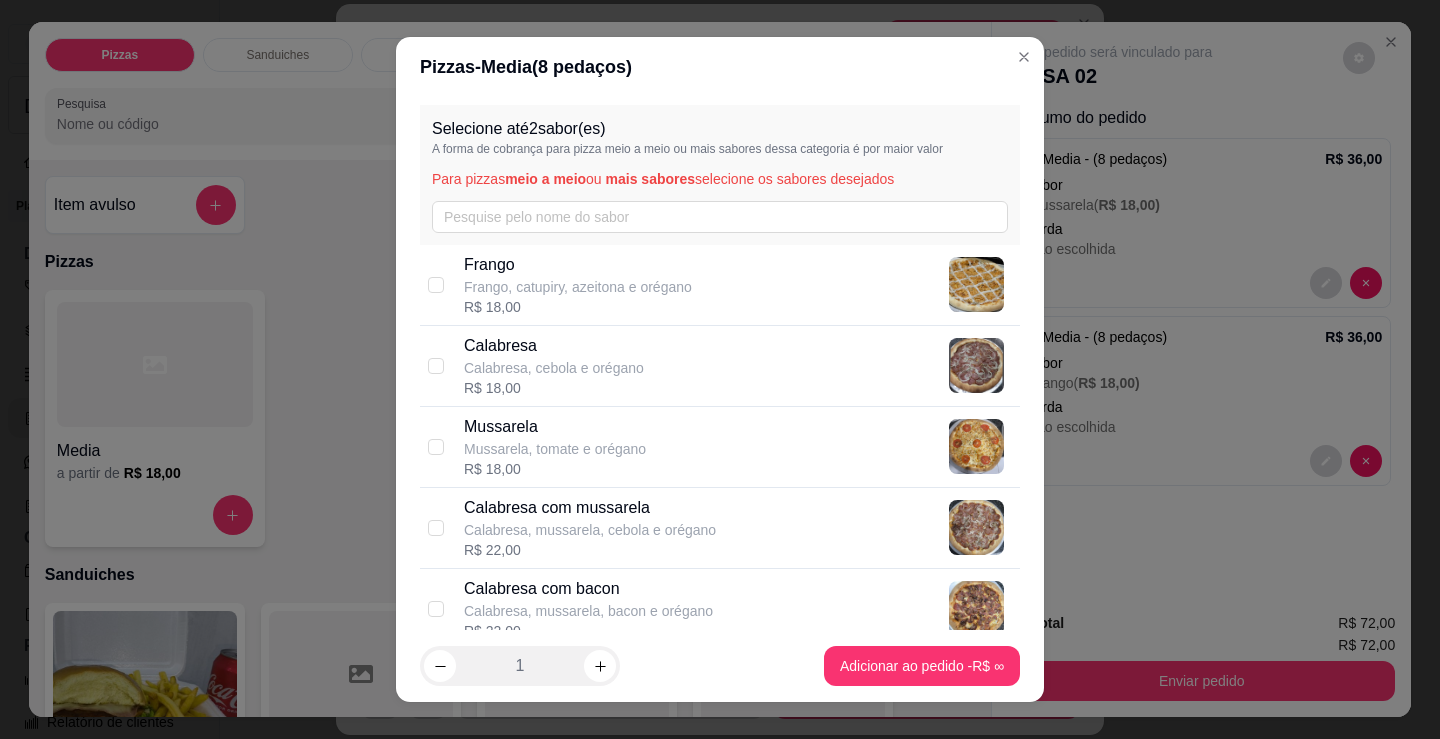 click on "Calabresa com mussarela" at bounding box center [590, 508] 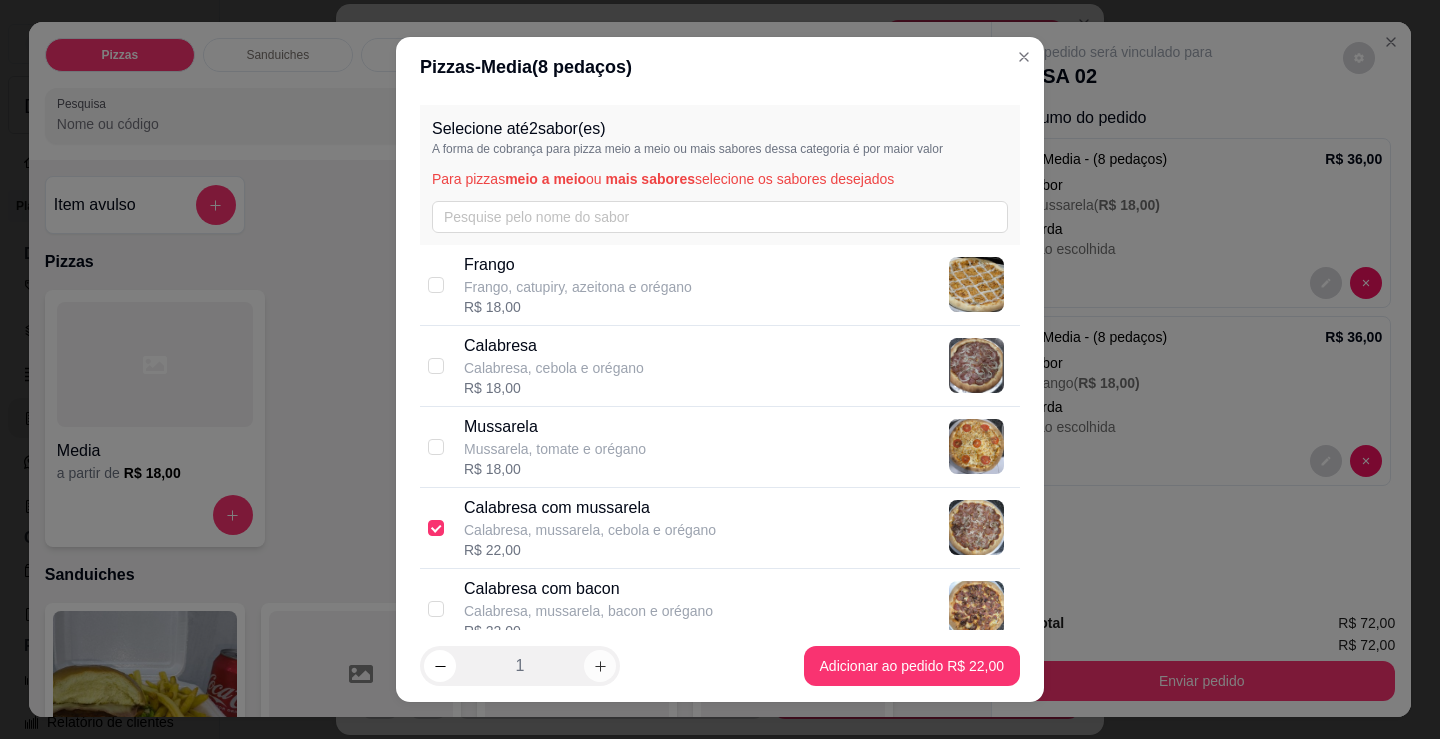 click at bounding box center [600, 666] 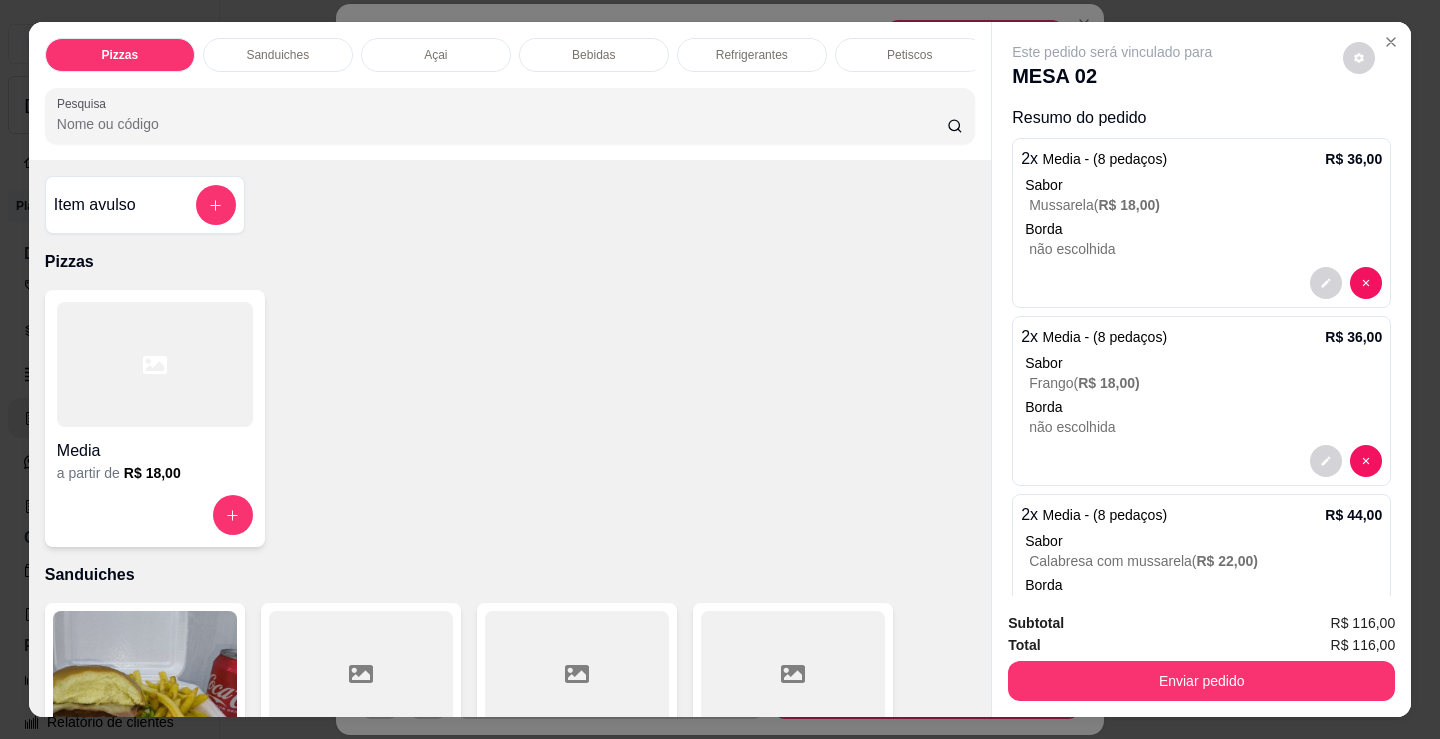 click on "Media" at bounding box center [155, 451] 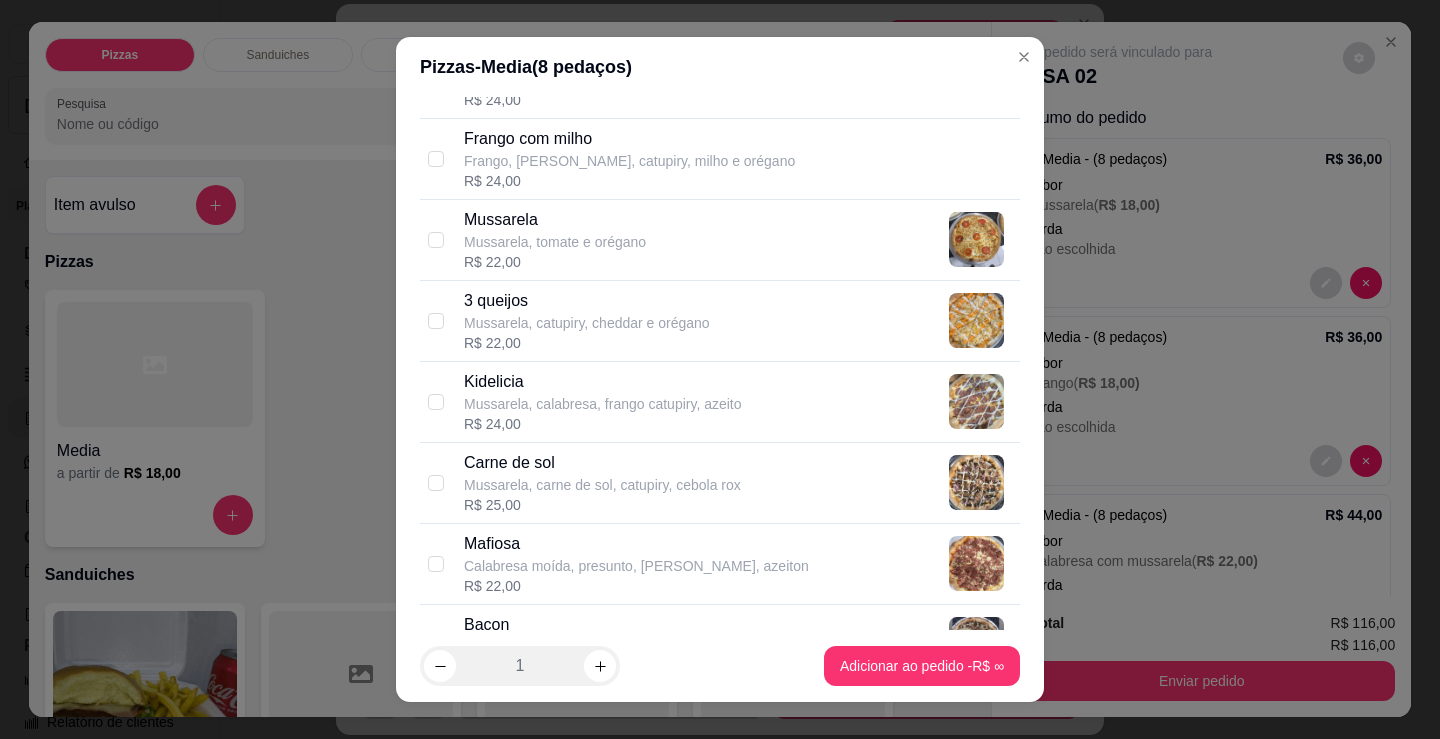 scroll, scrollTop: 1000, scrollLeft: 0, axis: vertical 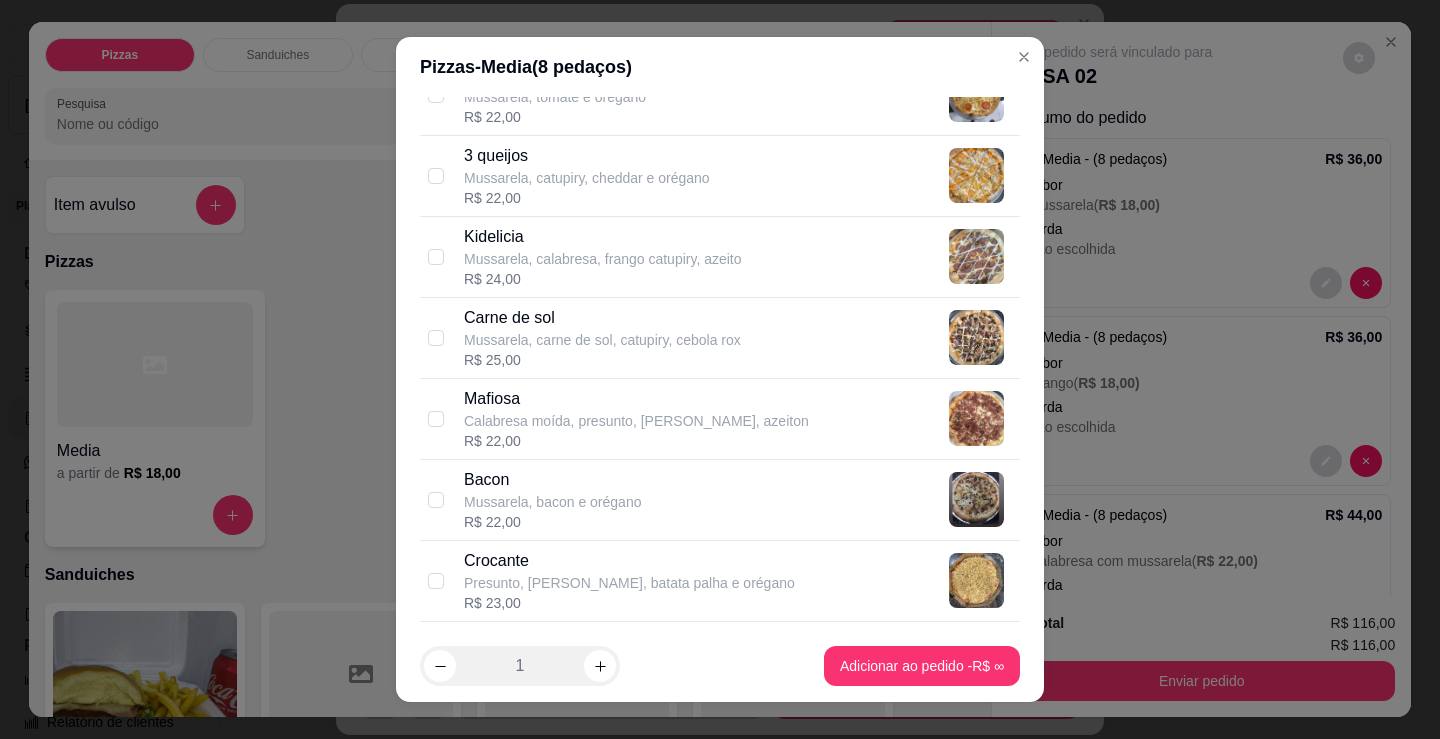 drag, startPoint x: 525, startPoint y: 322, endPoint x: 576, endPoint y: 522, distance: 206.4001 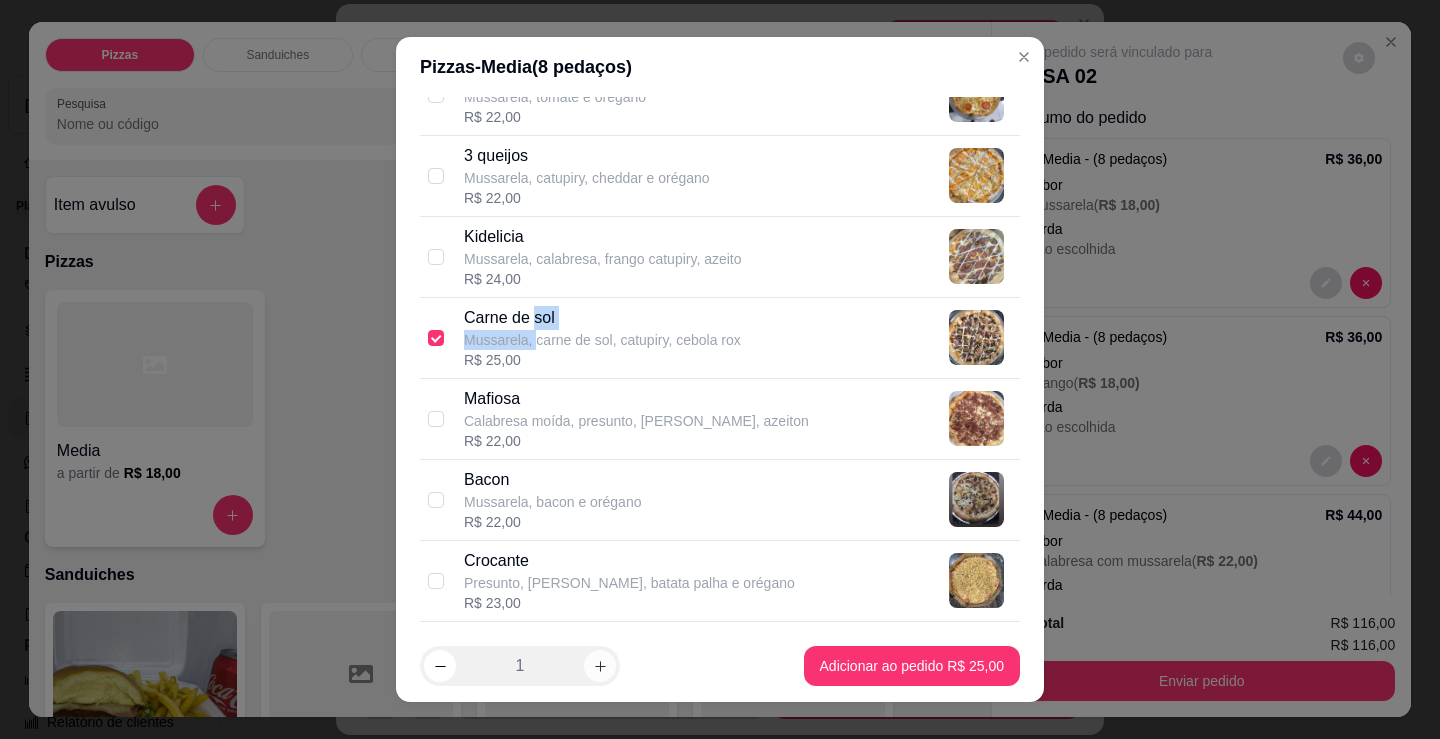 click 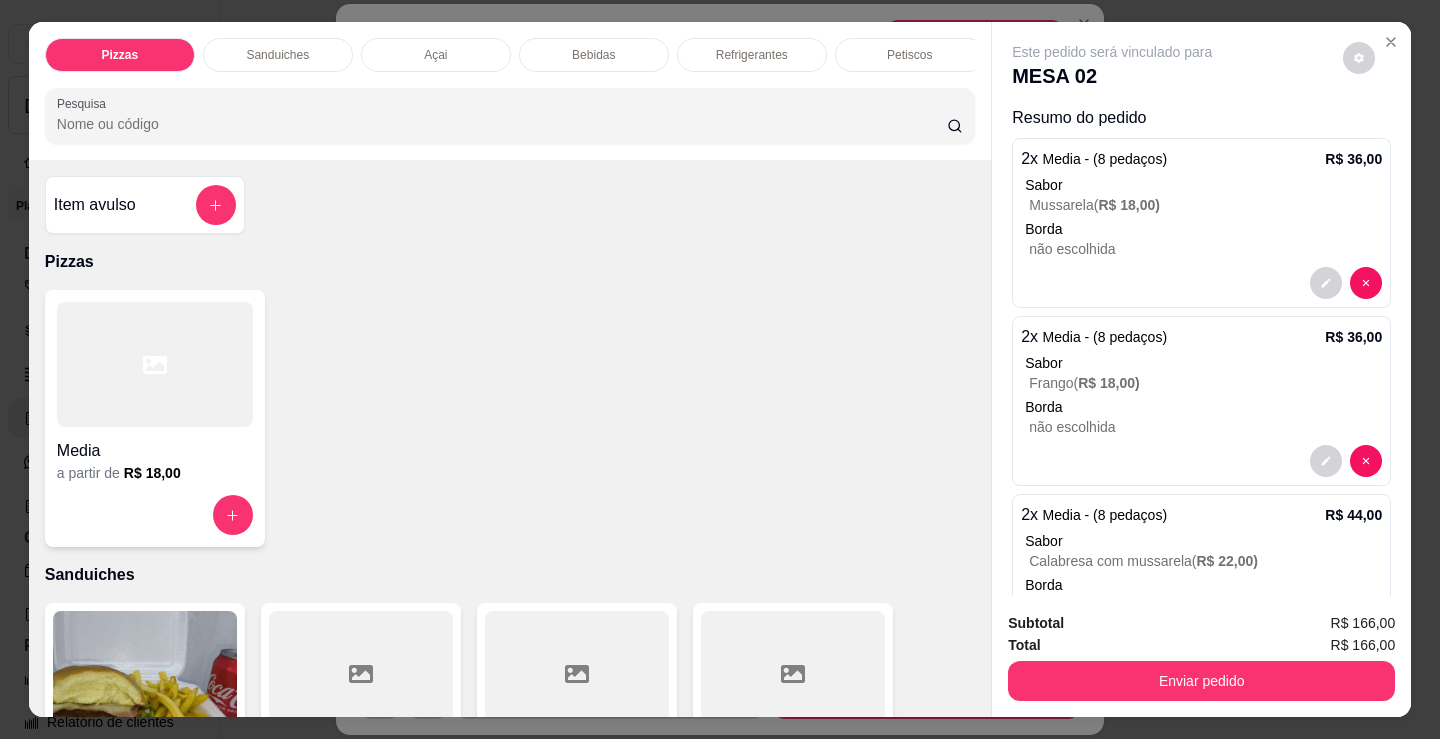 click on "Petiscos" at bounding box center [910, 55] 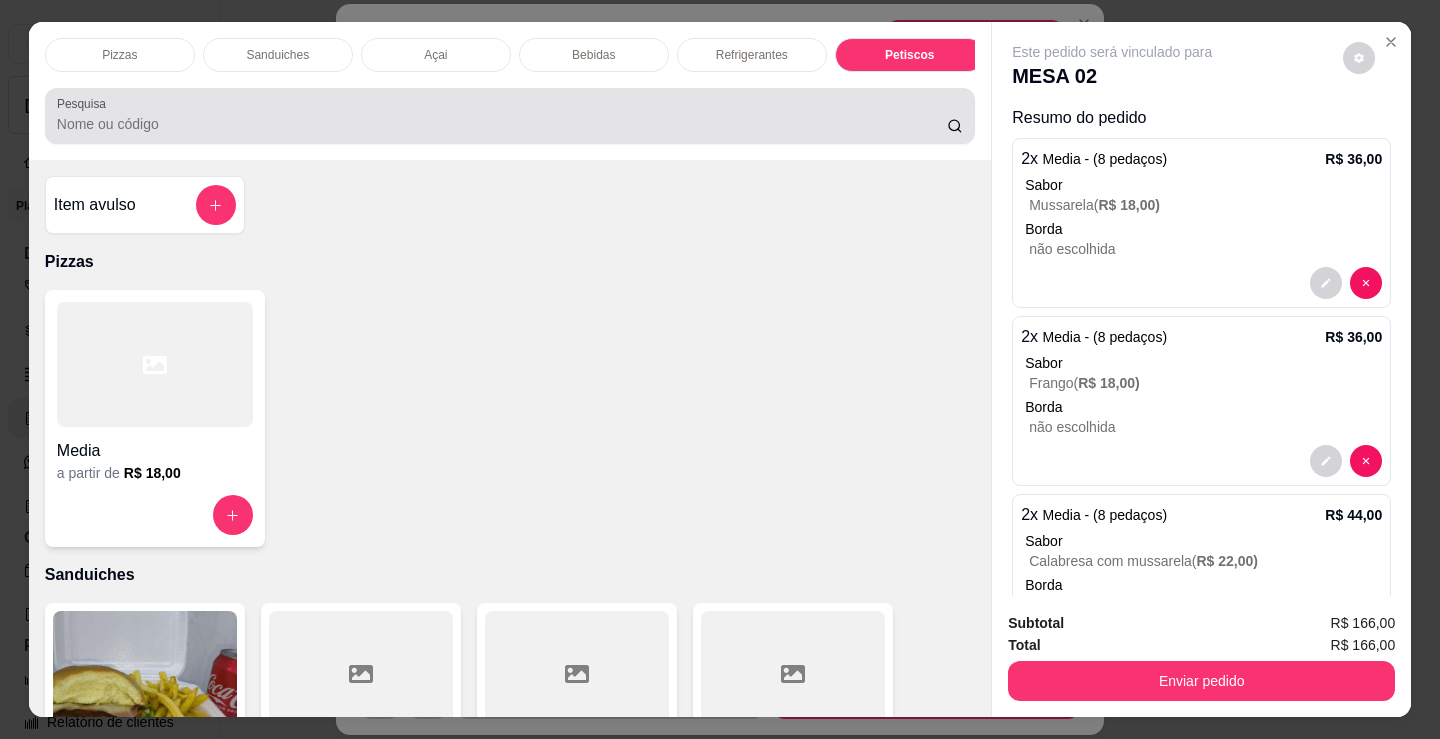 scroll, scrollTop: 6359, scrollLeft: 0, axis: vertical 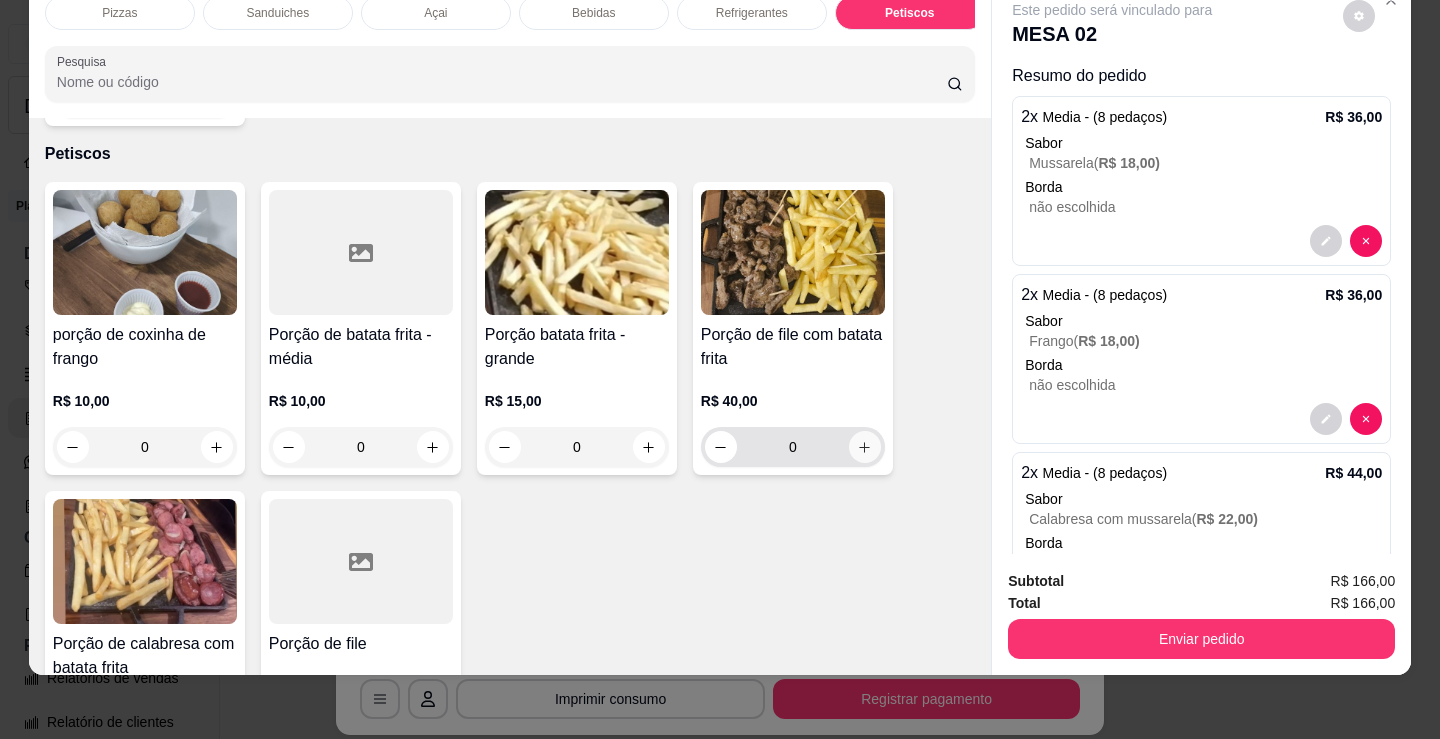 click 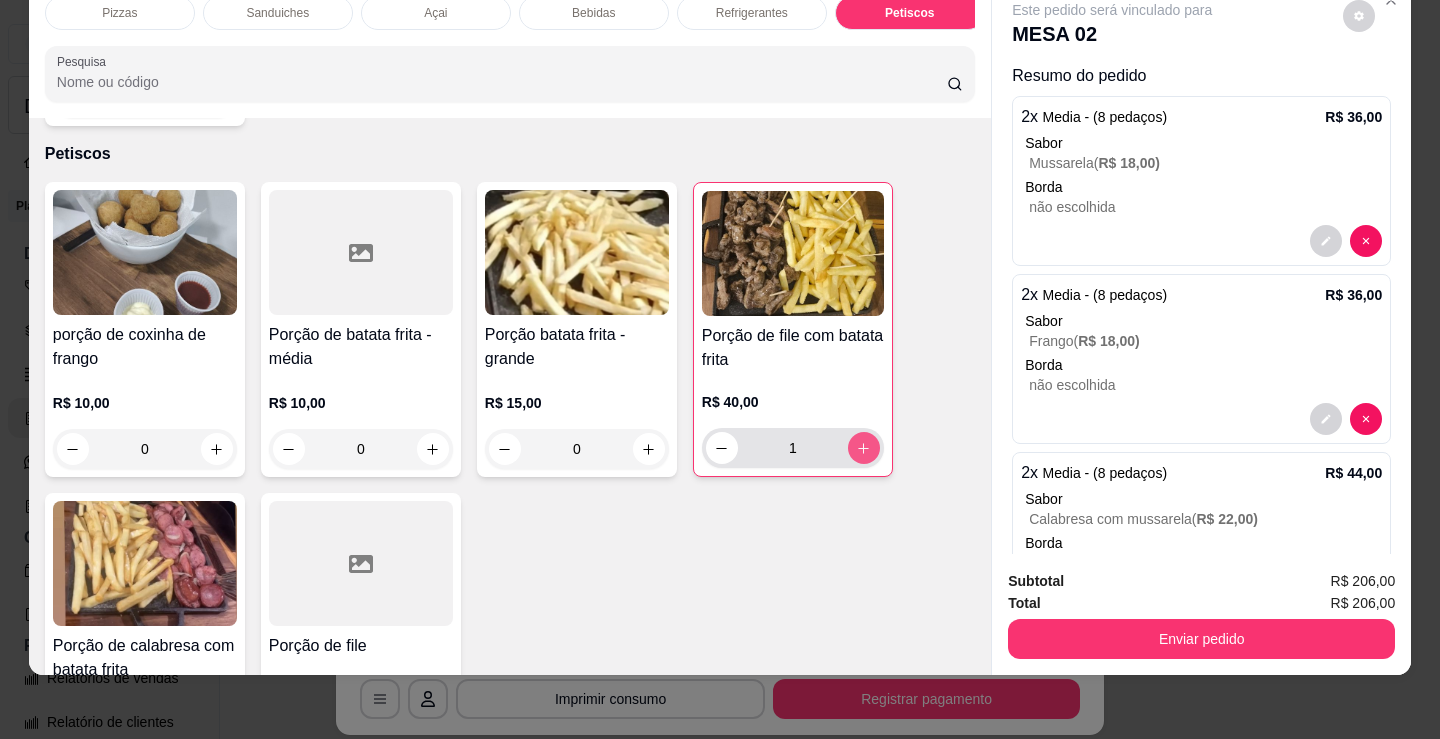 click 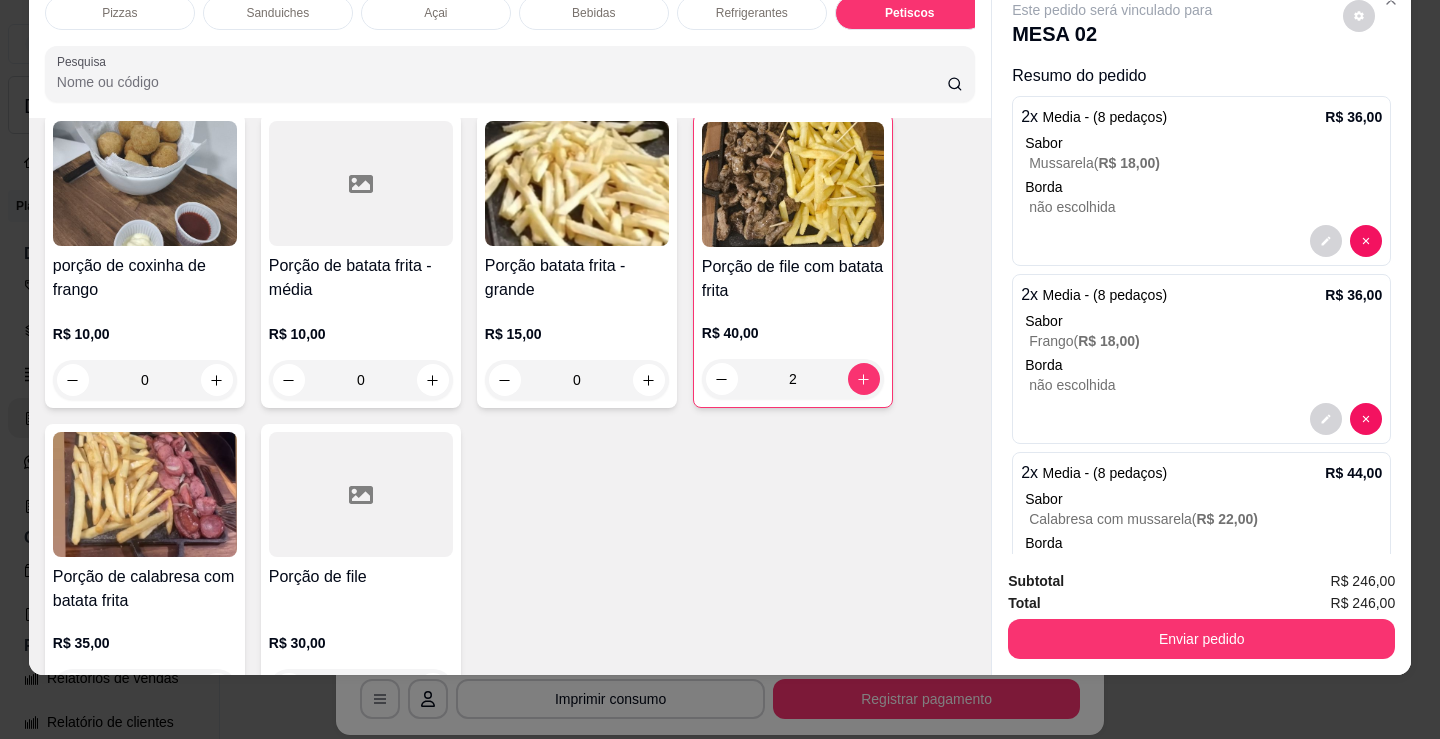 scroll, scrollTop: 6459, scrollLeft: 0, axis: vertical 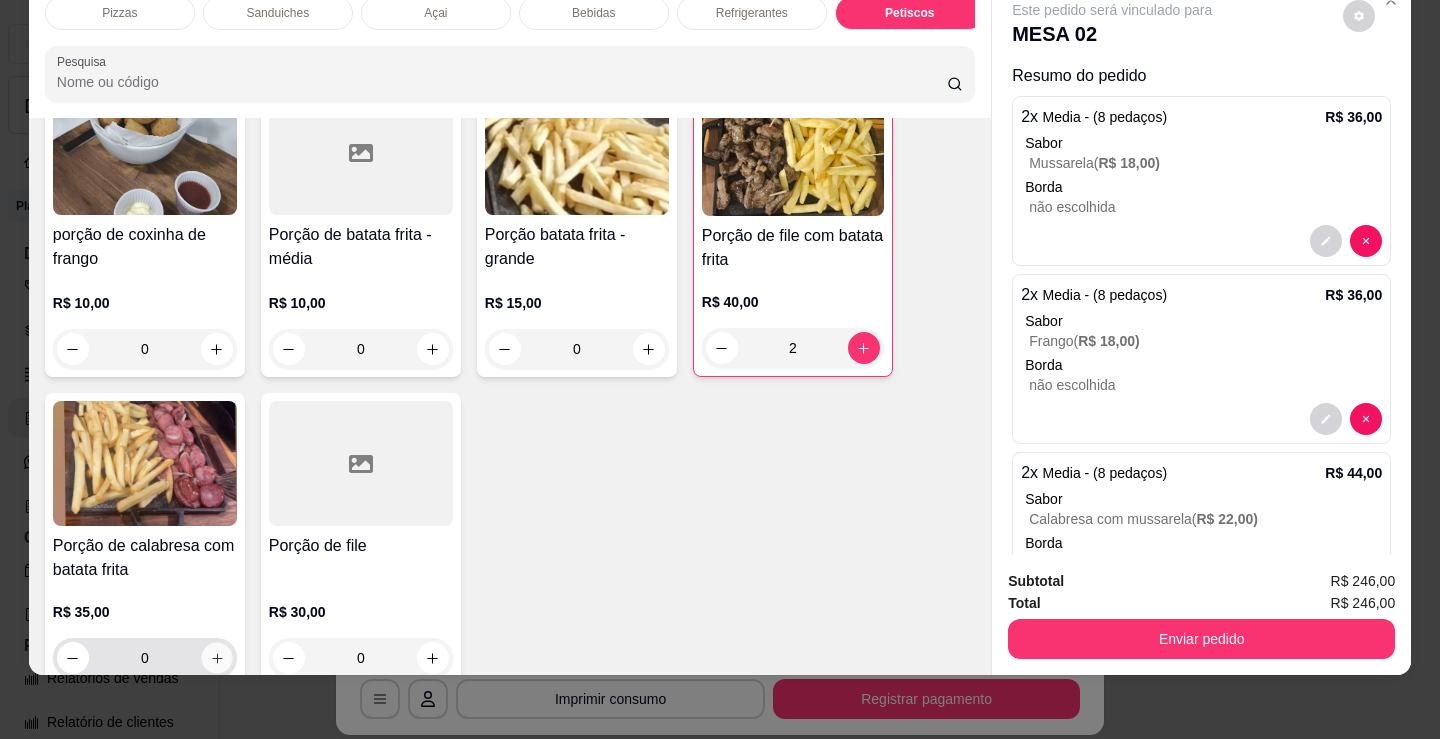 click 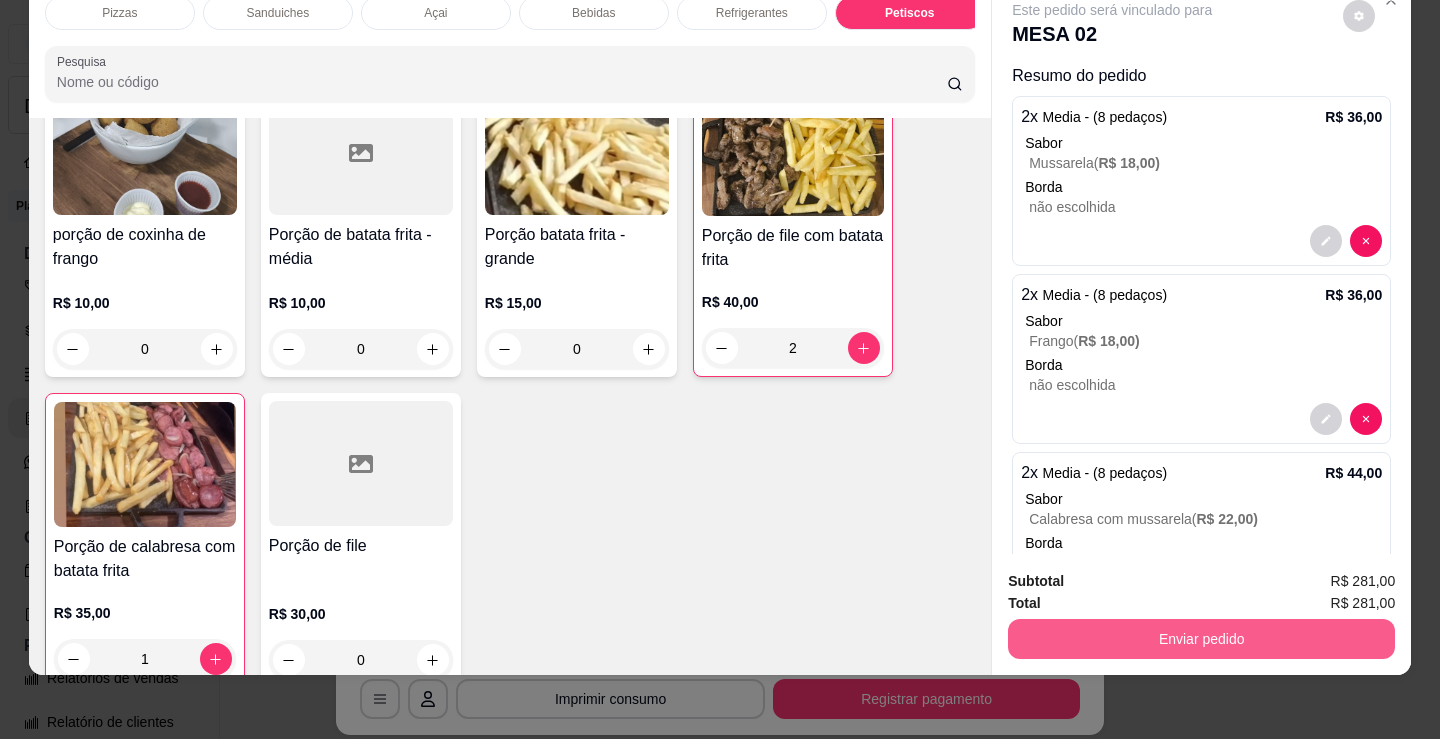 click on "Enviar pedido" at bounding box center (1201, 639) 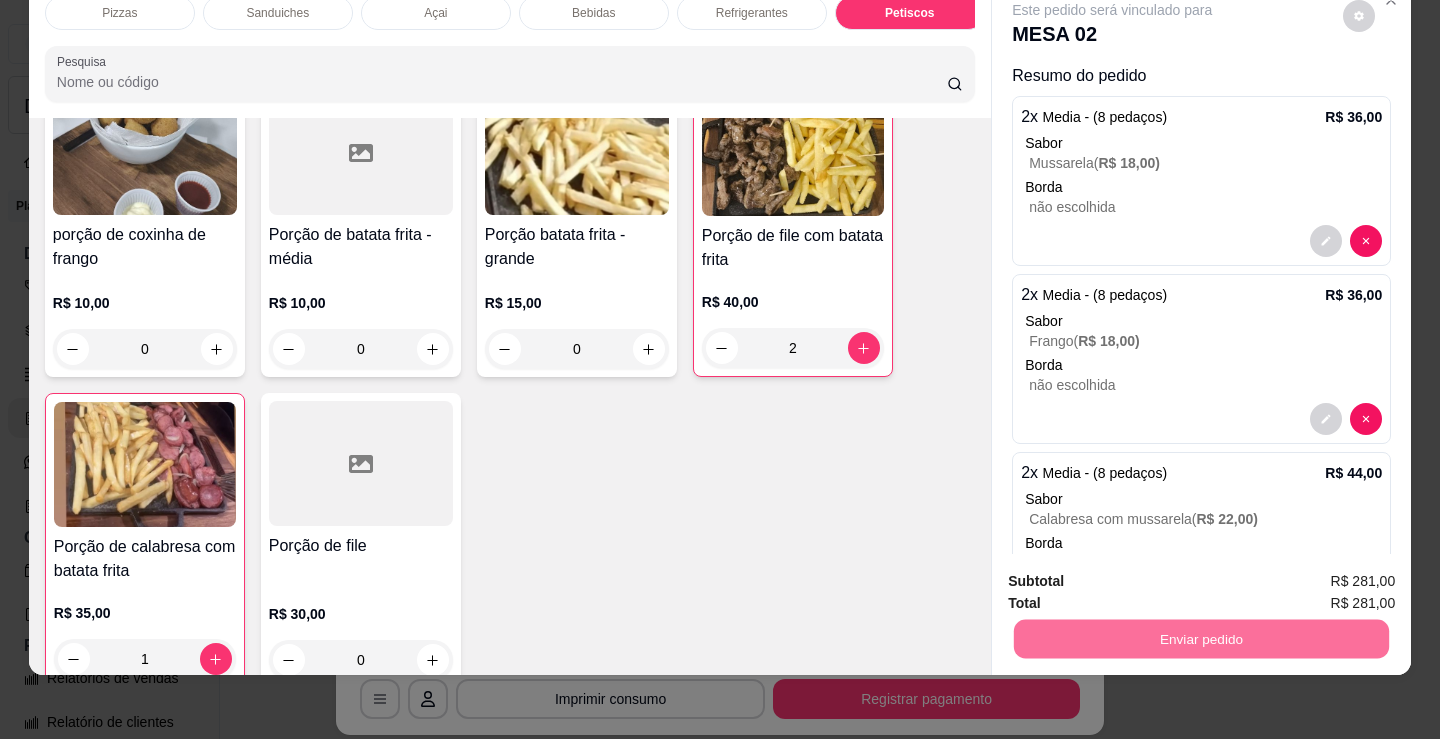 click on "Não registrar e enviar pedido" at bounding box center (1135, 575) 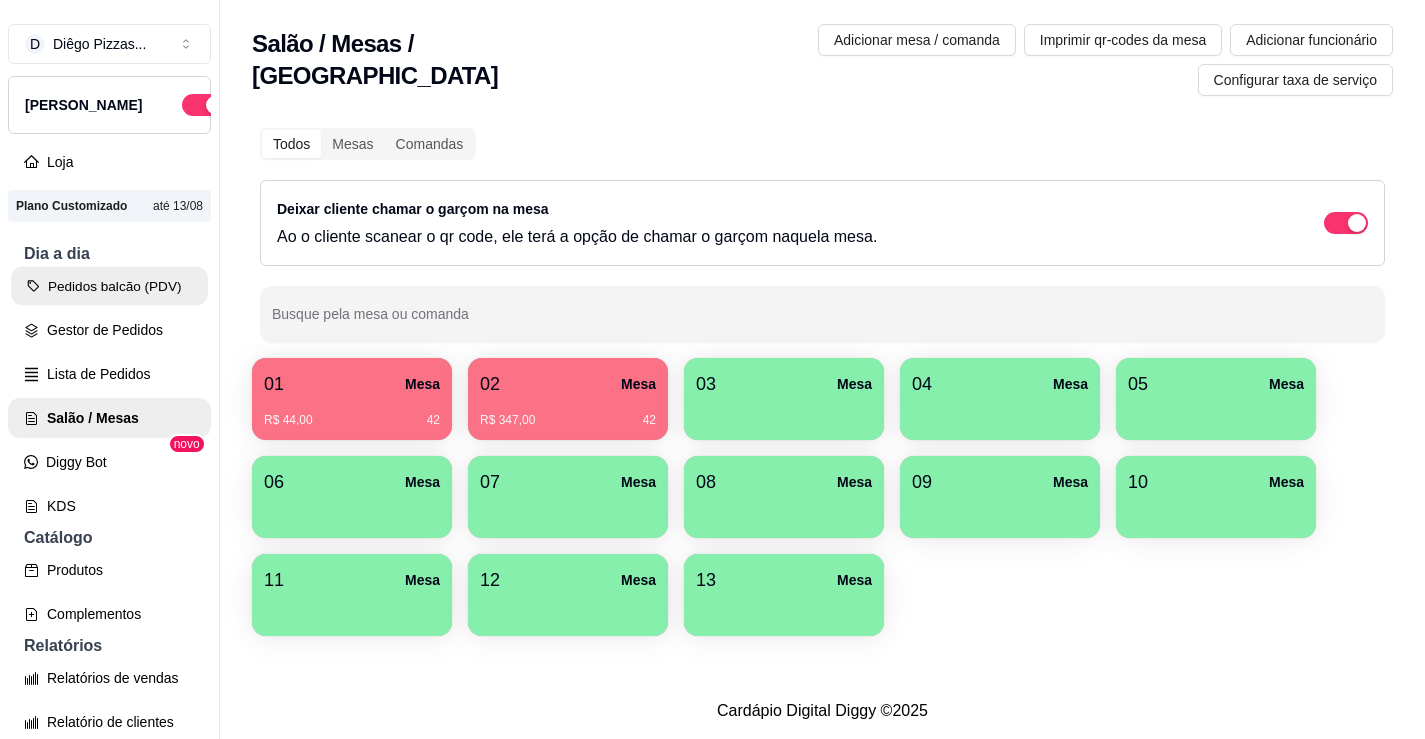 click on "Pedidos balcão (PDV)" at bounding box center (109, 286) 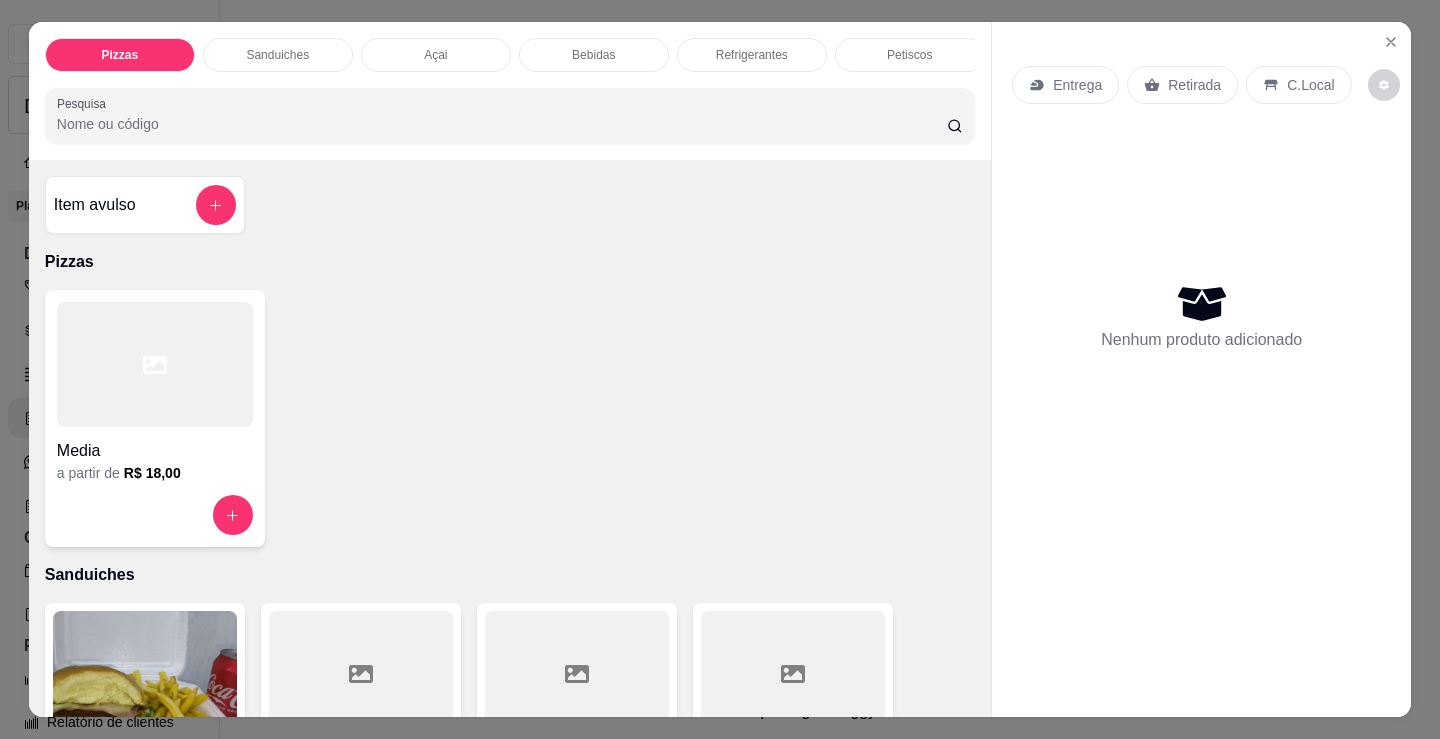 click at bounding box center [155, 364] 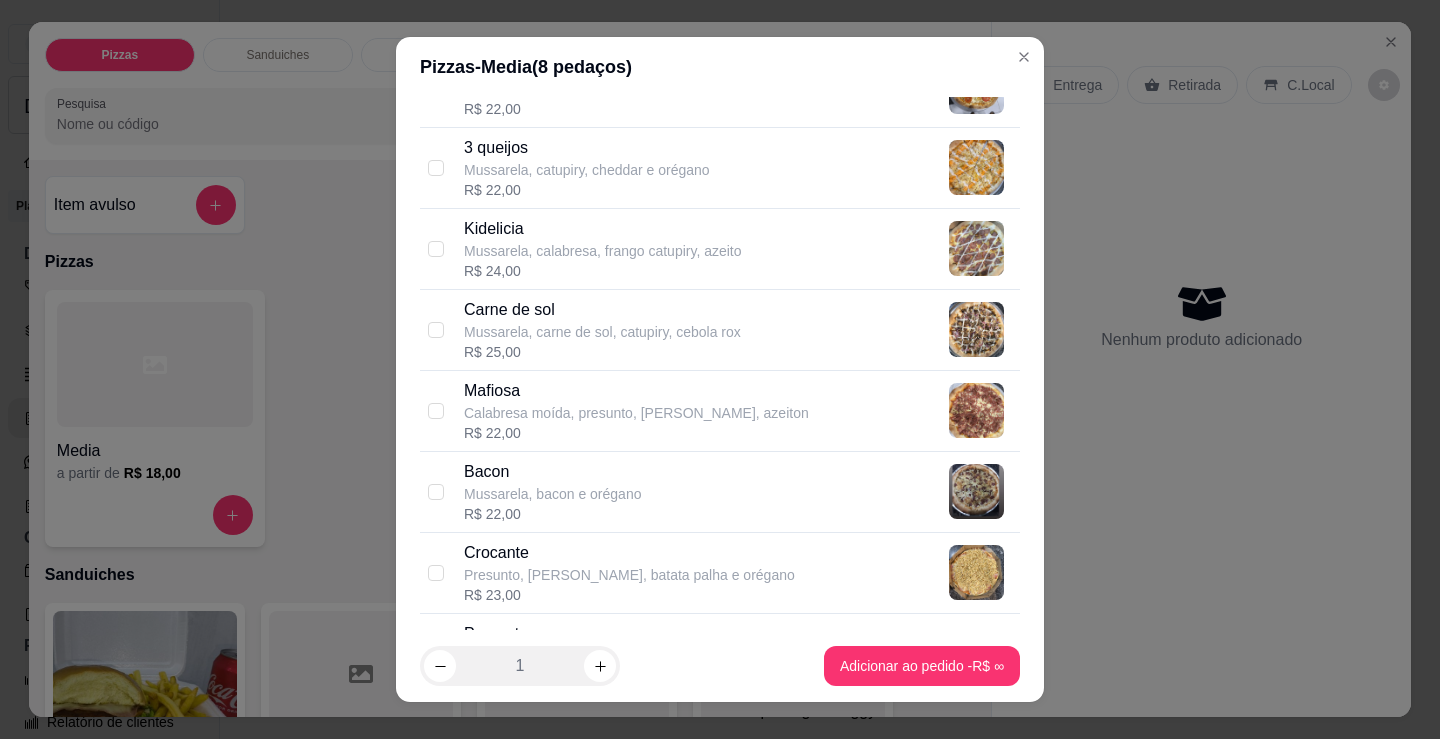 scroll, scrollTop: 1000, scrollLeft: 0, axis: vertical 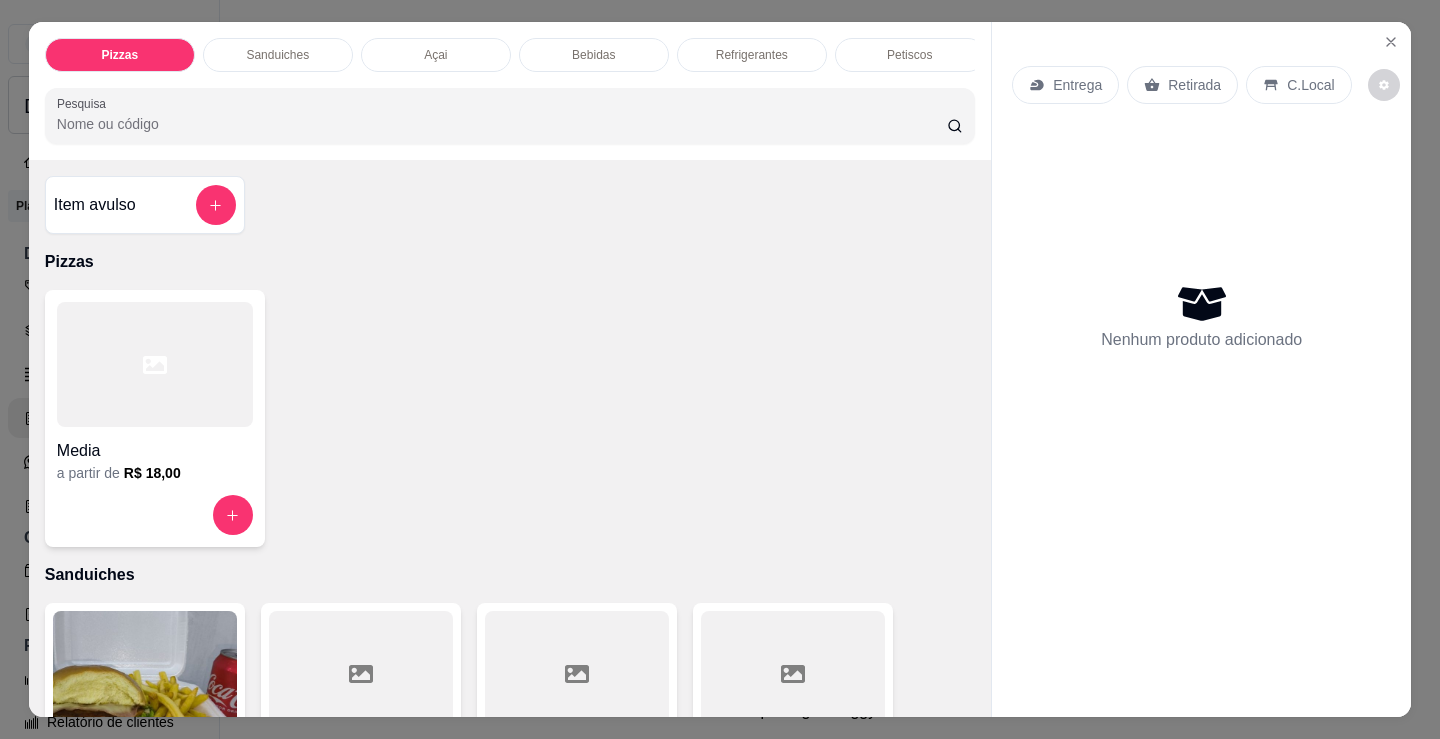 click on "Sanduiches" at bounding box center [277, 55] 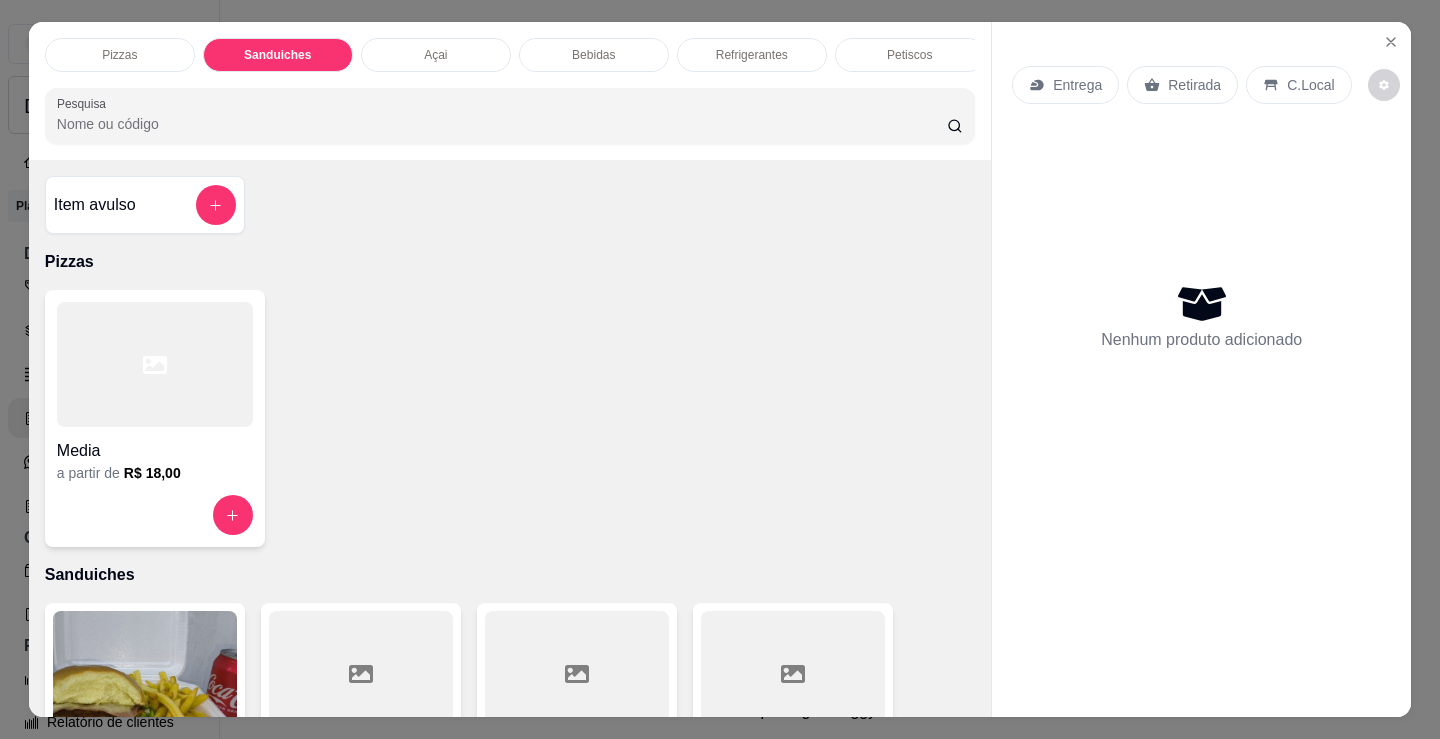 scroll, scrollTop: 403, scrollLeft: 0, axis: vertical 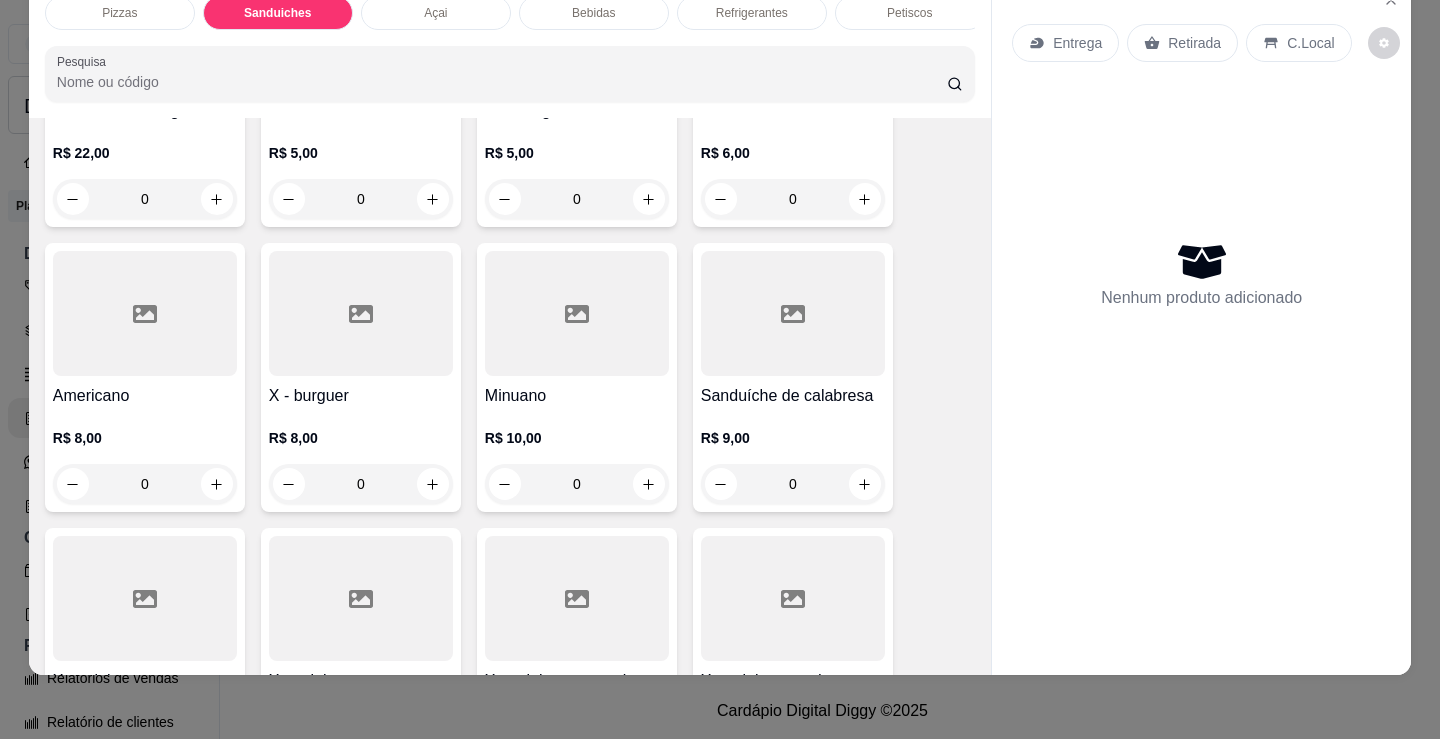 click on "0" at bounding box center (577, 484) 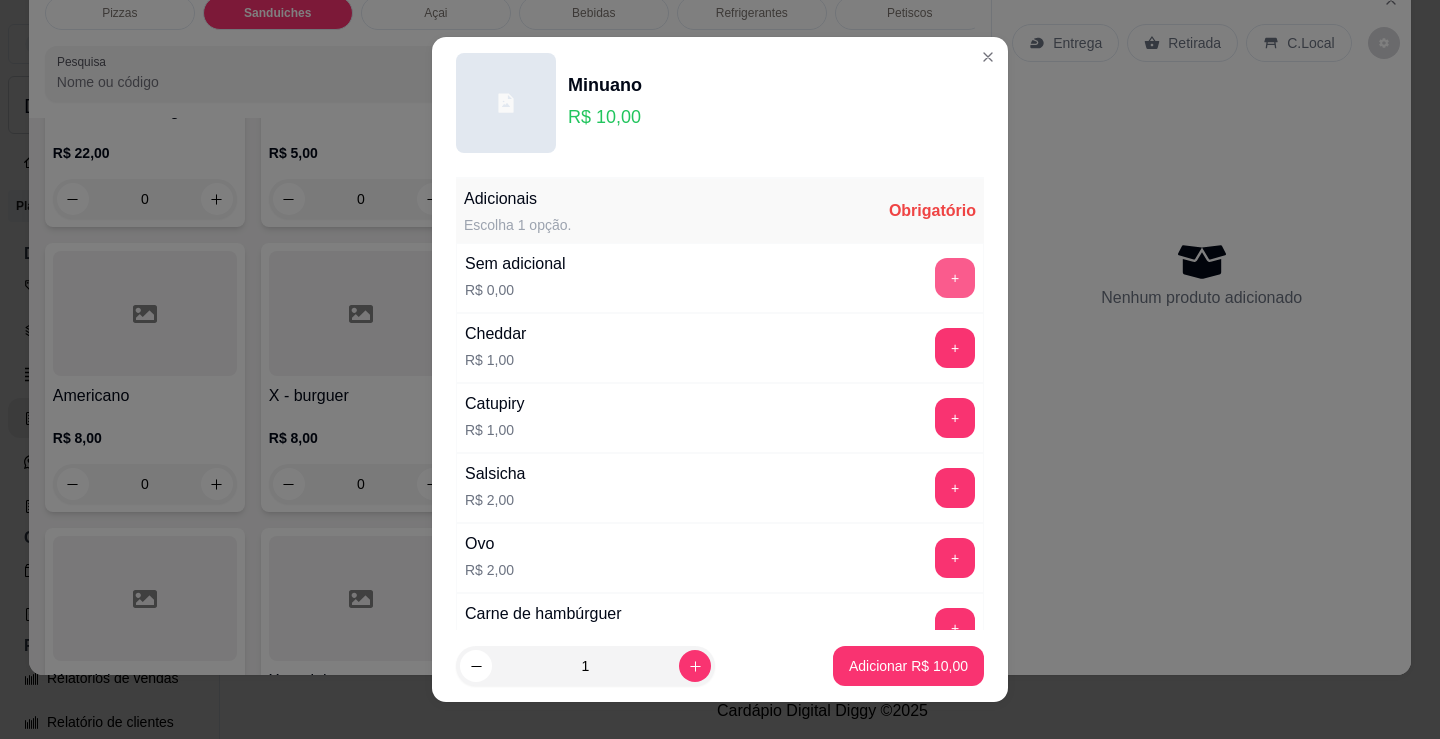 click on "+" at bounding box center [955, 278] 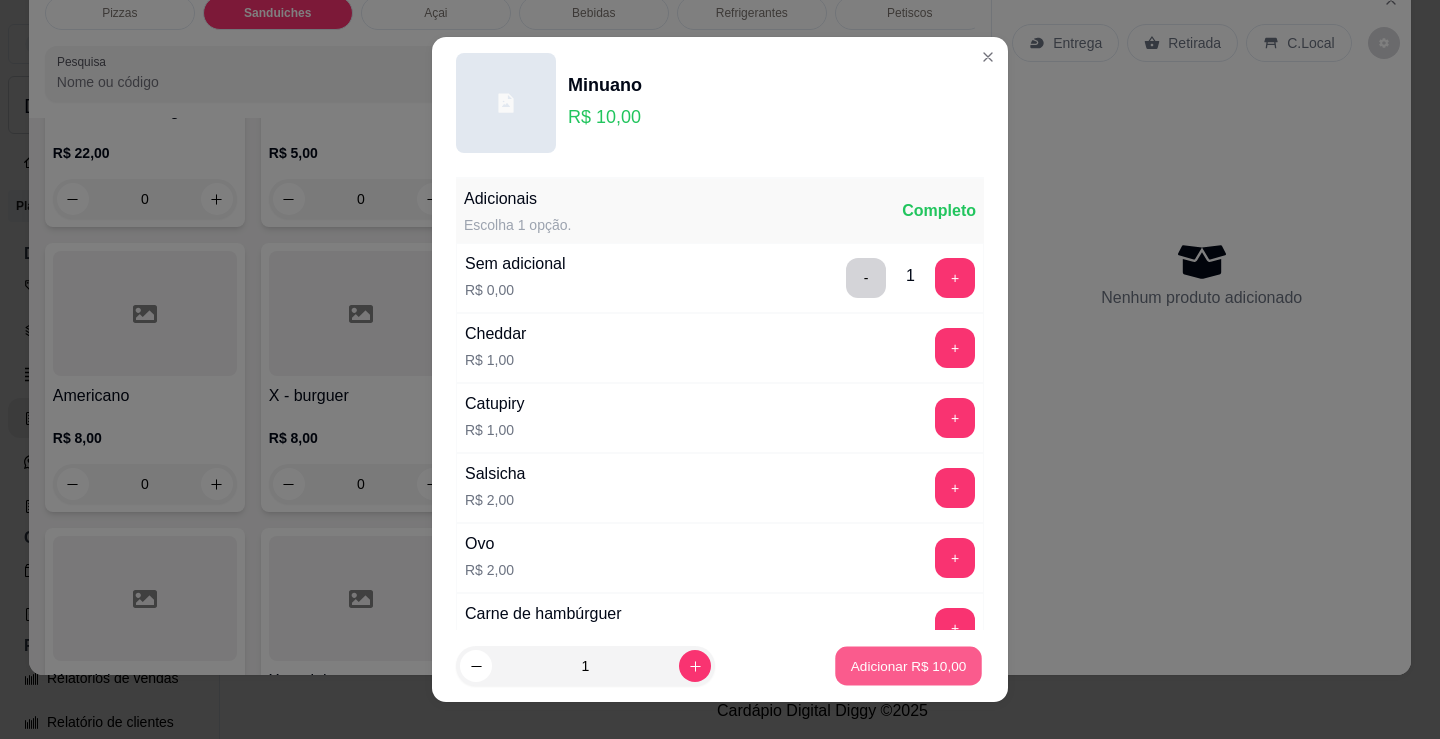 click on "Adicionar   R$ 10,00" at bounding box center [908, 666] 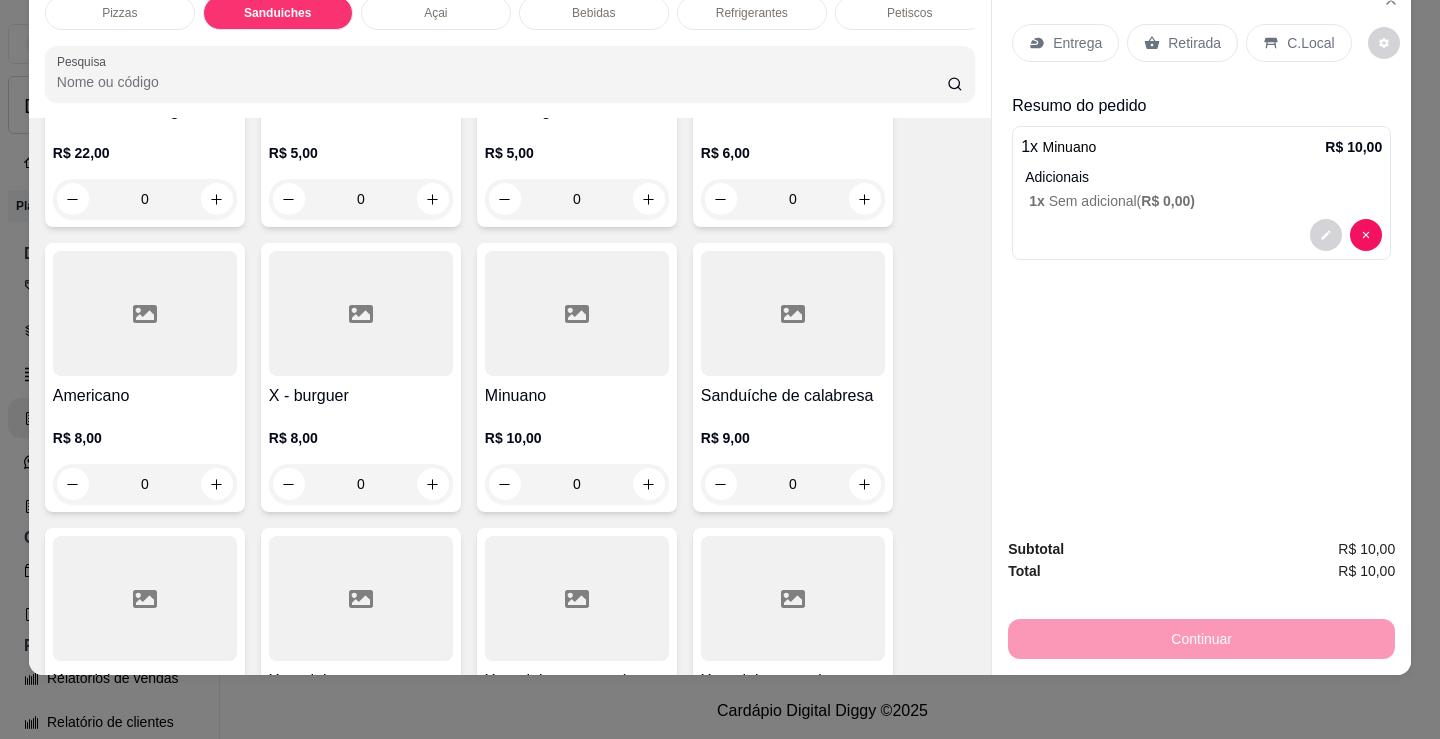click on "Entrega" at bounding box center [1077, 43] 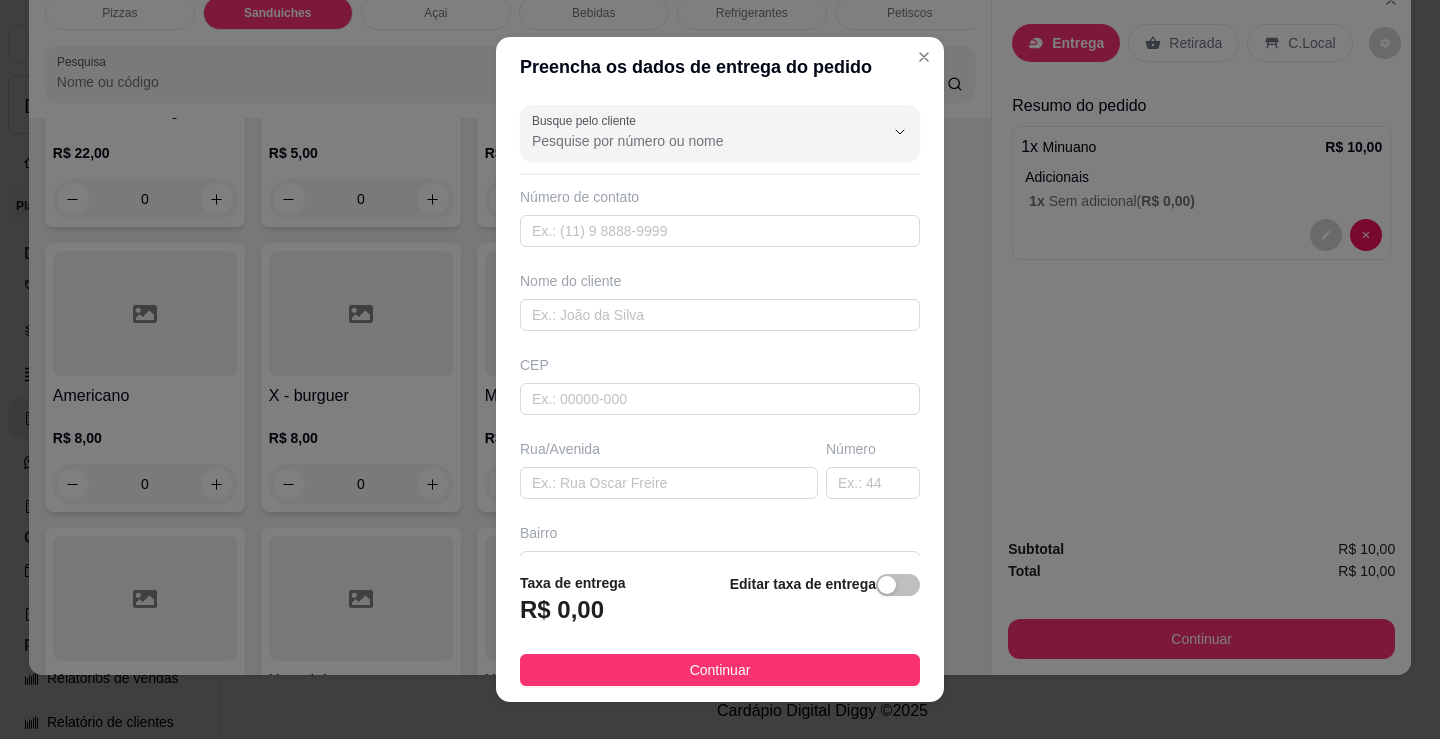 click on "Busque pelo cliente Número de contato Nome do cliente CEP Rua/[GEOGRAPHIC_DATA]" at bounding box center (720, 326) 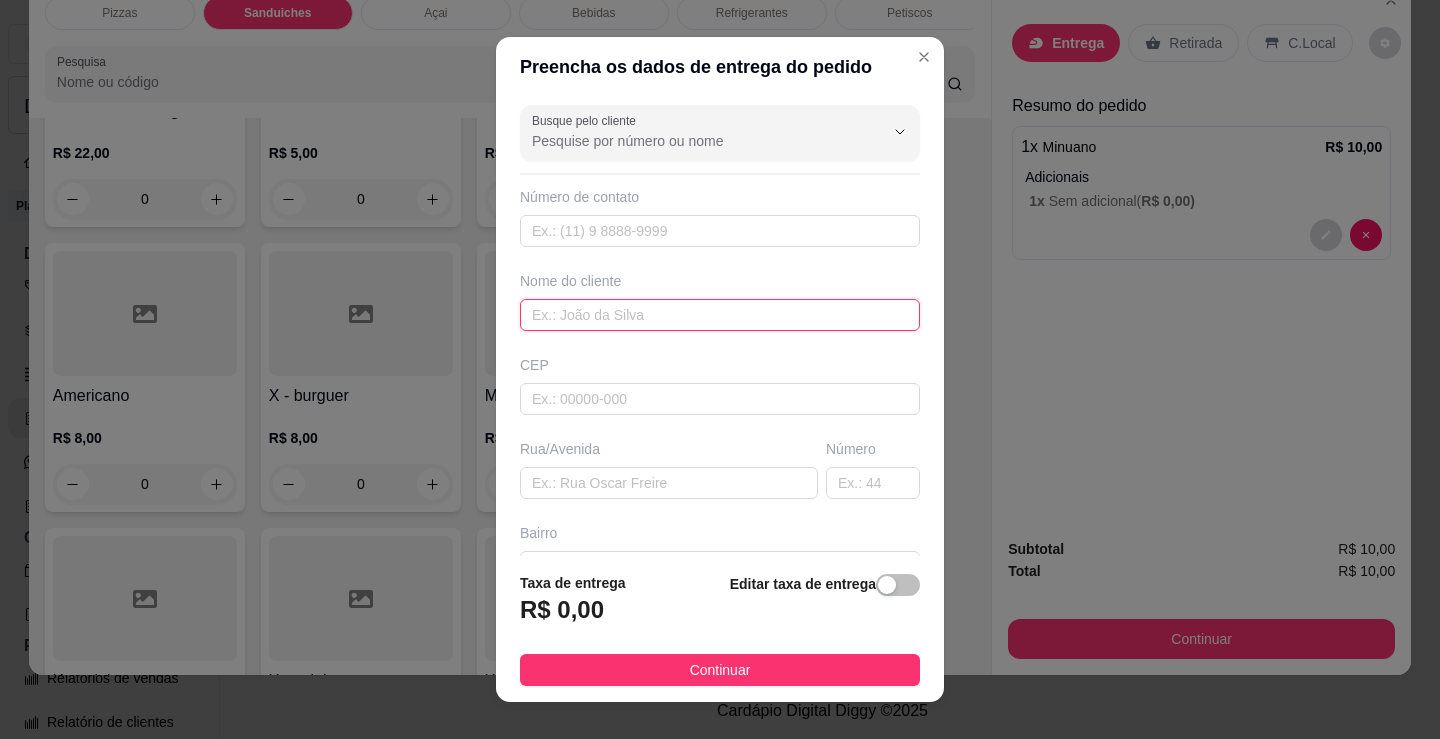 click at bounding box center [720, 315] 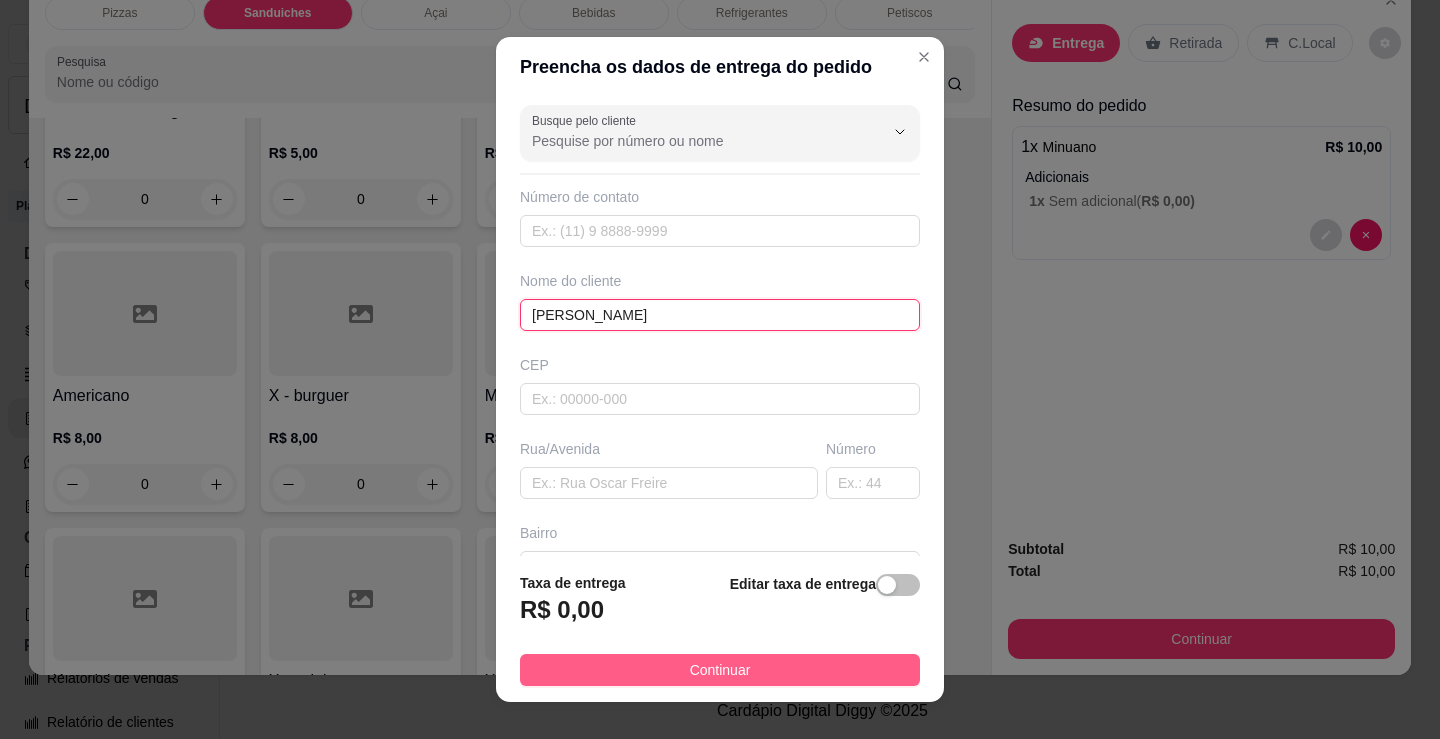type on "[PERSON_NAME]" 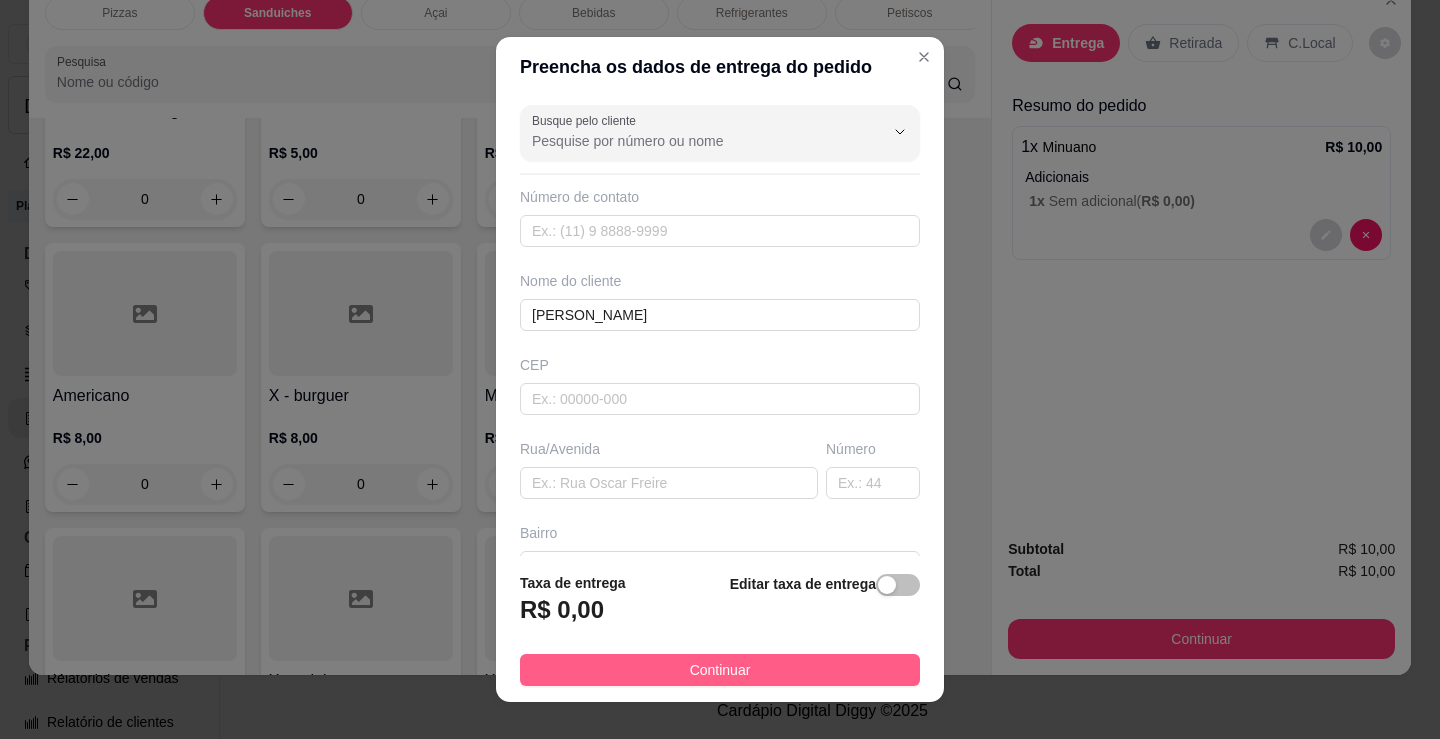 click on "Continuar" at bounding box center (720, 670) 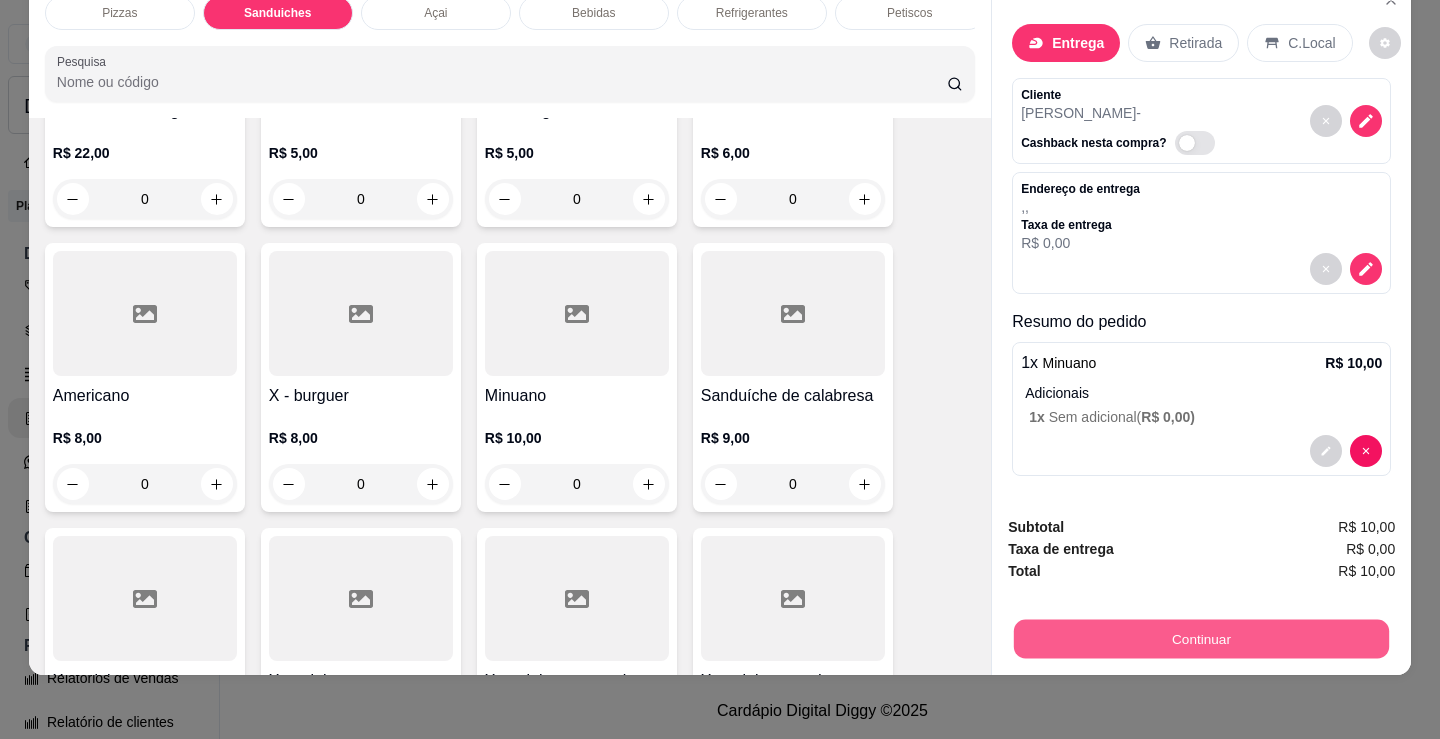 click on "Continuar" at bounding box center (1201, 638) 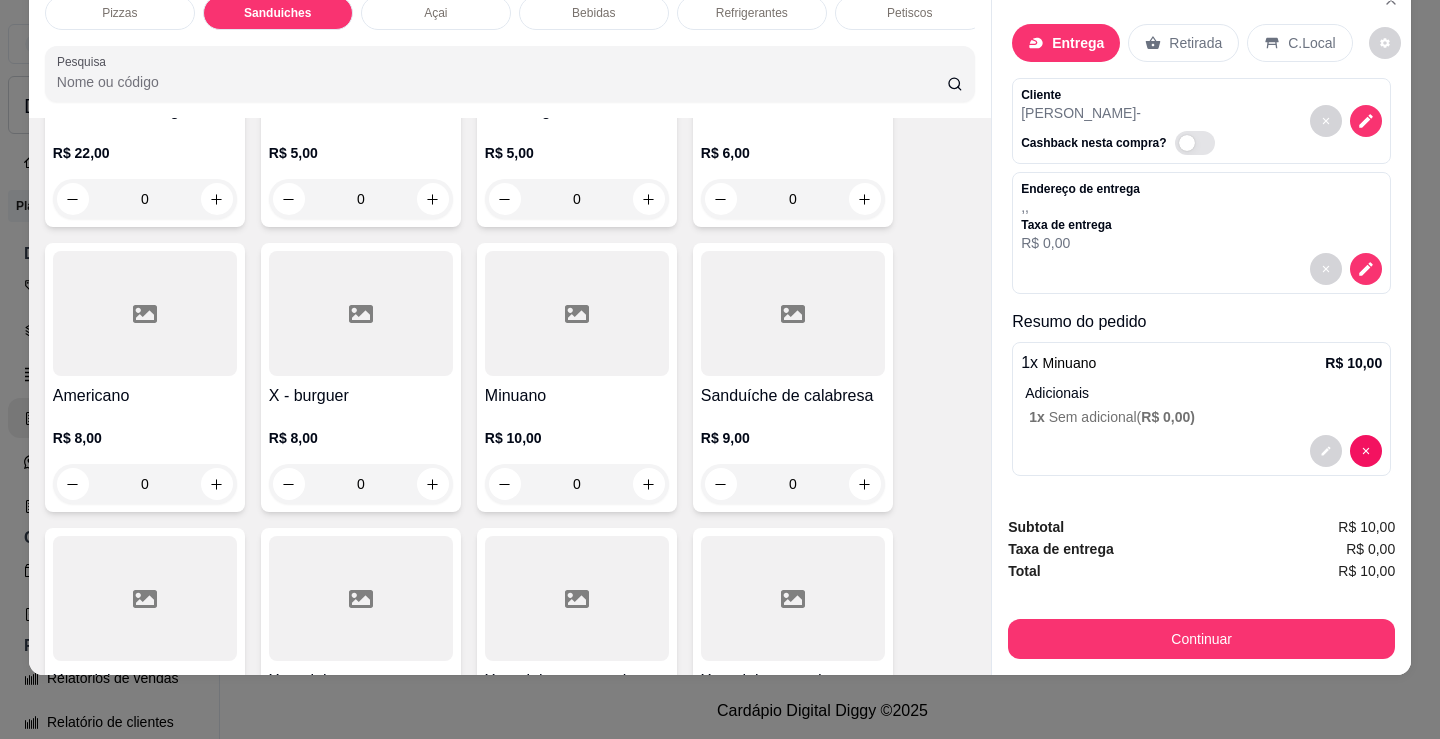 click on "Pix" at bounding box center [583, 391] 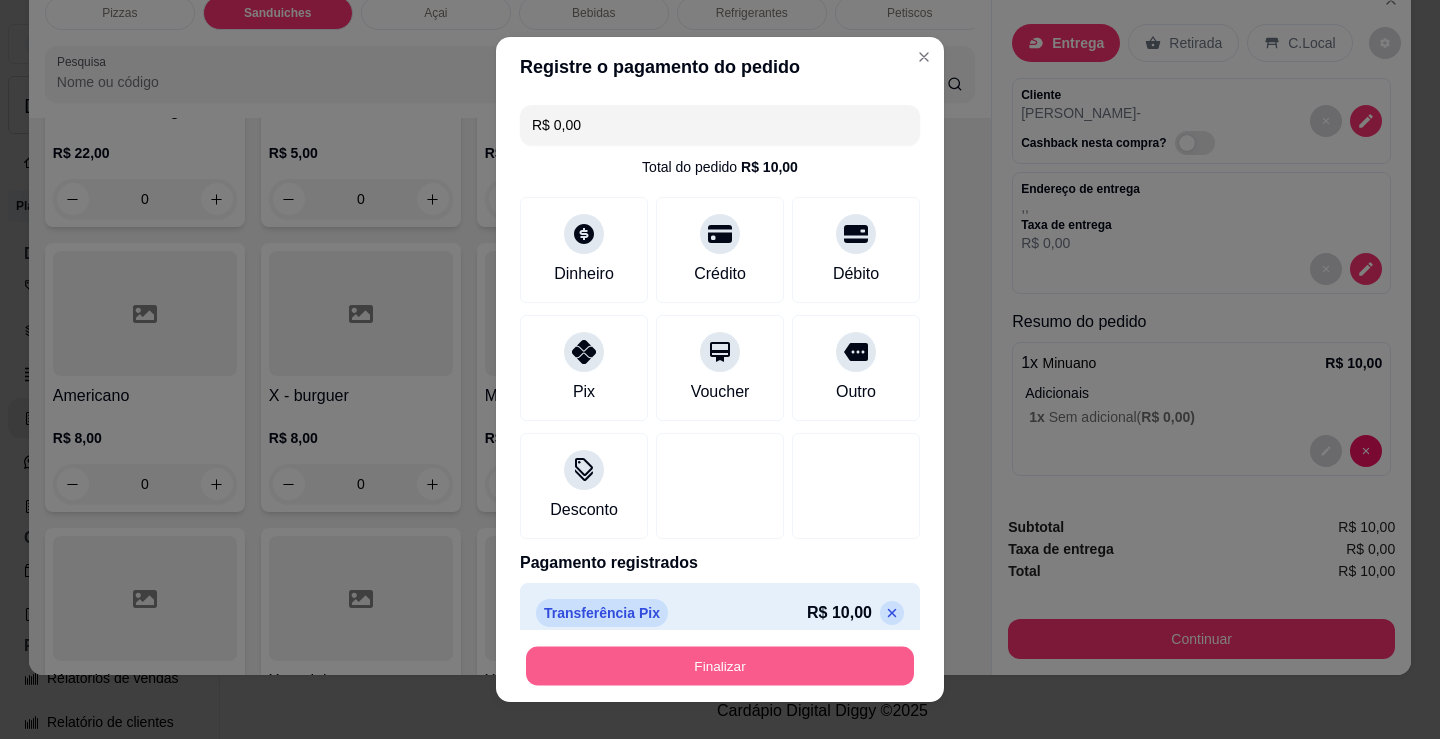 click on "Finalizar" at bounding box center [720, 666] 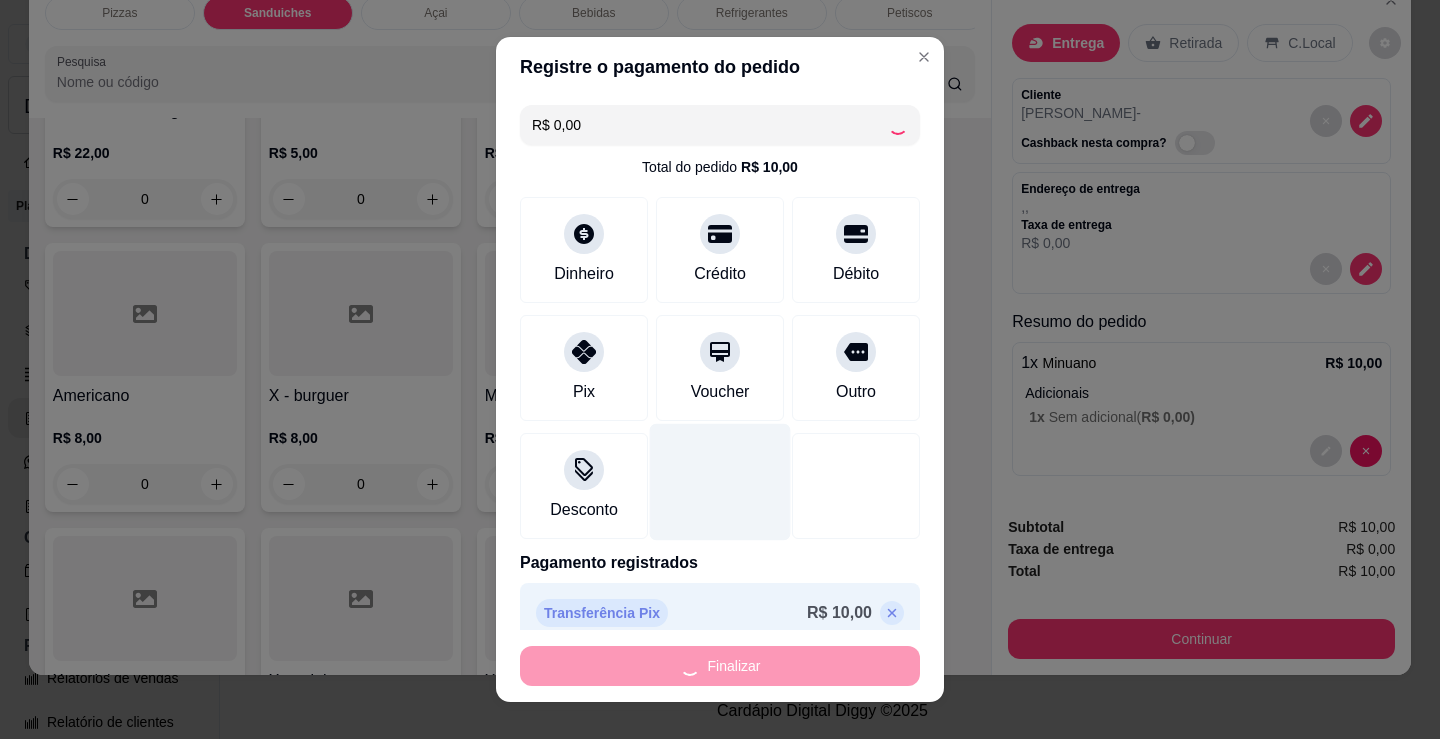 type on "-R$ 10,00" 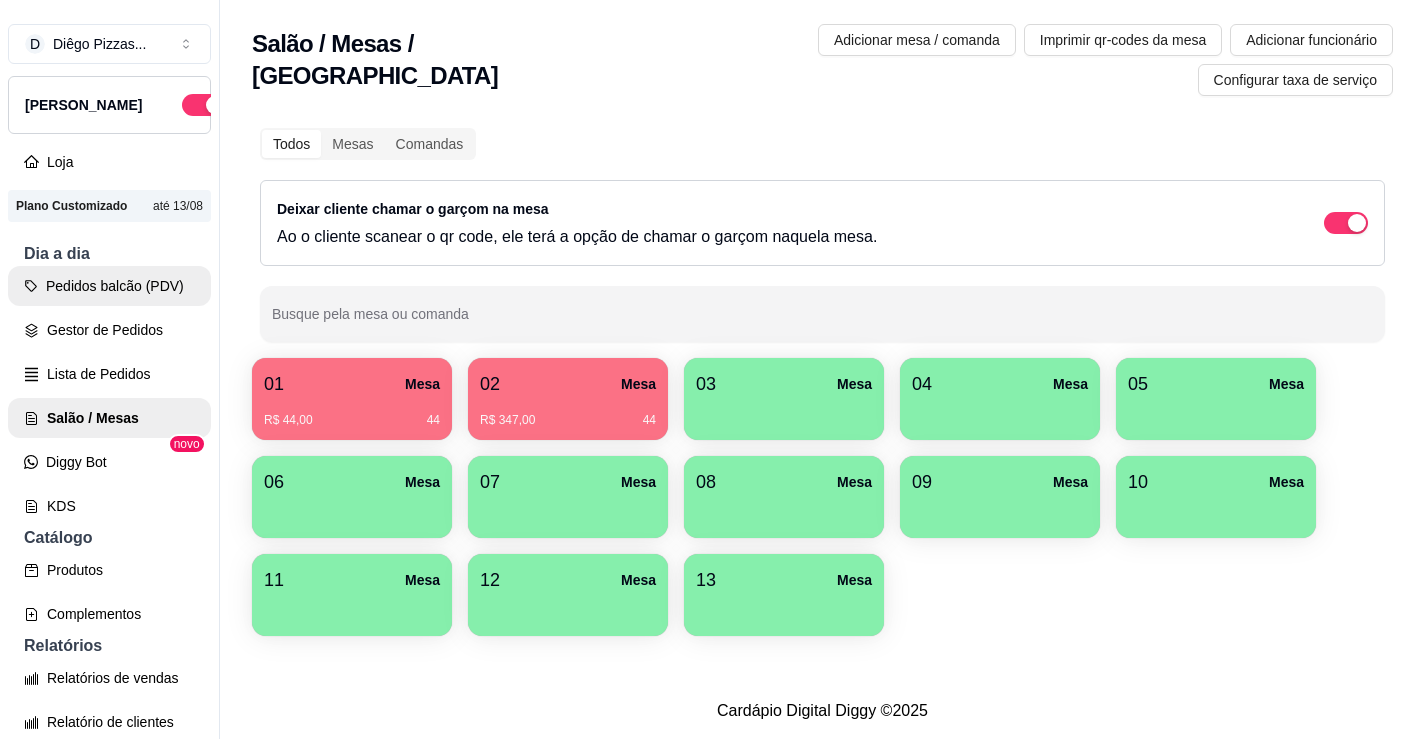 click on "Pedidos balcão (PDV)" at bounding box center (109, 286) 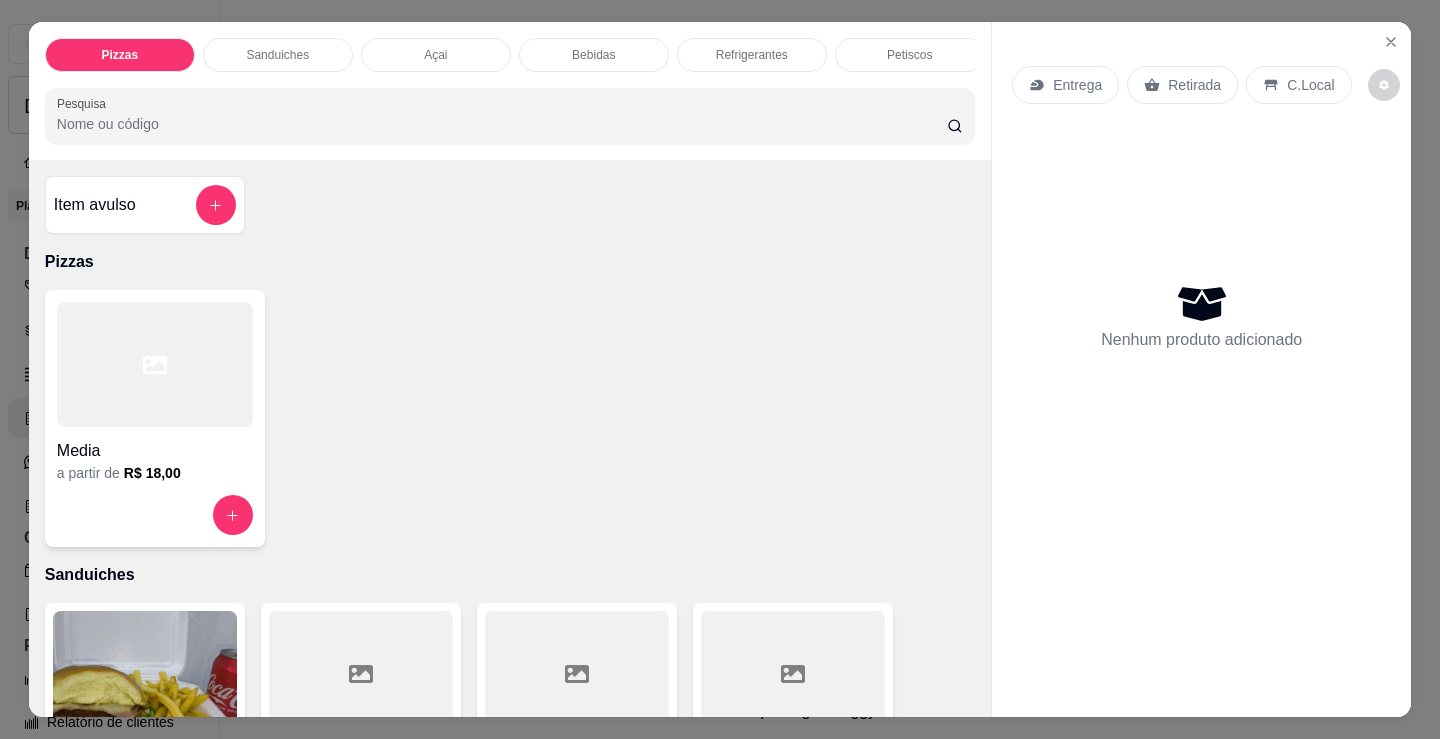 click on "Açai" at bounding box center (436, 55) 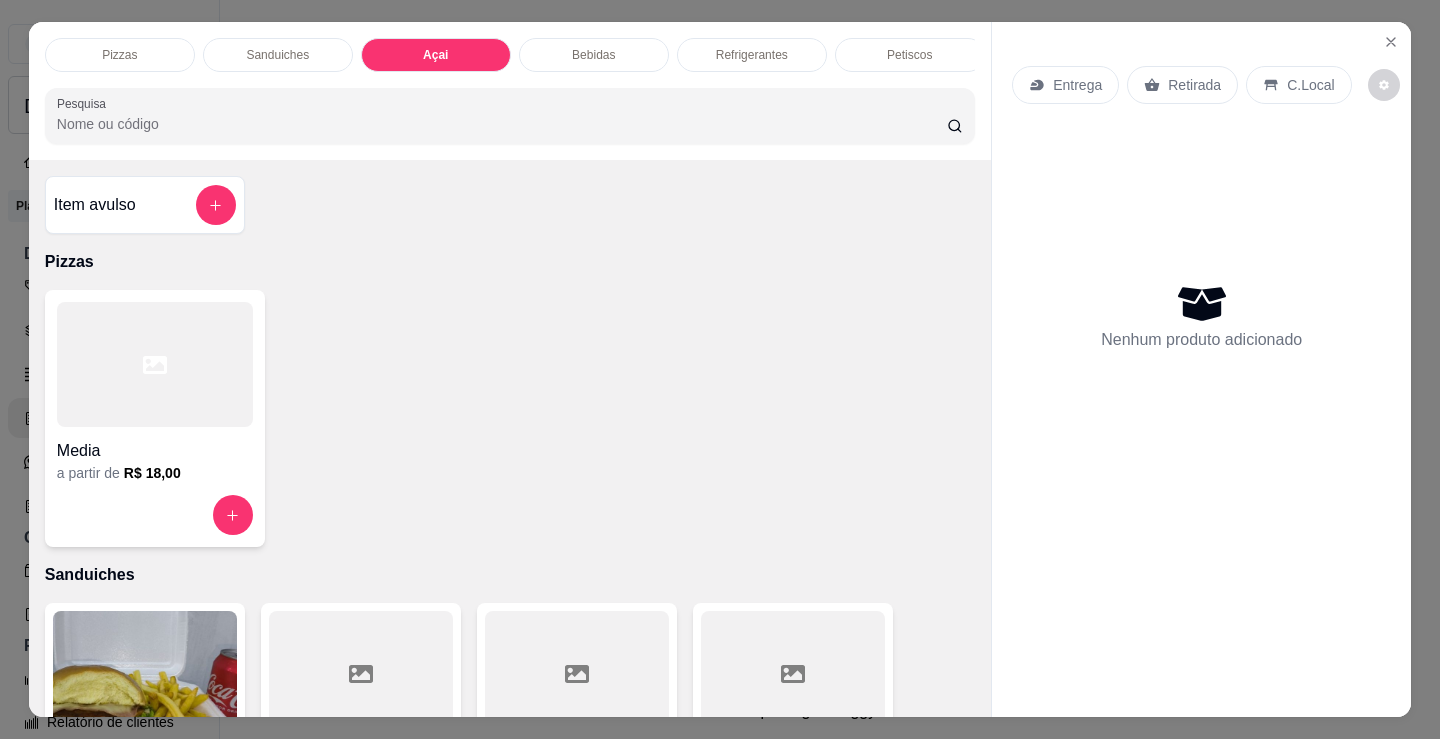 scroll, scrollTop: 2153, scrollLeft: 0, axis: vertical 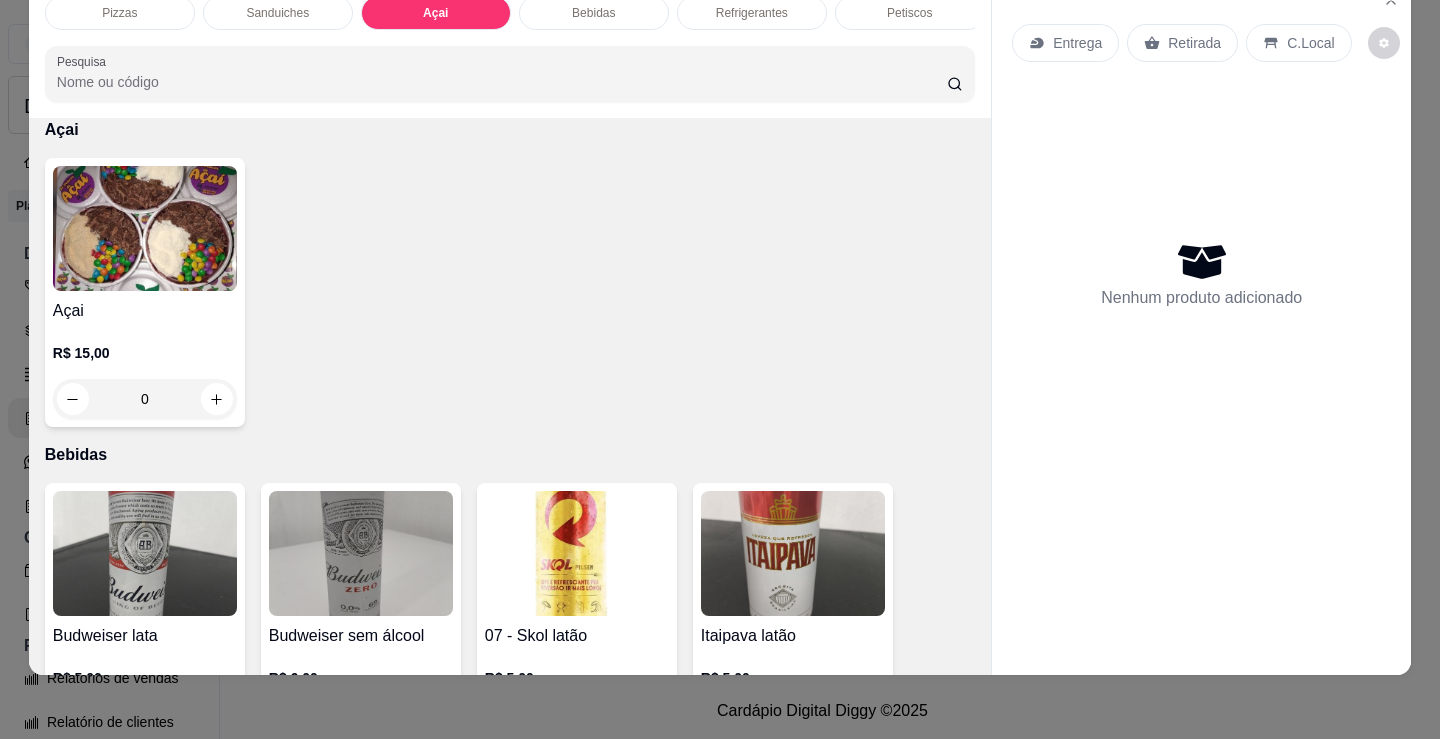 click on "Açai" at bounding box center [145, 311] 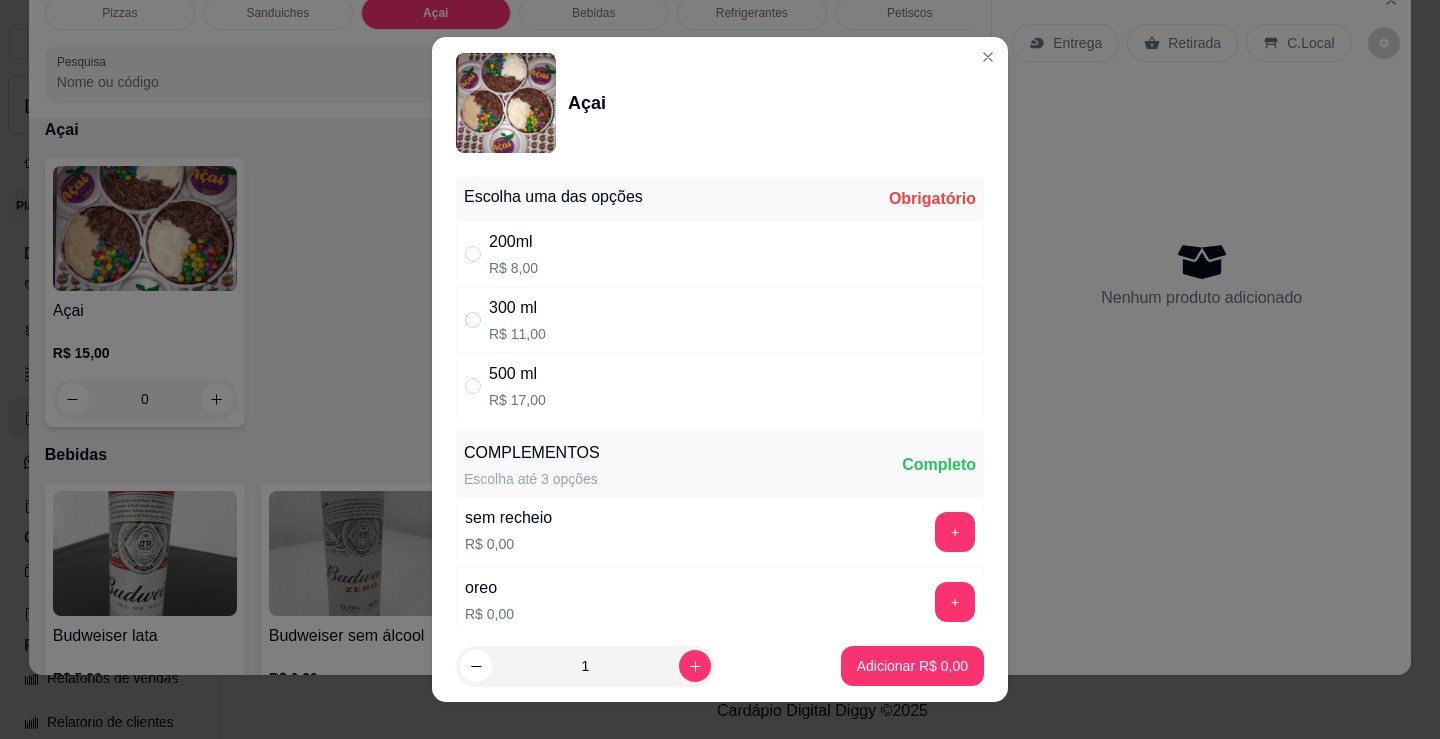 click on "300 ml R$ 11,00" at bounding box center [720, 320] 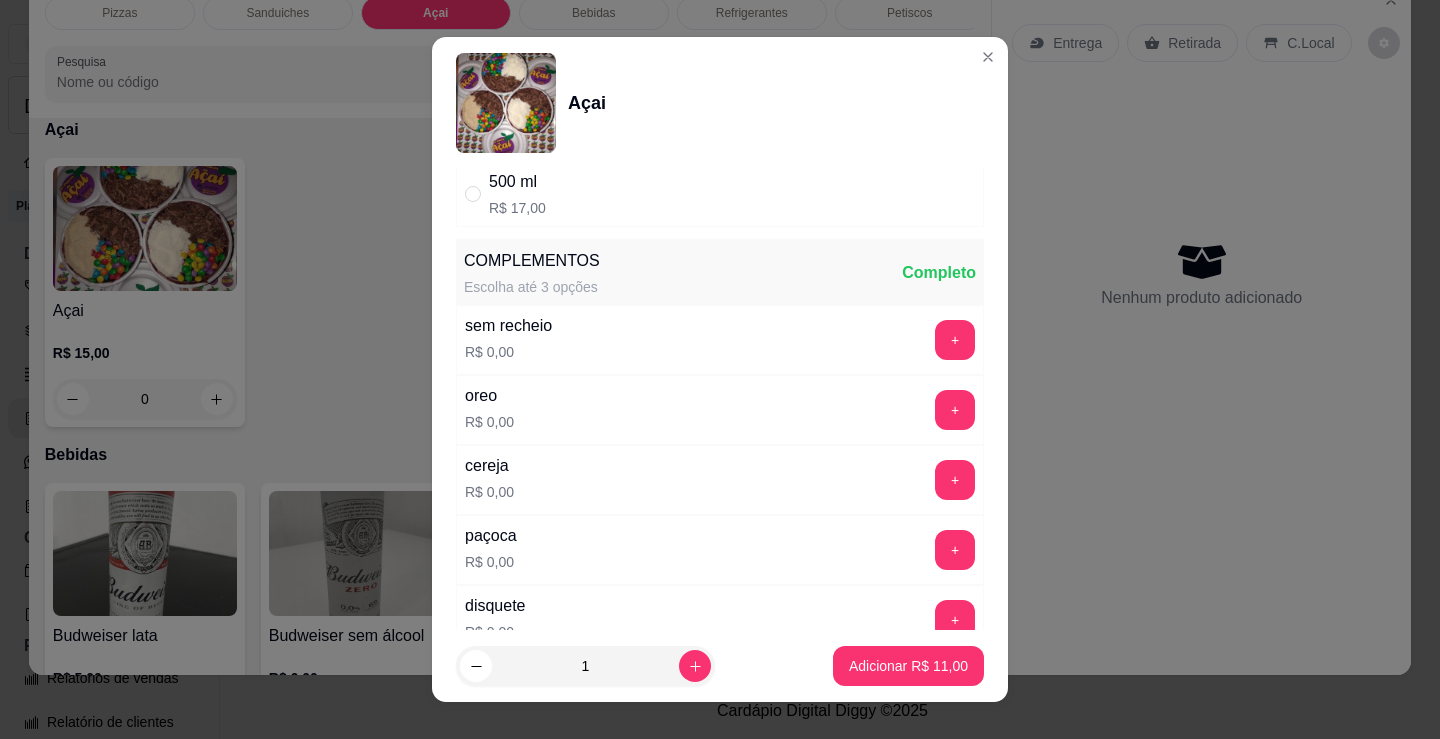 scroll, scrollTop: 200, scrollLeft: 0, axis: vertical 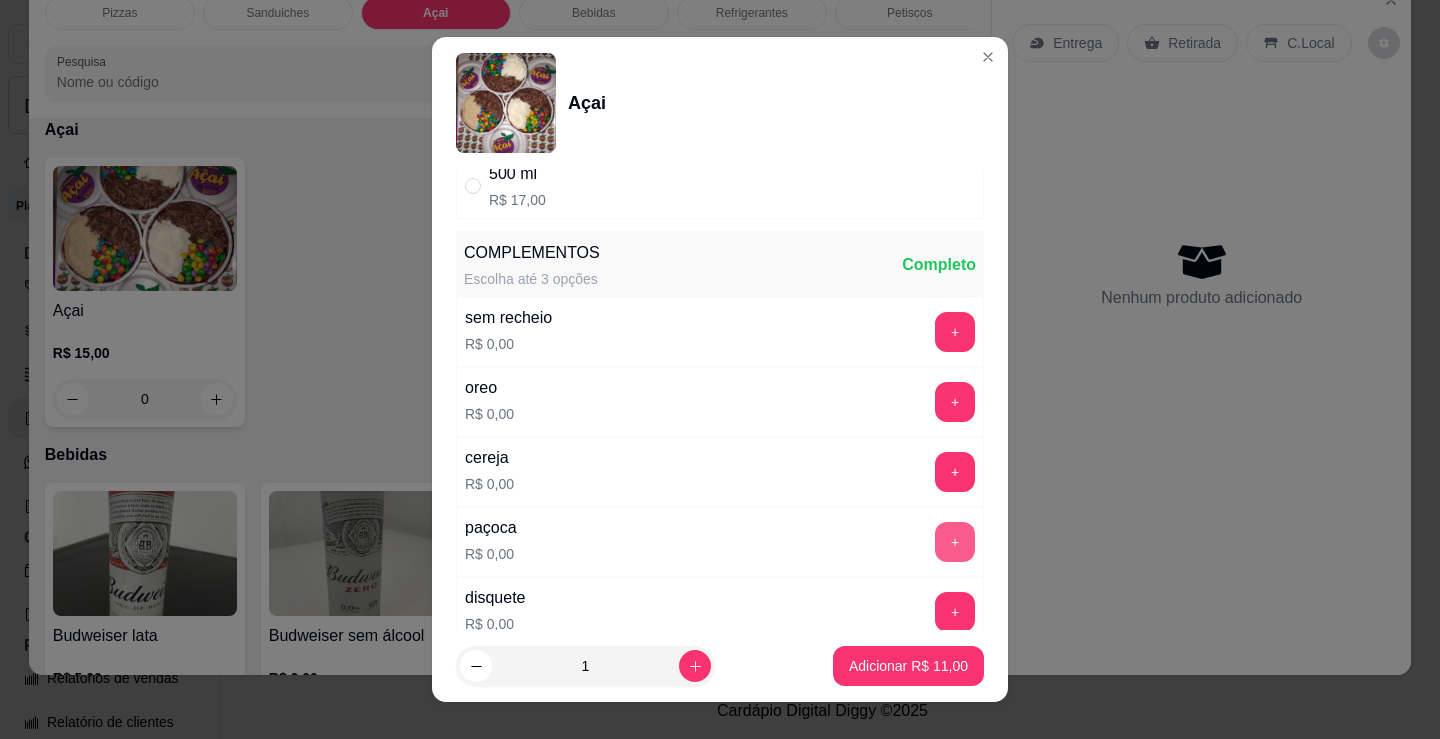 click on "+" at bounding box center [955, 542] 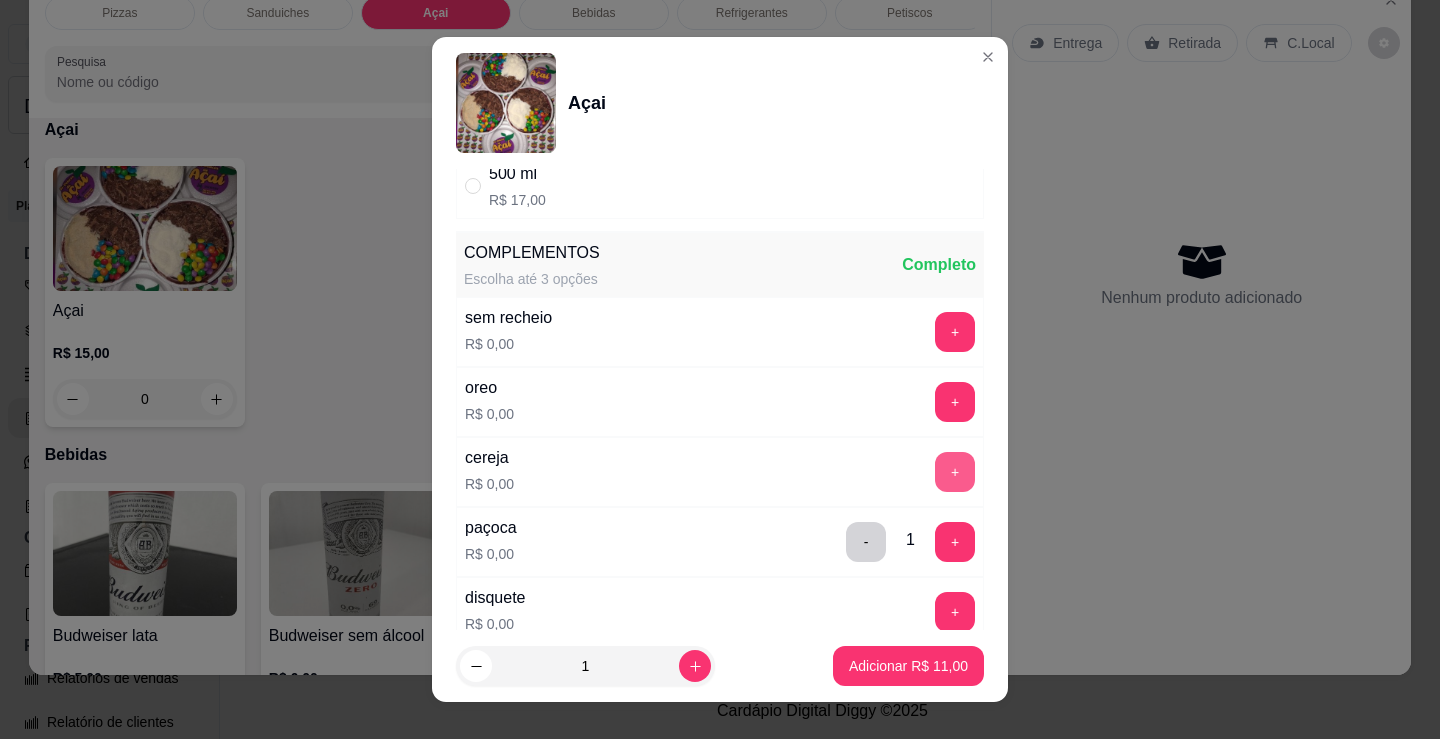 click on "+" at bounding box center [955, 472] 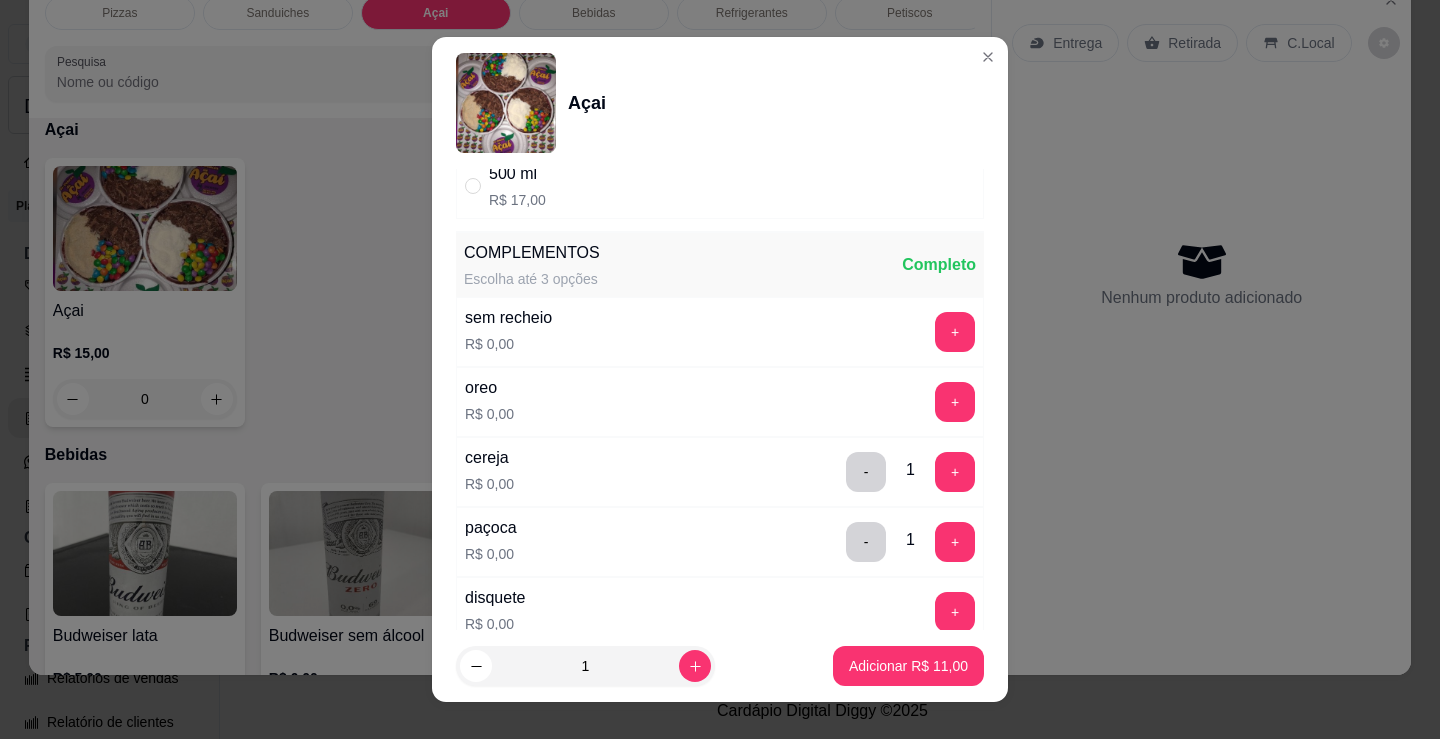 click on "disquete R$ 0,00 +" at bounding box center [720, 612] 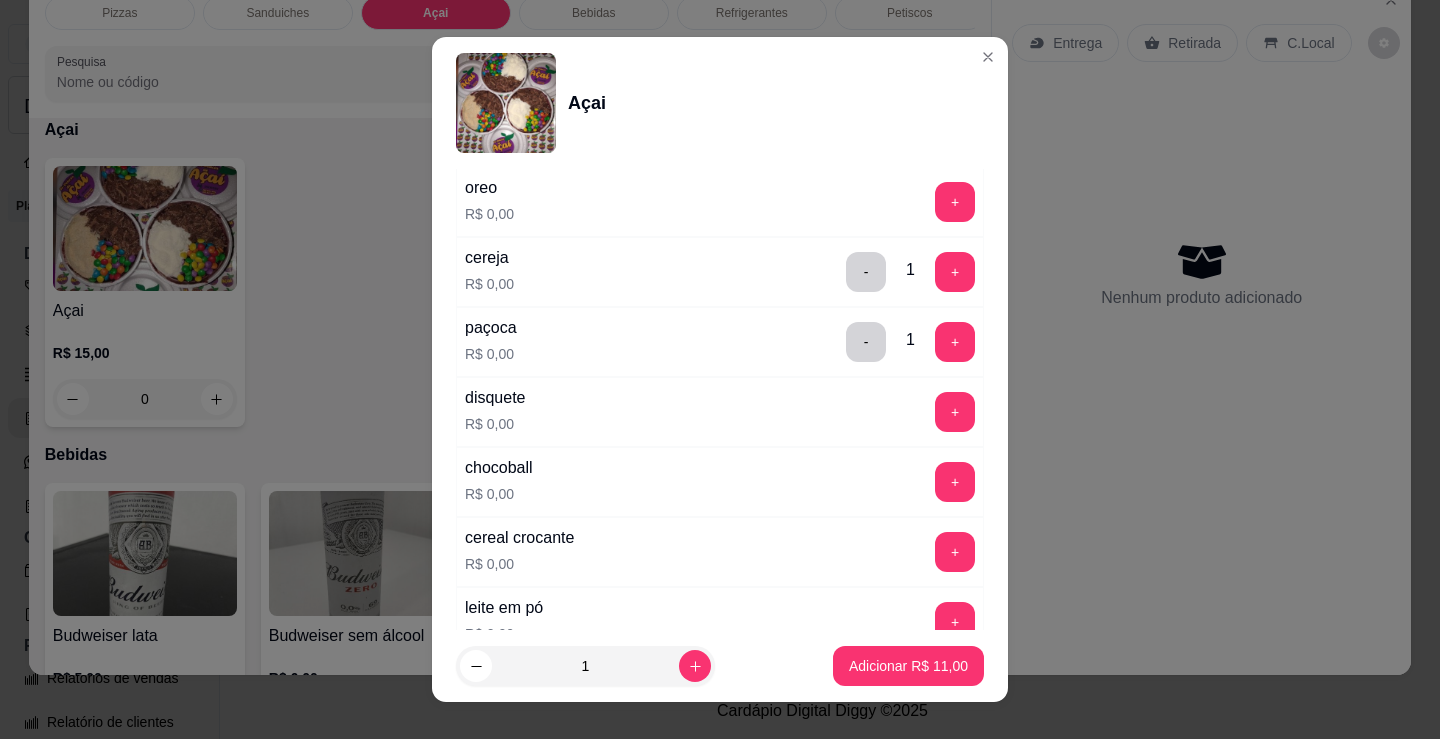 scroll, scrollTop: 500, scrollLeft: 0, axis: vertical 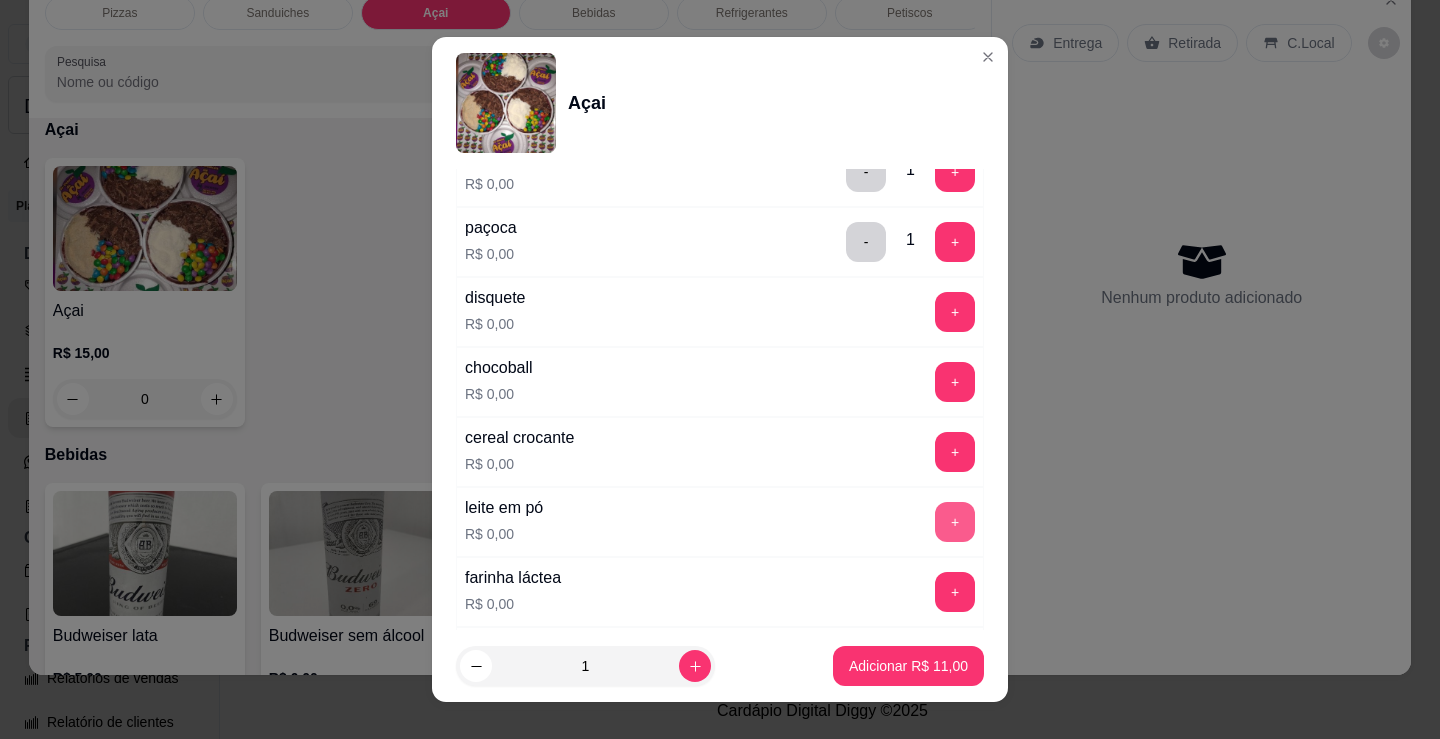click on "+" at bounding box center (955, 522) 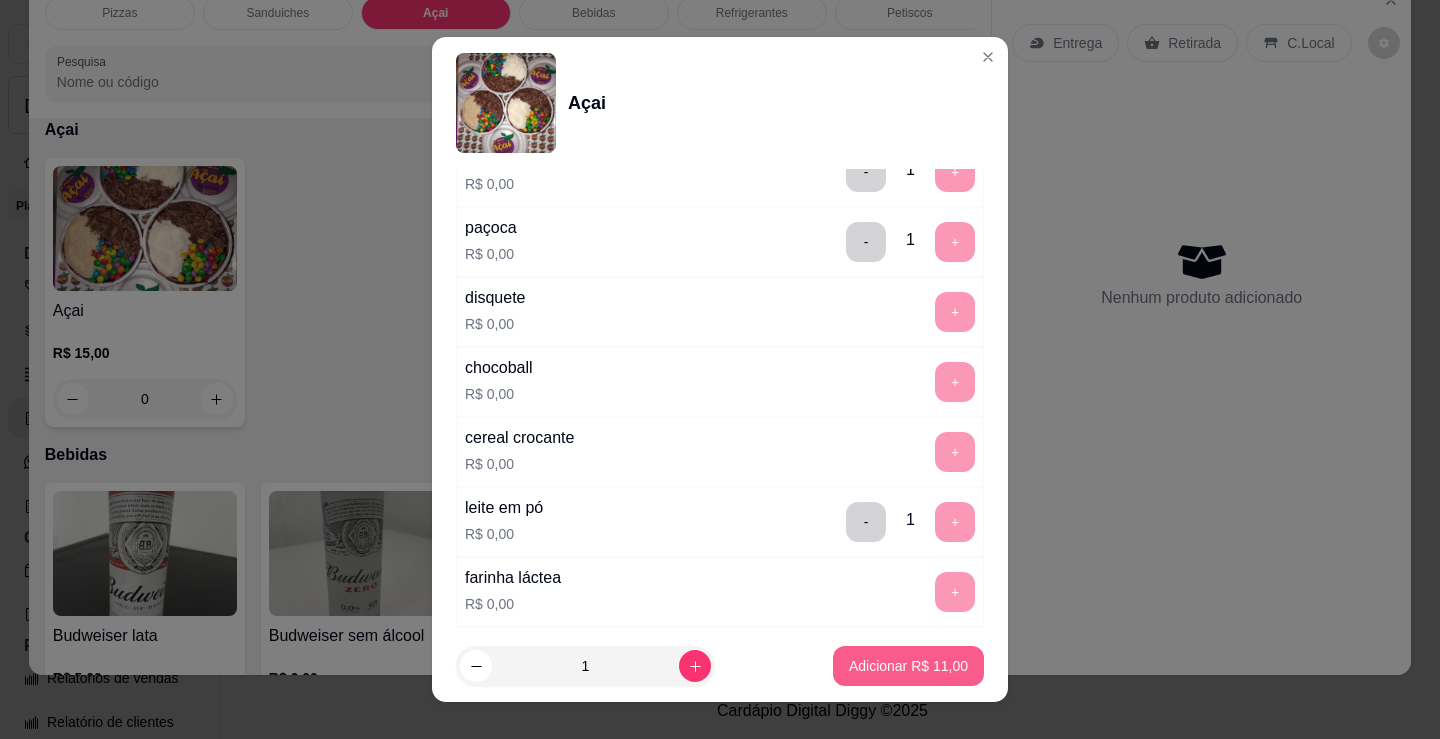 click on "Adicionar   R$ 11,00" at bounding box center (908, 666) 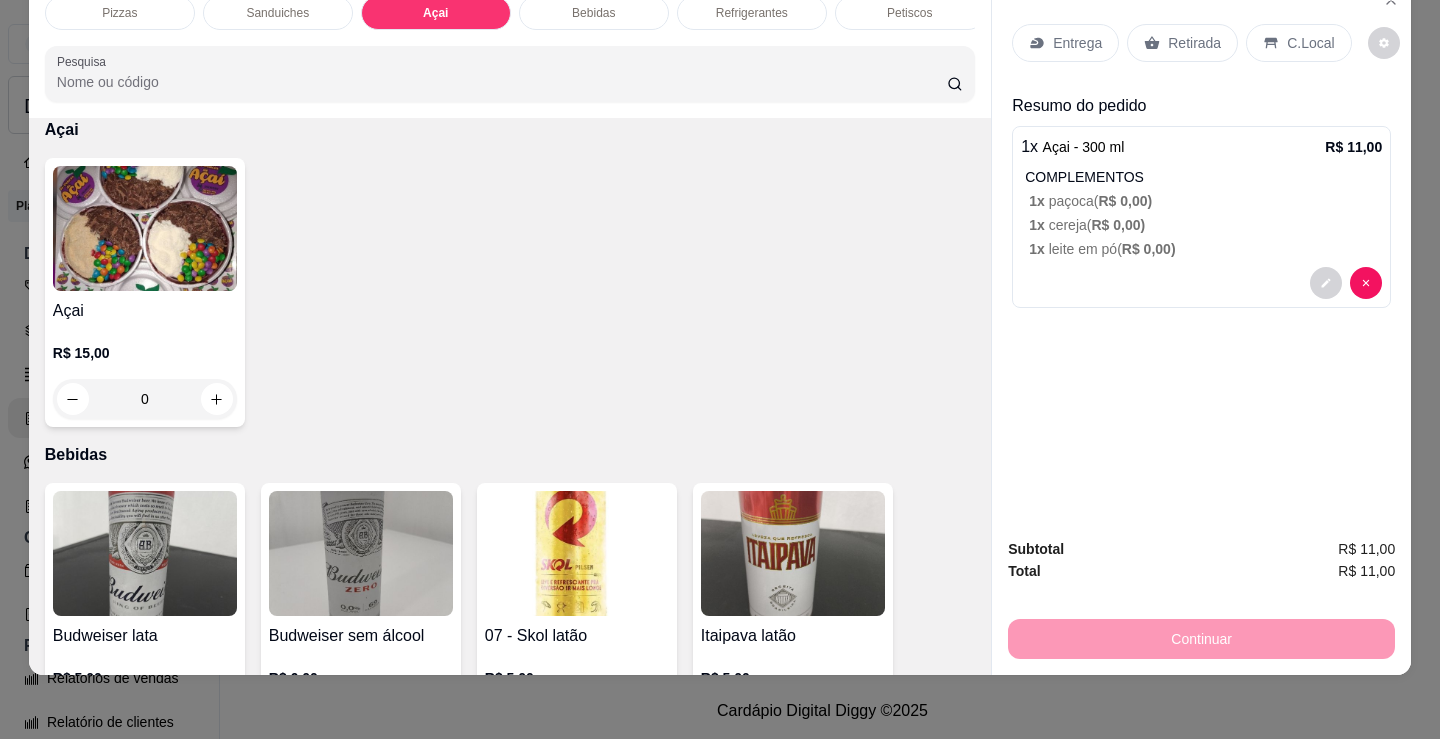click on "Entrega" at bounding box center (1065, 43) 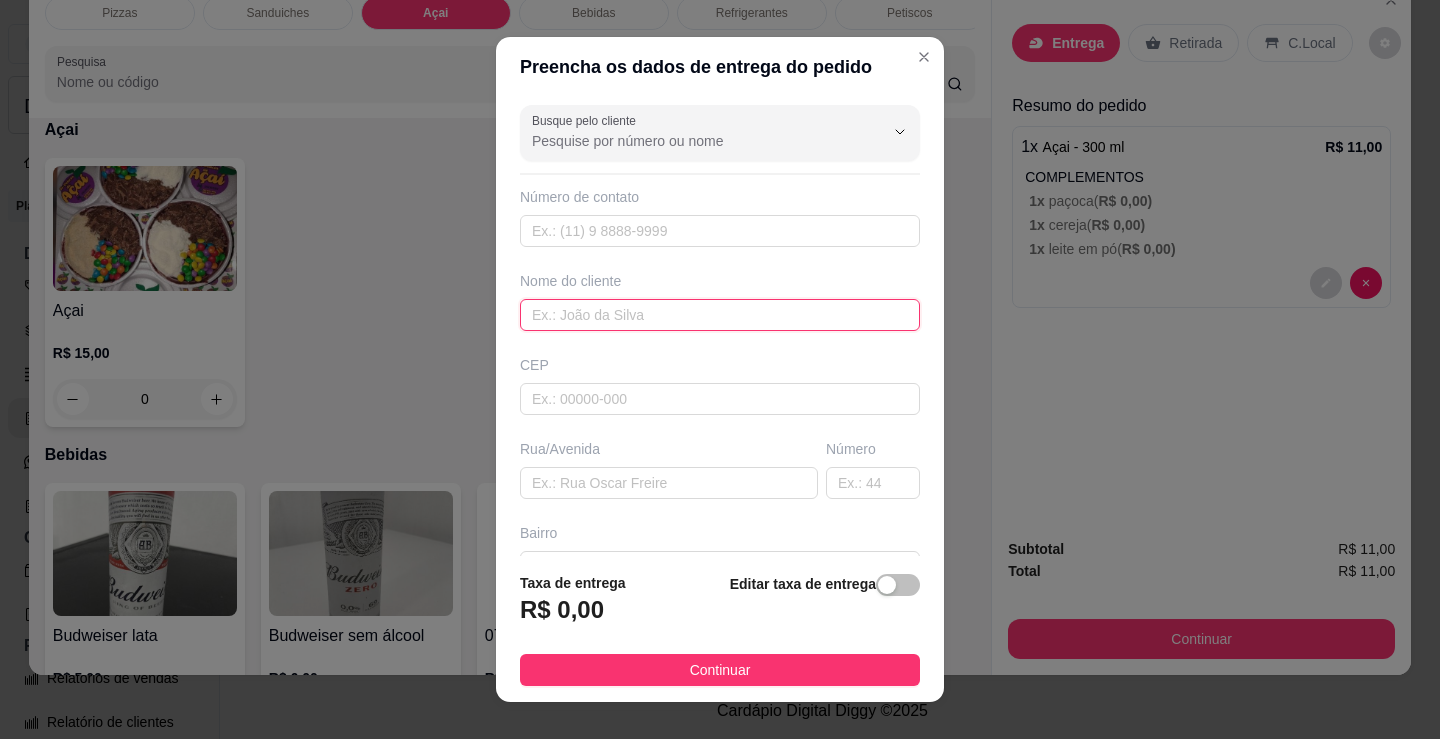 click at bounding box center (720, 315) 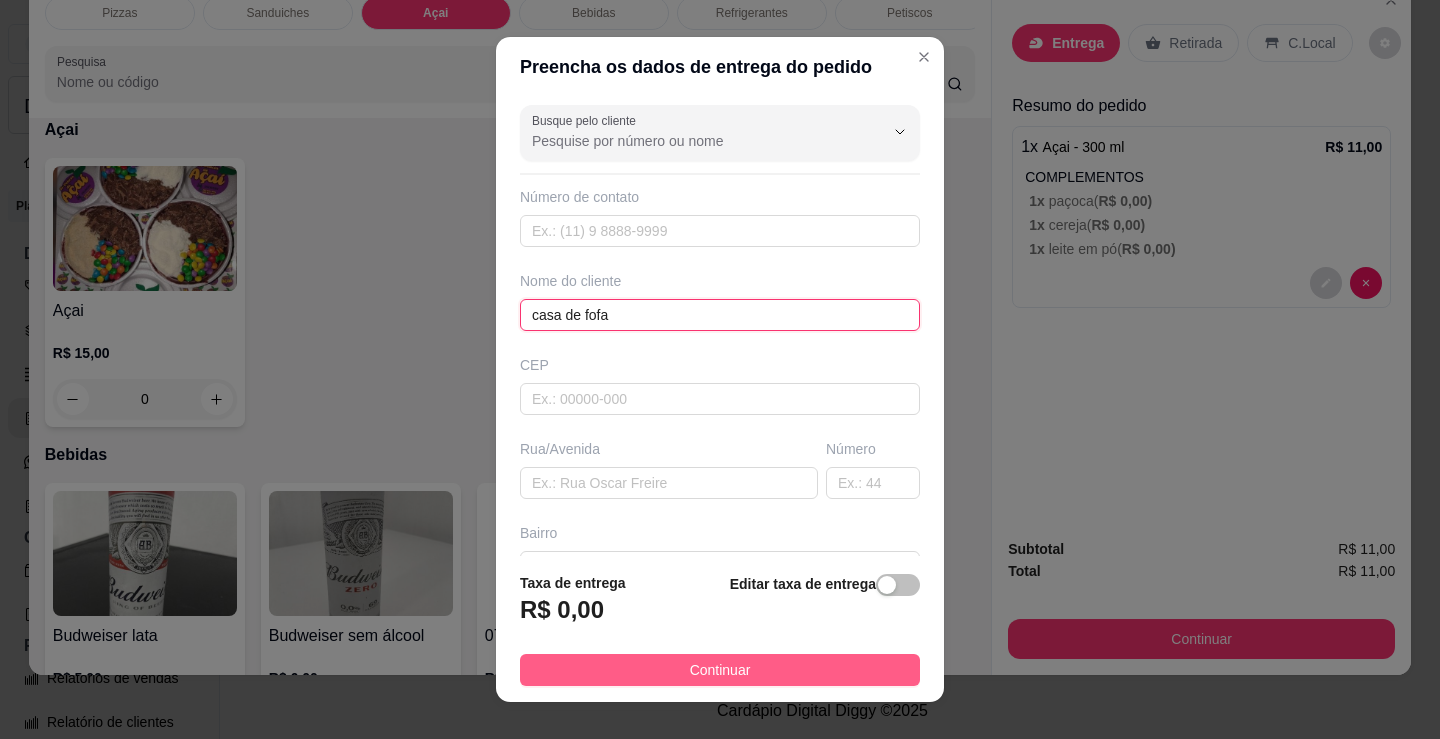 type on "casa de fofa" 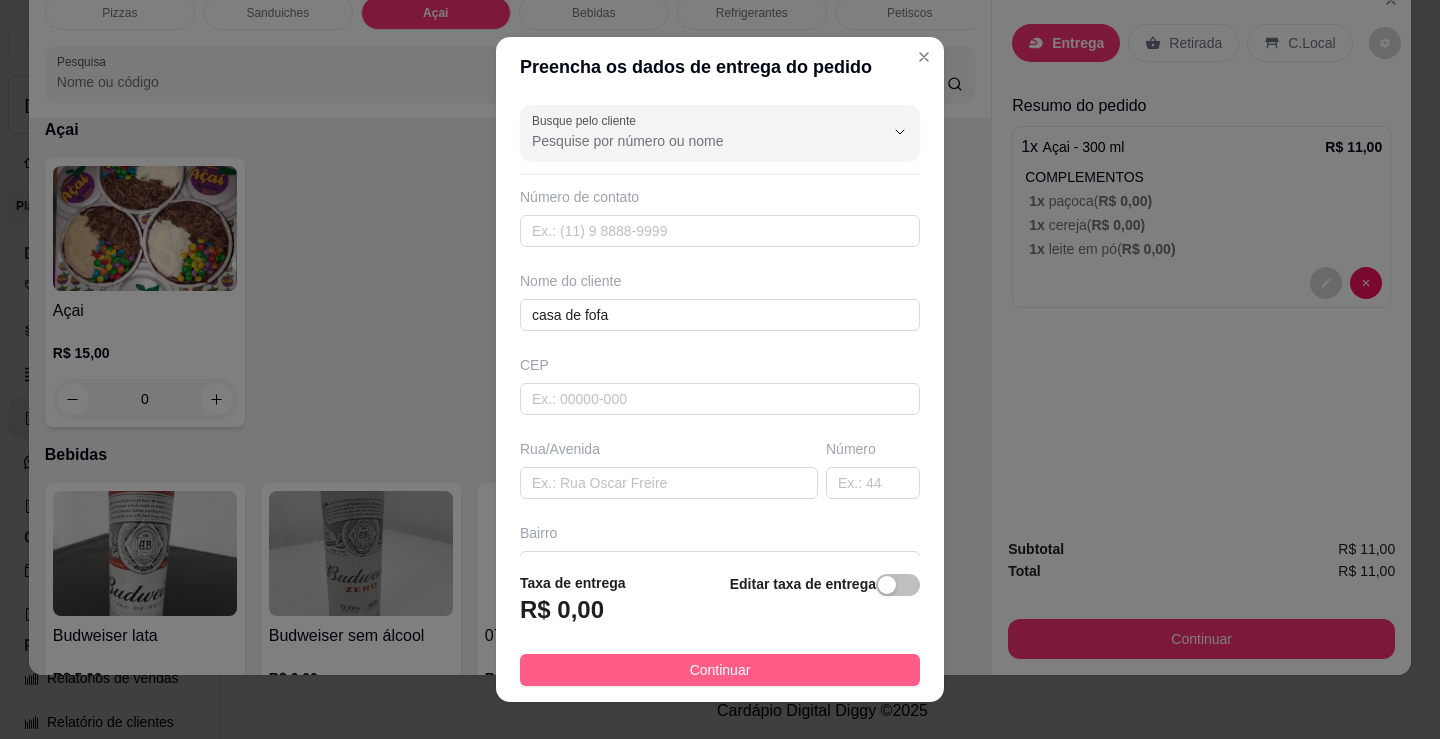 click on "Continuar" at bounding box center [720, 670] 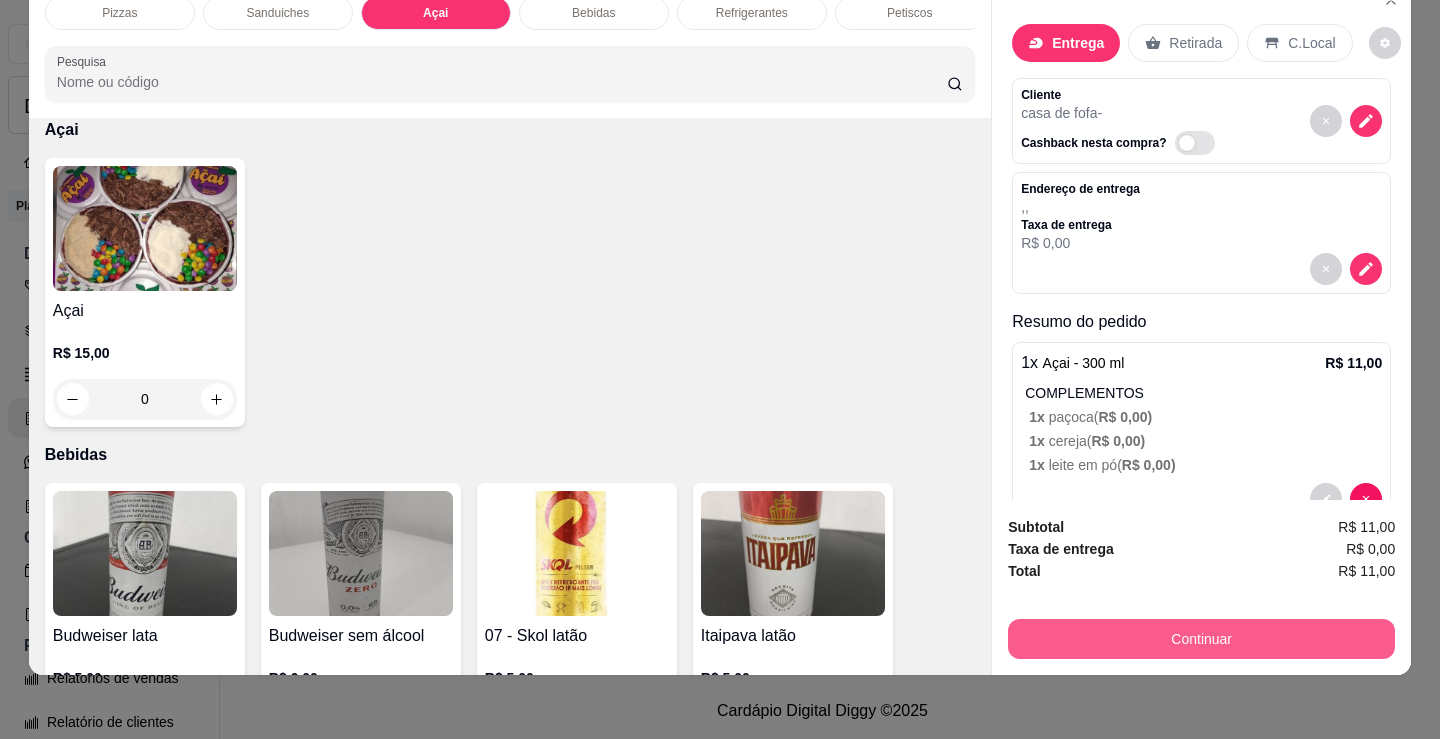 click on "Continuar" at bounding box center (1201, 639) 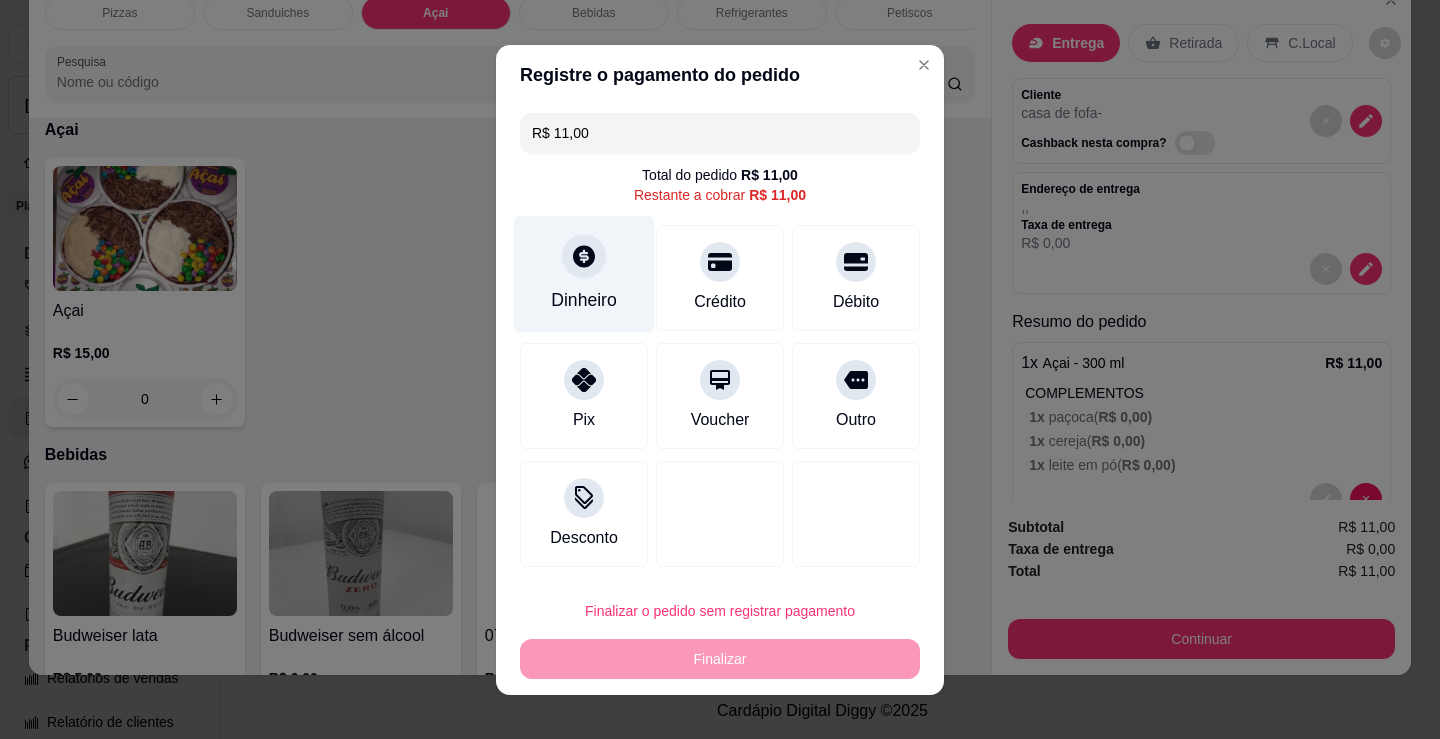 click on "Dinheiro" at bounding box center [584, 300] 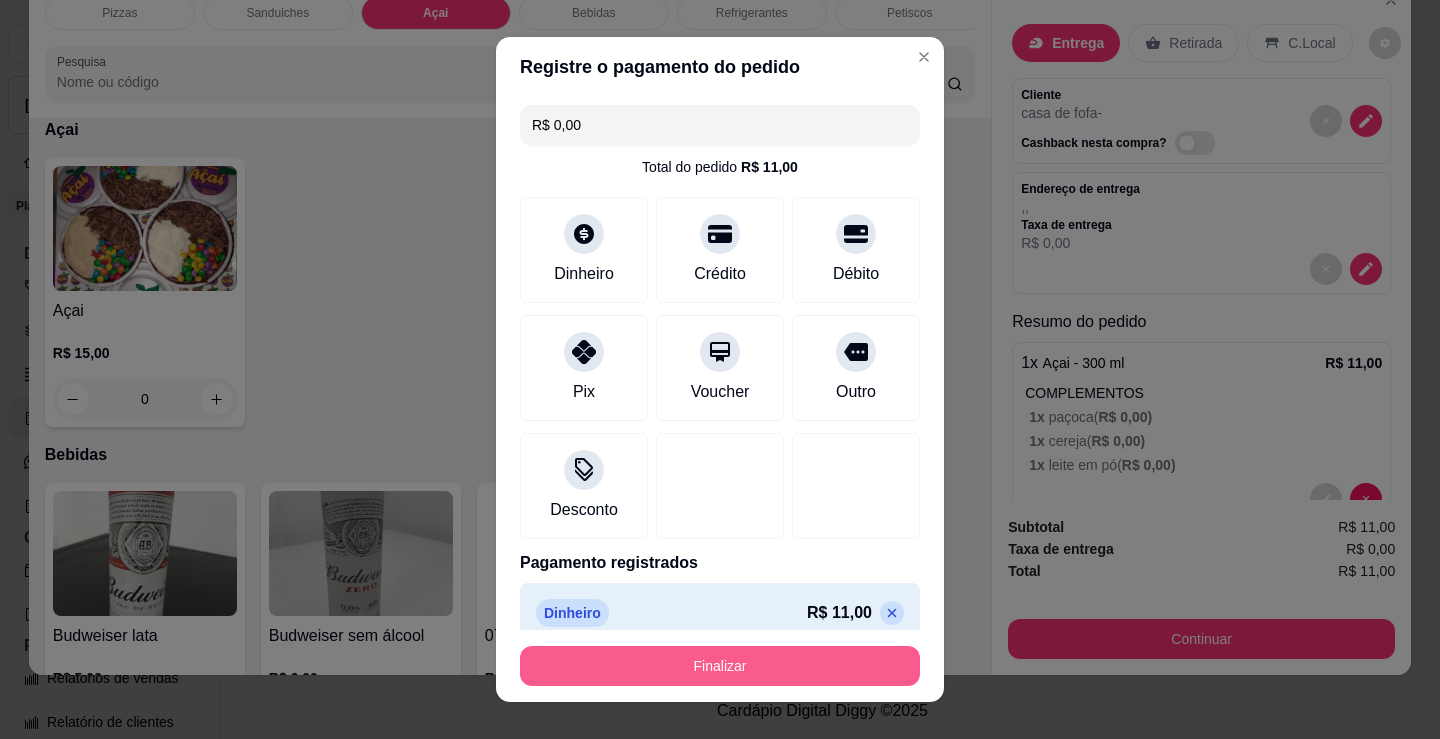 click on "Finalizar" at bounding box center [720, 666] 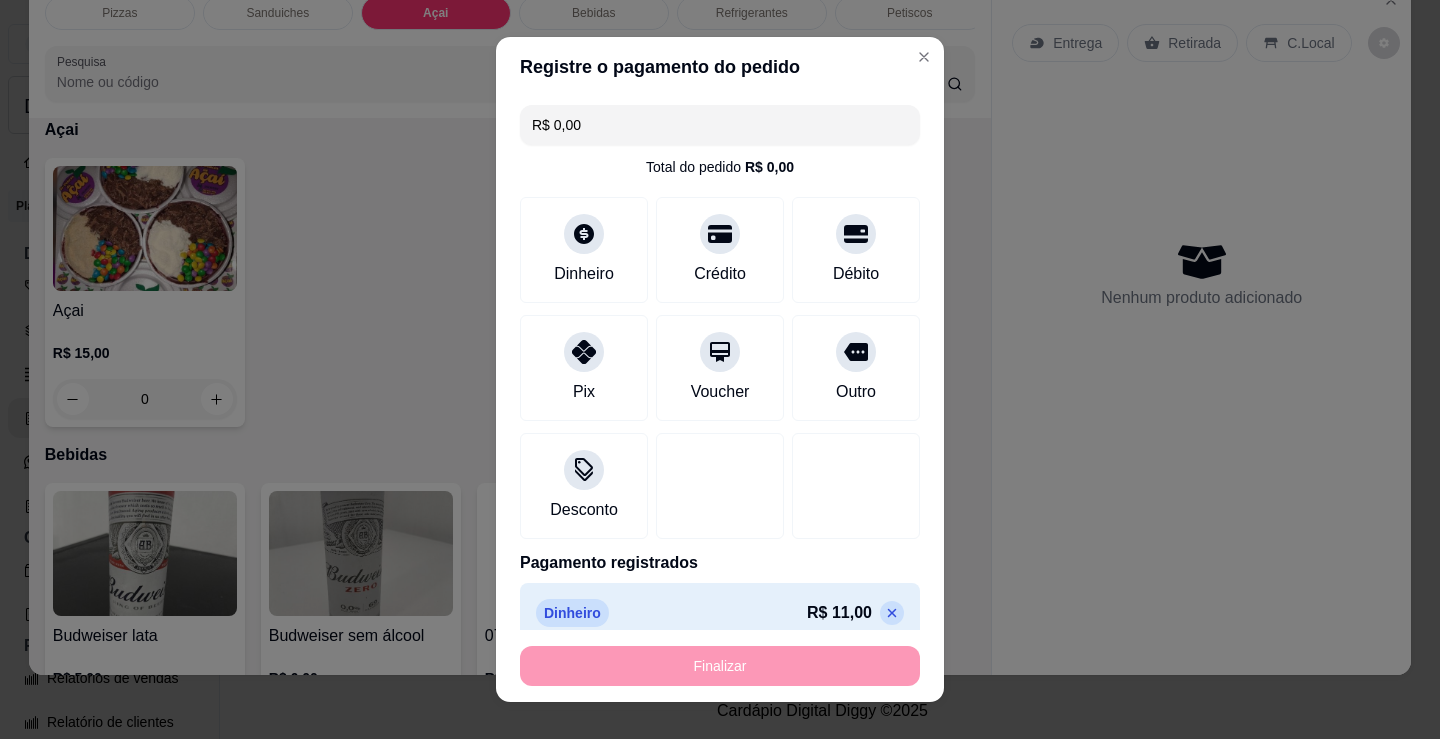 type on "-R$ 11,00" 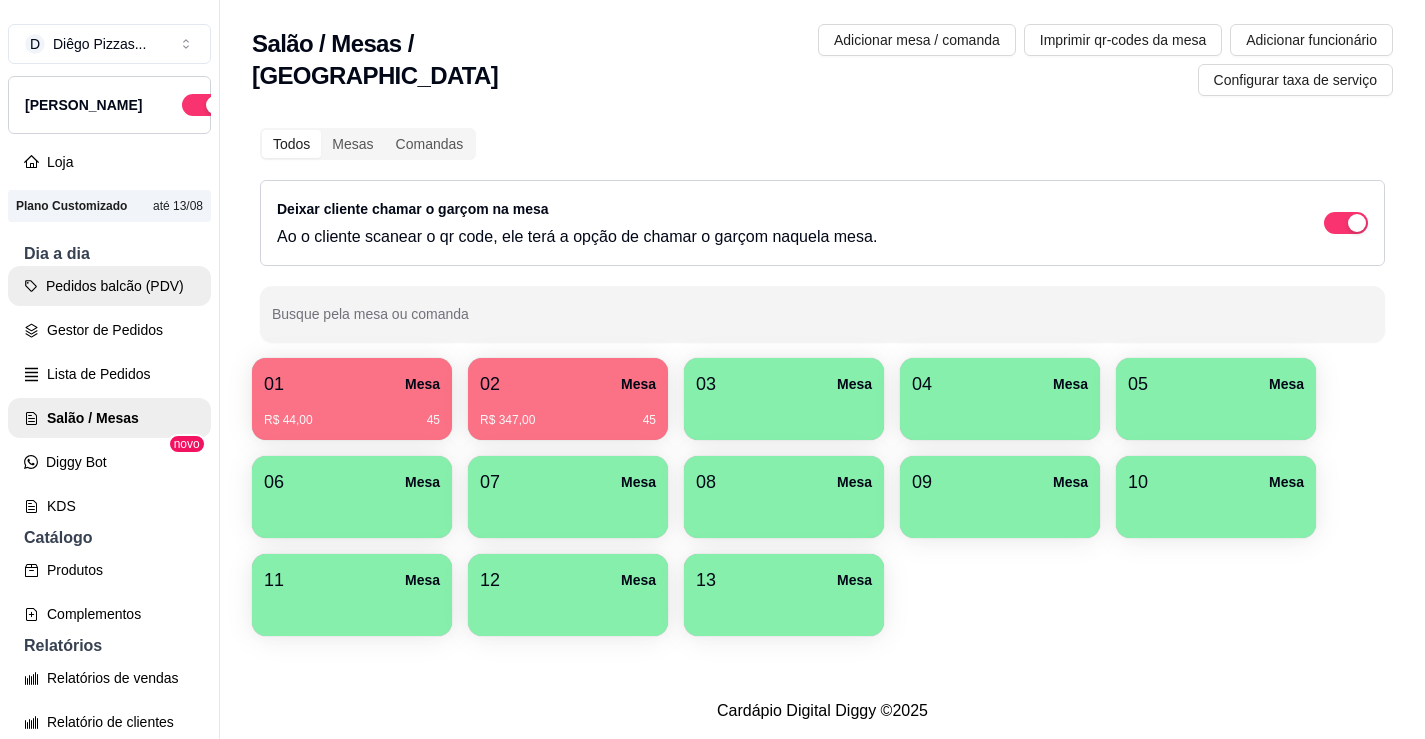 click on "Pedidos balcão (PDV)" at bounding box center (109, 286) 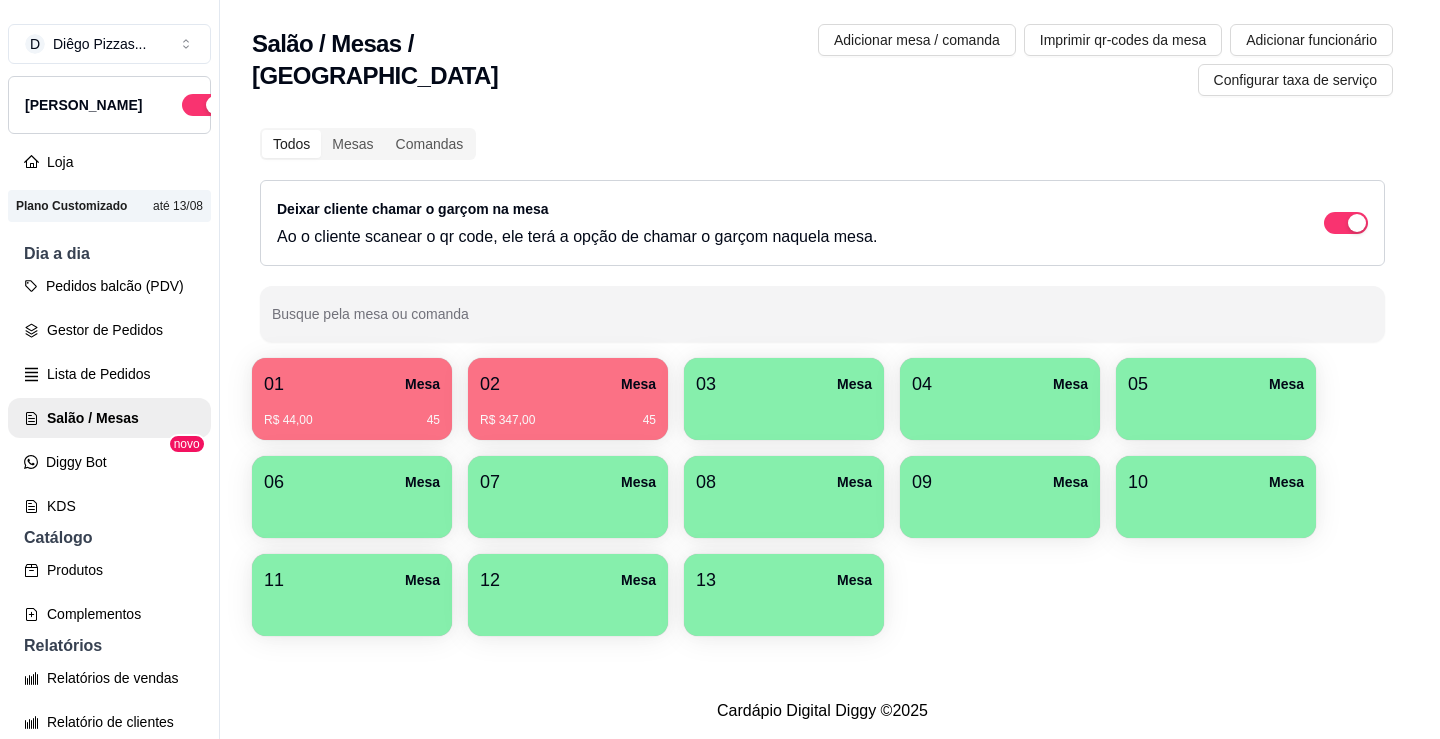 click at bounding box center [155, 364] 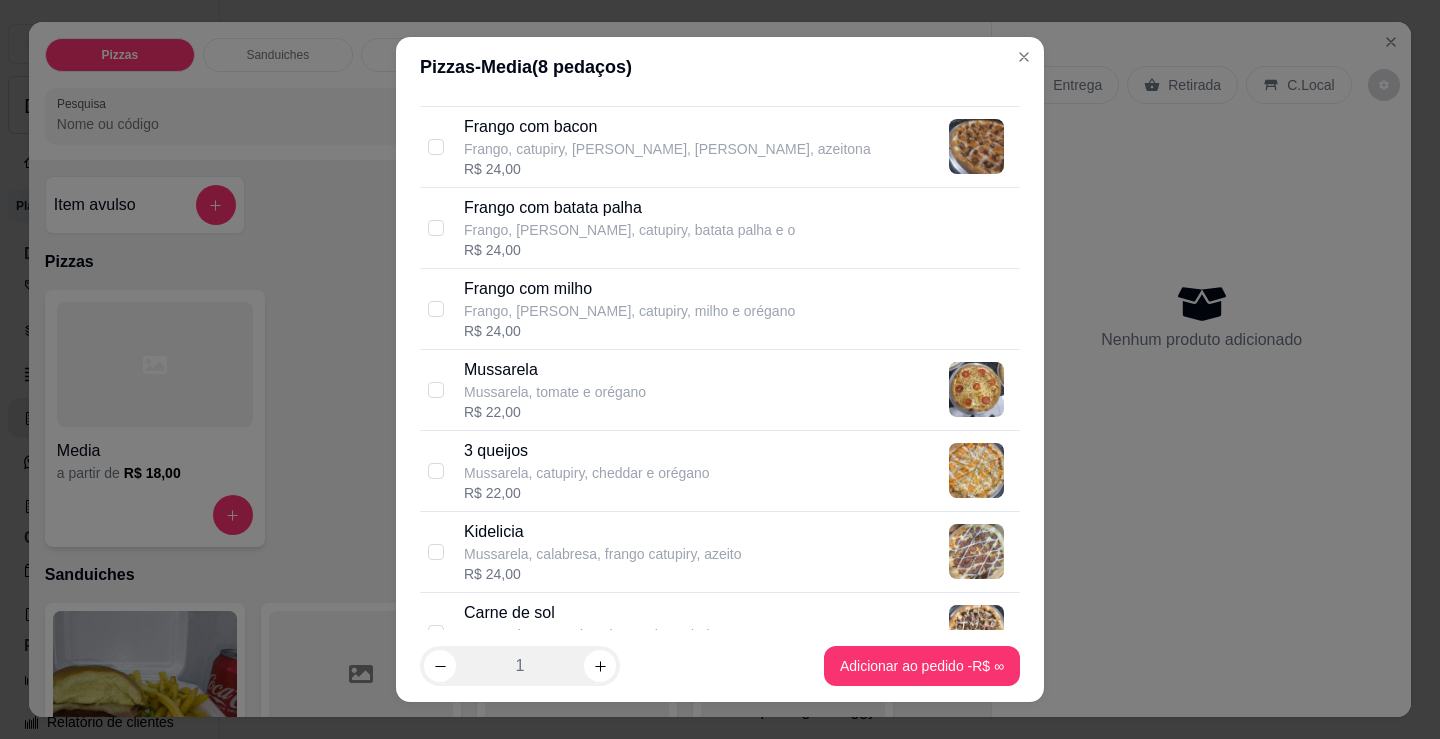scroll, scrollTop: 800, scrollLeft: 0, axis: vertical 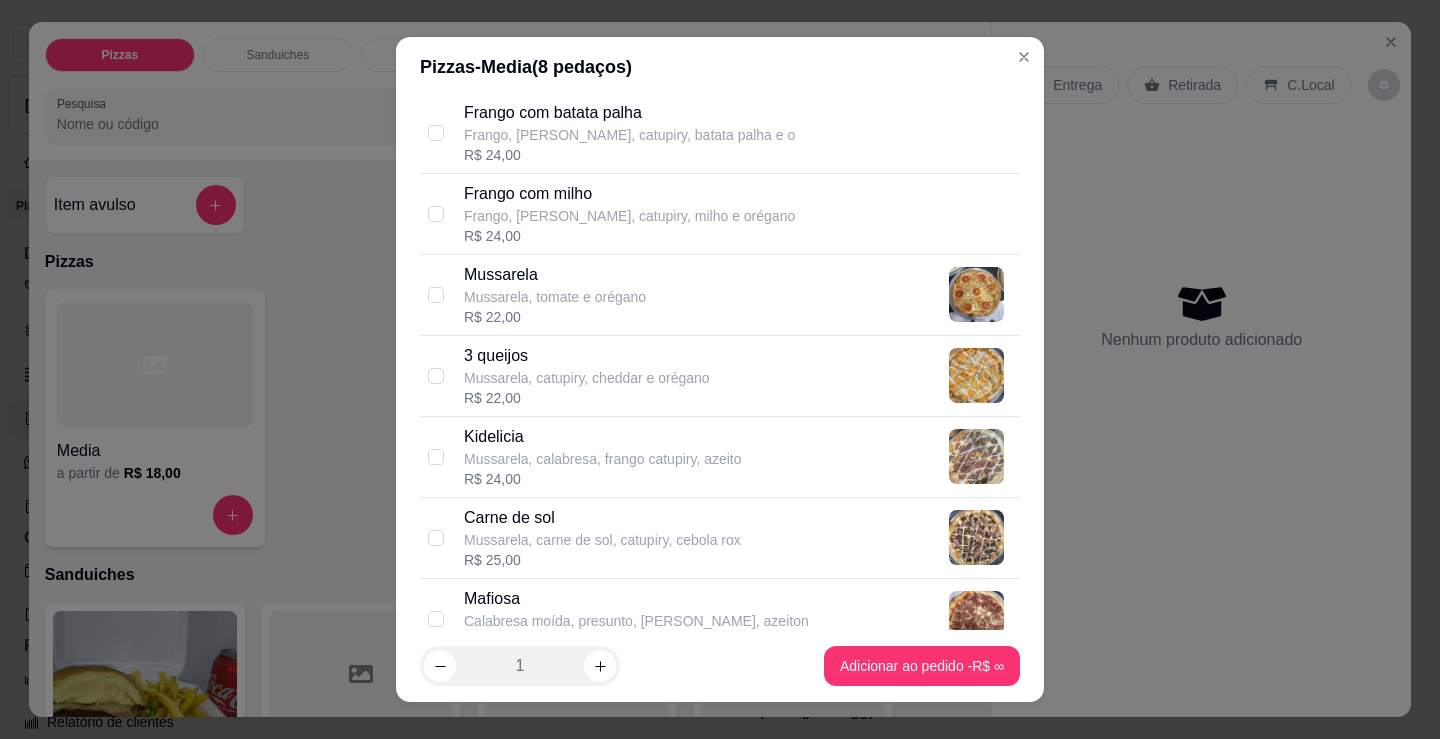 click on "R$ 22,00" at bounding box center [555, 317] 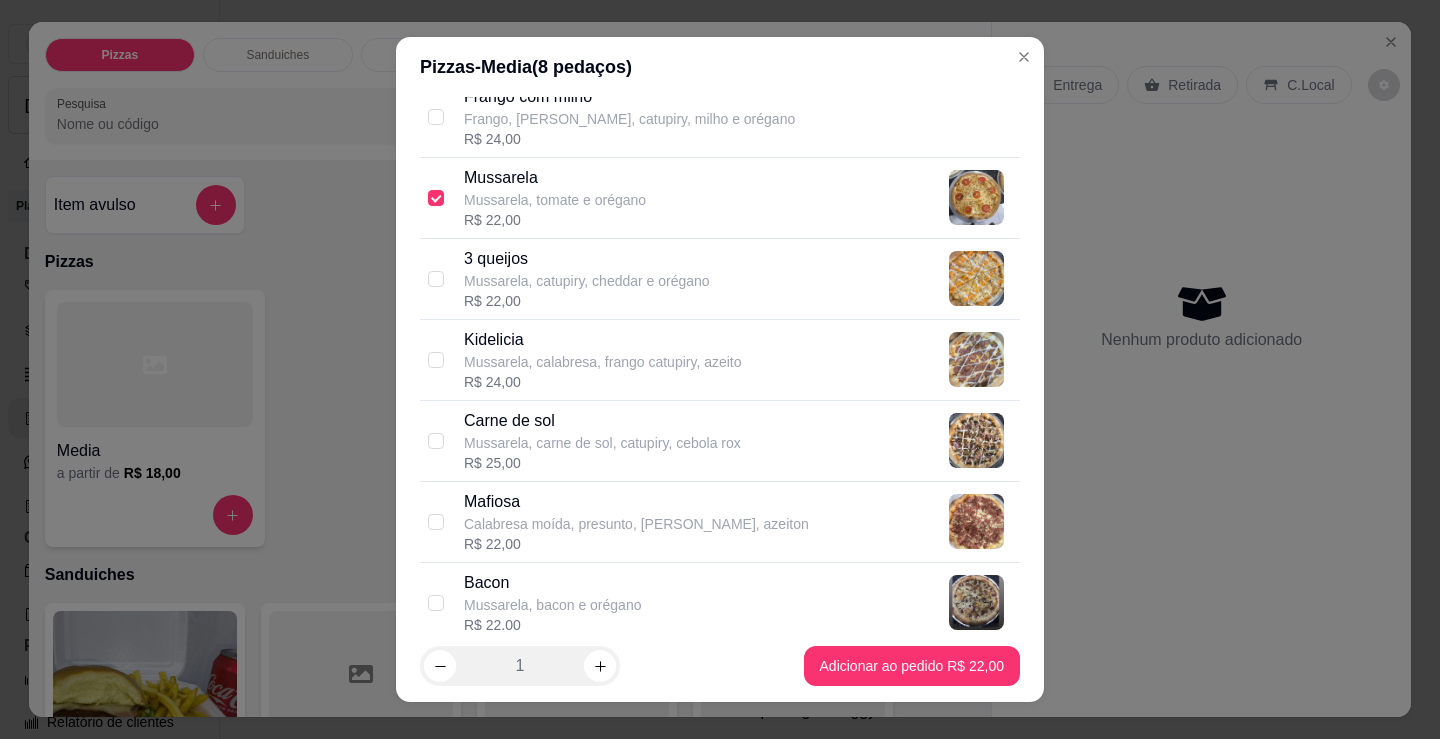 scroll, scrollTop: 800, scrollLeft: 0, axis: vertical 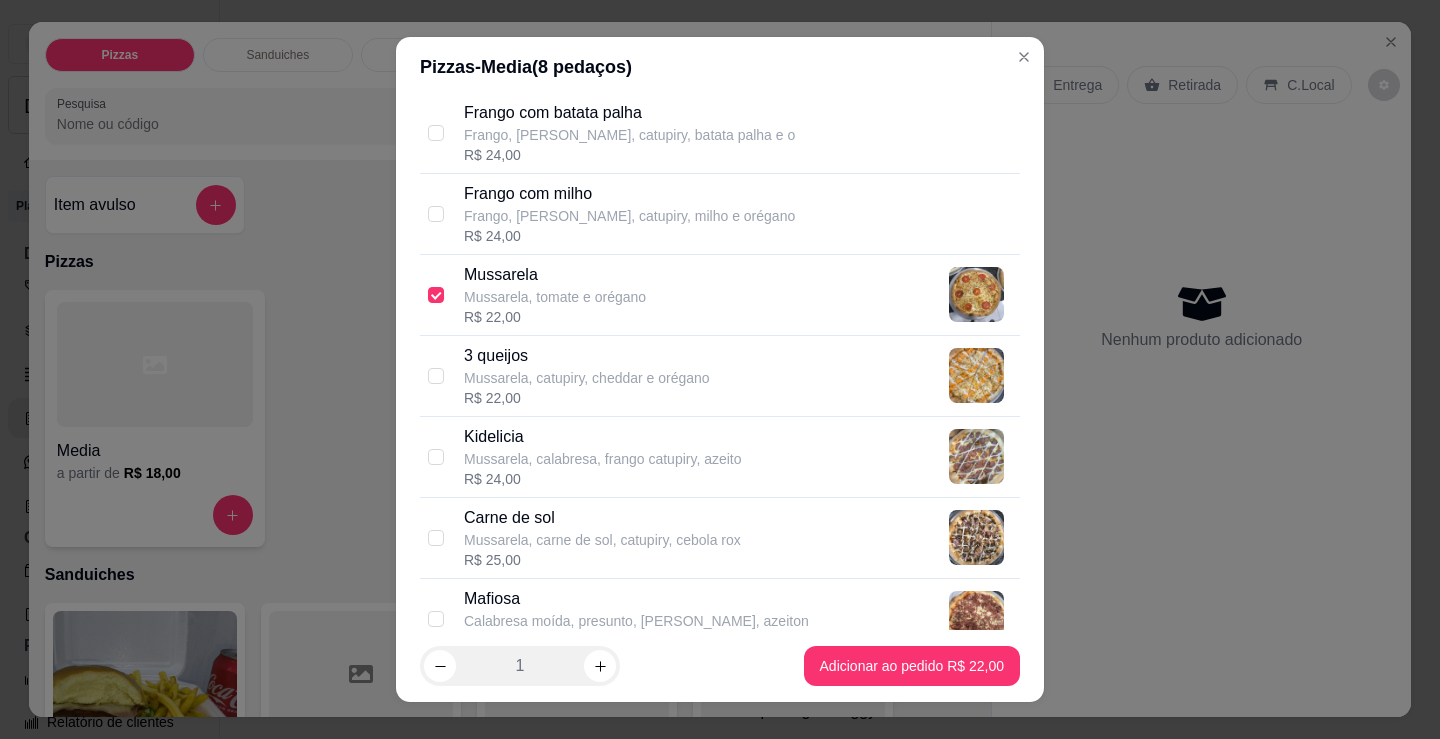 click on "Mussarela" at bounding box center (555, 275) 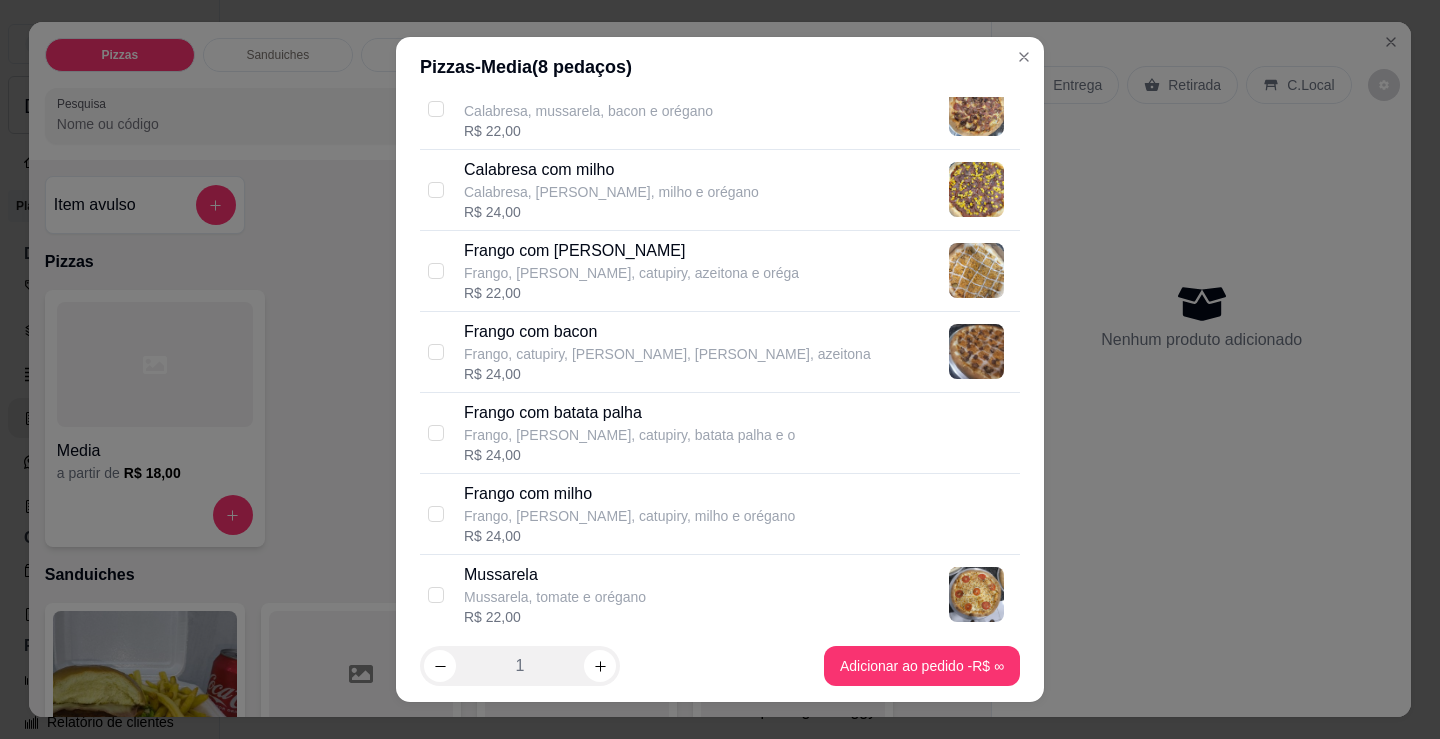 click on "R$ 22,00" at bounding box center (631, 293) 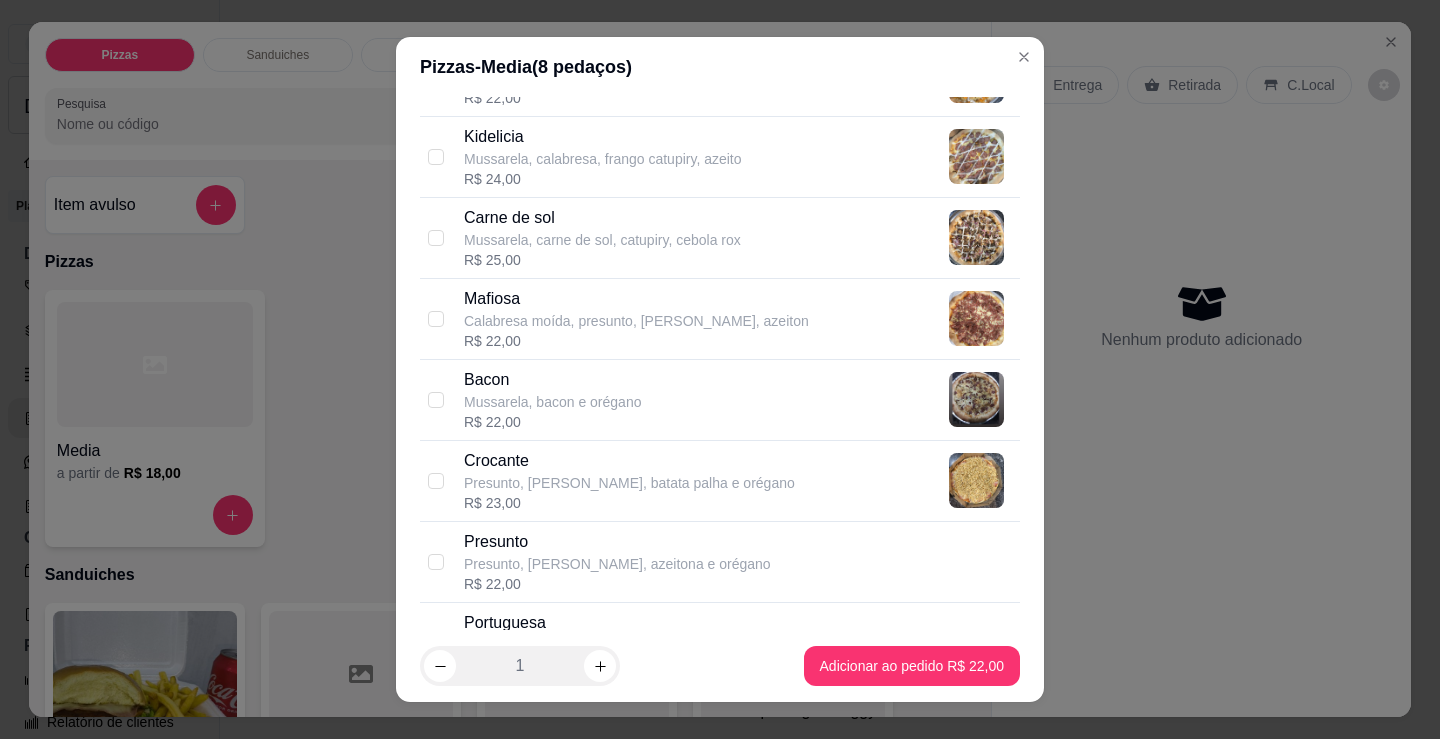 scroll, scrollTop: 1200, scrollLeft: 0, axis: vertical 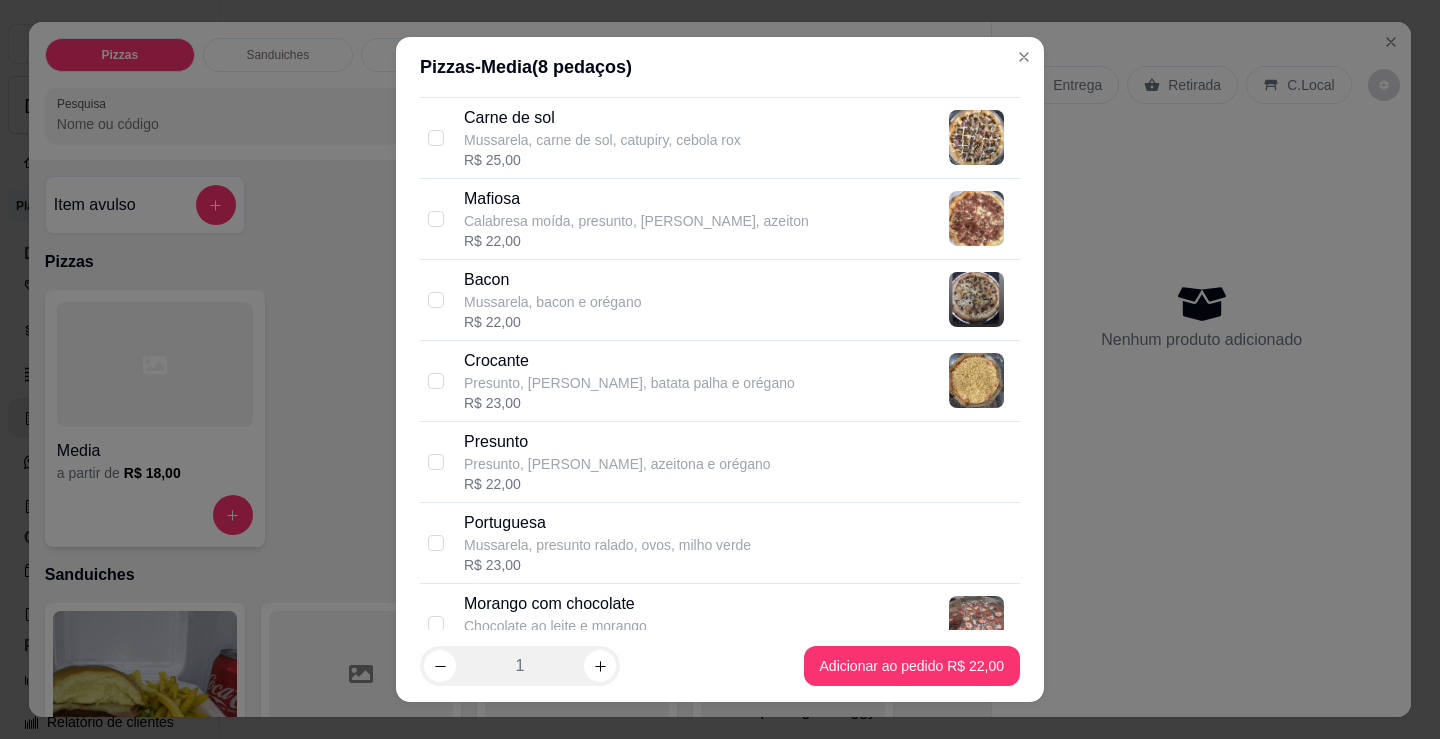 click on "Presunto, [PERSON_NAME], azeitona e orégano" at bounding box center (617, 464) 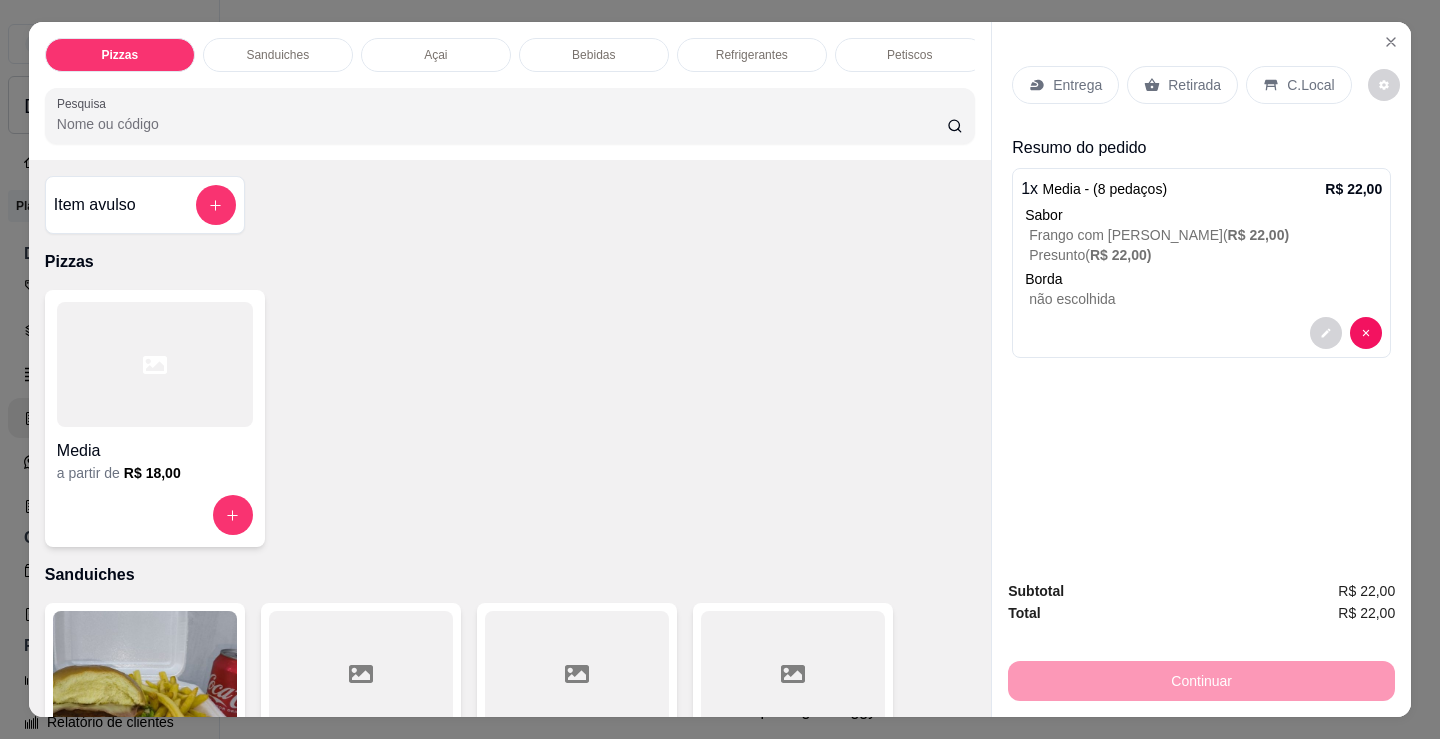 click on "Refrigerantes" at bounding box center (752, 55) 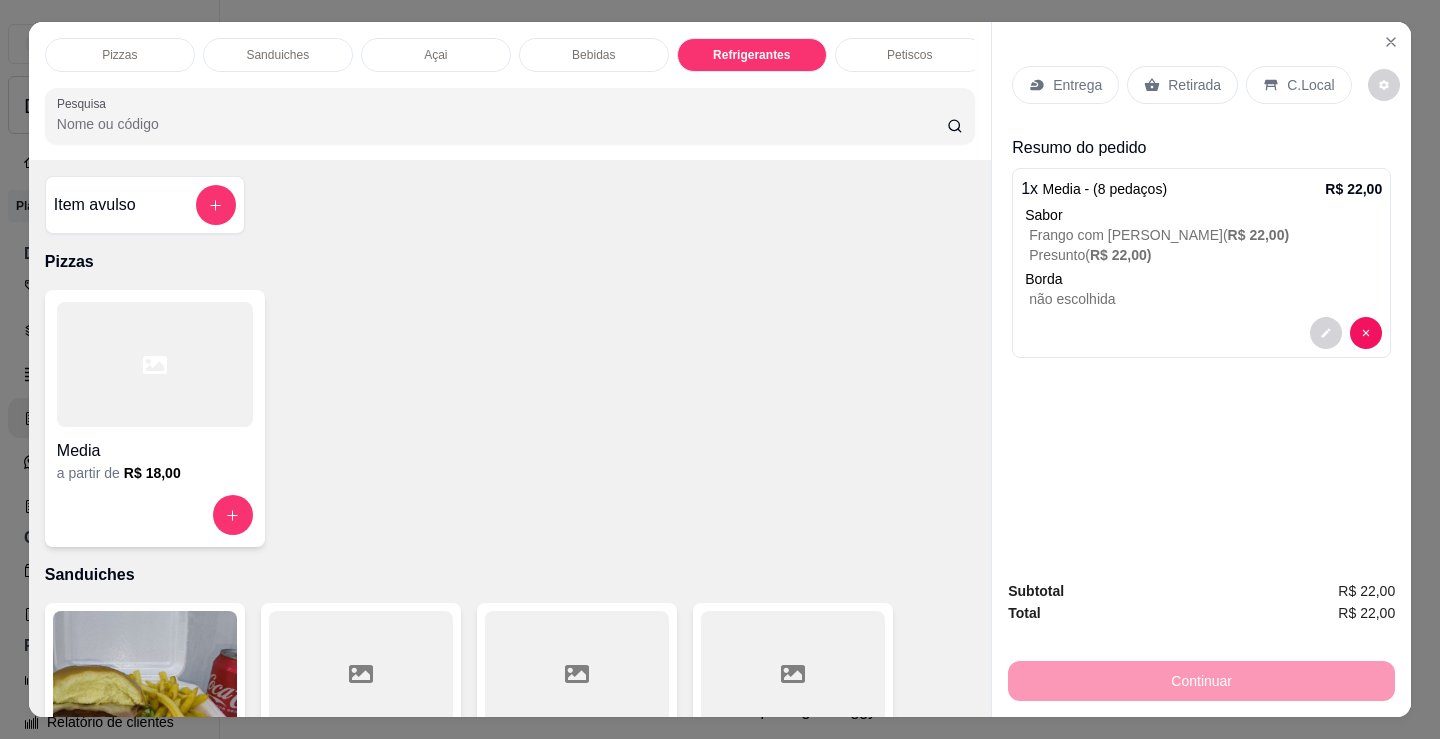 scroll, scrollTop: 4870, scrollLeft: 0, axis: vertical 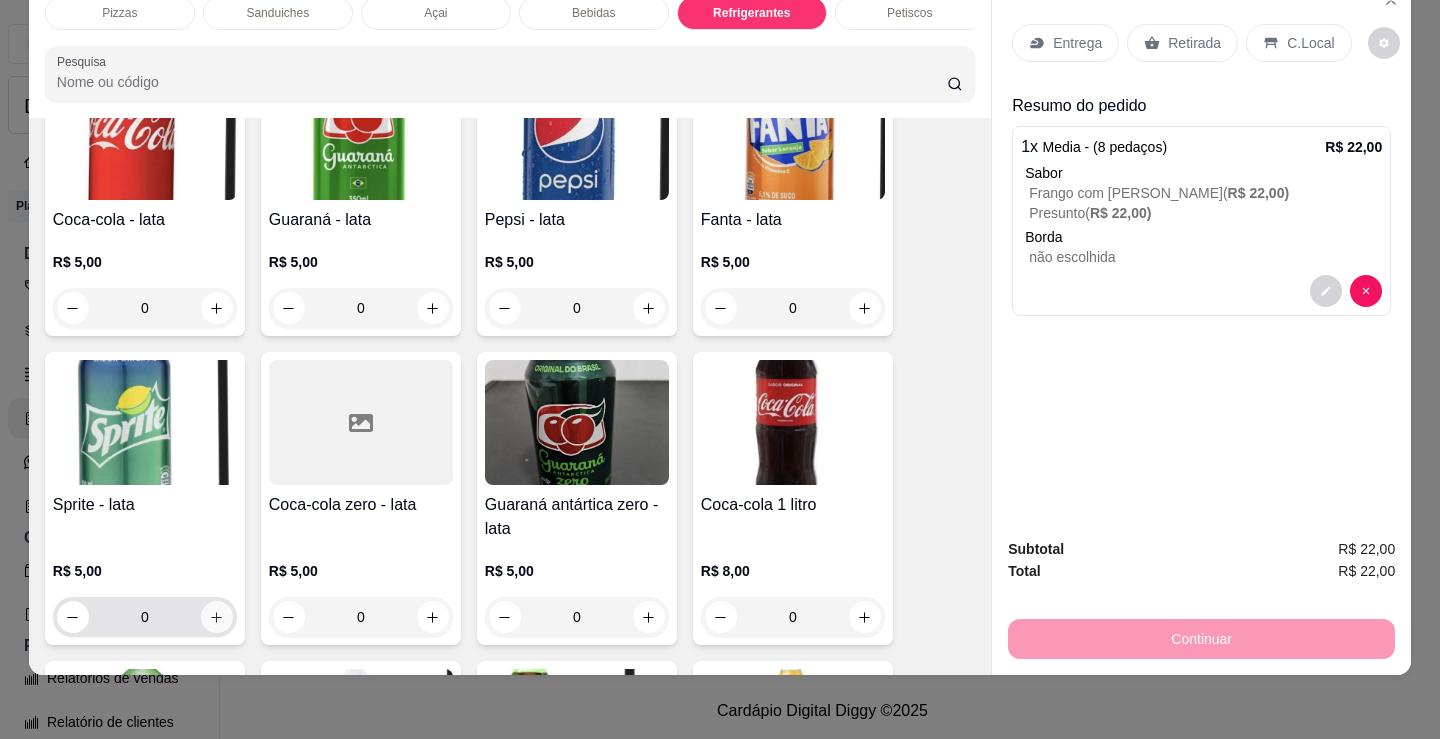 click 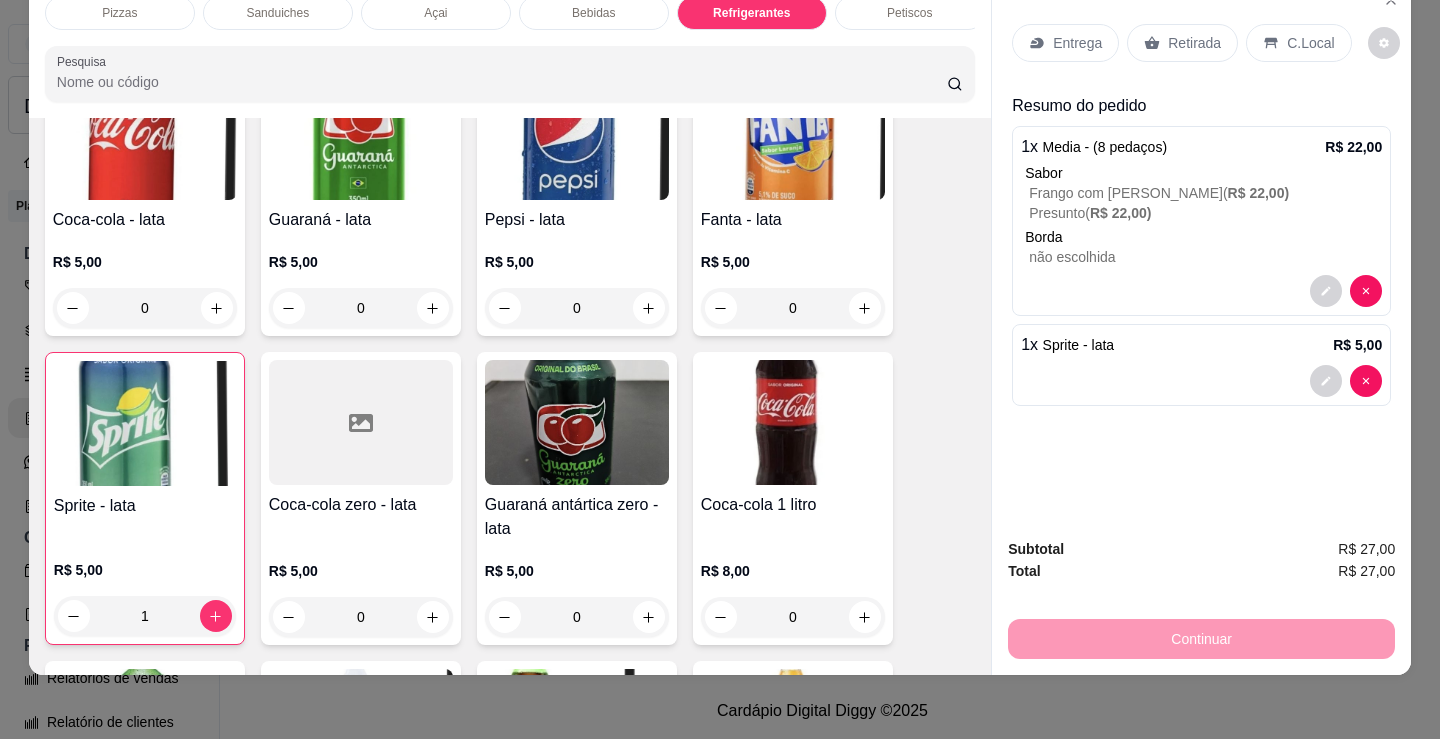 click on "Guarana 200 ml   R$ 3,00 0  Pepsi 200 ml   R$ 3,00 0 Soda 200 ml   R$ 3,00 0  Sukita 200 ml   R$ 3,00 0 Coca-cola - lata    R$ 5,00 0 Guaraná - lata   R$ 5,00 0 Pepsi - lata   R$ 5,00 0 Fanta - lata   R$ 5,00 0 Sprite - lata   R$ 5,00 1 Coca-cola zero - lata   R$ 5,00 0 Guaraná antártica zero -  lata   R$ 5,00 0 Coca-cola 1 litro    R$ 8,00 0 Guaraná 1 litro    R$ 8,00 0 Coca-cola 2 litros    R$ 12,00 0 Guaraná 2 litros    R$ 12,00 0 Fanta 2 litros    R$ 12,00 0 Sprite 2 litros    R$ 12,00 0" at bounding box center [510, 498] 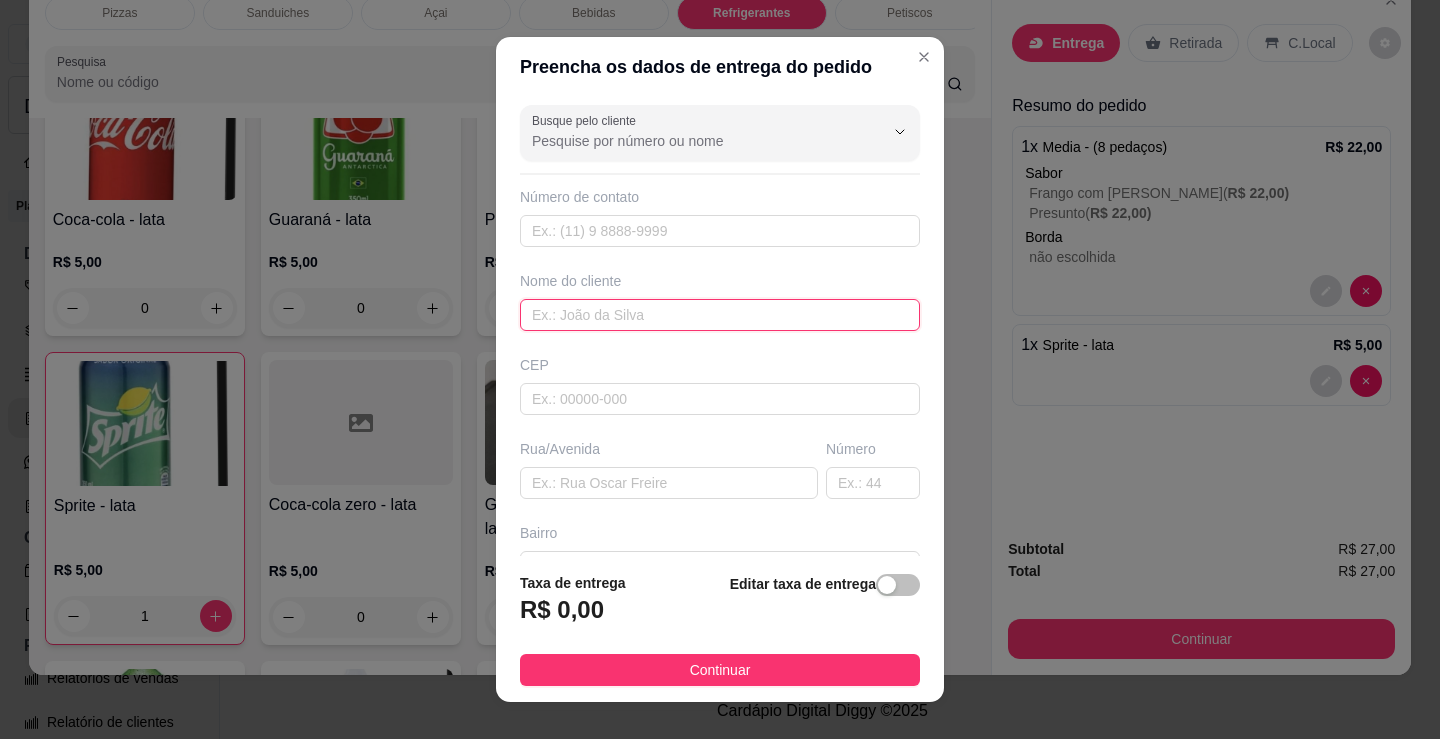click at bounding box center [720, 315] 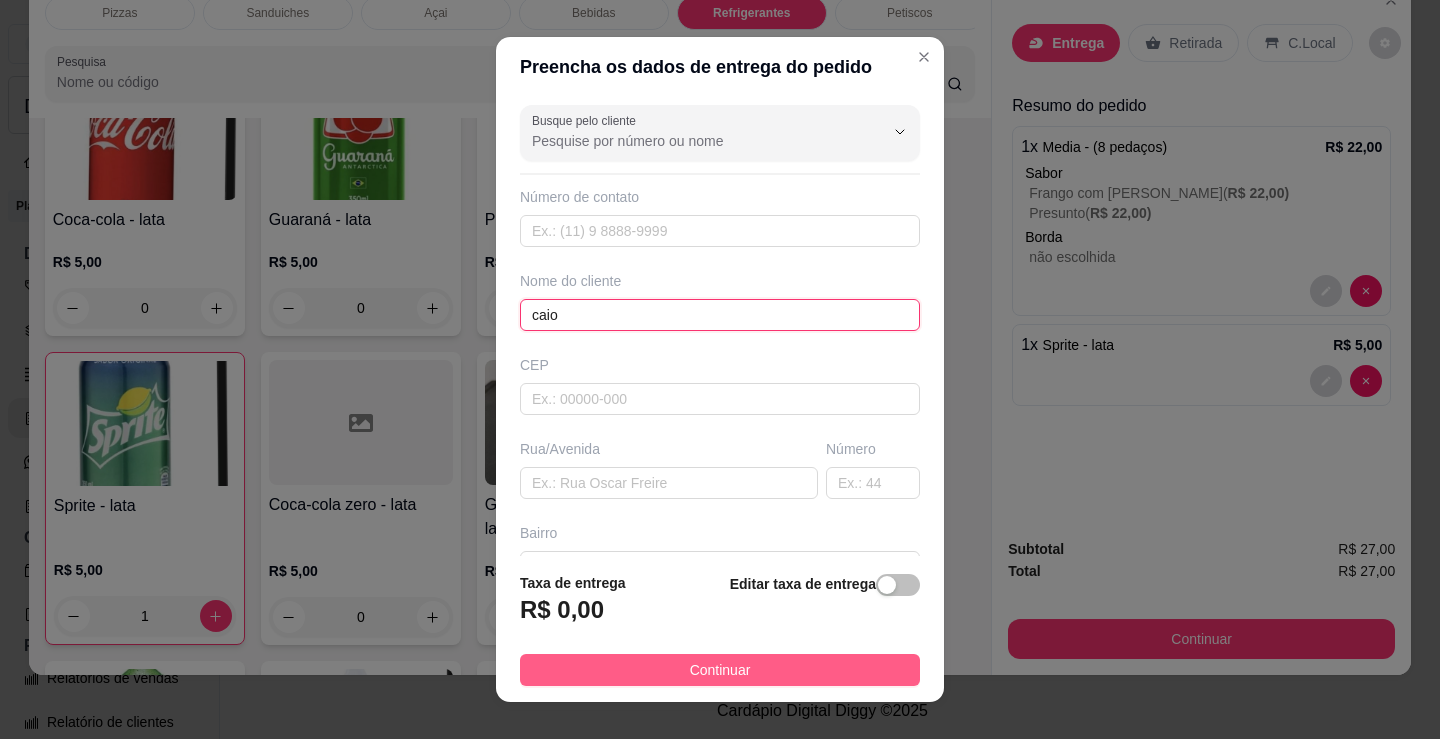 type on "caio" 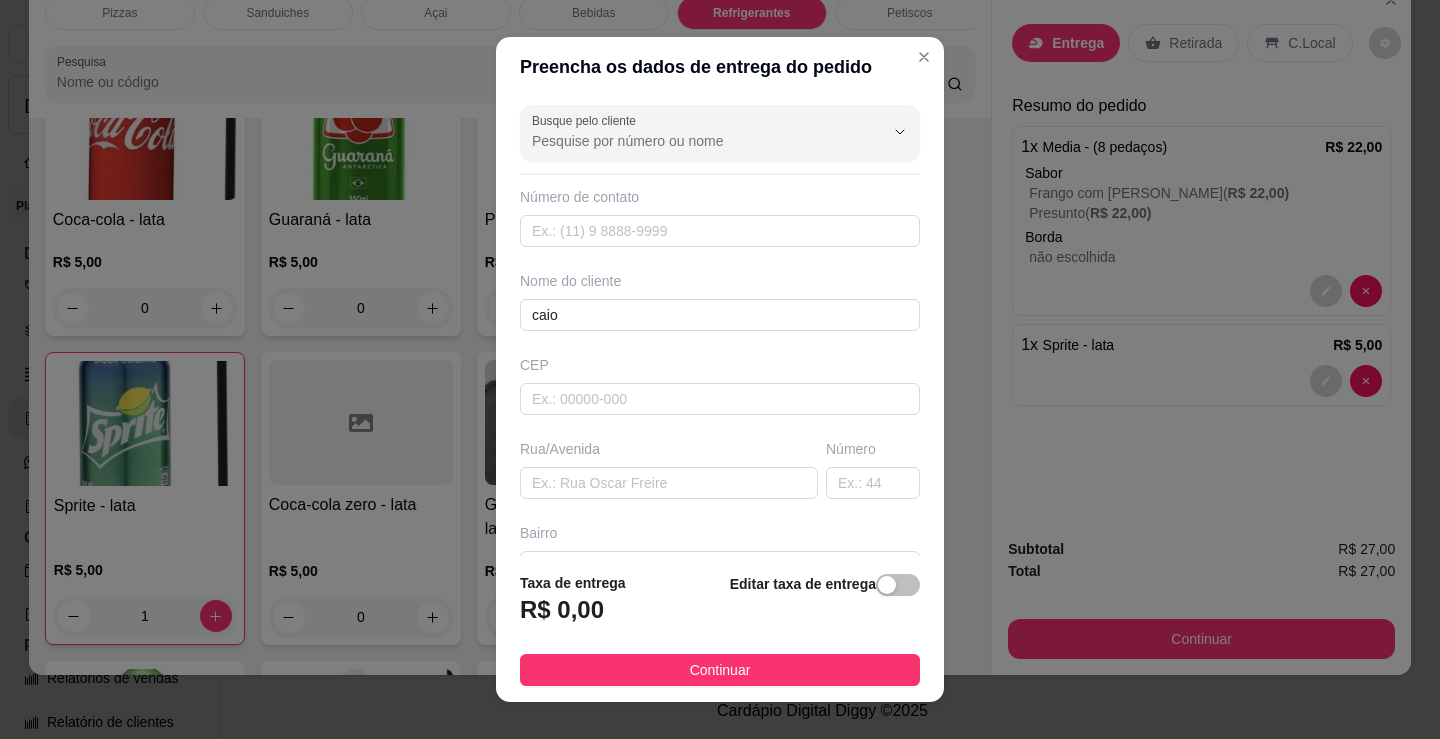 drag, startPoint x: 734, startPoint y: 670, endPoint x: 1016, endPoint y: 665, distance: 282.0443 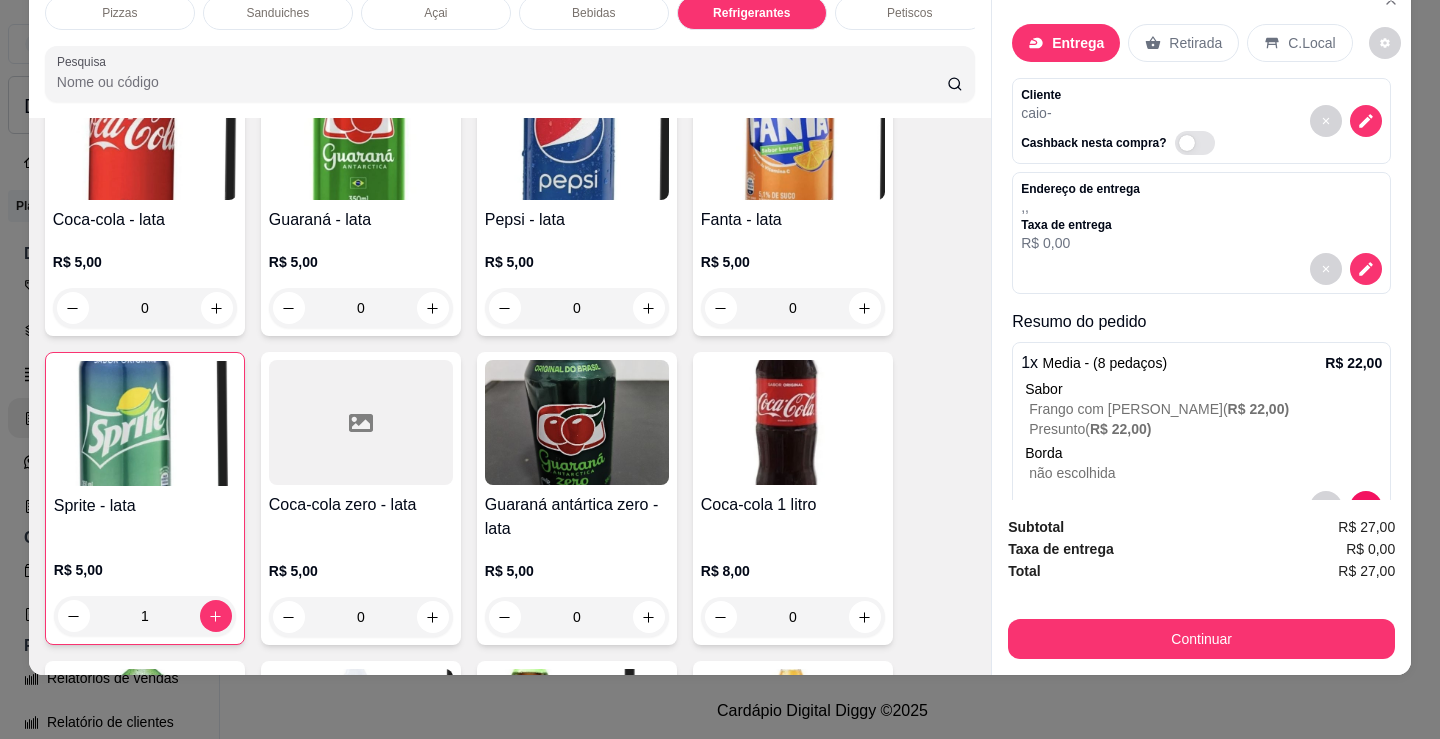drag, startPoint x: 954, startPoint y: 555, endPoint x: 1044, endPoint y: 557, distance: 90.02222 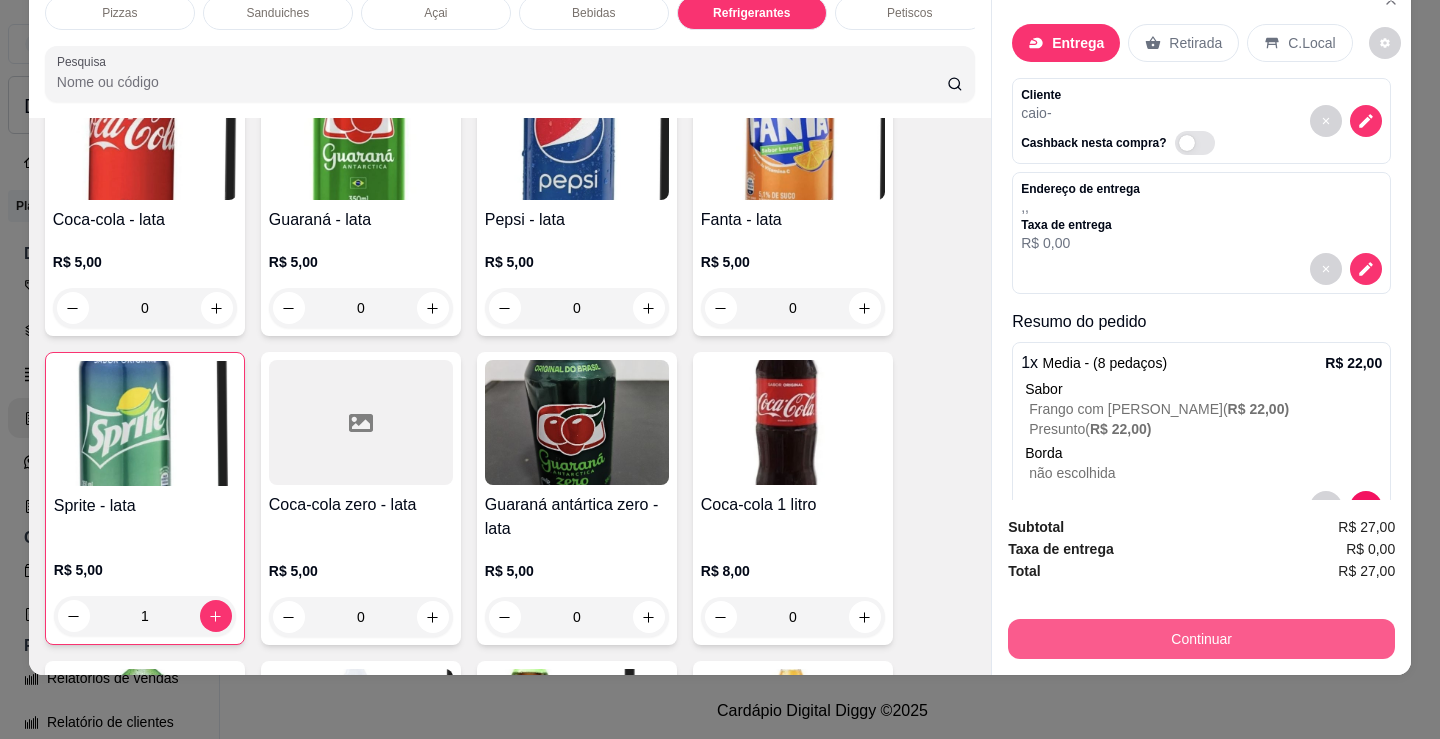 click on "Continuar" at bounding box center [1201, 639] 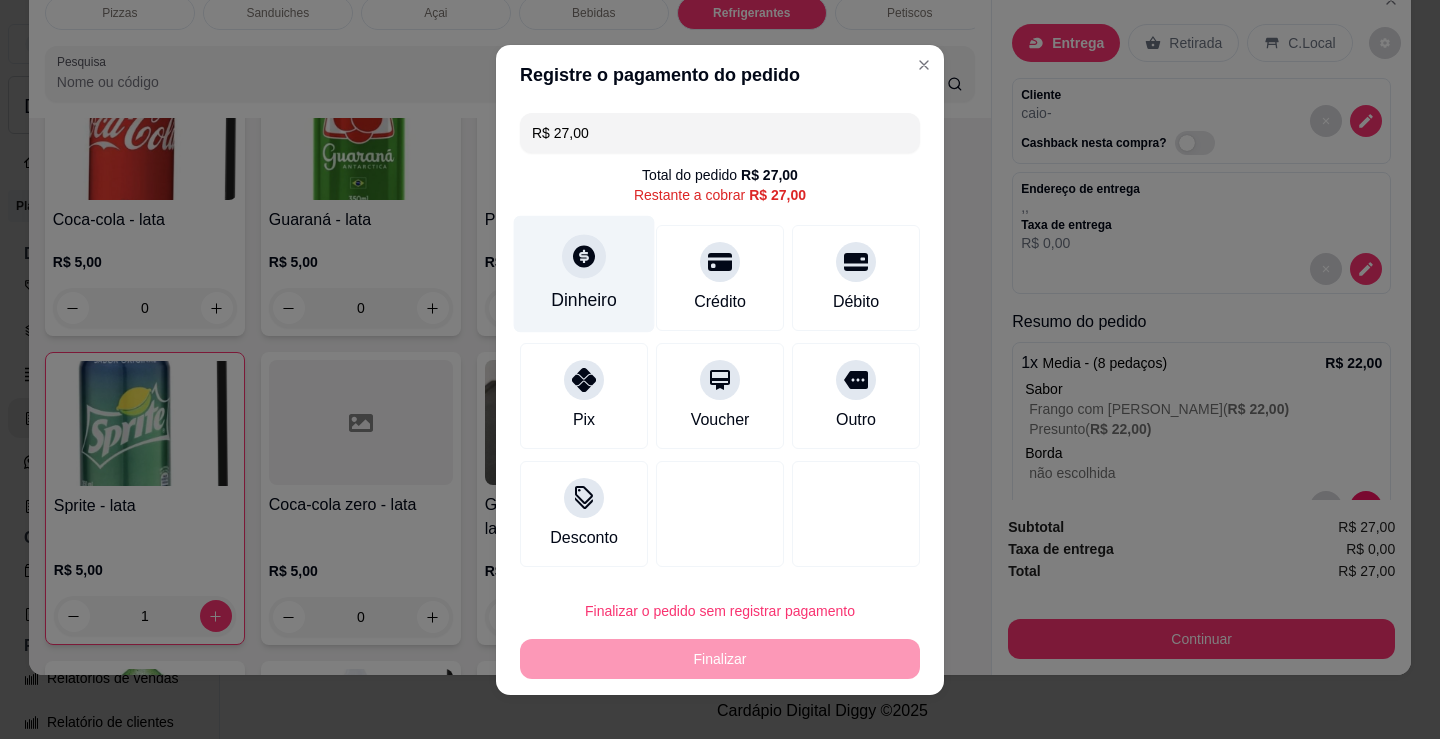 click at bounding box center [584, 256] 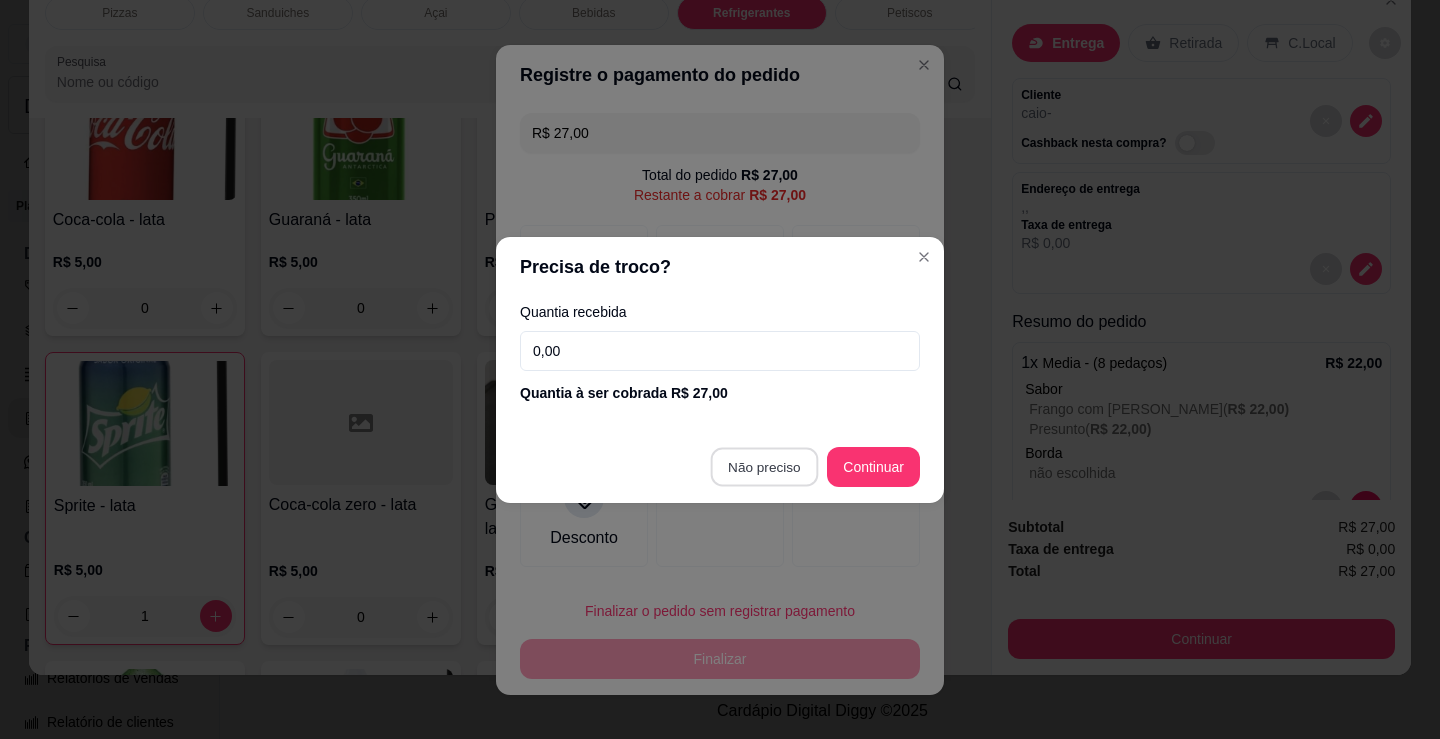 type on "R$ 0,00" 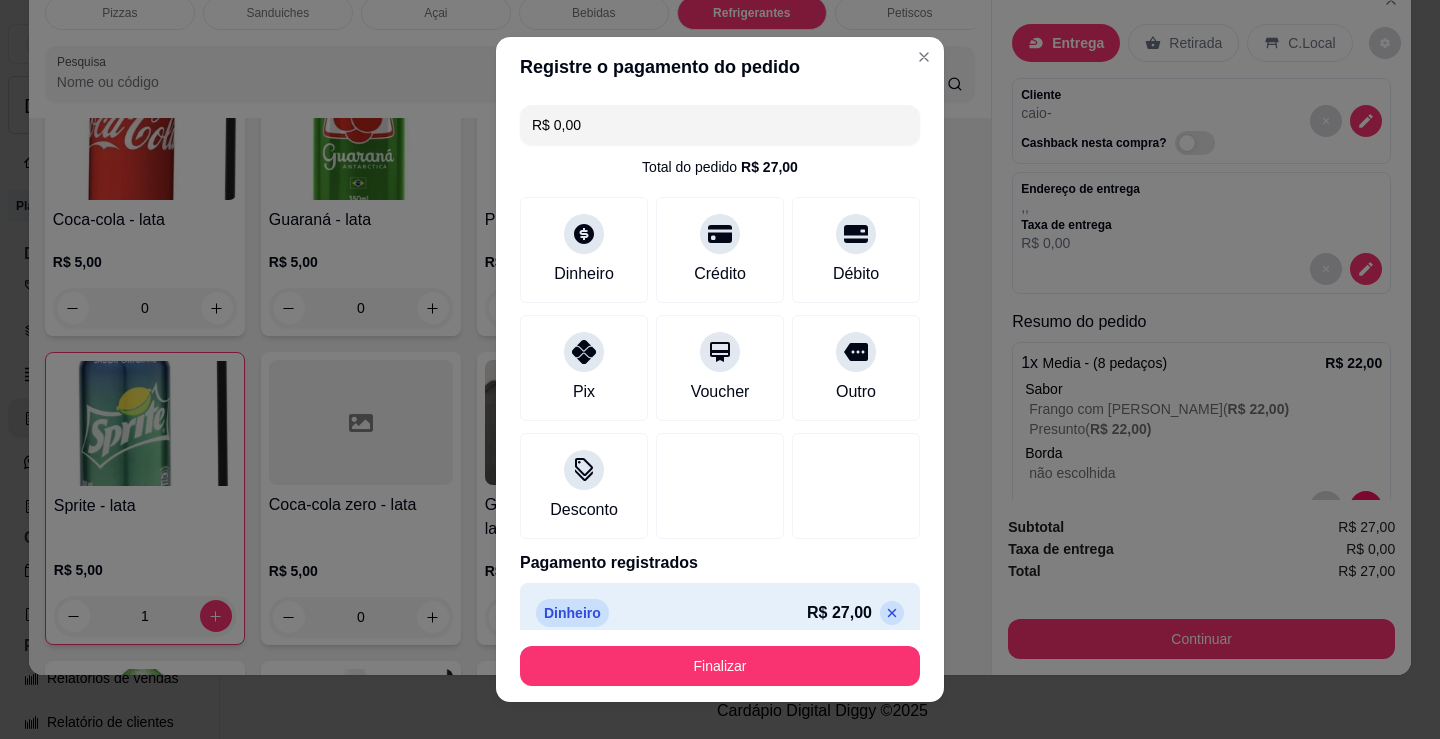 click on "Finalizar" at bounding box center (720, 666) 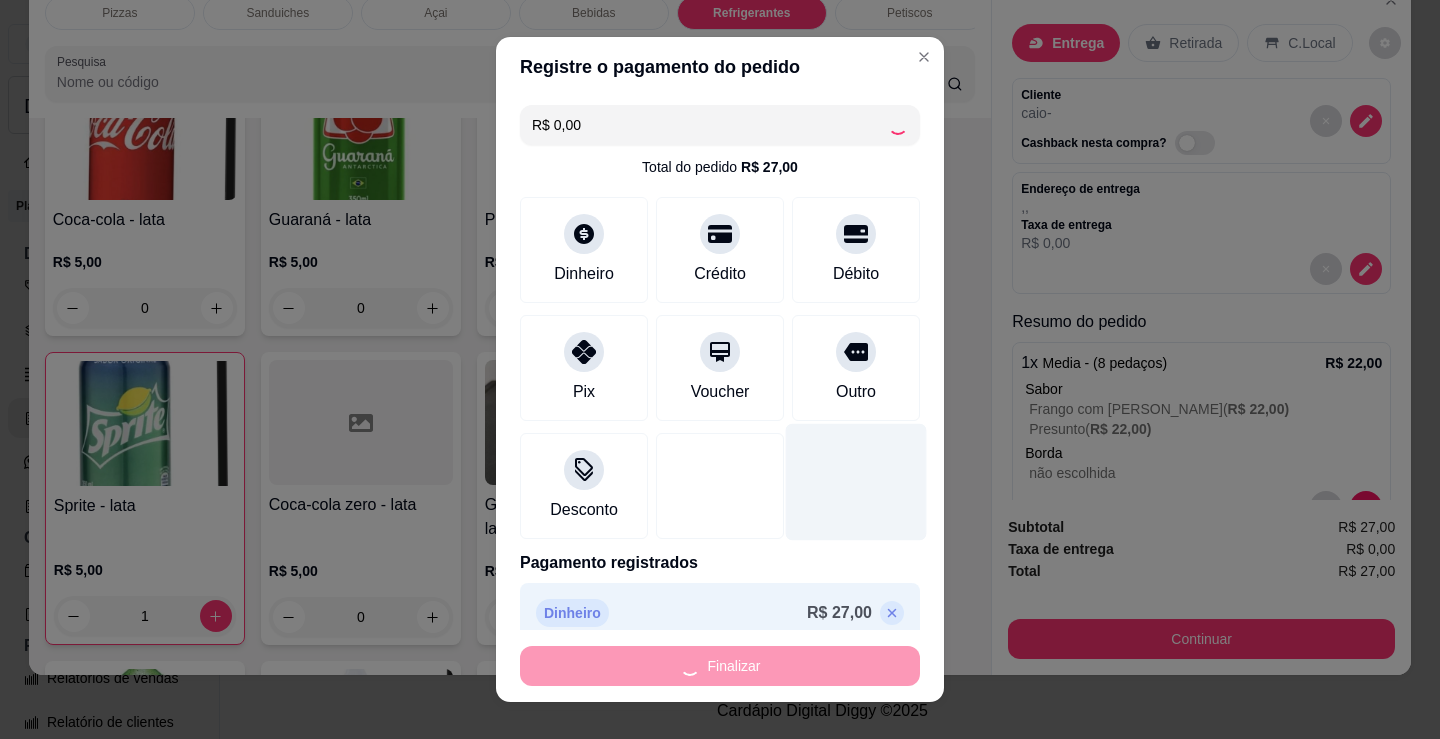 type on "0" 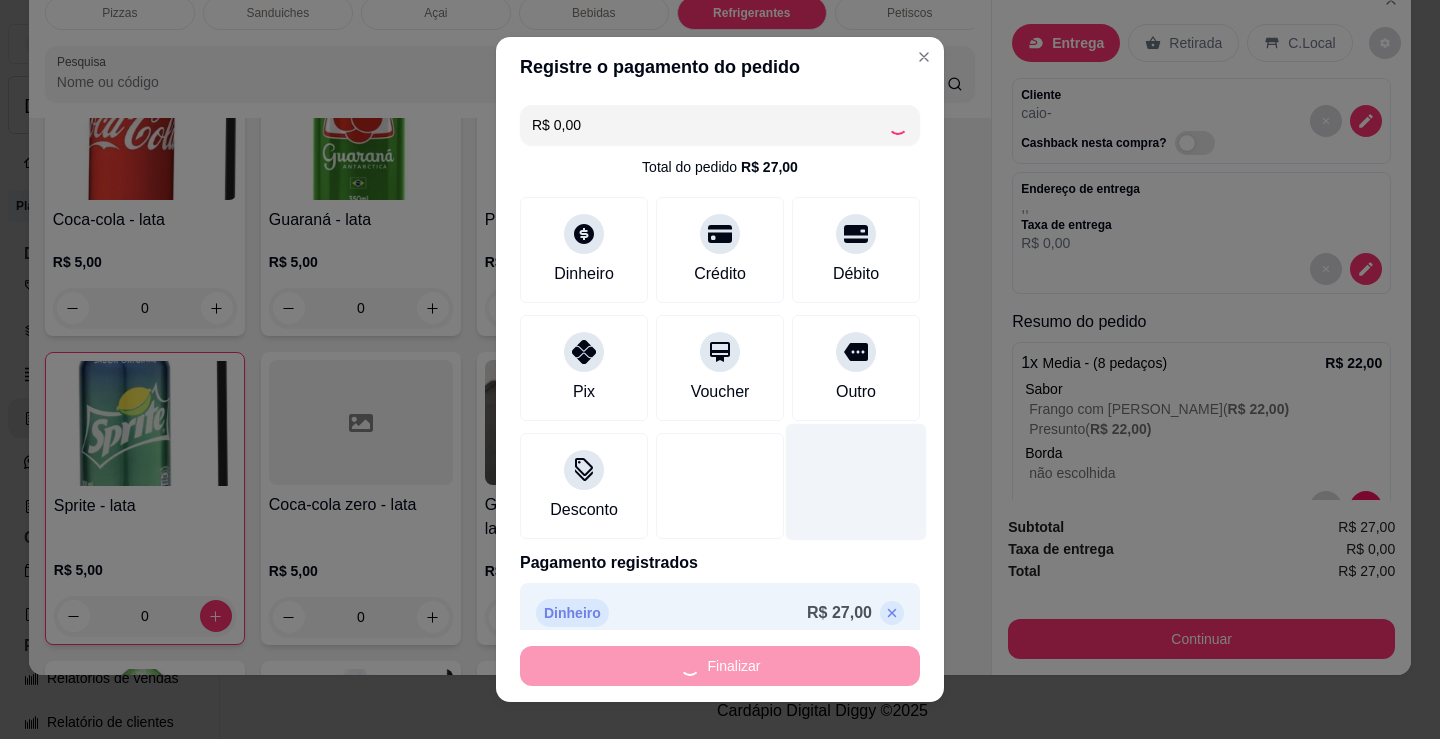 type on "-R$ 27,00" 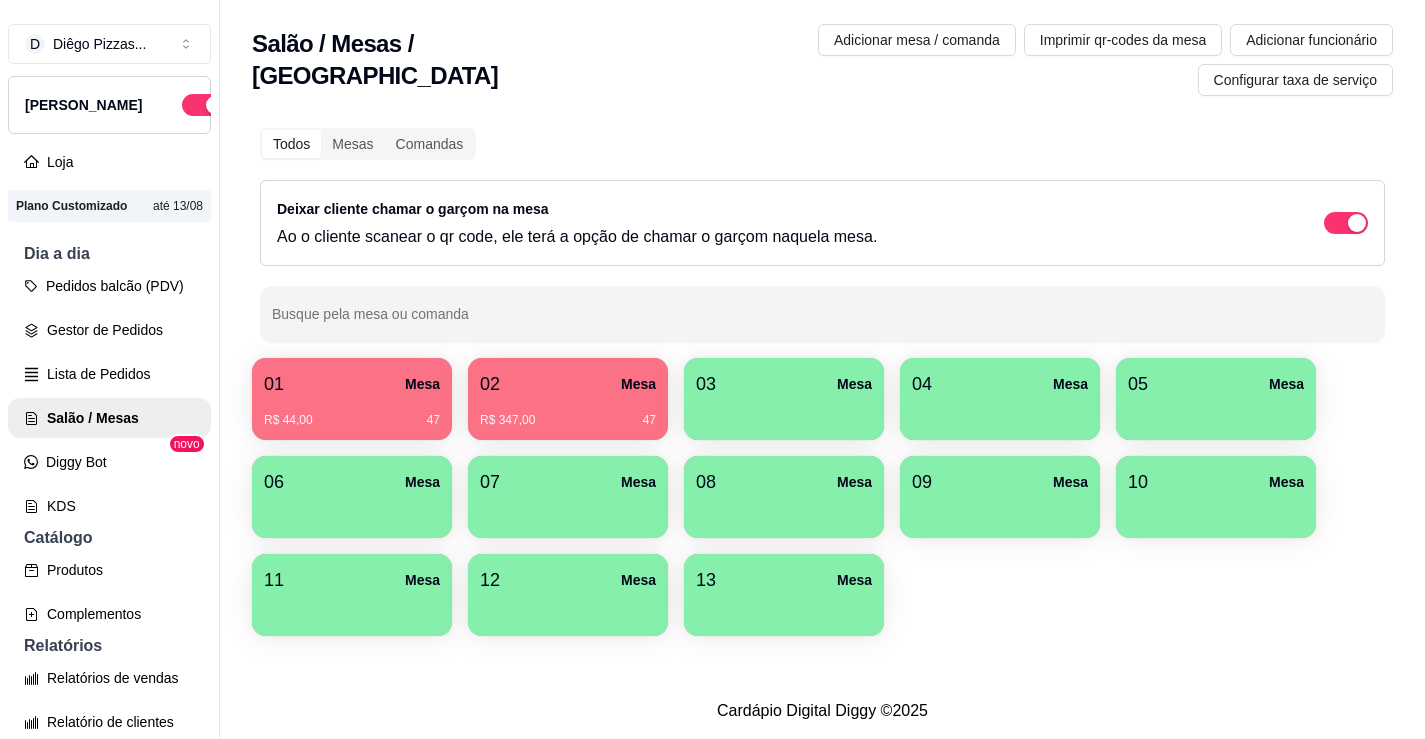 click on "Salão / Mesas / Comandas Adicionar mesa / comanda Imprimir qr-codes da mesa Adicionar funcionário Configurar taxa de serviço Todos Mesas Comandas Deixar cliente chamar o garçom na mesa Ao o cliente scanear o qr code, ele terá a opção de chamar o garçom naquela mesa. Busque pela mesa ou comanda
01 Mesa R$ 44,00 47 02 Mesa R$ 347,00 47 03 Mesa 04 Mesa 05 [GEOGRAPHIC_DATA] 06 Mesa 07 [GEOGRAPHIC_DATA] 08 Mesa 09 [GEOGRAPHIC_DATA] 10 Mesa 11 Mesa 12 [GEOGRAPHIC_DATA]" at bounding box center [822, 341] 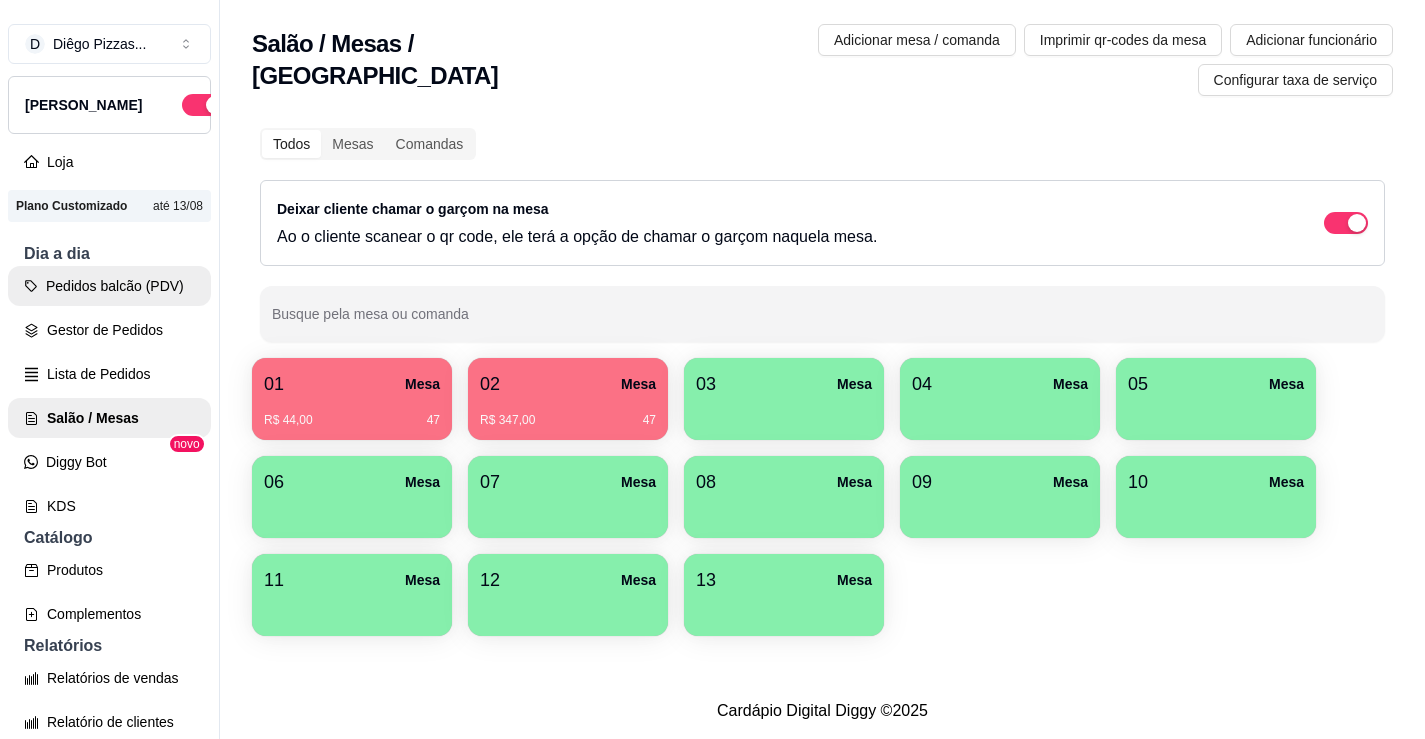 click on "Pedidos balcão (PDV)" at bounding box center (109, 286) 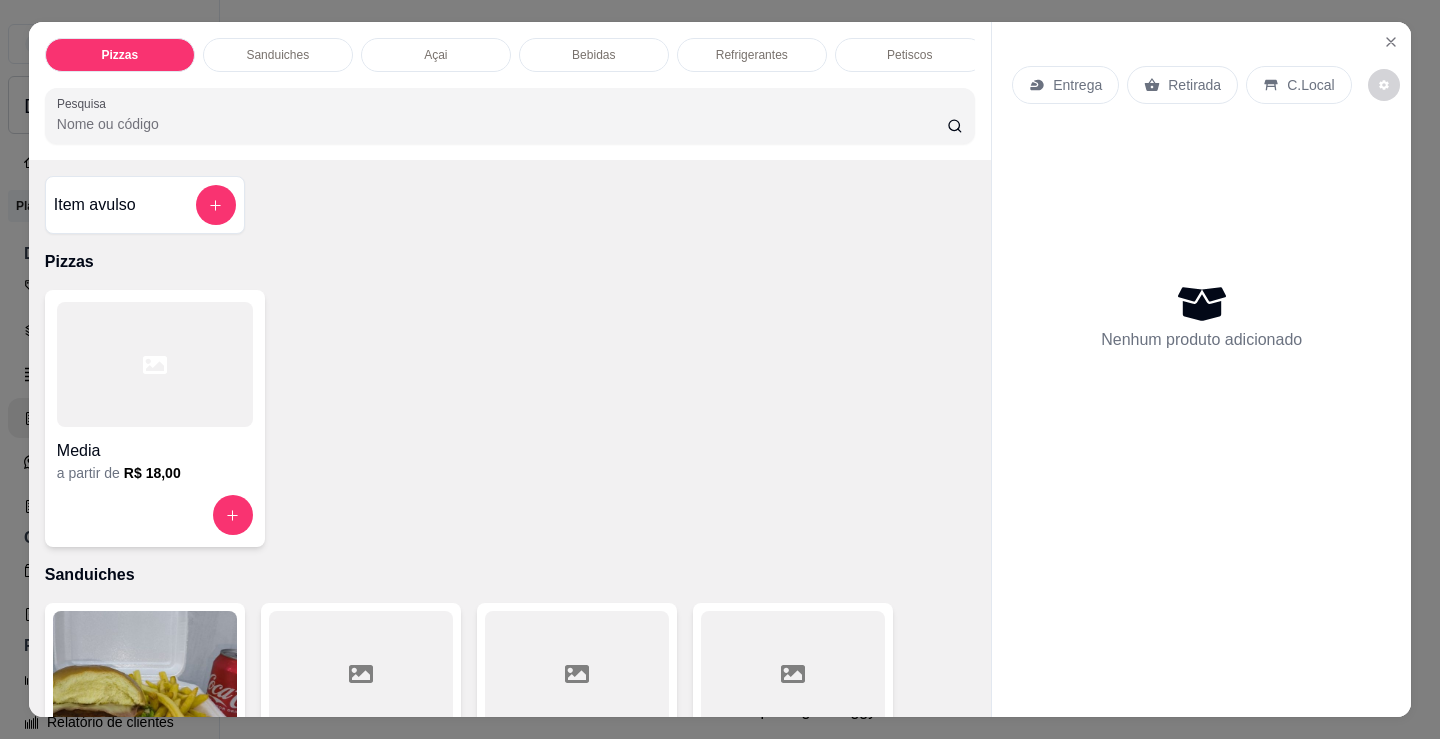 drag, startPoint x: 489, startPoint y: 49, endPoint x: 471, endPoint y: 48, distance: 18.027756 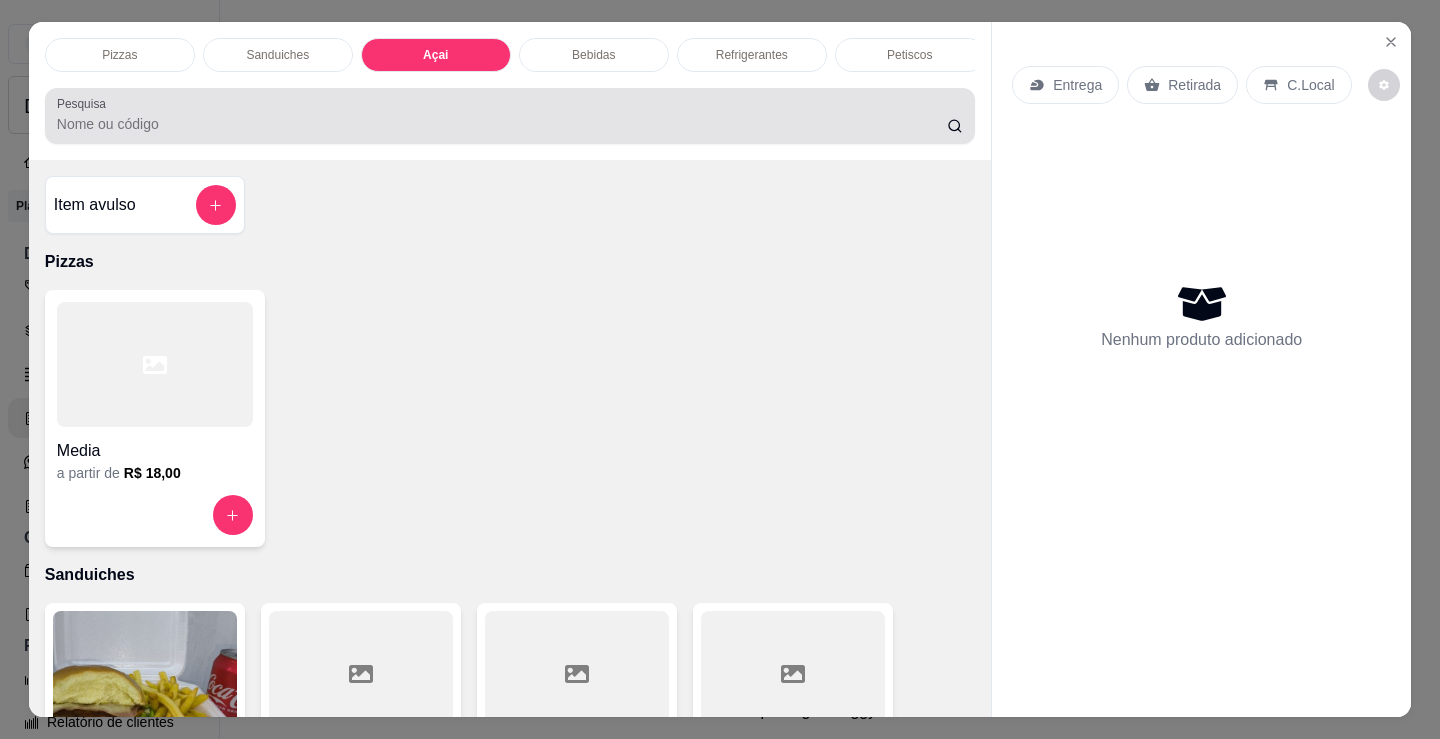 scroll, scrollTop: 2153, scrollLeft: 0, axis: vertical 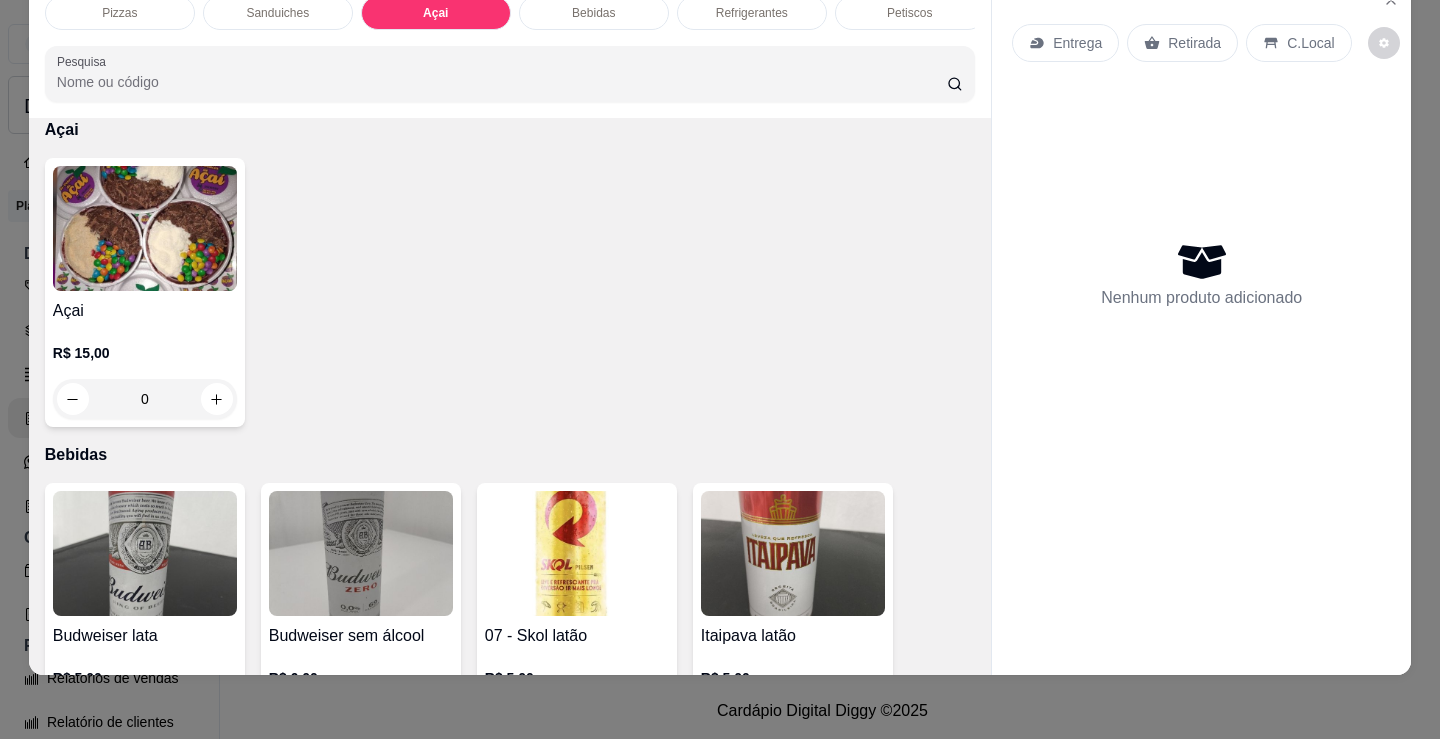 click on "Açai" at bounding box center (145, 311) 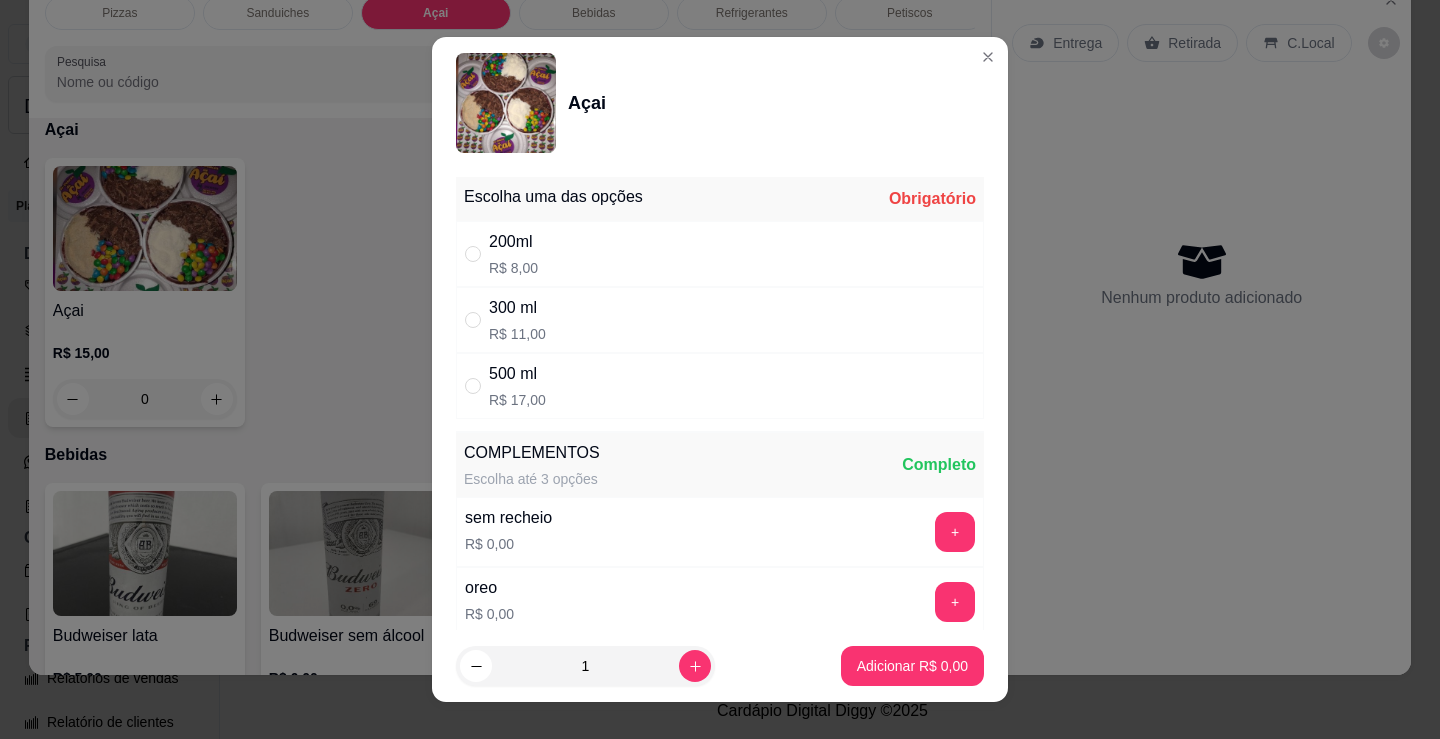 click on "200ml R$ 8,00" at bounding box center (720, 254) 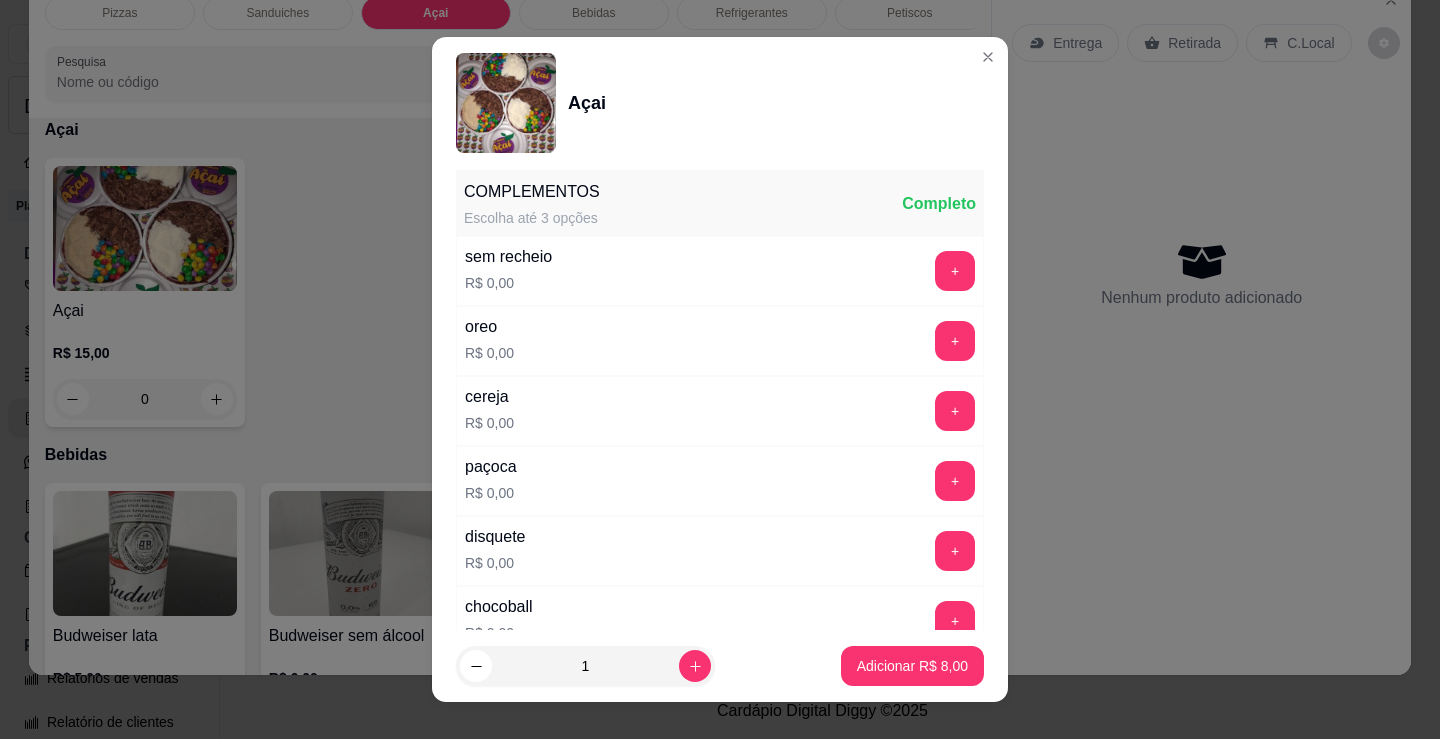 scroll, scrollTop: 300, scrollLeft: 0, axis: vertical 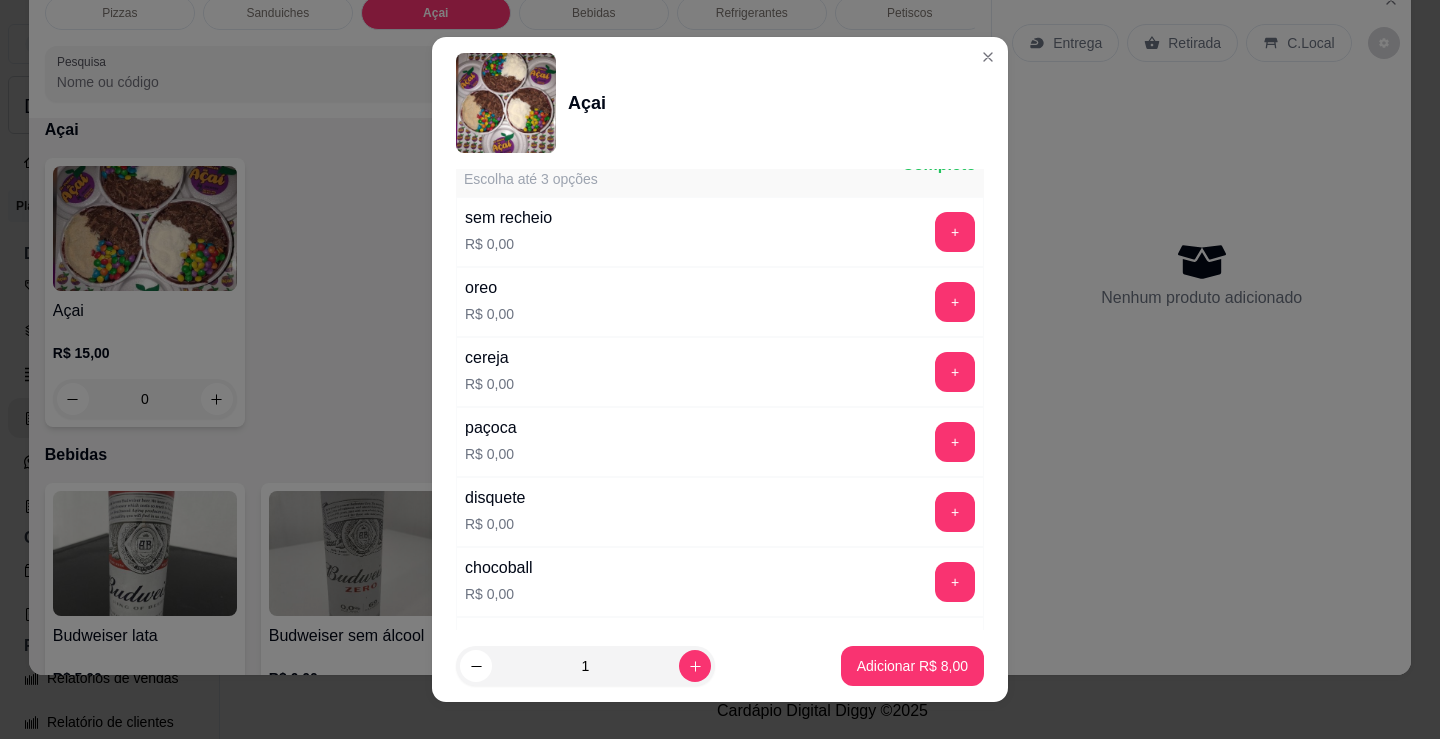 click on "+" at bounding box center (955, 372) 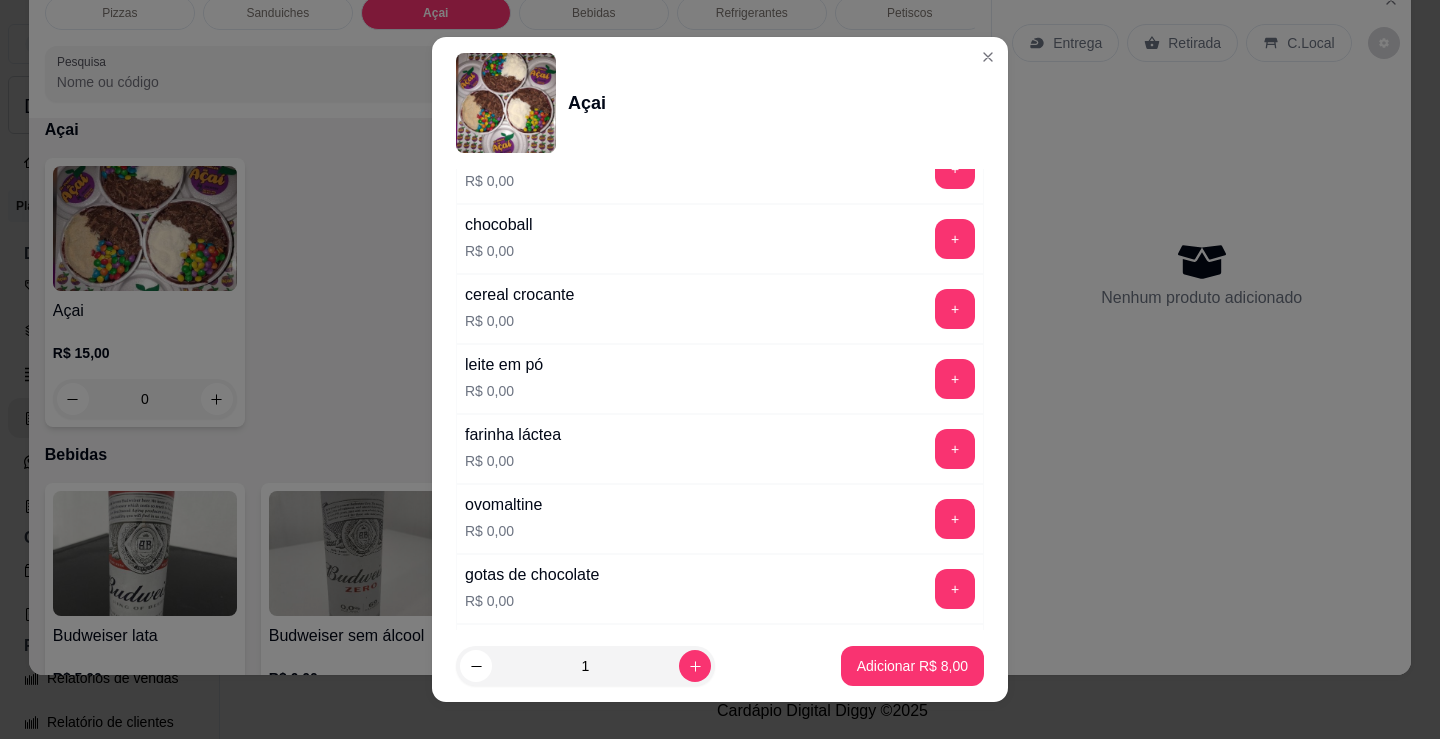 scroll, scrollTop: 700, scrollLeft: 0, axis: vertical 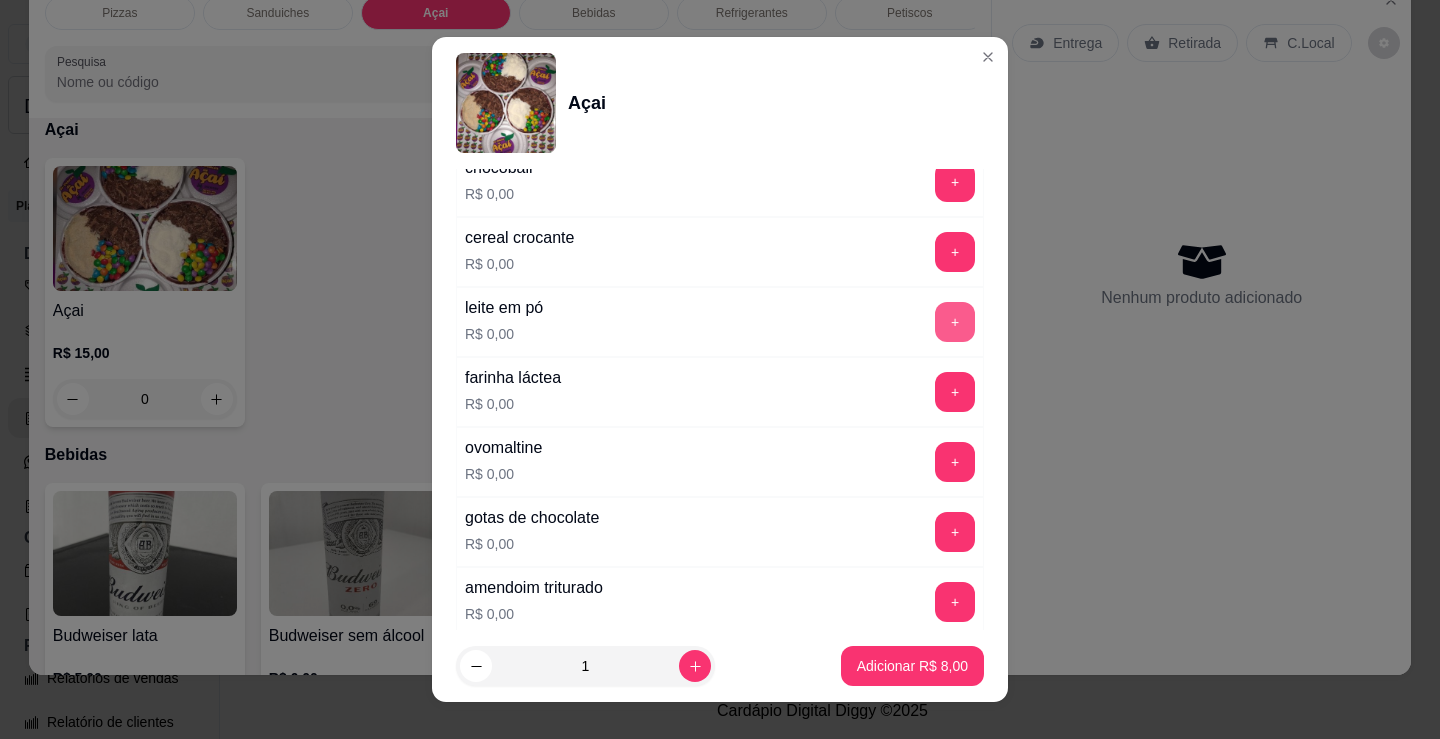 click on "+" at bounding box center [955, 322] 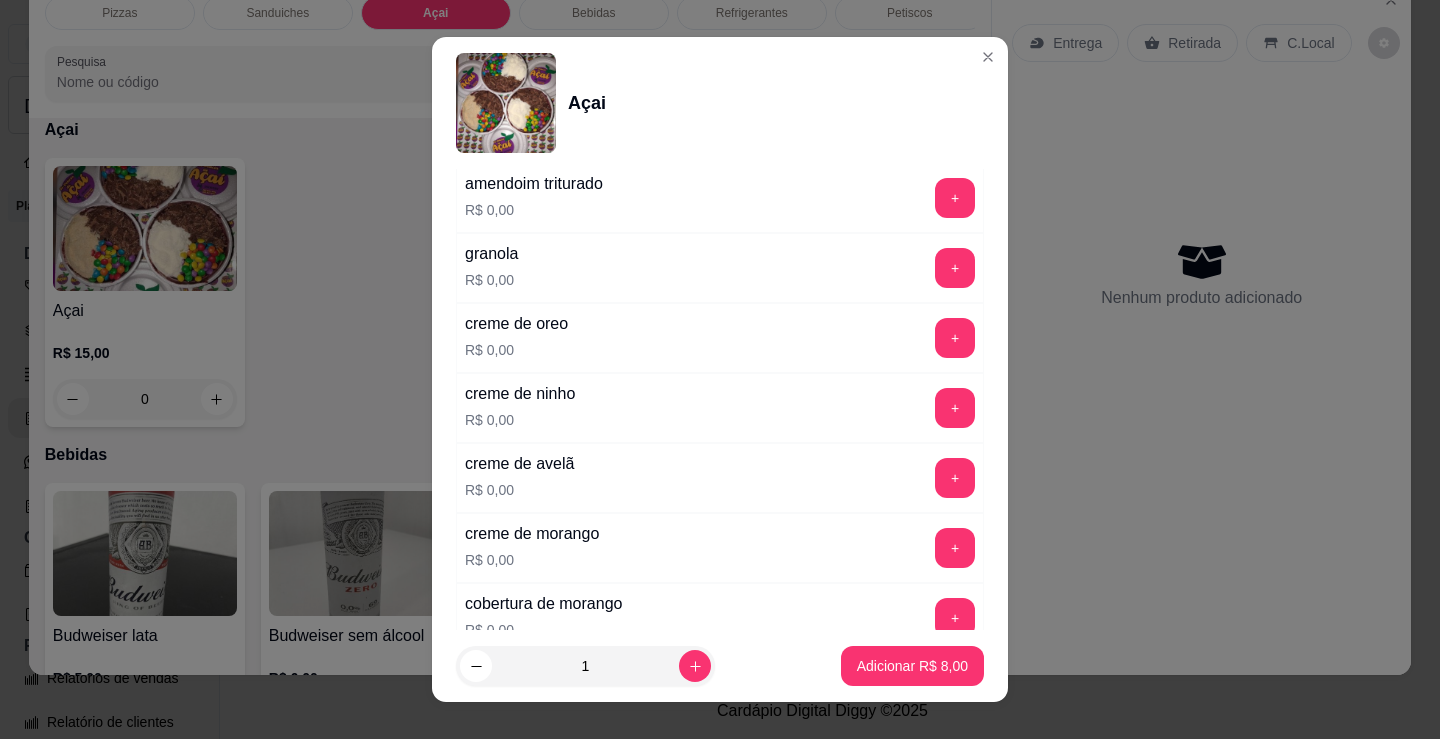 scroll, scrollTop: 1100, scrollLeft: 0, axis: vertical 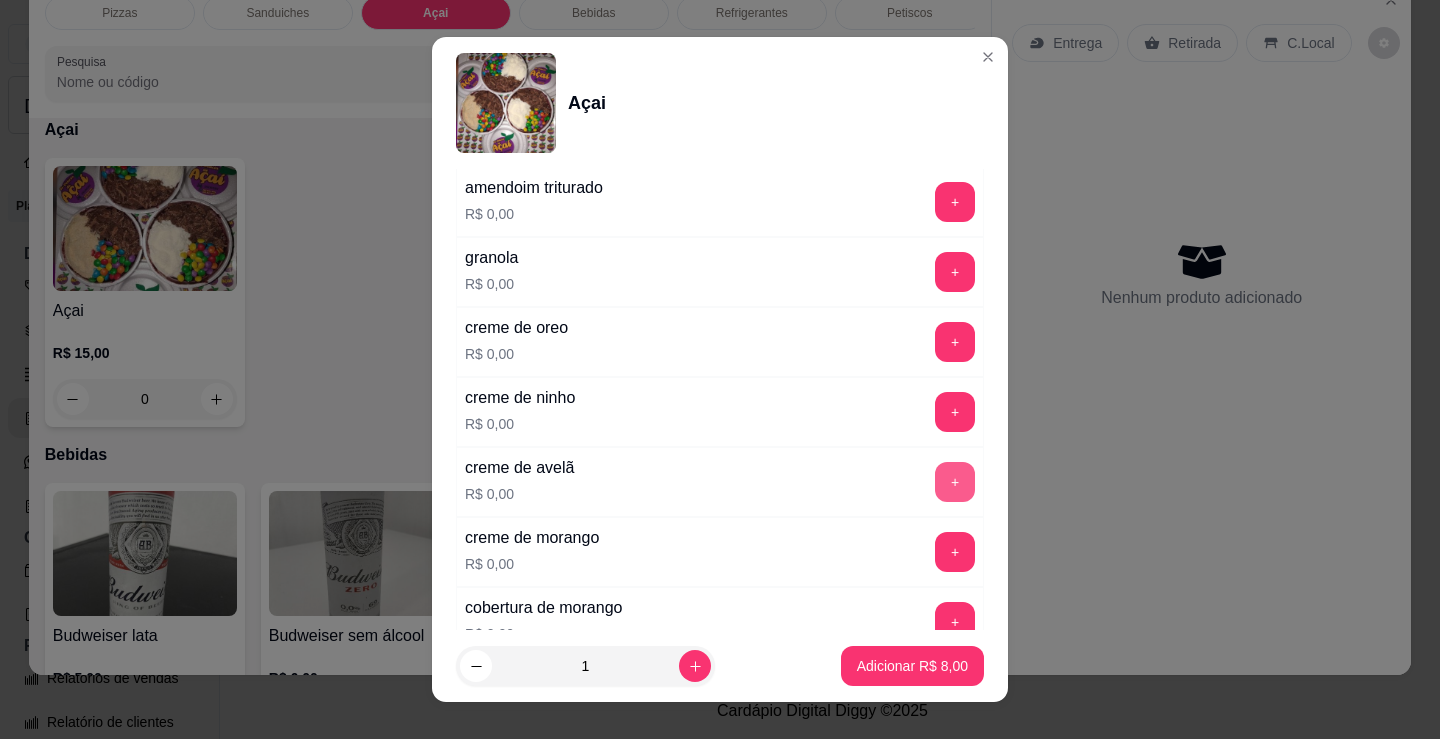 click on "+" at bounding box center [955, 482] 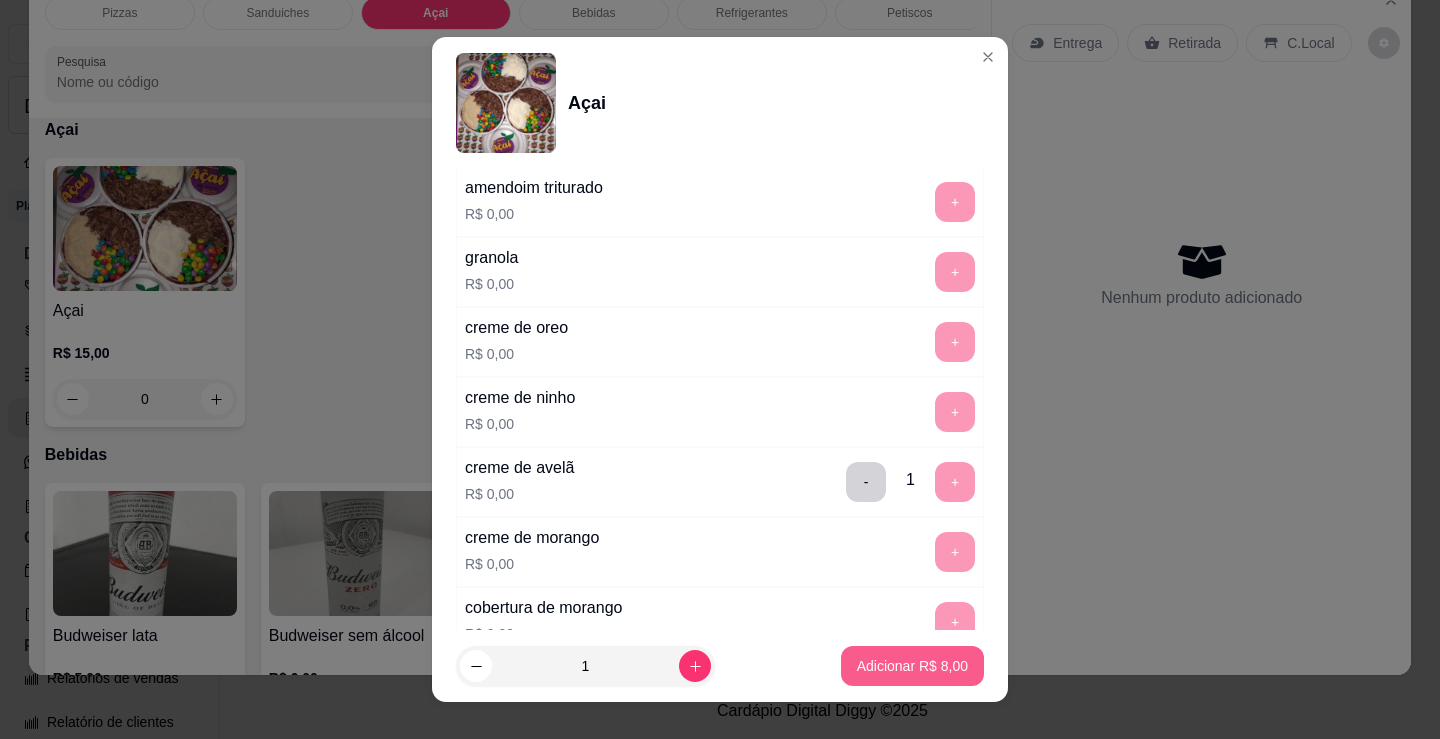 click on "Adicionar   R$ 8,00" at bounding box center (912, 666) 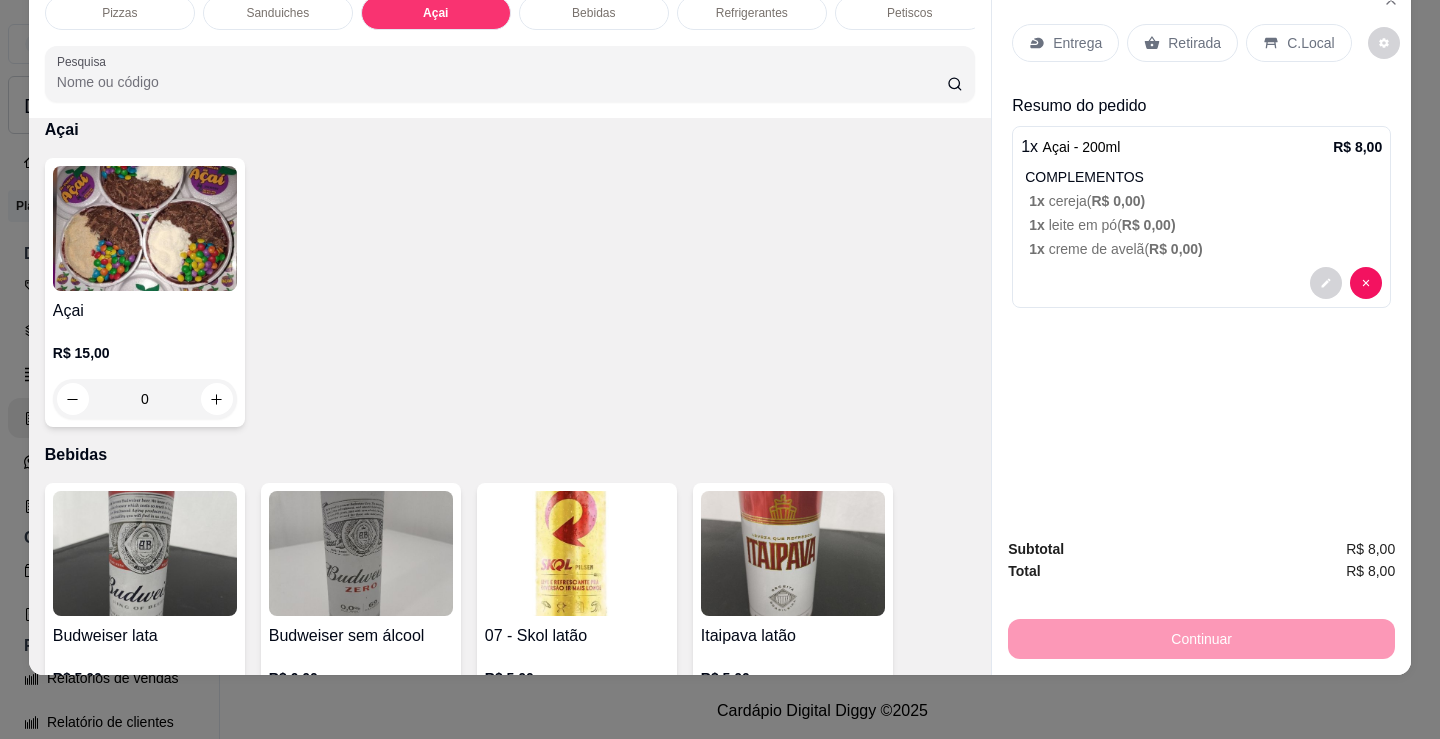 click on "C.Local" at bounding box center [1310, 43] 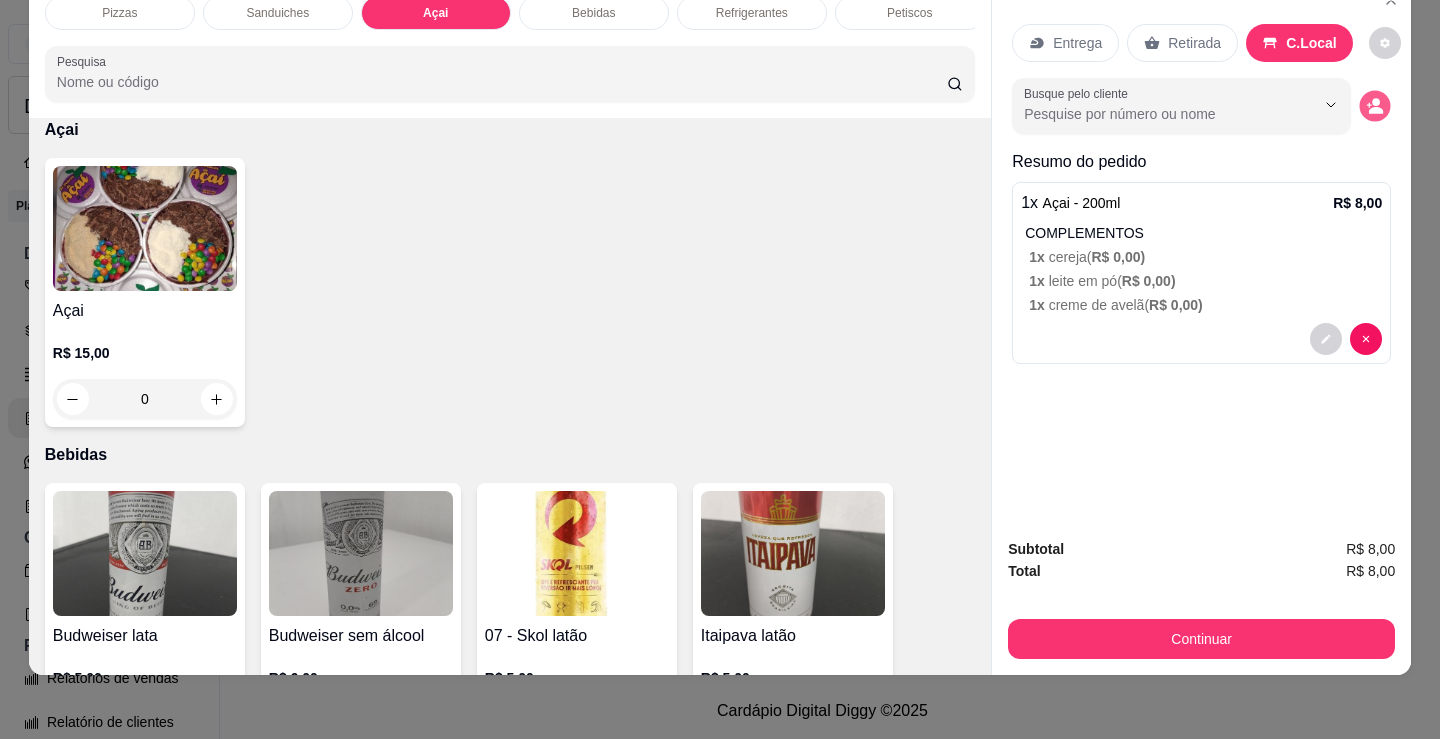 click at bounding box center [1375, 106] 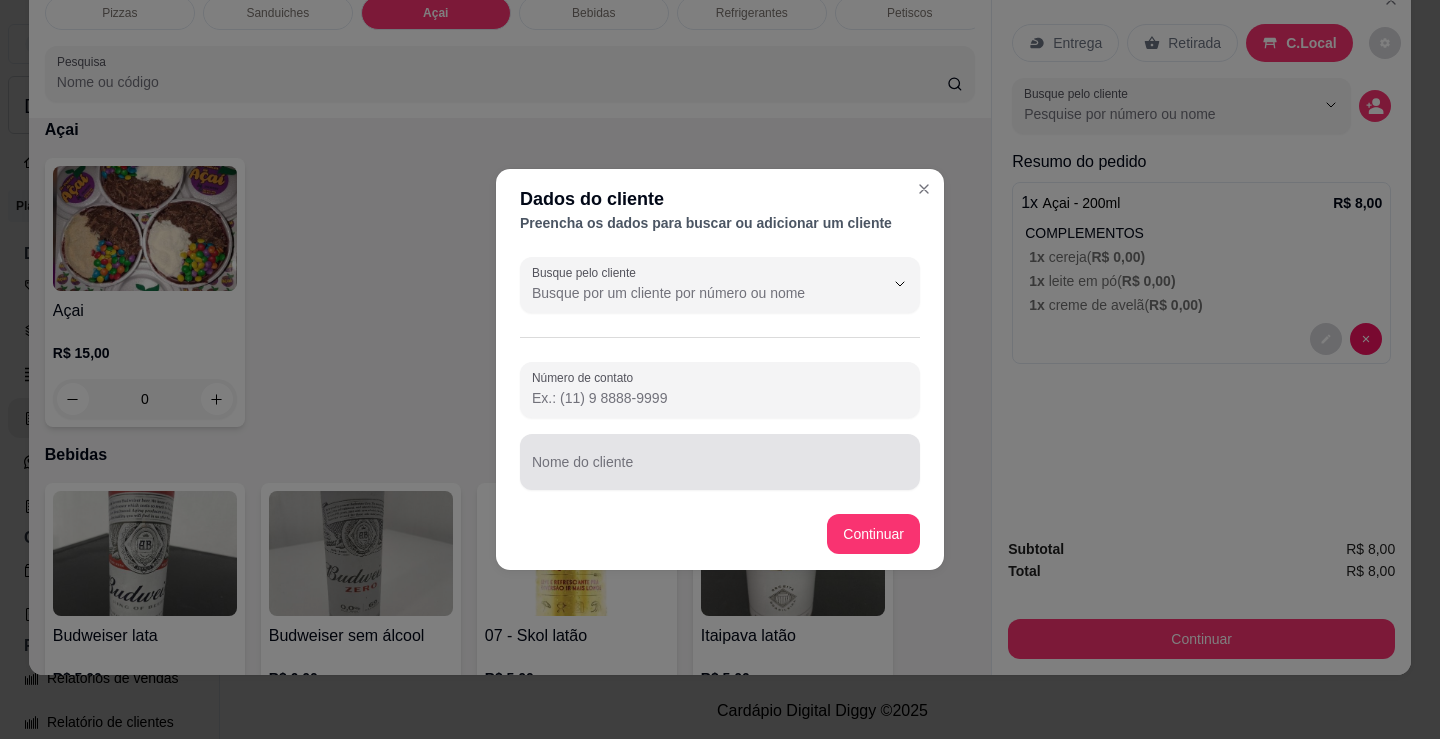 click at bounding box center [720, 462] 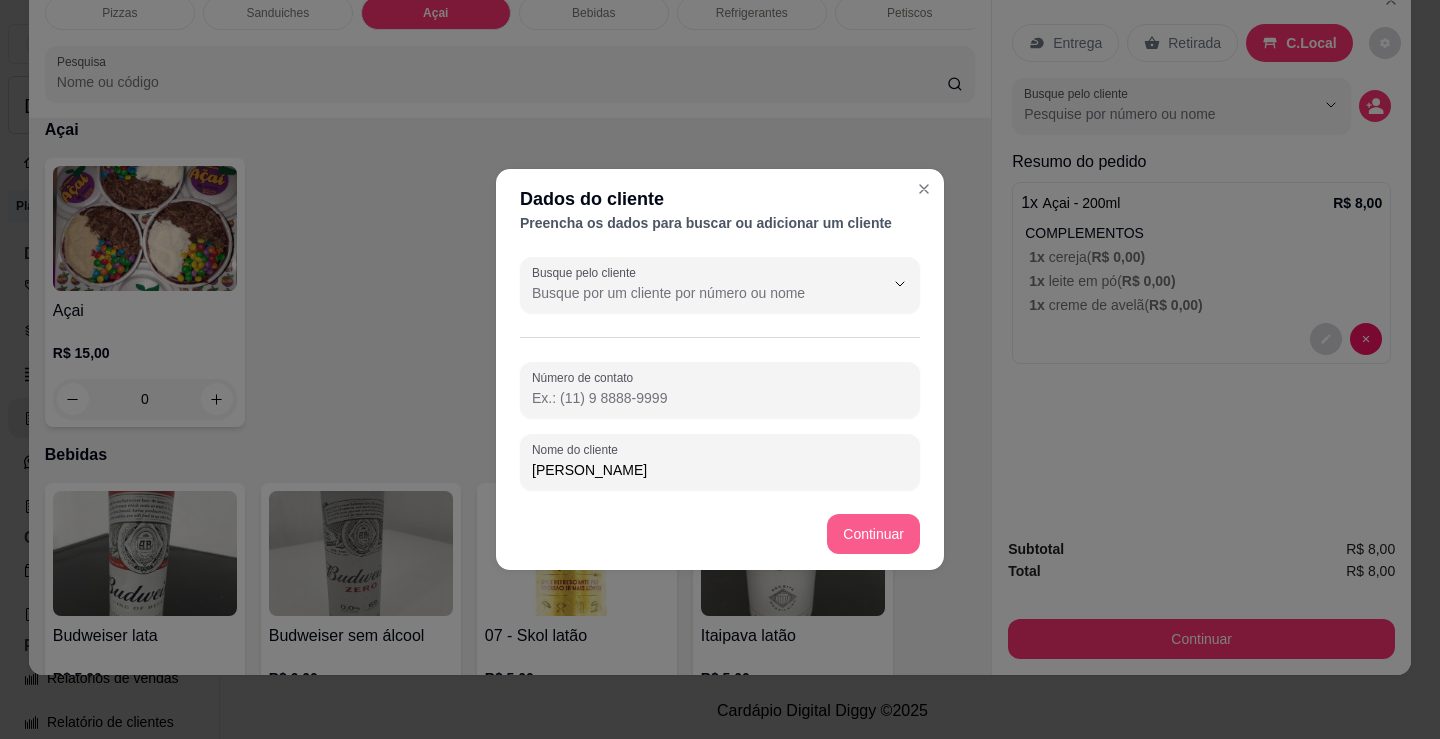 type on "[PERSON_NAME]" 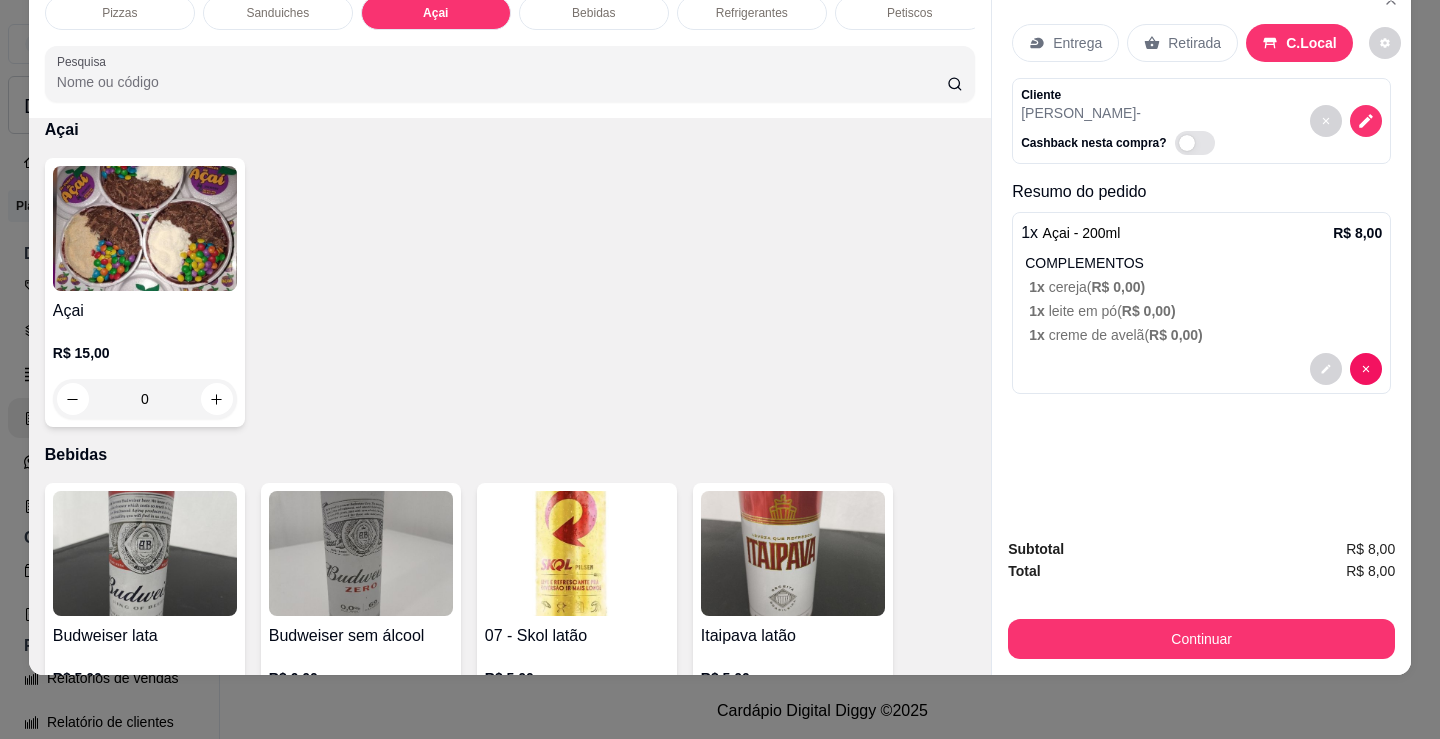 click on "Subtotal R$ 8,00 Total R$ 8,00 Continuar" at bounding box center (1201, 598) 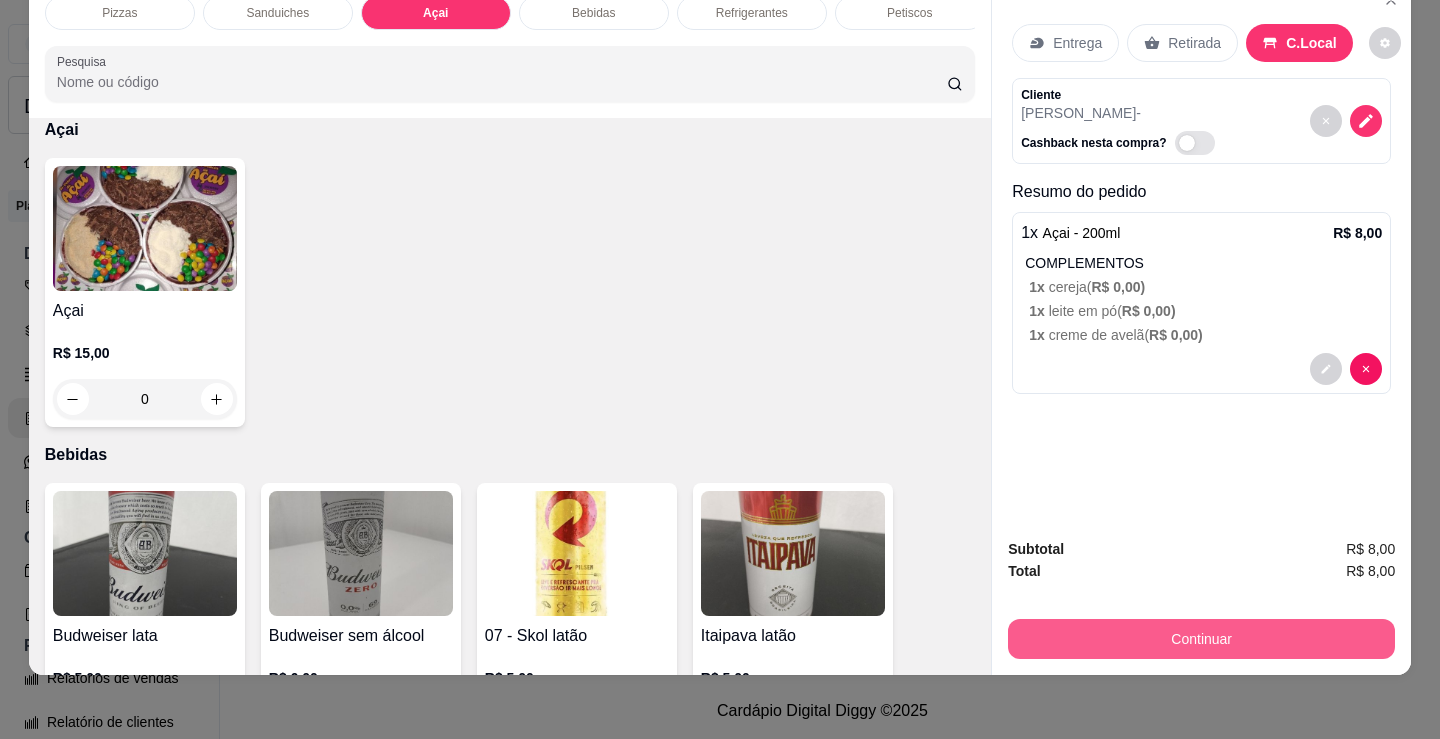 click on "Continuar" at bounding box center (1201, 639) 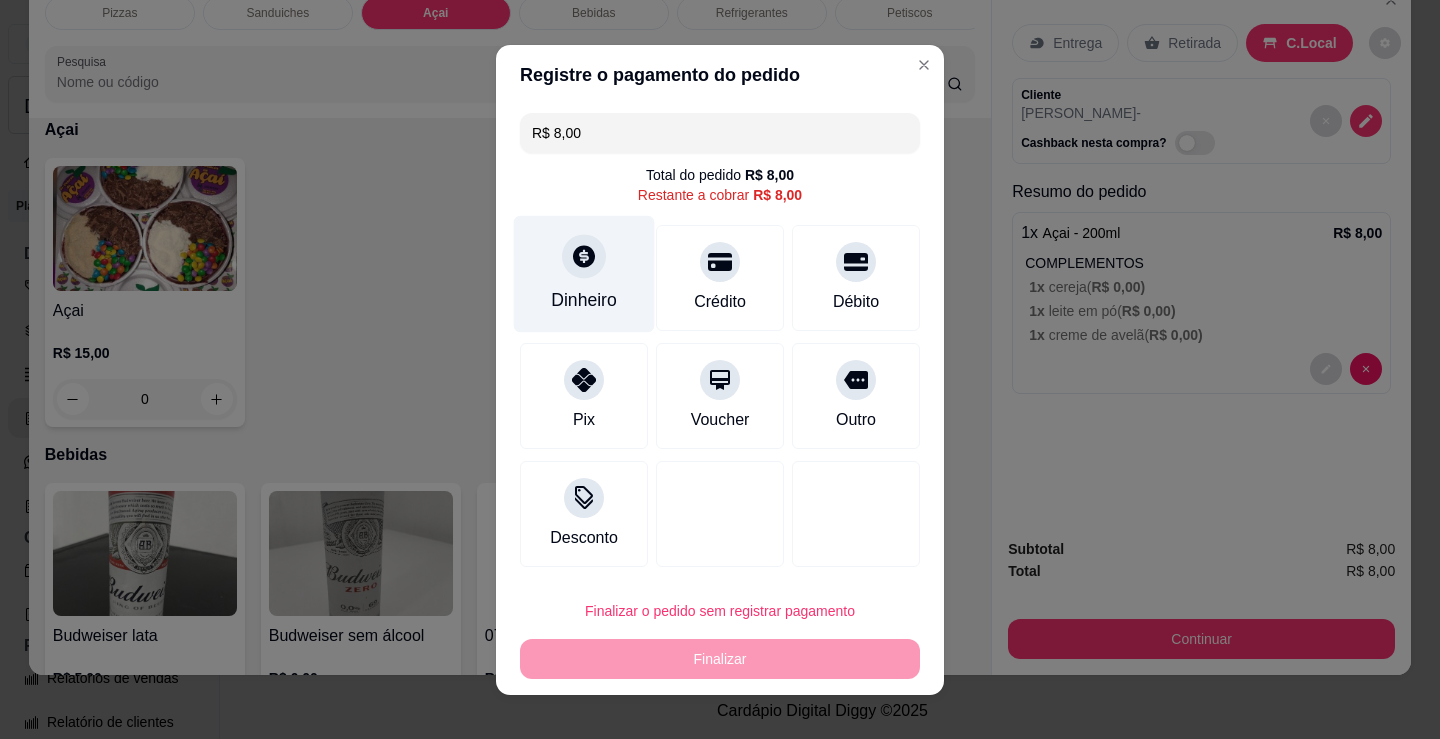 click on "Dinheiro" at bounding box center (584, 273) 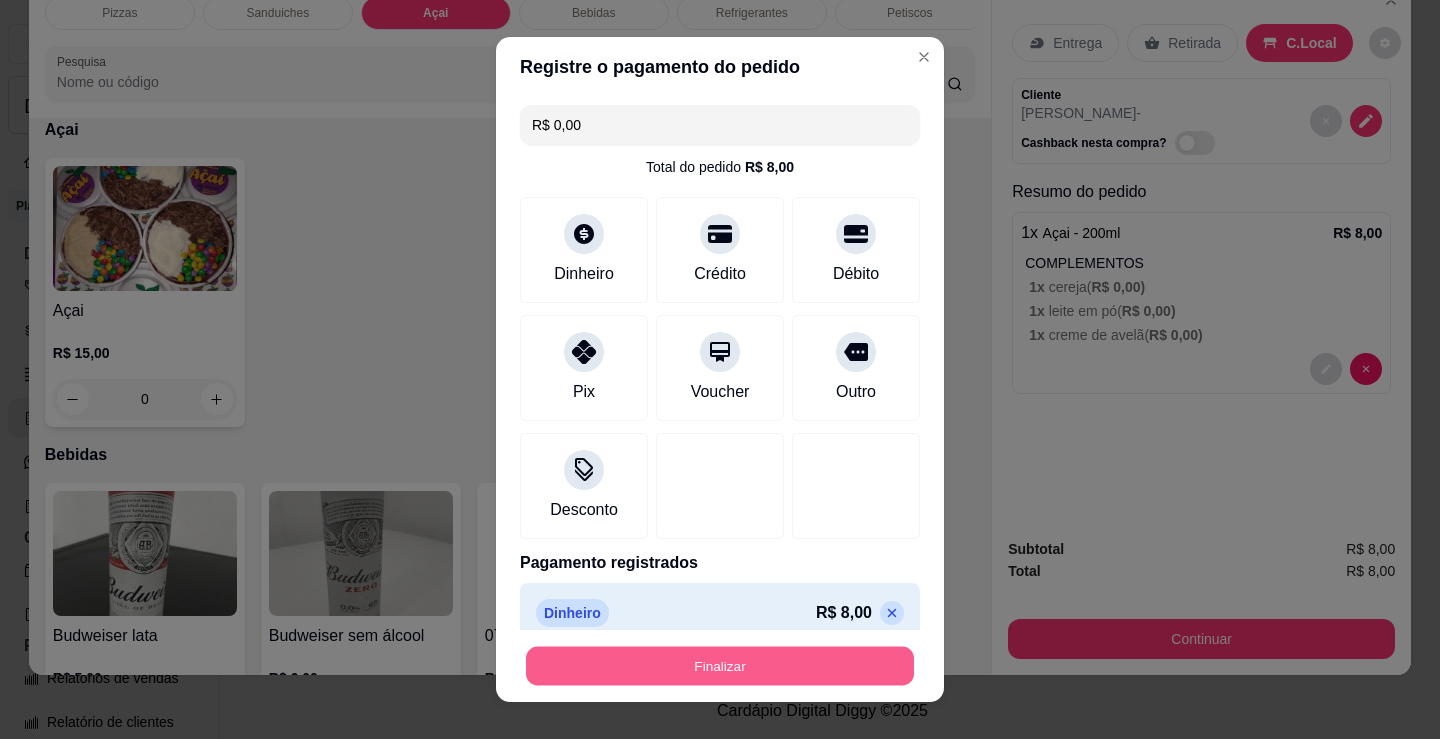 click on "Finalizar" at bounding box center [720, 666] 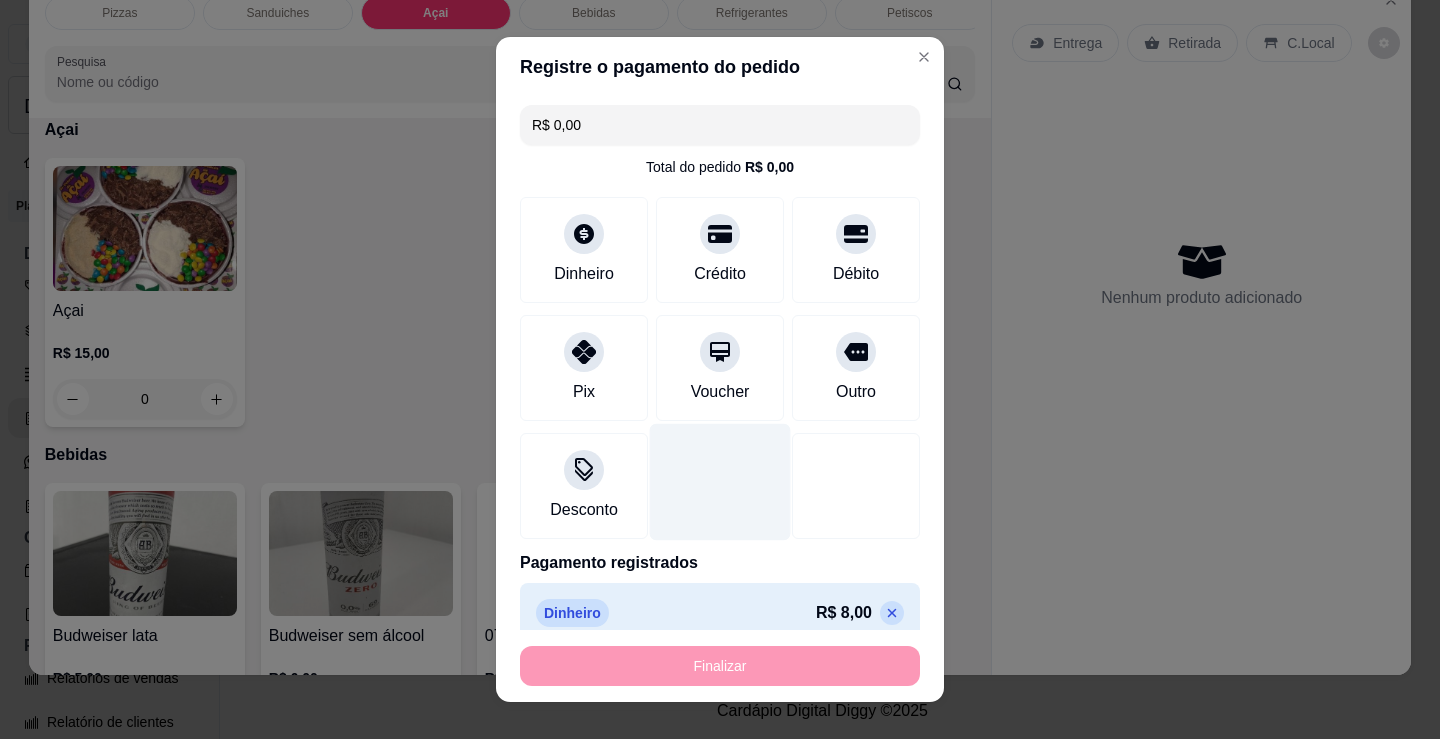 type on "-R$ 8,00" 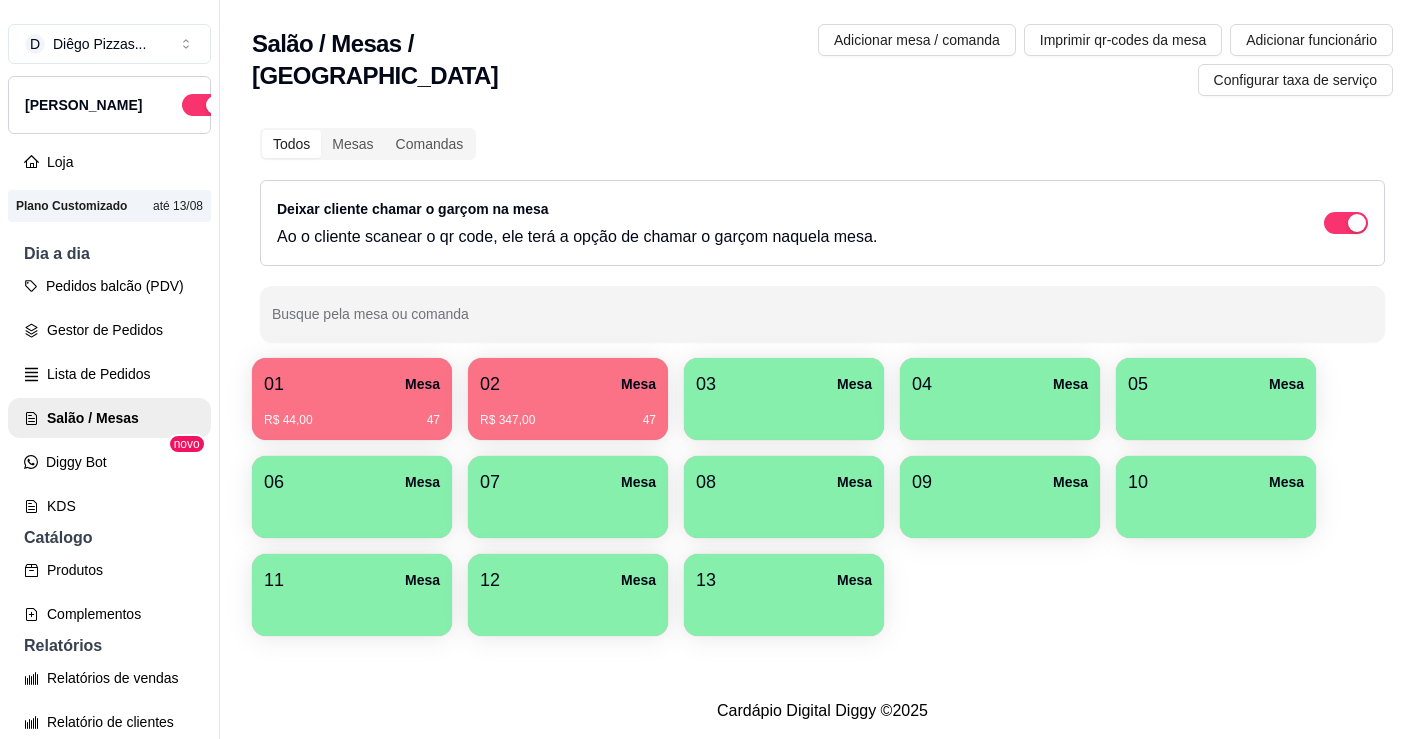 click on "01 Mesa R$ 44,00 47 02 Mesa R$ 347,00 47 03 Mesa 04 Mesa 05 [GEOGRAPHIC_DATA] 06 Mesa 07 [GEOGRAPHIC_DATA] 08 [GEOGRAPHIC_DATA] 09 Mesa 10 [GEOGRAPHIC_DATA]" at bounding box center (822, 497) 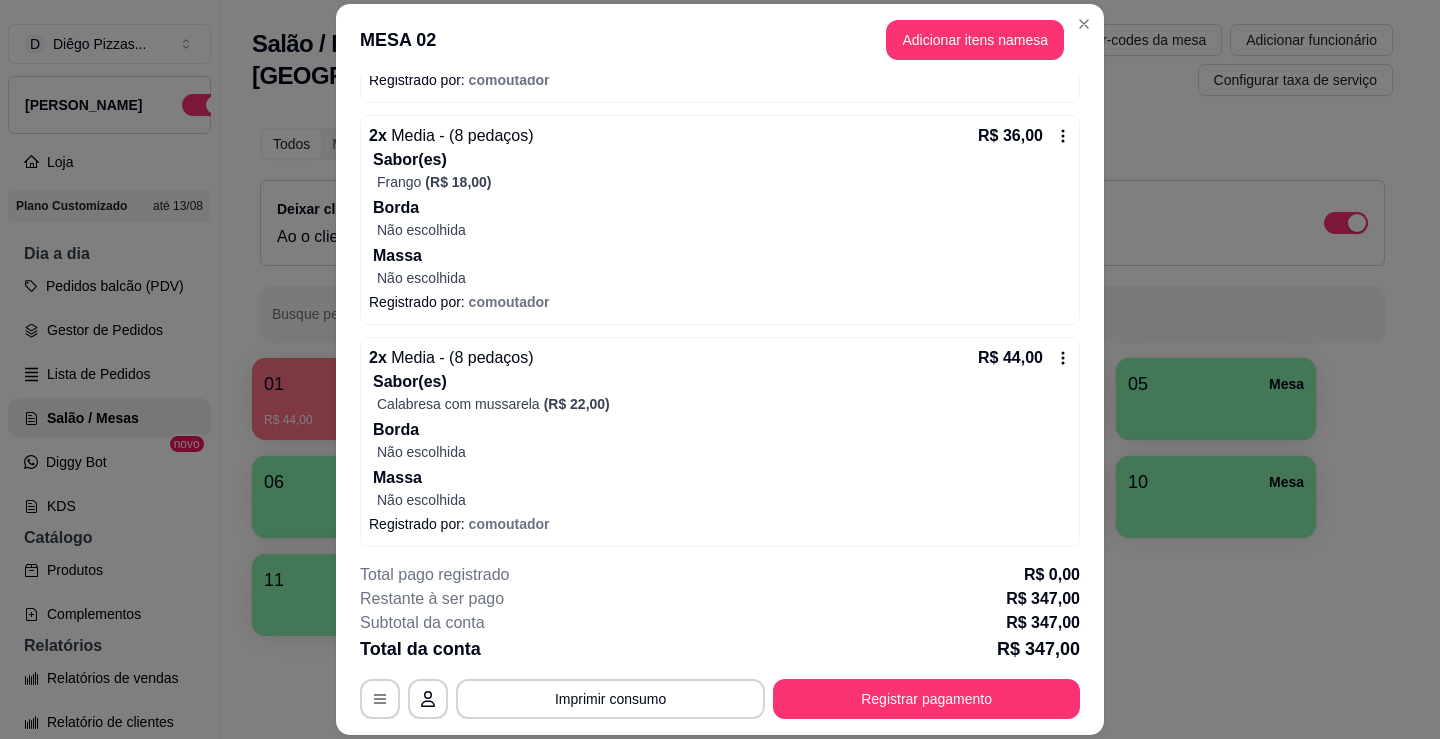 scroll, scrollTop: 1093, scrollLeft: 0, axis: vertical 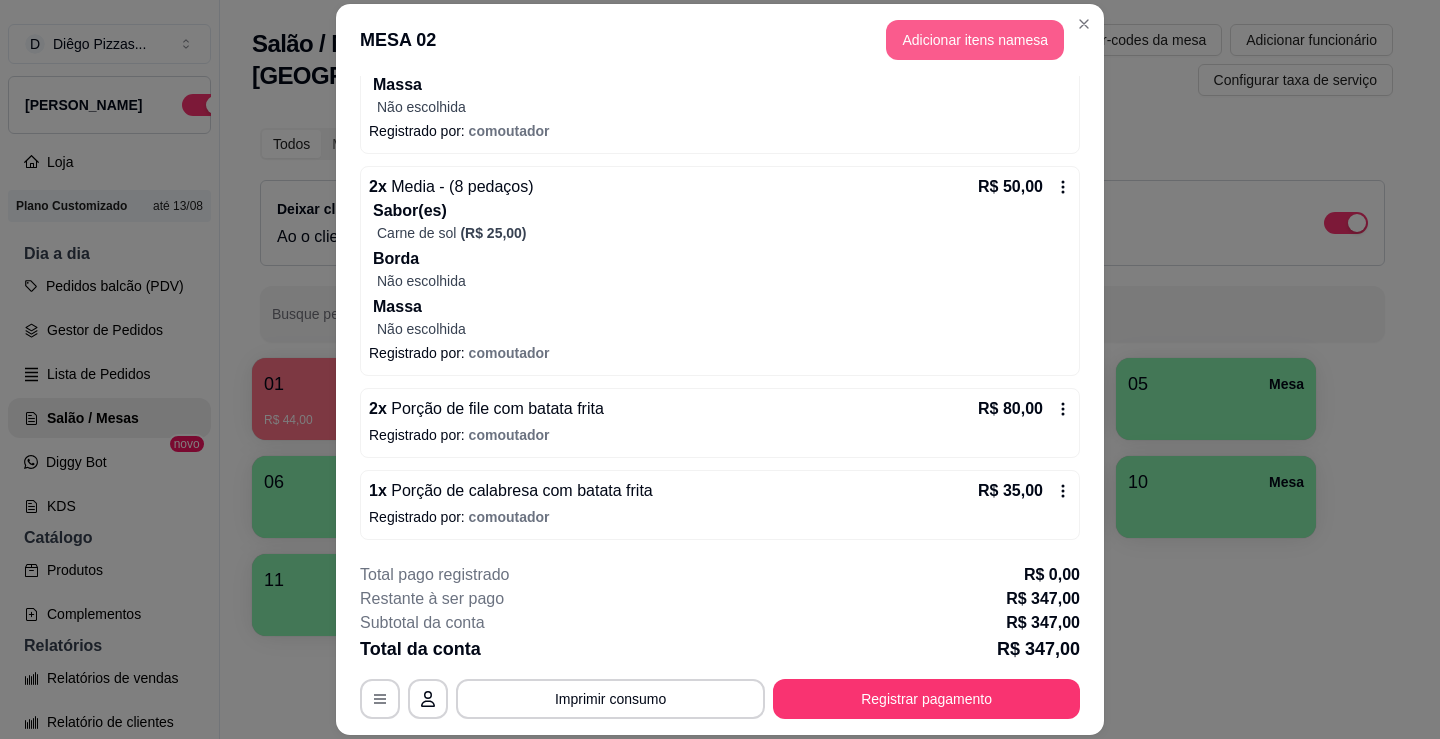 click on "Adicionar itens na  mesa" at bounding box center [975, 40] 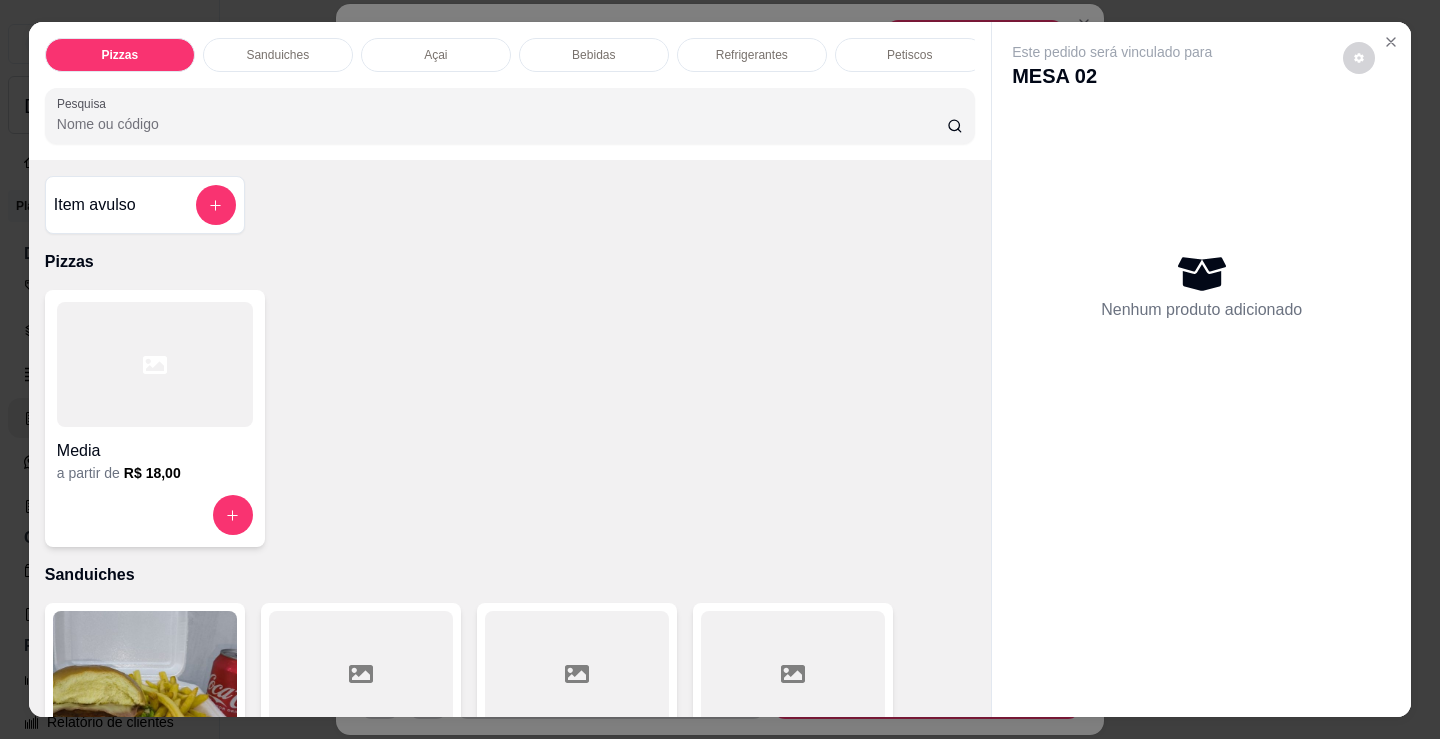 click on "Bebidas" at bounding box center [593, 55] 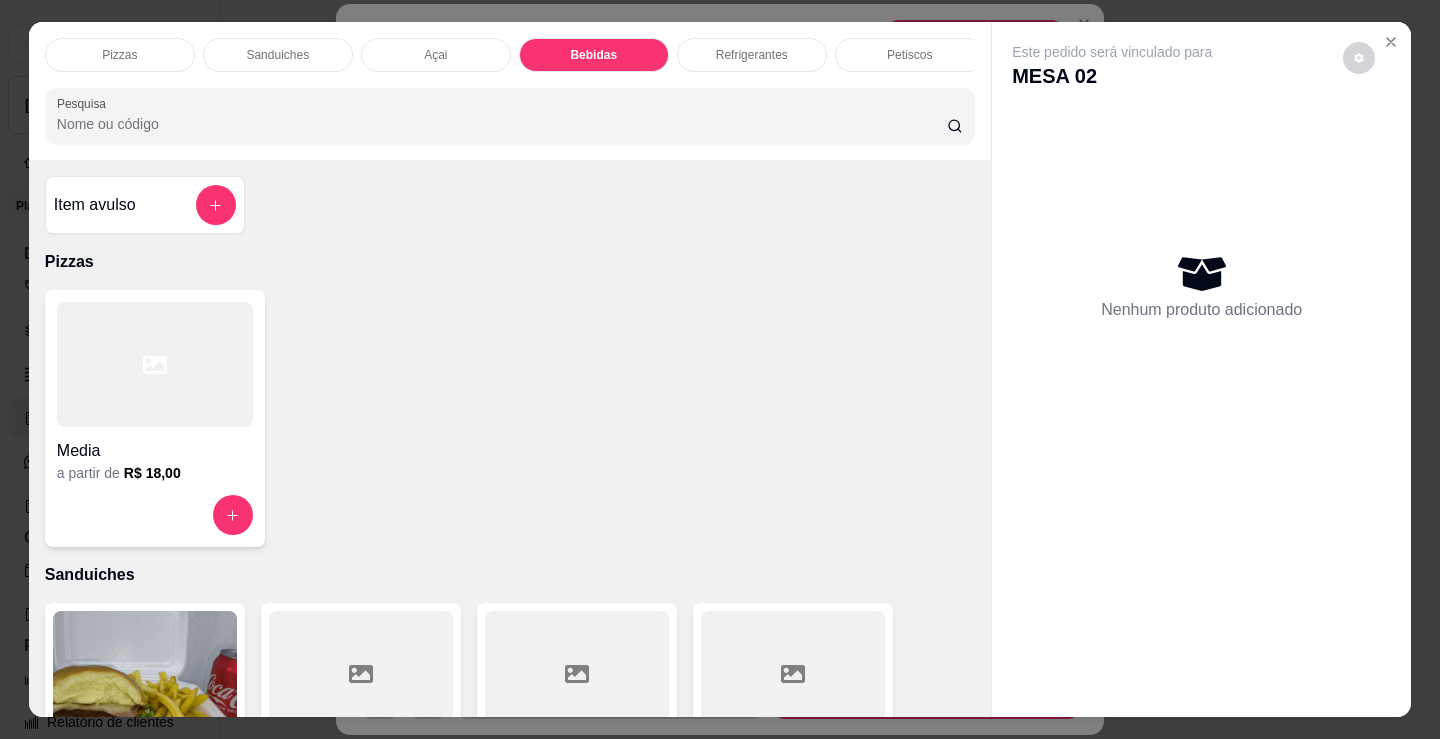 scroll, scrollTop: 2478, scrollLeft: 0, axis: vertical 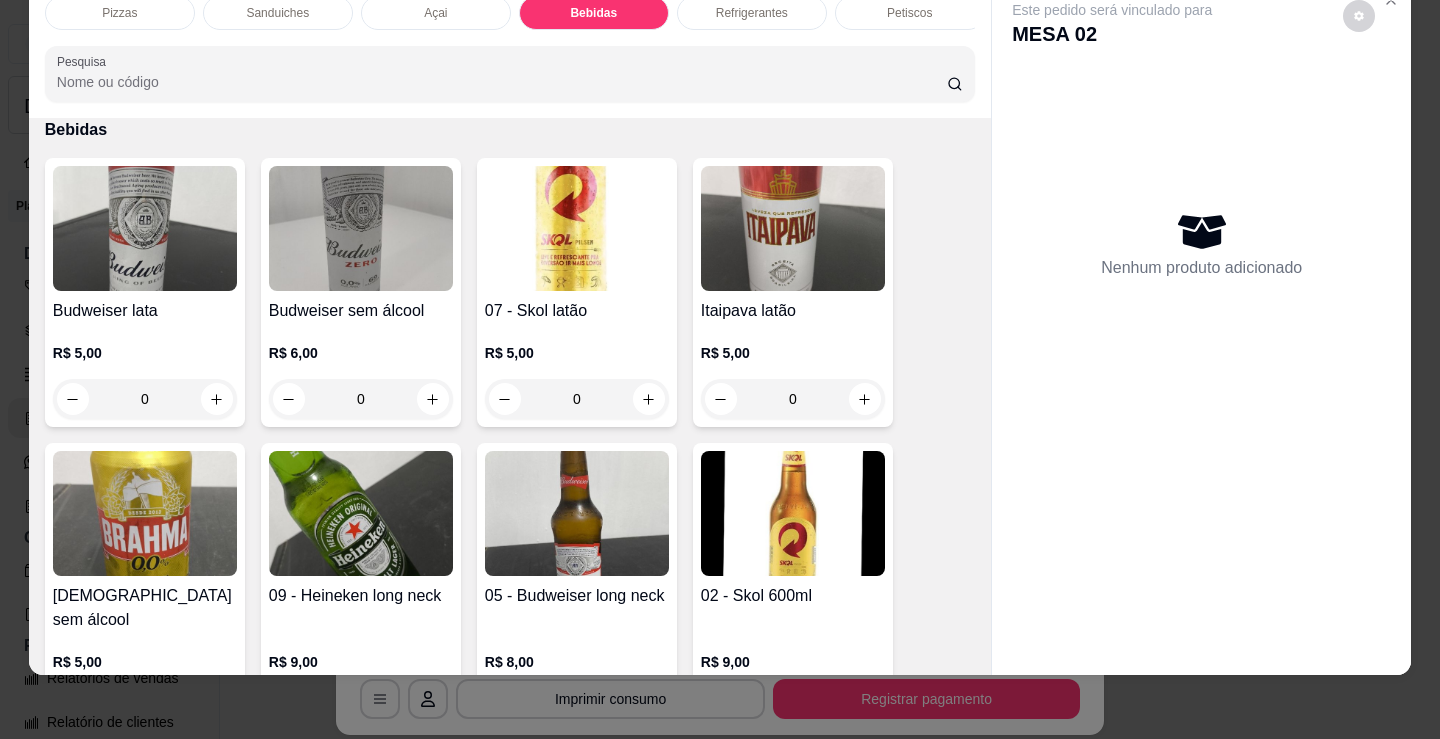 click on "Refrigerantes" at bounding box center (752, 13) 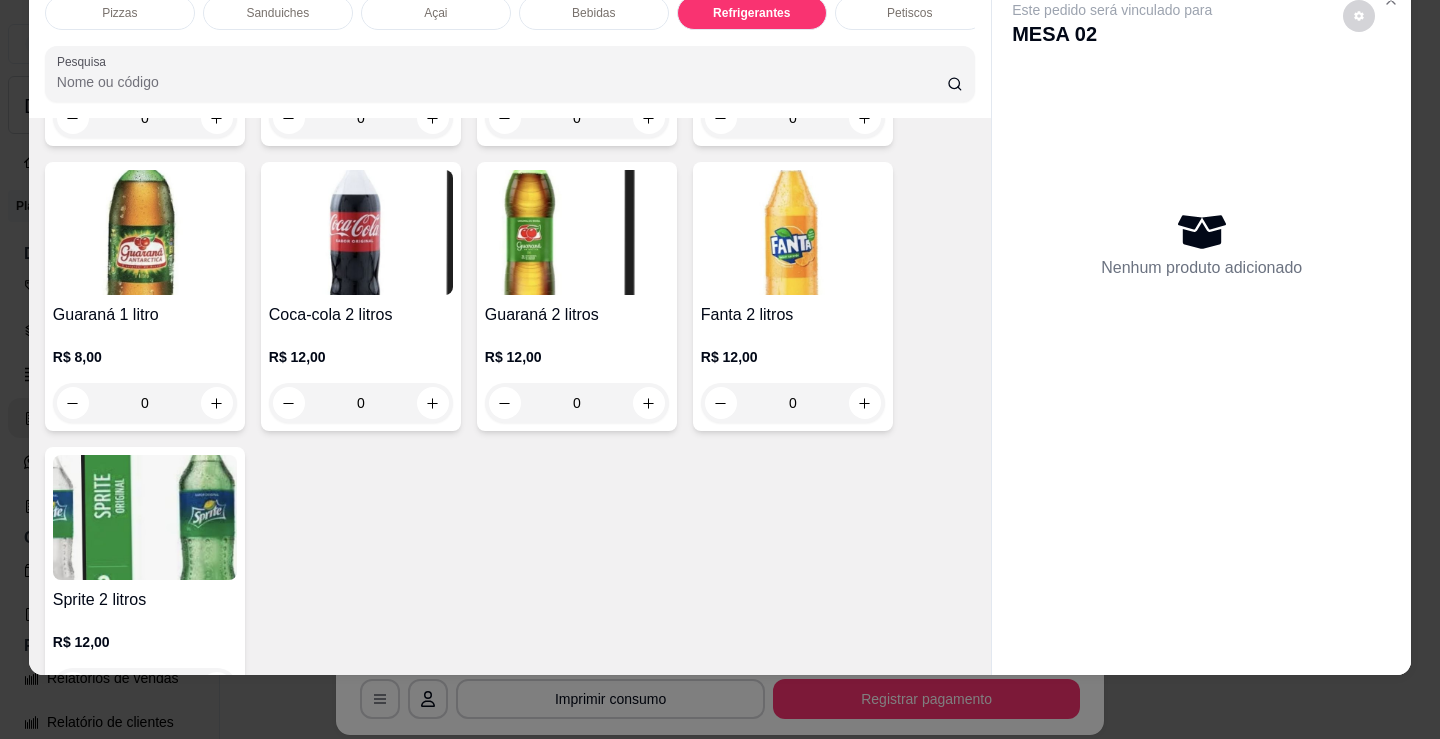scroll, scrollTop: 5770, scrollLeft: 0, axis: vertical 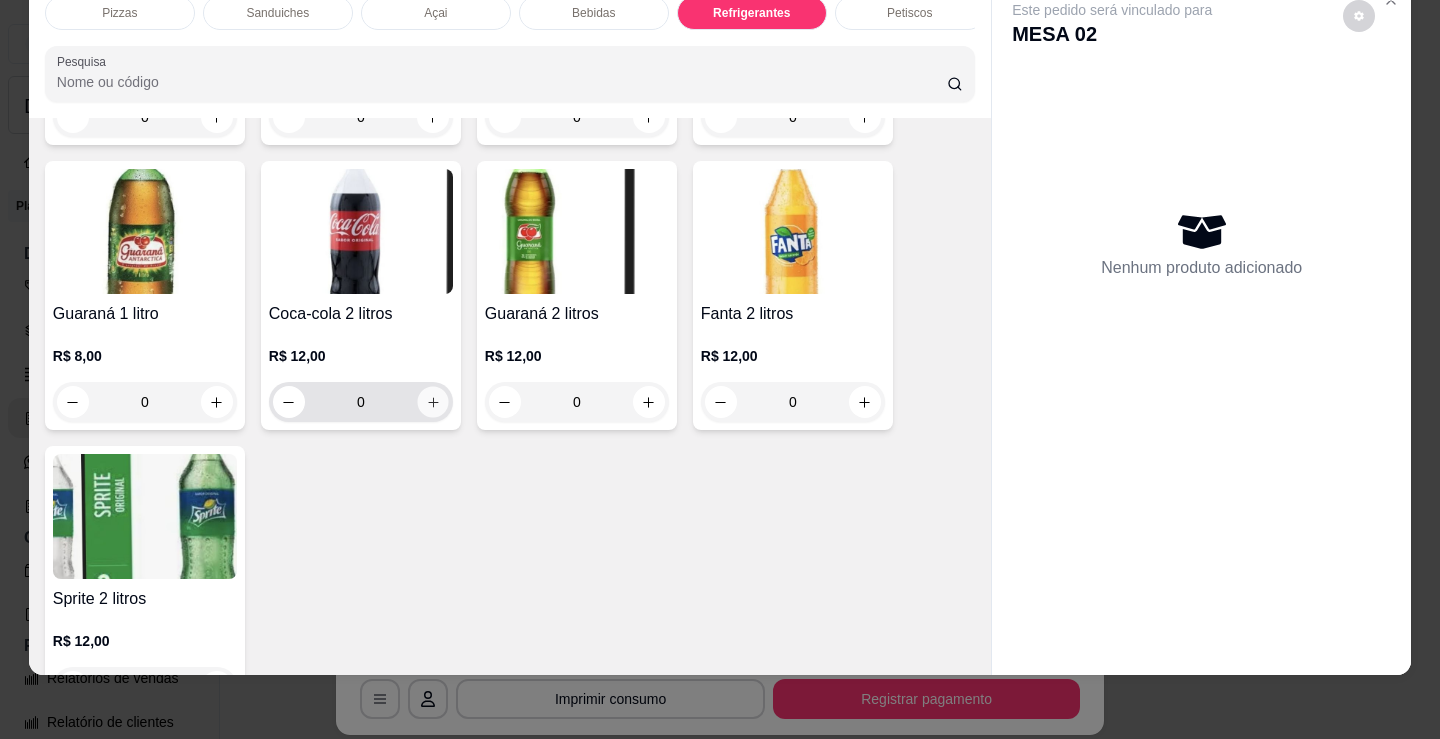 click at bounding box center (432, 402) 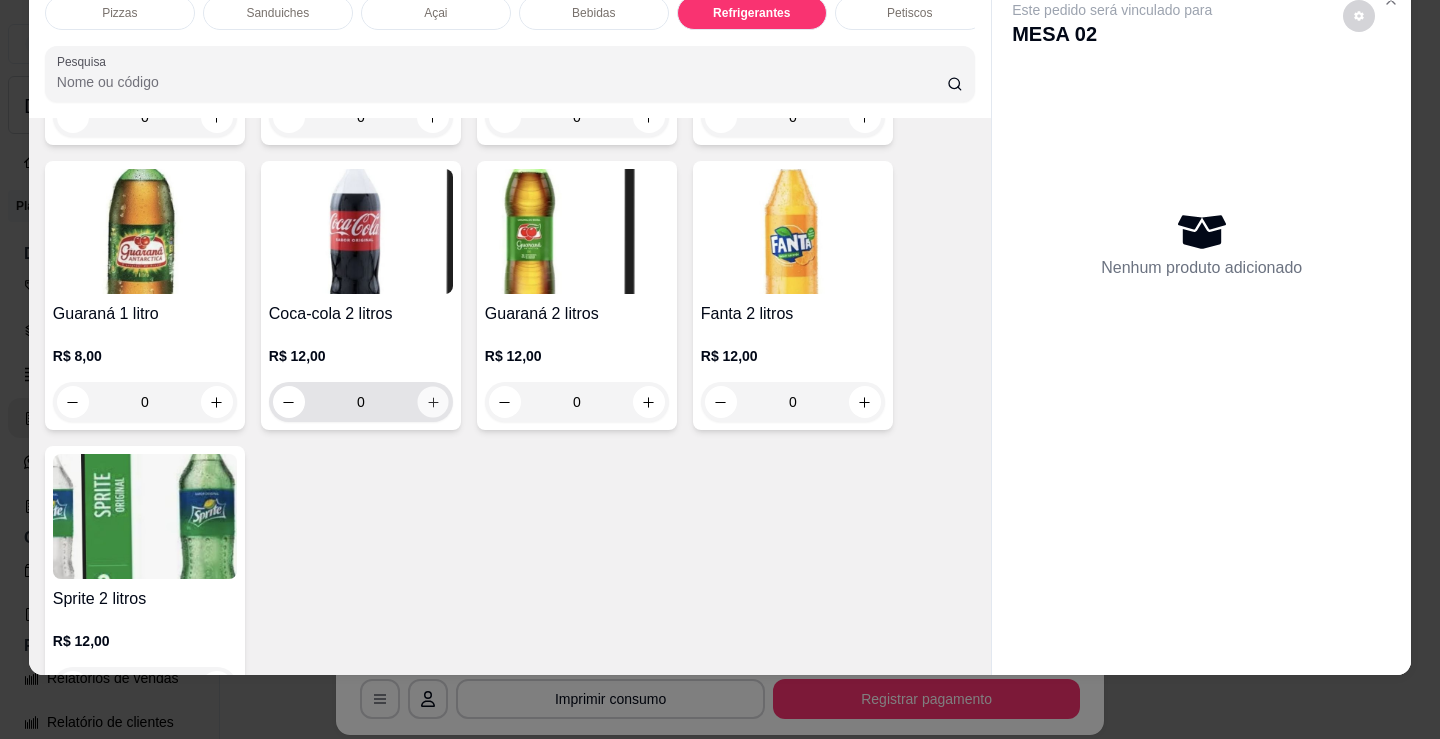 type on "1" 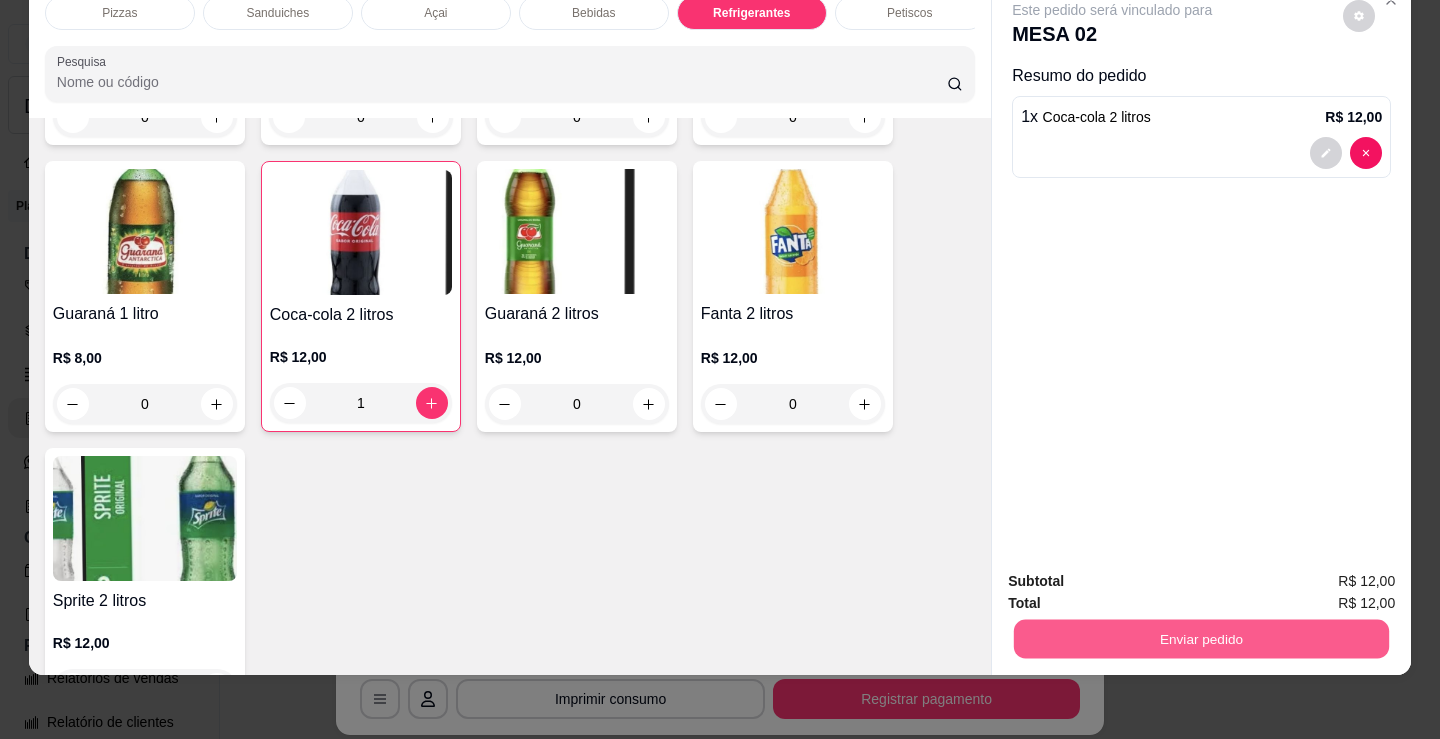 click on "Enviar pedido" at bounding box center [1201, 638] 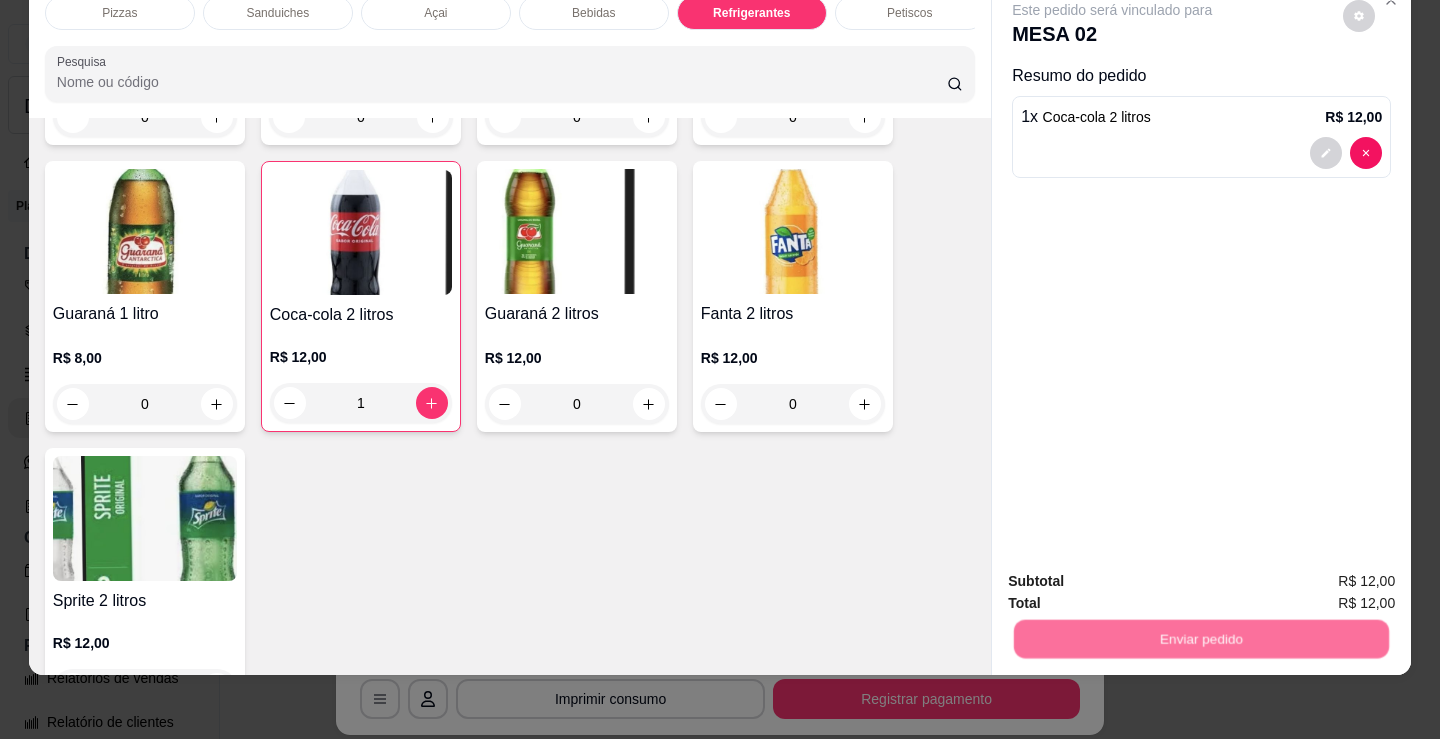click on "Não registrar e enviar pedido" at bounding box center [1135, 575] 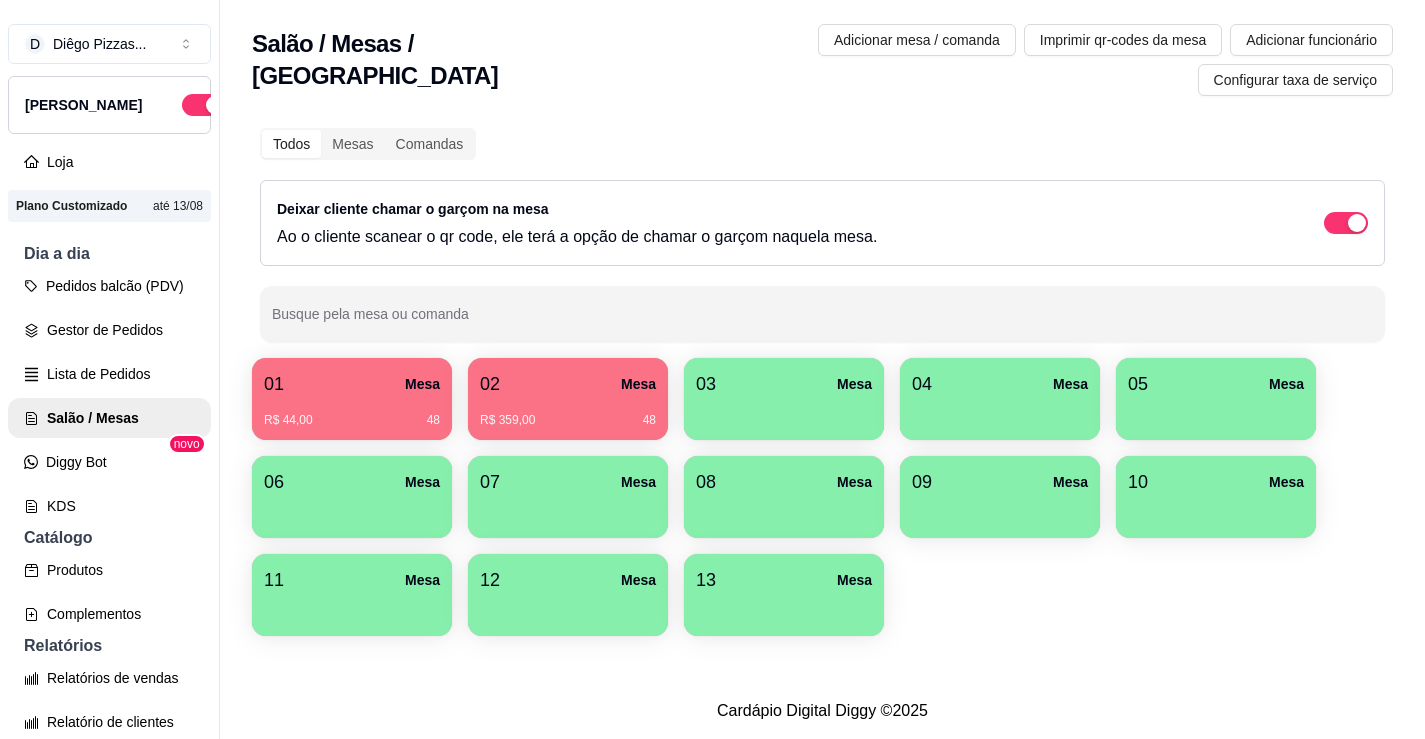 click on "R$ 44,00 48" at bounding box center [352, 420] 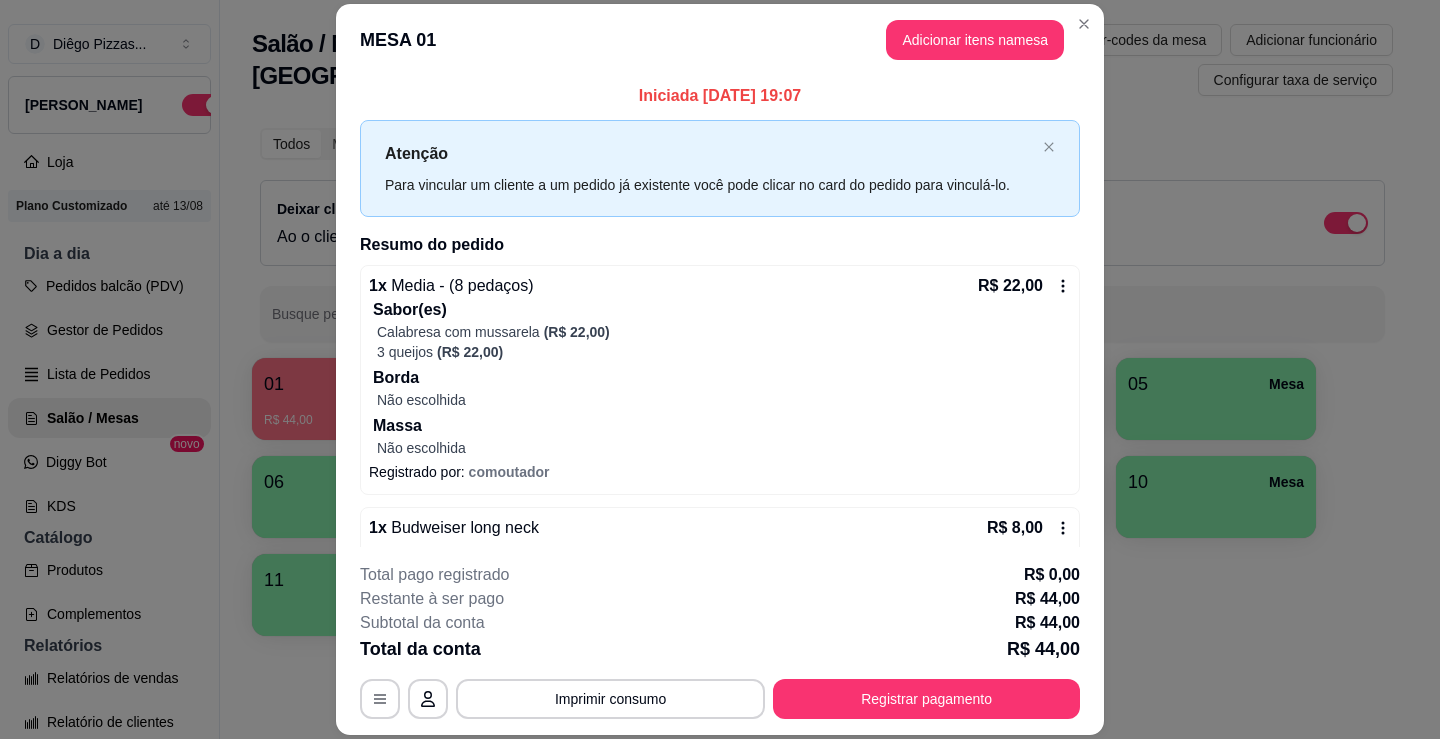 scroll, scrollTop: 201, scrollLeft: 0, axis: vertical 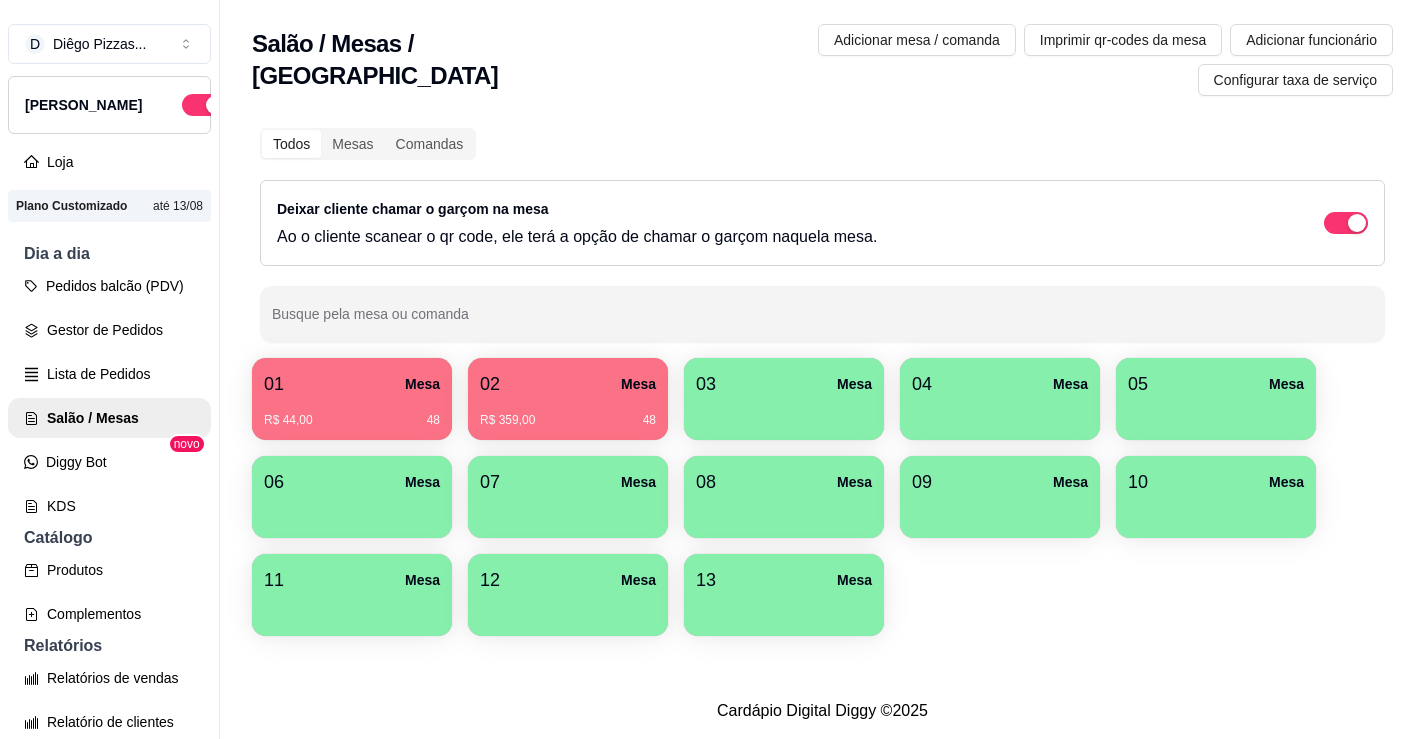 click on "02 Mesa" at bounding box center (568, 384) 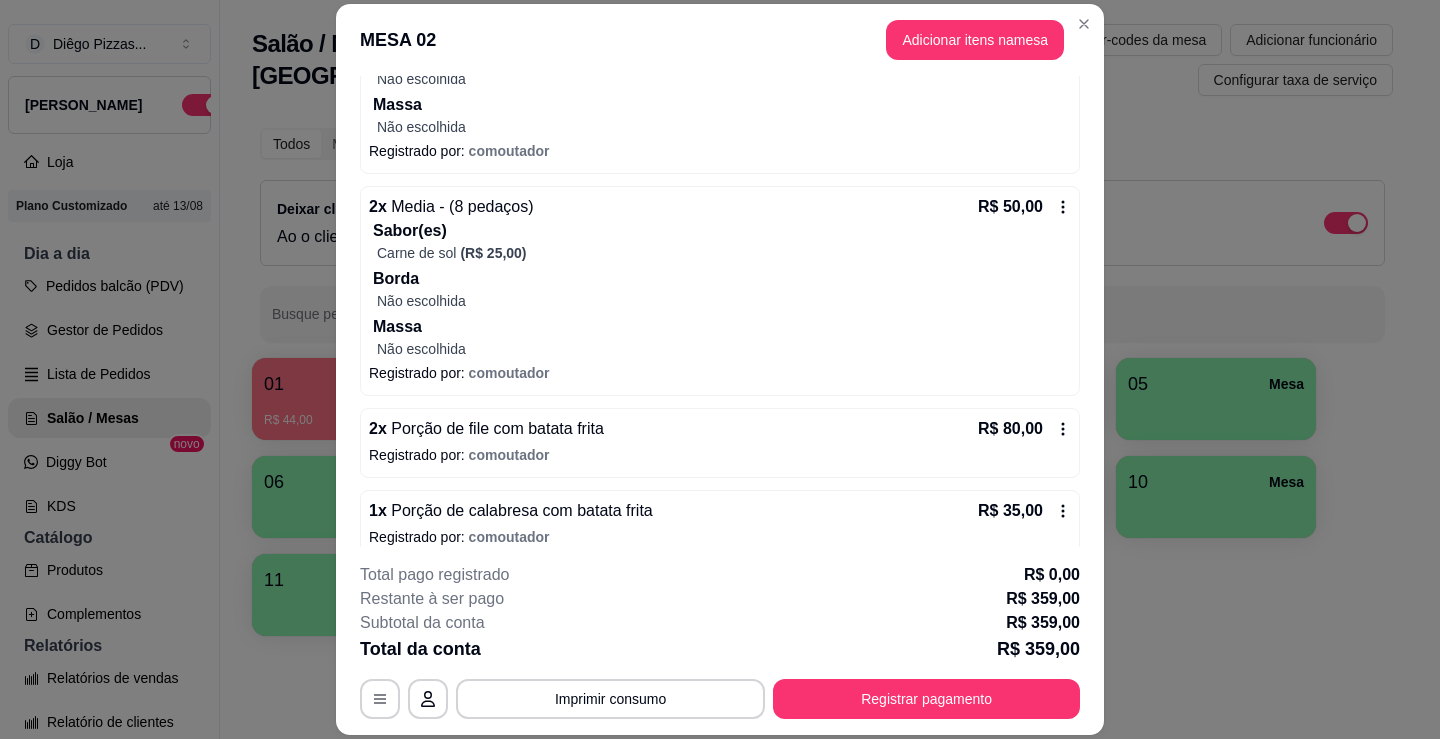 scroll, scrollTop: 1175, scrollLeft: 0, axis: vertical 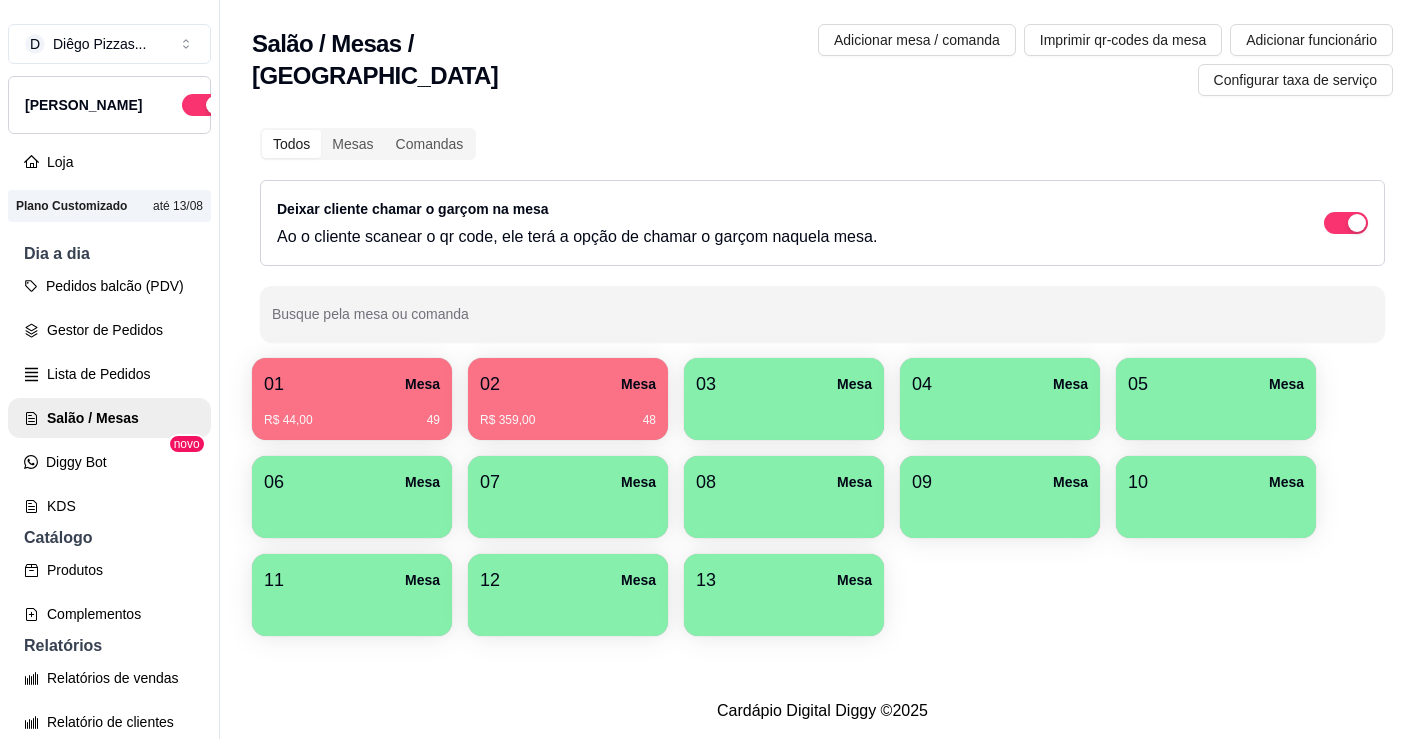 click on "R$ 359,00 48" at bounding box center (568, 420) 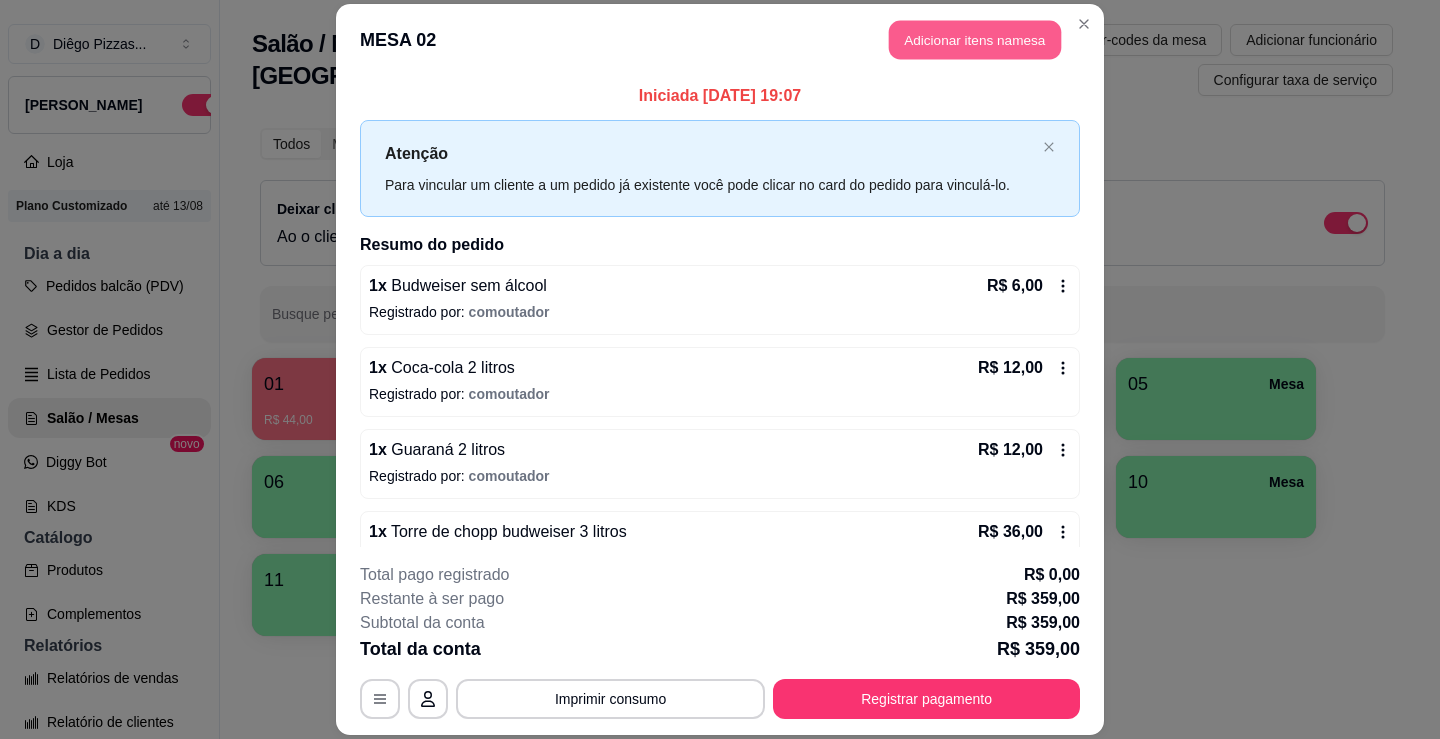 click on "Adicionar itens na  mesa" at bounding box center [975, 39] 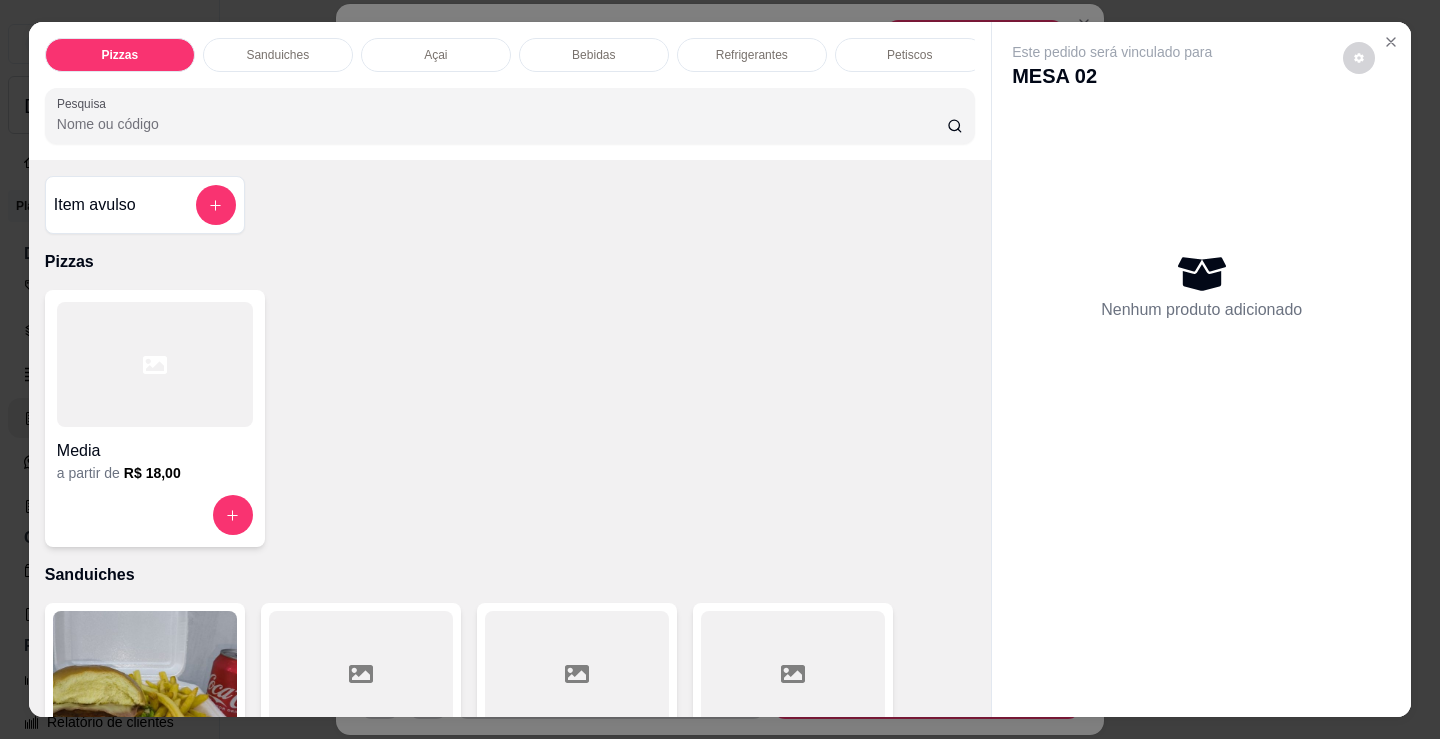 click on "Bebidas" at bounding box center (593, 55) 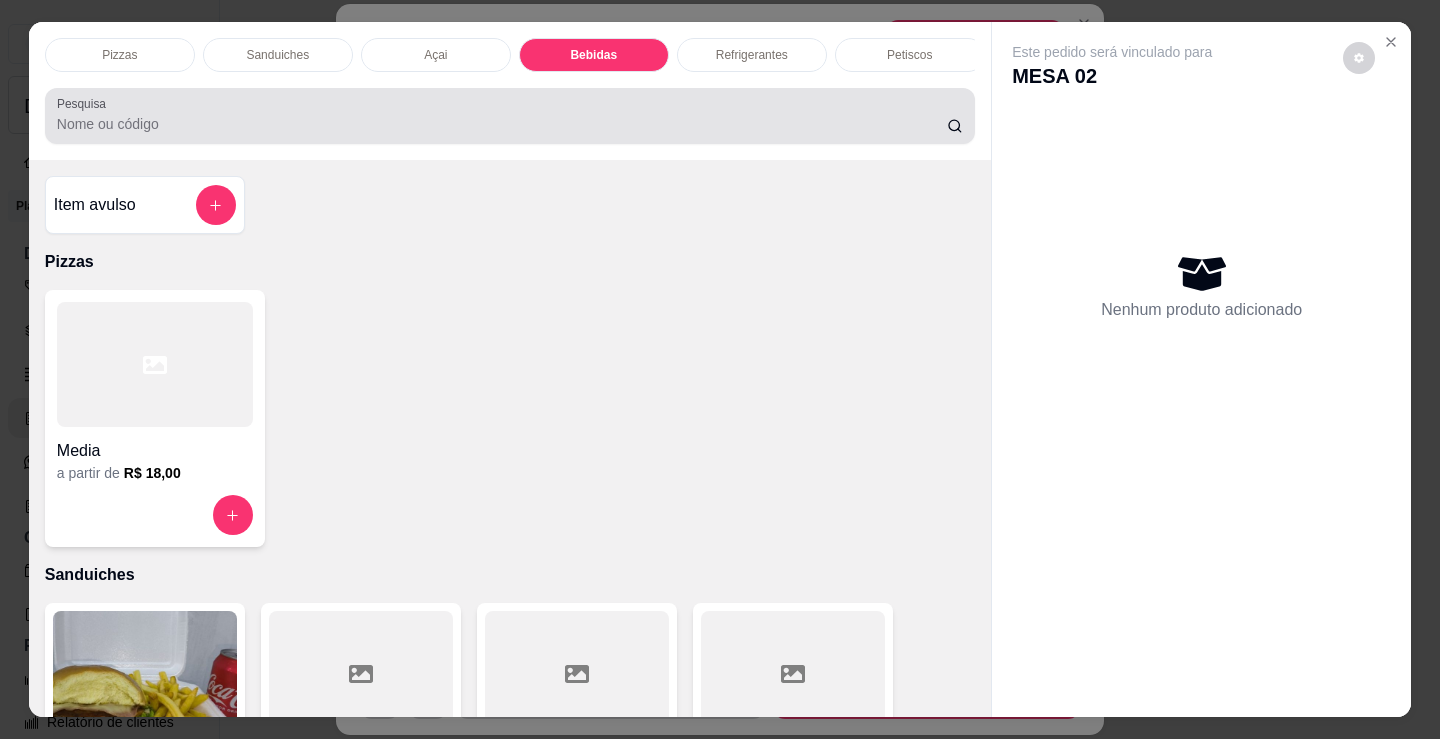 scroll, scrollTop: 2478, scrollLeft: 0, axis: vertical 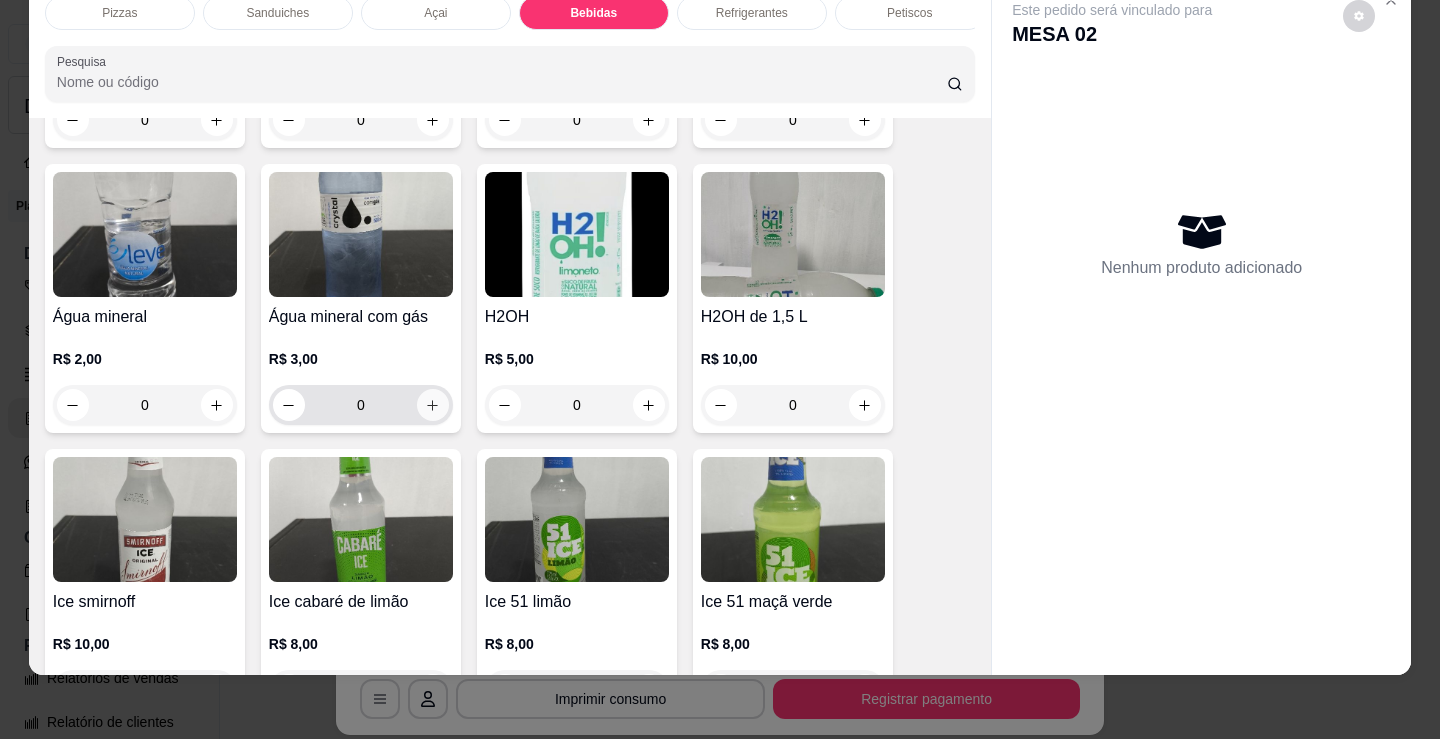 click 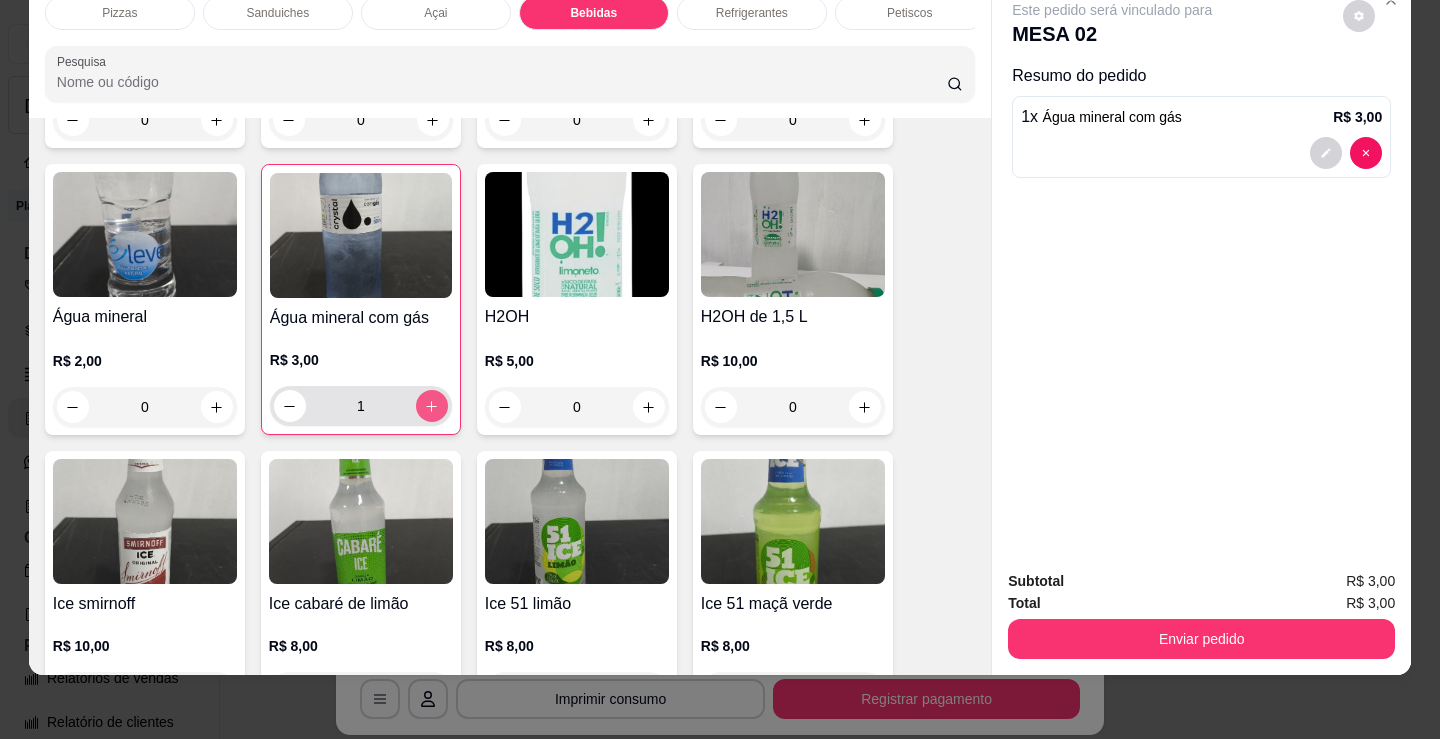 type on "1" 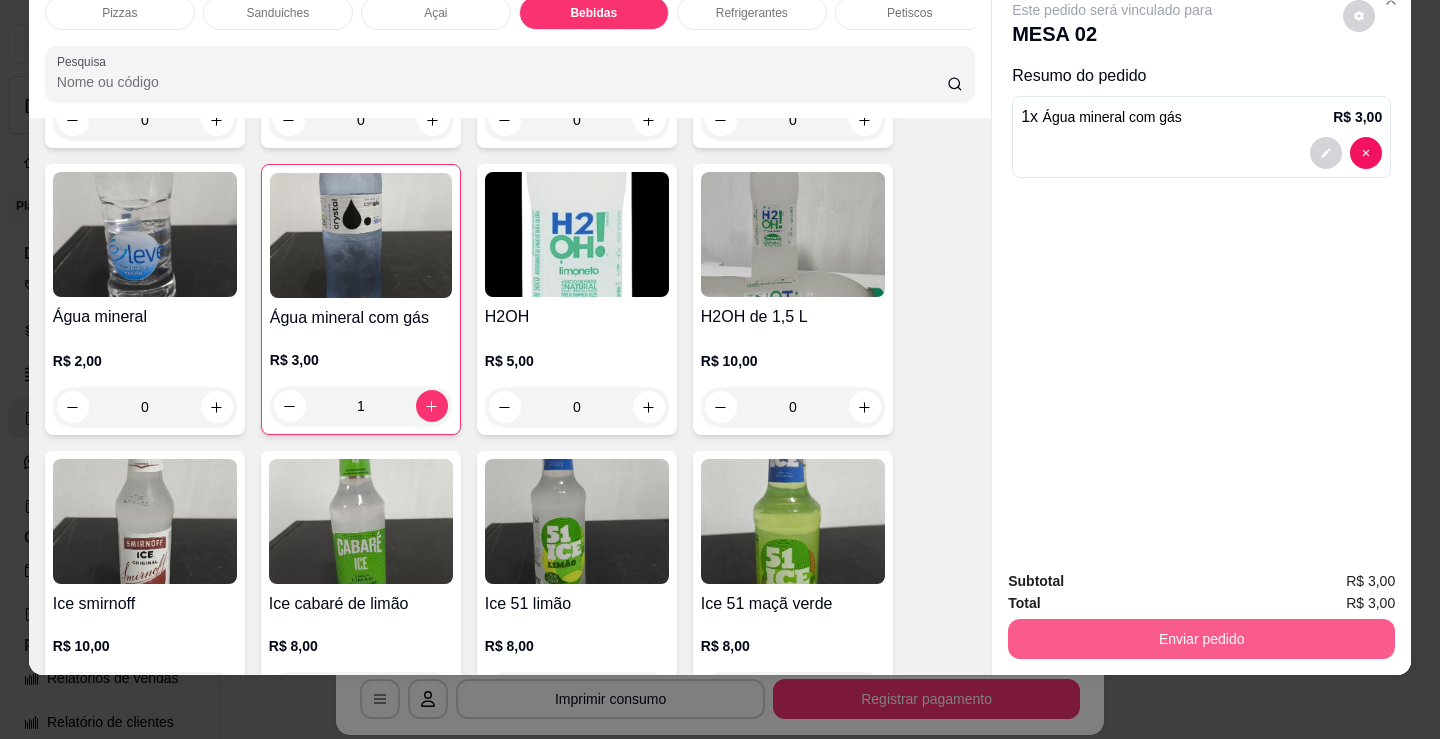 click on "Enviar pedido" at bounding box center (1201, 639) 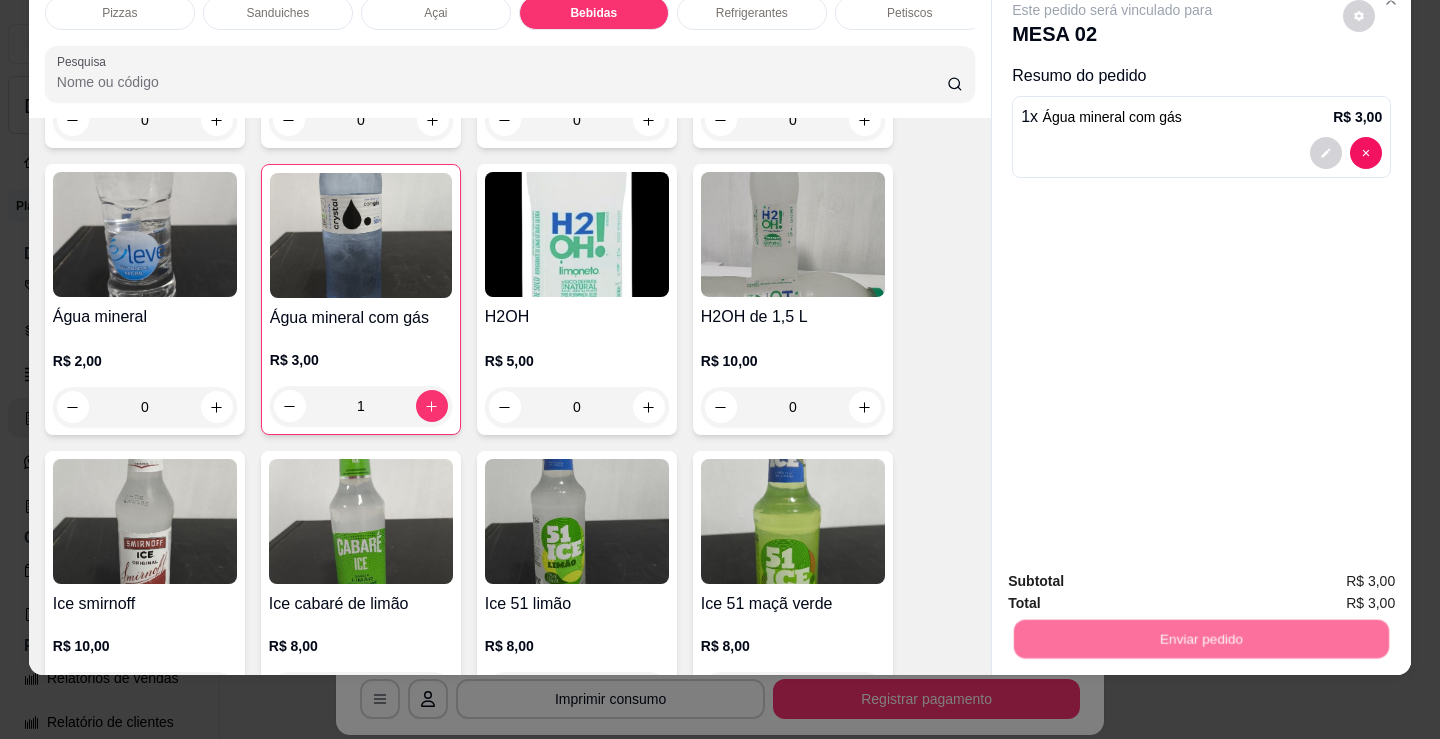 click on "Não registrar e enviar pedido" at bounding box center (1136, 574) 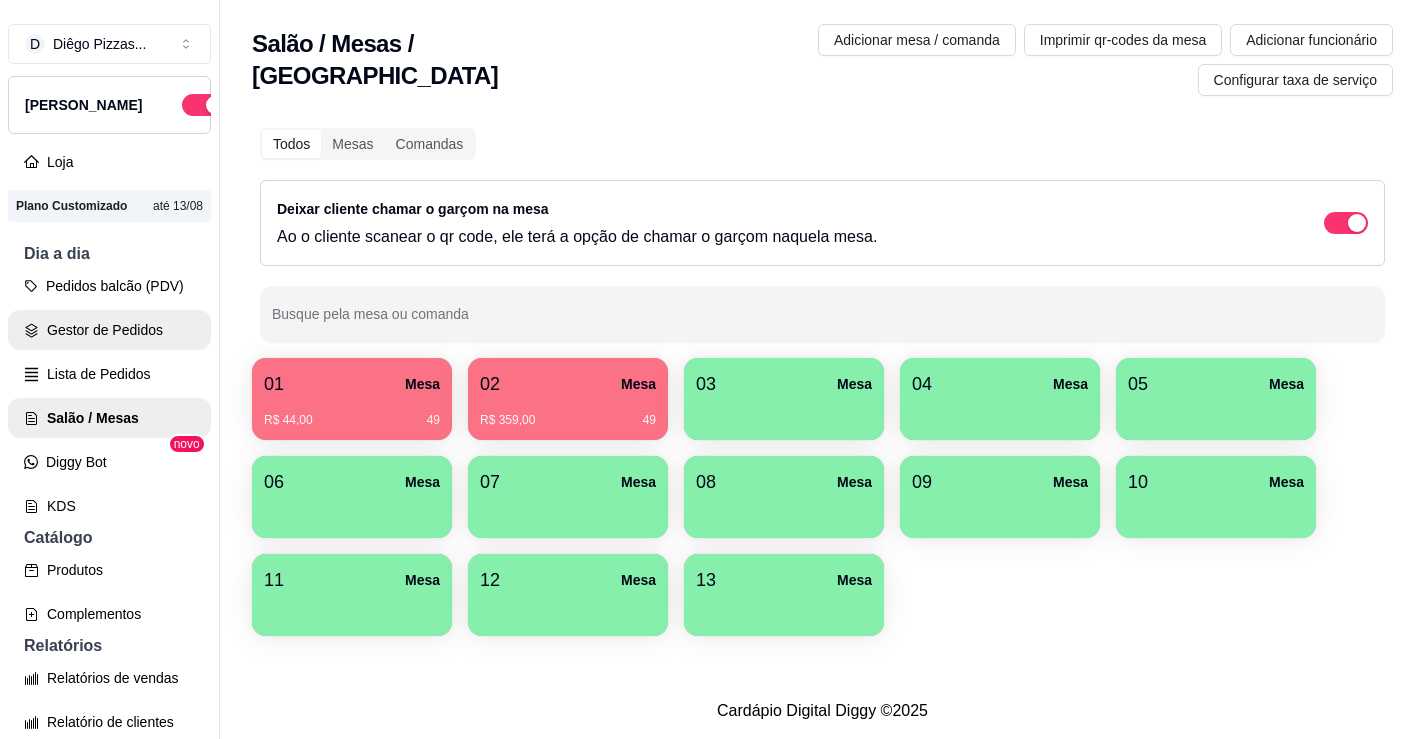 click on "Gestor de Pedidos" at bounding box center [109, 330] 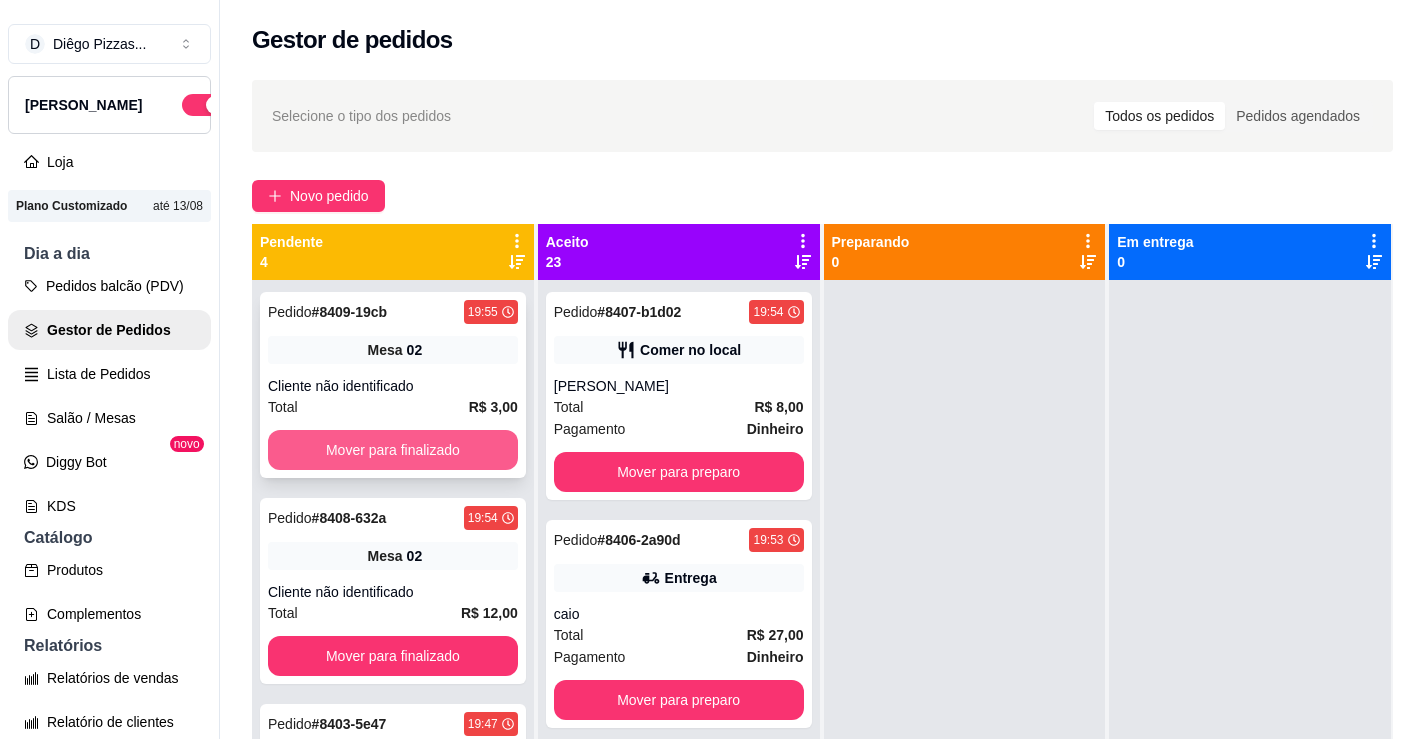 click on "Mover para finalizado" at bounding box center (393, 450) 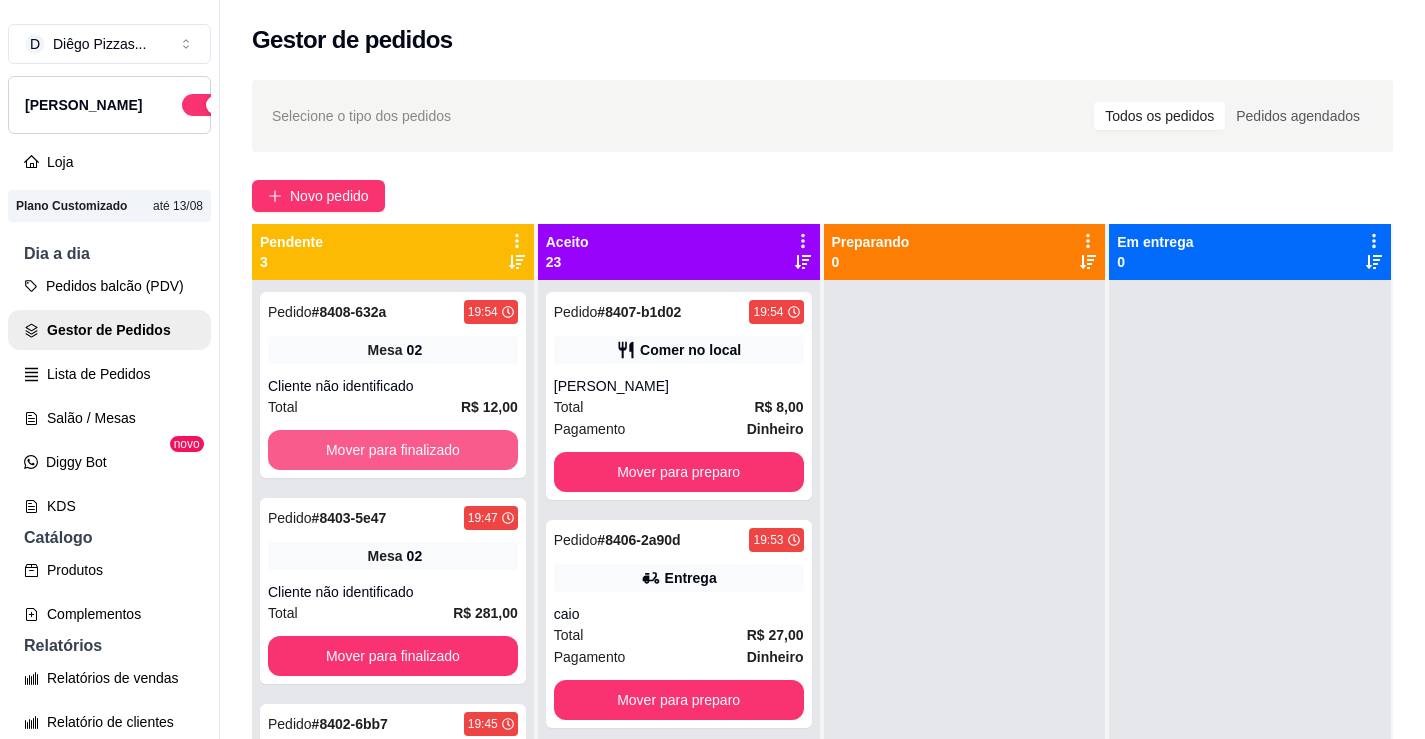 click on "Mover para finalizado" at bounding box center (393, 450) 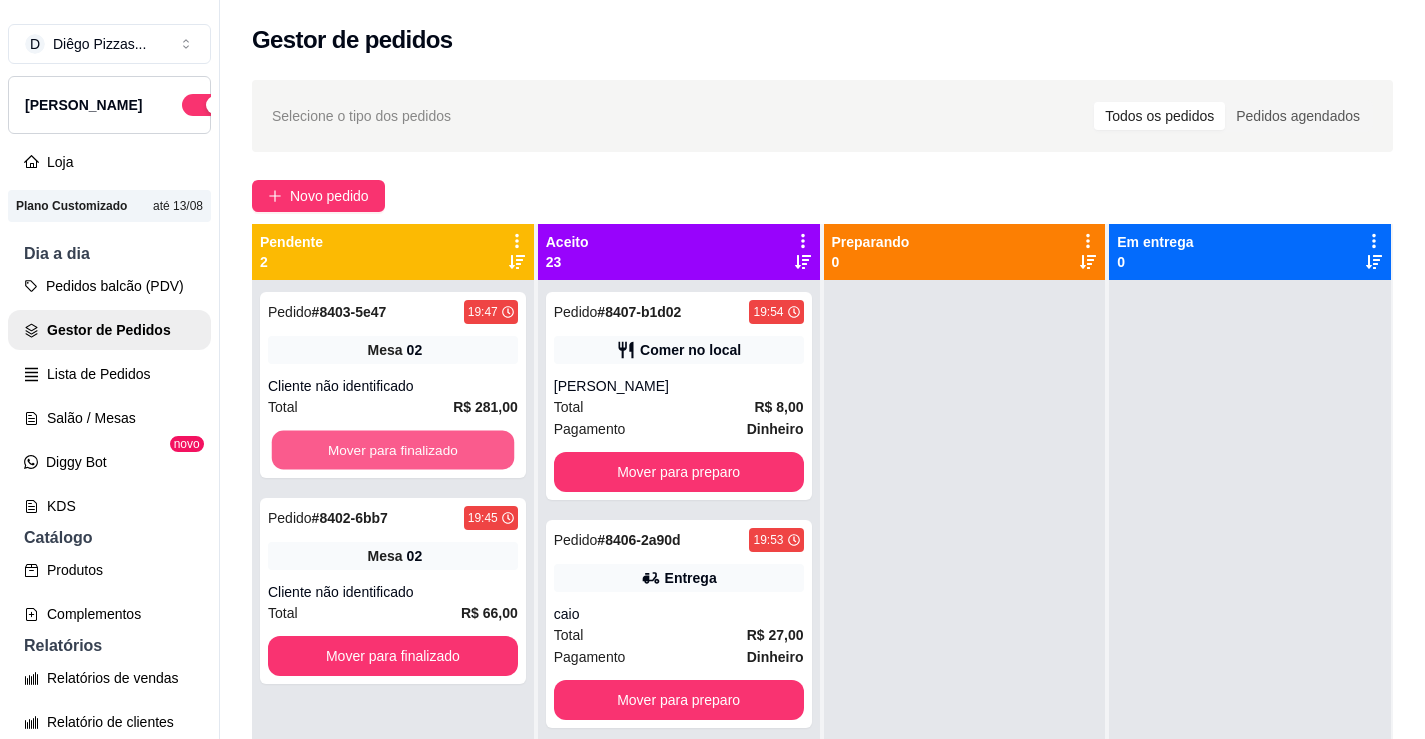 click on "Mover para finalizado" at bounding box center (393, 450) 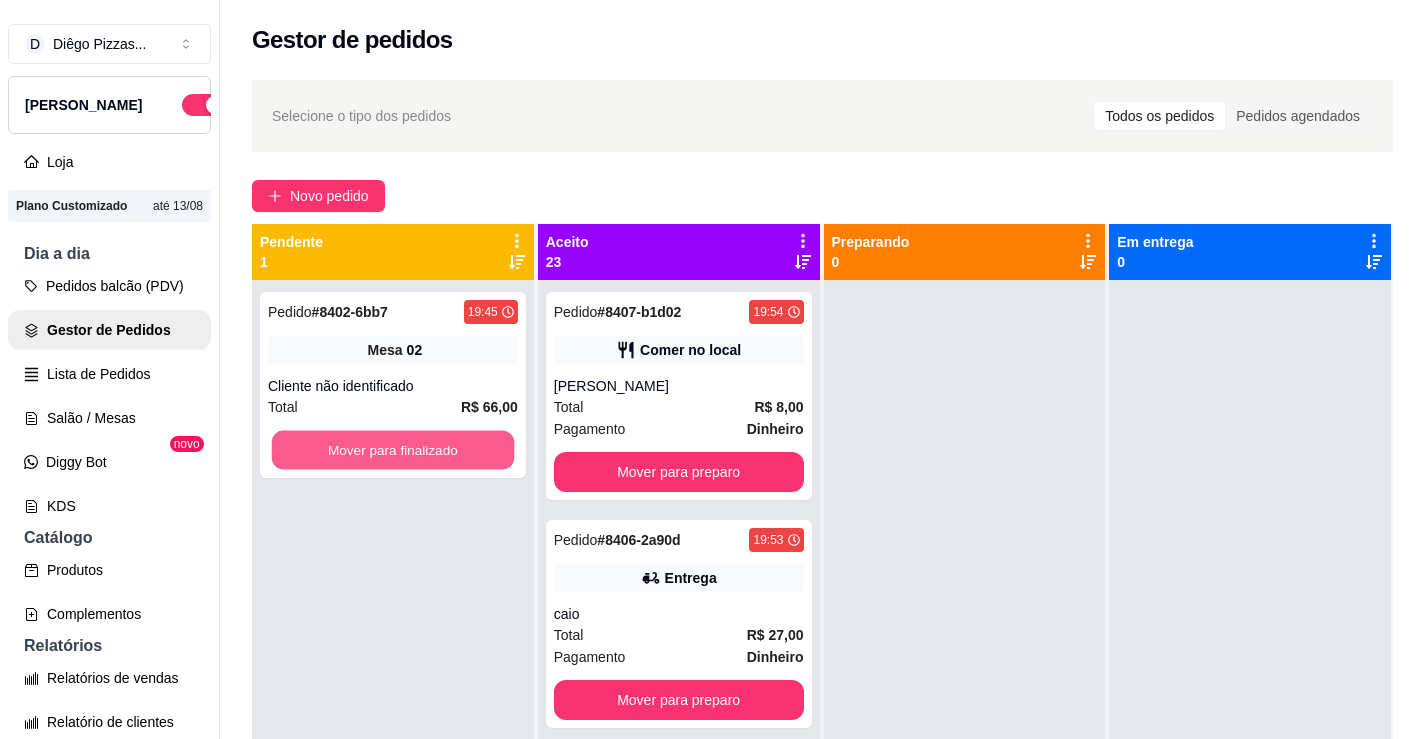 click on "Mover para finalizado" at bounding box center (393, 450) 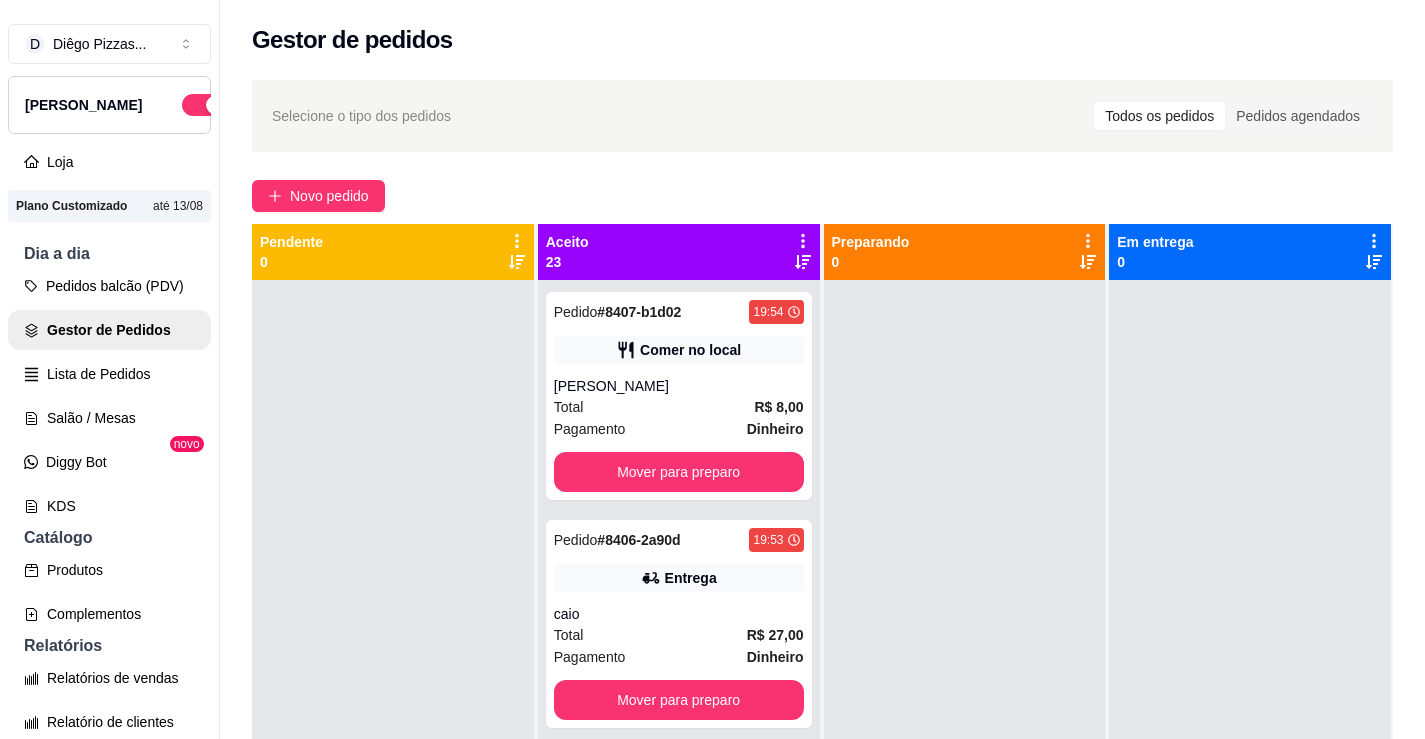 click at bounding box center (393, 649) 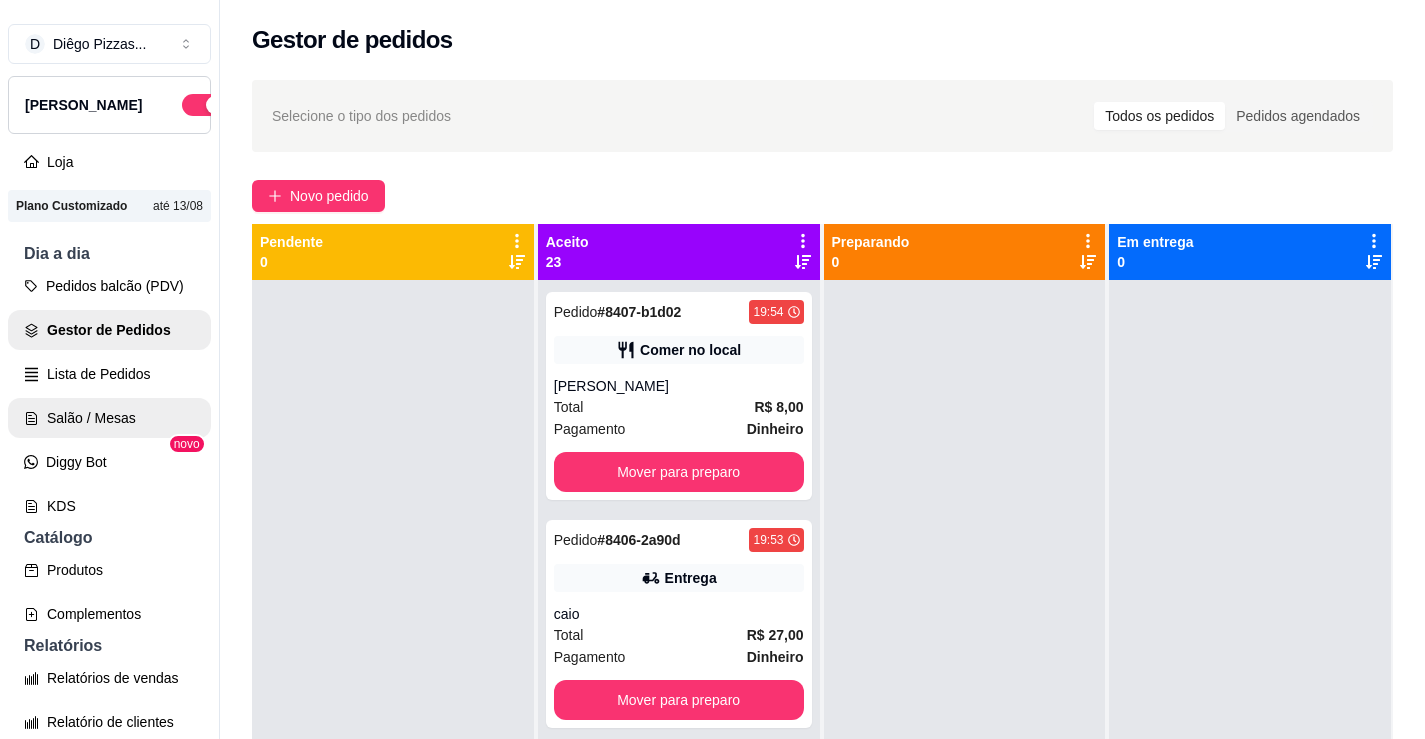 click on "Salão / Mesas" at bounding box center (109, 418) 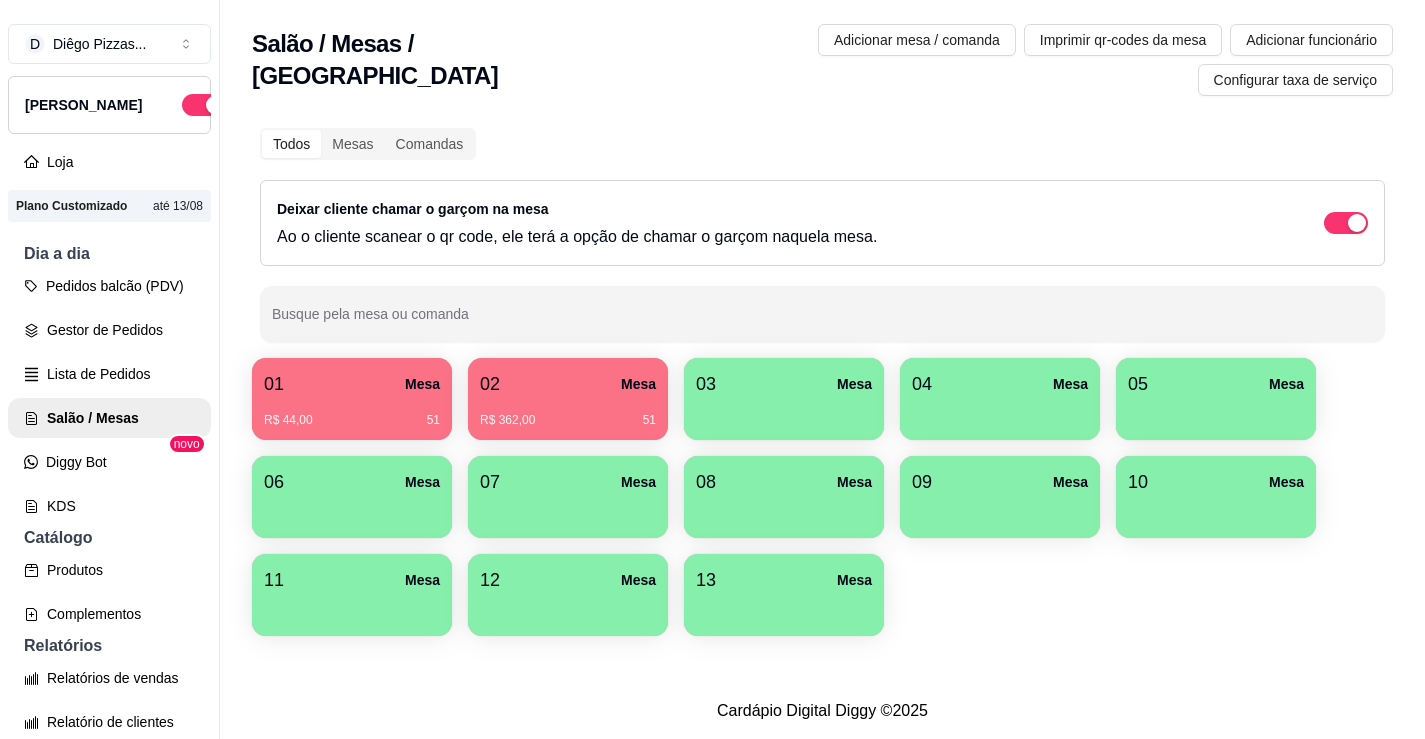 click on "02 Mesa" at bounding box center (568, 384) 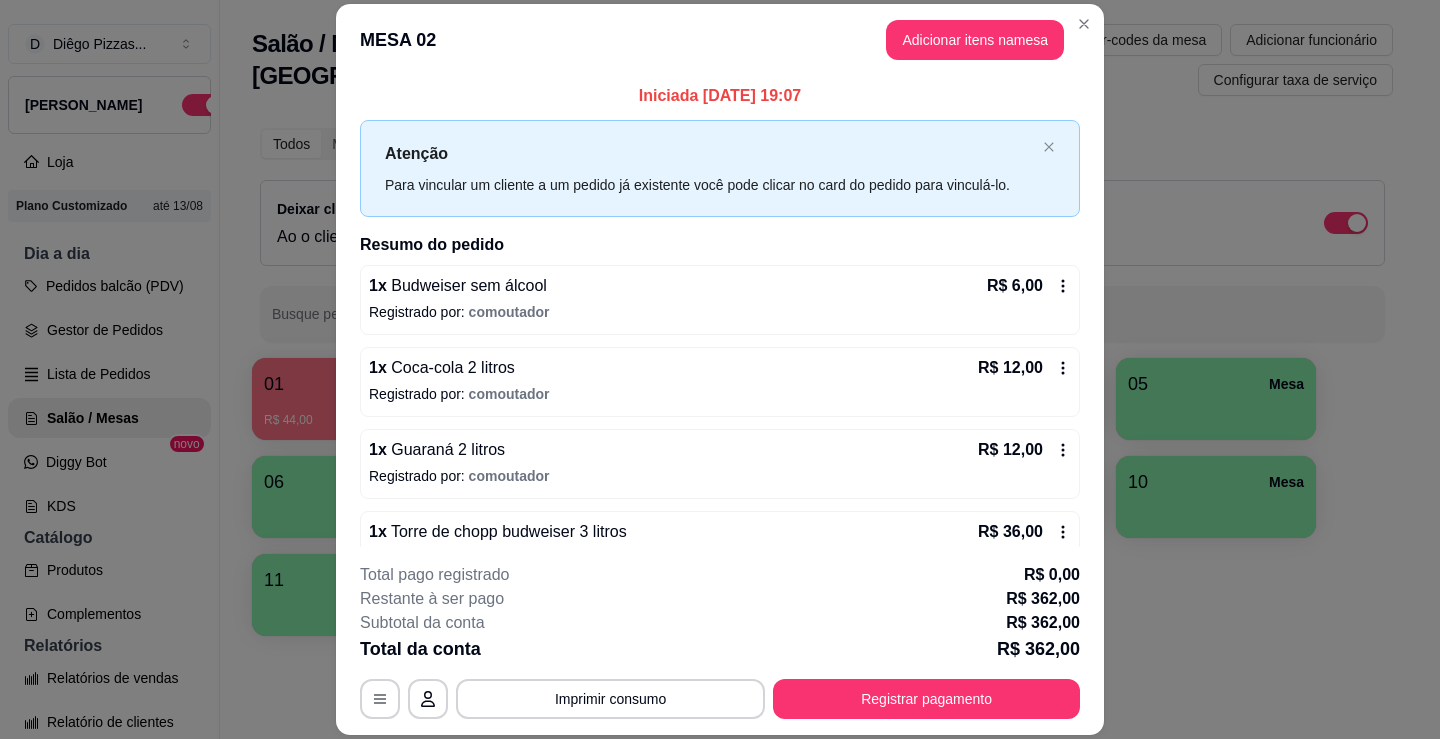 click on "Adicionar itens na  mesa" at bounding box center [975, 40] 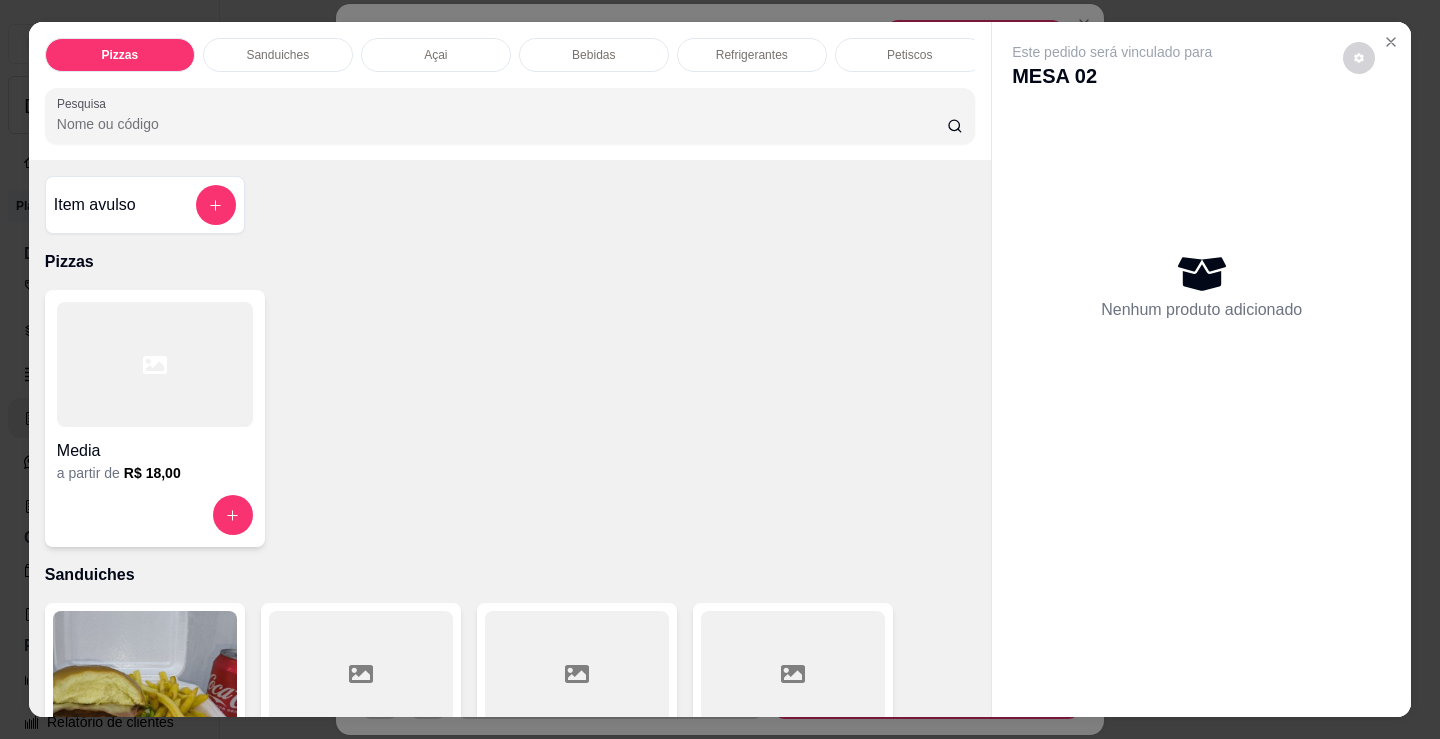 click on "Bebidas" at bounding box center [593, 55] 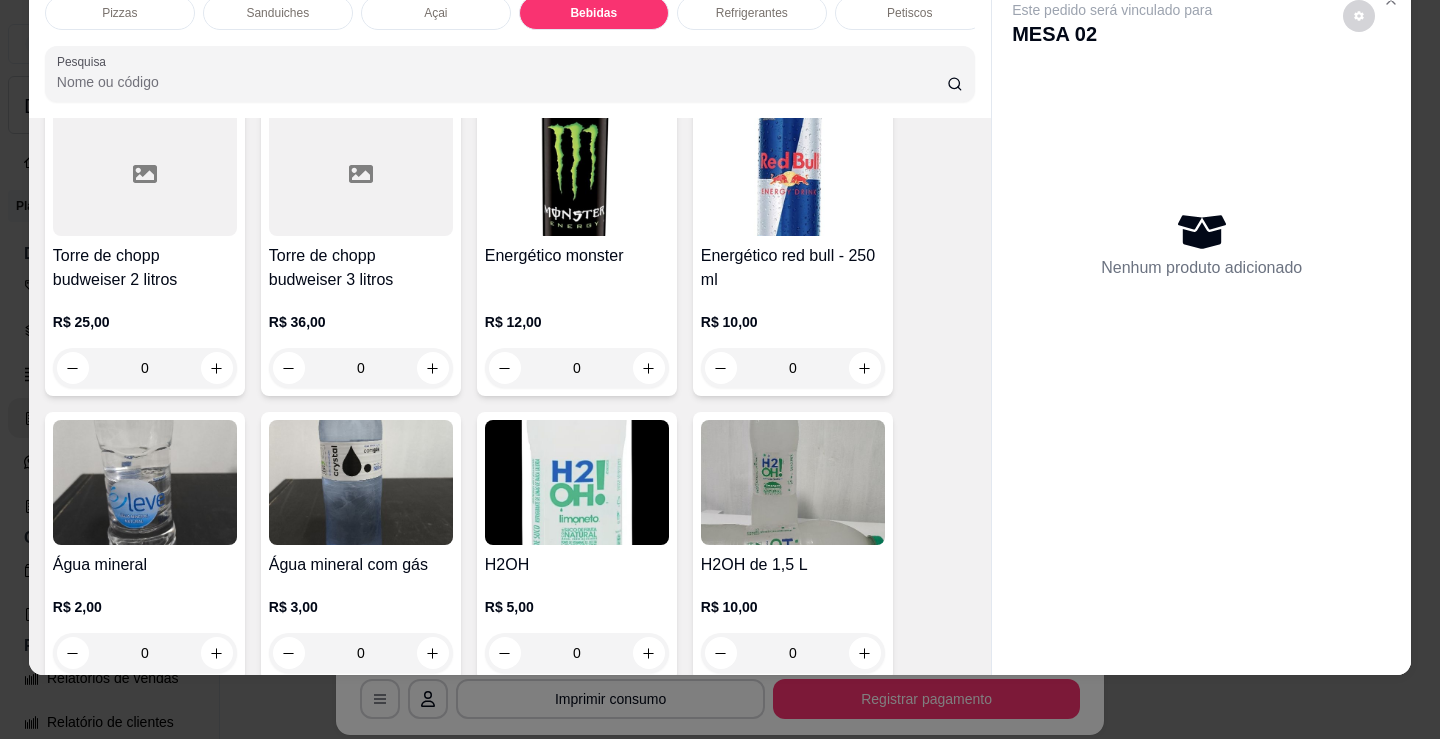 scroll, scrollTop: 4078, scrollLeft: 0, axis: vertical 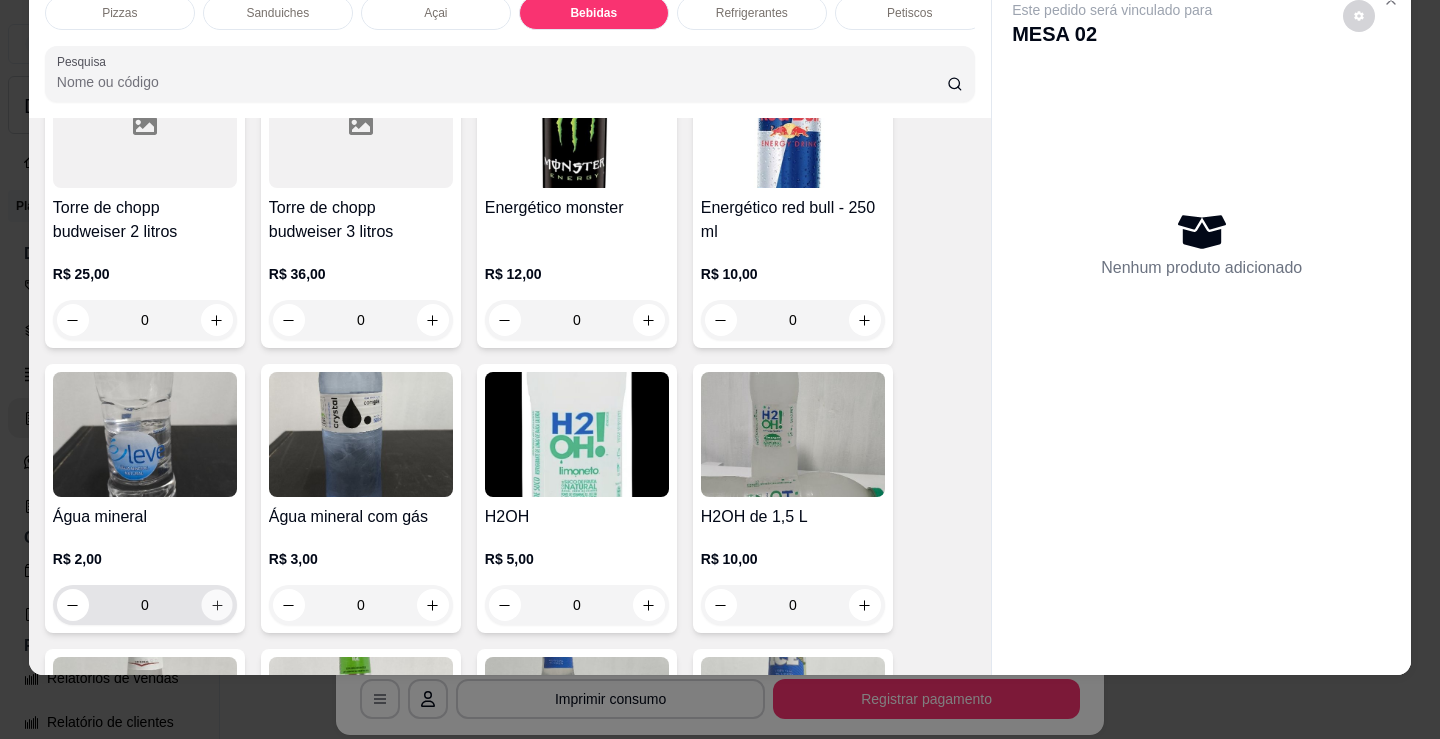 click 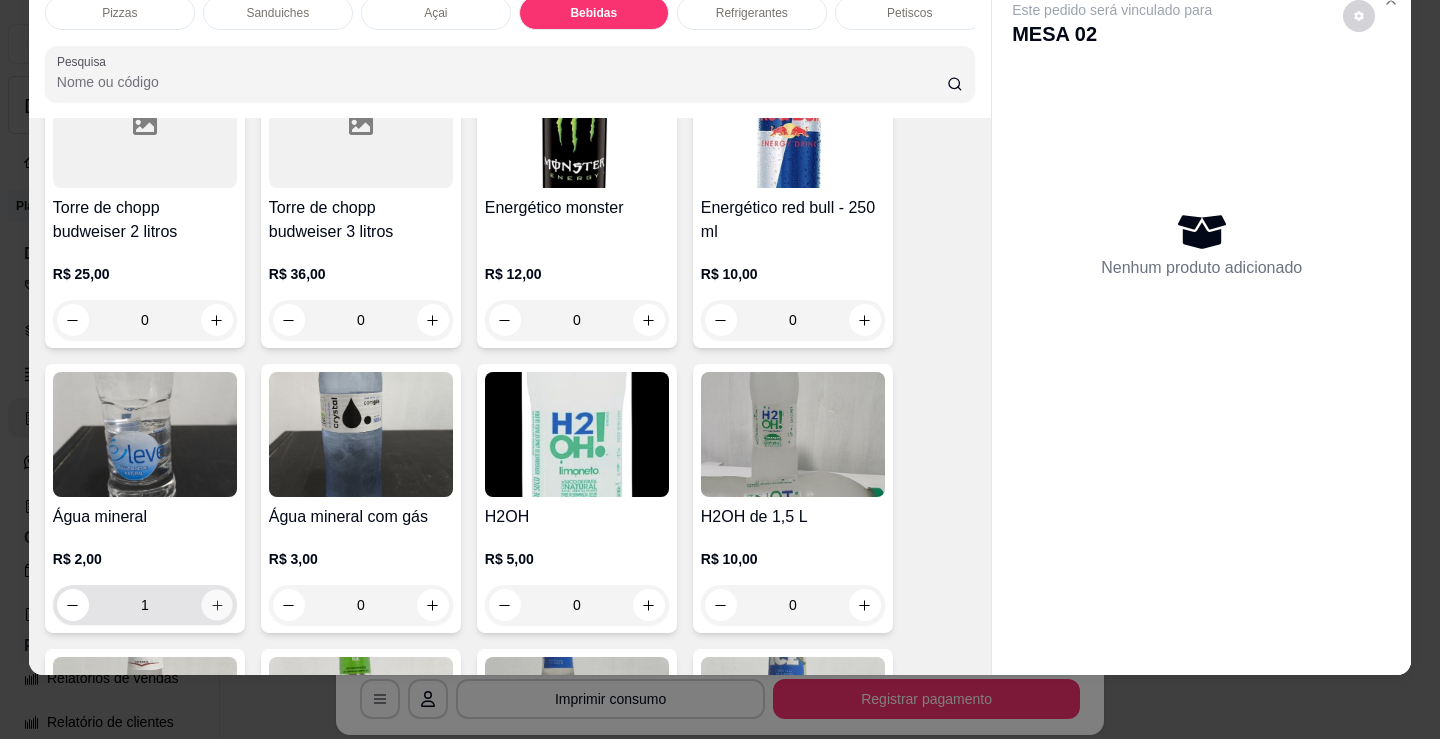 click 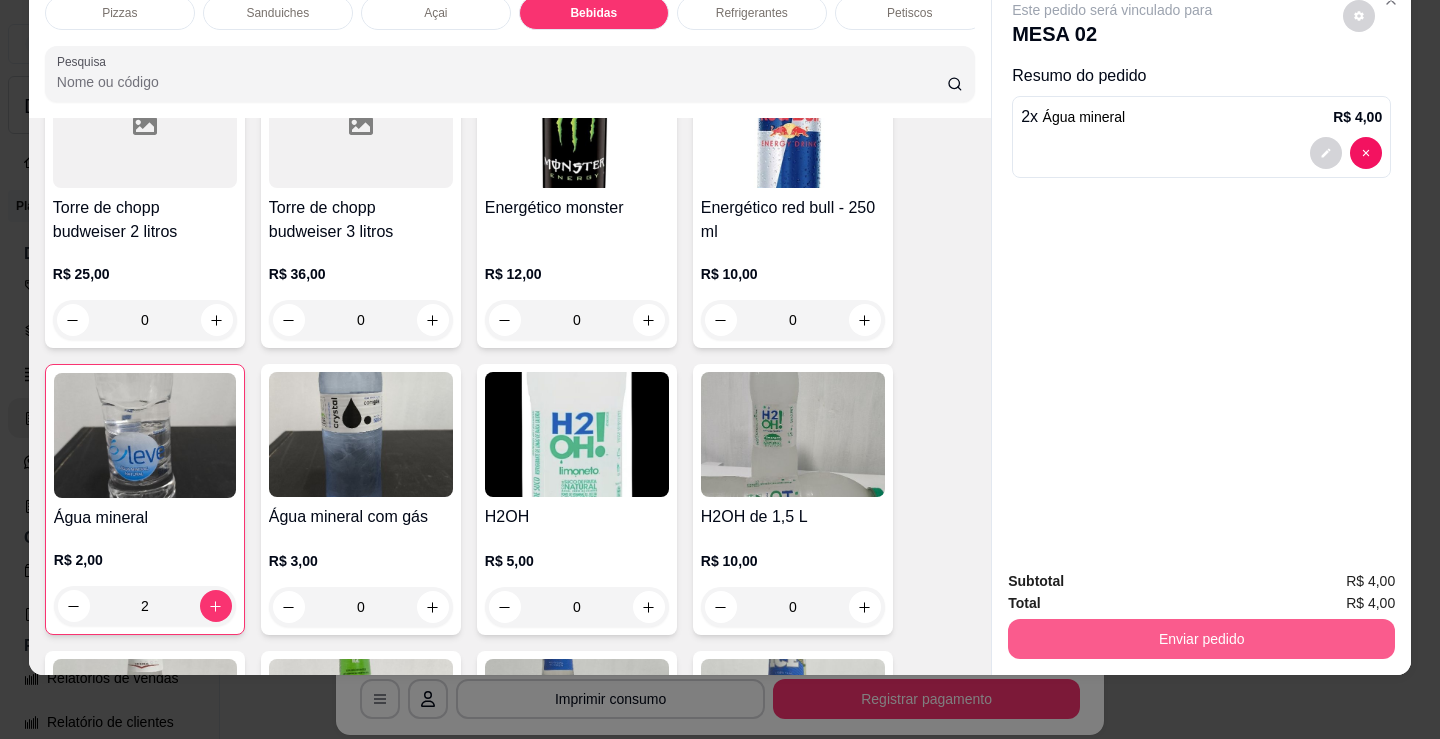 click on "Enviar pedido" at bounding box center [1201, 639] 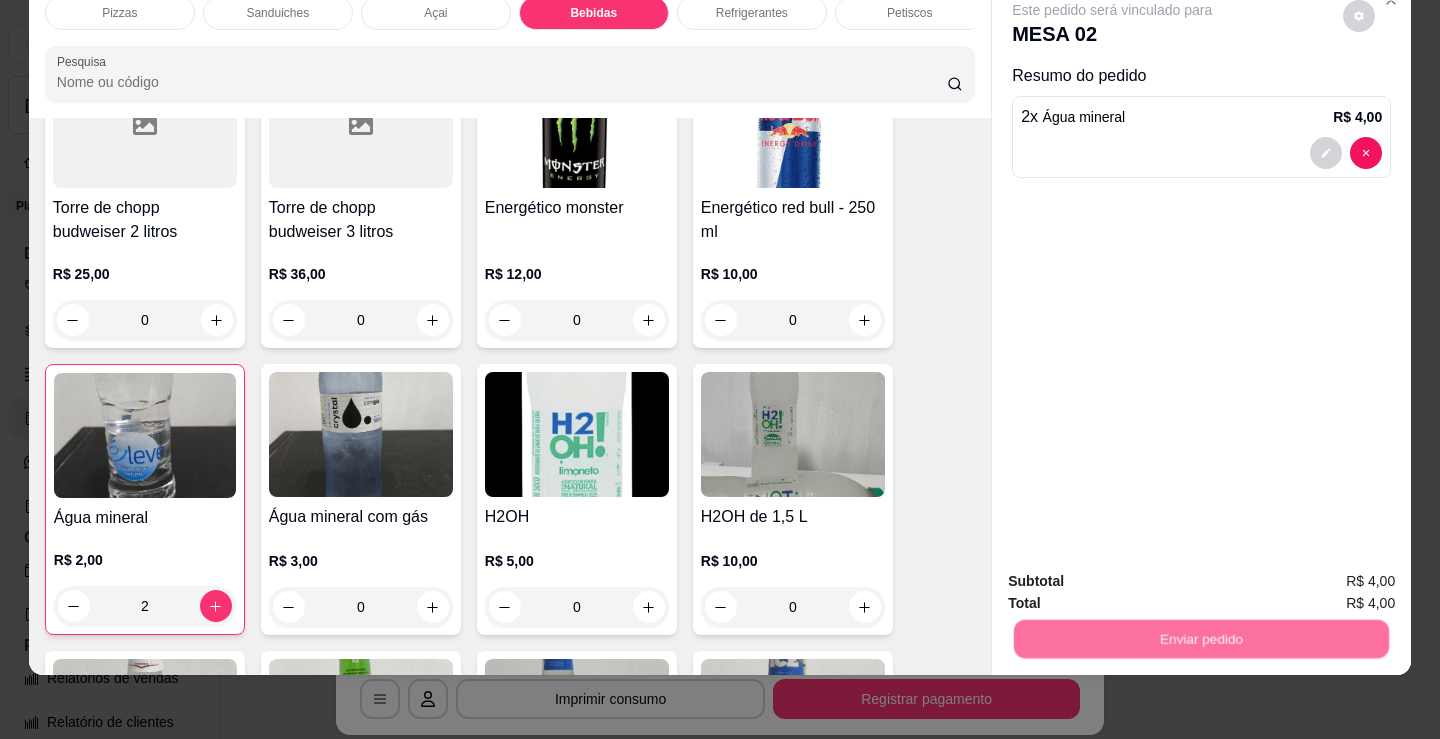 click on "Não registrar e enviar pedido" at bounding box center (1135, 575) 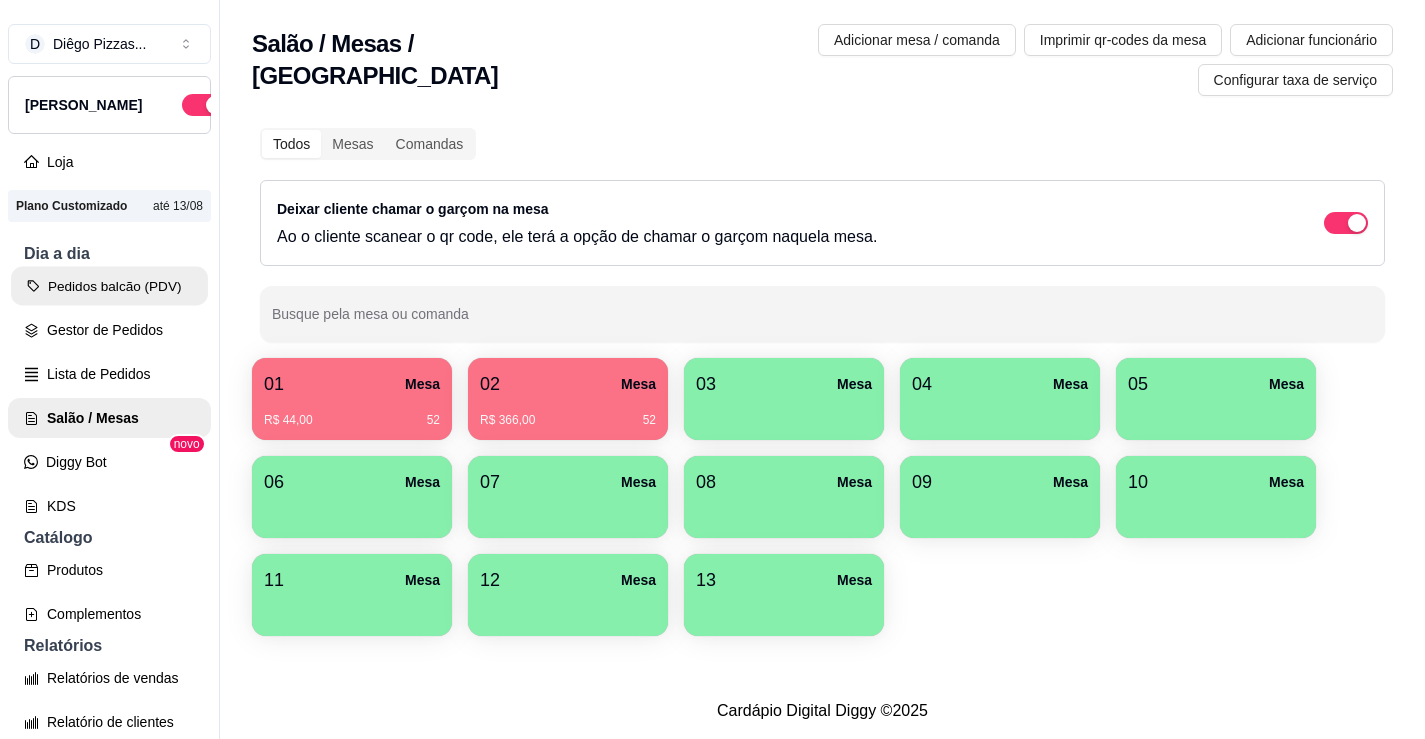 click on "Pedidos balcão (PDV)" at bounding box center (109, 286) 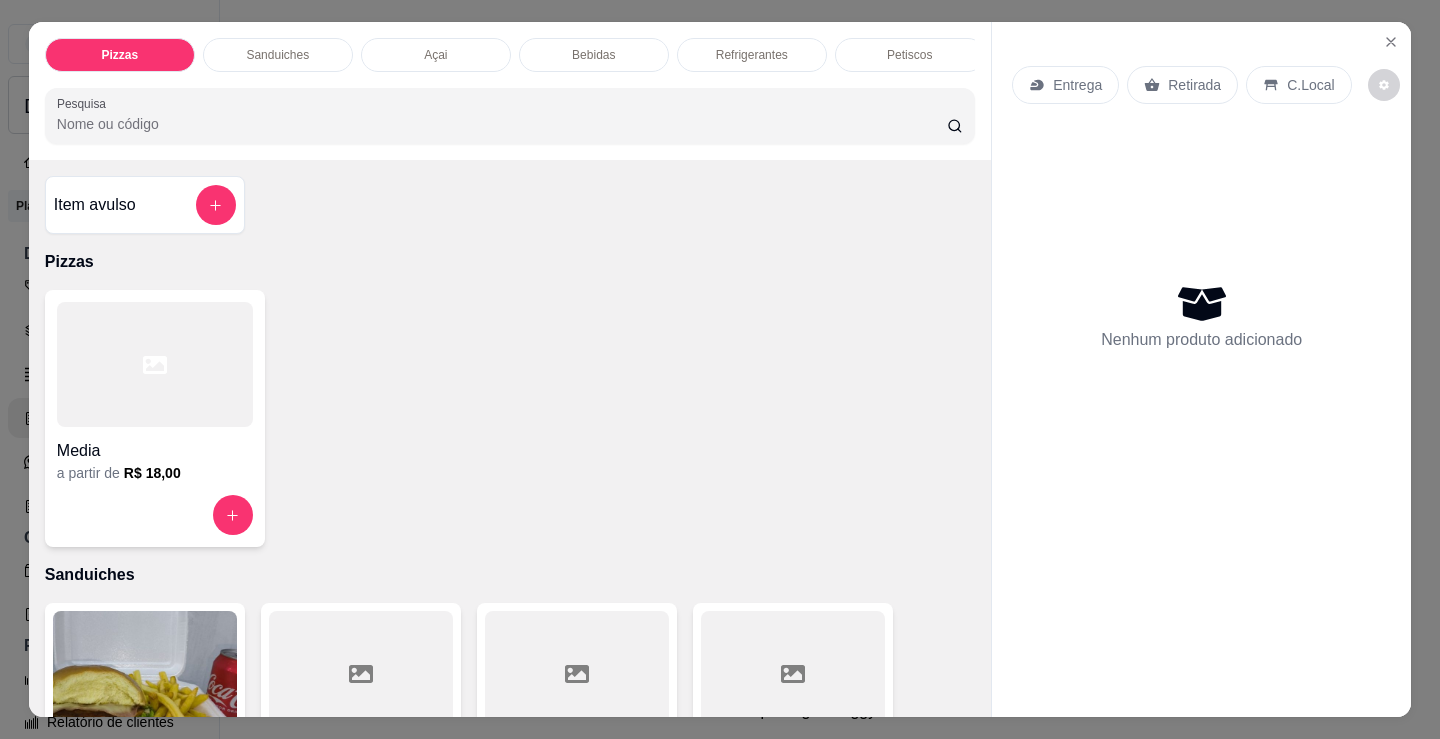 click on "Açai" at bounding box center (436, 55) 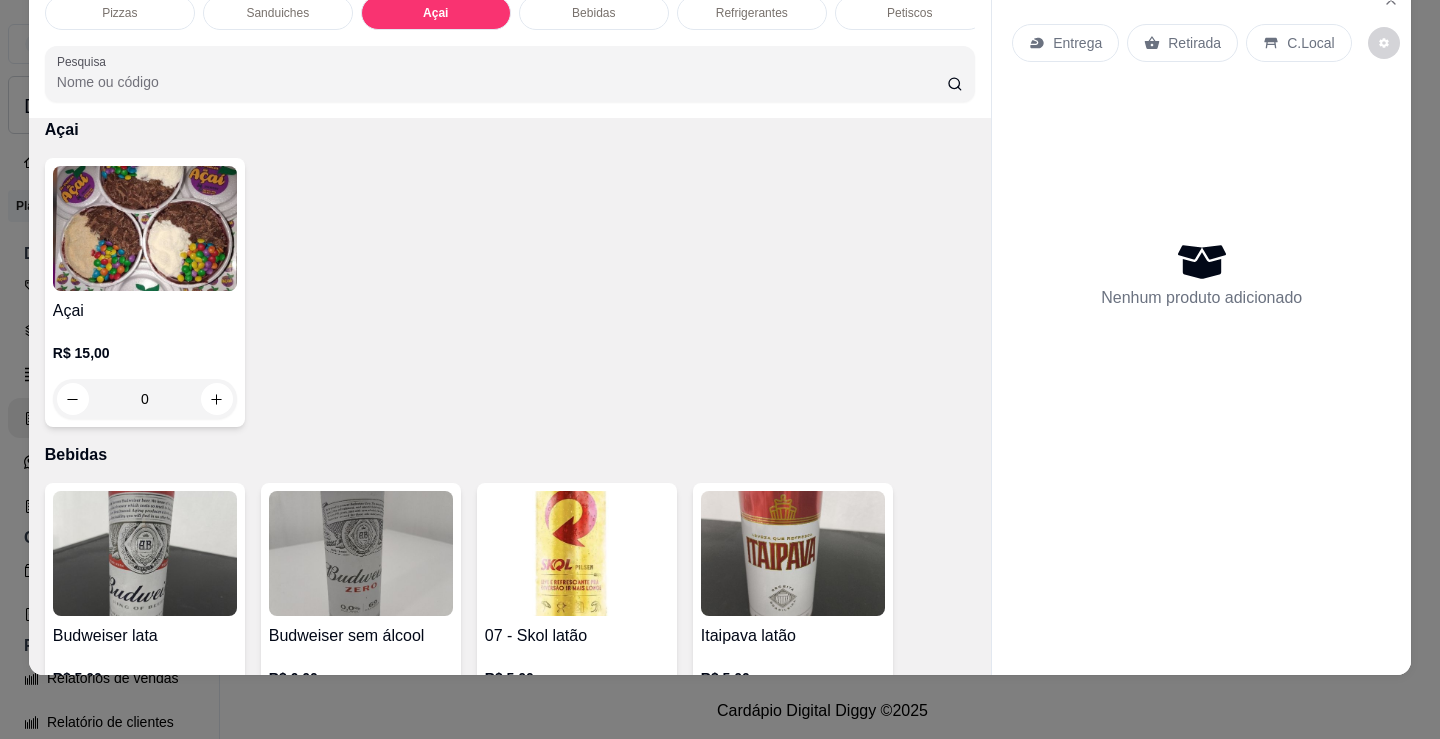 click at bounding box center (145, 228) 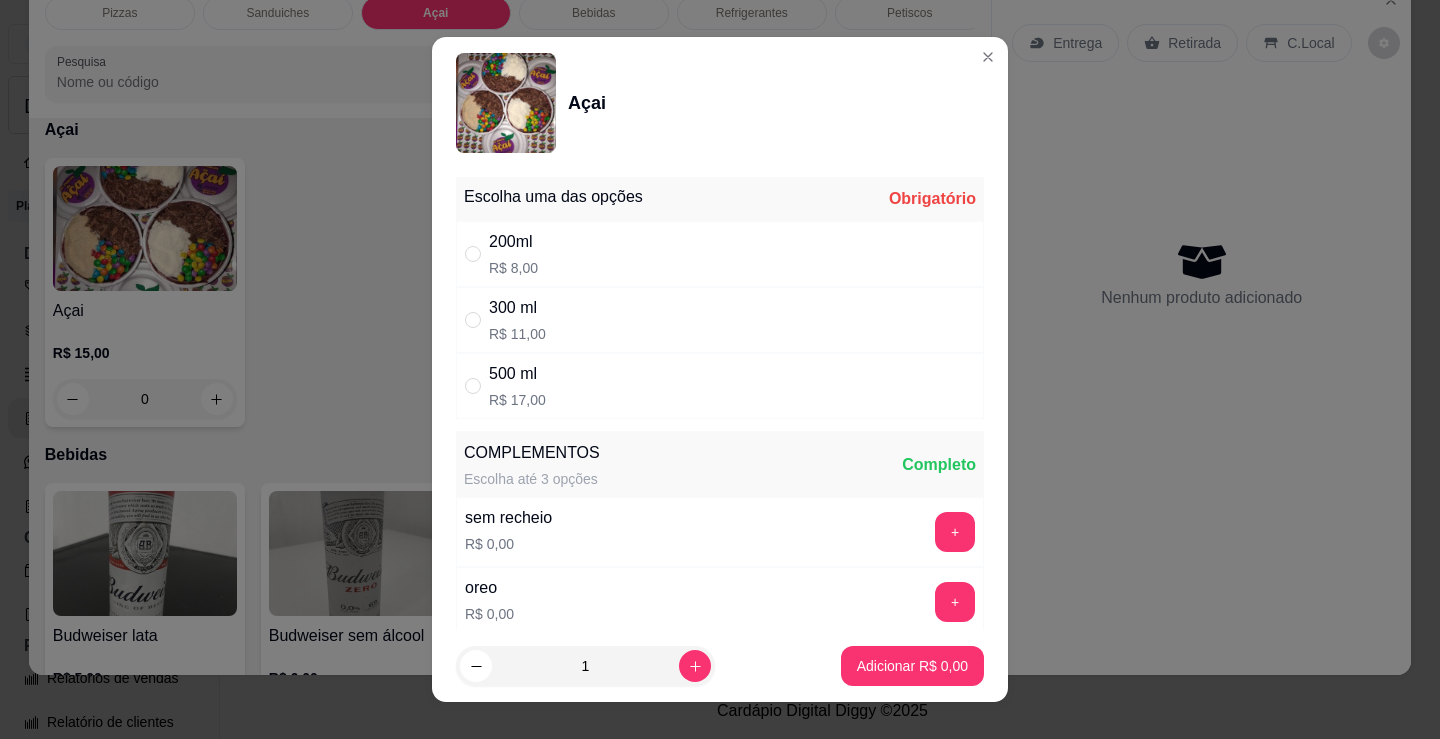 click on "200ml R$ 8,00" at bounding box center [720, 254] 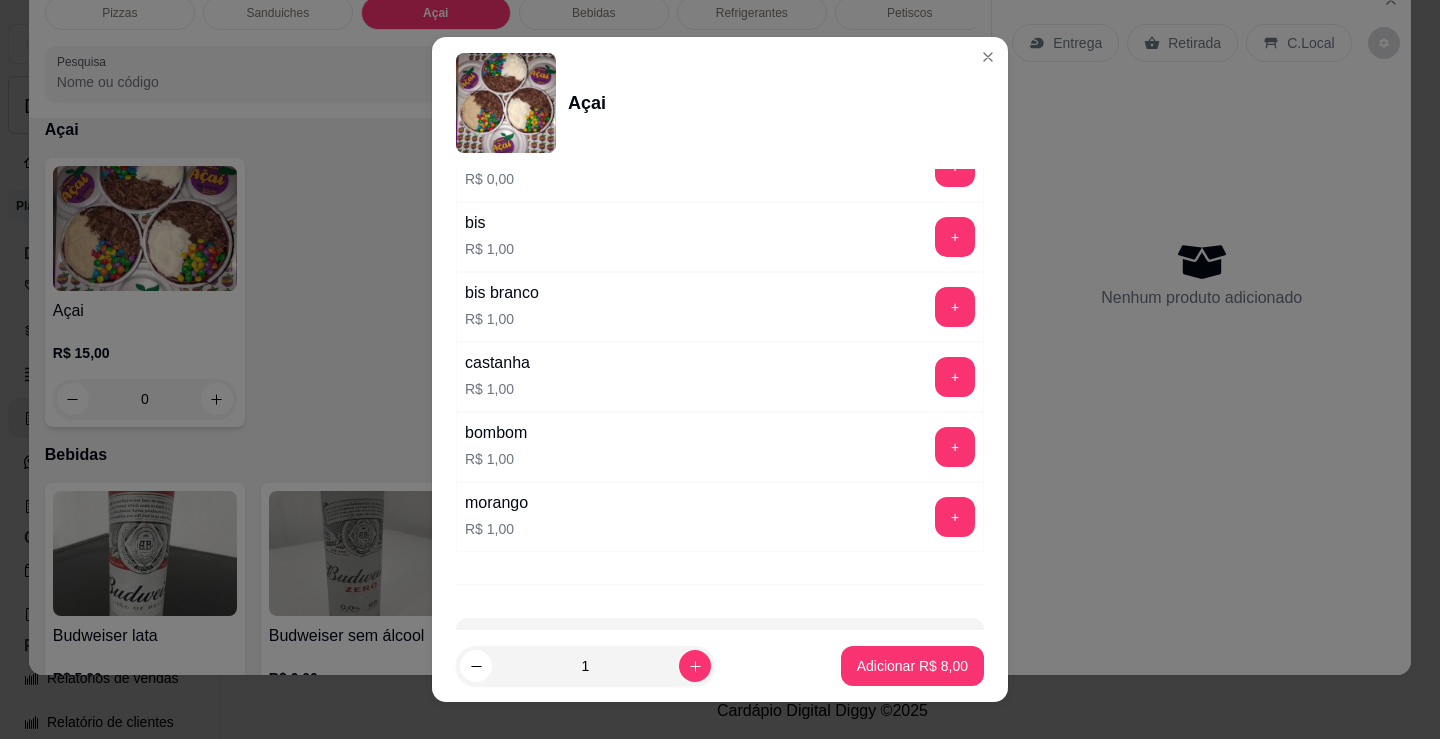 scroll, scrollTop: 1800, scrollLeft: 0, axis: vertical 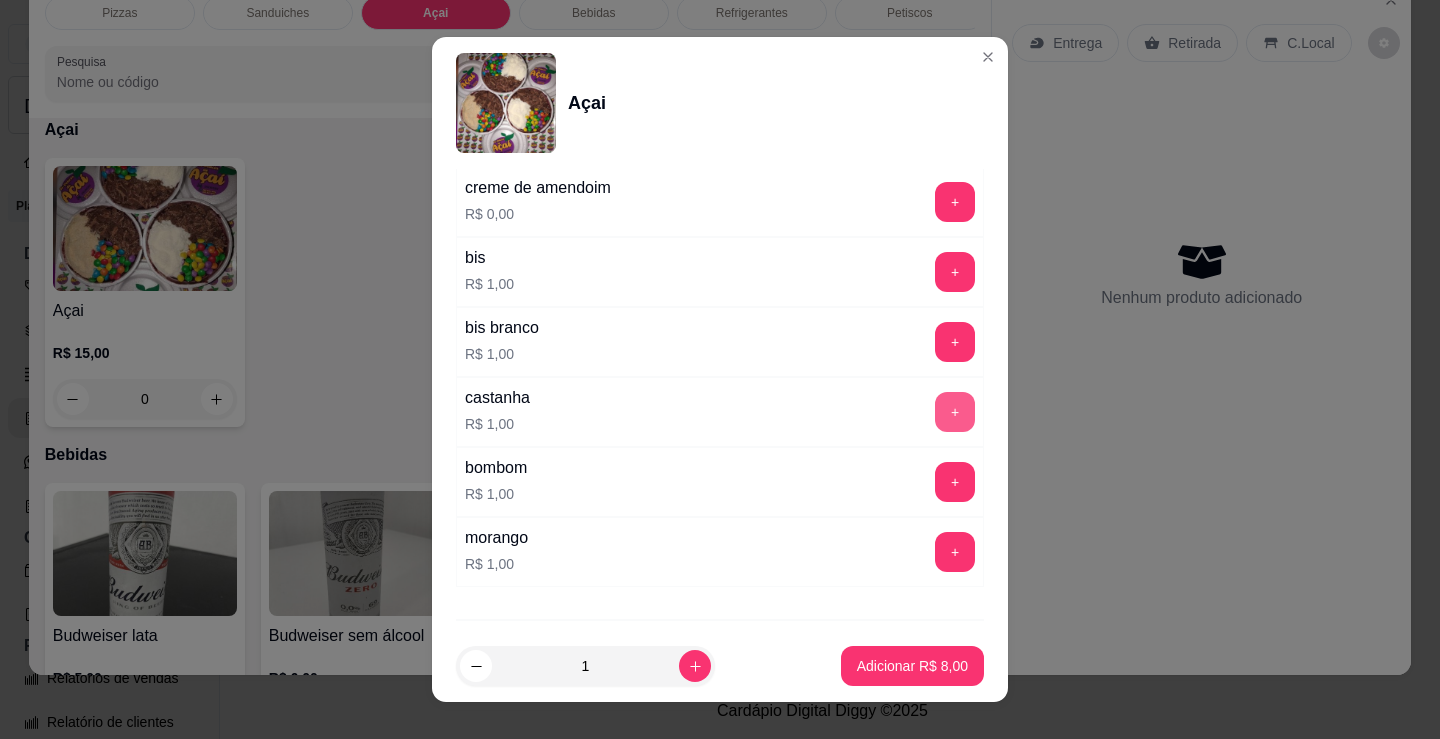 click on "+" at bounding box center (955, 412) 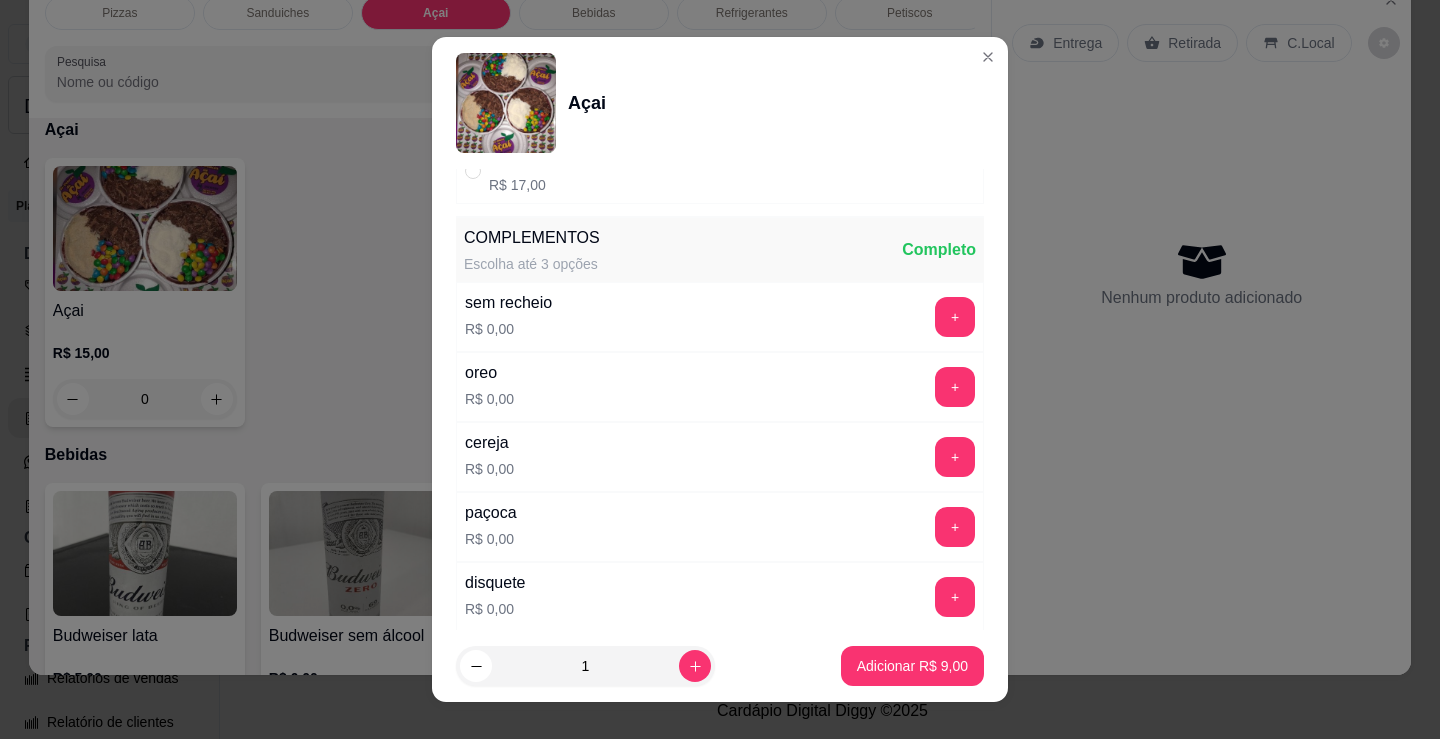 scroll, scrollTop: 200, scrollLeft: 0, axis: vertical 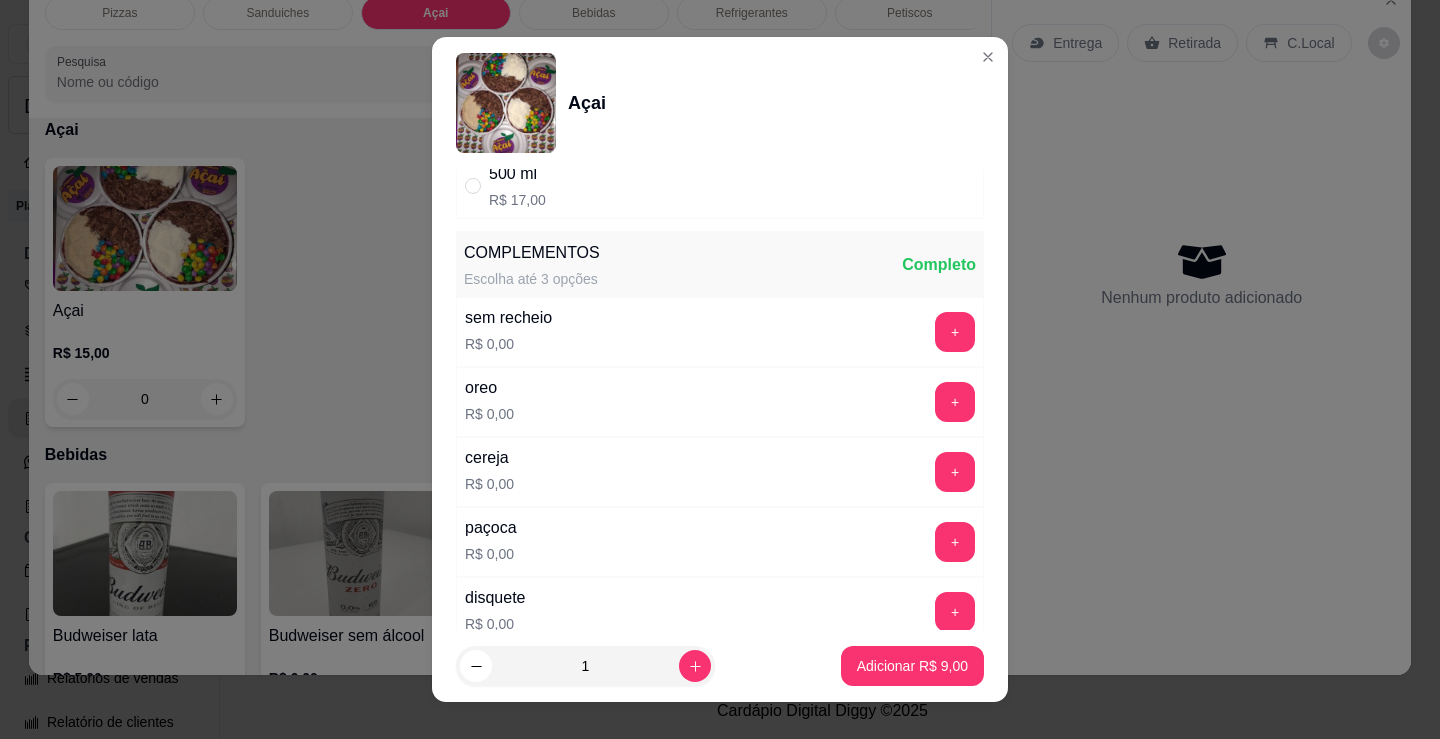 click on "+" at bounding box center (955, 402) 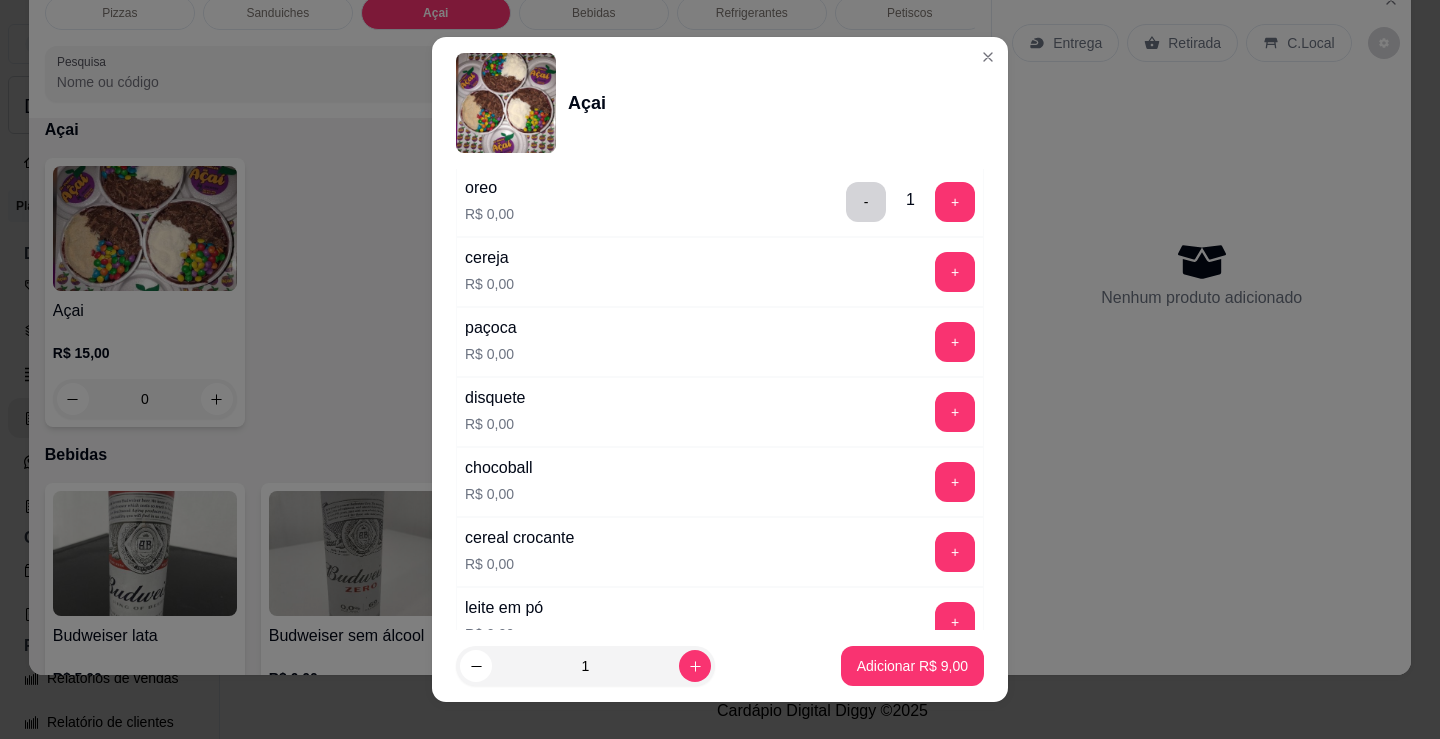 scroll, scrollTop: 500, scrollLeft: 0, axis: vertical 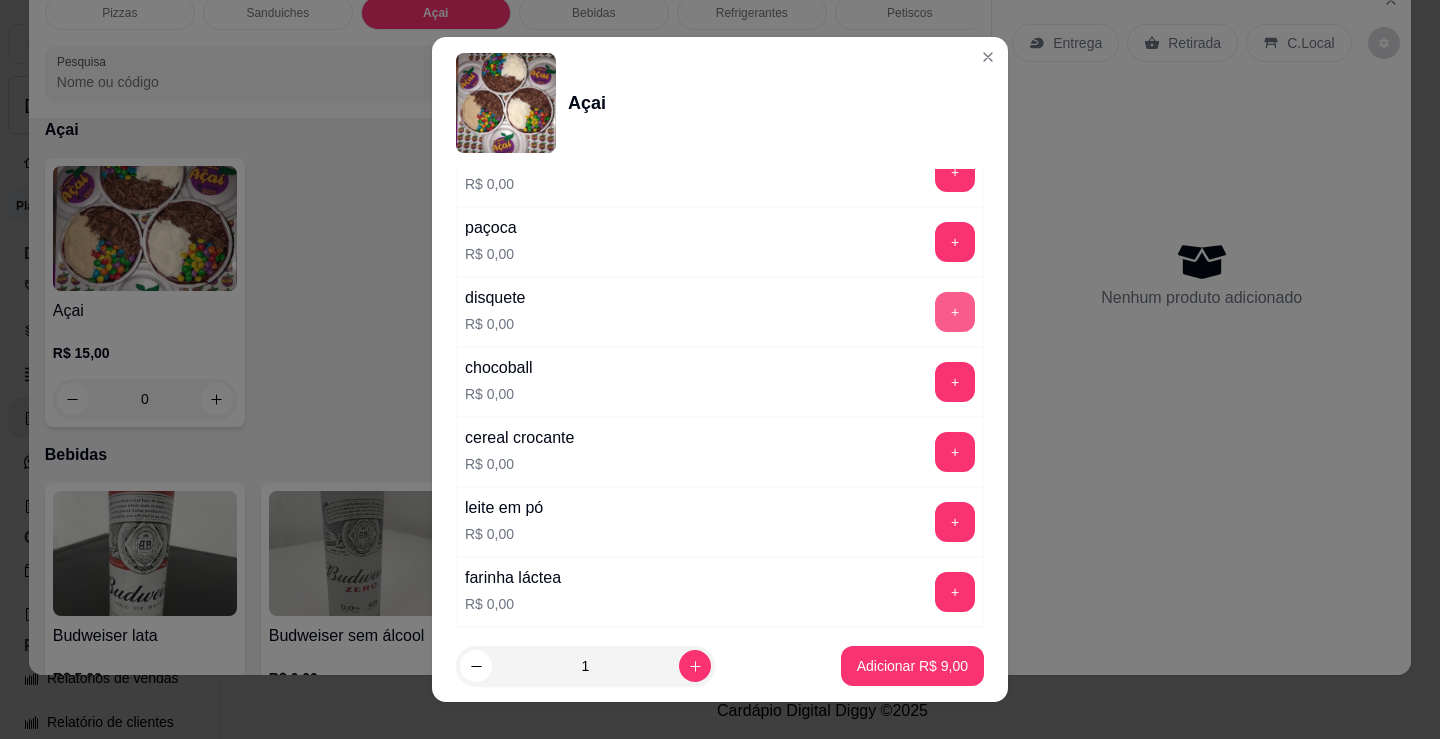 click on "+" at bounding box center [955, 312] 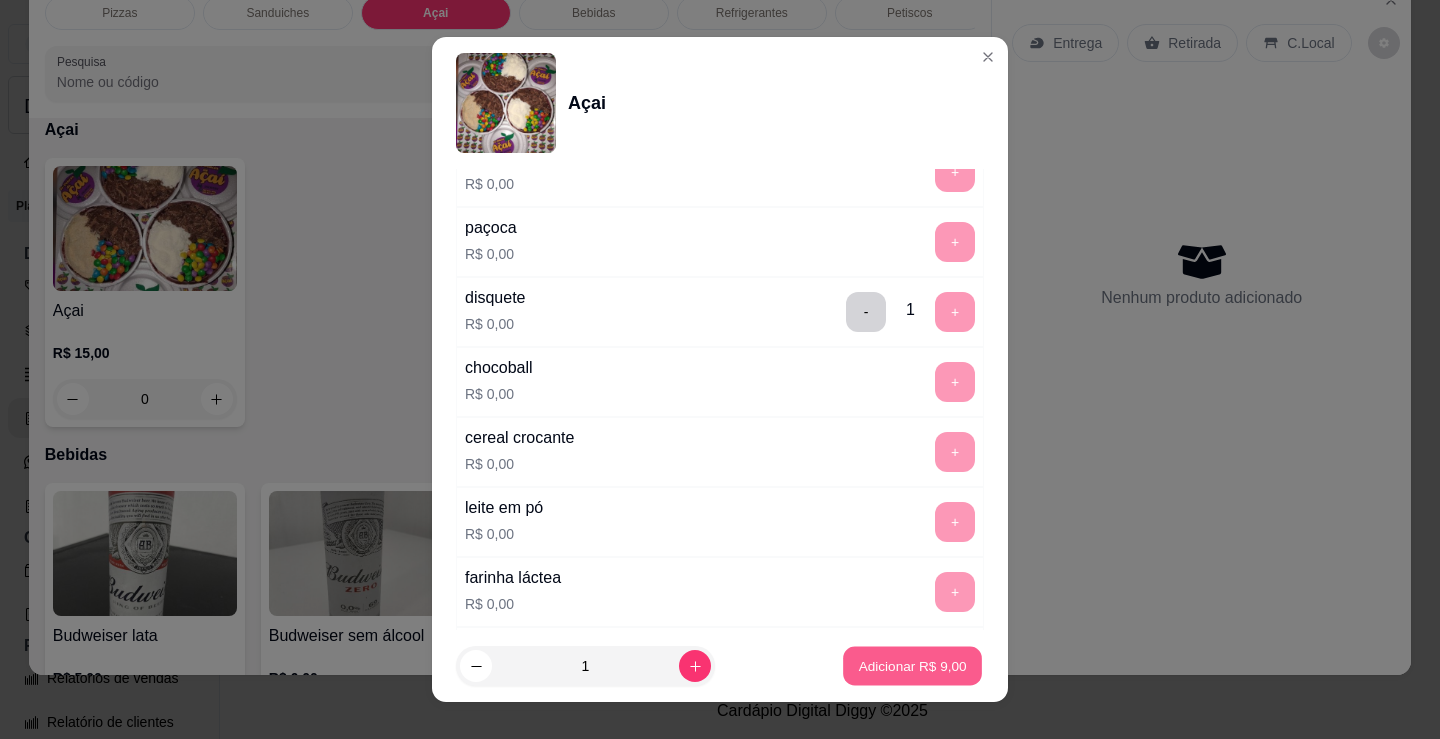 click on "Adicionar   R$ 9,00" at bounding box center [912, 666] 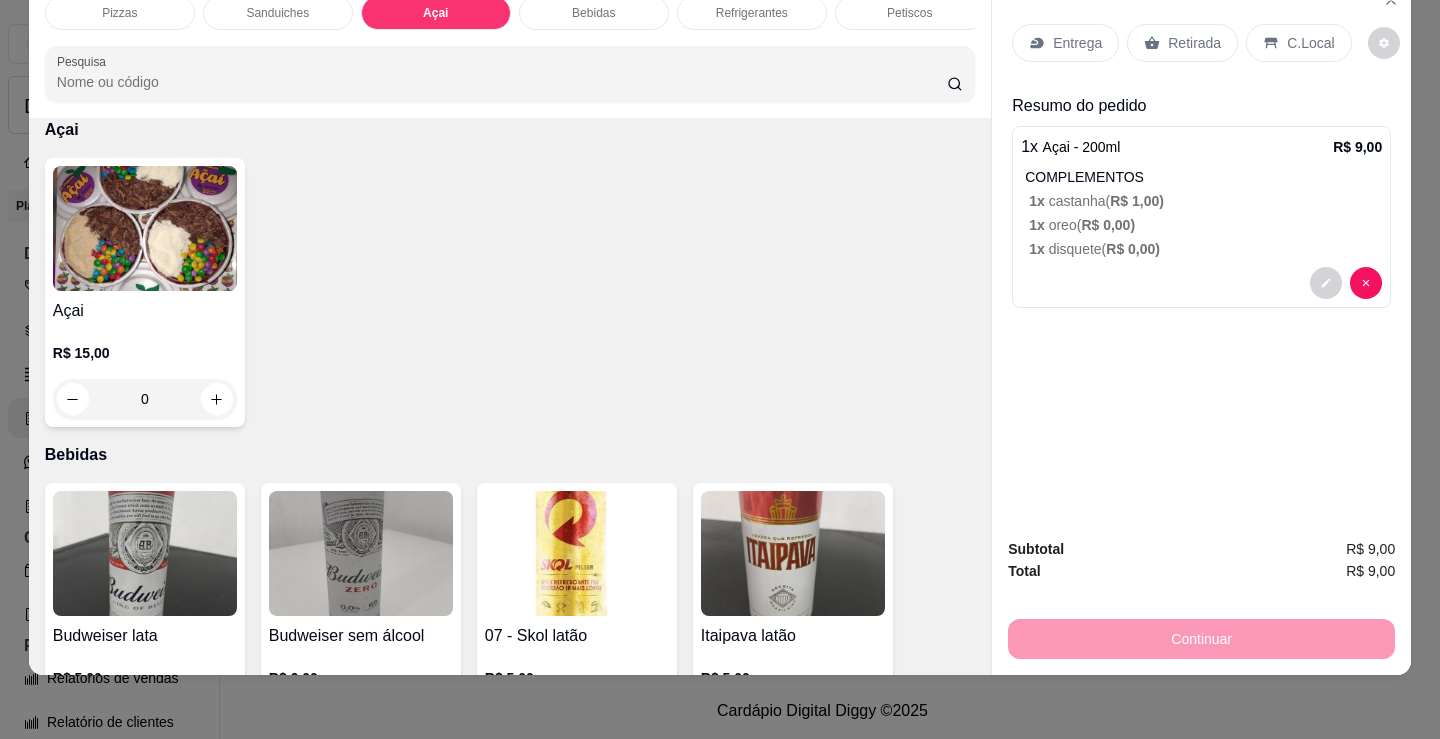click on "C.Local" at bounding box center (1310, 43) 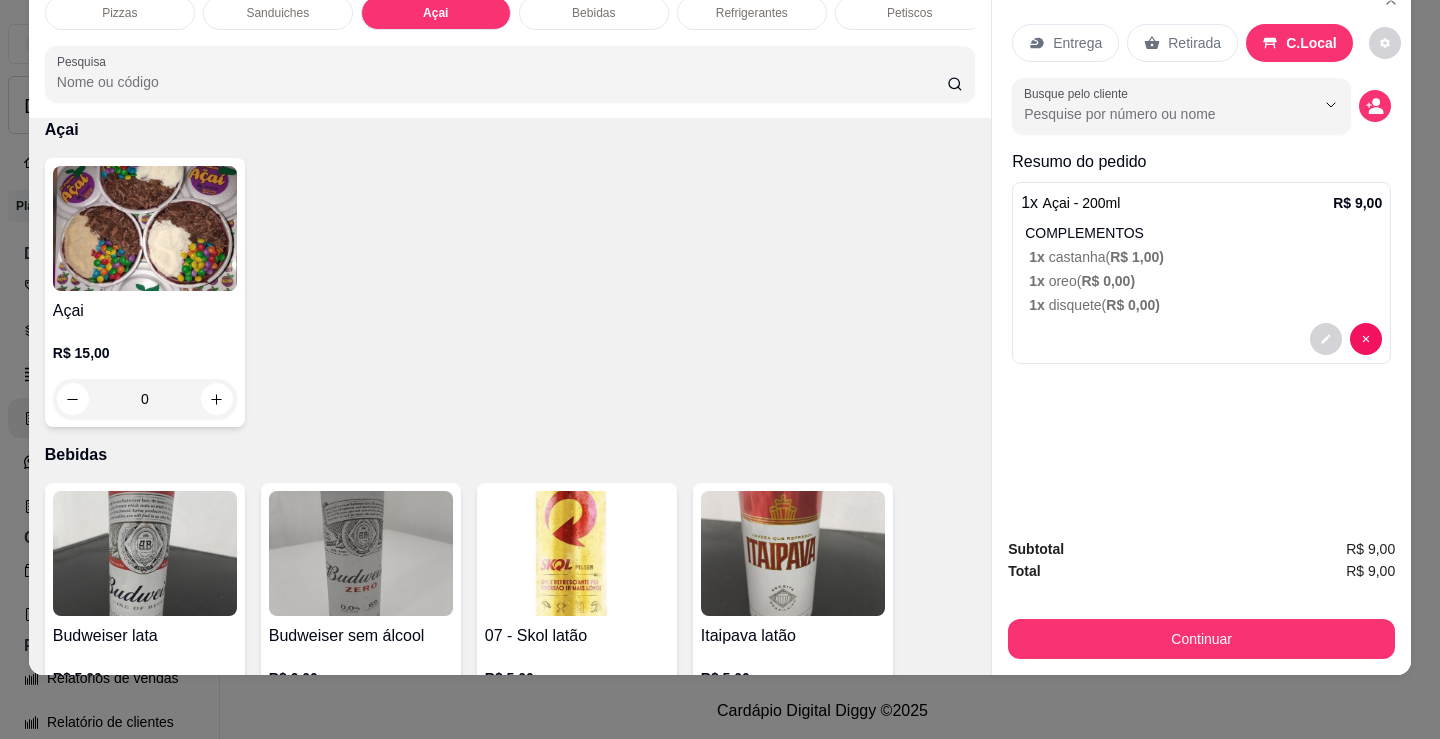 click at bounding box center [1375, 106] 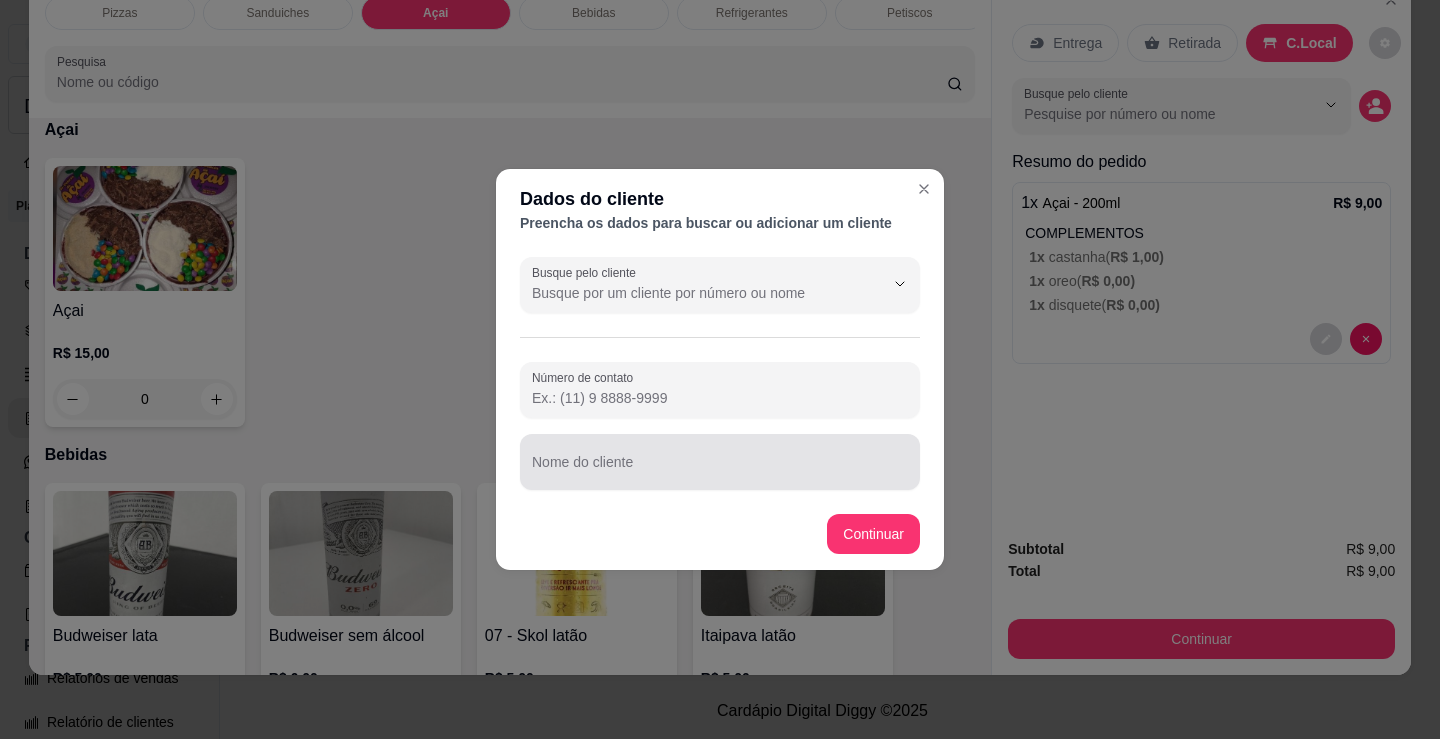 click at bounding box center (720, 462) 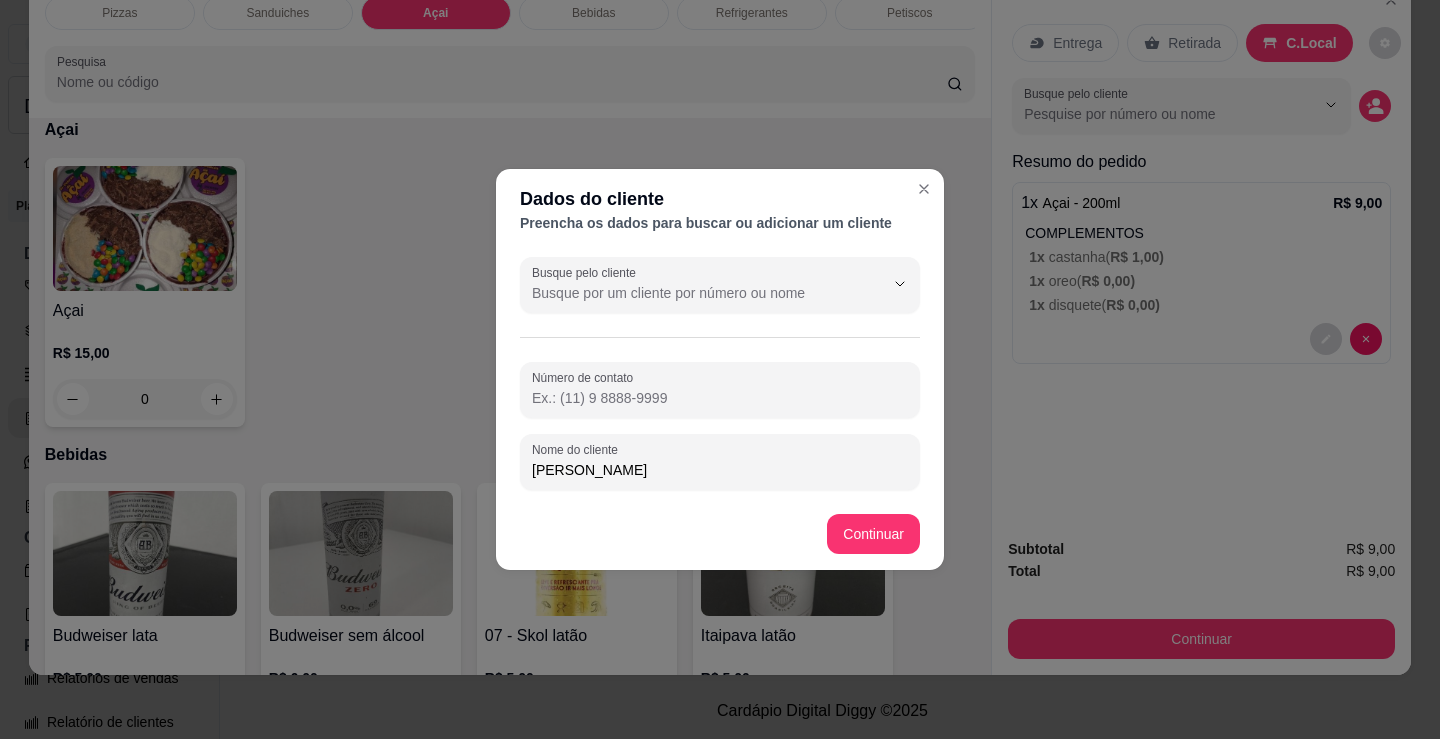 type on "[PERSON_NAME]" 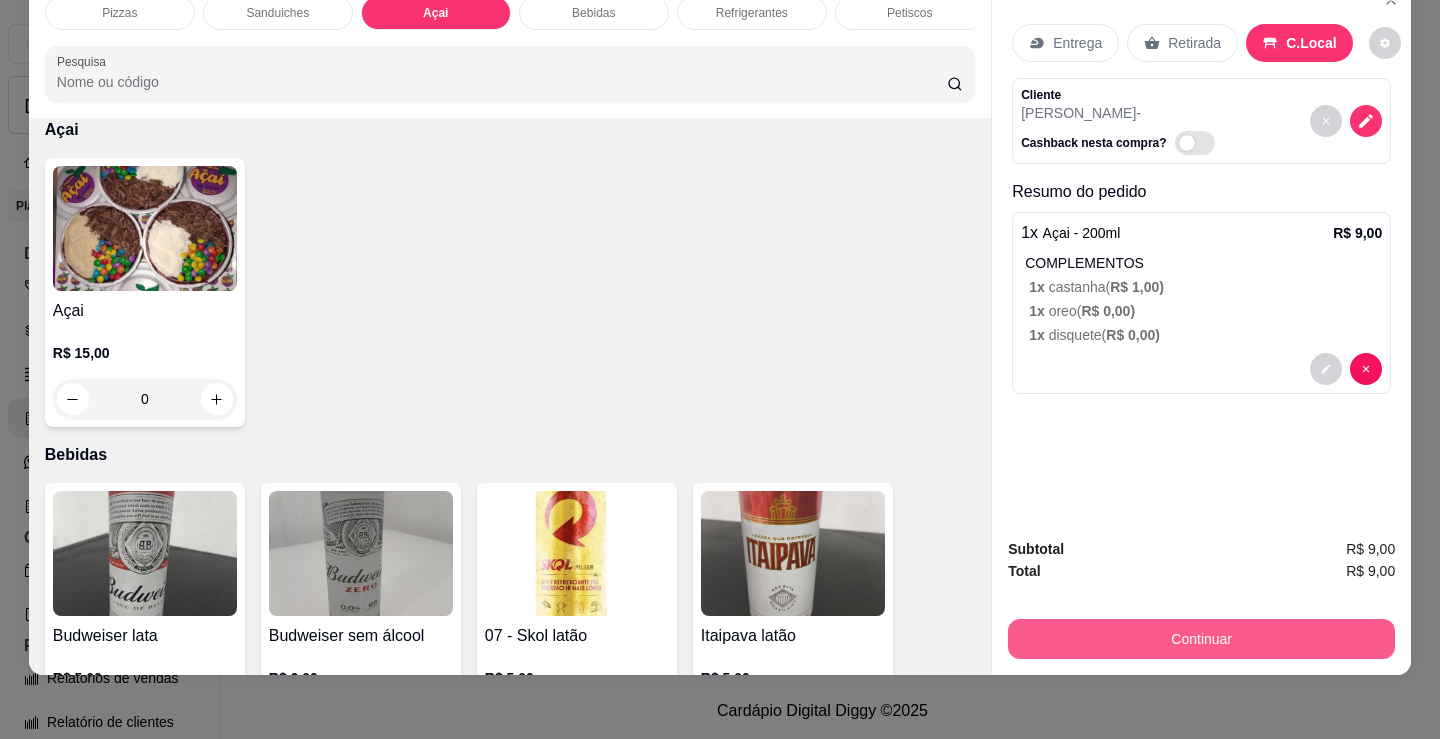 click on "Continuar" at bounding box center [1201, 639] 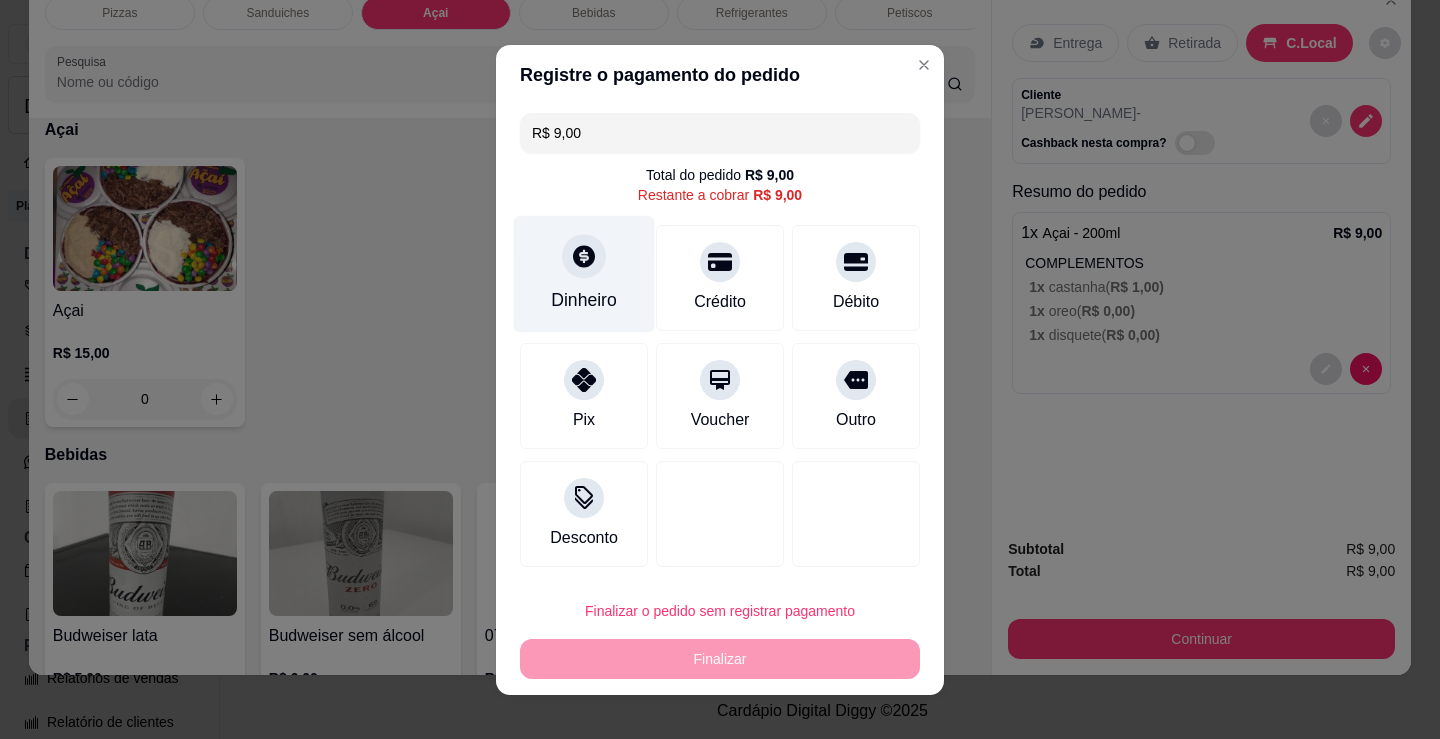 click at bounding box center (584, 256) 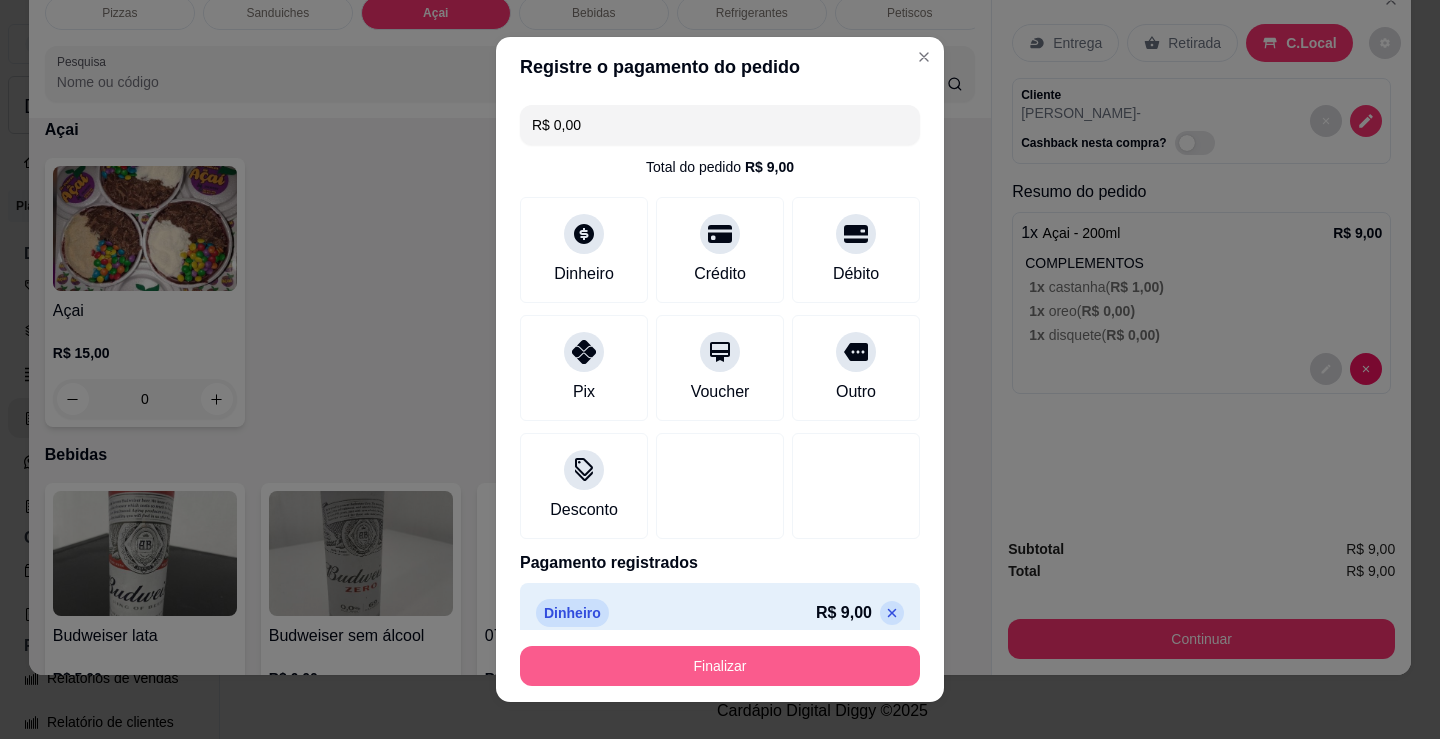 click on "Finalizar" at bounding box center (720, 666) 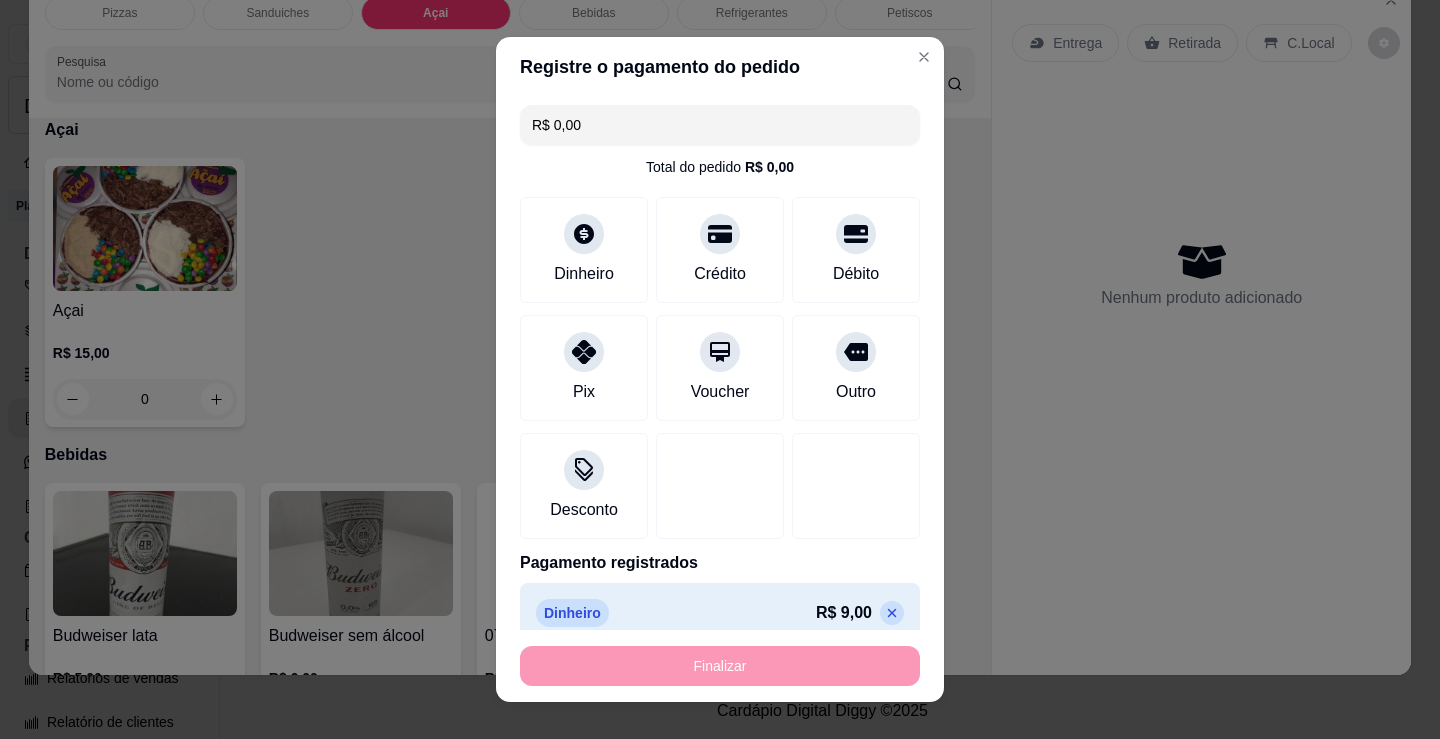 type on "-R$ 9,00" 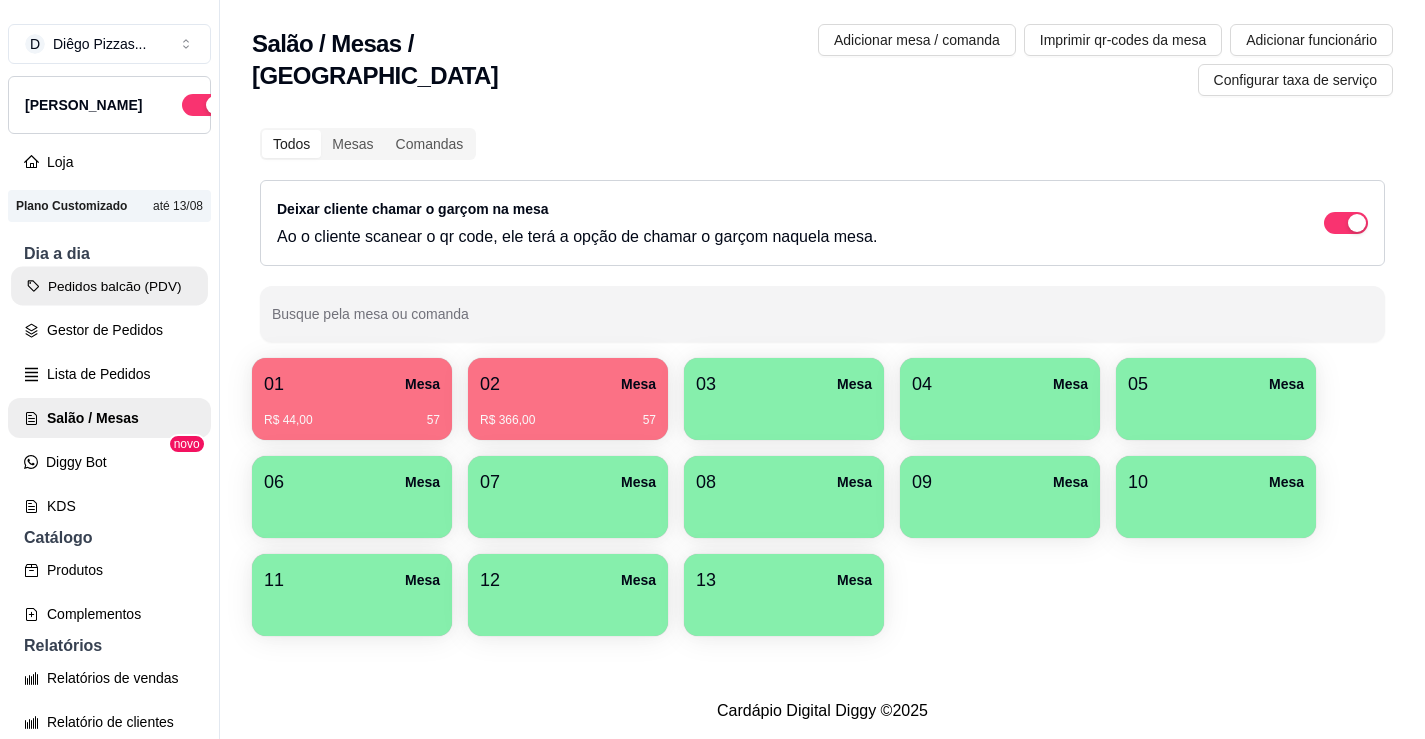 click on "Pedidos balcão (PDV)" at bounding box center [109, 286] 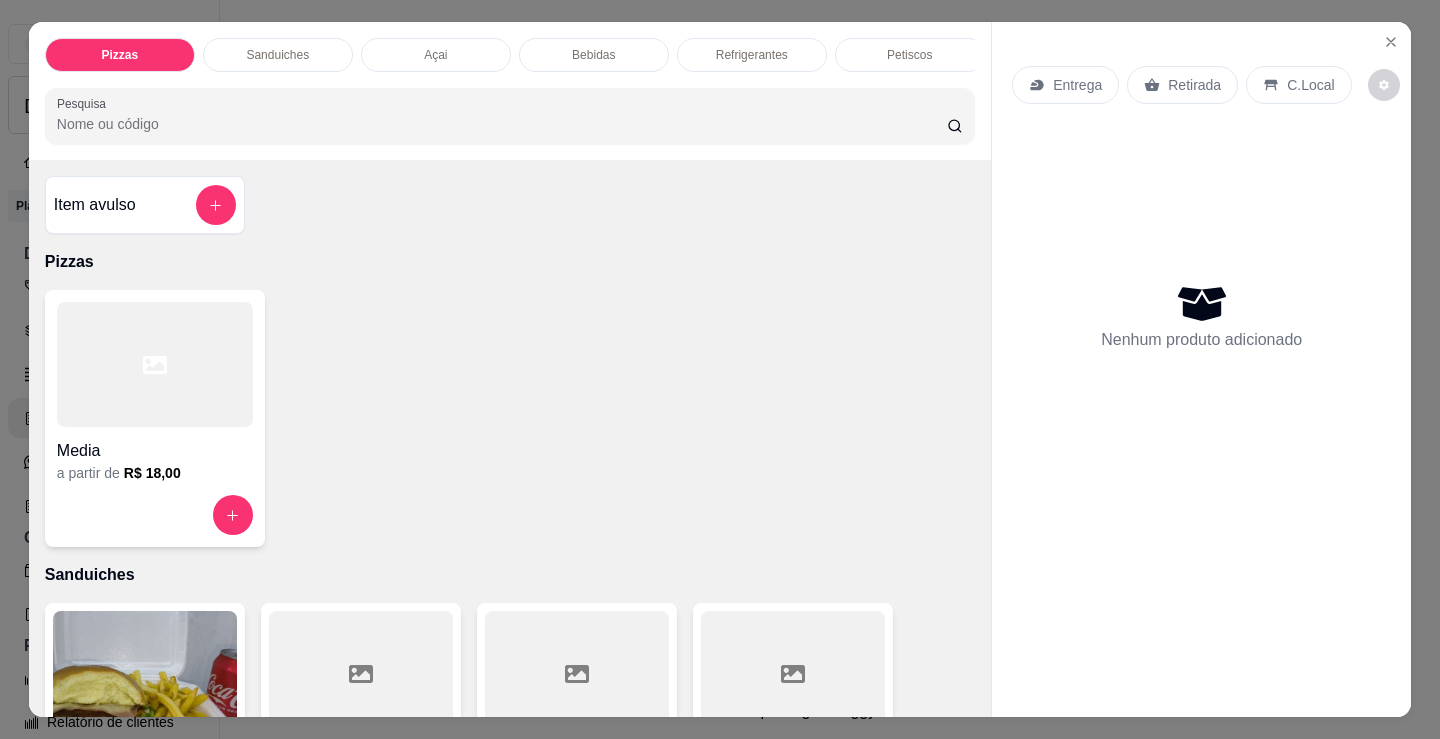 click on "Item avulso Pizzas  Media a partir de     R$ 18,00 Sanduiches  Combo de X-burguer    R$ 22,00 0 Misto    R$ 5,00 0 Hambúrguer    R$ 5,00 0 Bauru   R$ 6,00 0 Americano   R$ 8,00 0 X - burguer    R$ 8,00 0 Minuano    R$ 10,00 0 Sanduíche de calabresa    R$ 9,00 0 X - calabresa    R$ 11,00 0 X - calabresa egg   R$ 13,00 0 X - calabresa catupiry    R$ 12,00 0 X - calabresa tudo    R$ 15,00 0 Sanduiche de frango   R$ 9,00 0 X - frango    R$ 11,00 0 X - frango catupiry    R$ 12,00 0 X - frango egg   R$ 13,00 0 X - frango bacon   R$ 14,00 0 X - frango tudo   R$ 15,00 0 X - bacon    R$ 12,00 0 X - bacon egg   R$ 13,00 0 American bacon    R$ 12,00 0 Açai  Açai    R$ 15,00 0 Bebidas  Budweiser lata   R$ 5,00 0 Budweiser sem álcool    R$ 6,00 0 07 - Skol latão    R$ 5,00 0 Itaipava latão   R$ 5,00 0 Brahma sem álcool    R$ 5,00 0 09 - Heineken long neck   R$ 9,00 0 05 - Budweiser long neck   R$ 8,00 0 02 - Skol 600ml   R$ 9,00 0 01 - Skol litrão    R$ 10,00 0   R$ 10,00 0   0" at bounding box center [510, 438] 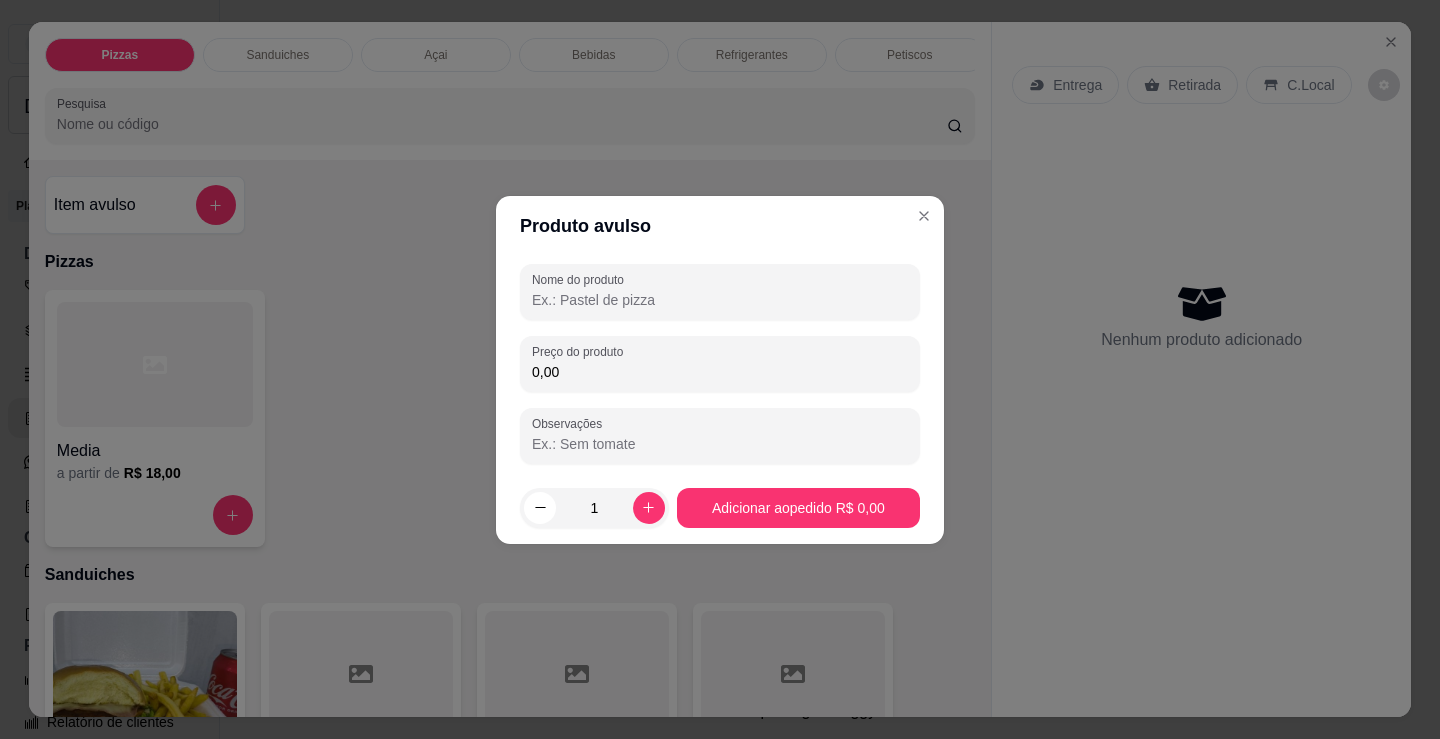 click on "Nome do produto" at bounding box center [720, 292] 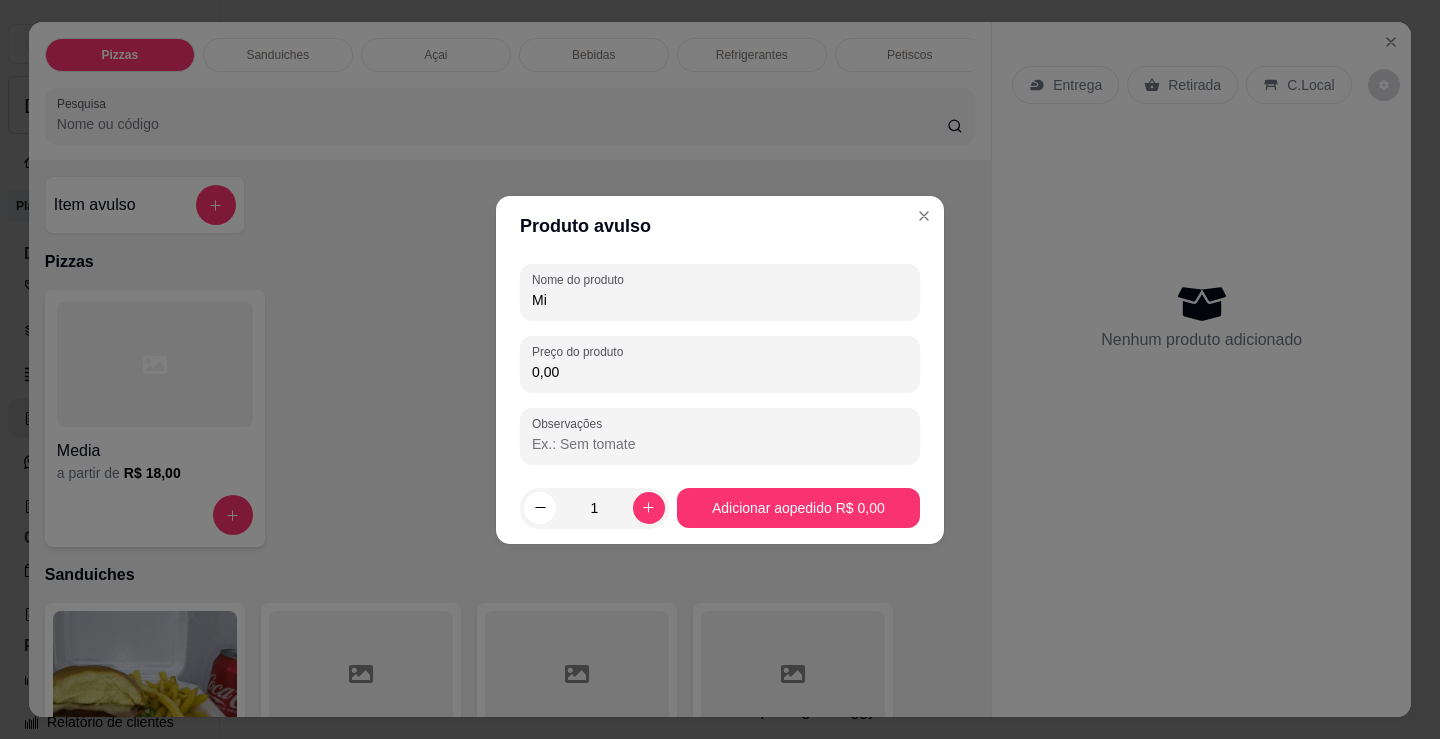 type on "M" 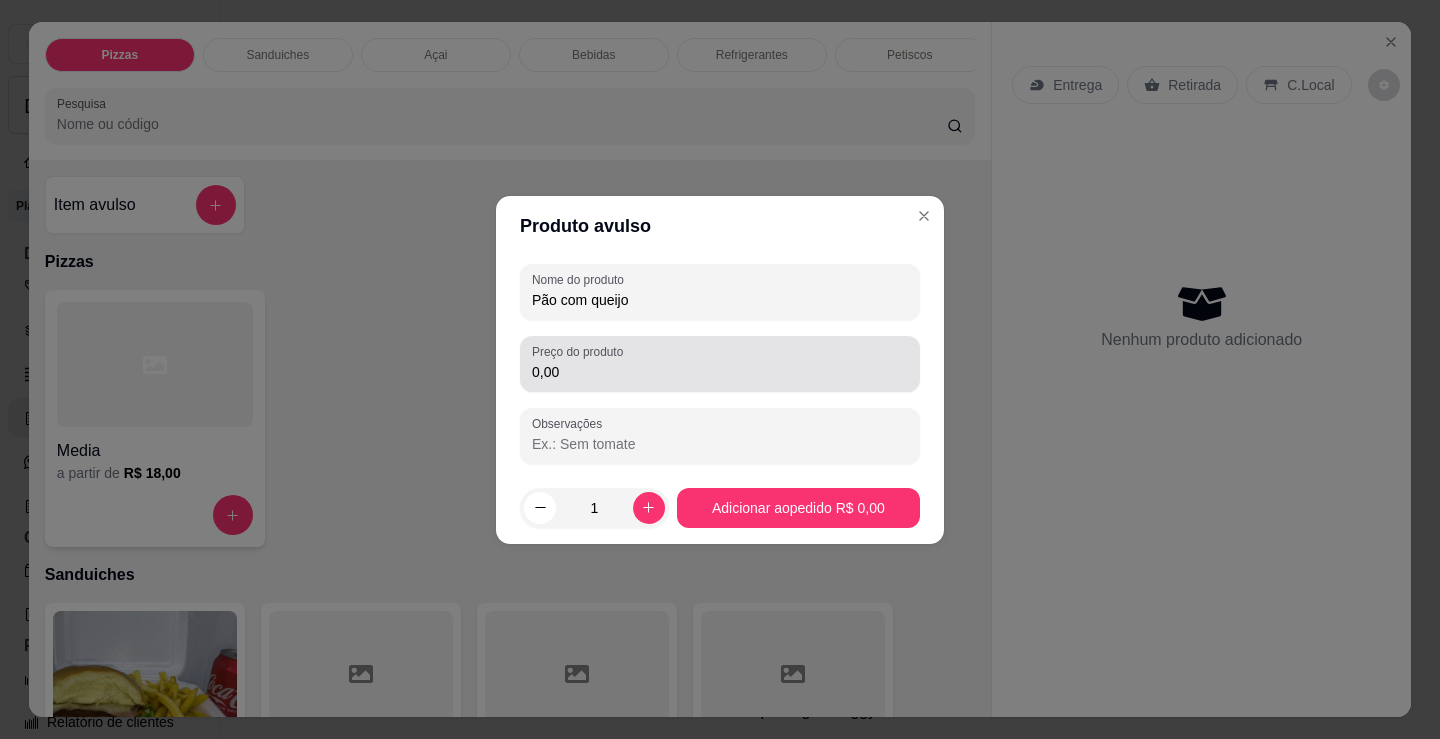 type on "Pão com queijo" 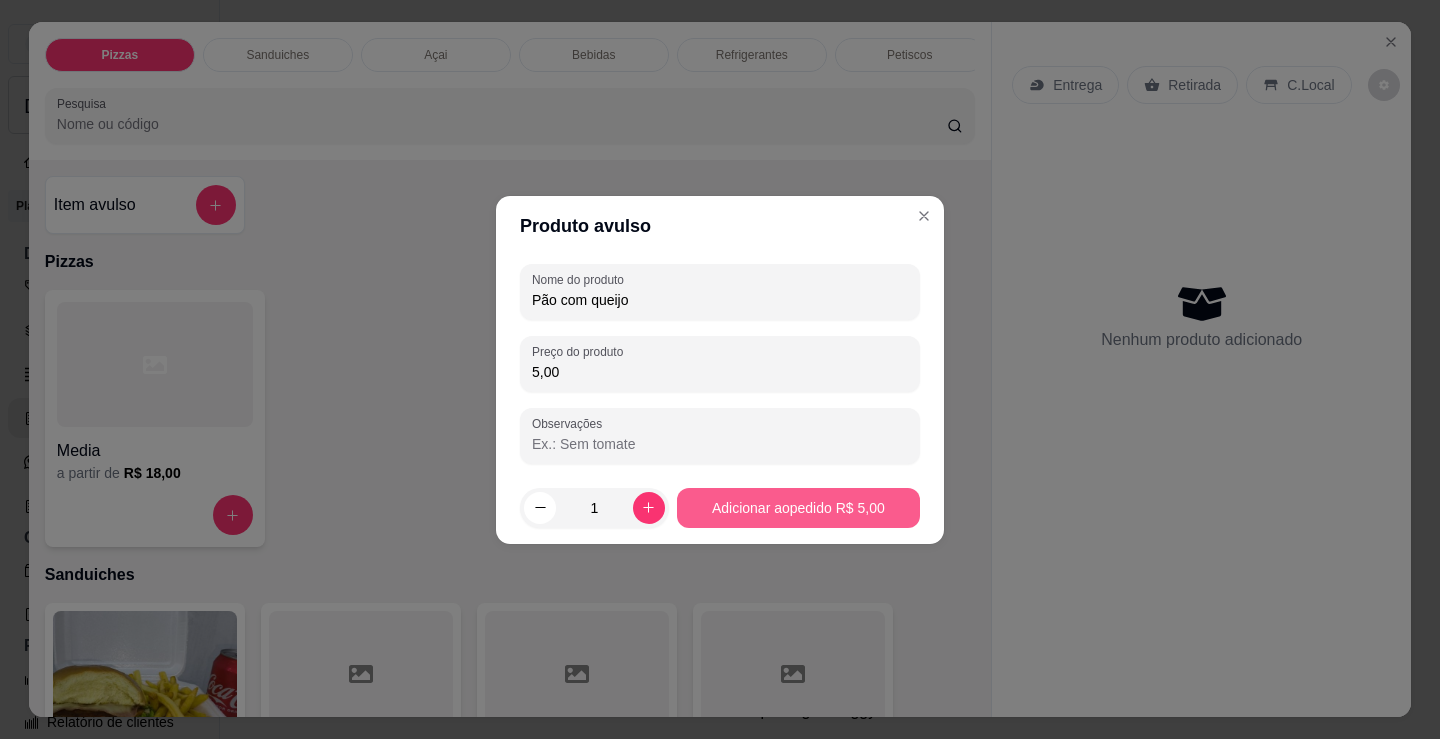 type on "5,00" 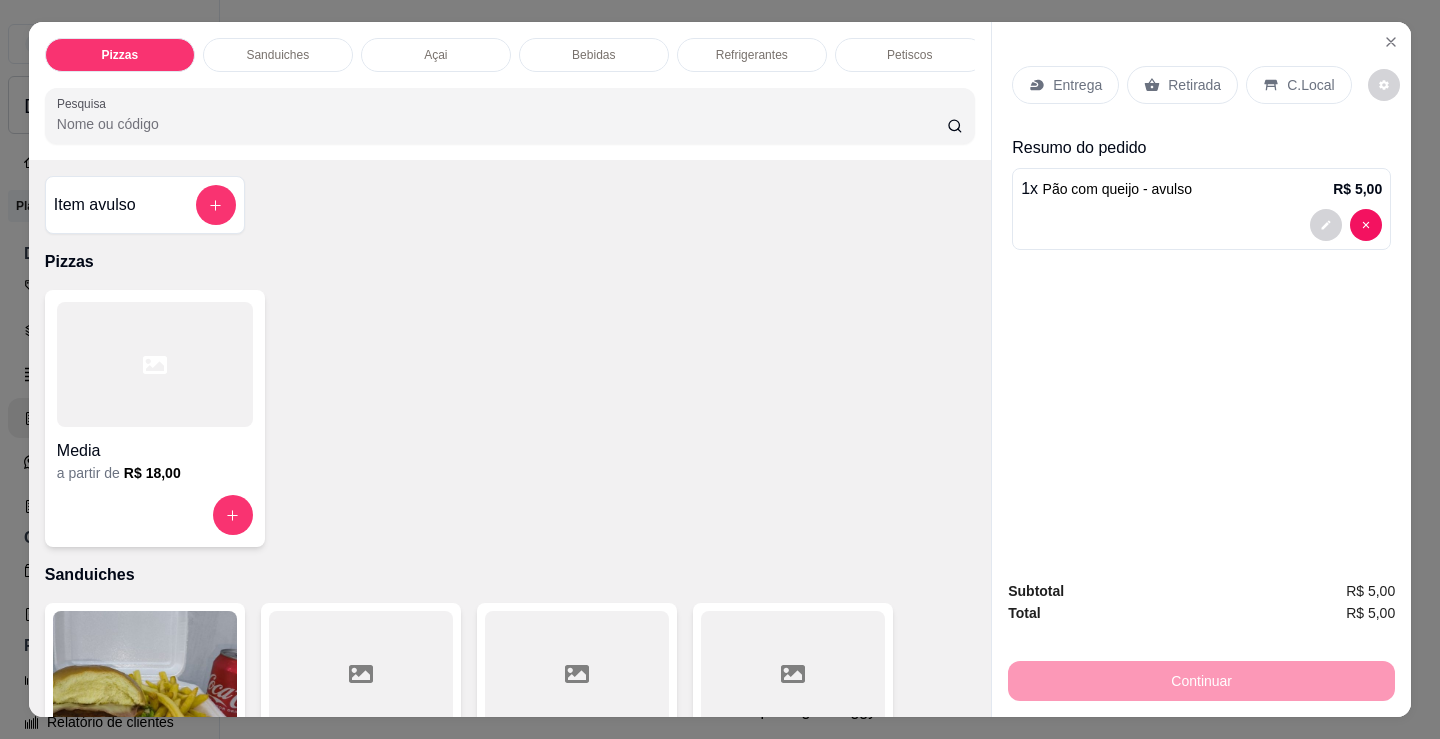 click on "C.Local" at bounding box center [1298, 85] 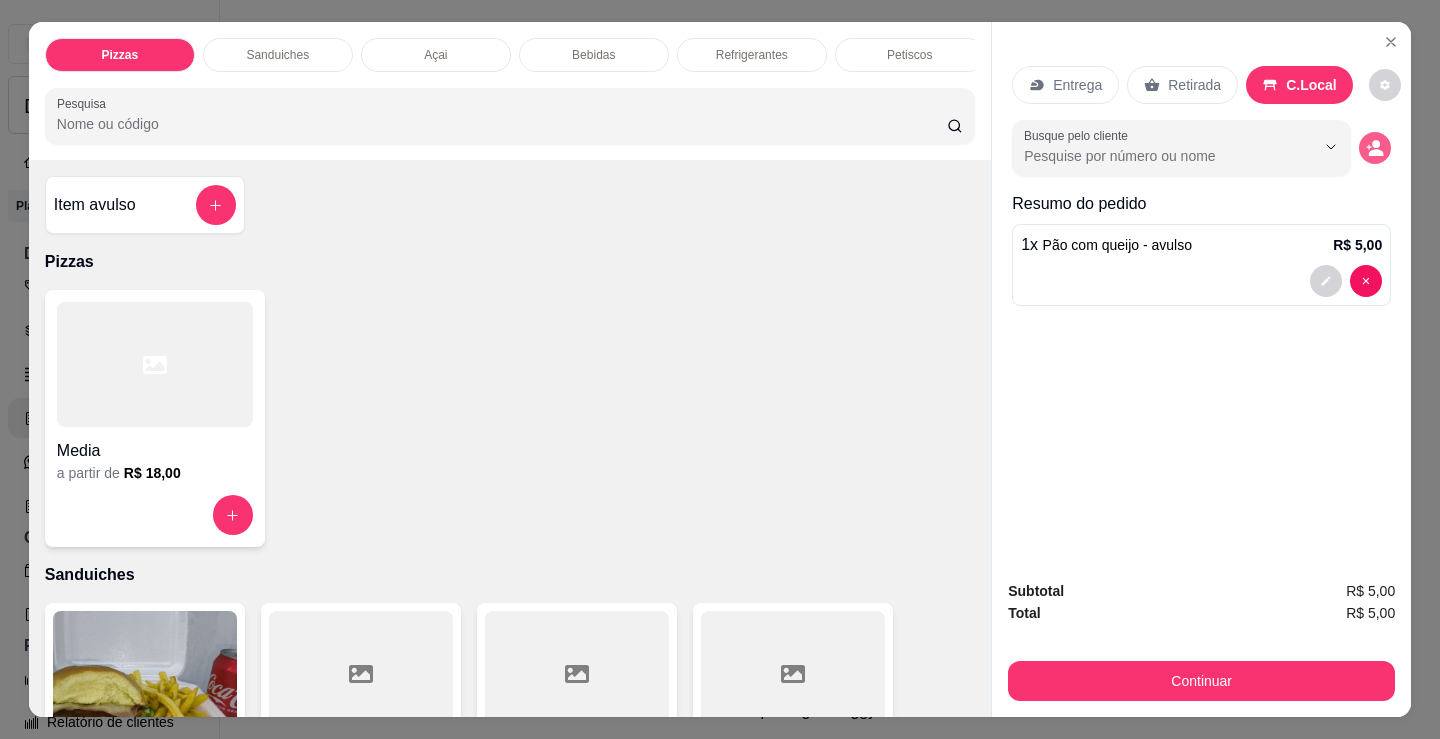 click at bounding box center (1375, 148) 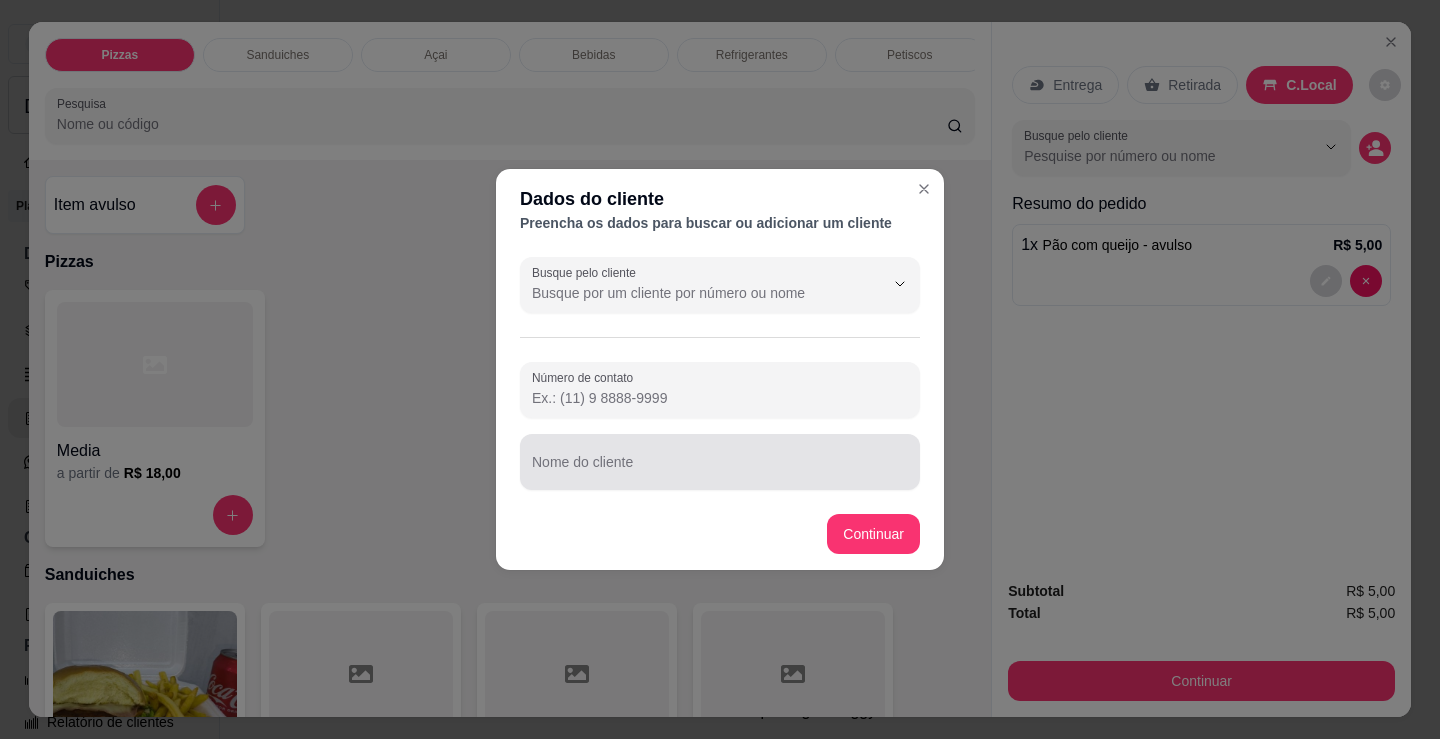 click on "Nome do cliente" at bounding box center [720, 470] 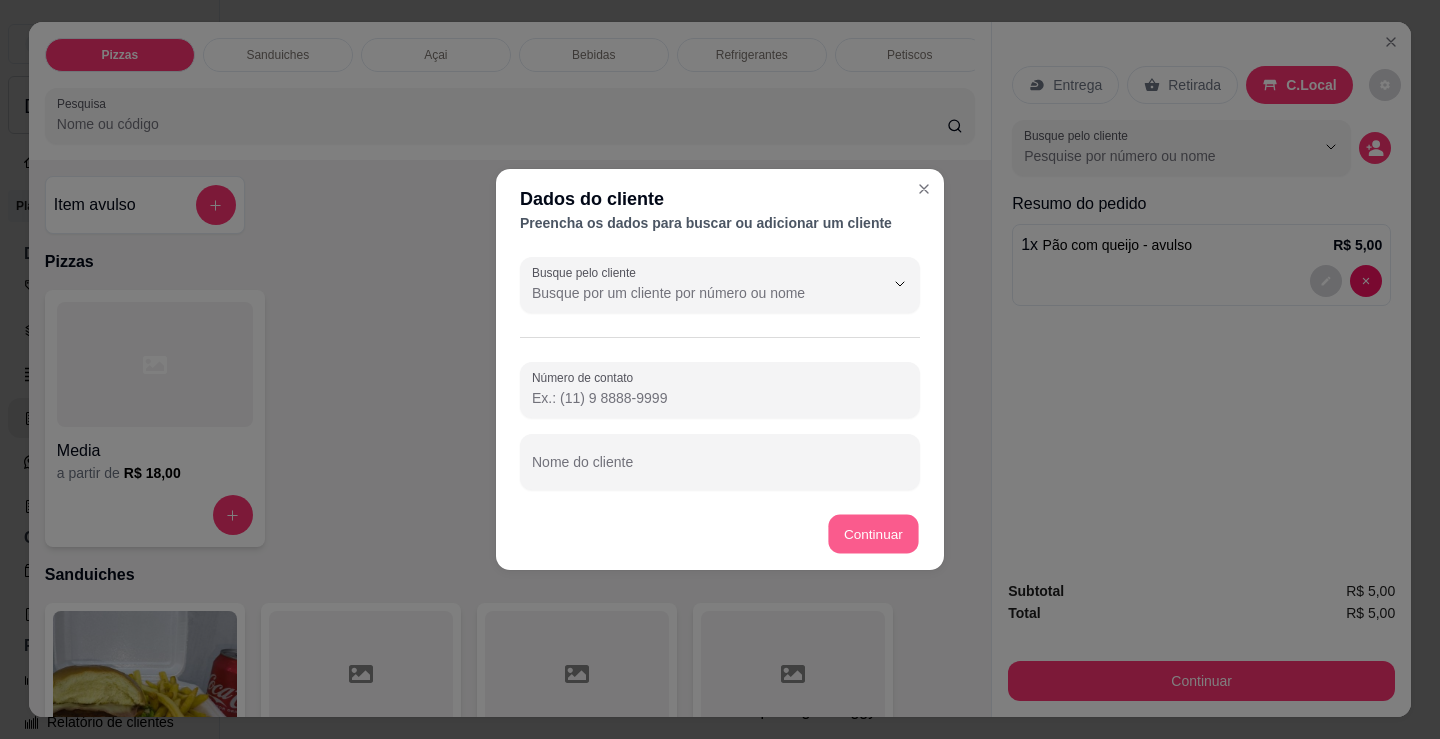 click on "Continuar" at bounding box center (874, 534) 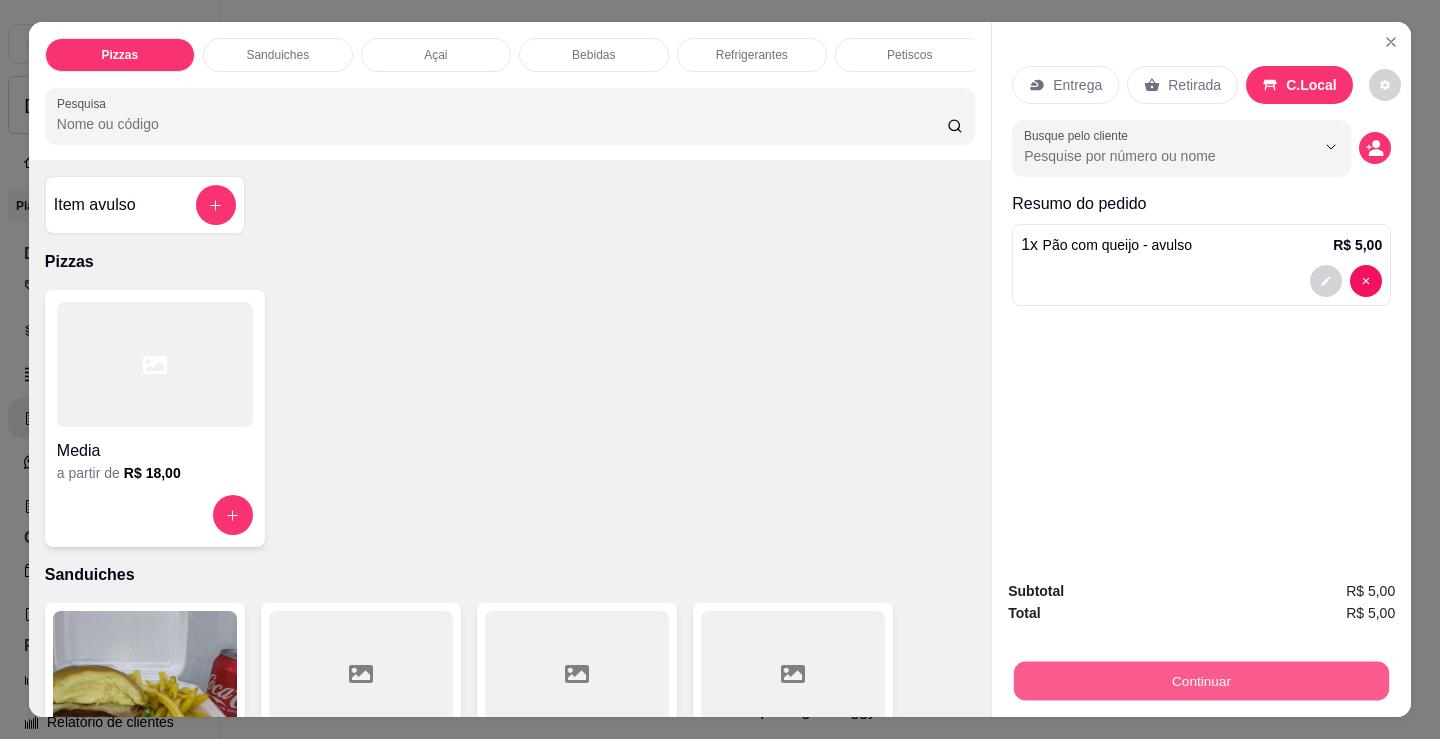 click on "Continuar" at bounding box center [1201, 680] 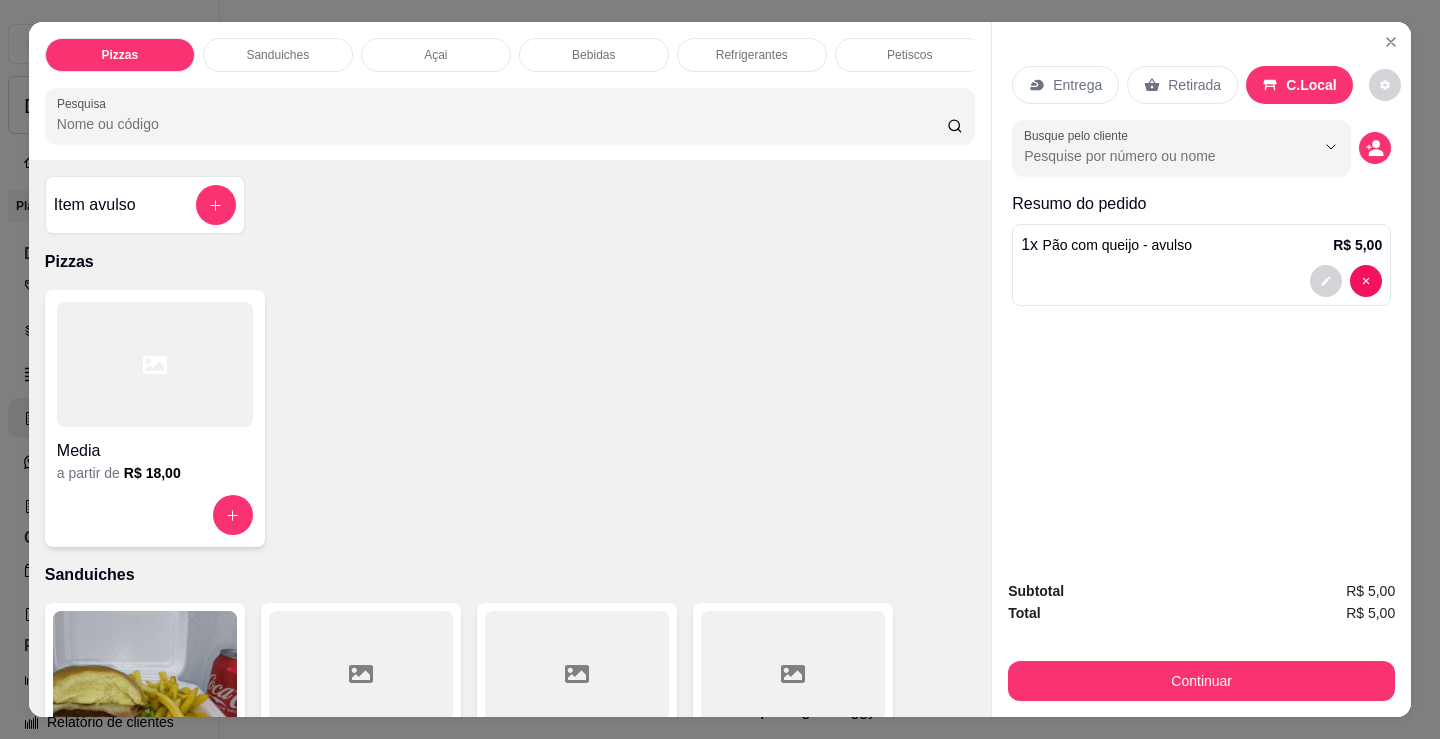 click at bounding box center [584, 256] 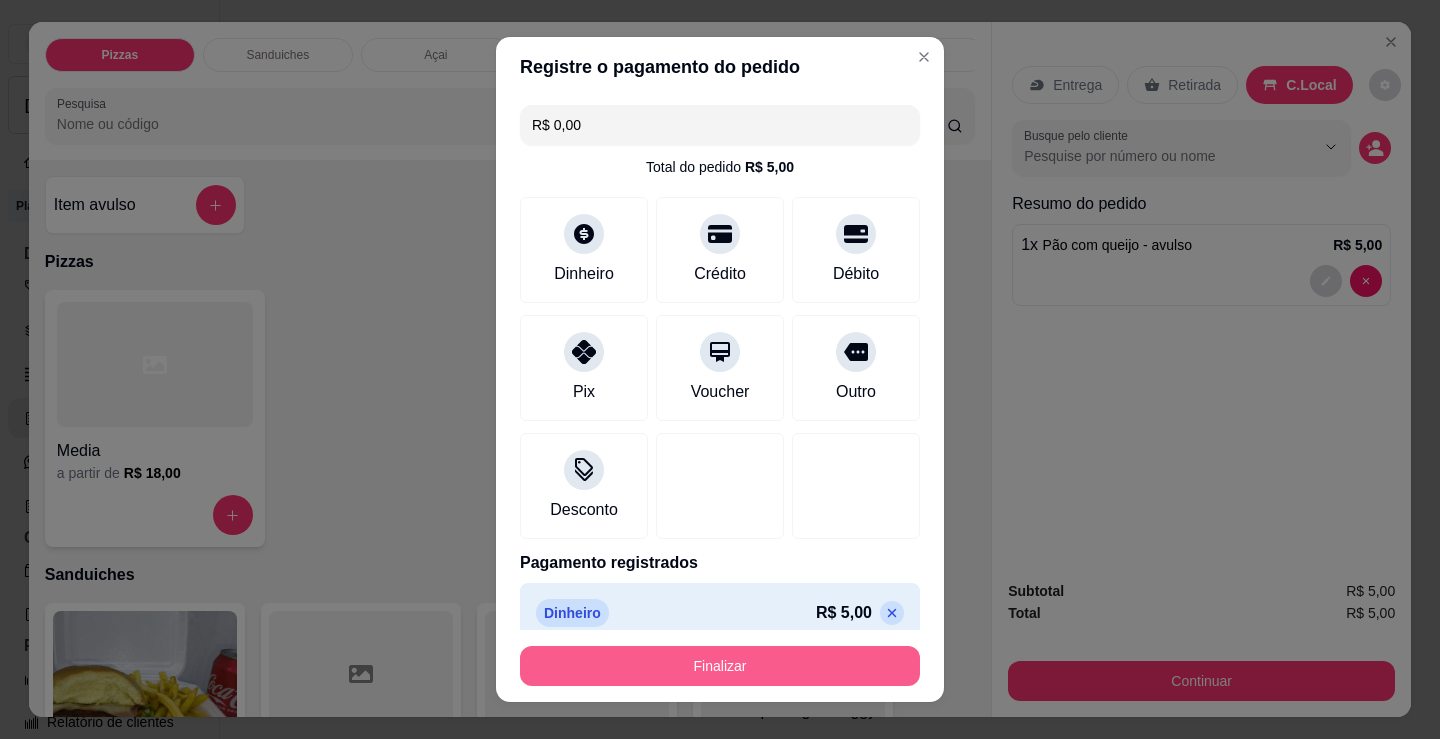 click on "Finalizar" at bounding box center (720, 666) 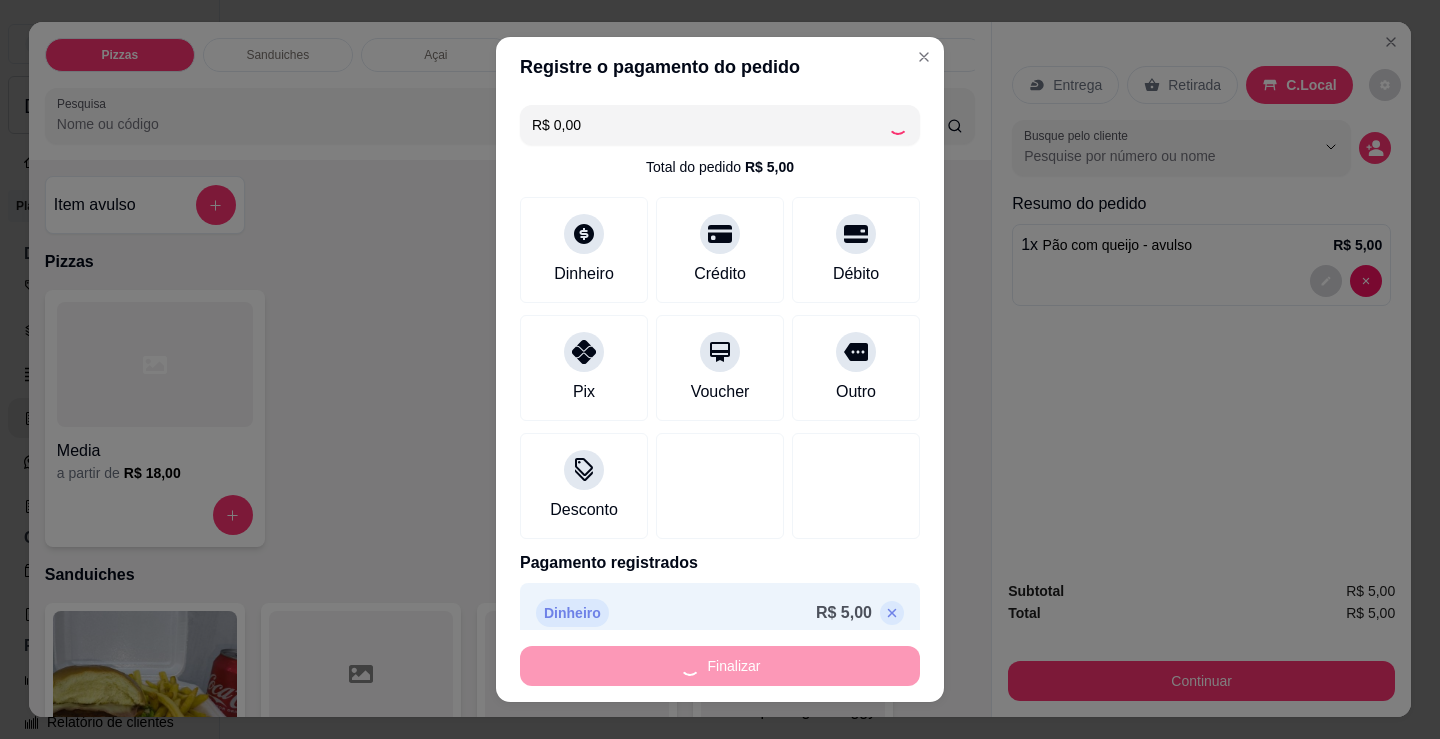 type on "-R$ 5,00" 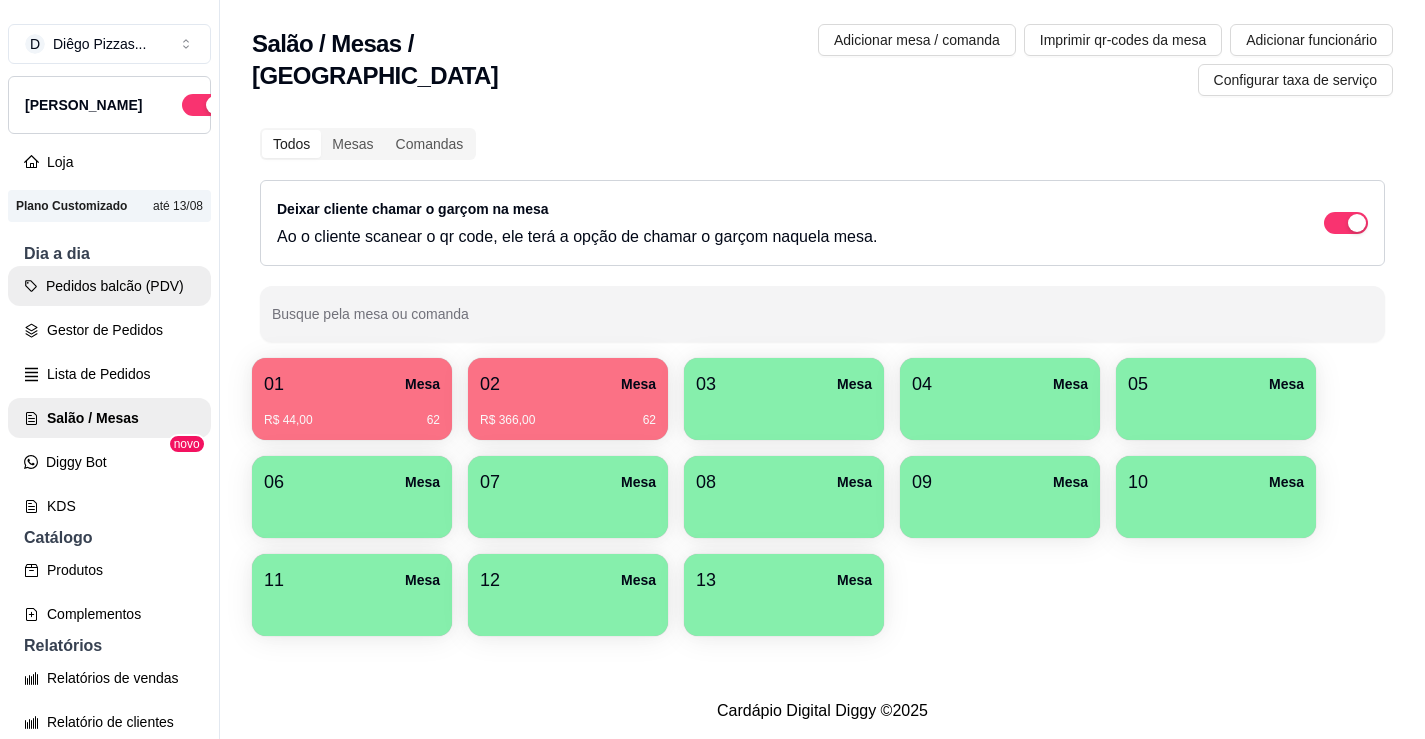 click on "Pedidos balcão (PDV)" at bounding box center (109, 286) 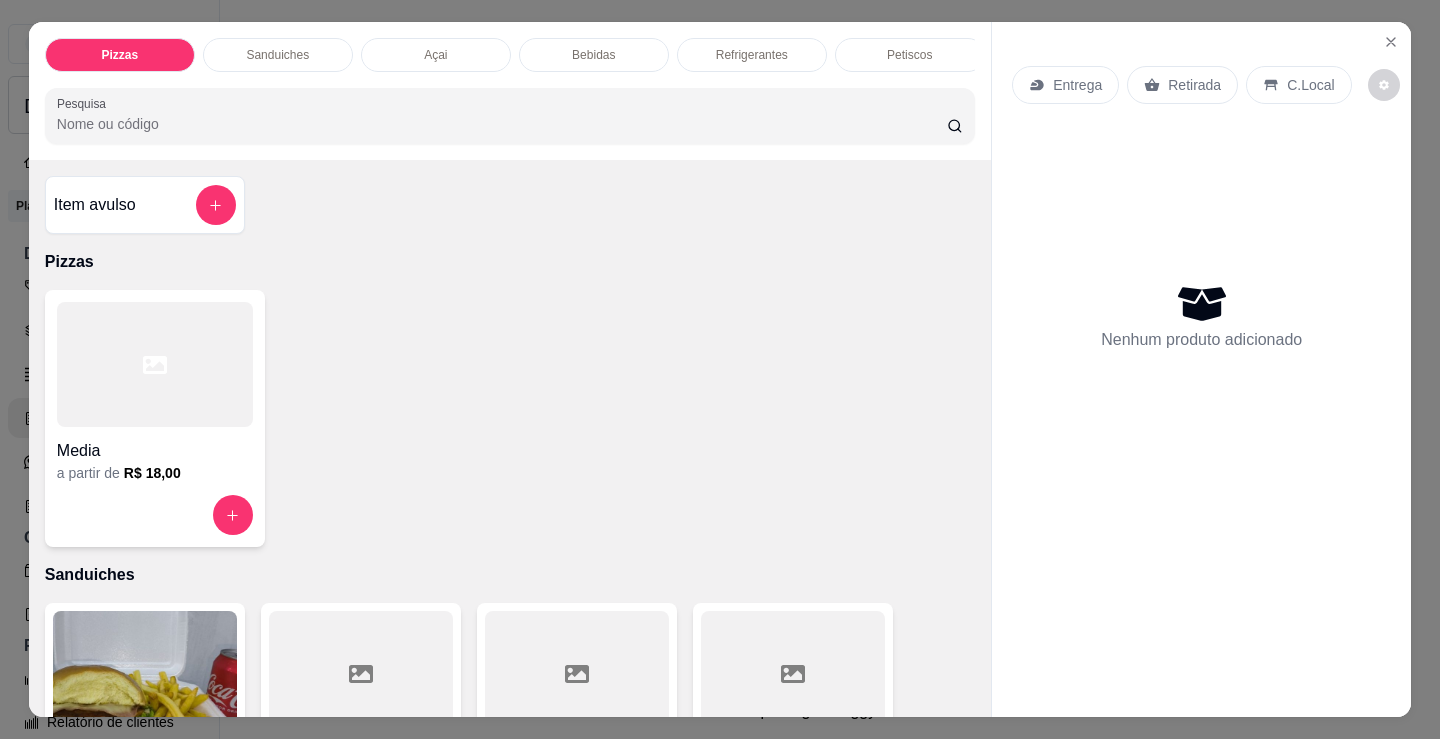 click on "Açai" at bounding box center [436, 55] 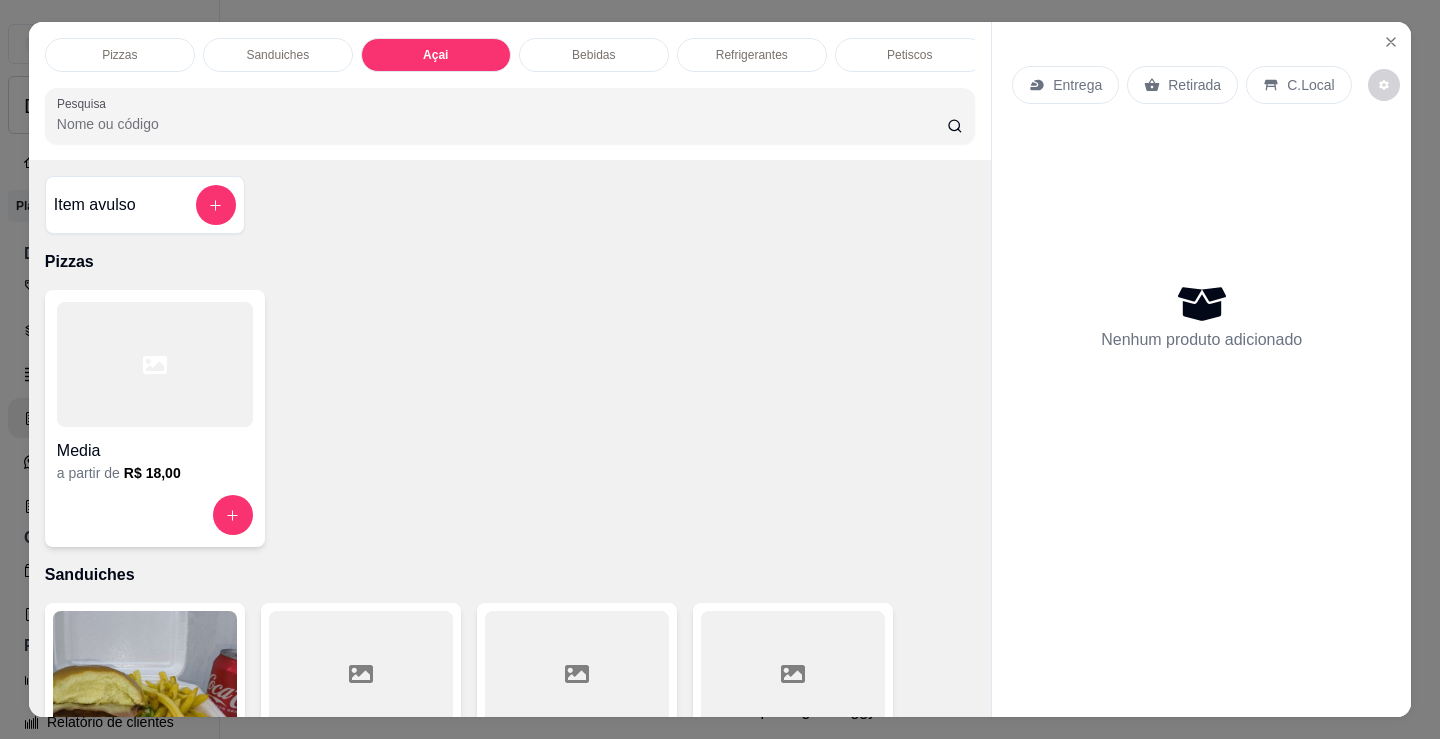 scroll, scrollTop: 2153, scrollLeft: 0, axis: vertical 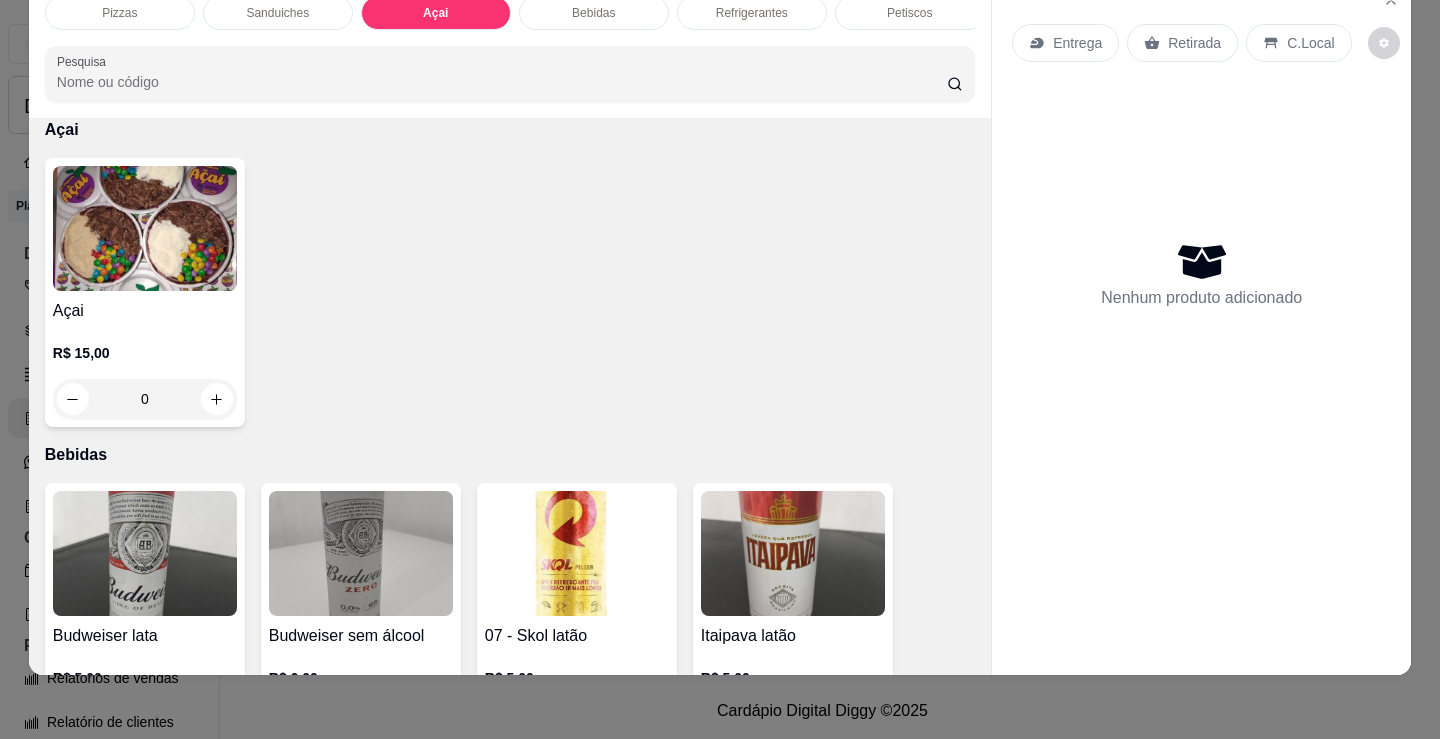 drag, startPoint x: 183, startPoint y: 328, endPoint x: 188, endPoint y: 337, distance: 10.29563 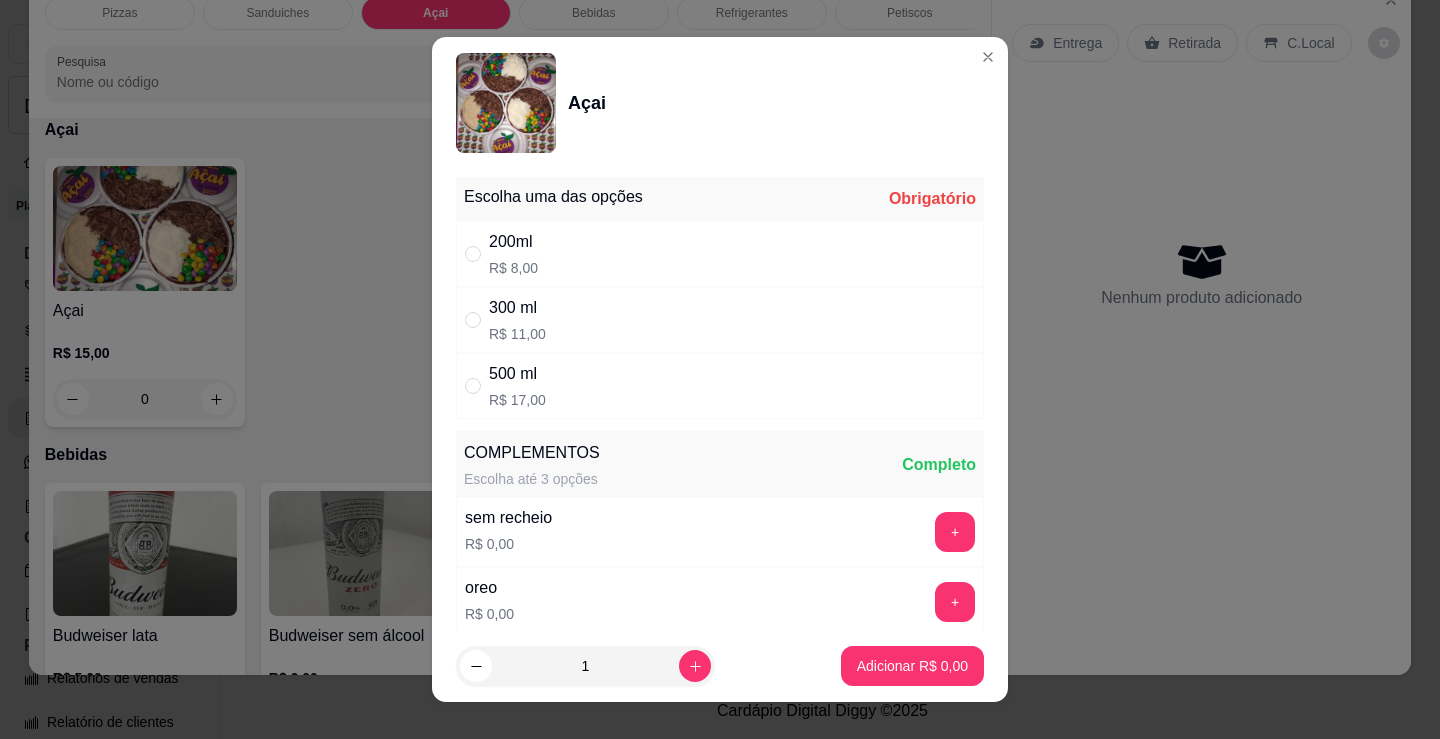 click on "300 ml R$ 11,00" at bounding box center [720, 320] 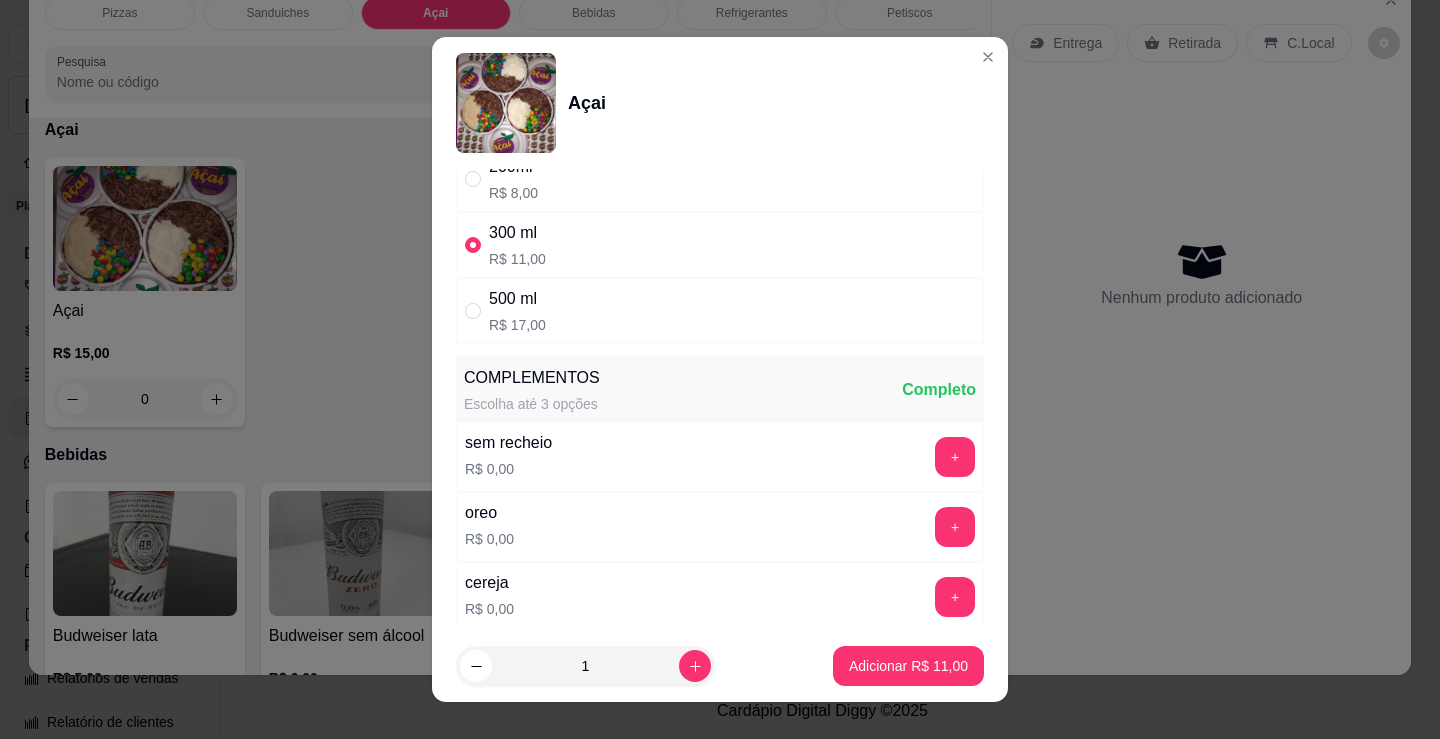 scroll, scrollTop: 200, scrollLeft: 0, axis: vertical 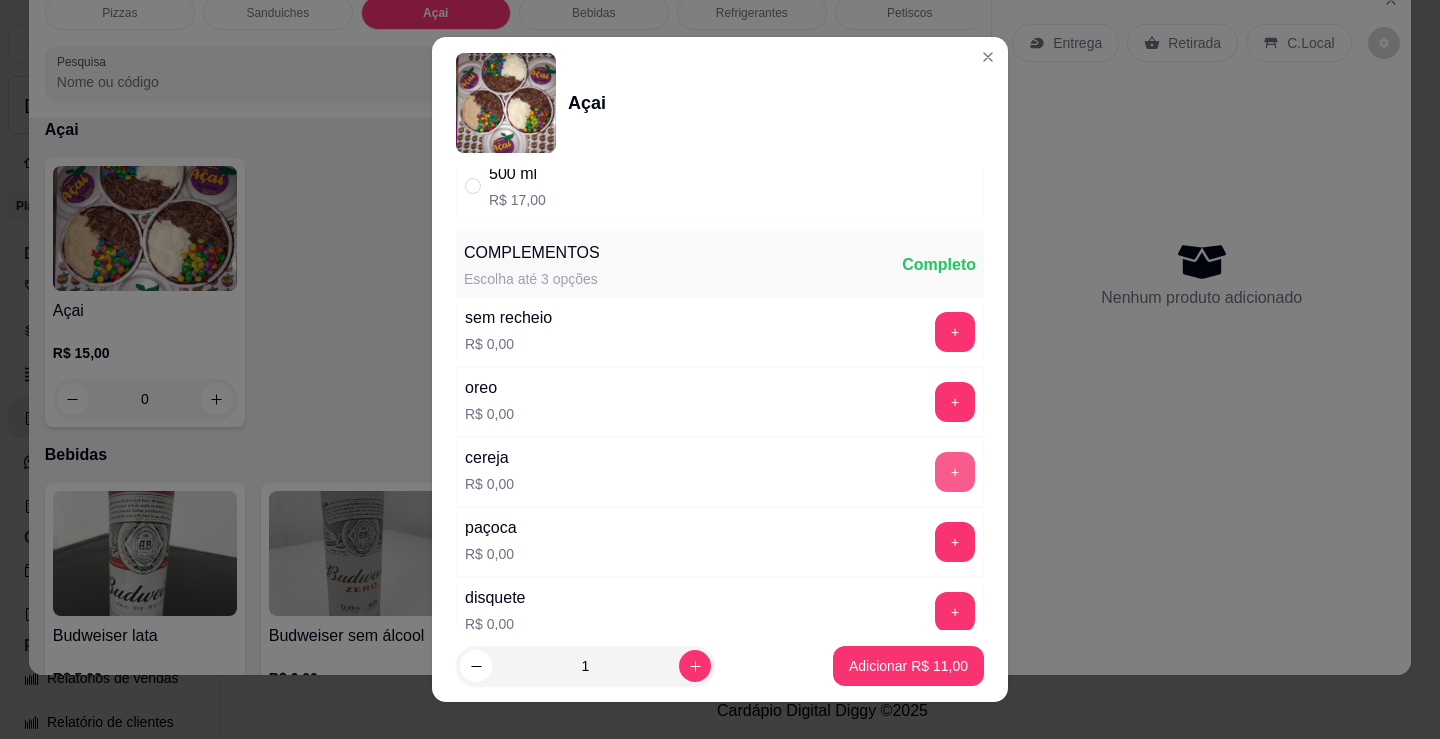 click on "+" at bounding box center [955, 472] 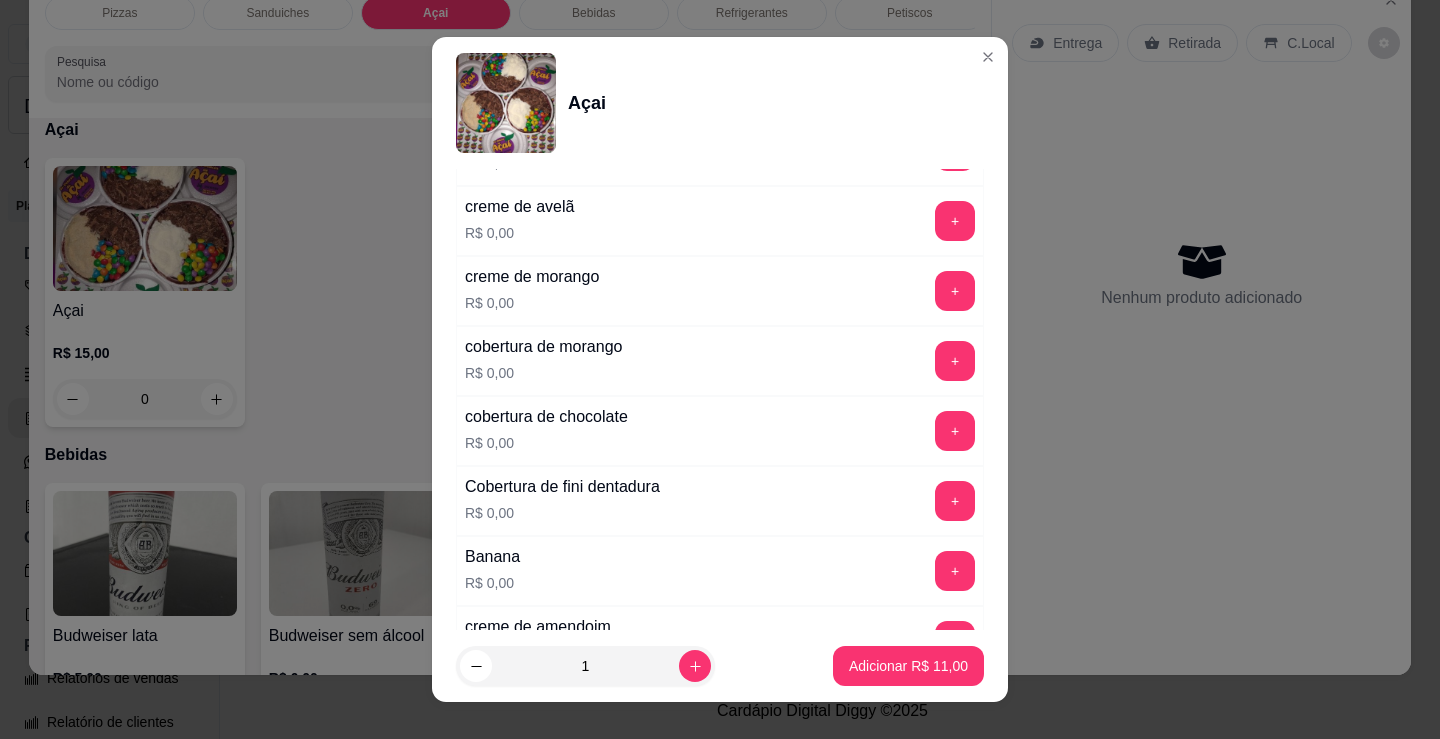 scroll, scrollTop: 1400, scrollLeft: 0, axis: vertical 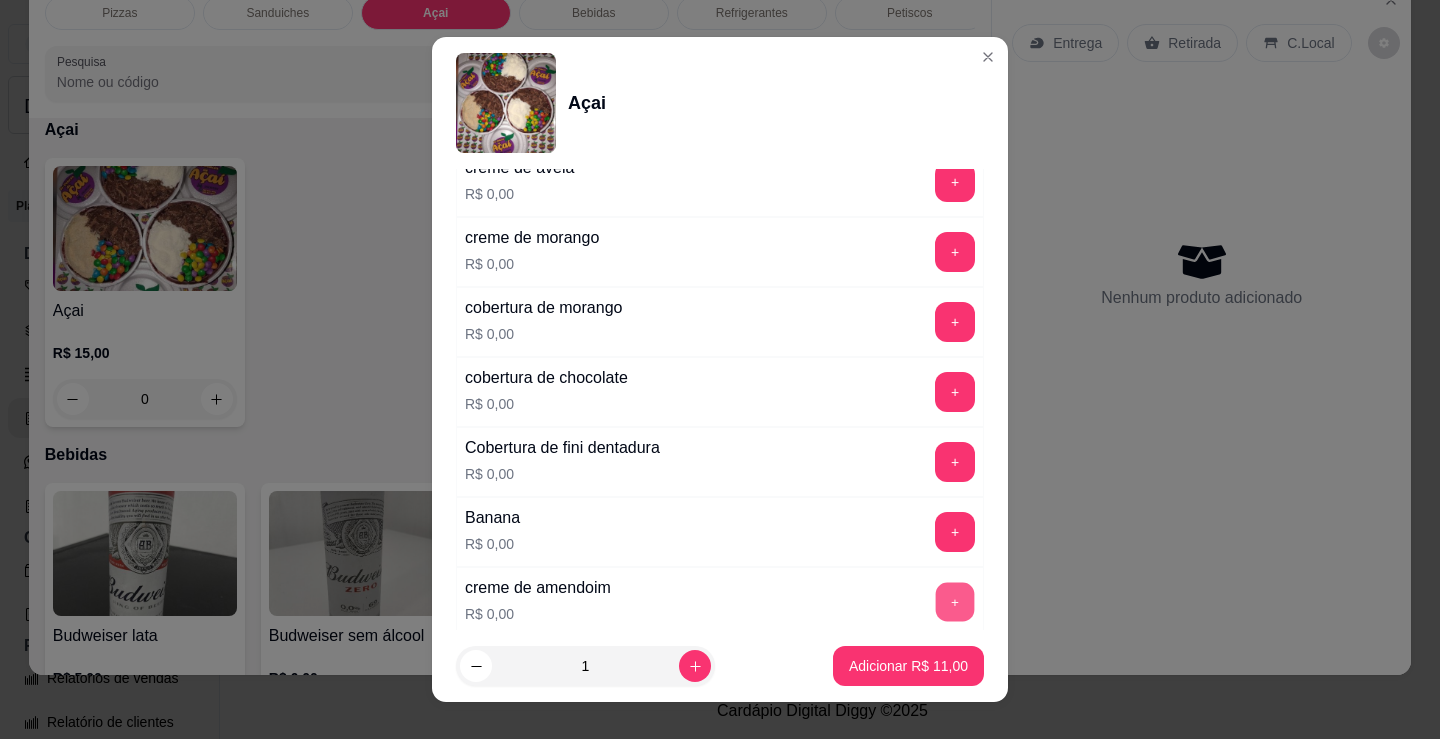click on "+" at bounding box center [955, 602] 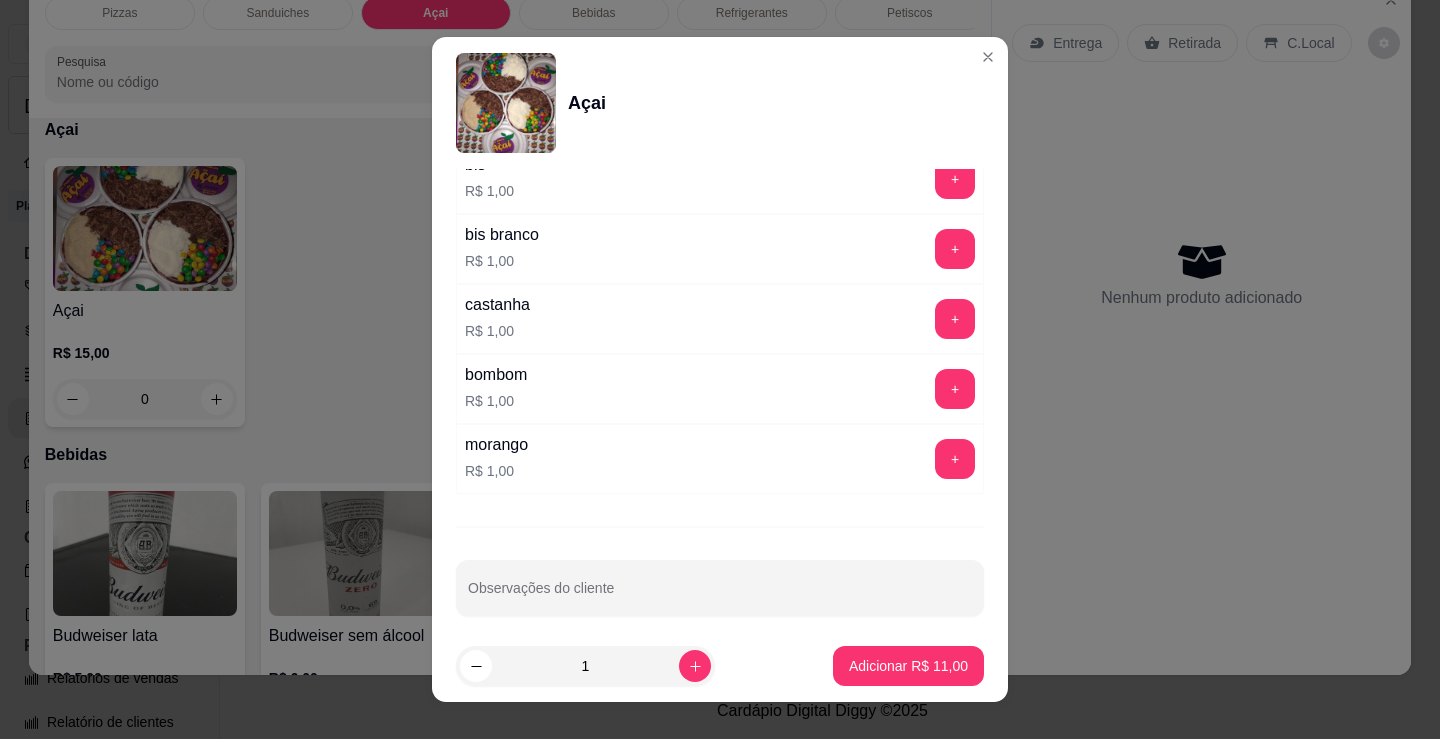 scroll, scrollTop: 1900, scrollLeft: 0, axis: vertical 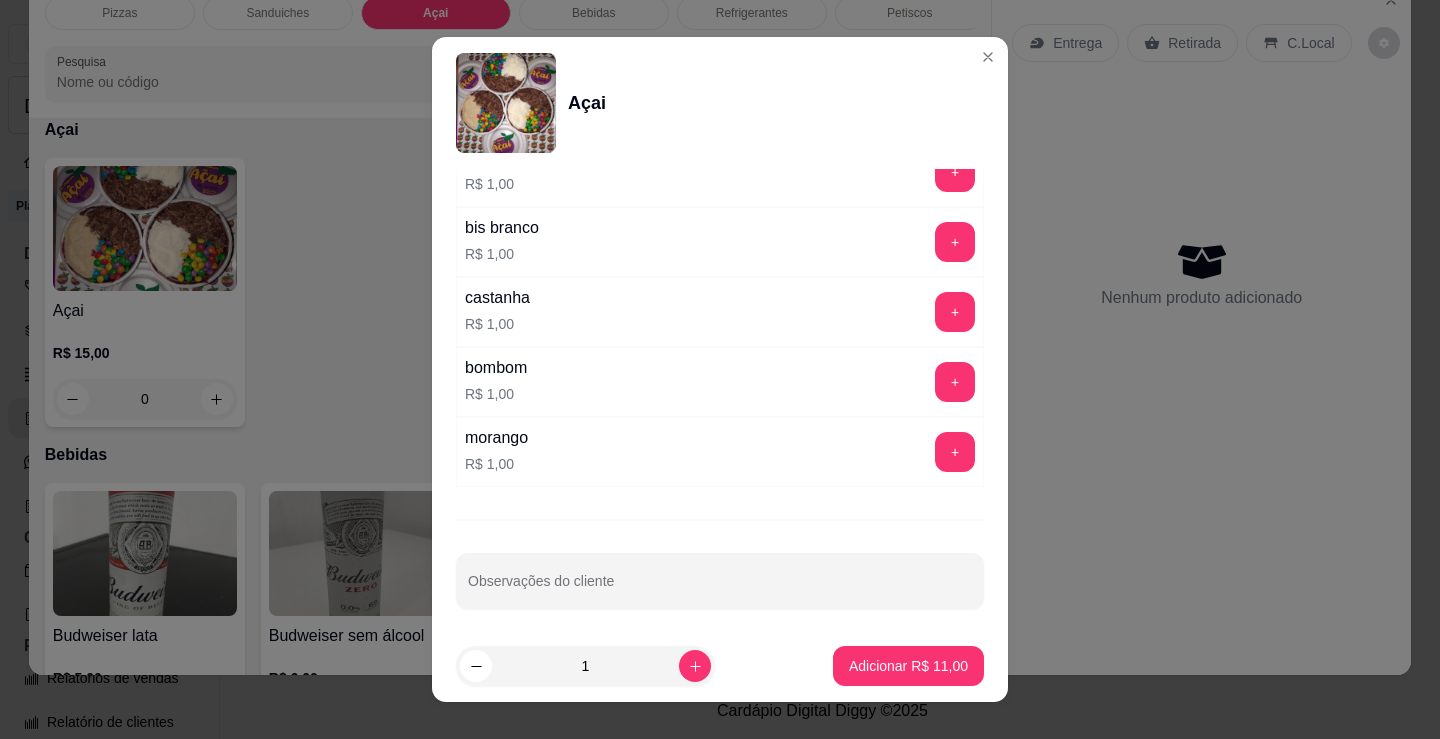 click on "+" at bounding box center [955, 452] 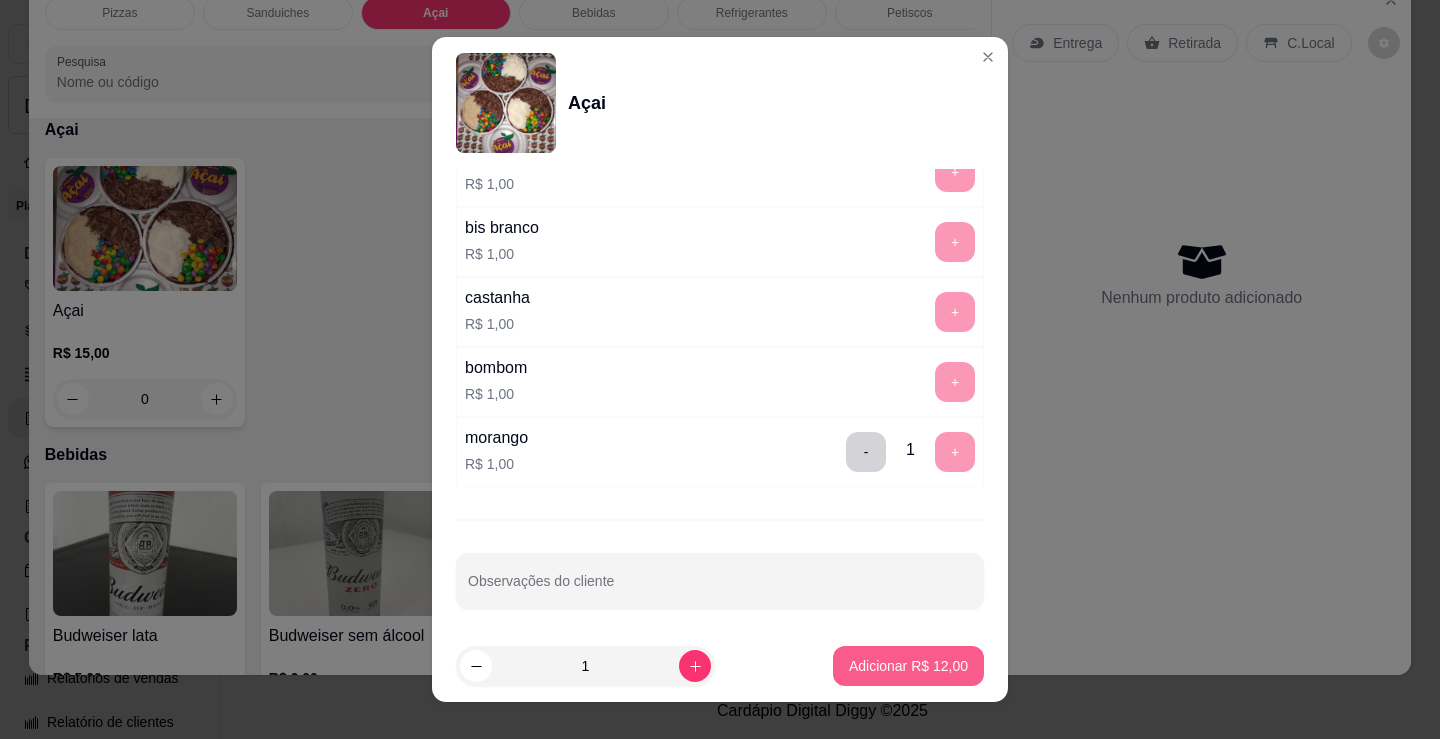 click on "Adicionar   R$ 12,00" at bounding box center (908, 666) 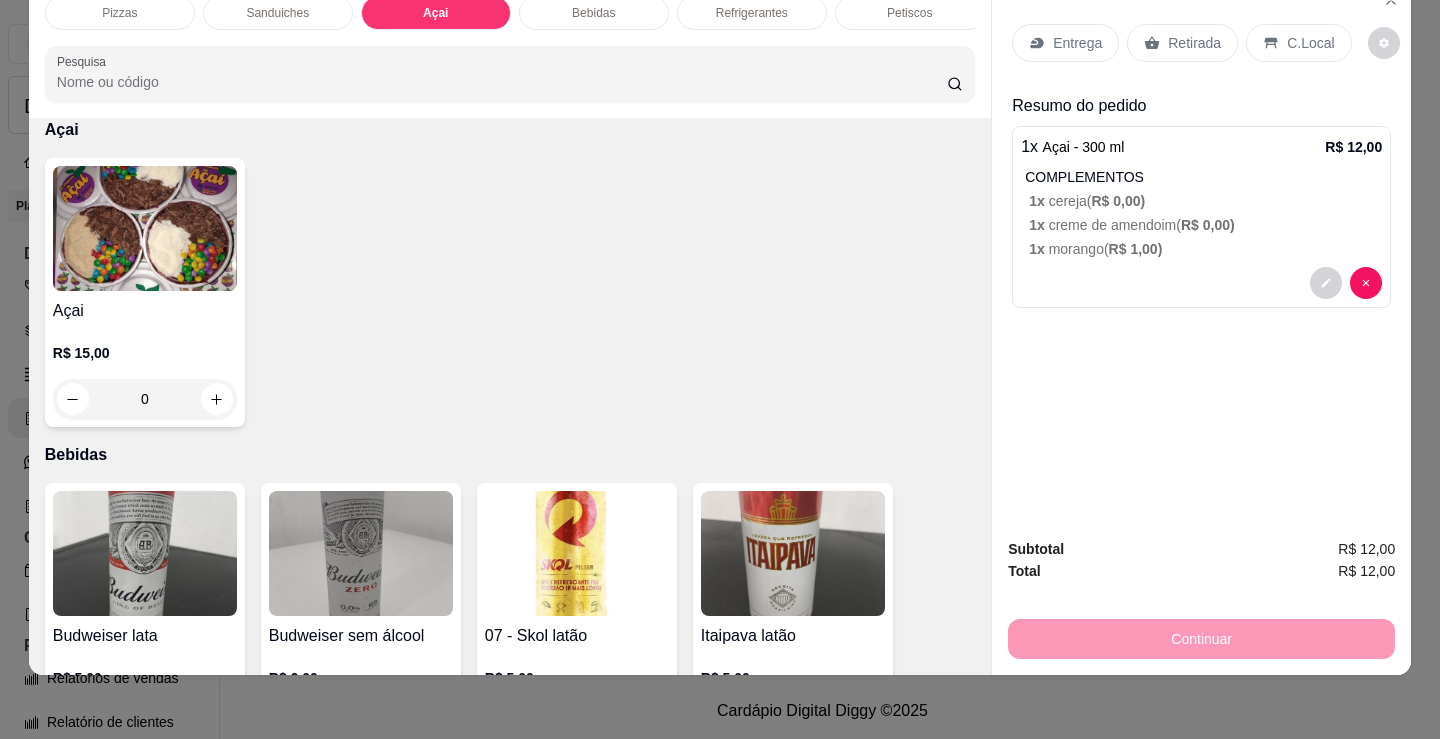 click on "Retirada" at bounding box center (1194, 43) 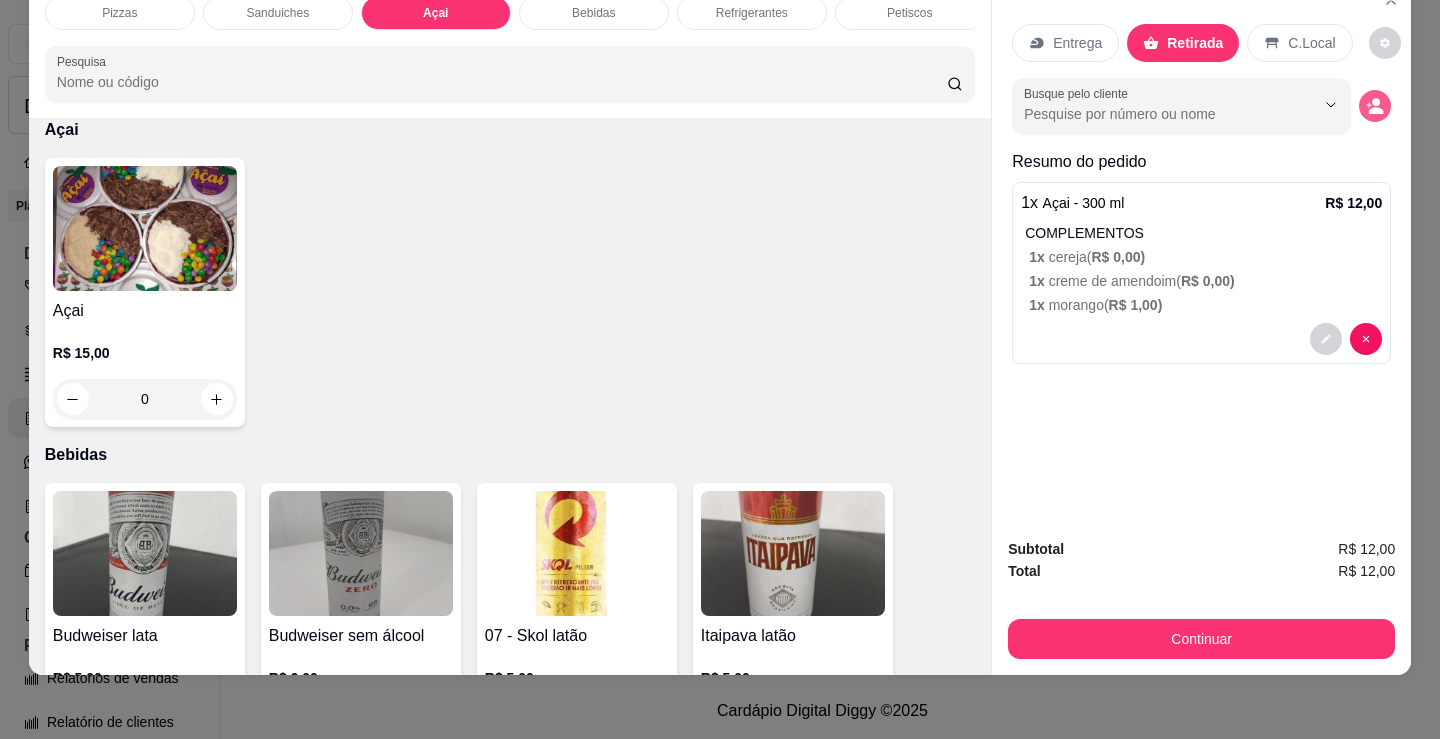 click 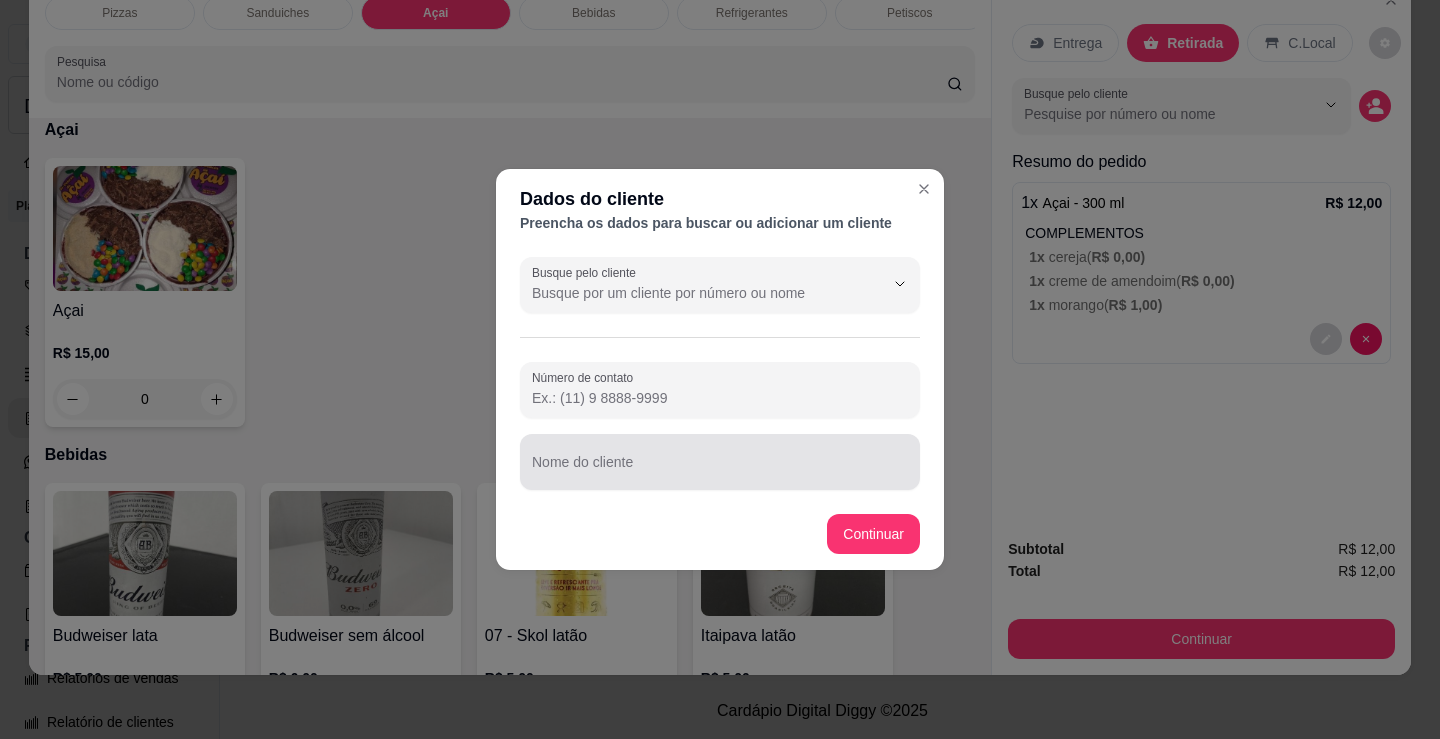 click at bounding box center (720, 462) 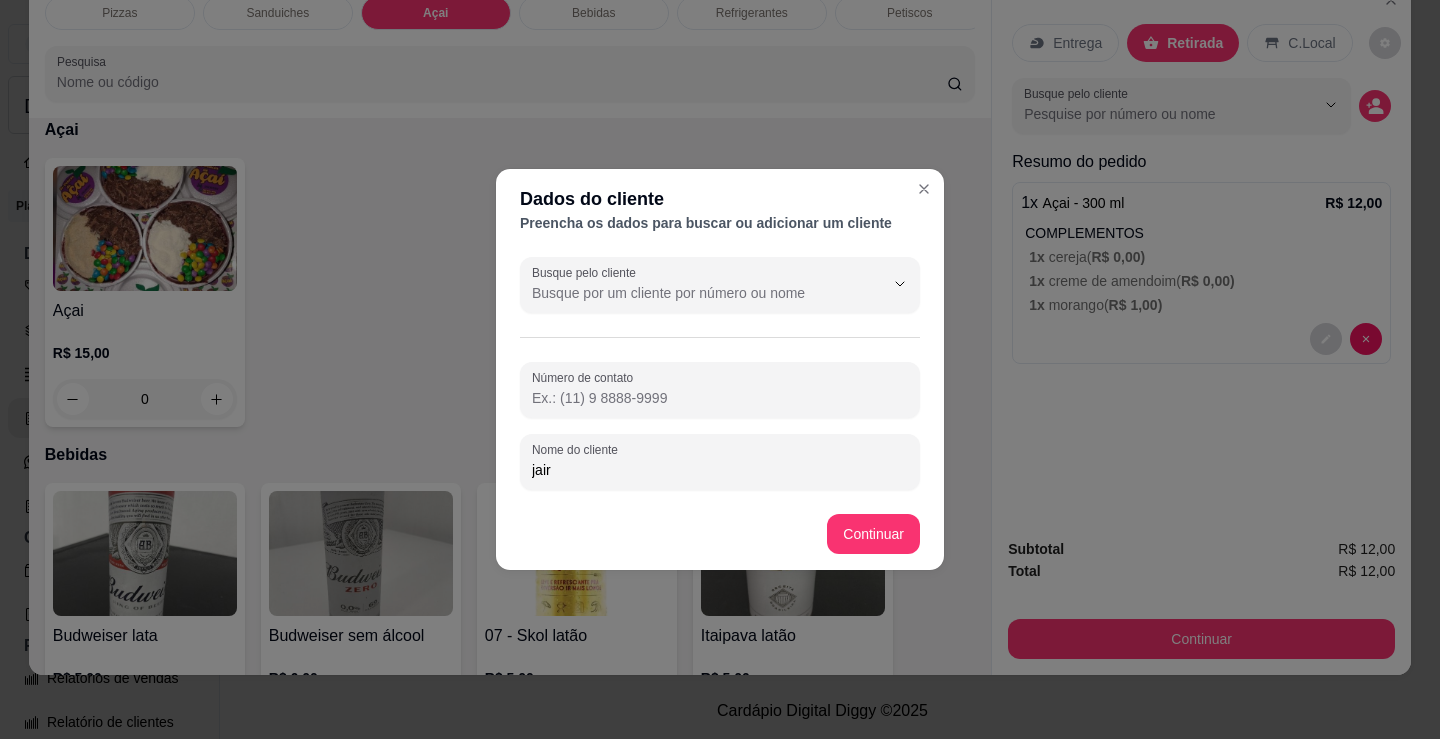 type on "jair" 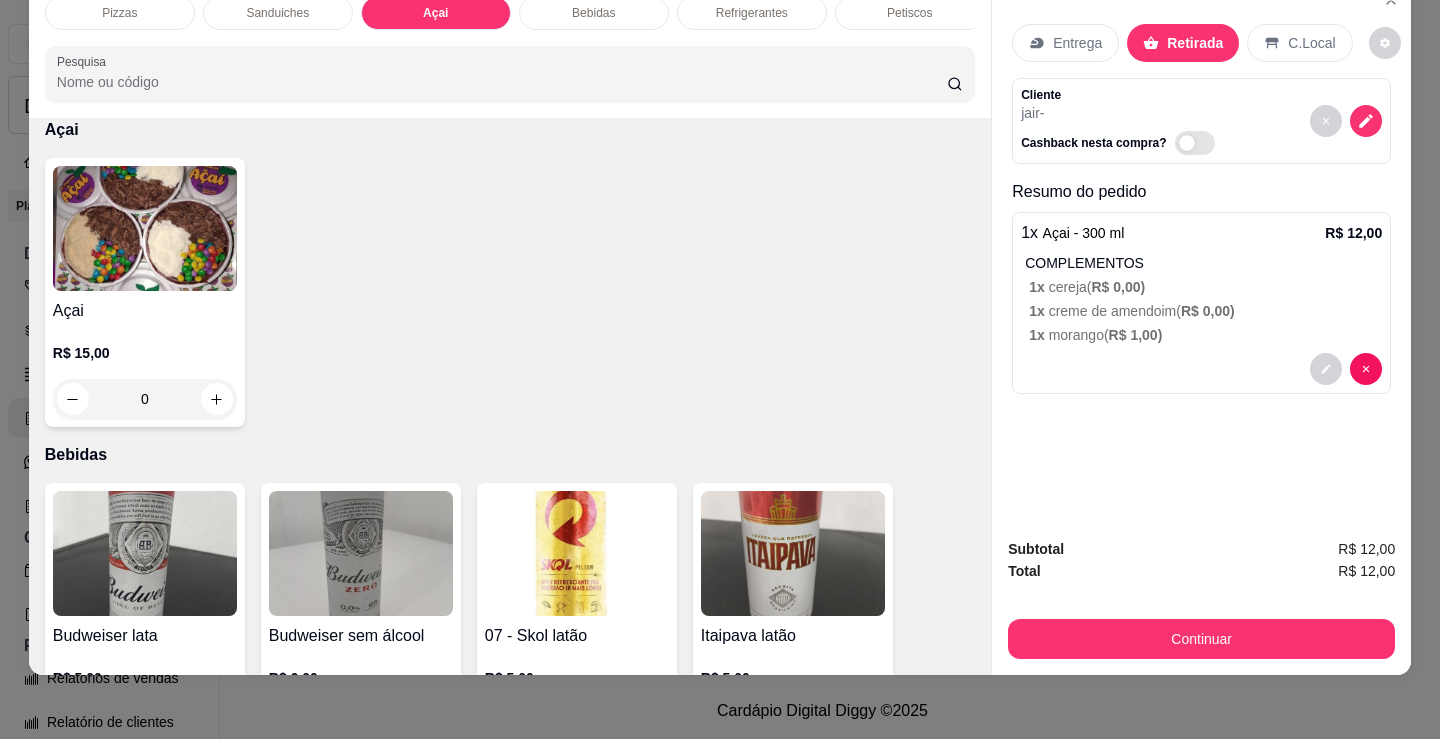 drag, startPoint x: 1218, startPoint y: 594, endPoint x: 1221, endPoint y: 610, distance: 16.27882 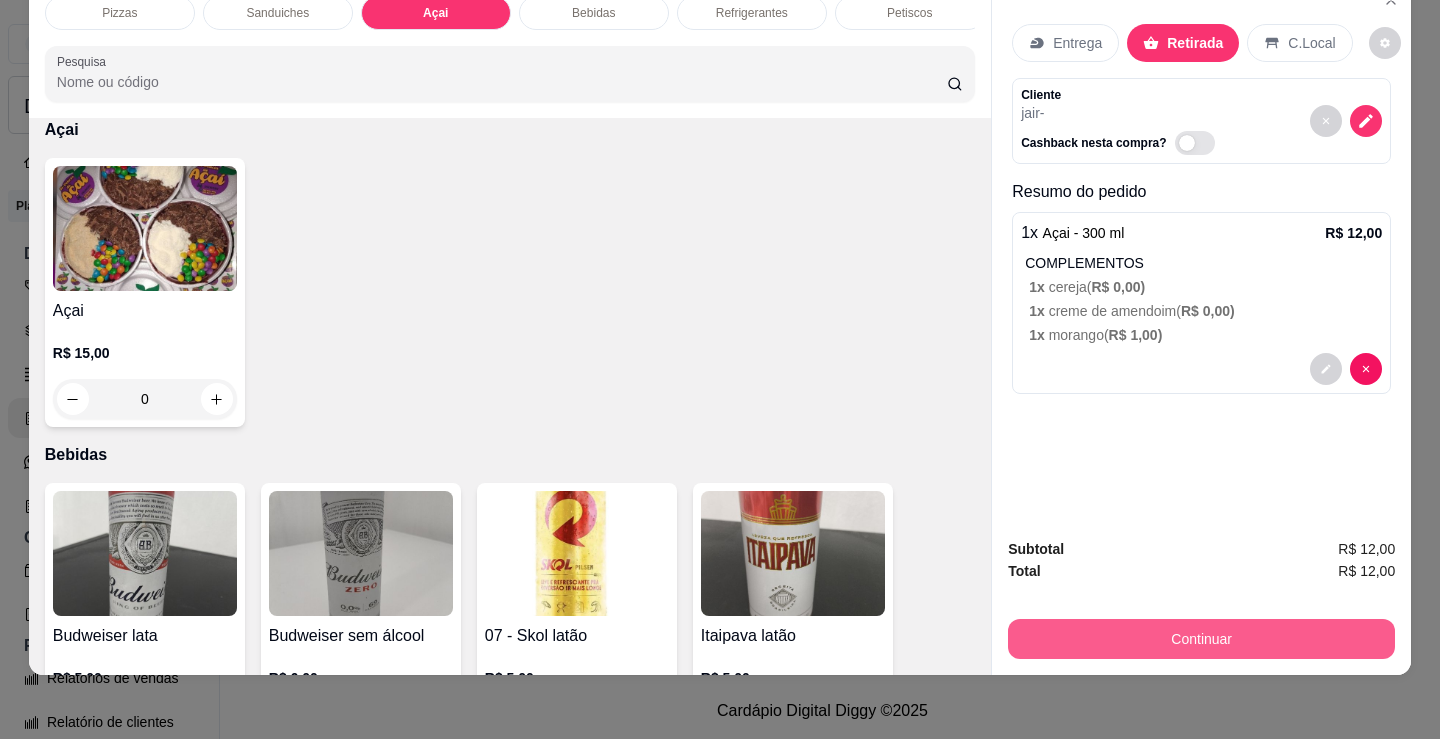 click on "Continuar" at bounding box center [1201, 639] 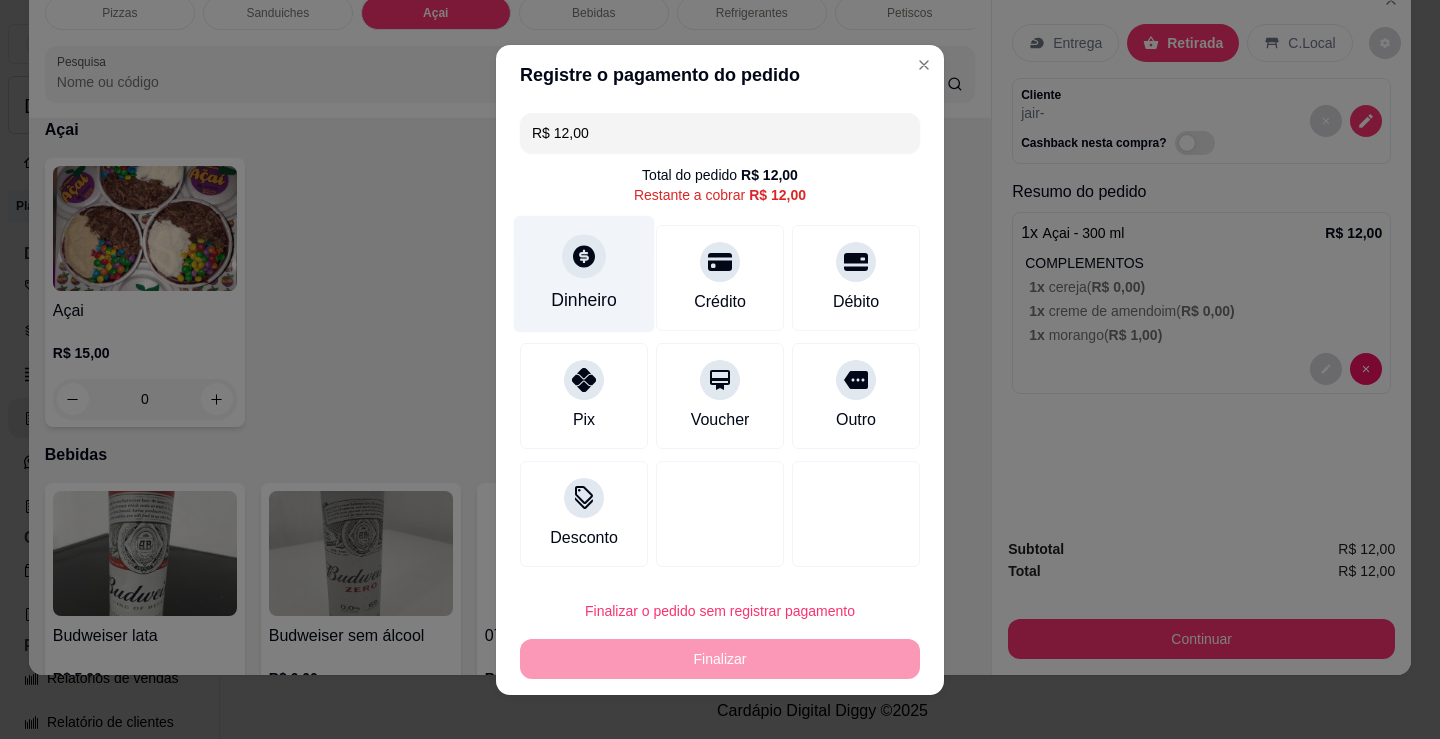 click on "Dinheiro" at bounding box center (584, 273) 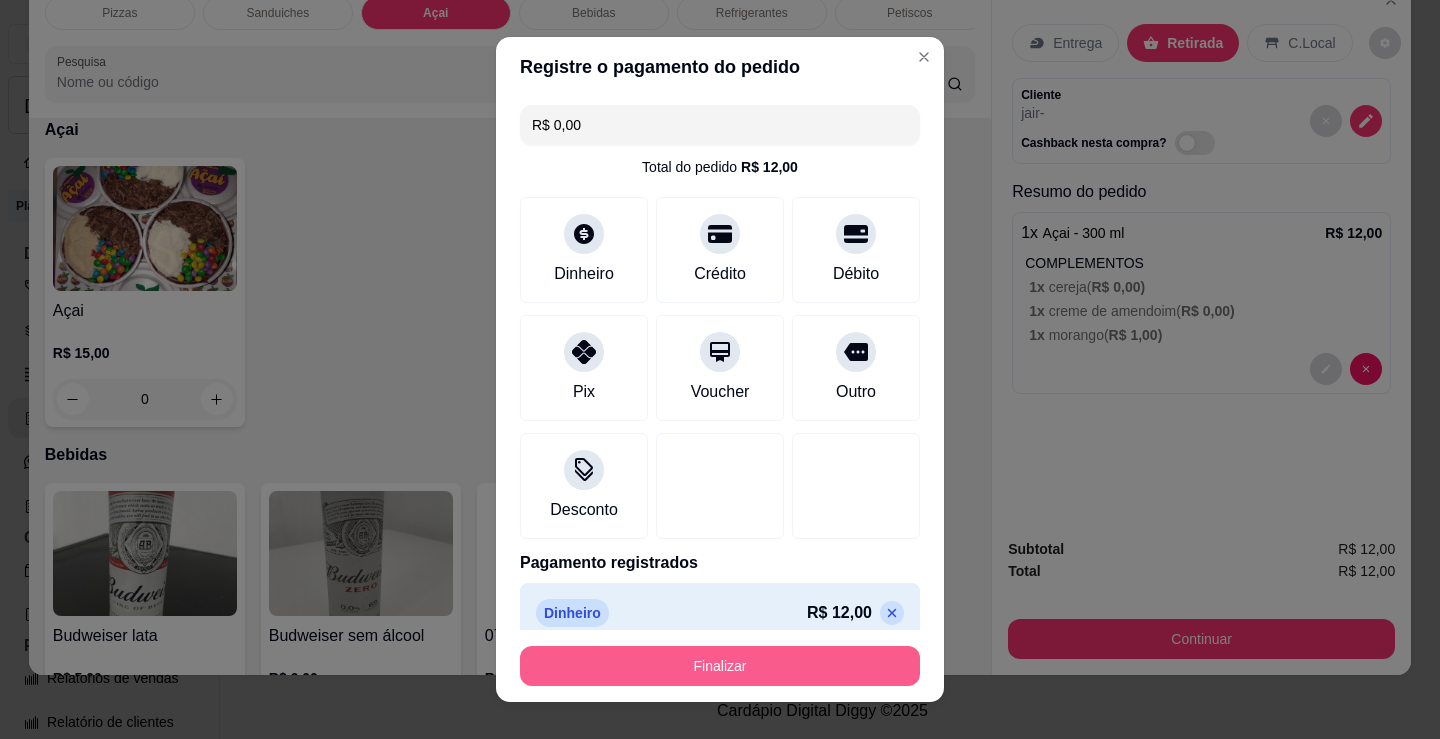 click on "Finalizar" at bounding box center (720, 666) 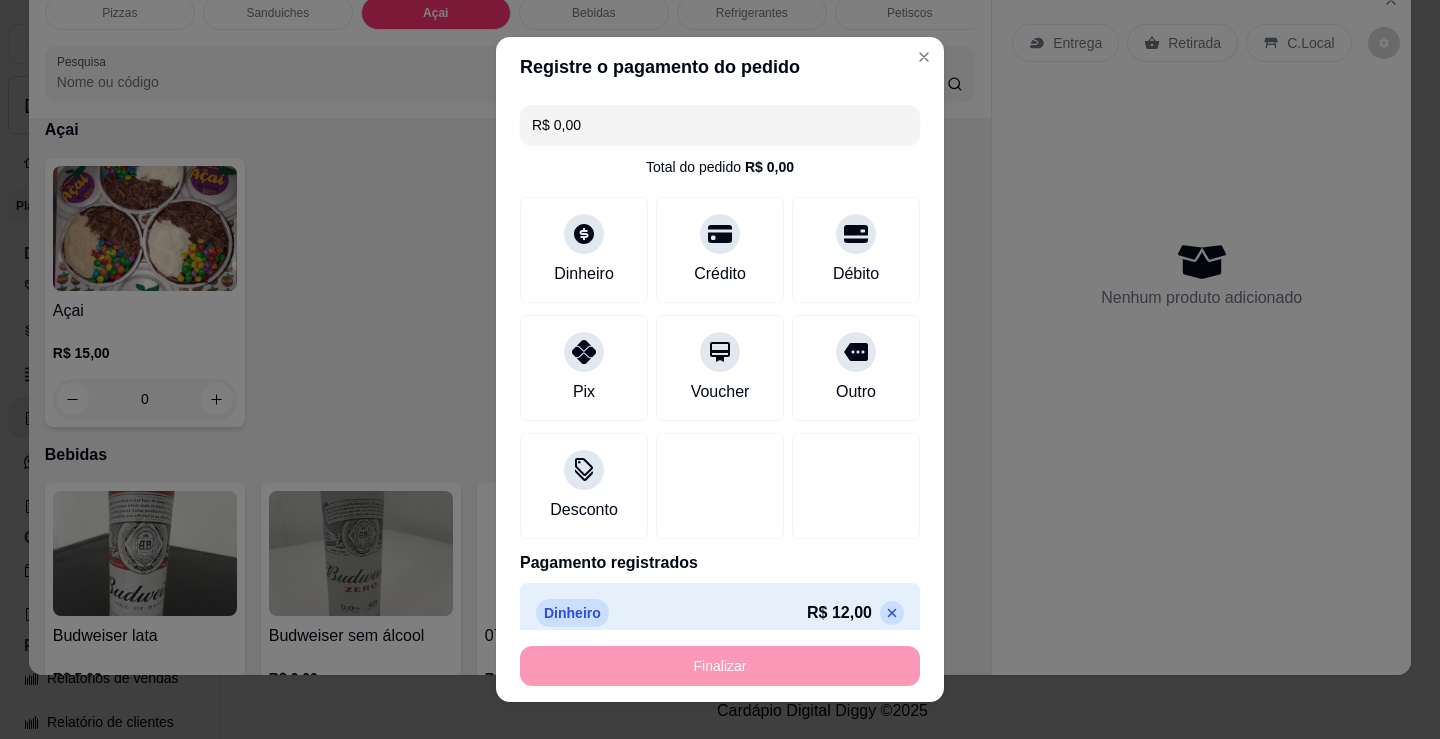 type on "-R$ 12,00" 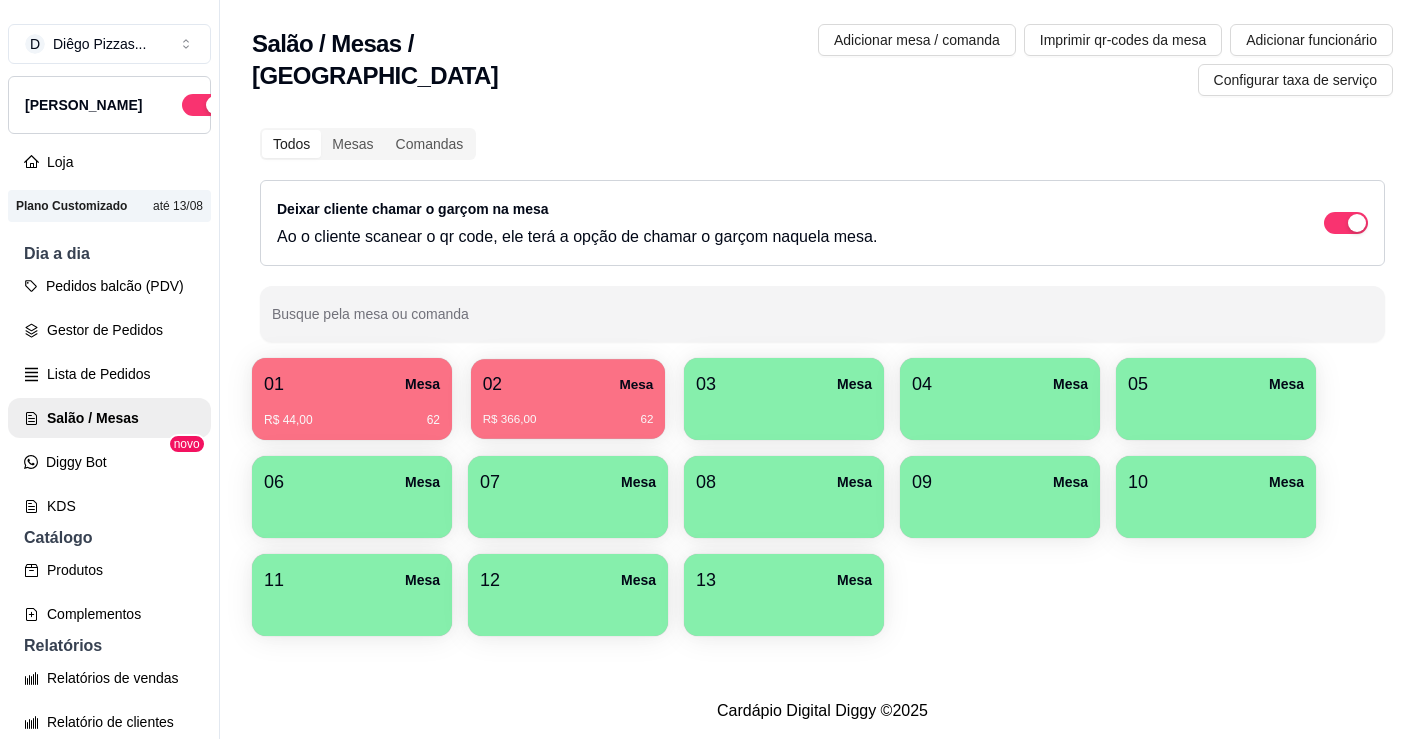 click on "R$ 366,00 62" at bounding box center (568, 412) 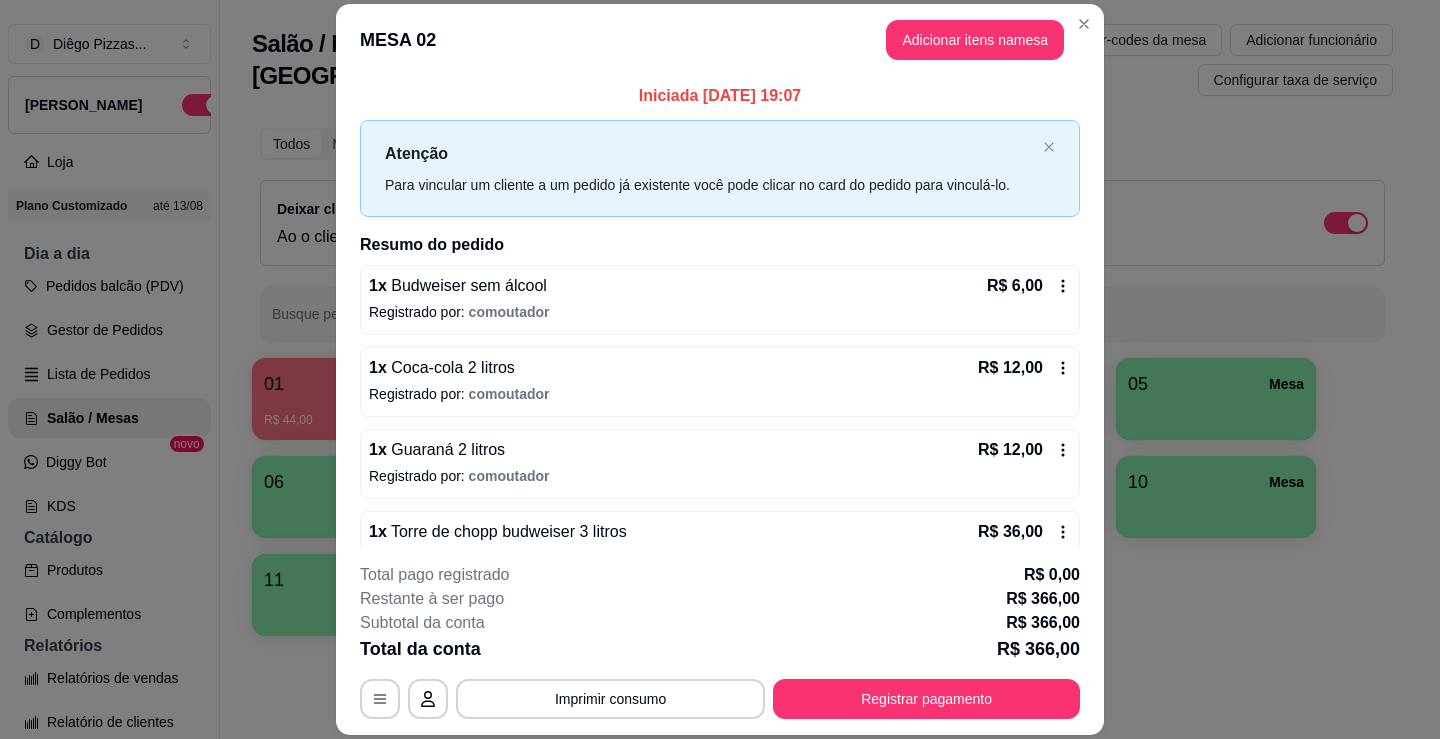 click on "Adicionar itens na  mesa" at bounding box center (975, 40) 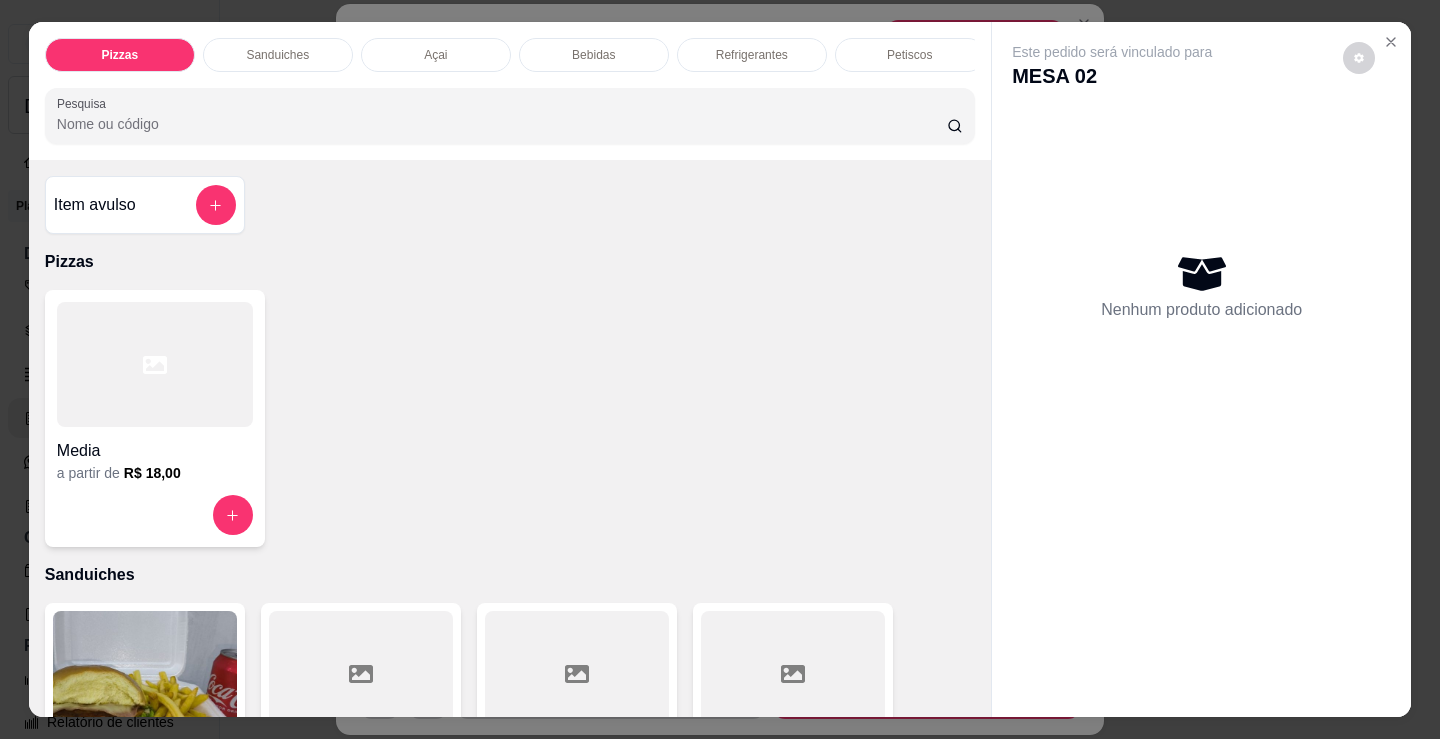 click on "Açai" at bounding box center (435, 55) 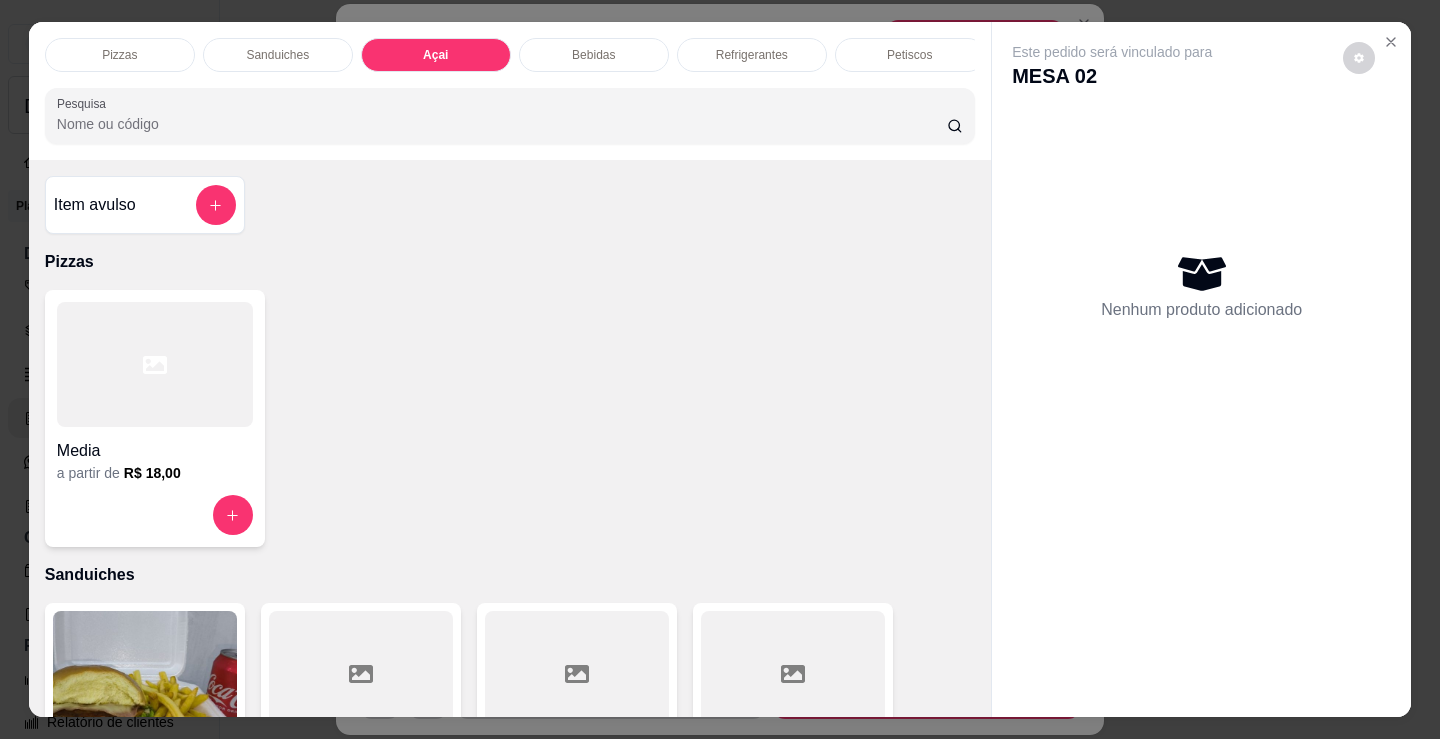 scroll, scrollTop: 2153, scrollLeft: 0, axis: vertical 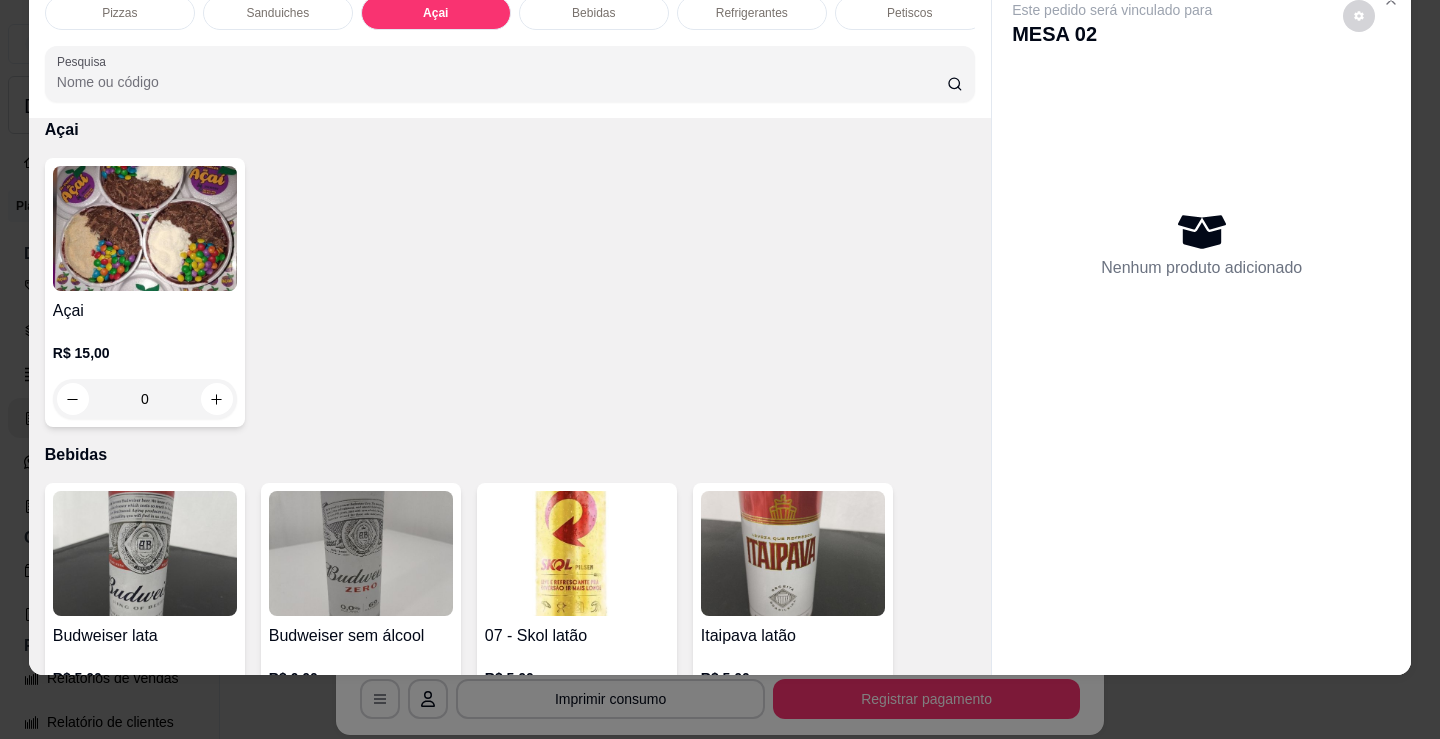 click on "R$ 15,00" at bounding box center (145, 353) 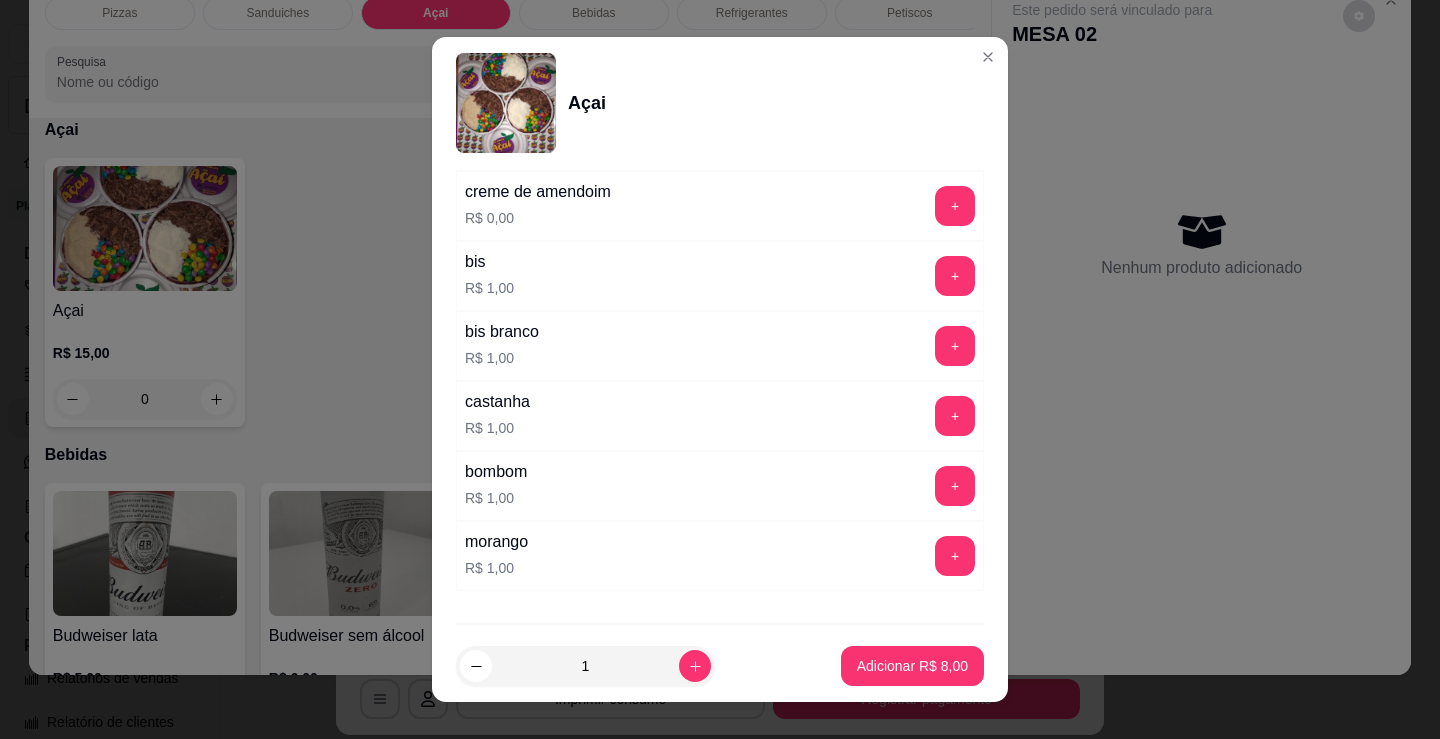 scroll, scrollTop: 1800, scrollLeft: 0, axis: vertical 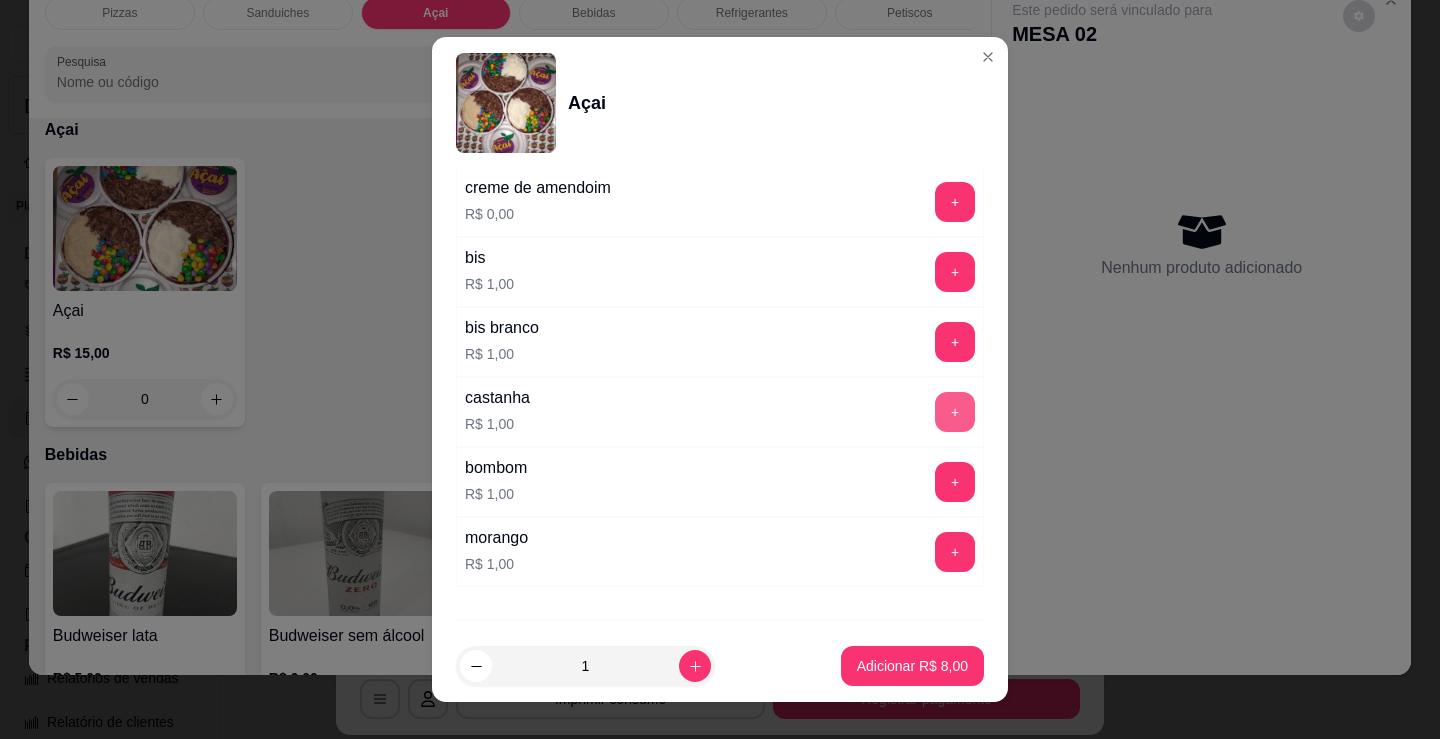 click on "+" at bounding box center [955, 412] 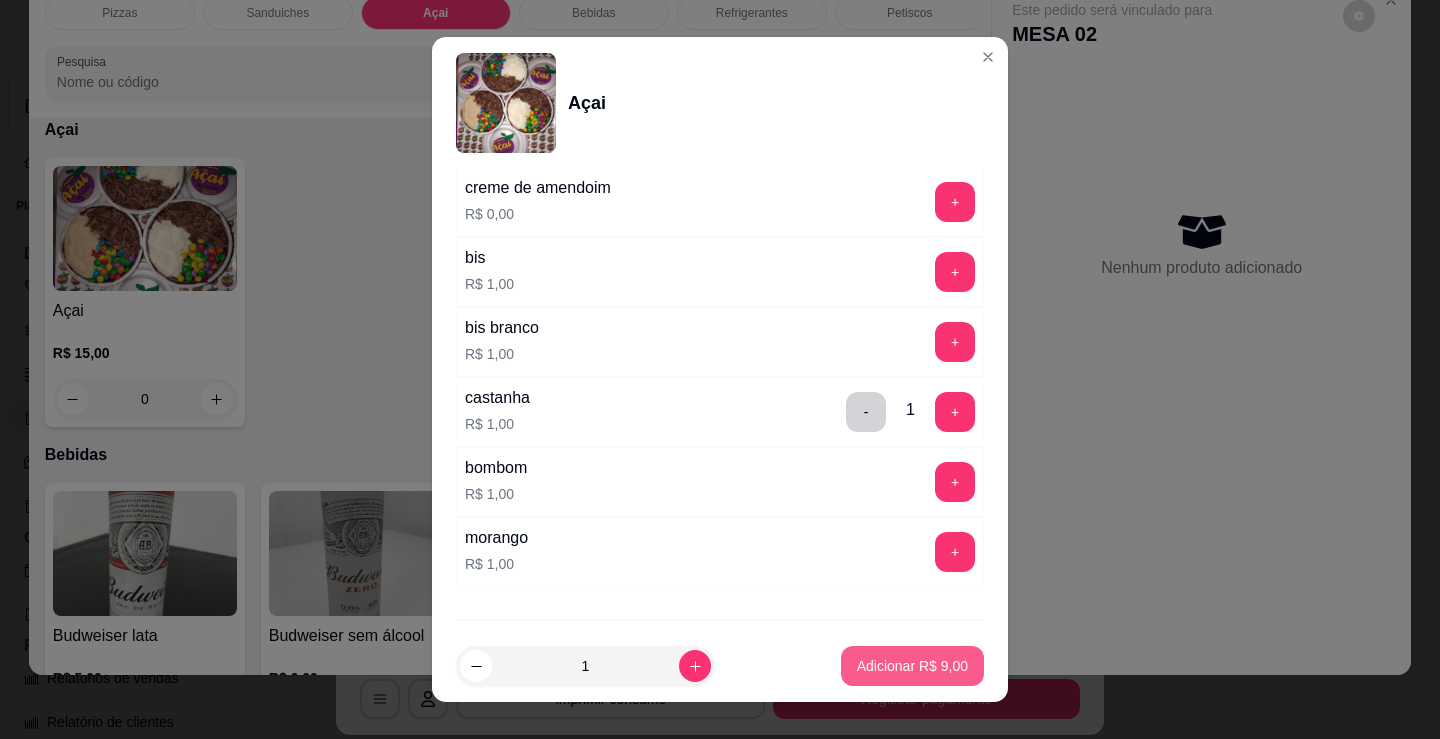 click on "Adicionar   R$ 9,00" at bounding box center (912, 666) 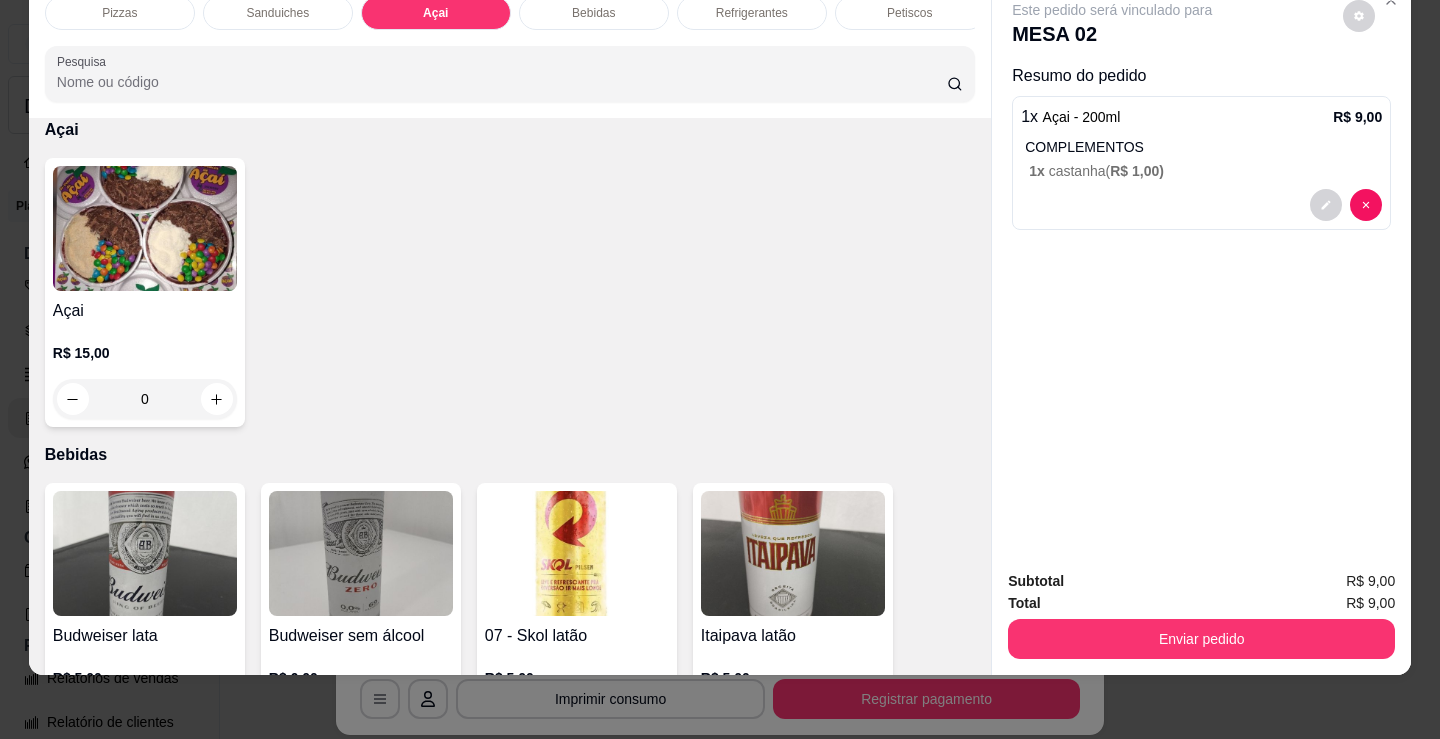 click at bounding box center [145, 228] 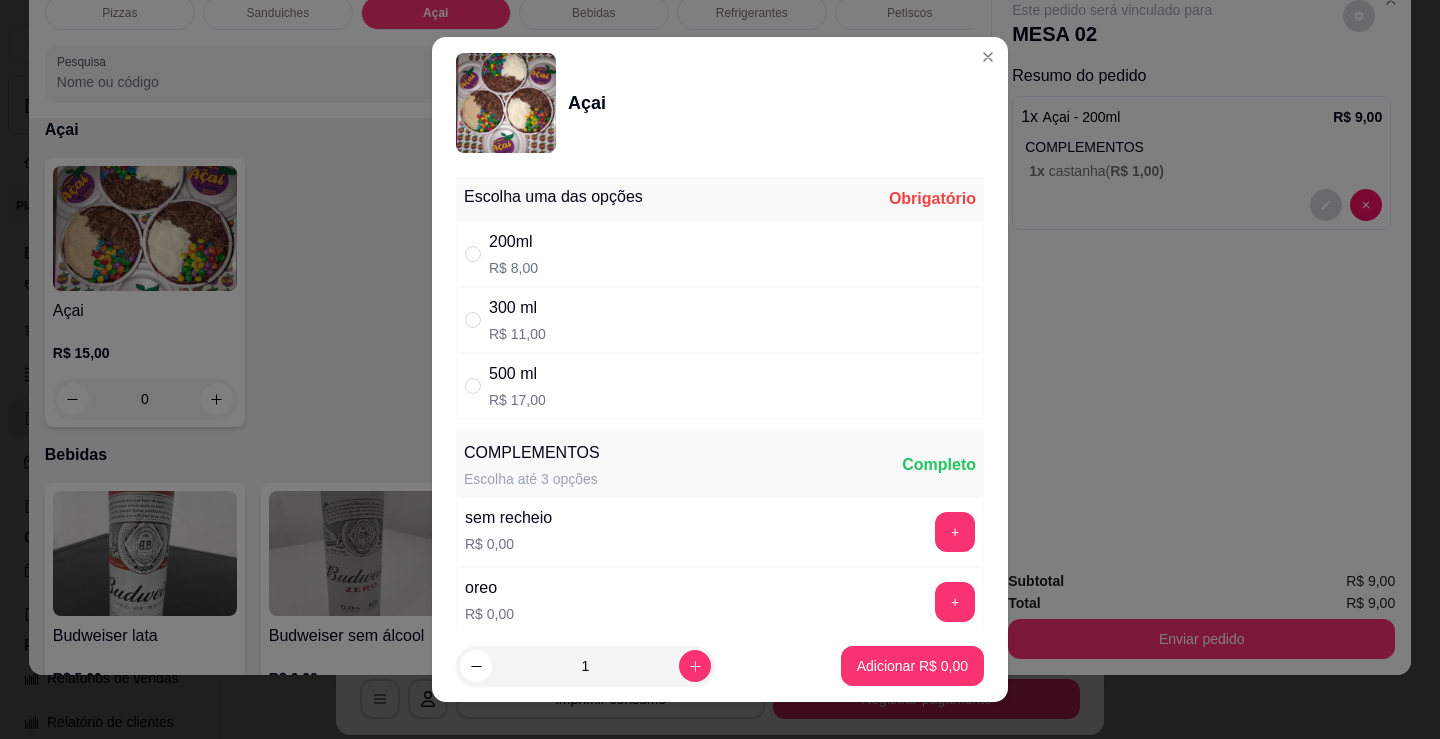 click on "200ml R$ 8,00" at bounding box center [720, 254] 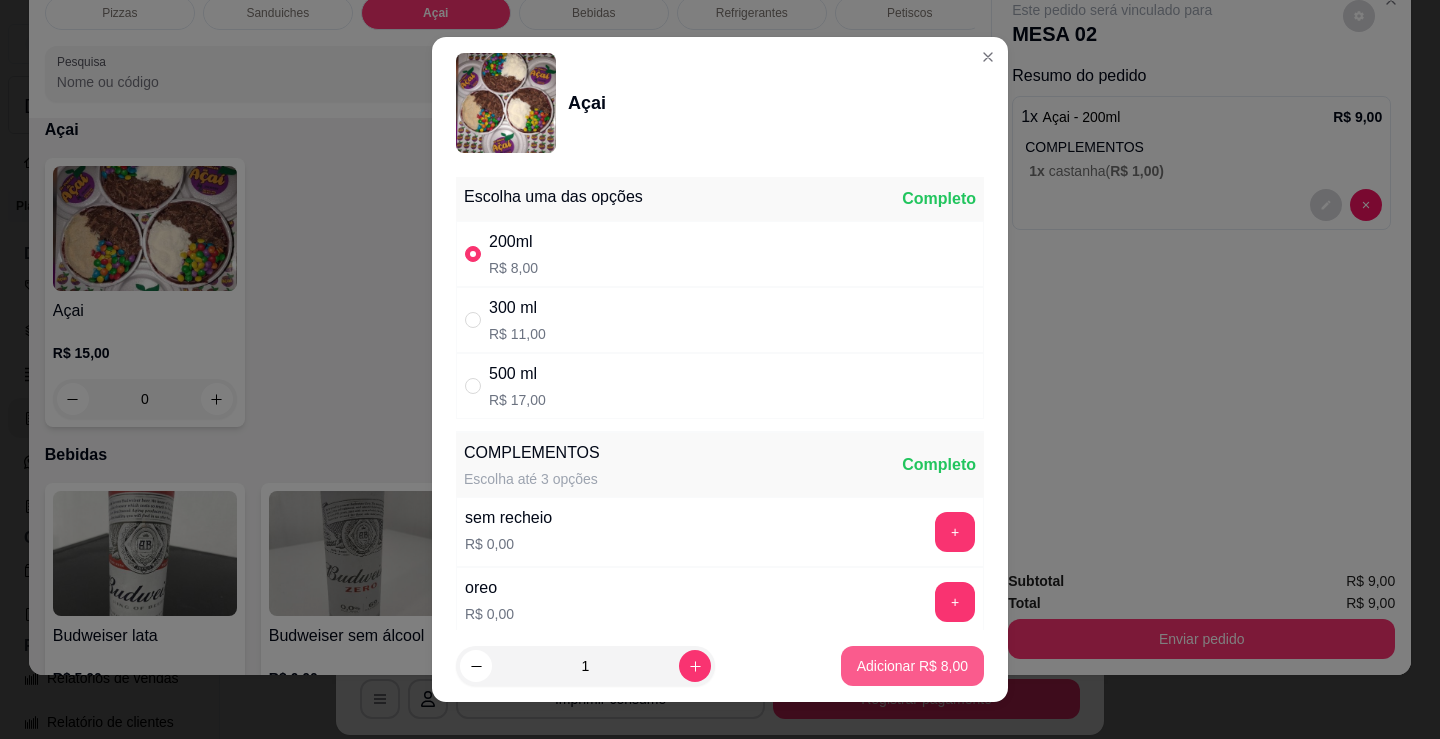 click on "1 Adicionar   R$ 8,00" at bounding box center (720, 666) 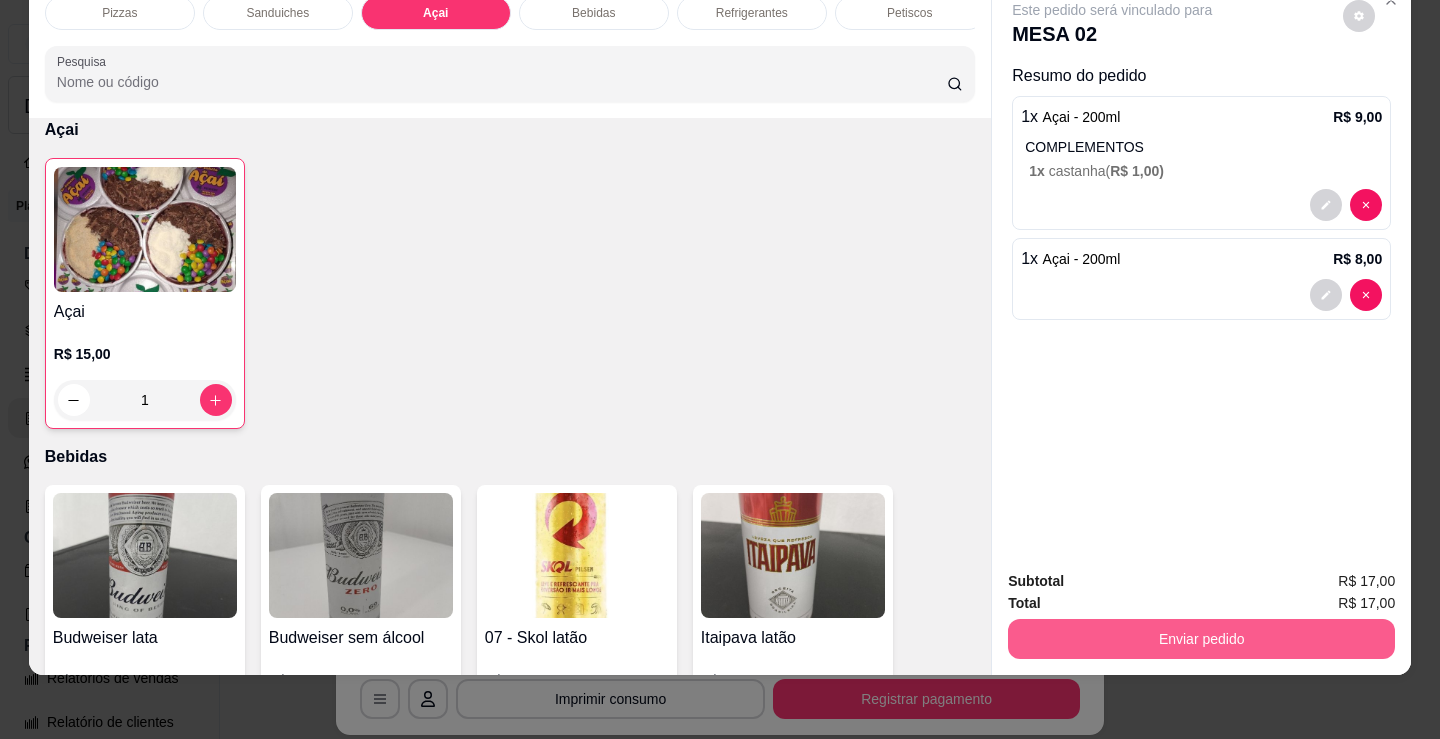 click on "Enviar pedido" at bounding box center (1201, 639) 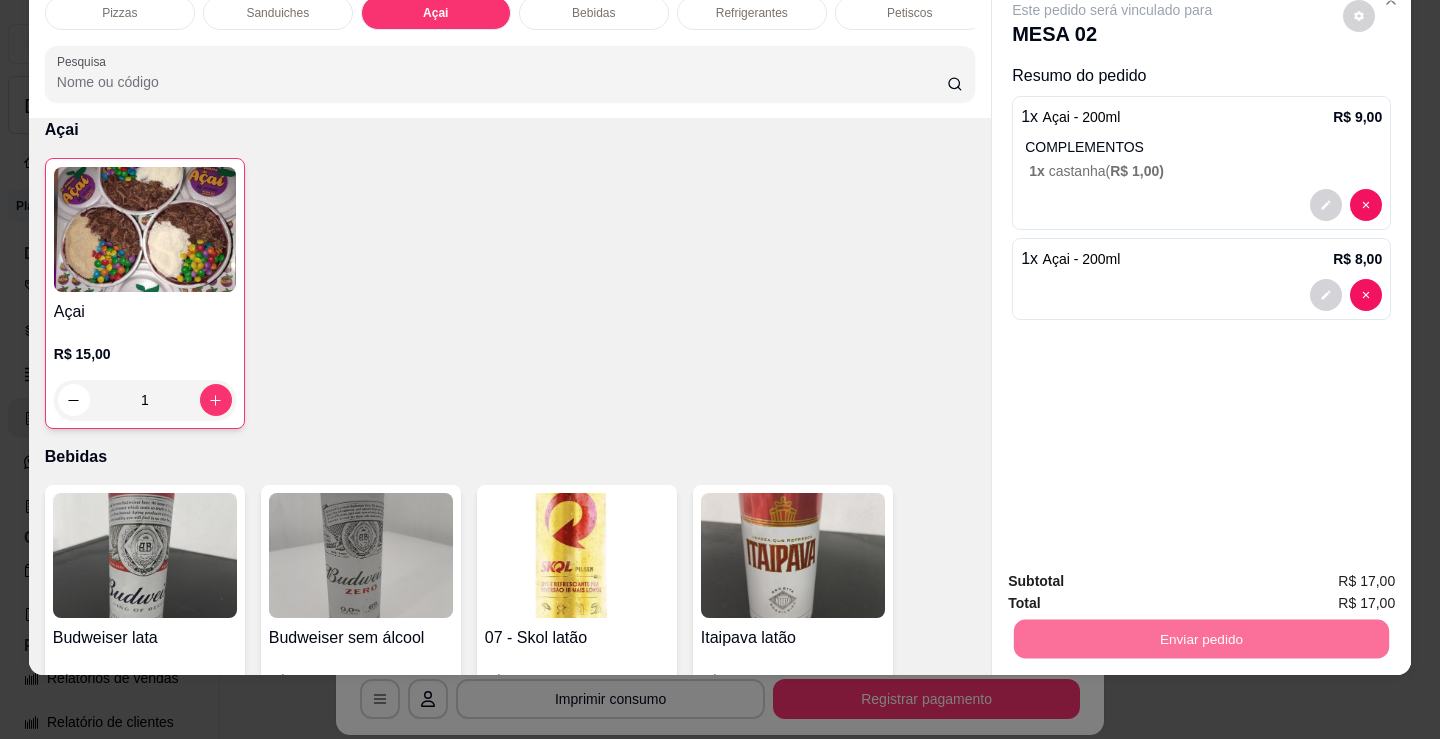 click on "Não registrar e enviar pedido" at bounding box center (1135, 575) 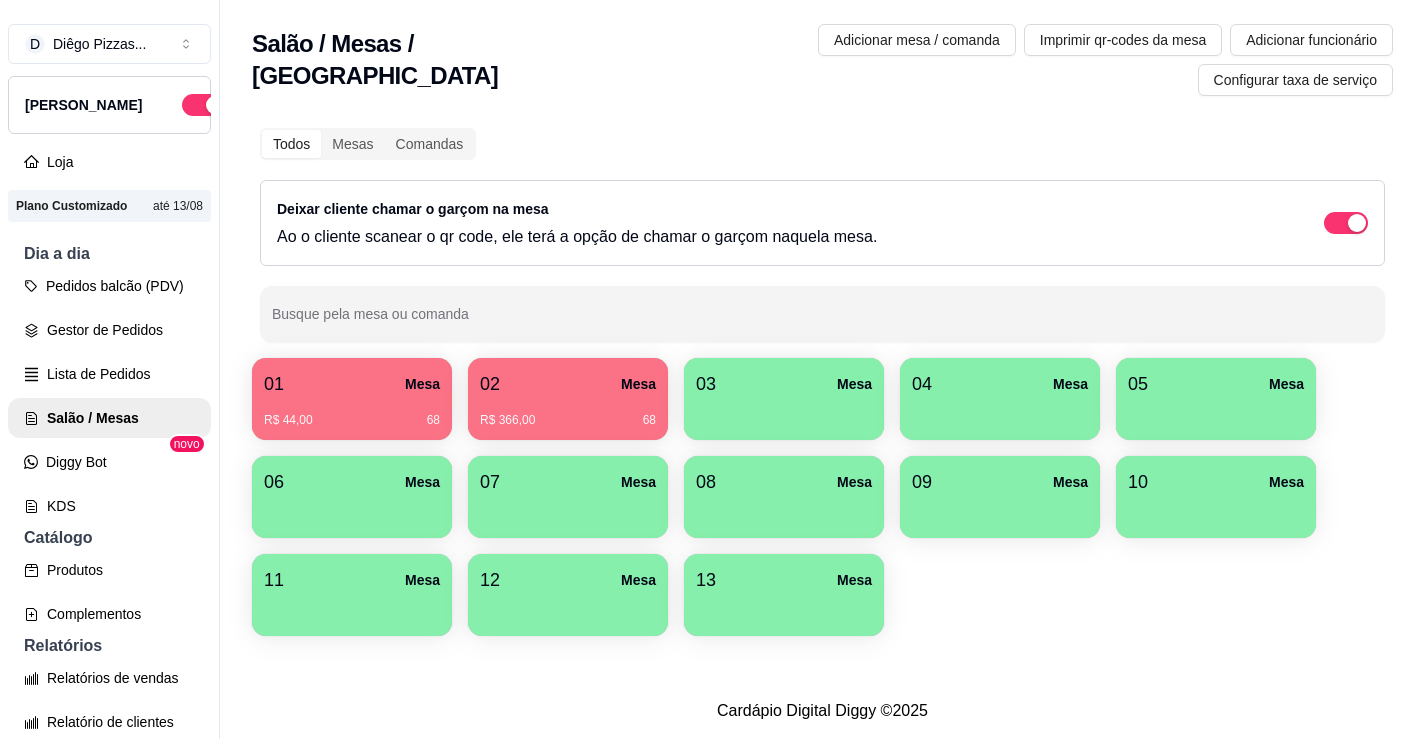 type 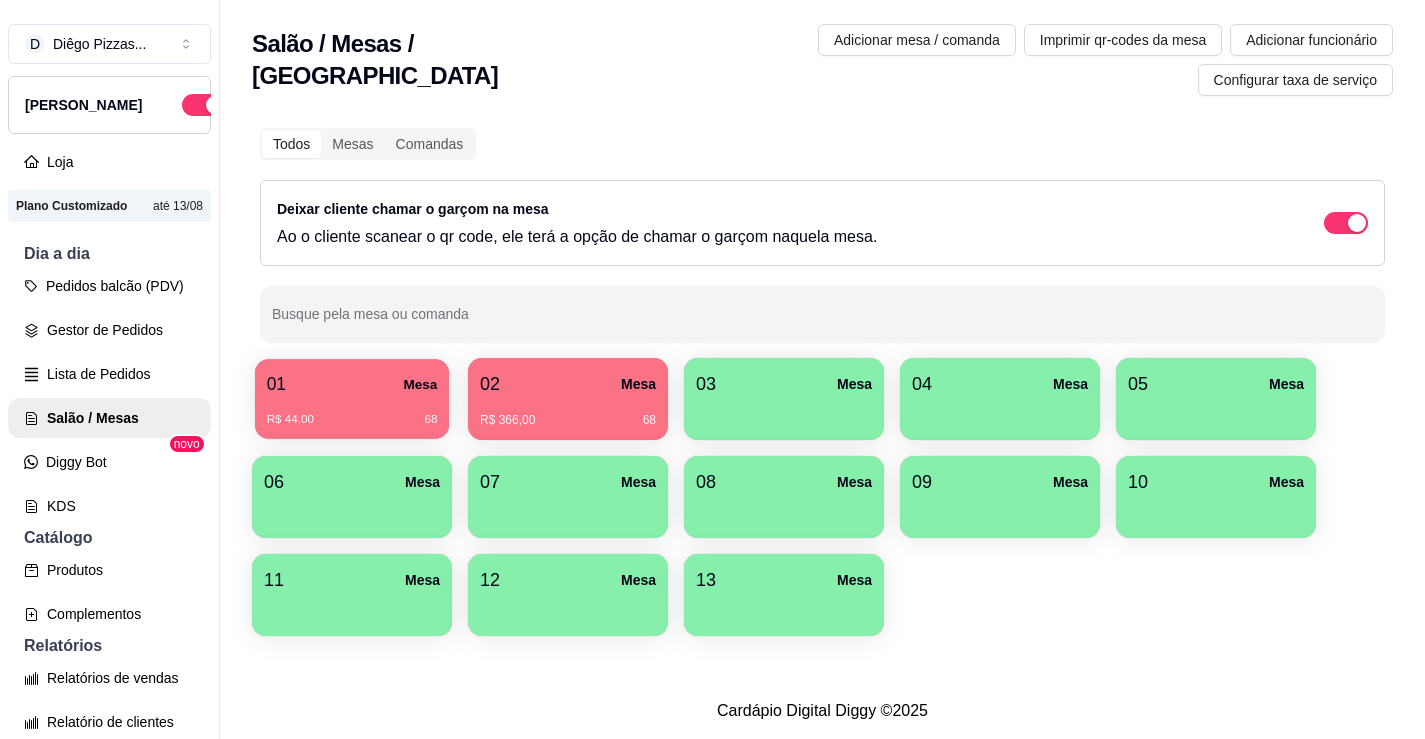 click on "R$ 44,00 68" at bounding box center (352, 420) 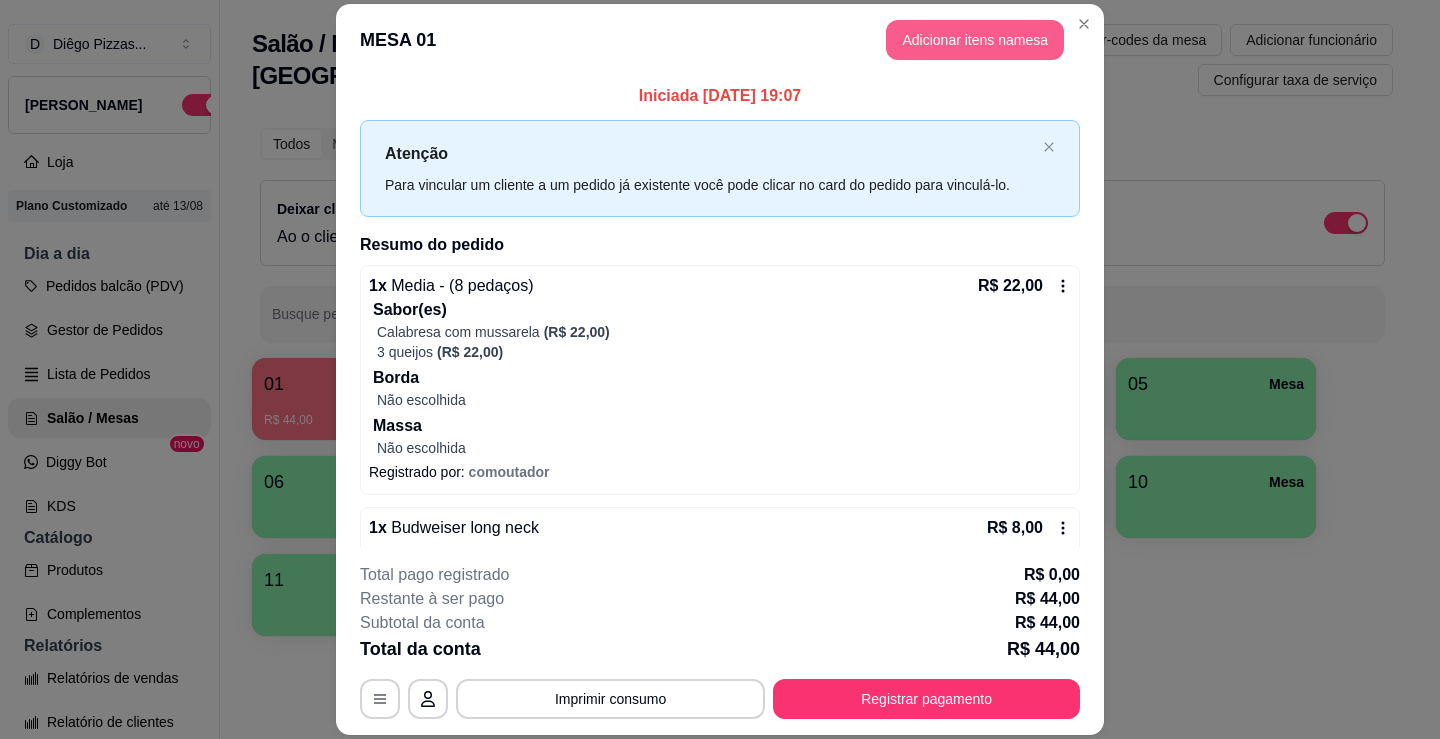 click on "Adicionar itens na  mesa" at bounding box center [975, 40] 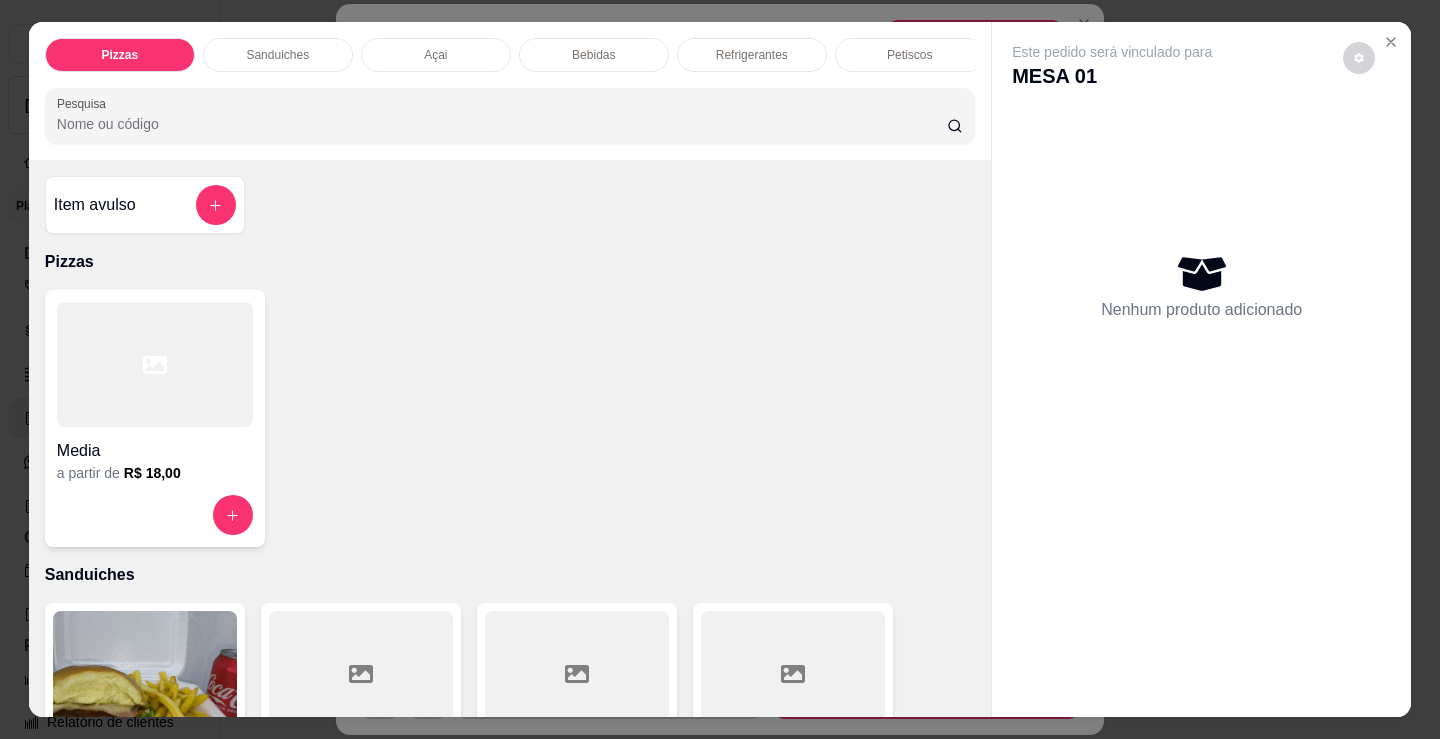 click on "Açai" at bounding box center (435, 55) 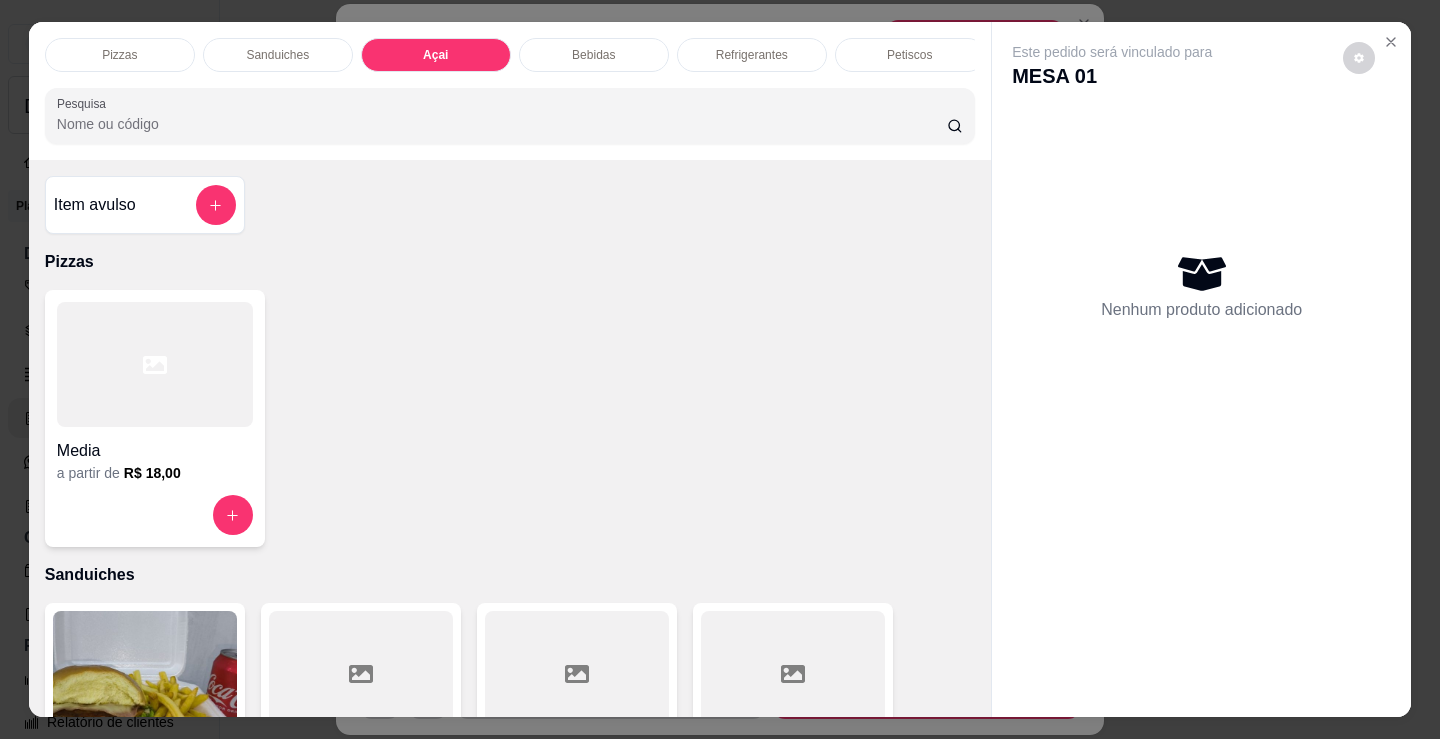 scroll, scrollTop: 2153, scrollLeft: 0, axis: vertical 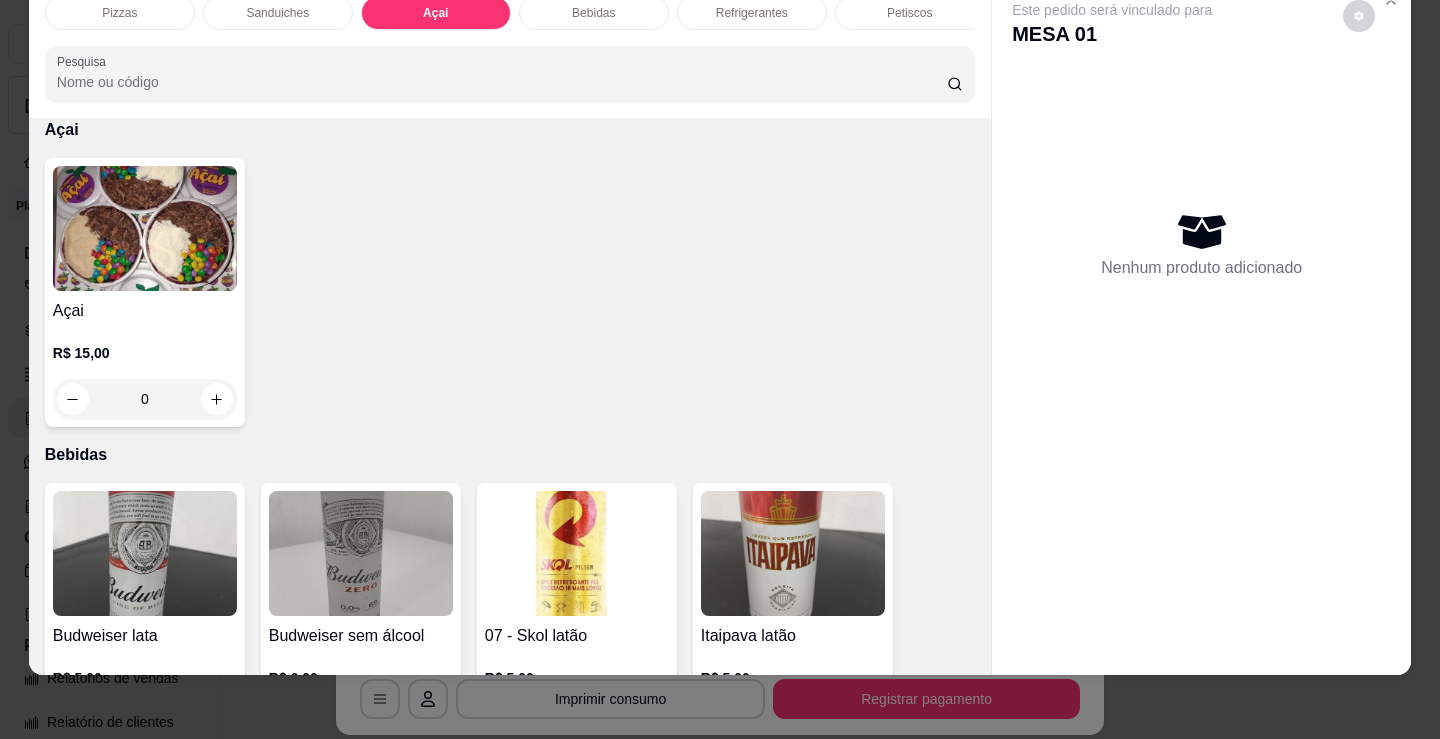 click on "Açai" at bounding box center (145, 311) 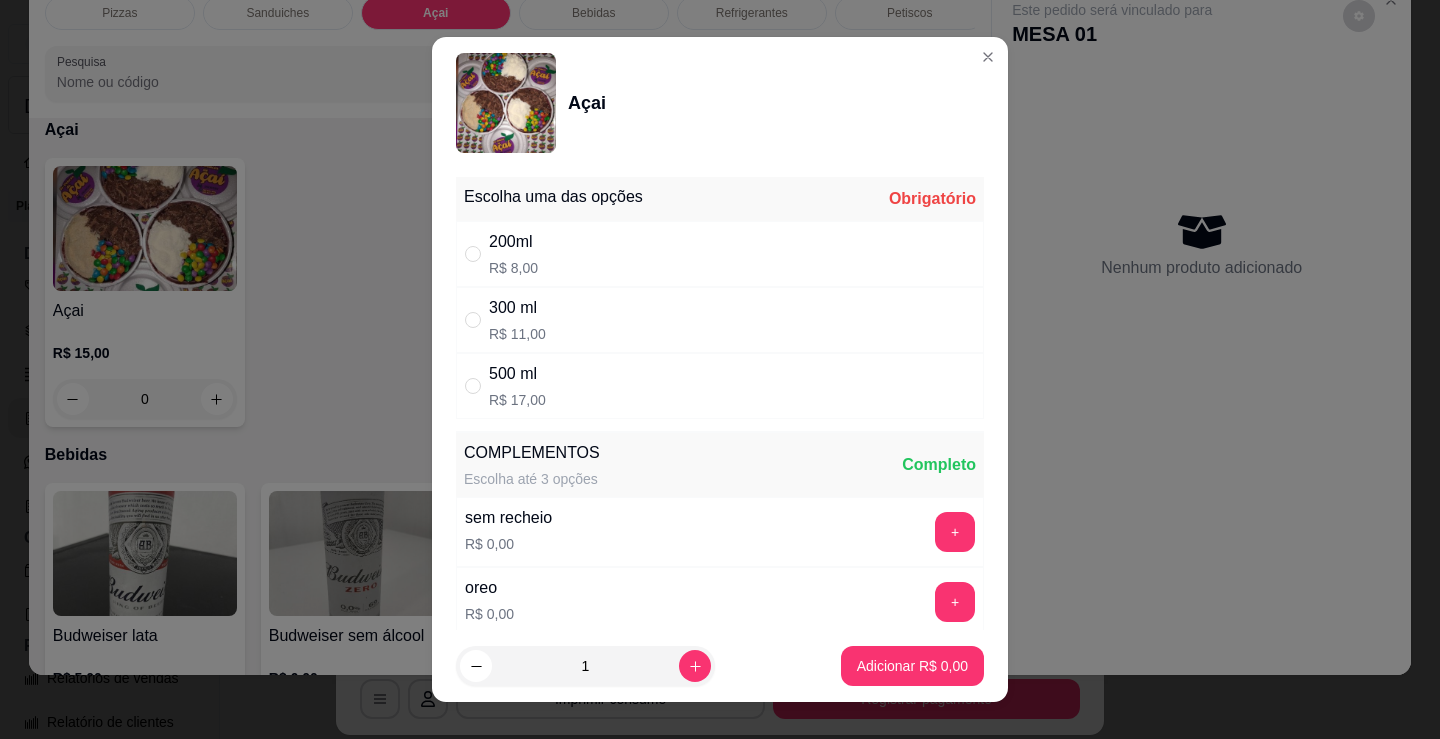click on "300 ml R$ 11,00" at bounding box center [720, 320] 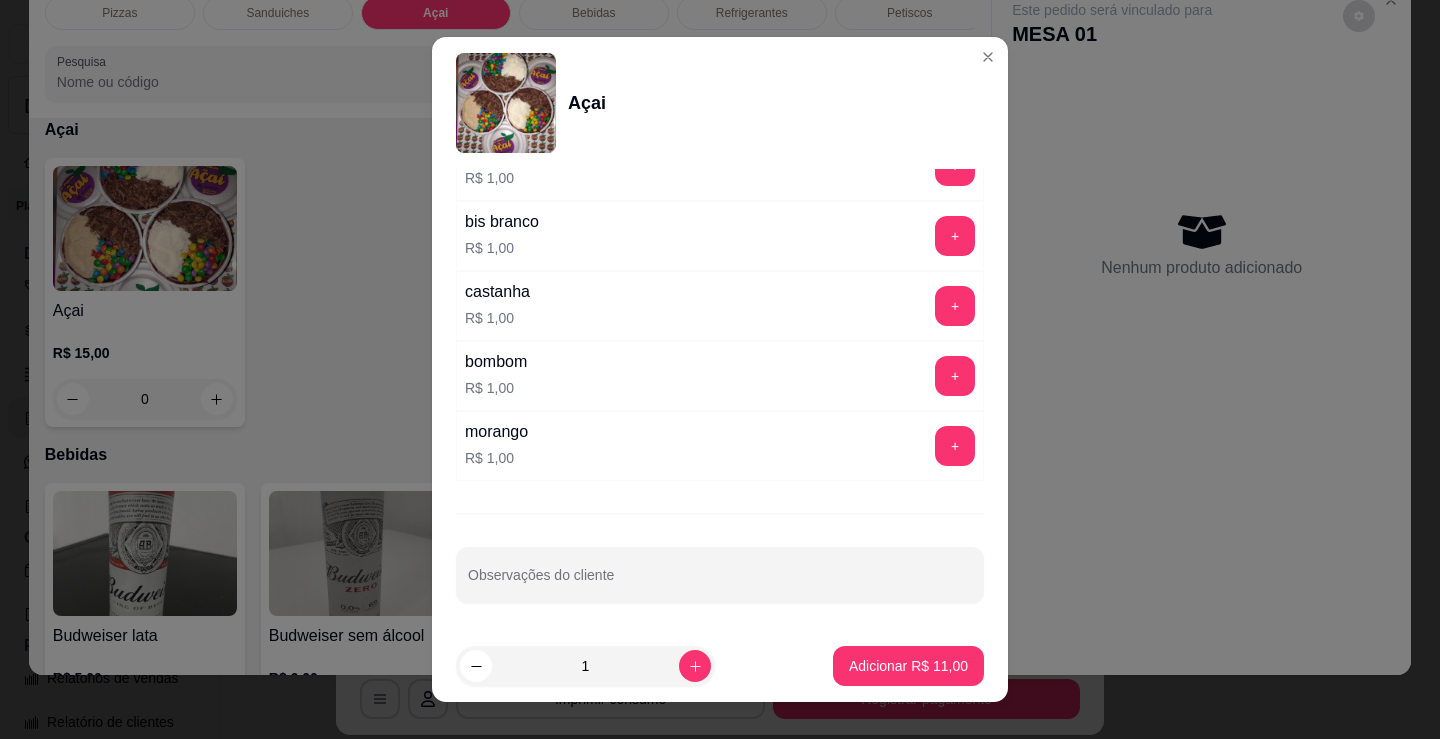 scroll, scrollTop: 1907, scrollLeft: 0, axis: vertical 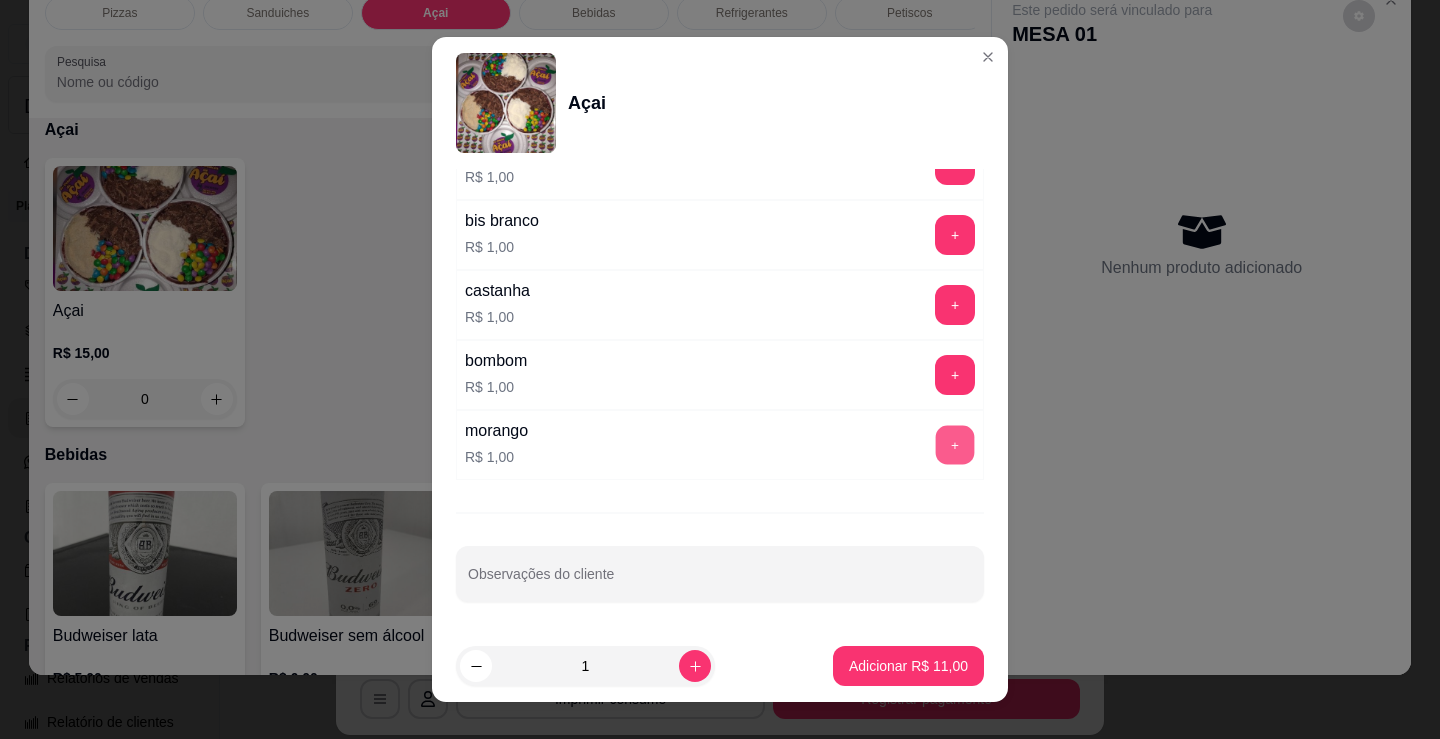 click on "+" at bounding box center (955, 445) 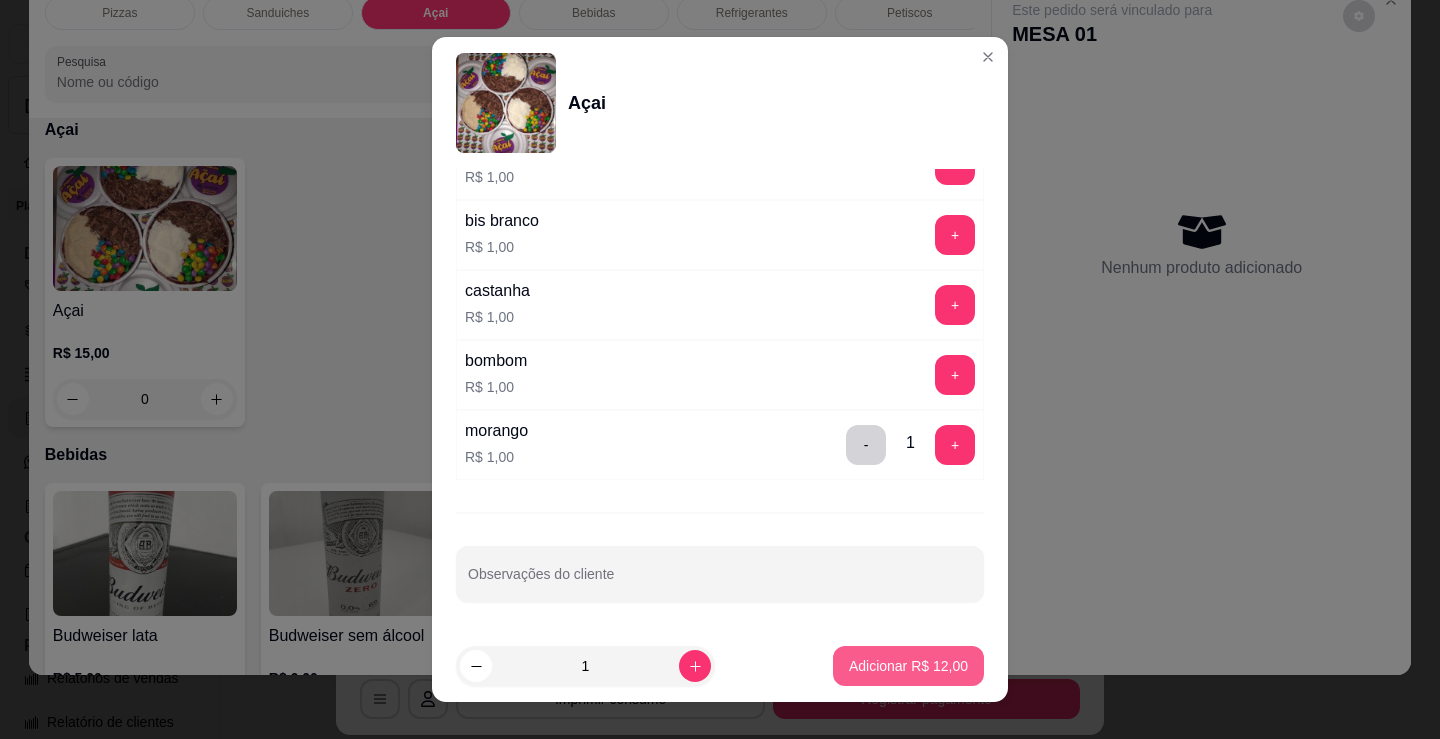 click on "Adicionar   R$ 12,00" at bounding box center (908, 666) 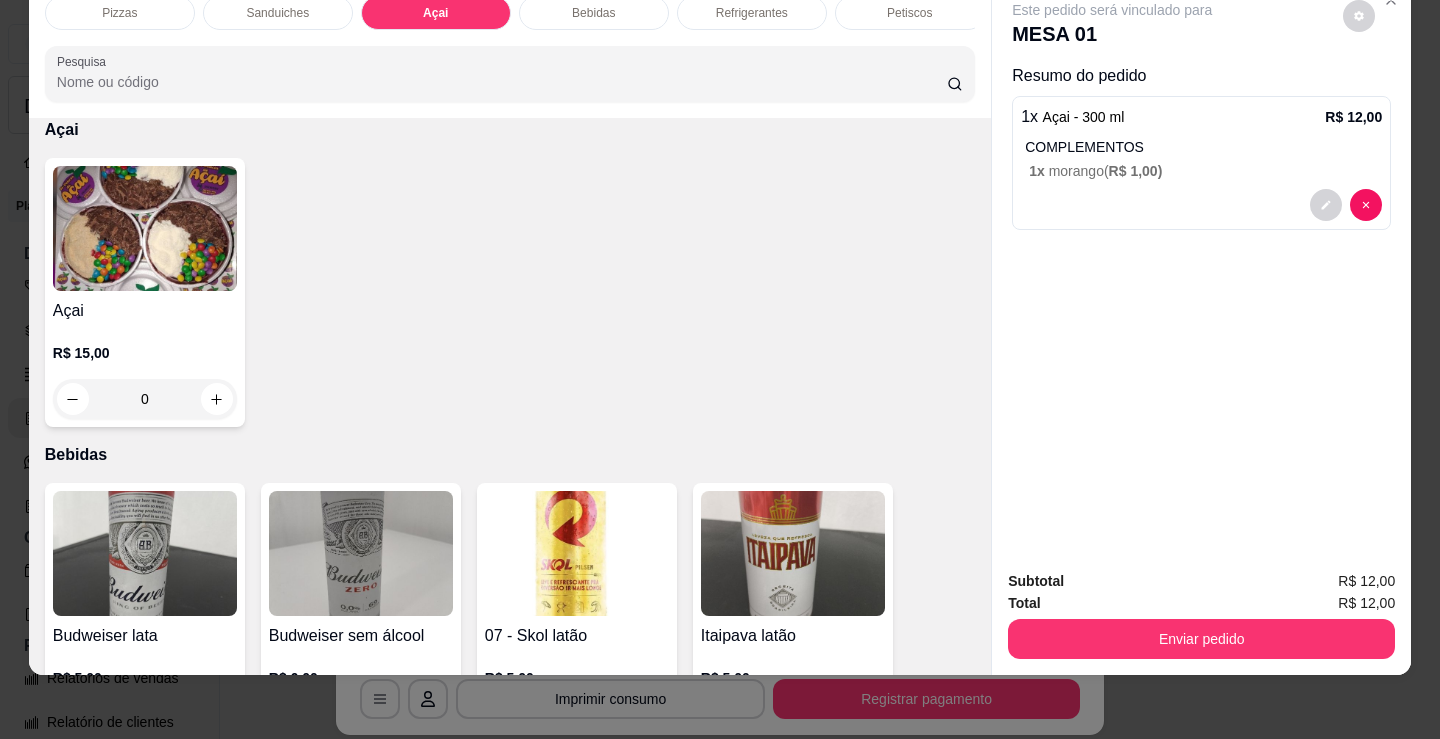 click on "Enviar pedido" at bounding box center [1201, 639] 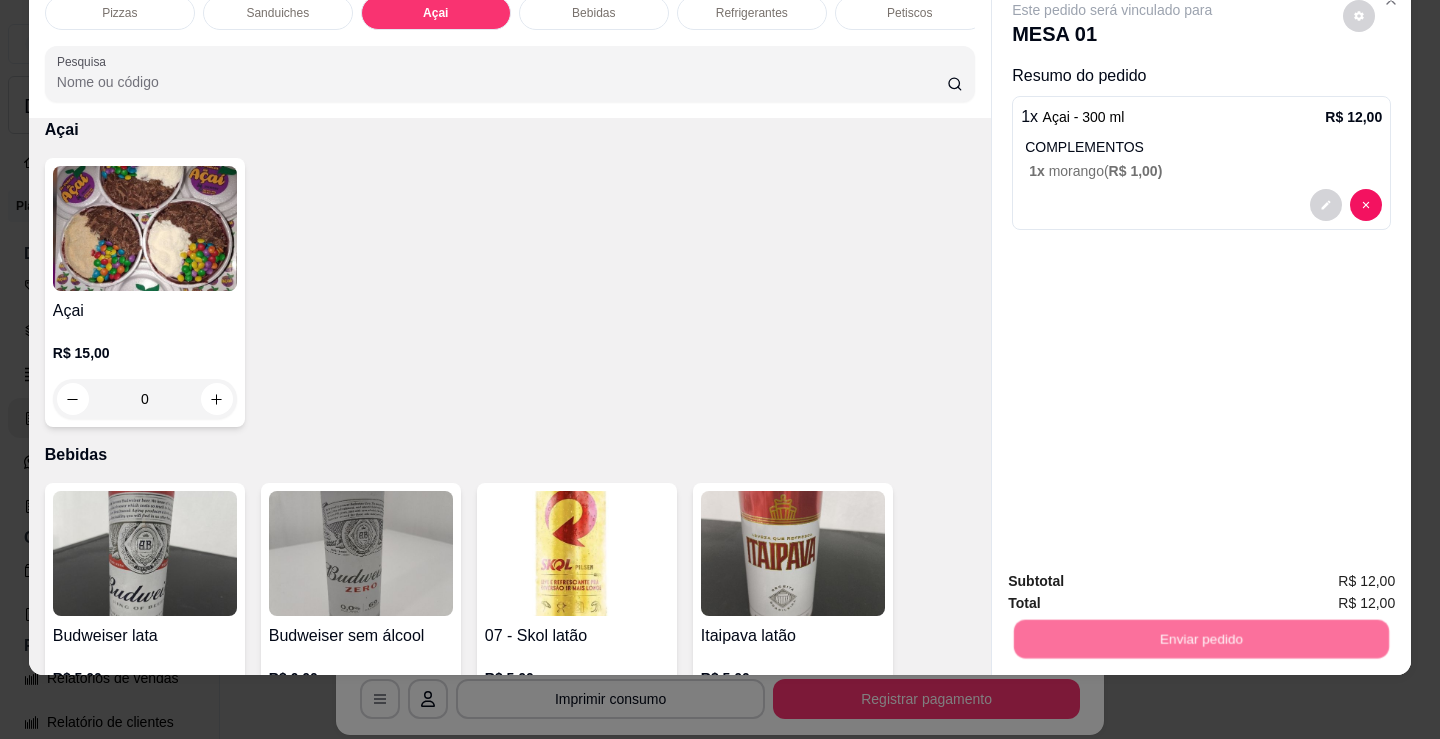 click on "Não registrar e enviar pedido" at bounding box center (1135, 575) 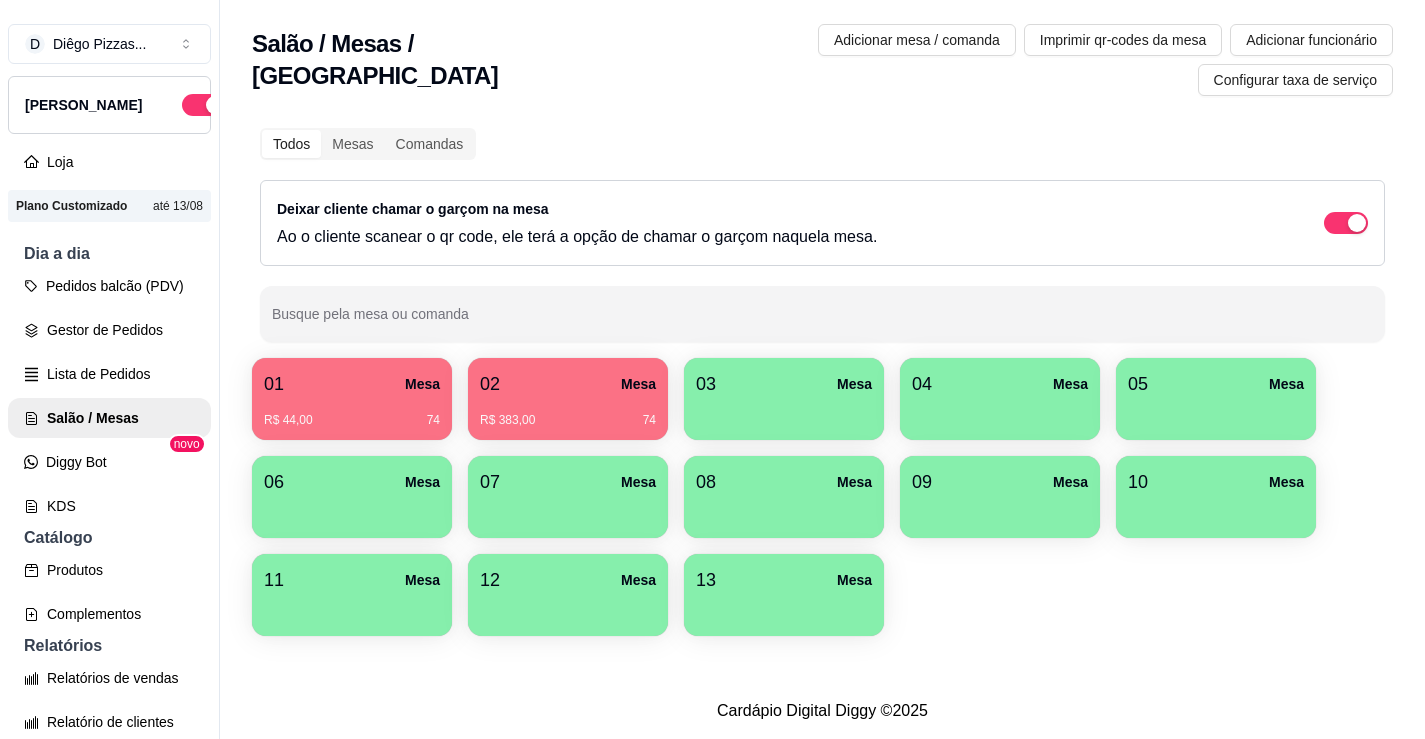 click at bounding box center [822, 314] 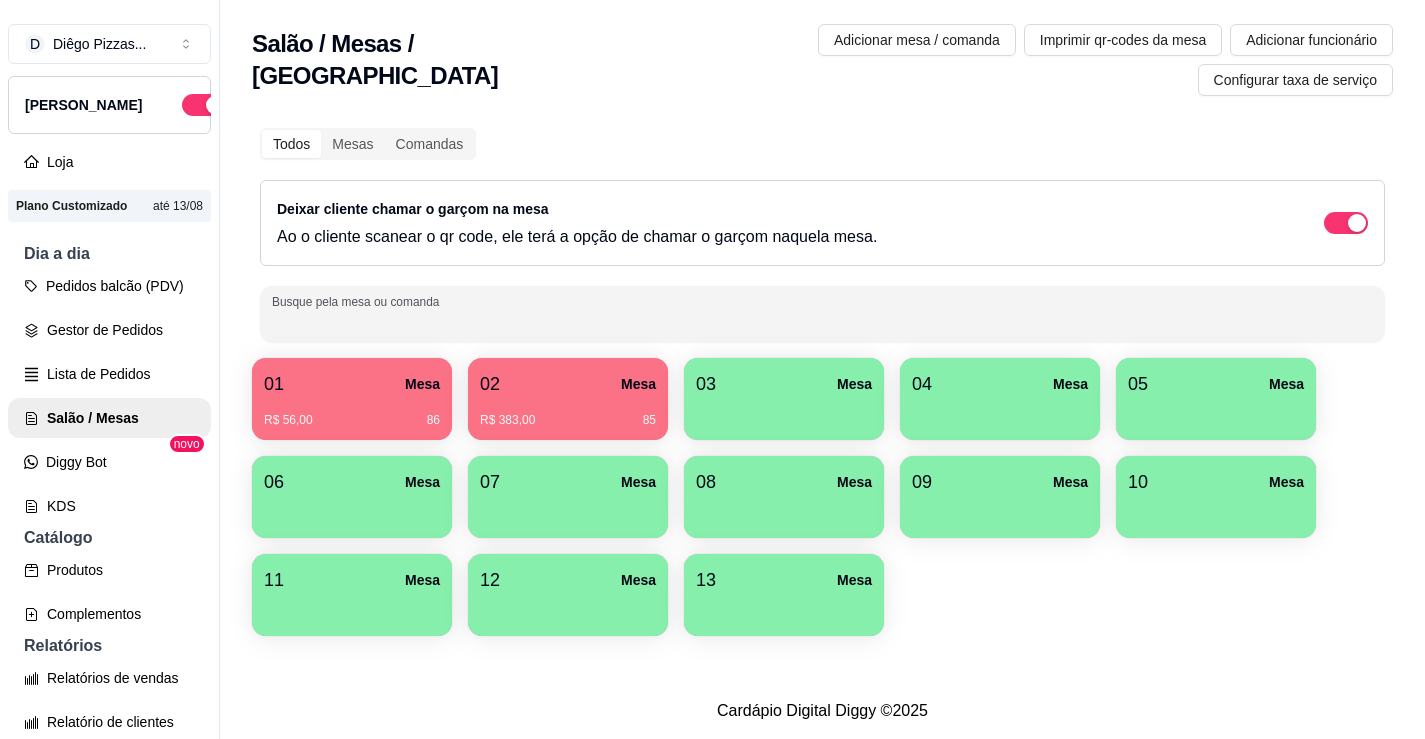 click on "02 Mesa" at bounding box center [568, 384] 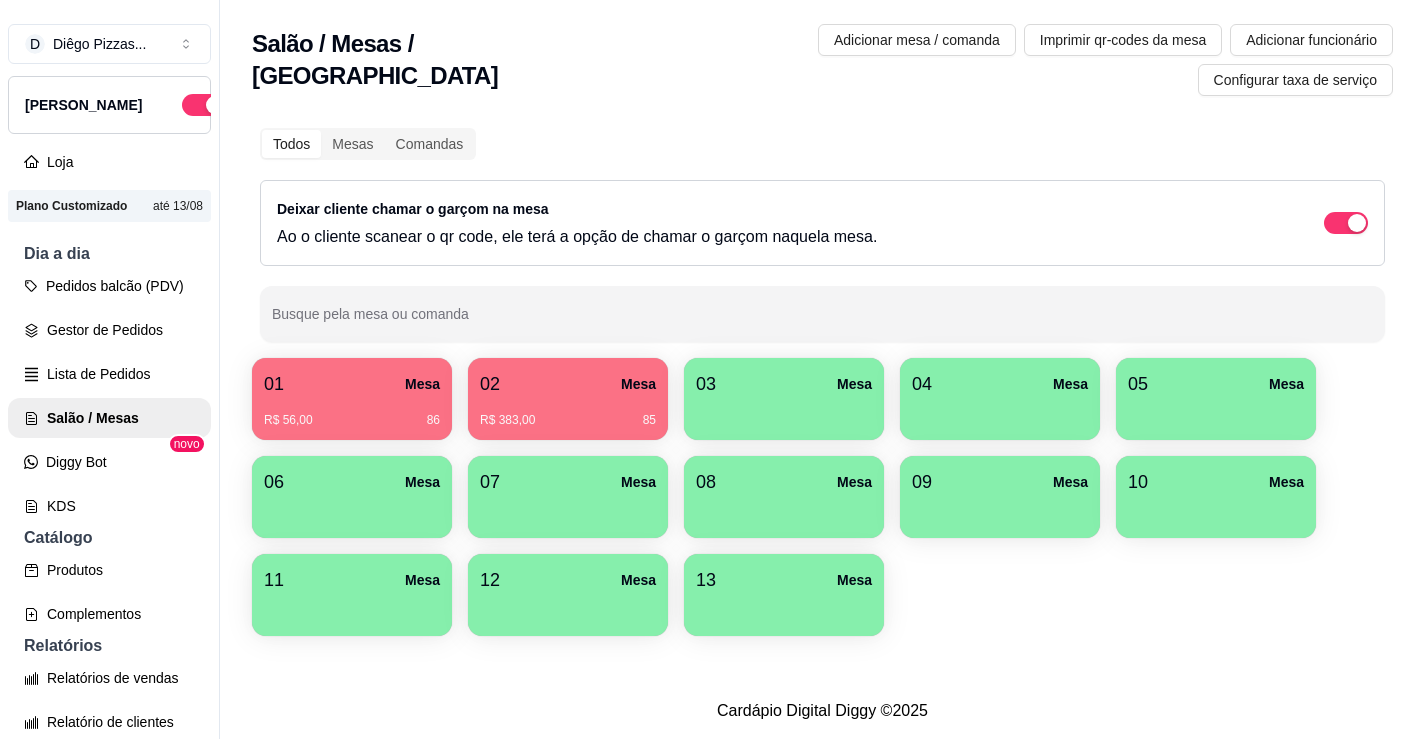 click on "R$ 56,00 86" at bounding box center (352, 413) 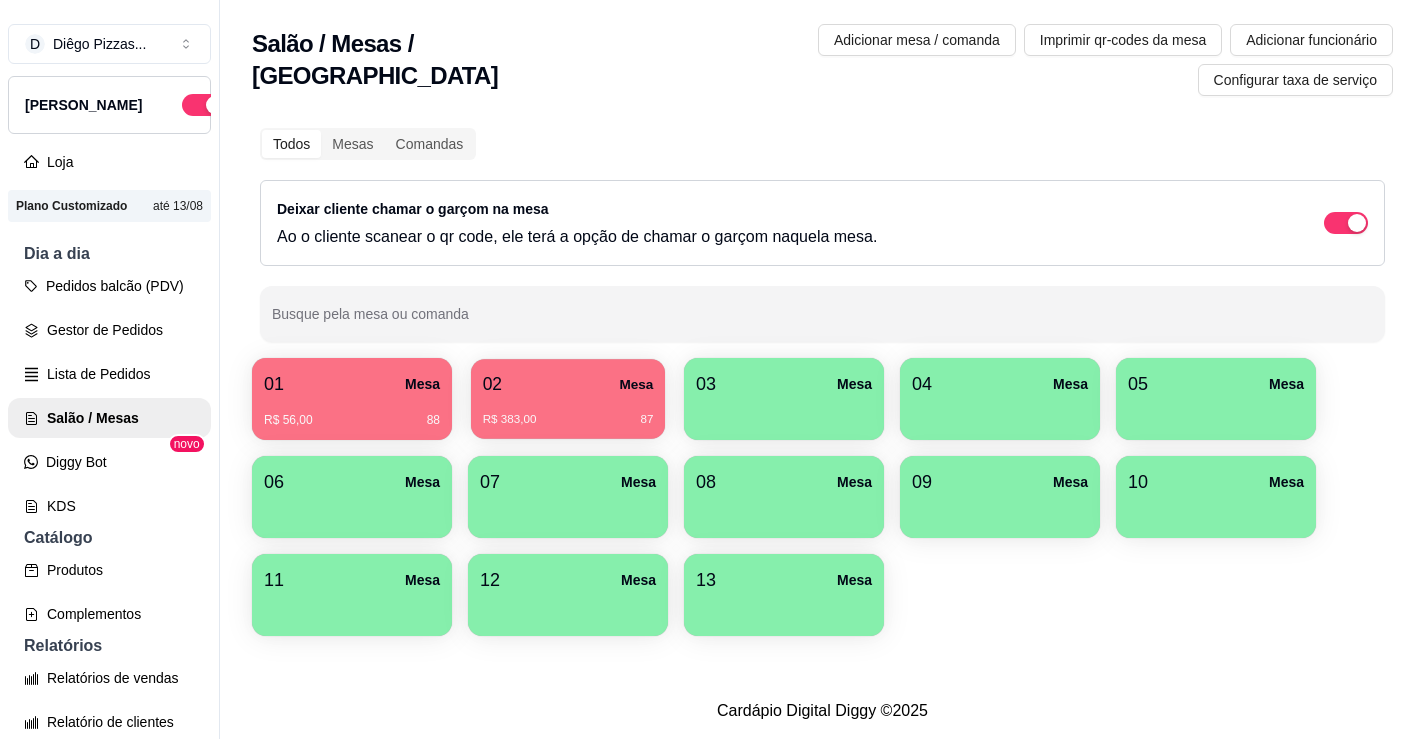 click on "02 Mesa" at bounding box center (568, 384) 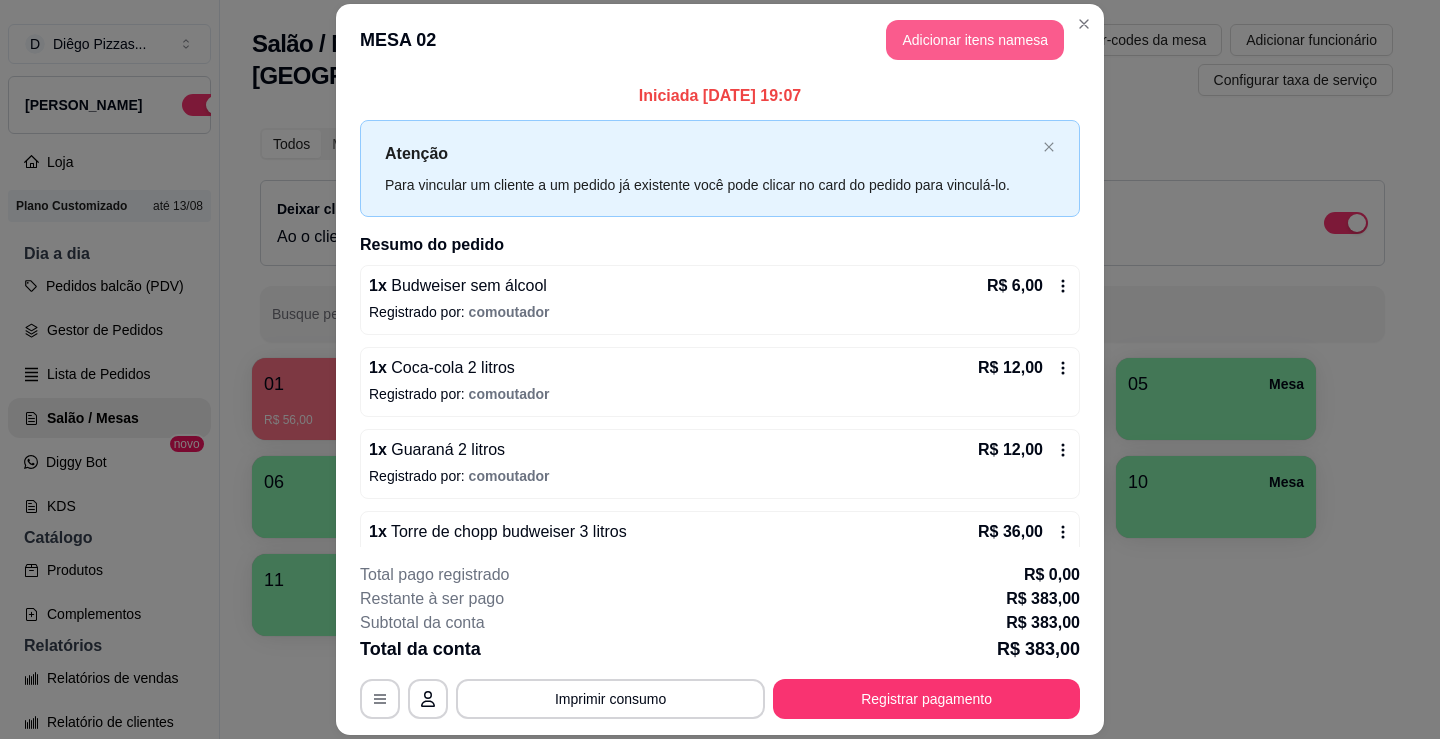 click on "Adicionar itens na  mesa" at bounding box center [975, 40] 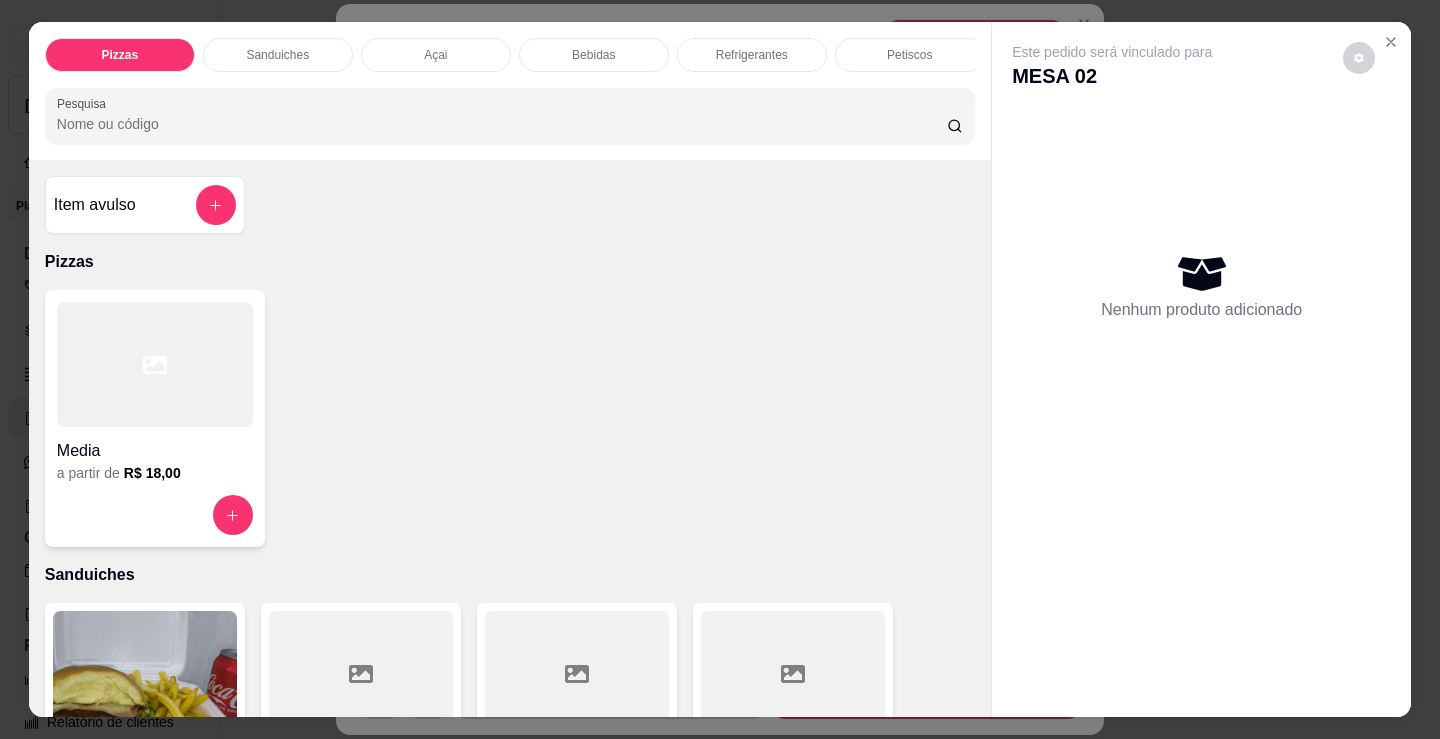 click on "Bebidas" at bounding box center (593, 55) 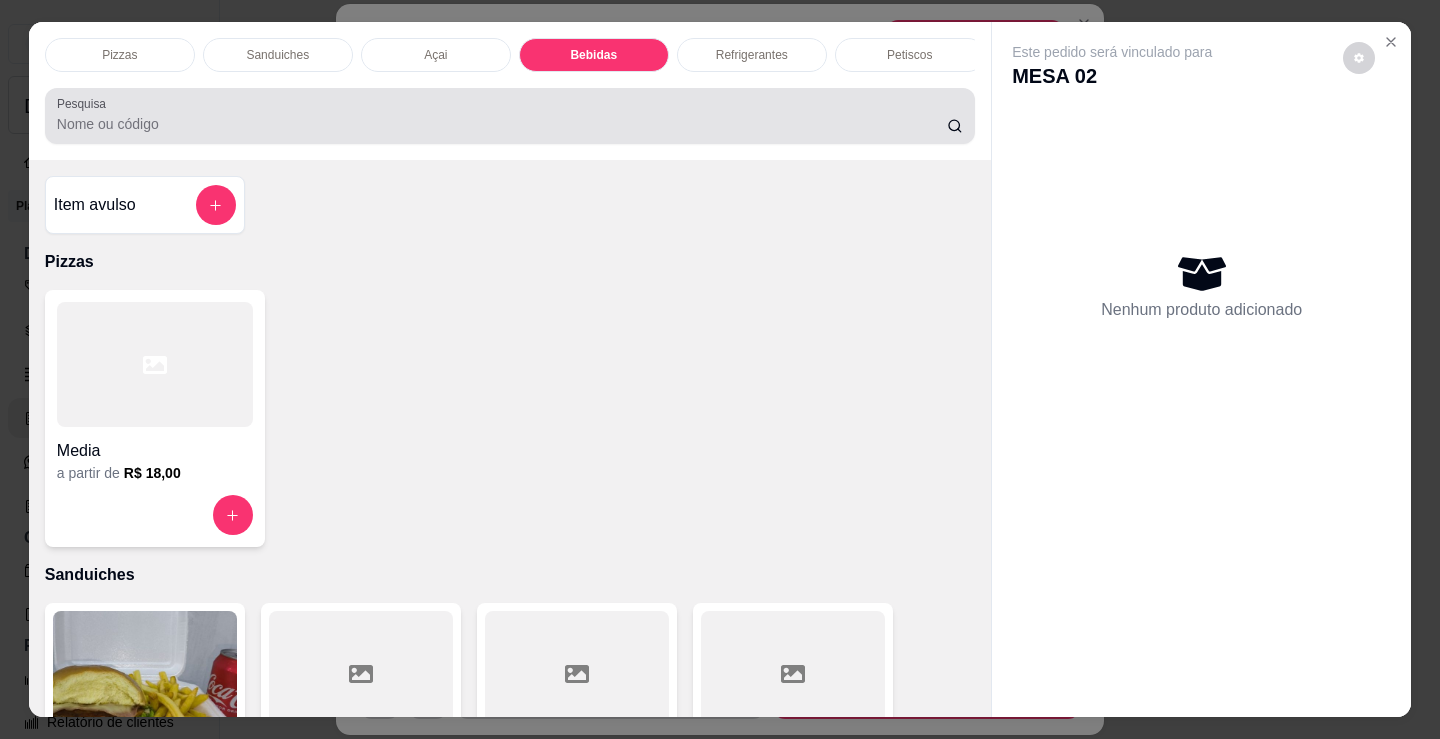 scroll, scrollTop: 2478, scrollLeft: 0, axis: vertical 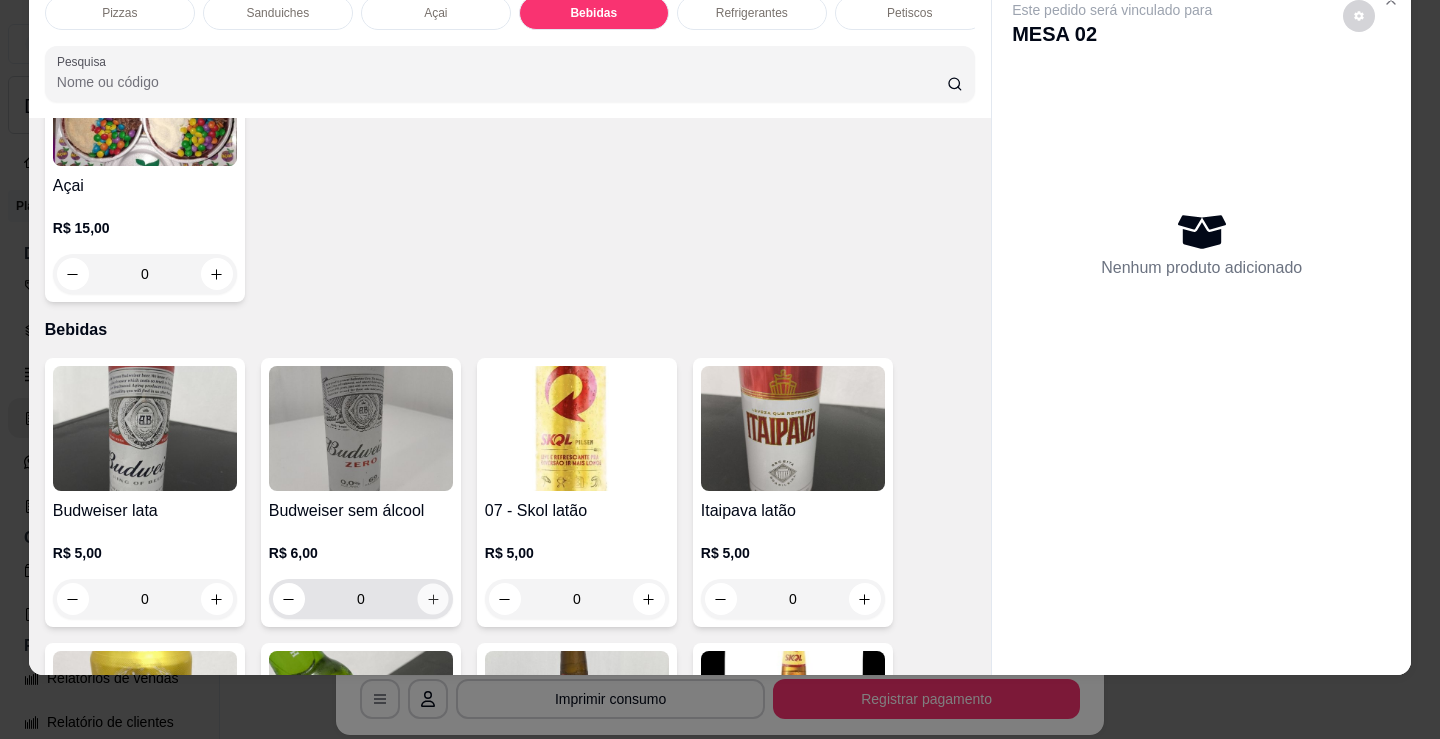 click 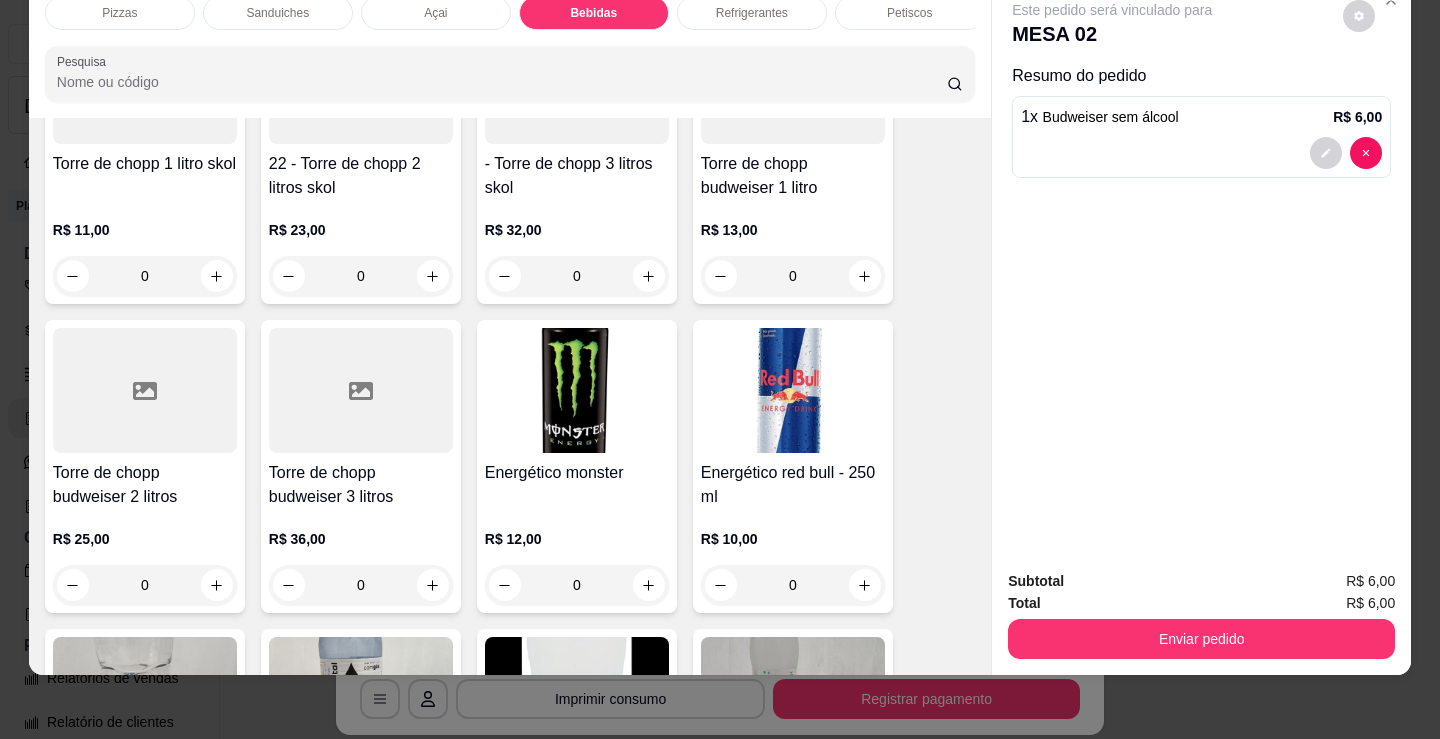scroll, scrollTop: 3678, scrollLeft: 0, axis: vertical 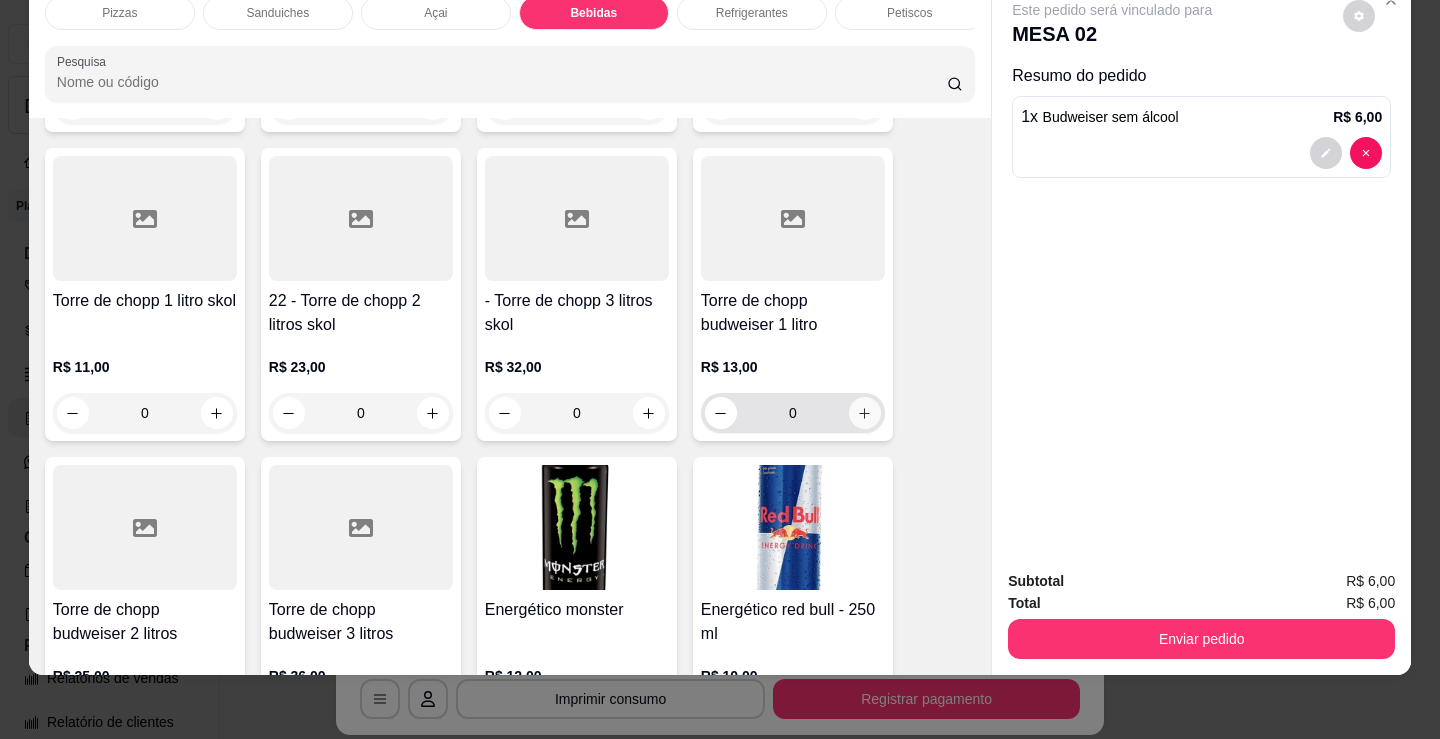 click 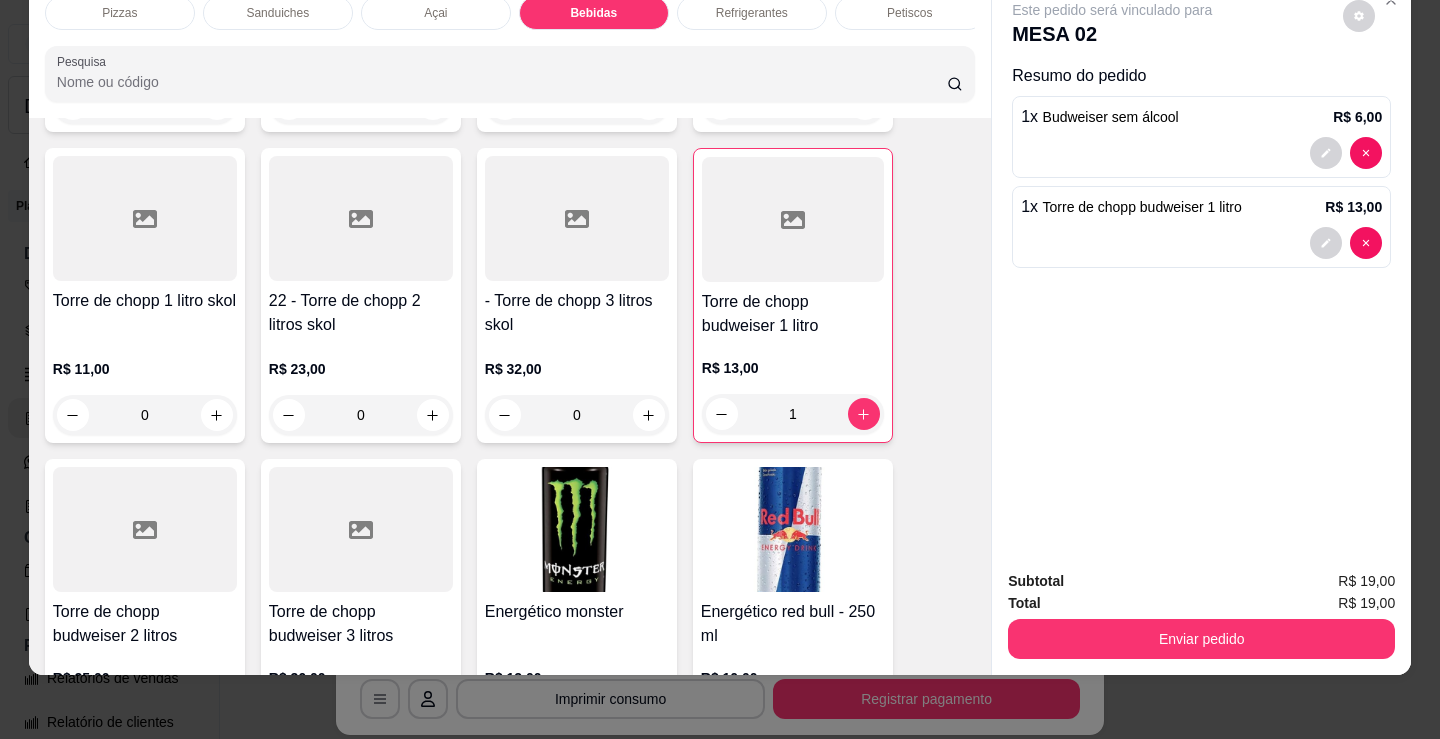 click on "Refrigerantes" at bounding box center [752, 13] 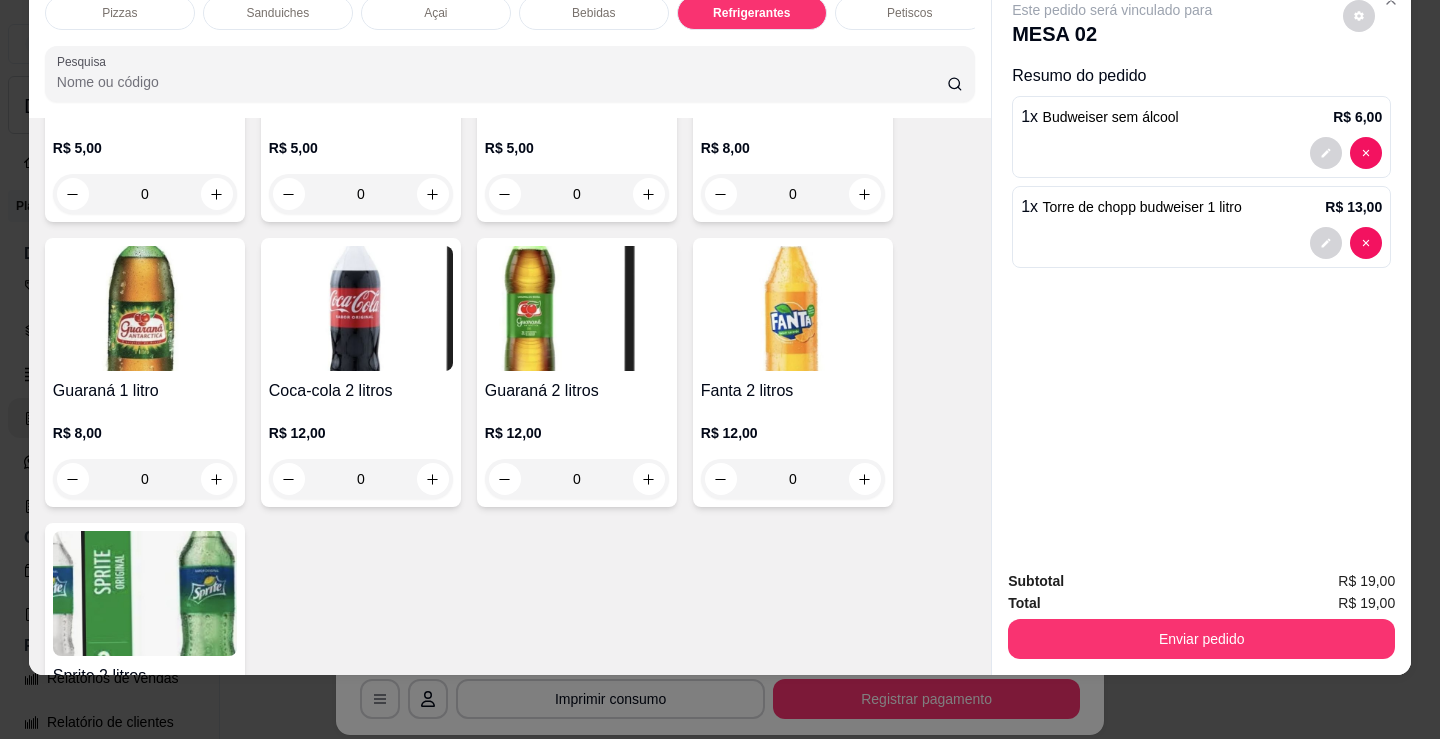 scroll, scrollTop: 5674, scrollLeft: 0, axis: vertical 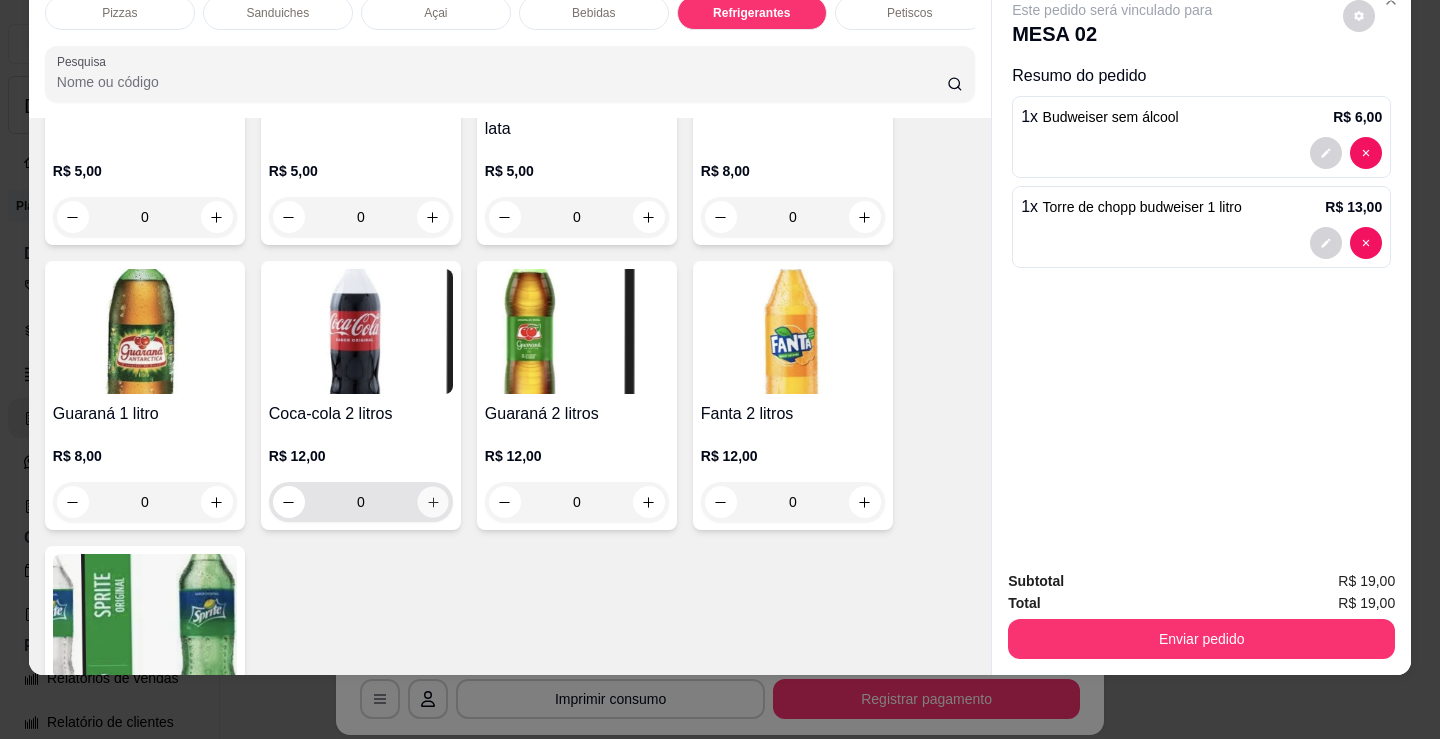 click 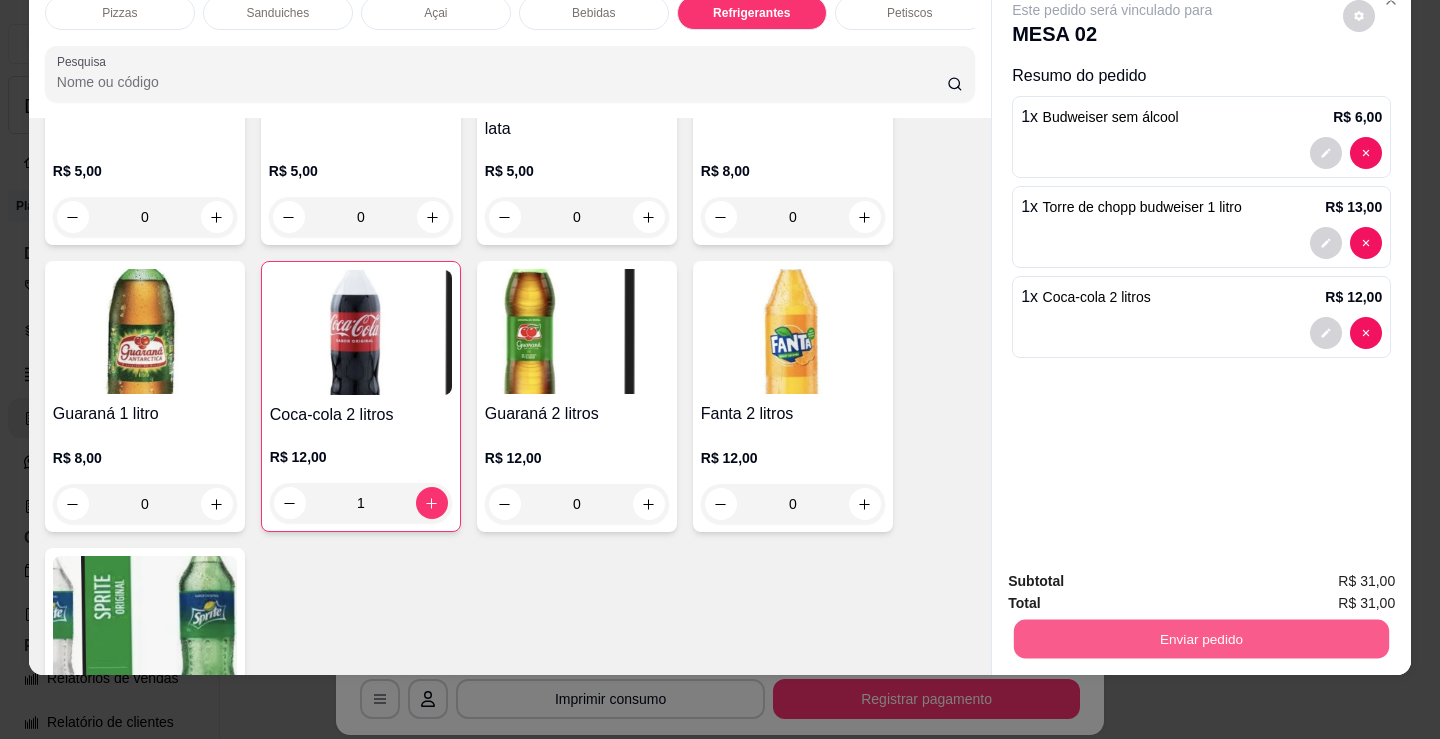 click on "Enviar pedido" at bounding box center (1201, 638) 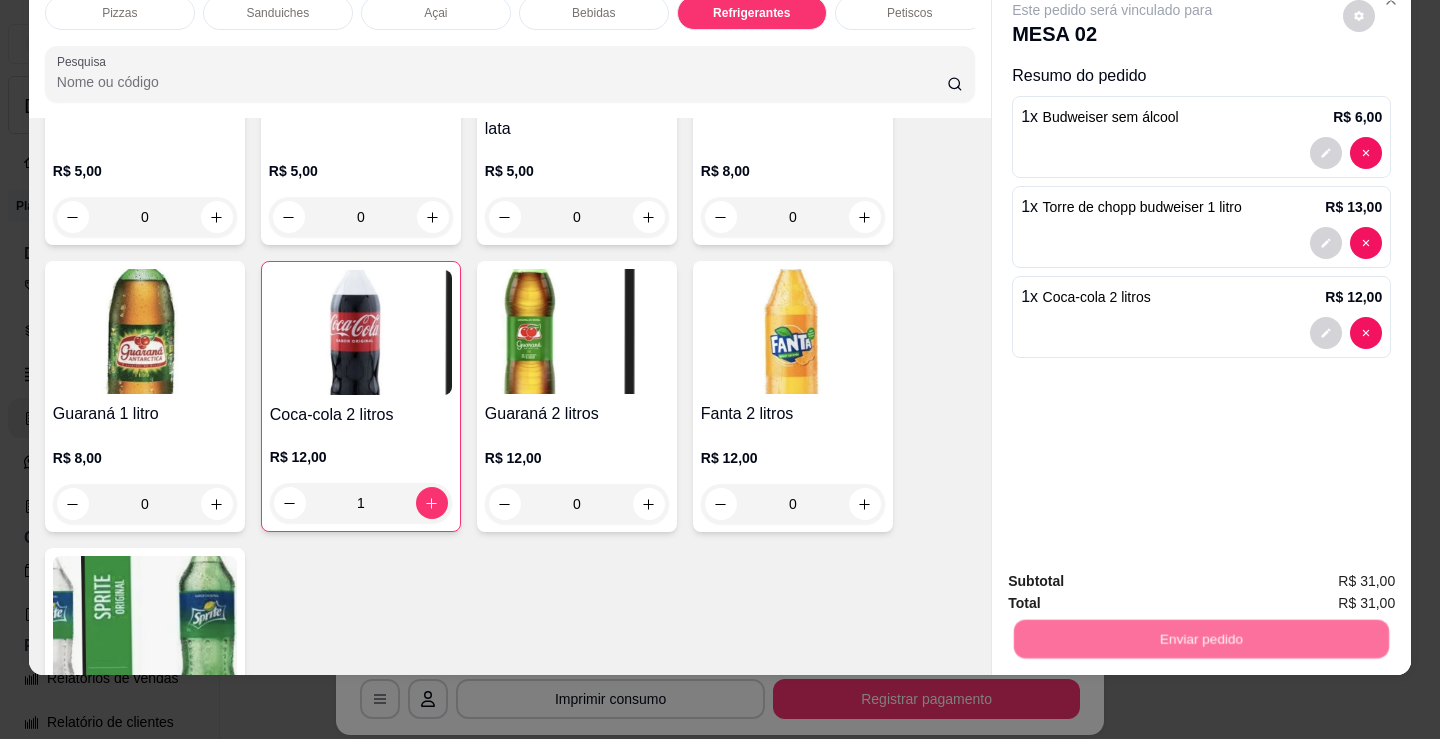 click on "Não registrar e enviar pedido" at bounding box center [1135, 575] 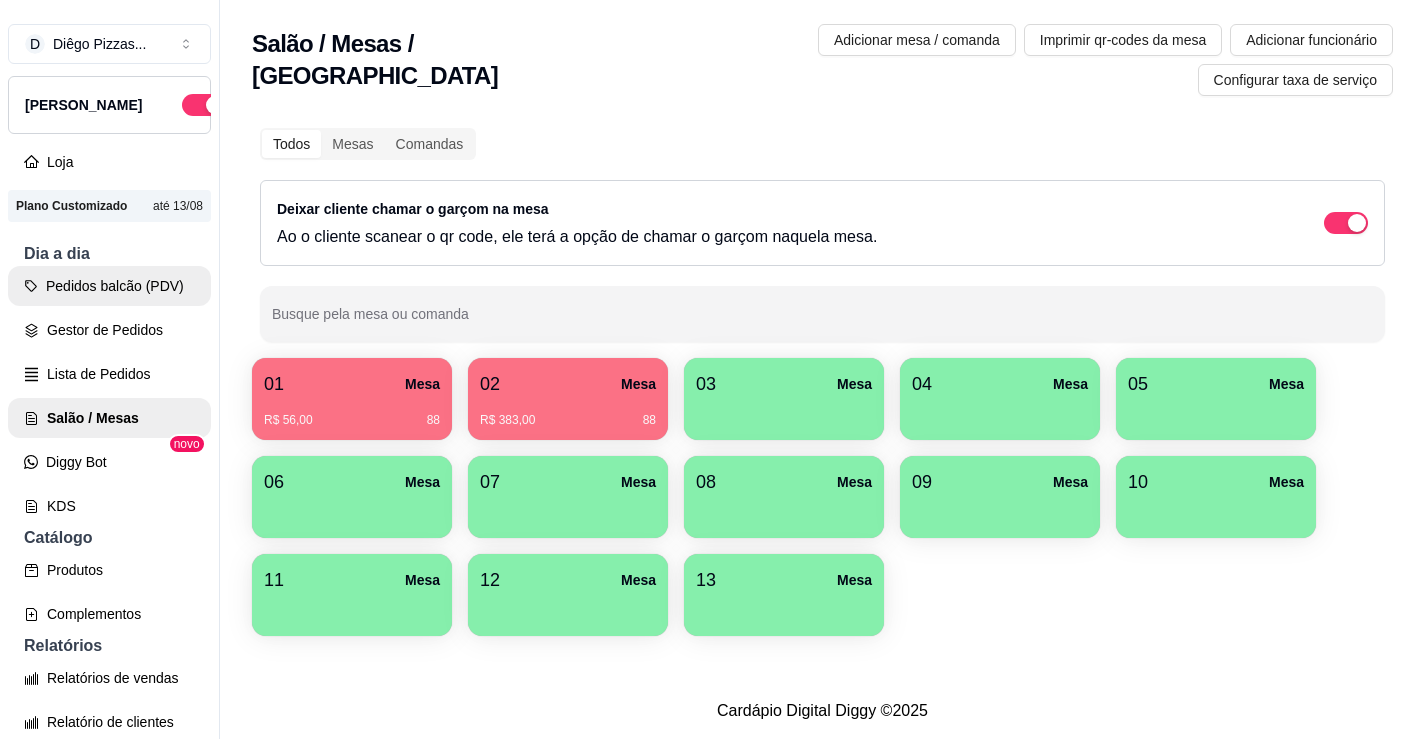 click on "Pedidos balcão (PDV)" at bounding box center (109, 286) 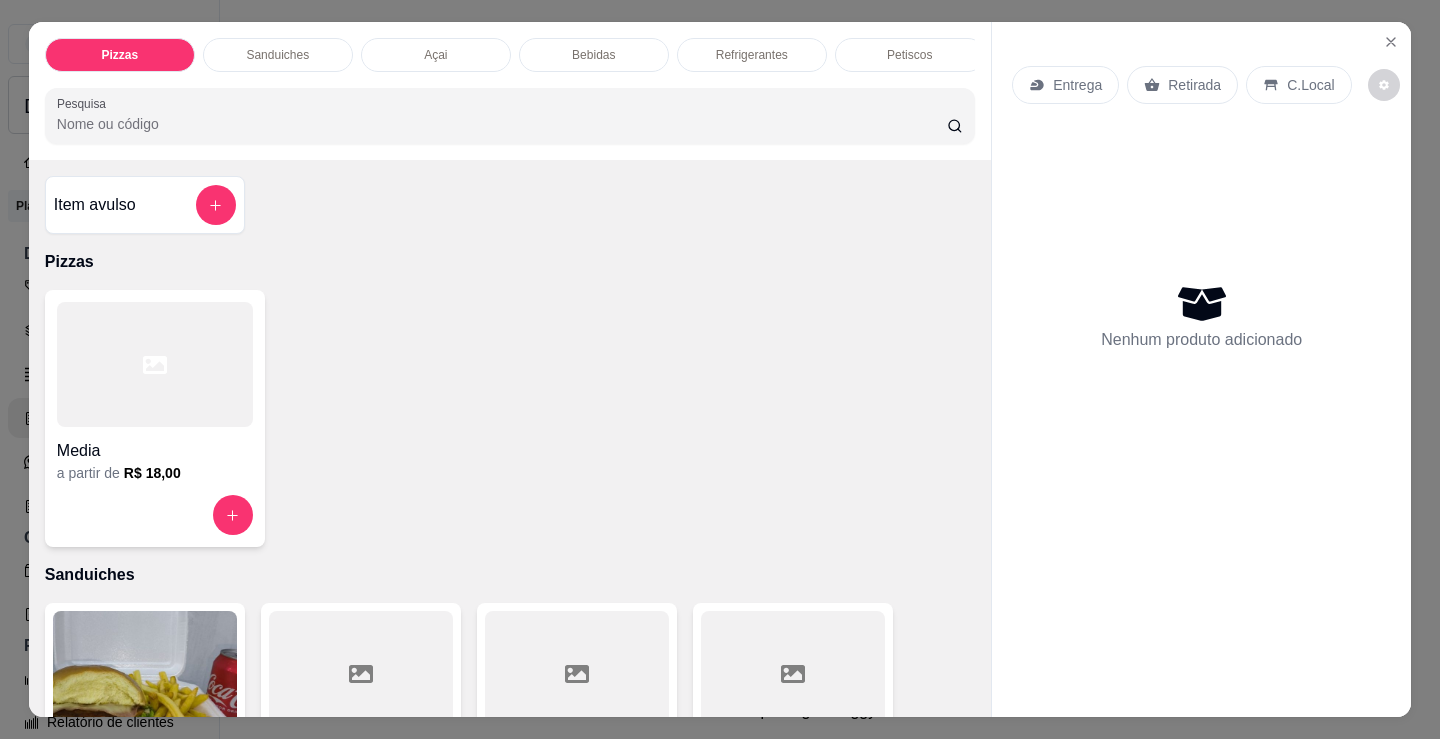 click on "Açai" at bounding box center [436, 55] 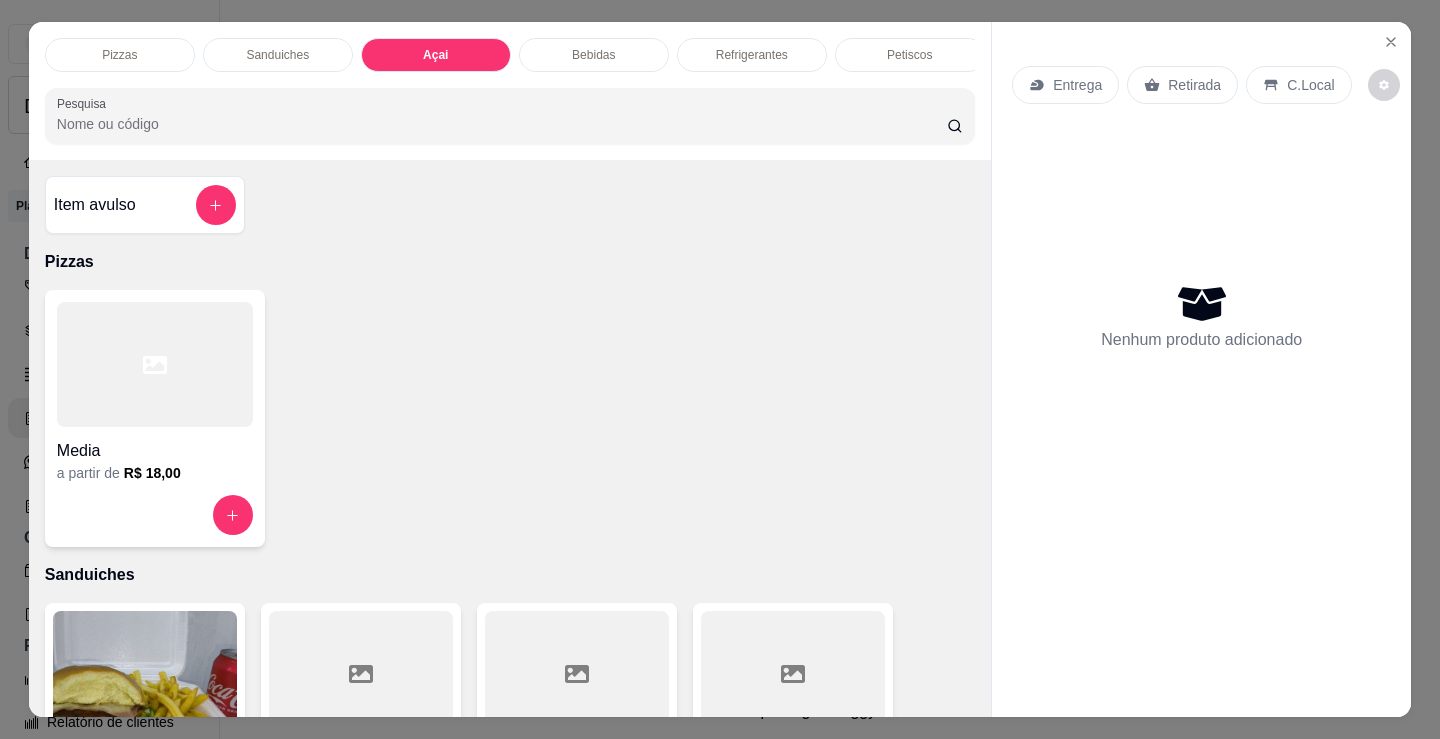 scroll, scrollTop: 2153, scrollLeft: 0, axis: vertical 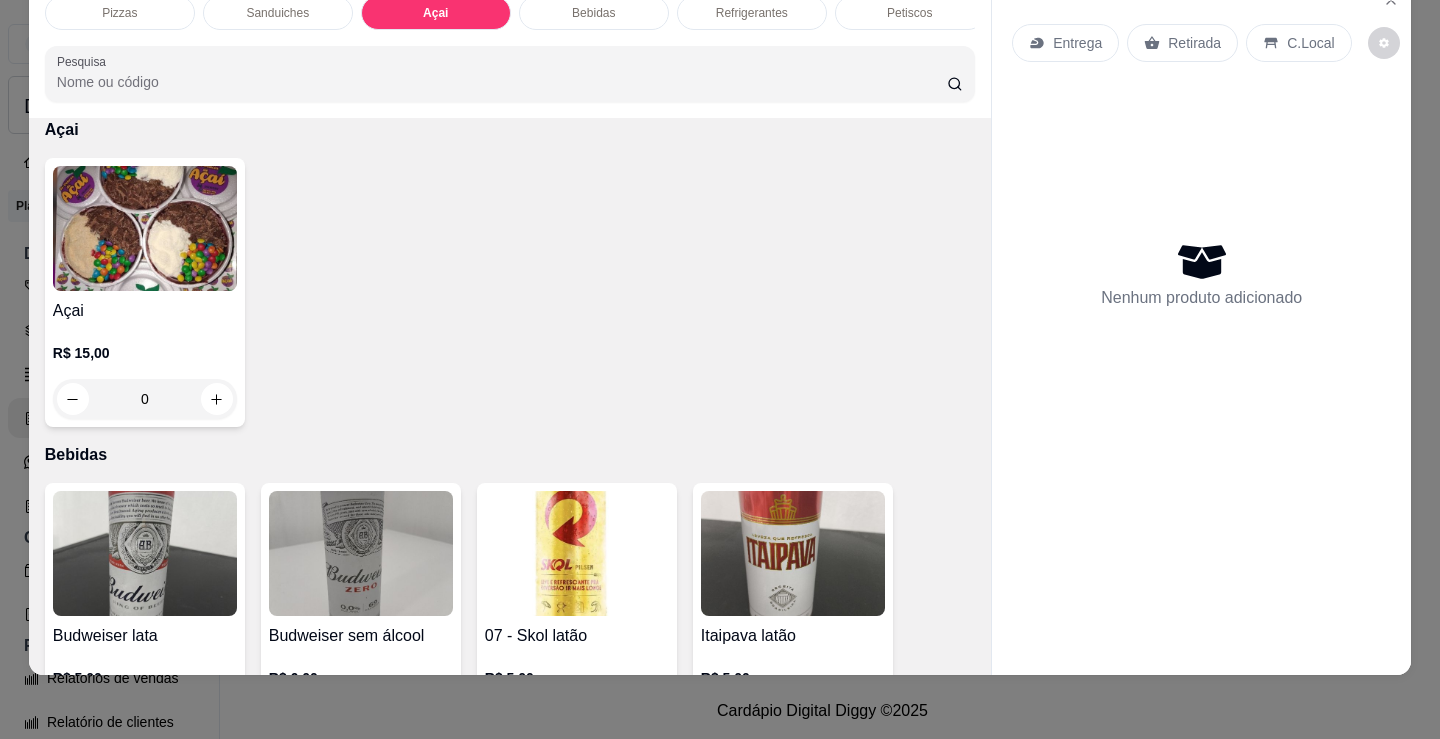 click at bounding box center [145, 228] 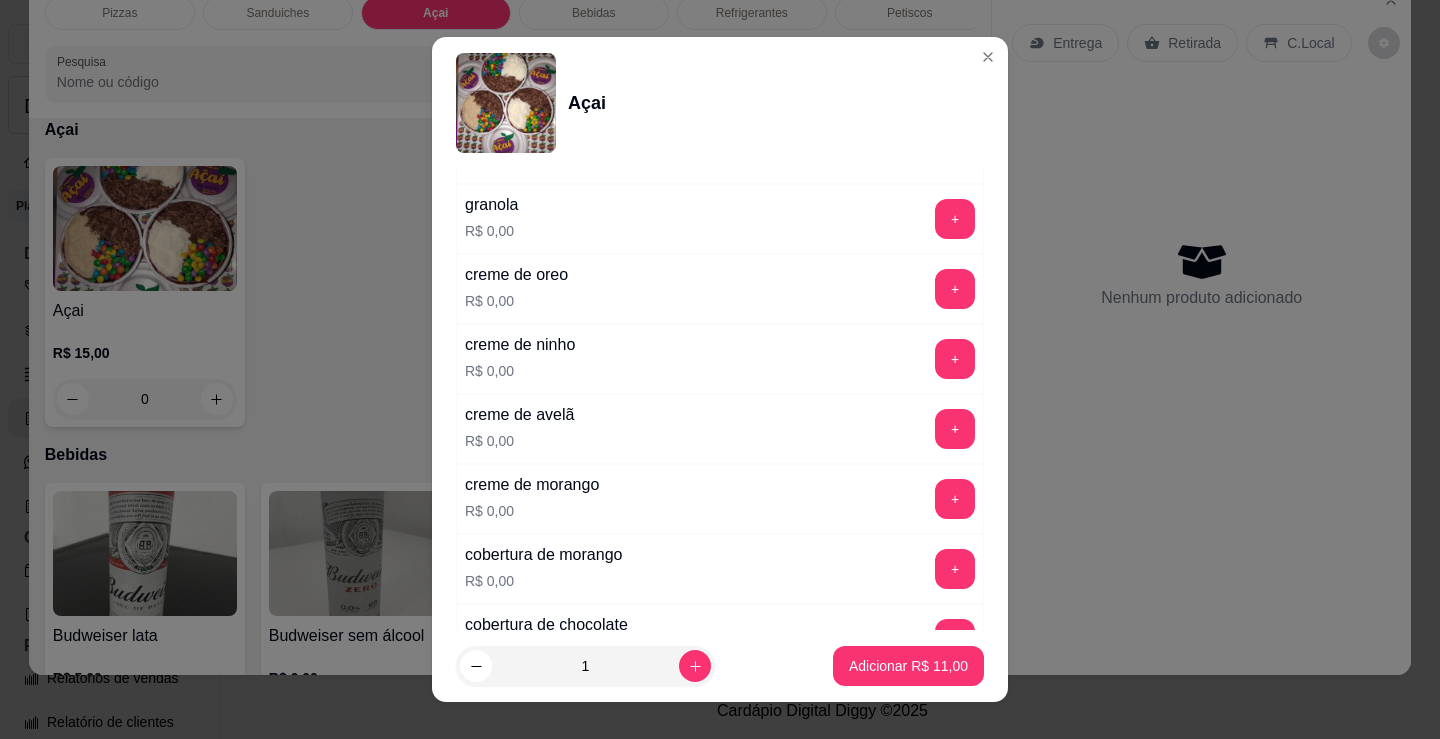 scroll, scrollTop: 1200, scrollLeft: 0, axis: vertical 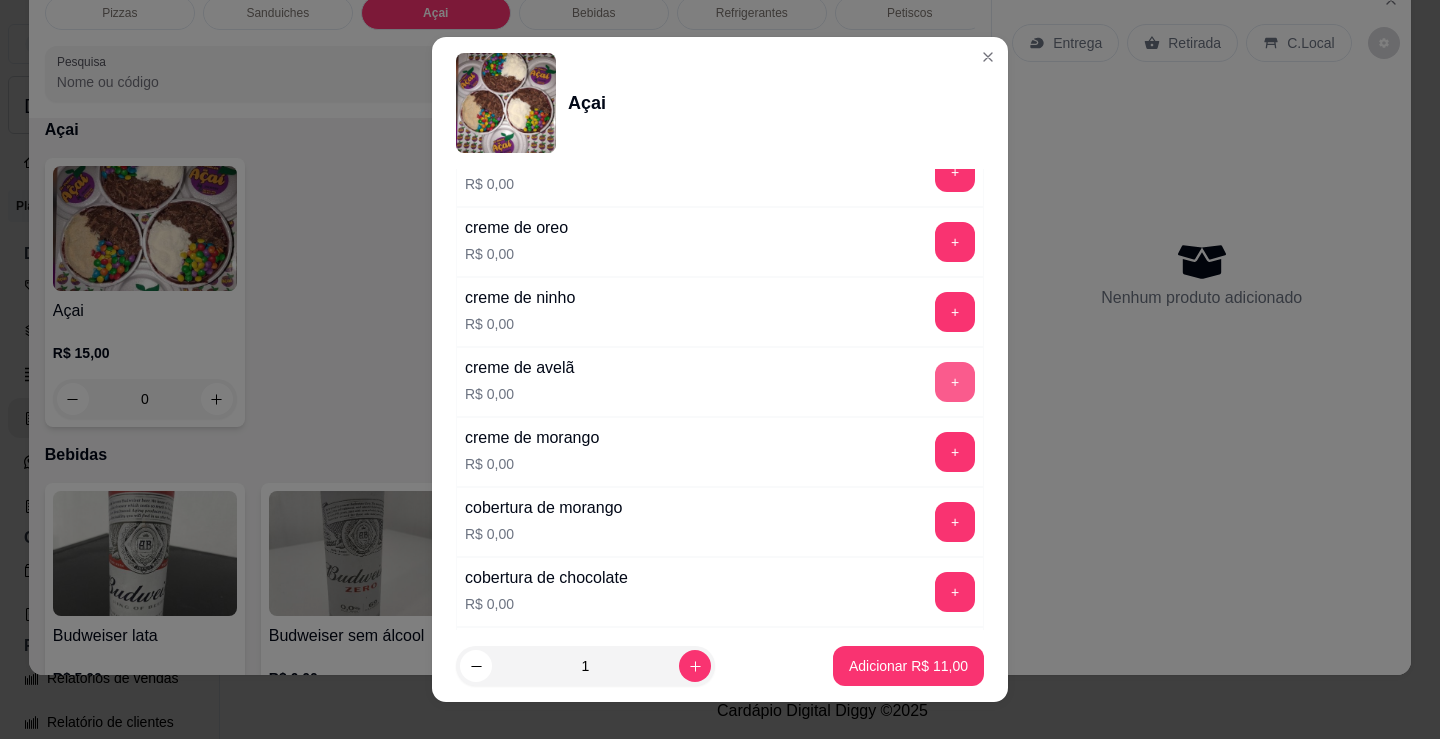 click on "+" at bounding box center [955, 382] 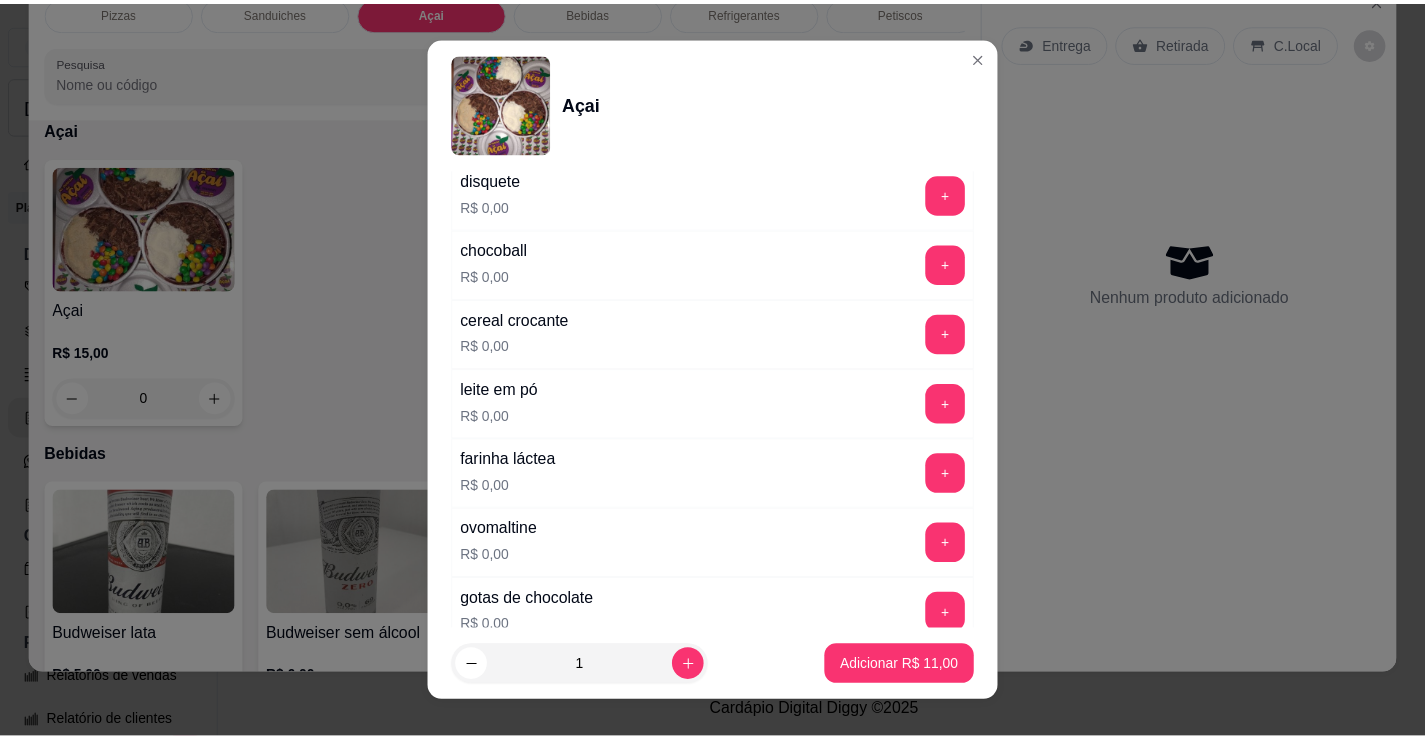scroll, scrollTop: 600, scrollLeft: 0, axis: vertical 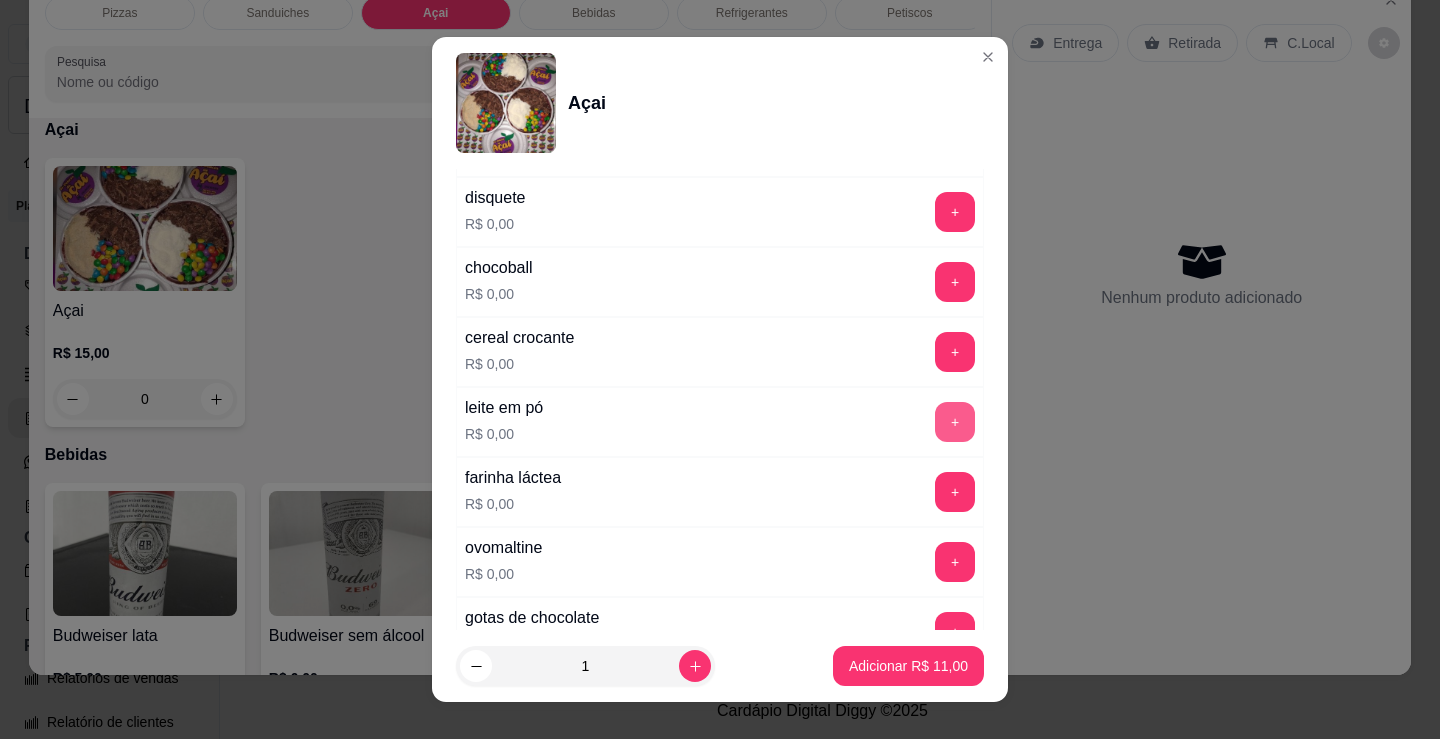 click on "+" at bounding box center (955, 422) 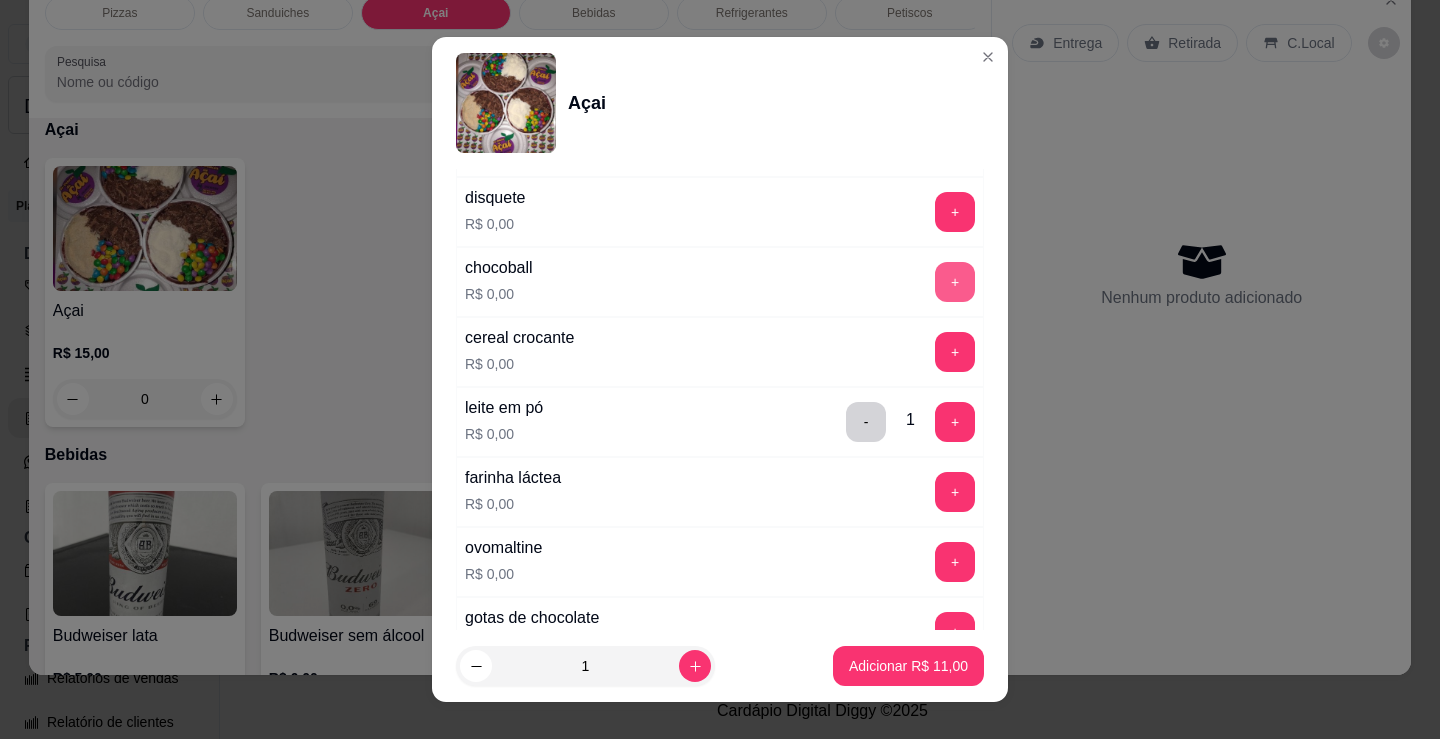 click on "+" at bounding box center (955, 282) 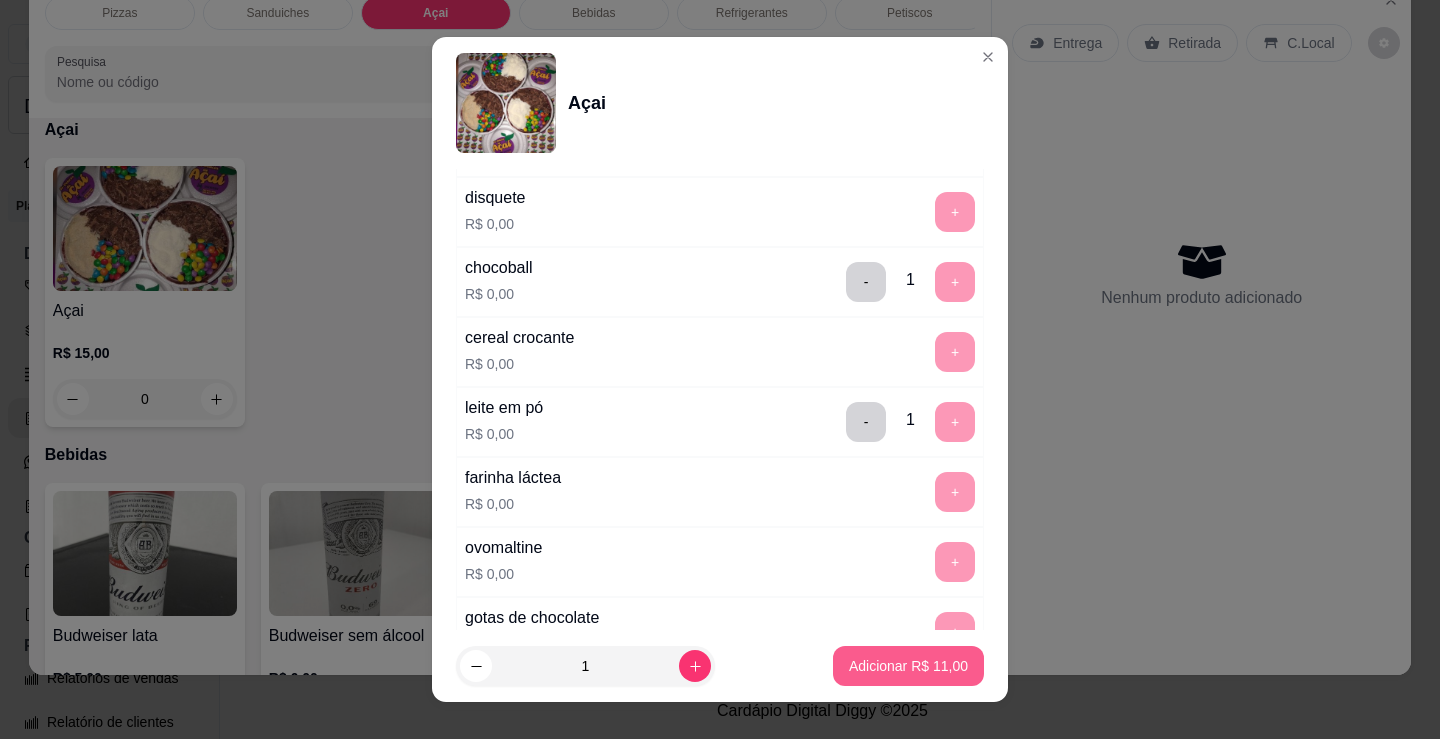click on "Adicionar   R$ 11,00" at bounding box center [908, 666] 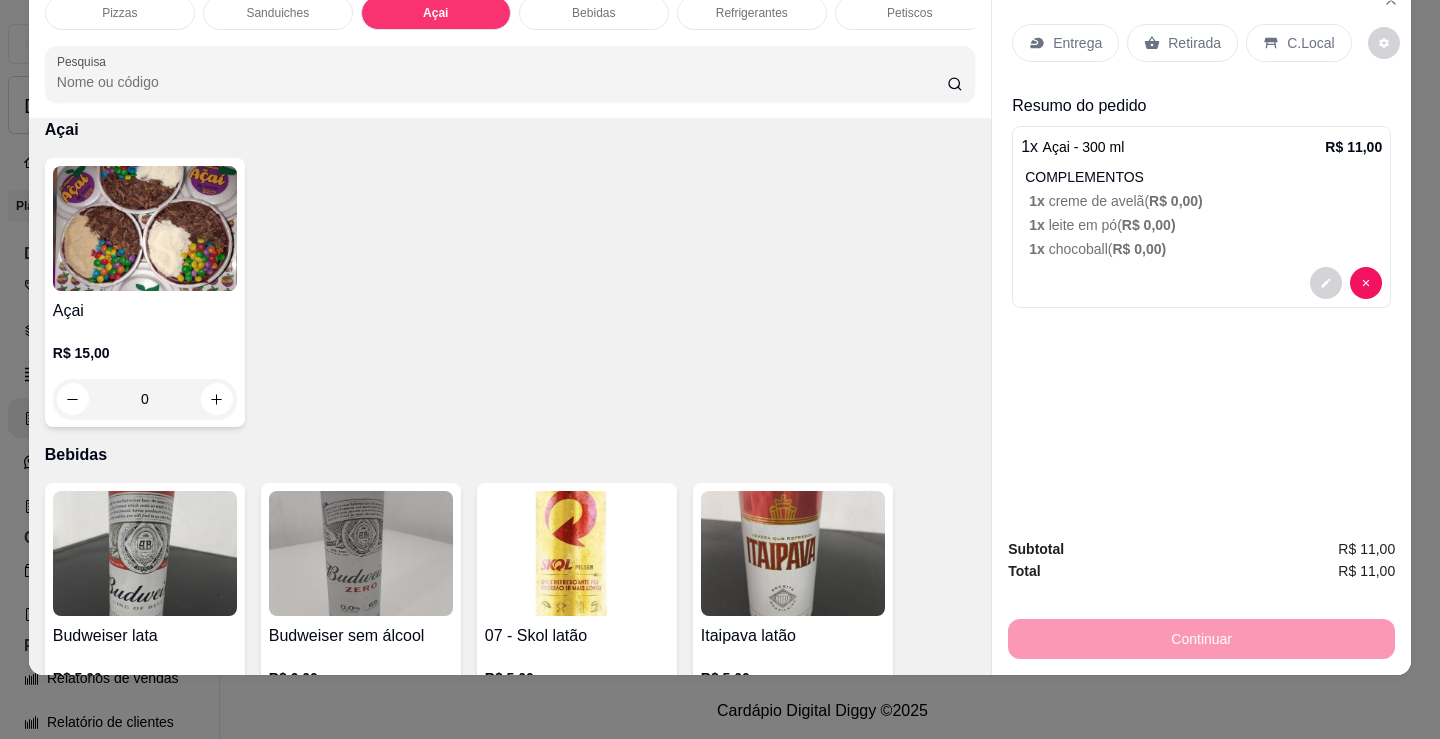 click on "Retirada" at bounding box center [1194, 43] 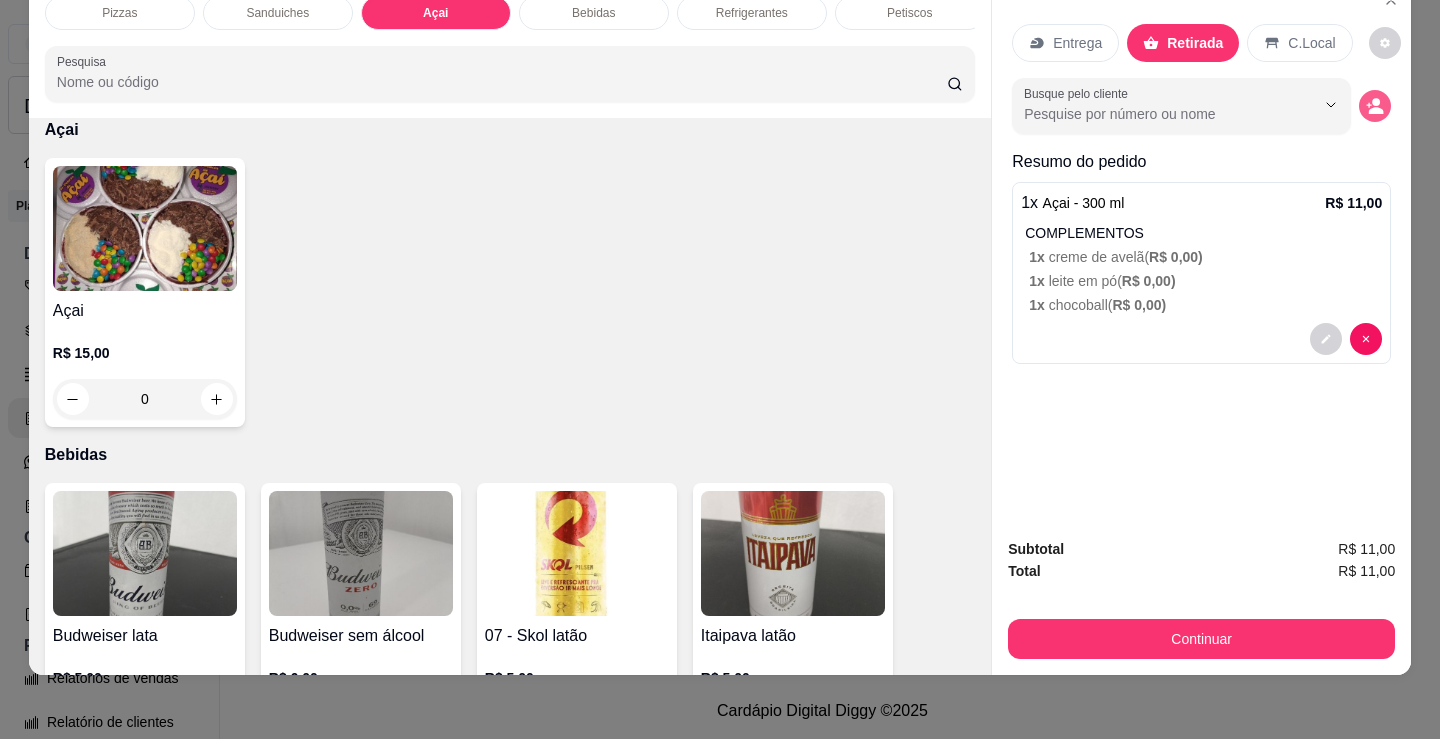 click 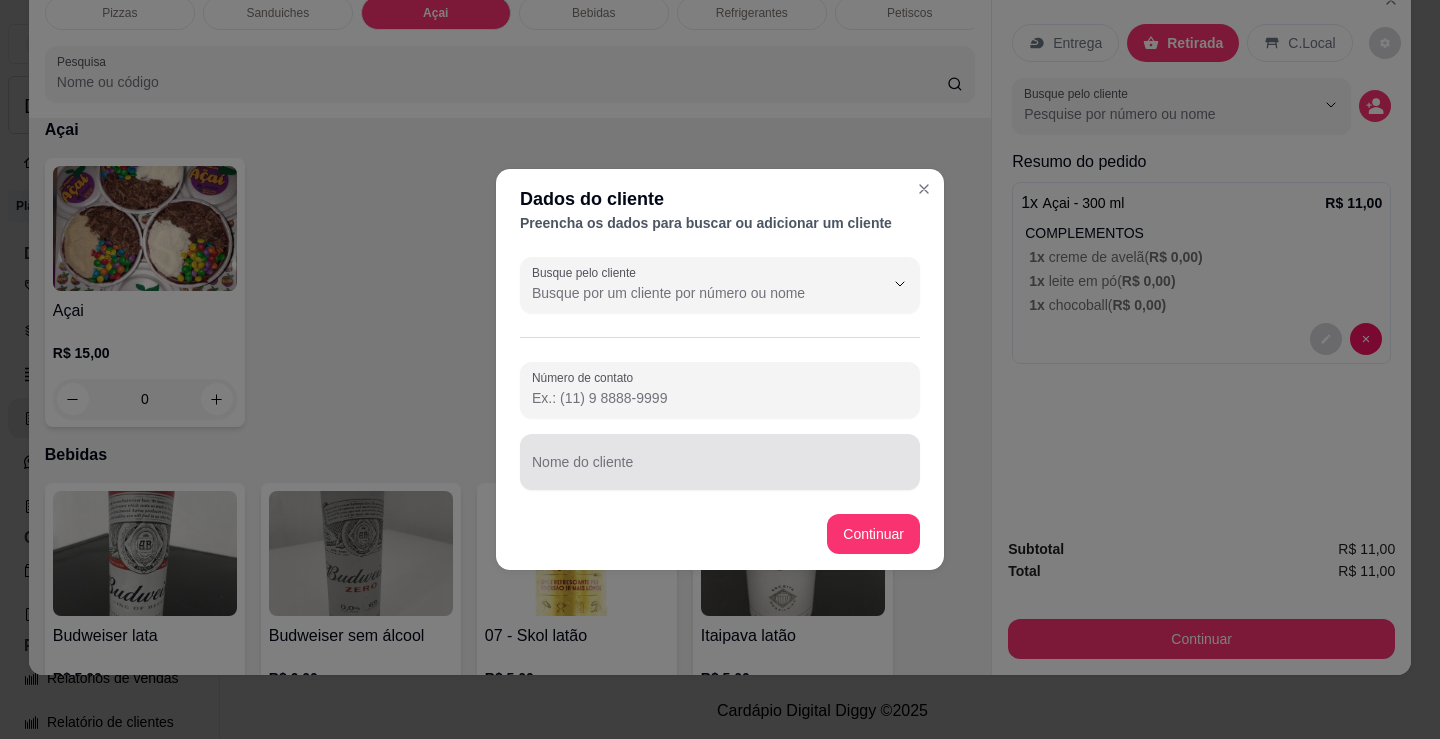 click on "Nome do cliente" at bounding box center [720, 470] 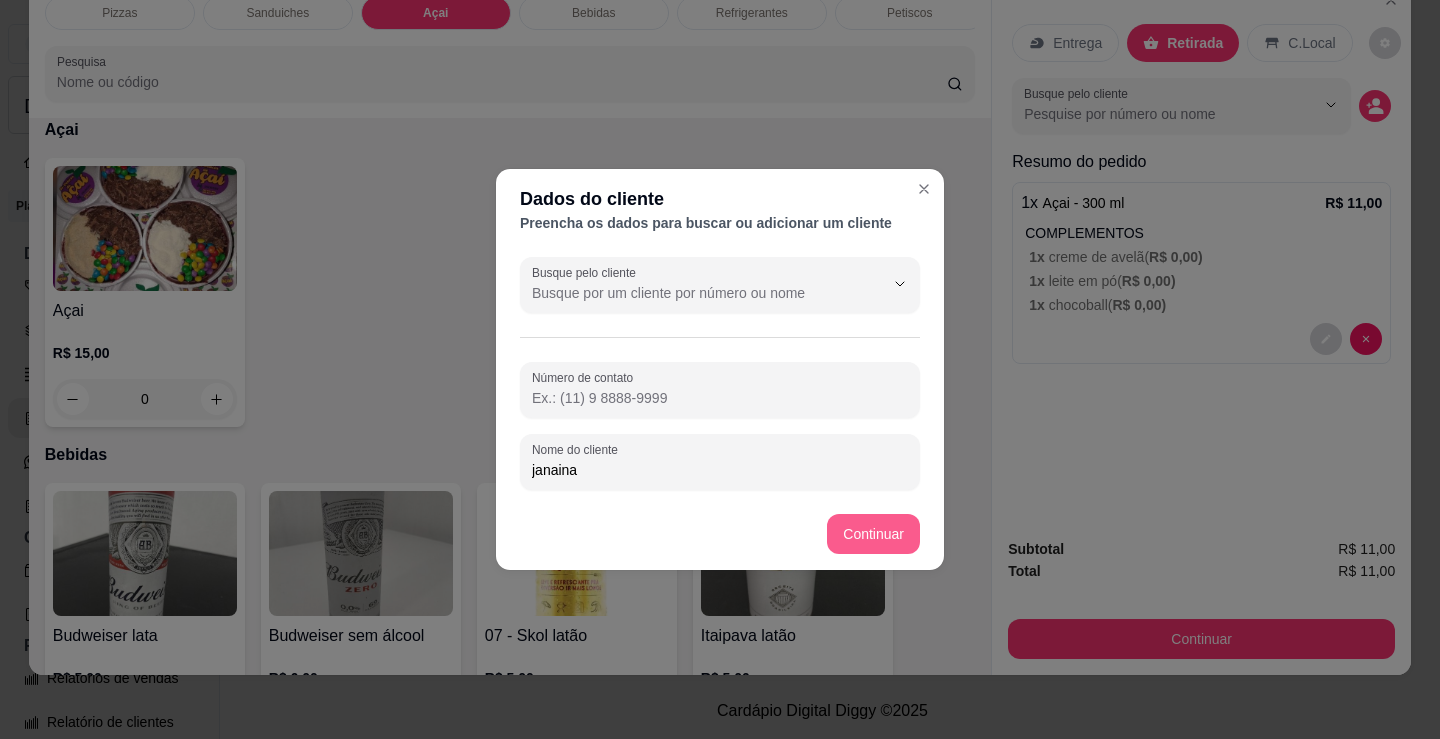 type on "janaina" 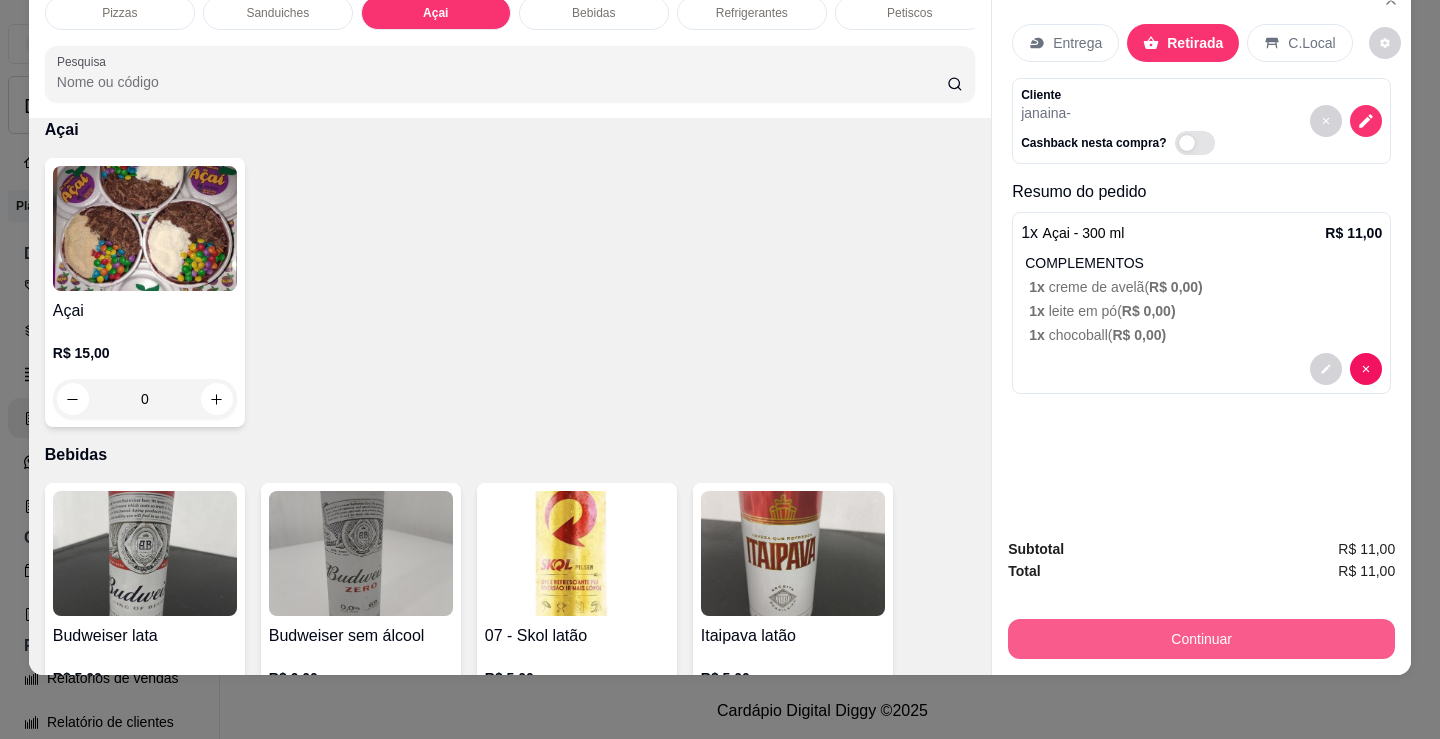 click on "Continuar" at bounding box center [1201, 639] 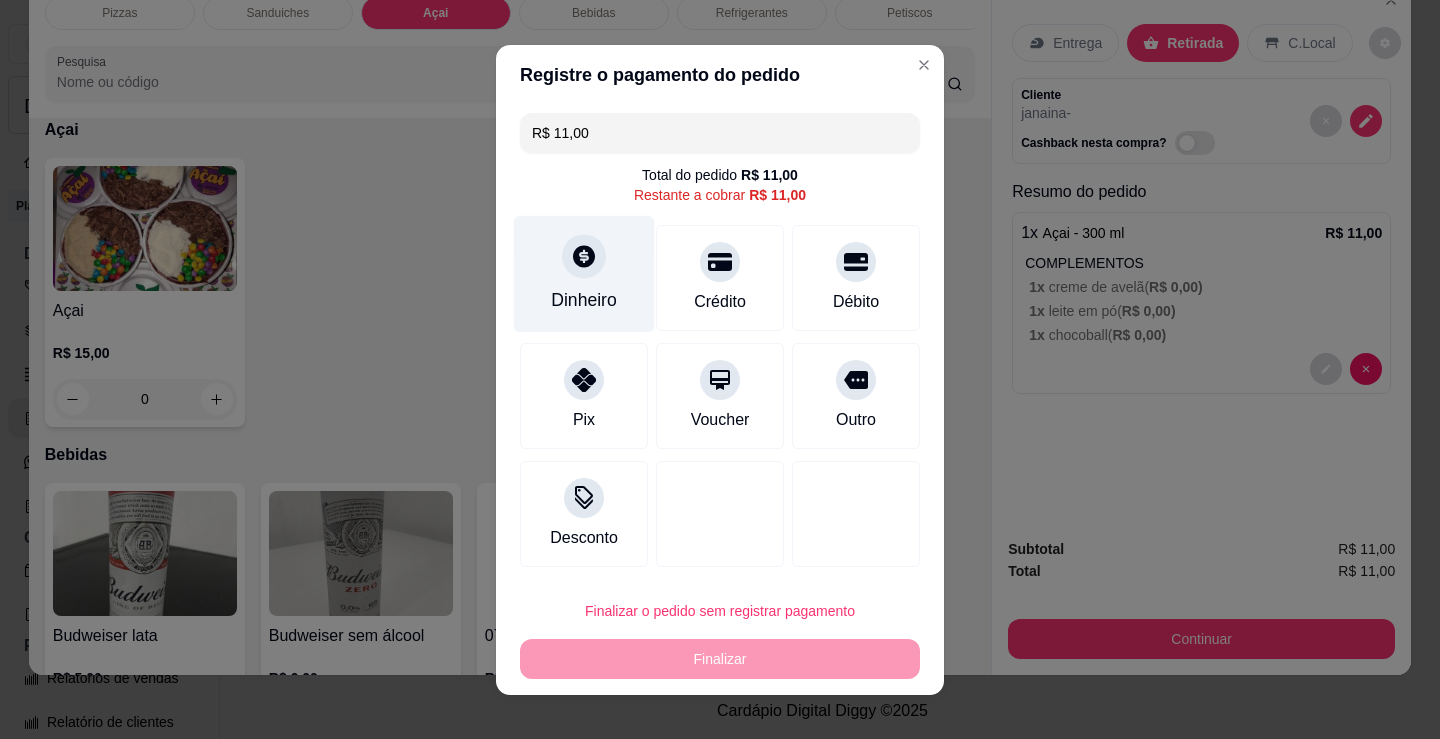 click on "Dinheiro" at bounding box center [584, 273] 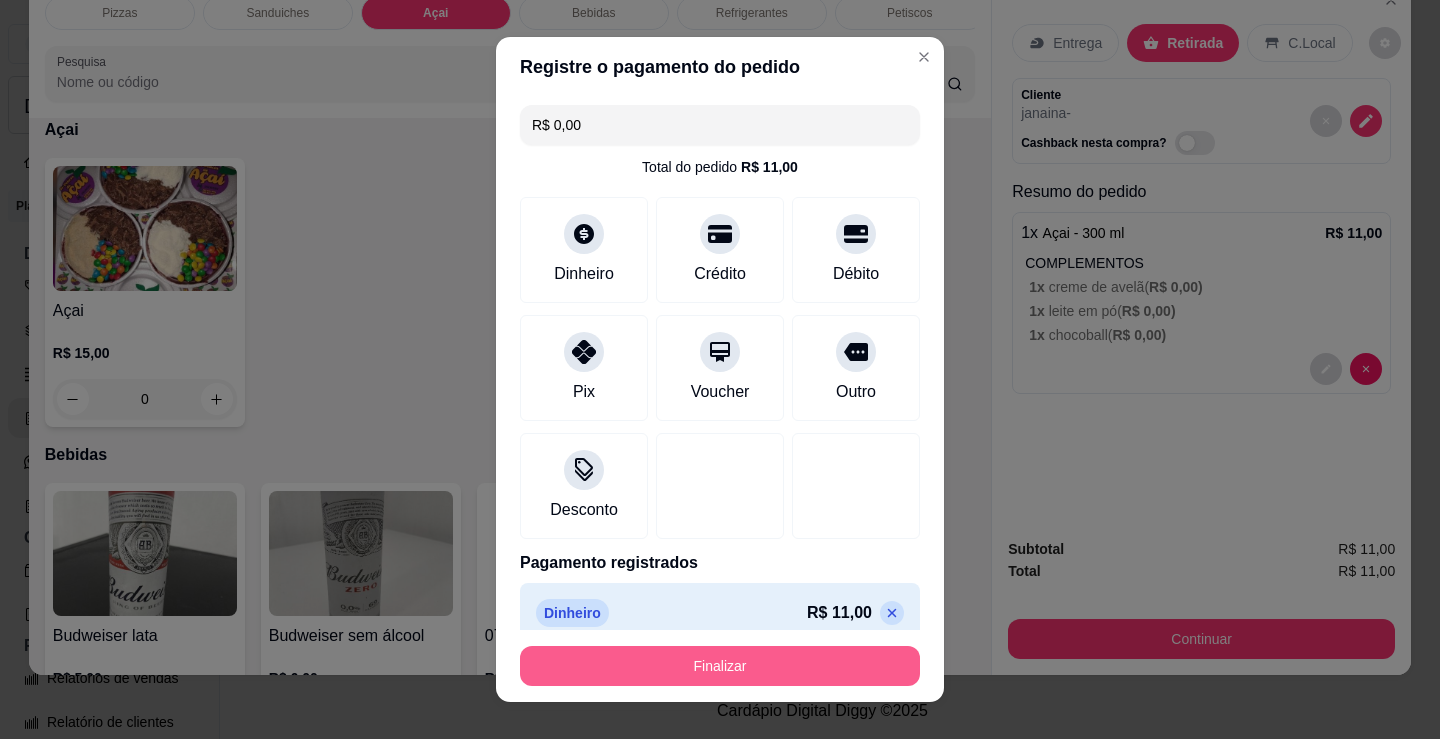 click on "Finalizar" at bounding box center (720, 666) 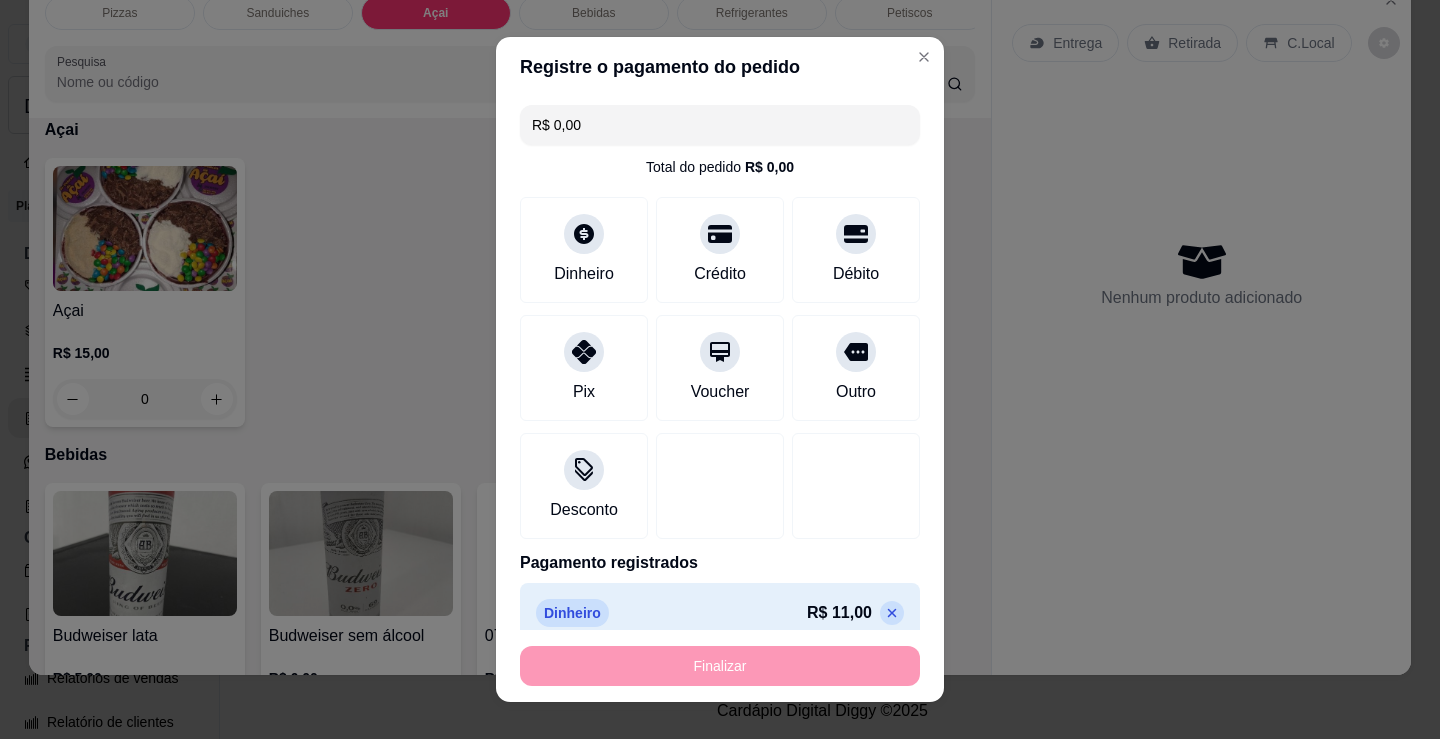 type on "-R$ 11,00" 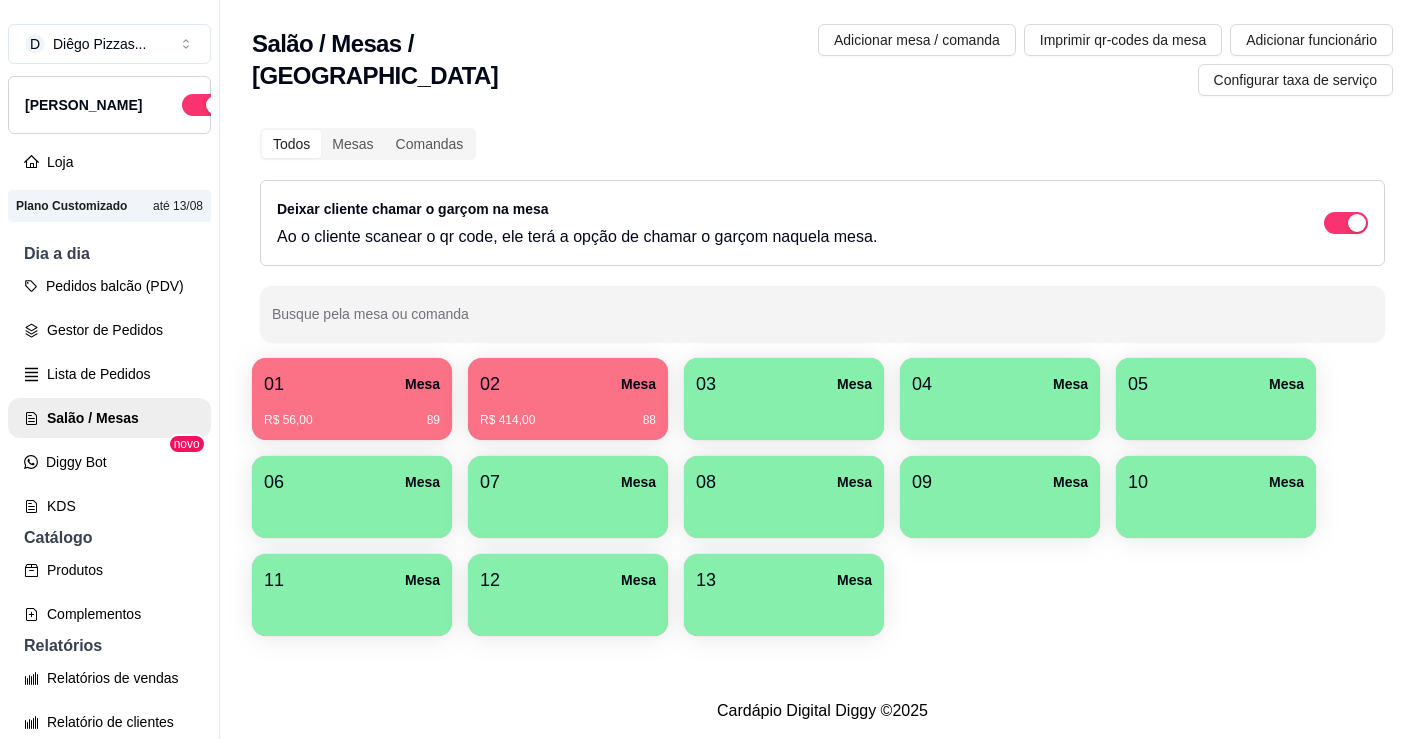 click on "13 Mesa" at bounding box center (784, 580) 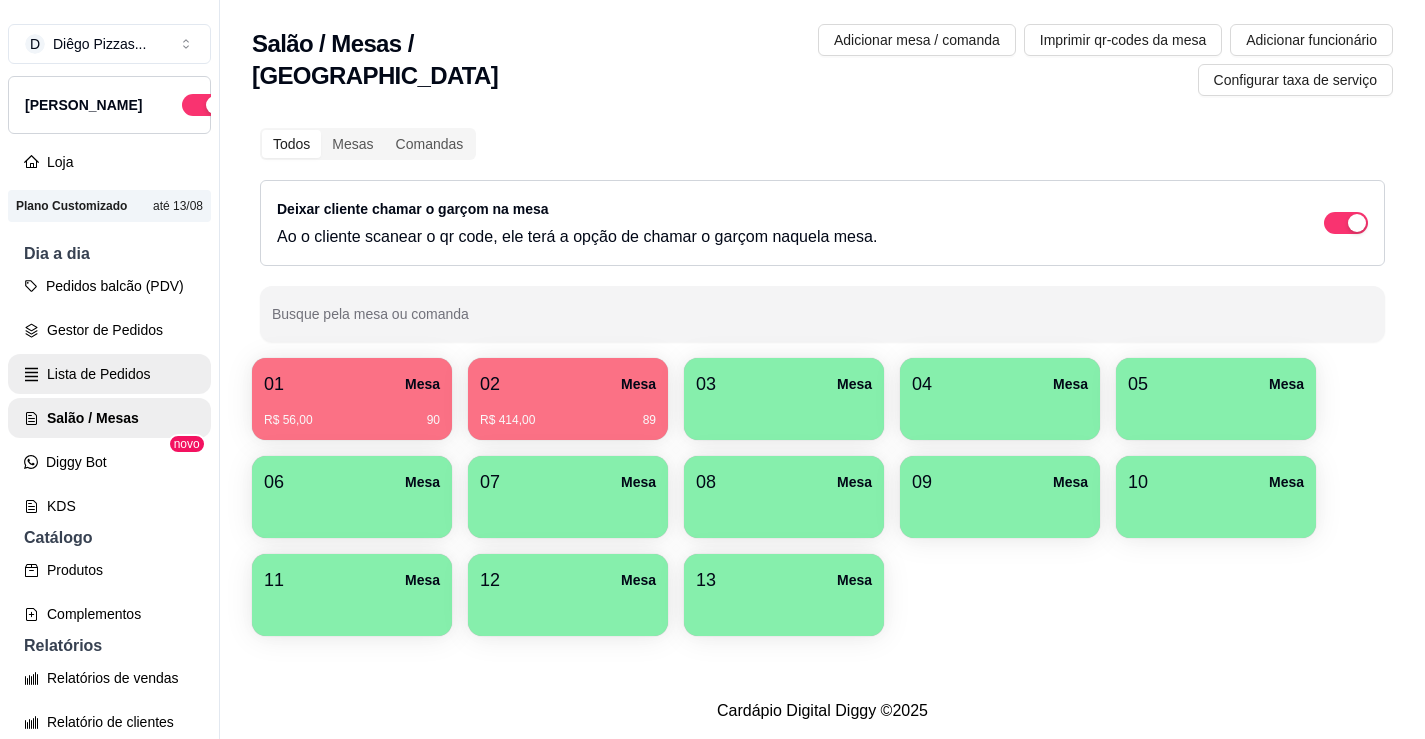 click on "Lista de Pedidos" at bounding box center [109, 374] 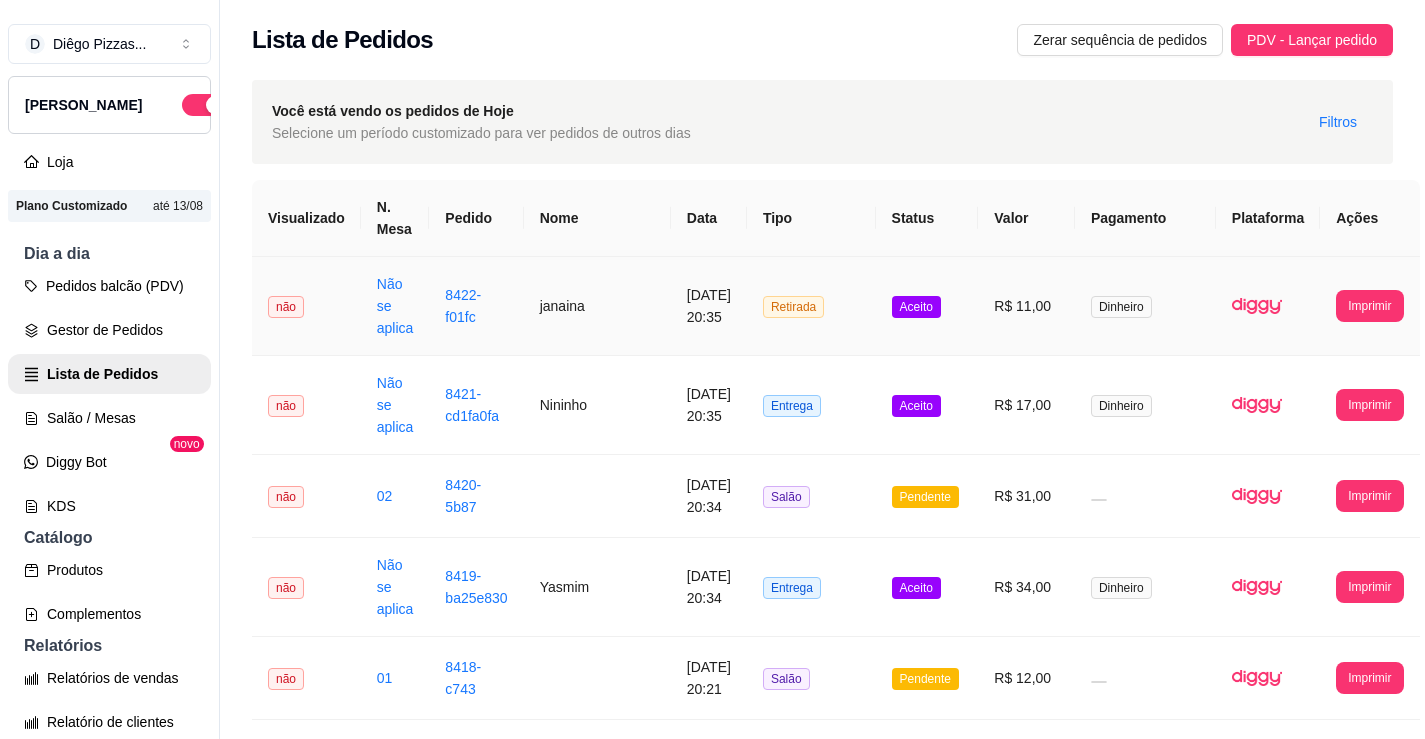 click on "janaina" at bounding box center (597, 306) 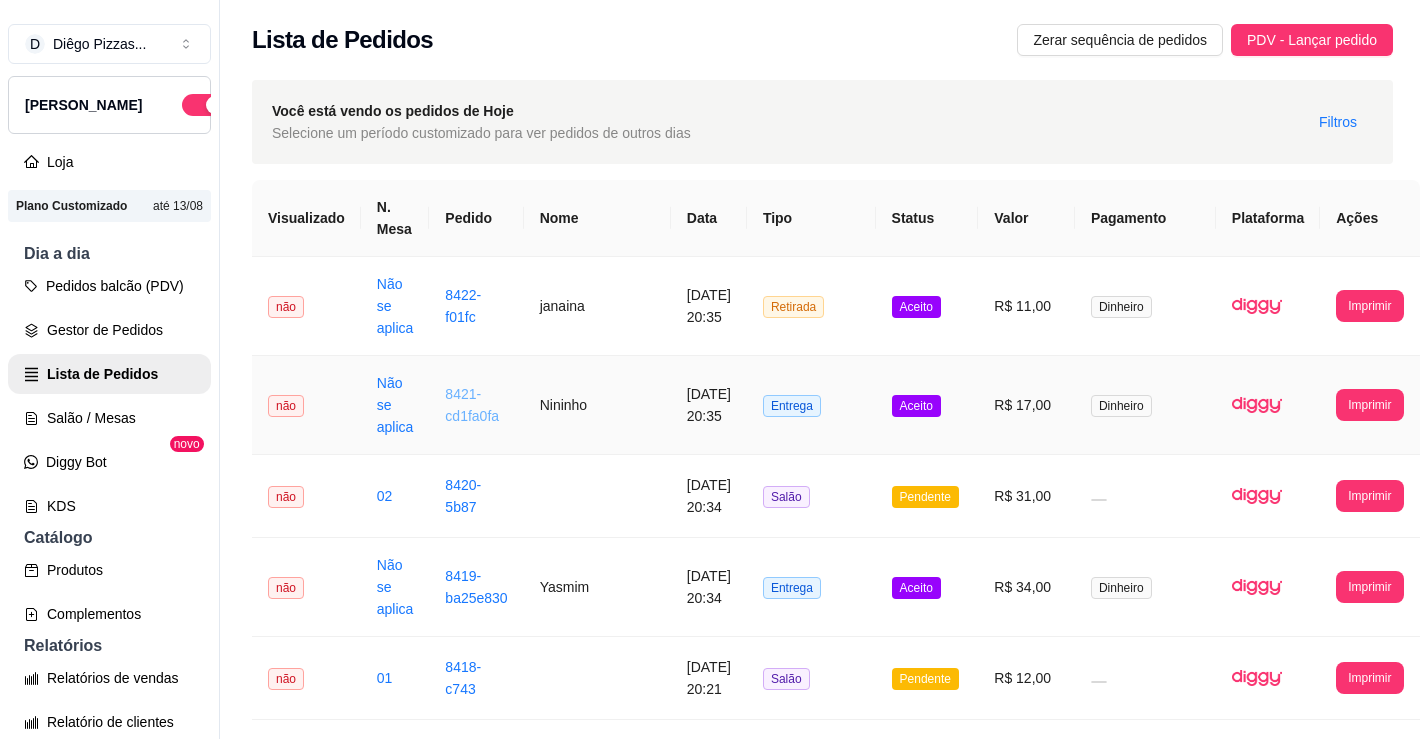 click on "8421-cd1fa0fa" at bounding box center [472, 405] 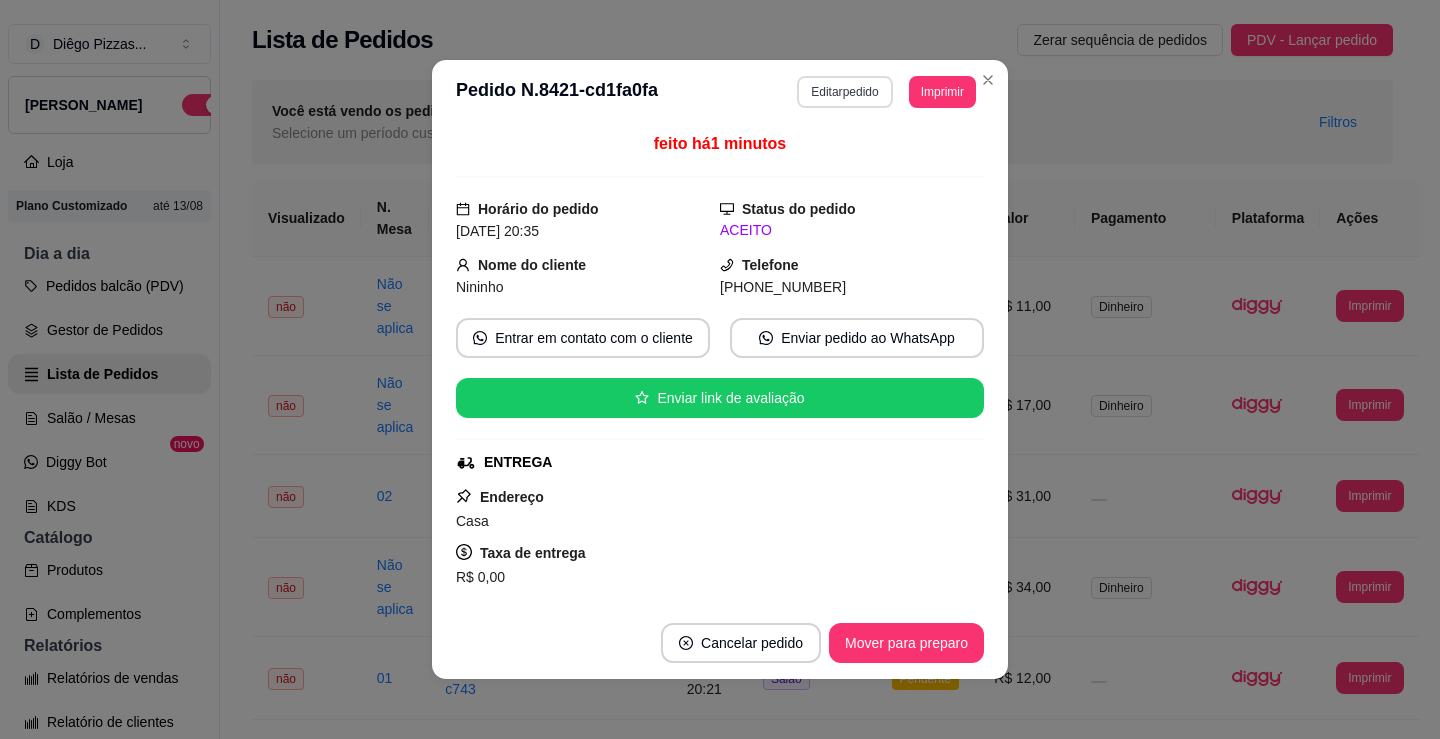 click on "Editar  pedido" at bounding box center [844, 92] 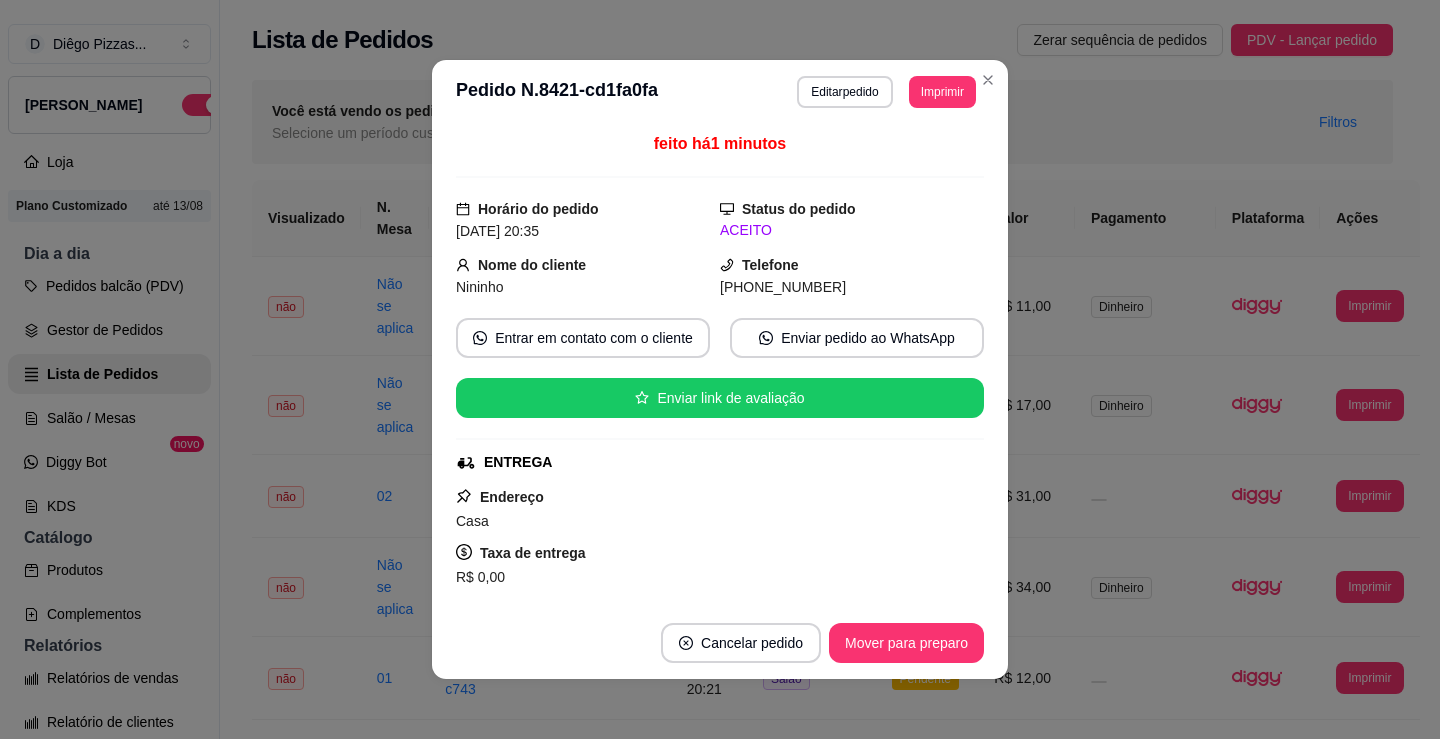 click at bounding box center (510, 116) 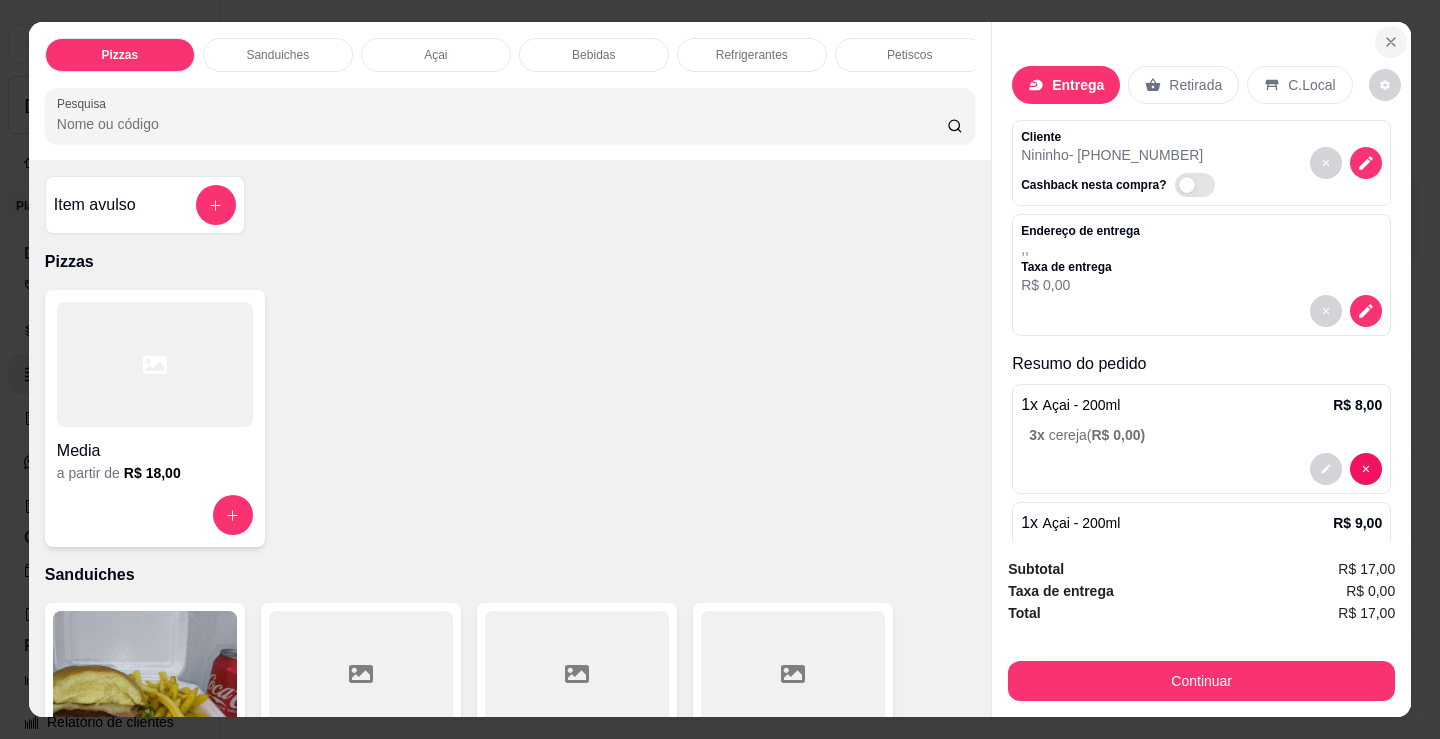 click at bounding box center (1391, 42) 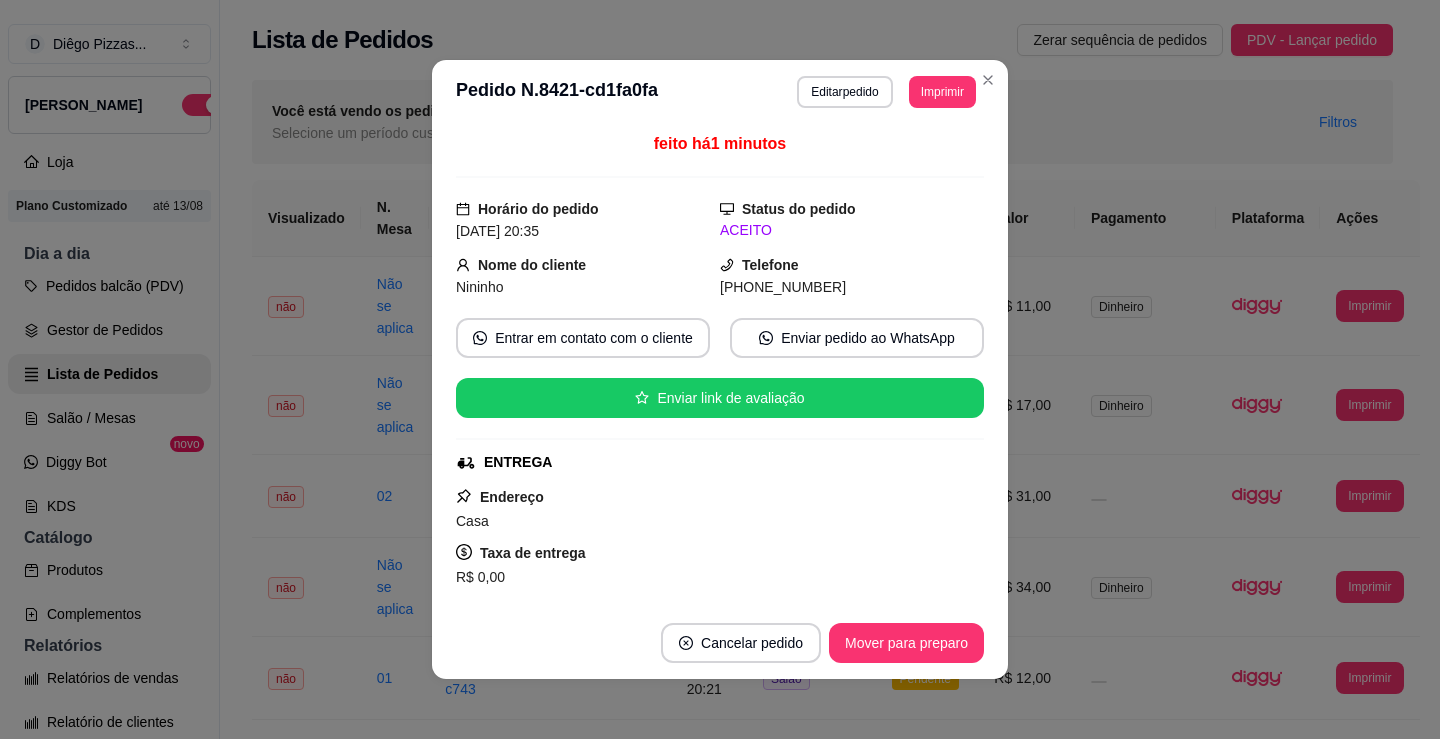 click on "Imprimir" at bounding box center (942, 92) 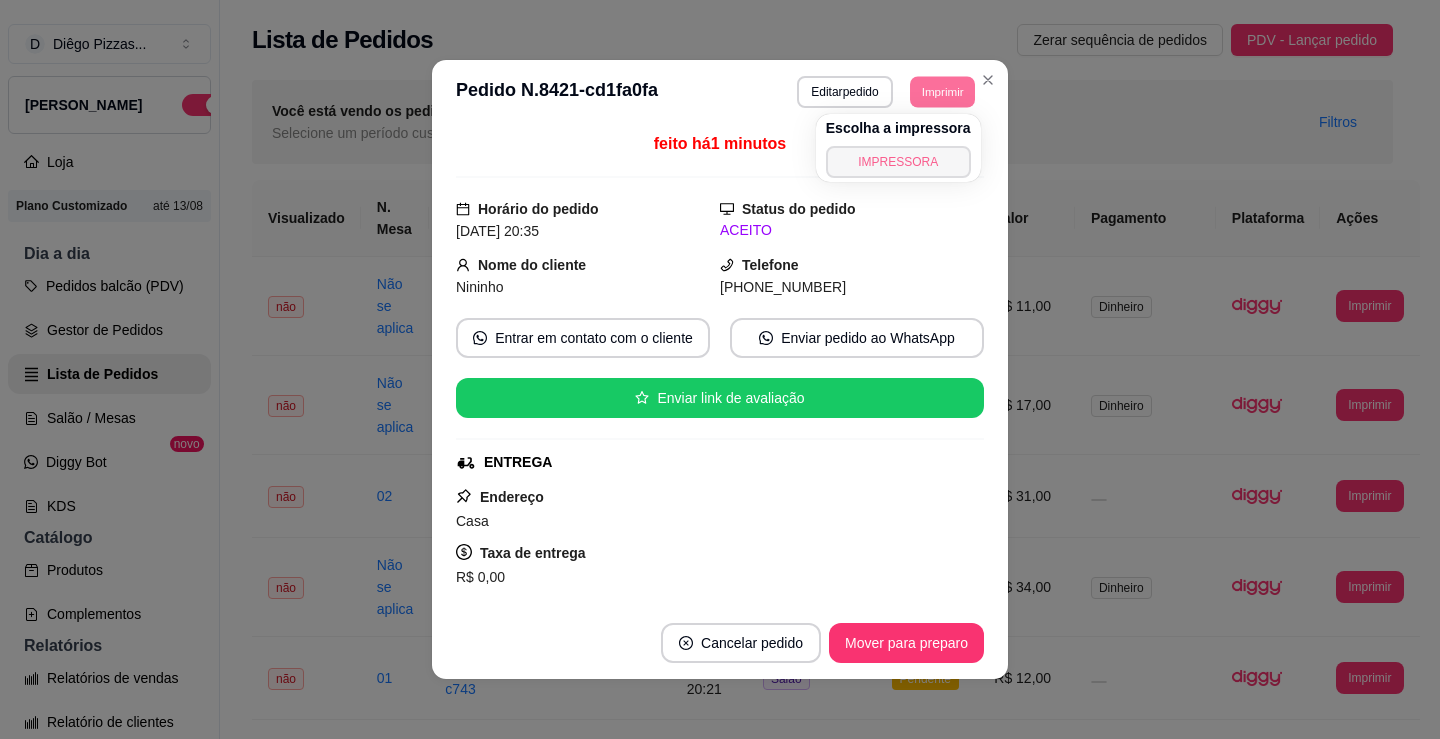 click on "IMPRESSORA" at bounding box center (898, 162) 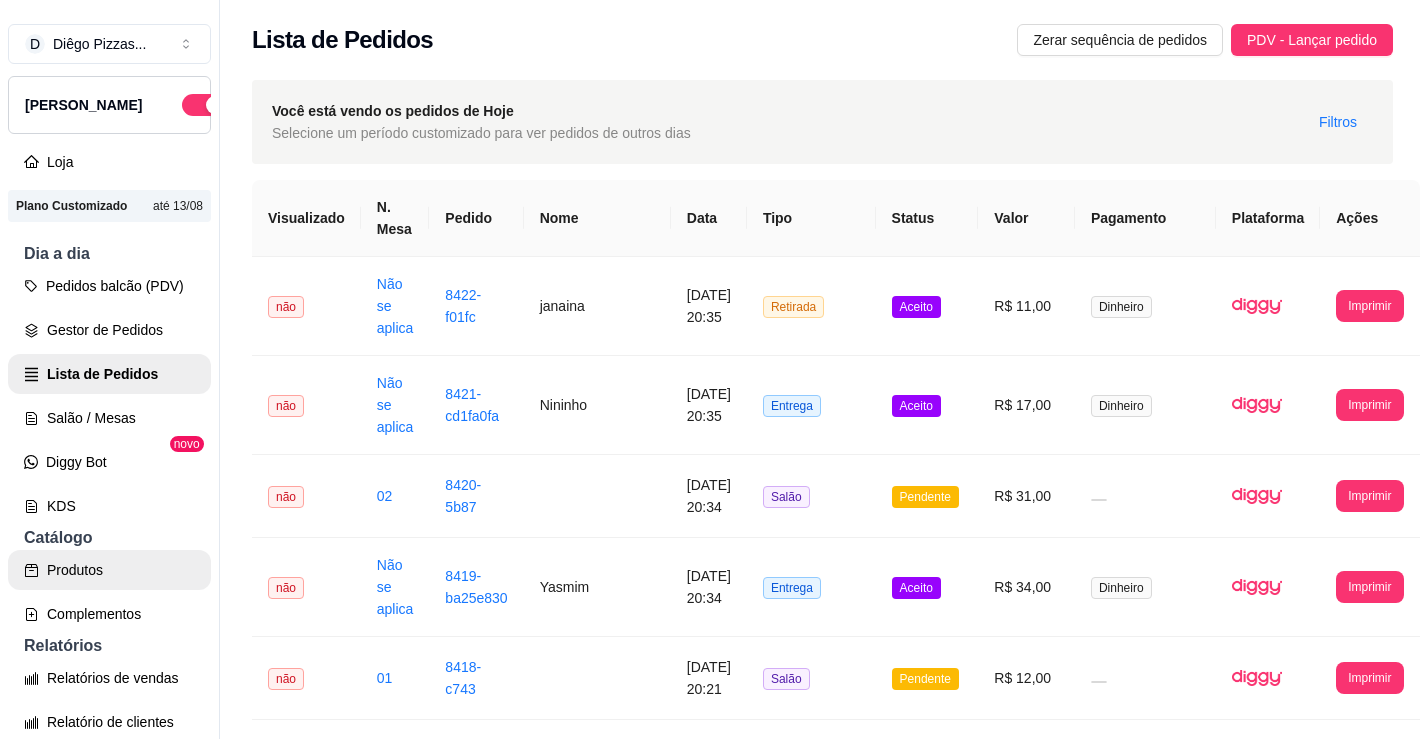 click on "Produtos" at bounding box center [109, 570] 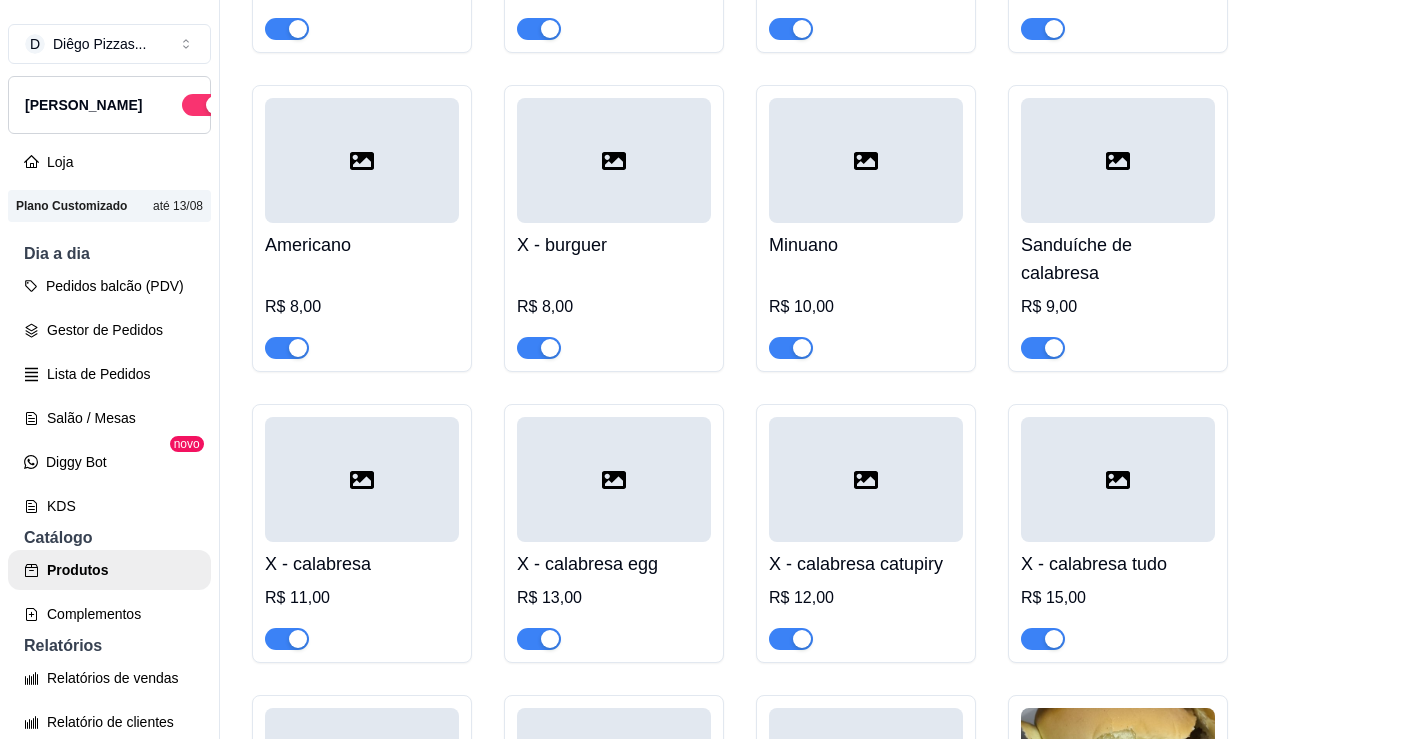scroll, scrollTop: 2500, scrollLeft: 0, axis: vertical 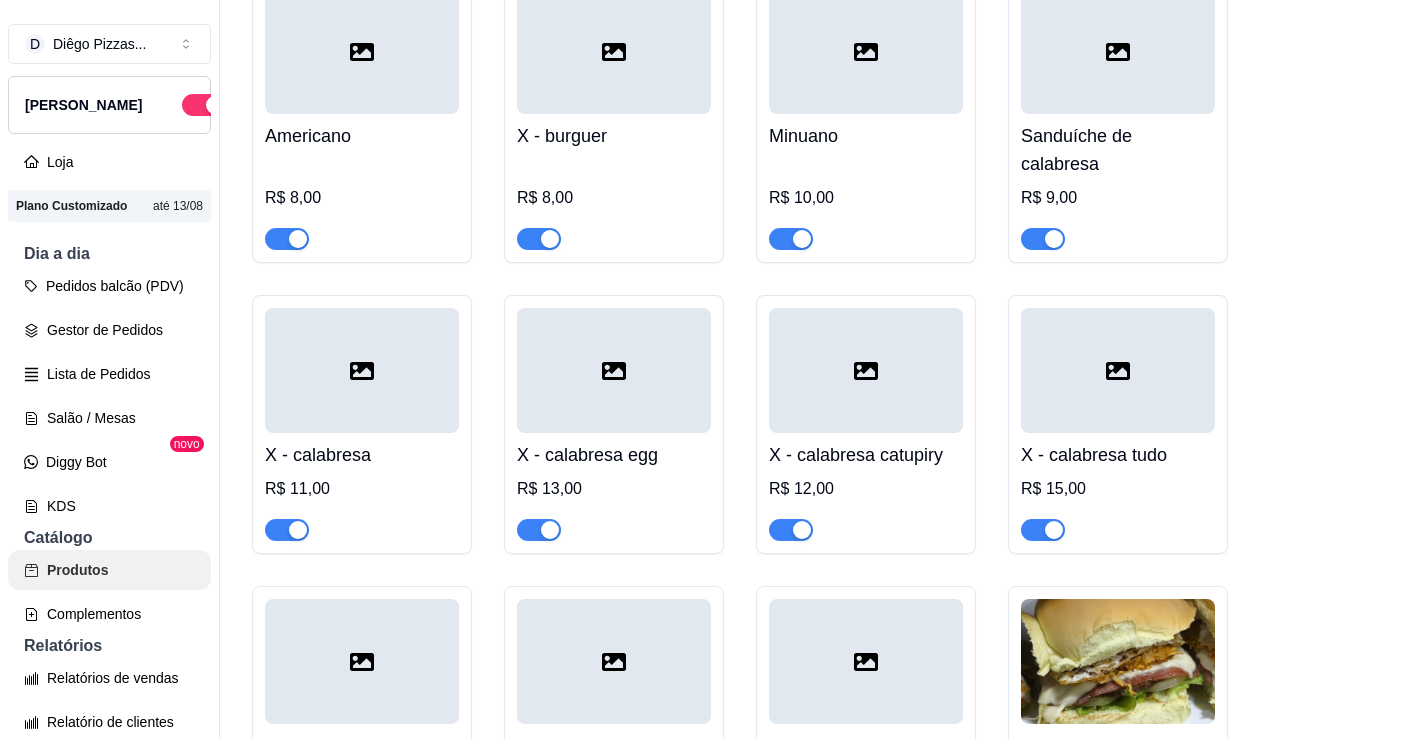 click on "Produtos" at bounding box center (109, 570) 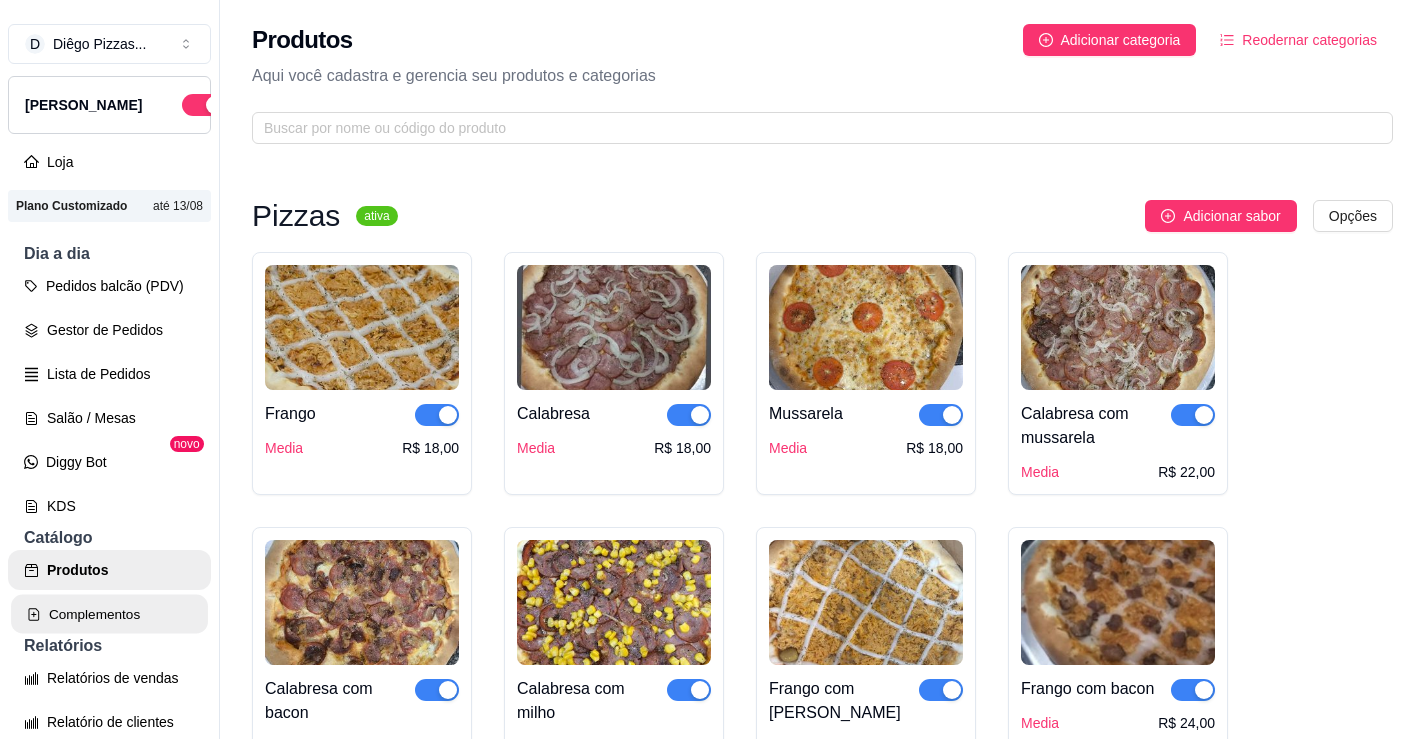click on "Complementos" at bounding box center (109, 614) 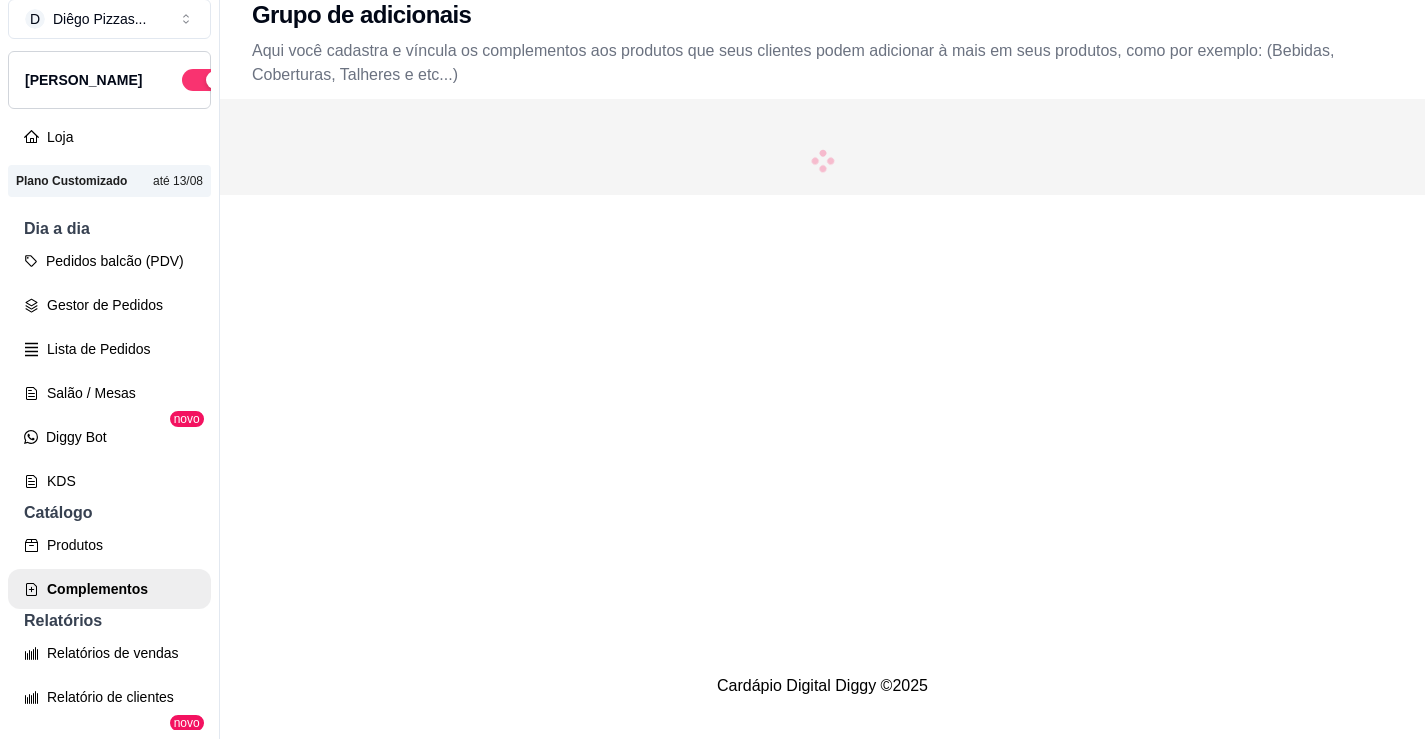 scroll, scrollTop: 32, scrollLeft: 0, axis: vertical 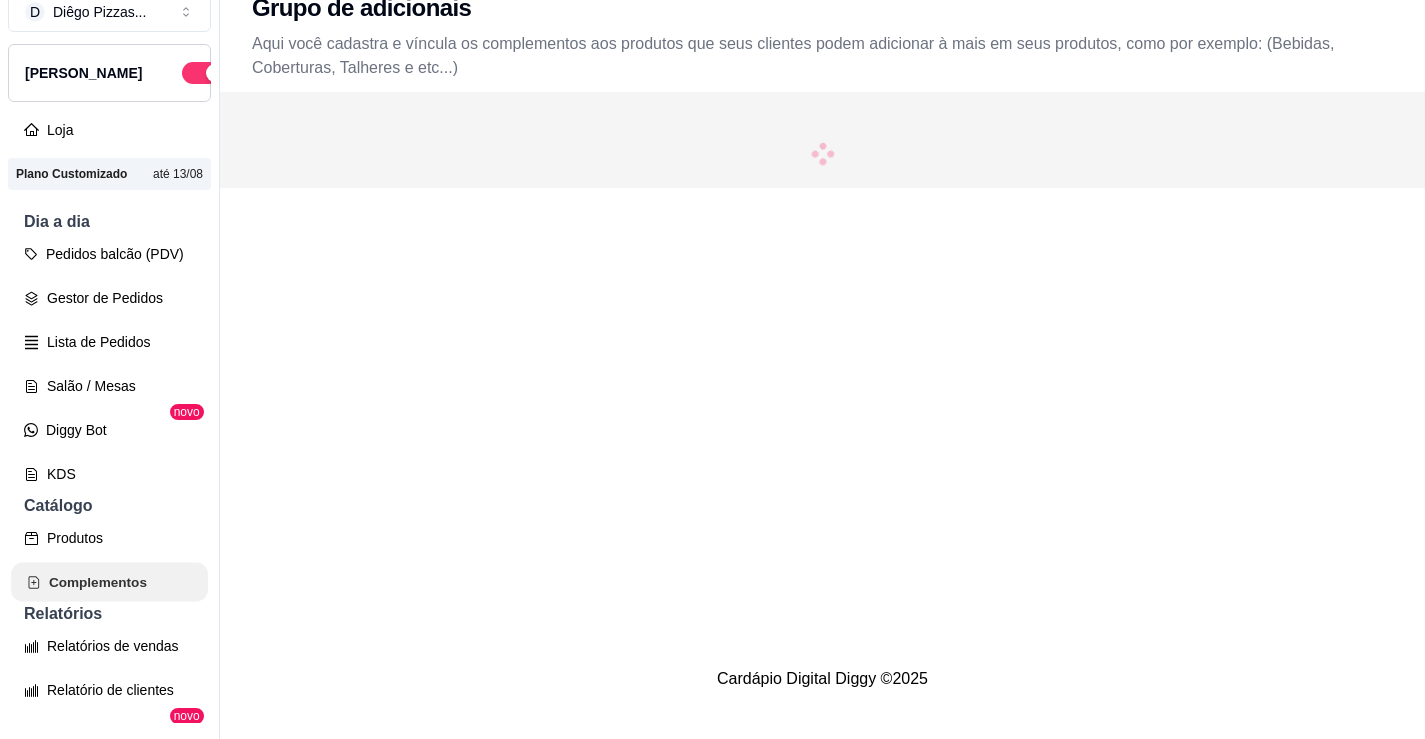 click on "Complementos" at bounding box center (109, 582) 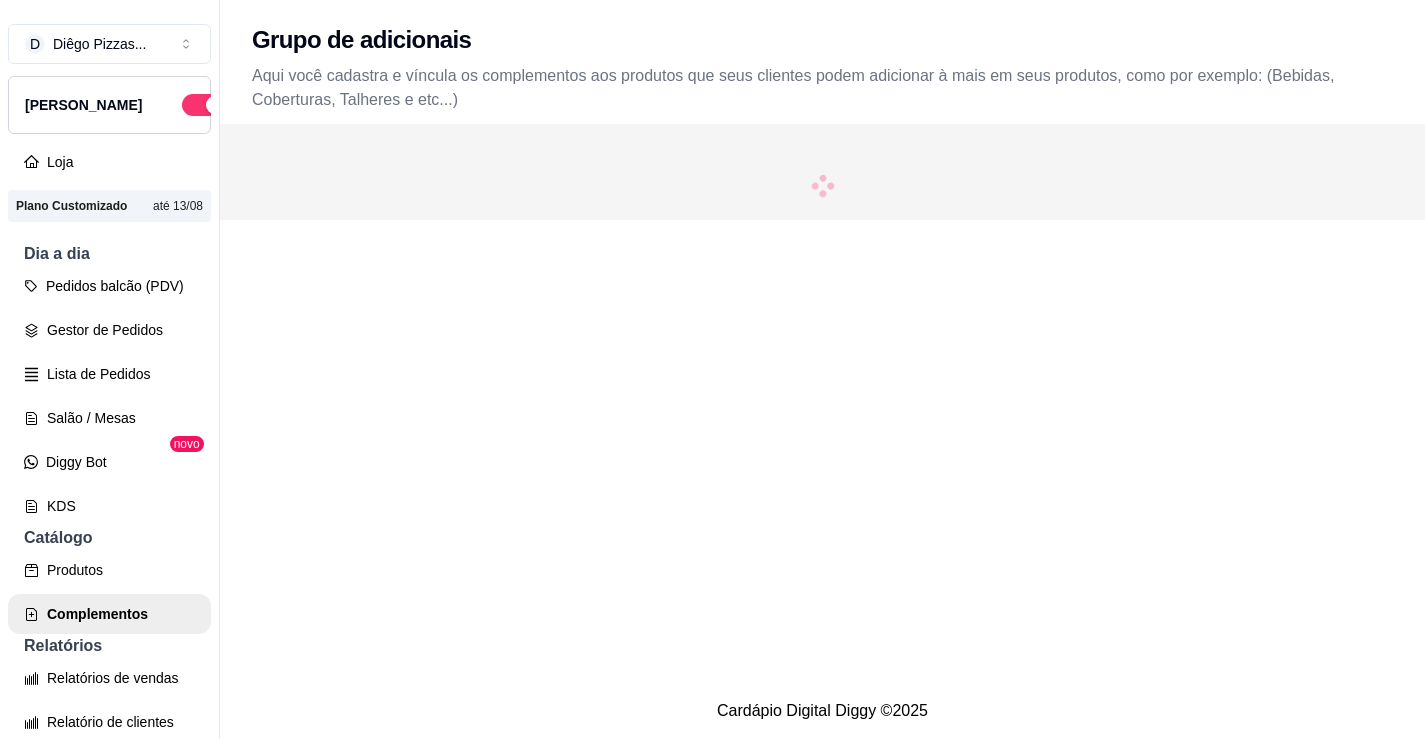 click on "Produtos" at bounding box center [109, 570] 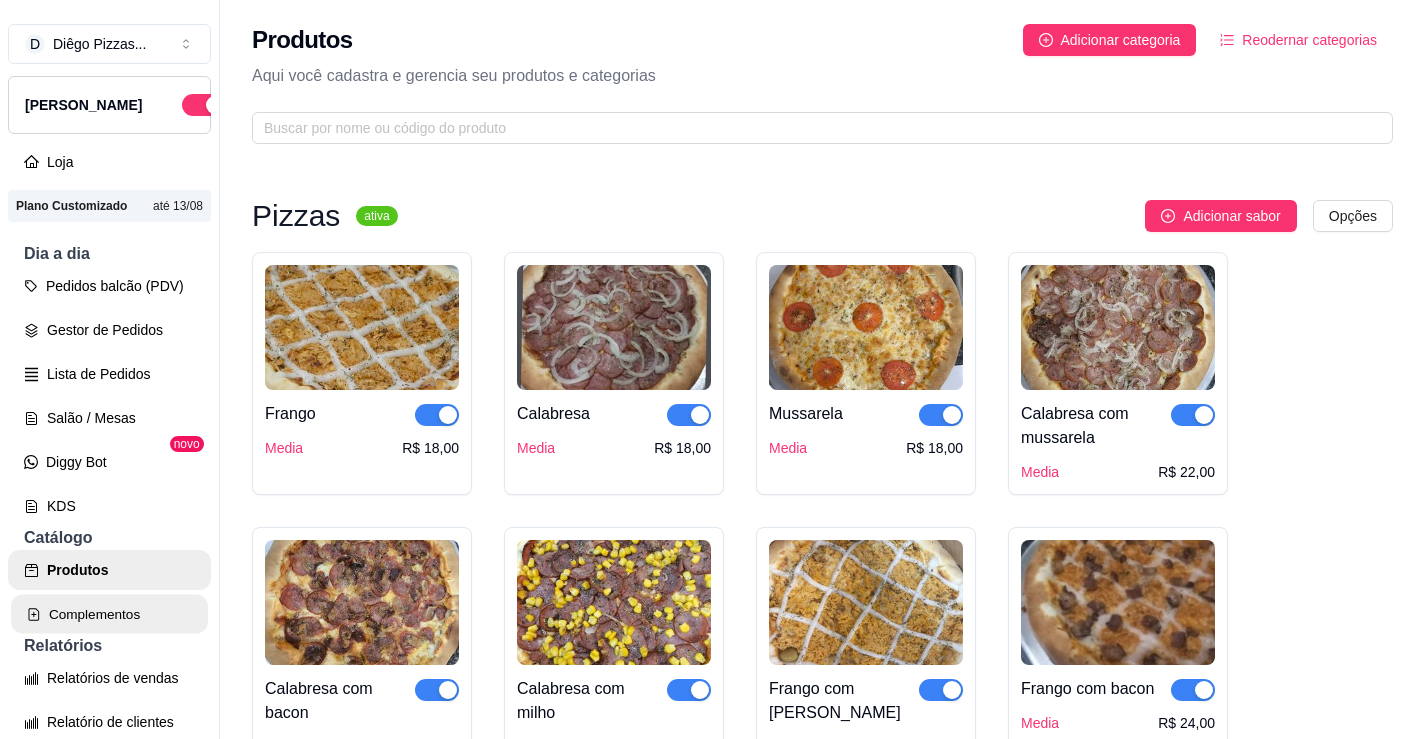 click on "Complementos" at bounding box center (109, 614) 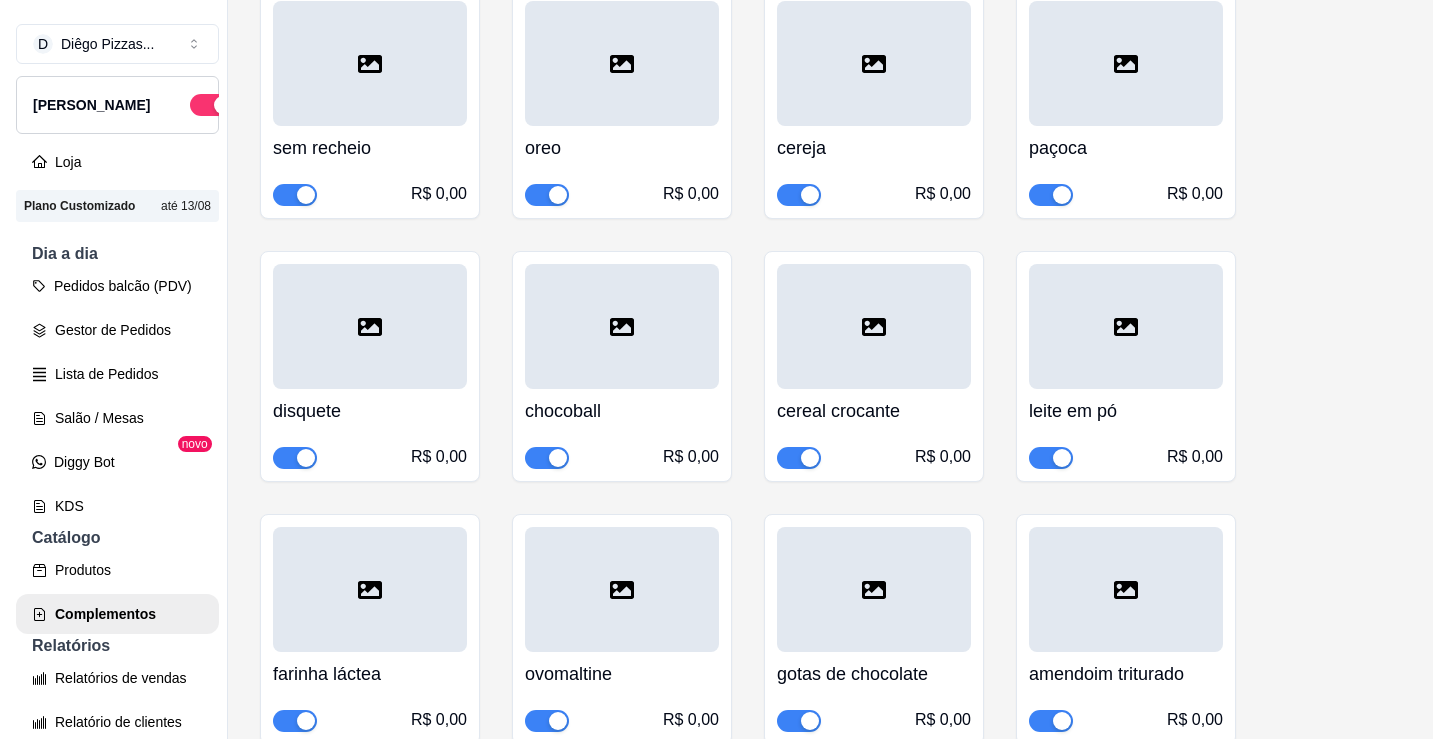 scroll, scrollTop: 100, scrollLeft: 0, axis: vertical 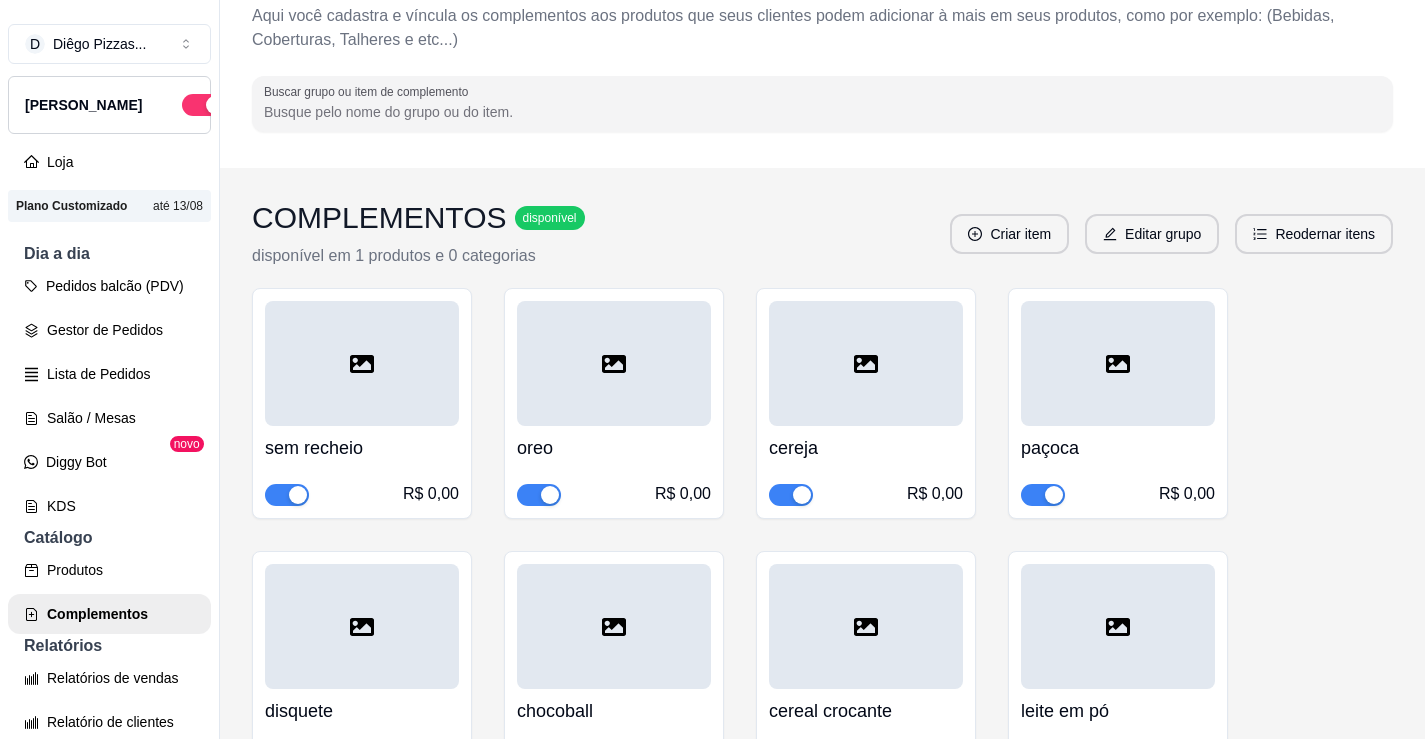 click at bounding box center [791, 495] 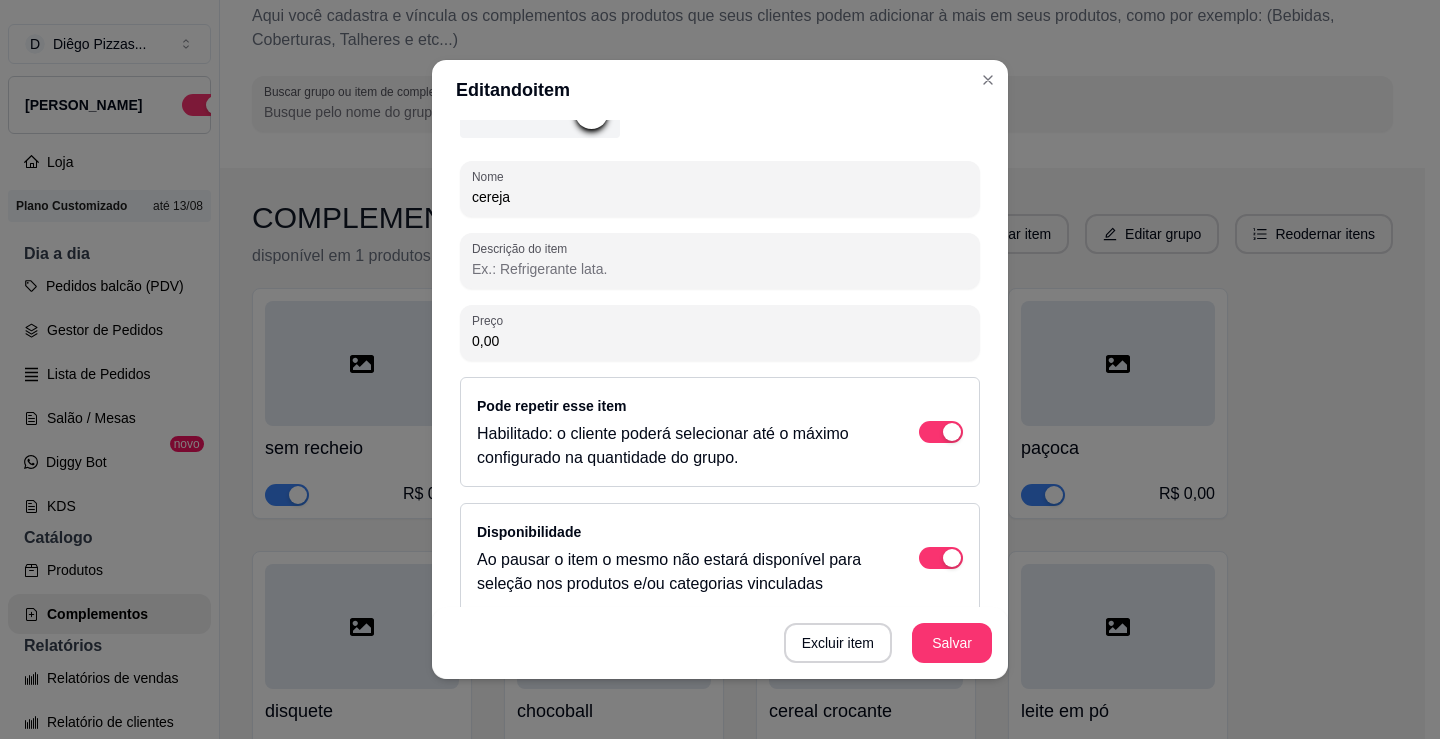 scroll, scrollTop: 231, scrollLeft: 0, axis: vertical 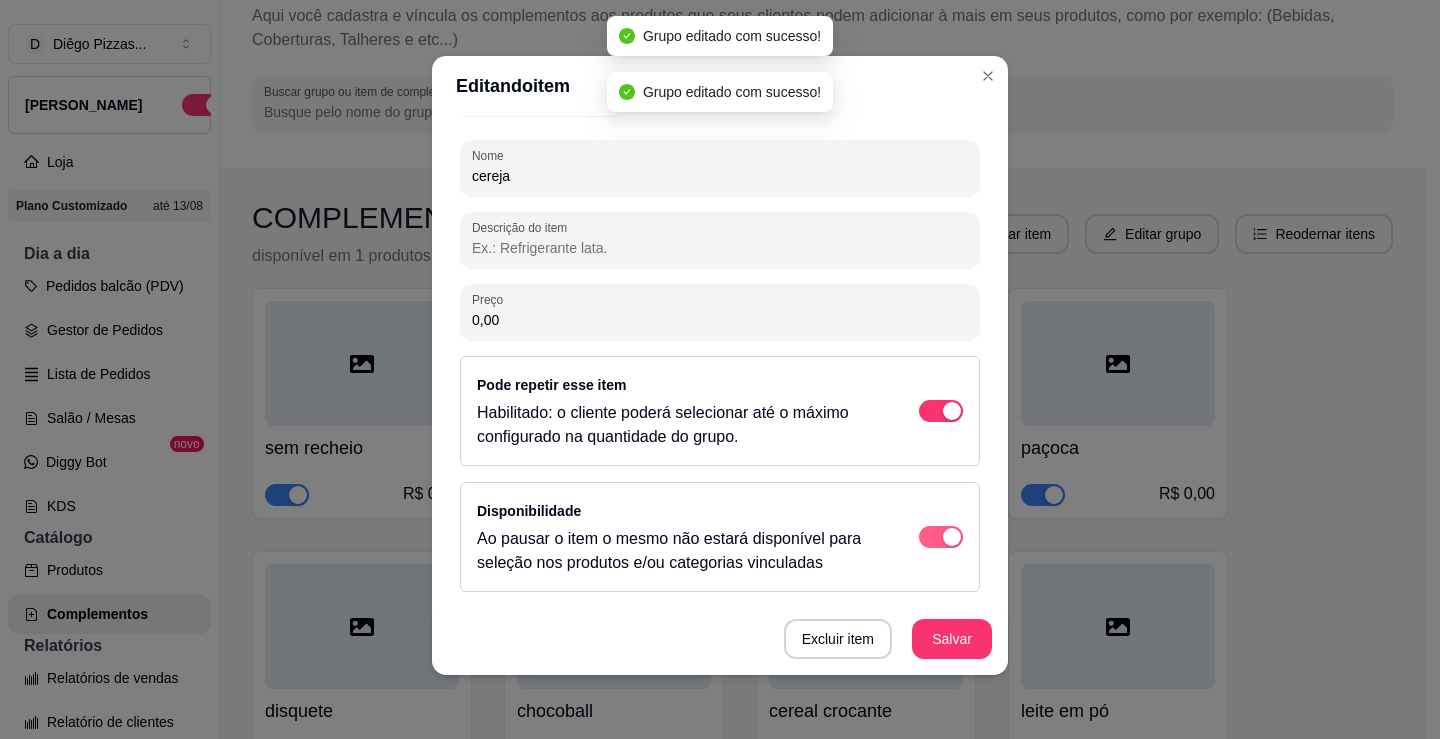 click at bounding box center (952, 411) 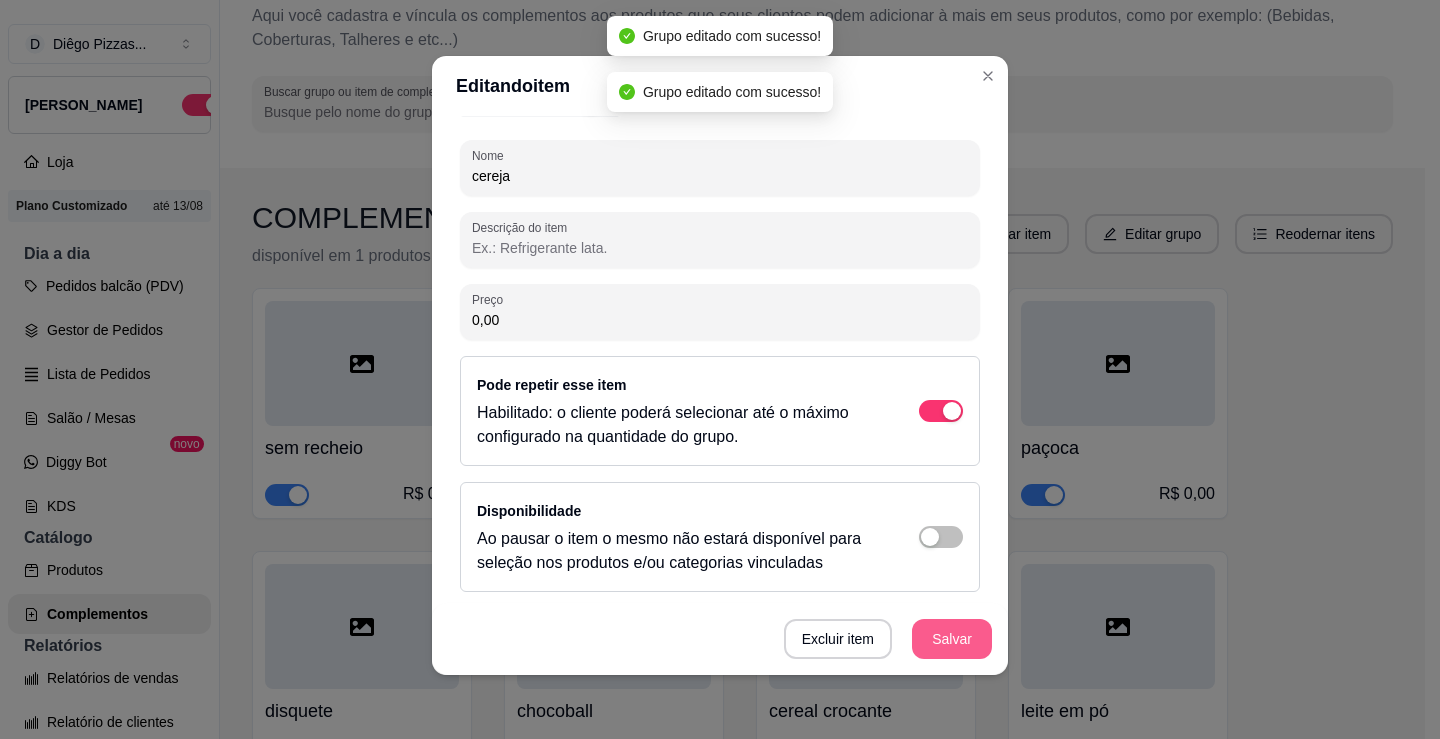 click on "Salvar" at bounding box center (952, 639) 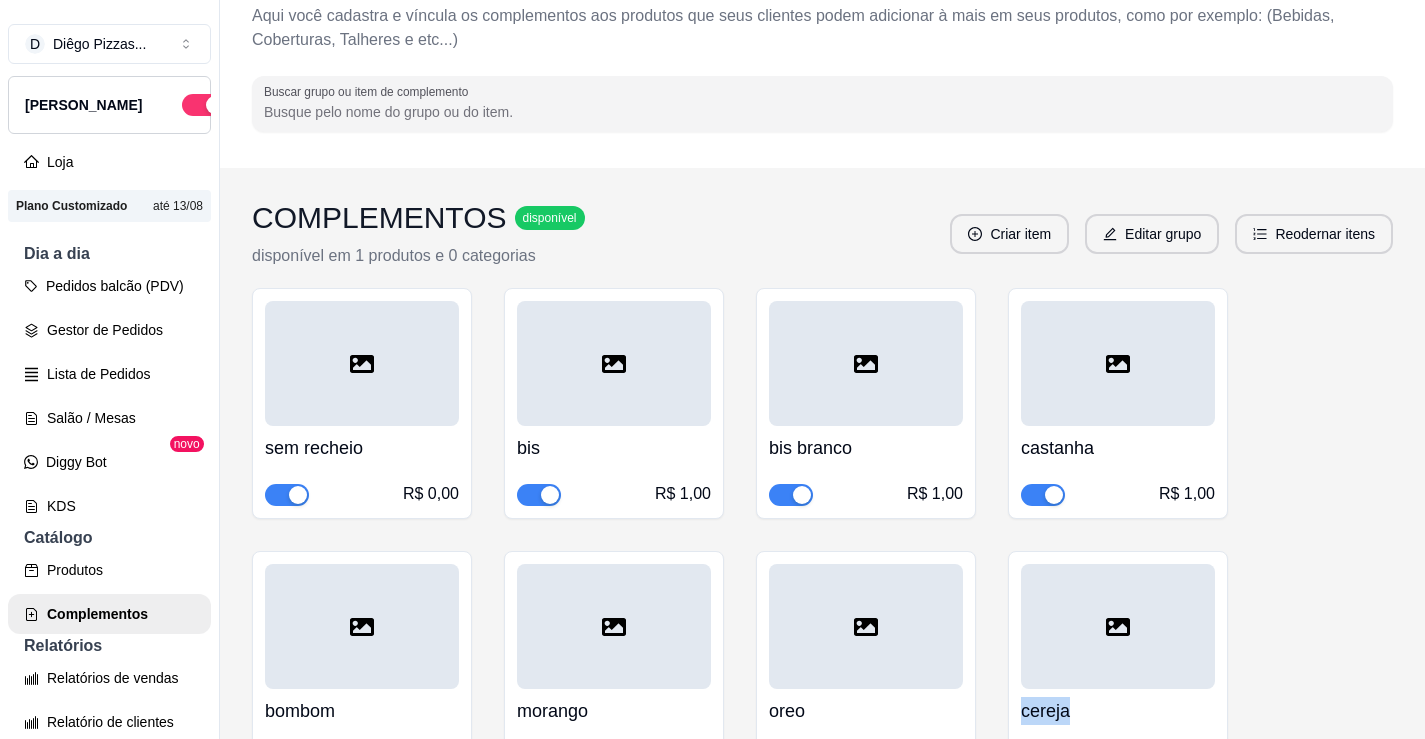 click on "sem recheio R$ 0,00 bis R$ 1,00 bis branco R$ 1,00 castanha R$ 1,00 bombom R$ 1,00 morango R$ 1,00 oreo R$ 0,00 cereja R$ 0,00 paçoca R$ 0,00 disquete R$ 0,00 chocoball R$ 0,00 cereal crocante  R$ 0,00 leite em pó  R$ 0,00 farinha láctea R$ 0,00 ovomaltine R$ 0,00 gotas de chocolate R$ 0,00 amendoim triturado R$ 0,00 granola R$ 0,00 creme de oreo R$ 0,00 creme de ninho R$ 0,00 creme de avelã R$ 0,00 creme de morango R$ 0,00 cobertura de morango R$ 0,00 cobertura de chocolate R$ 0,00 Cobertura de fini dentadura R$ 0,00 Banana R$ 0,00 creme de amendoim R$ 0,00" at bounding box center [822, 1206] 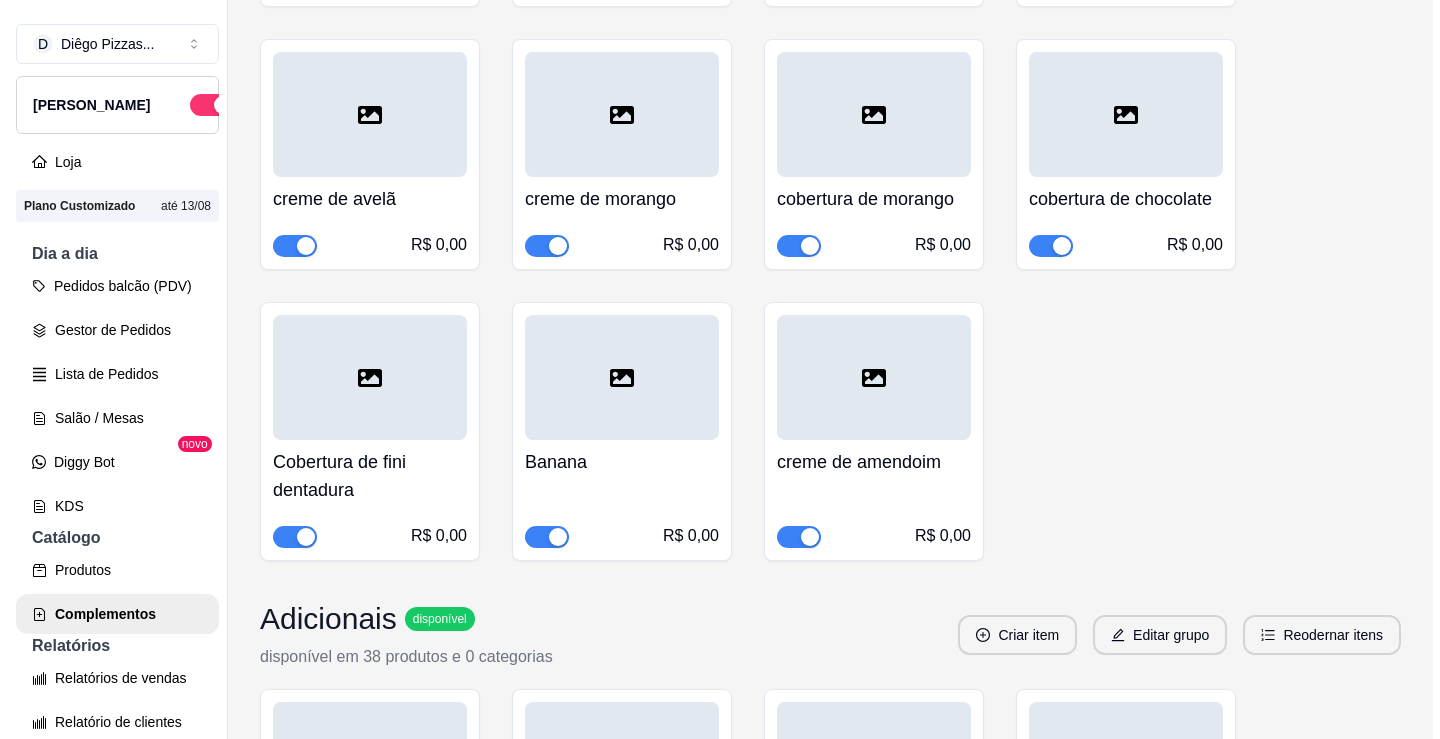 scroll, scrollTop: 1700, scrollLeft: 0, axis: vertical 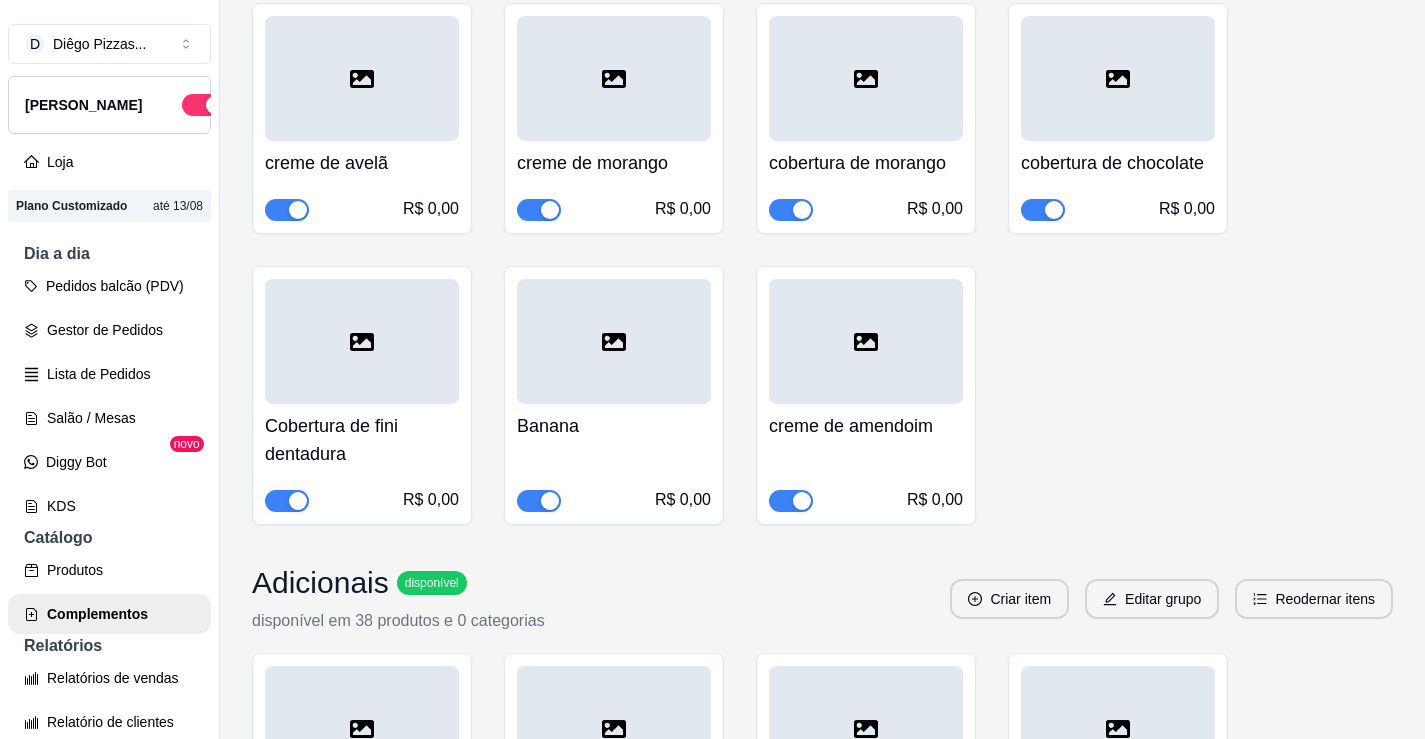 click at bounding box center [550, 501] 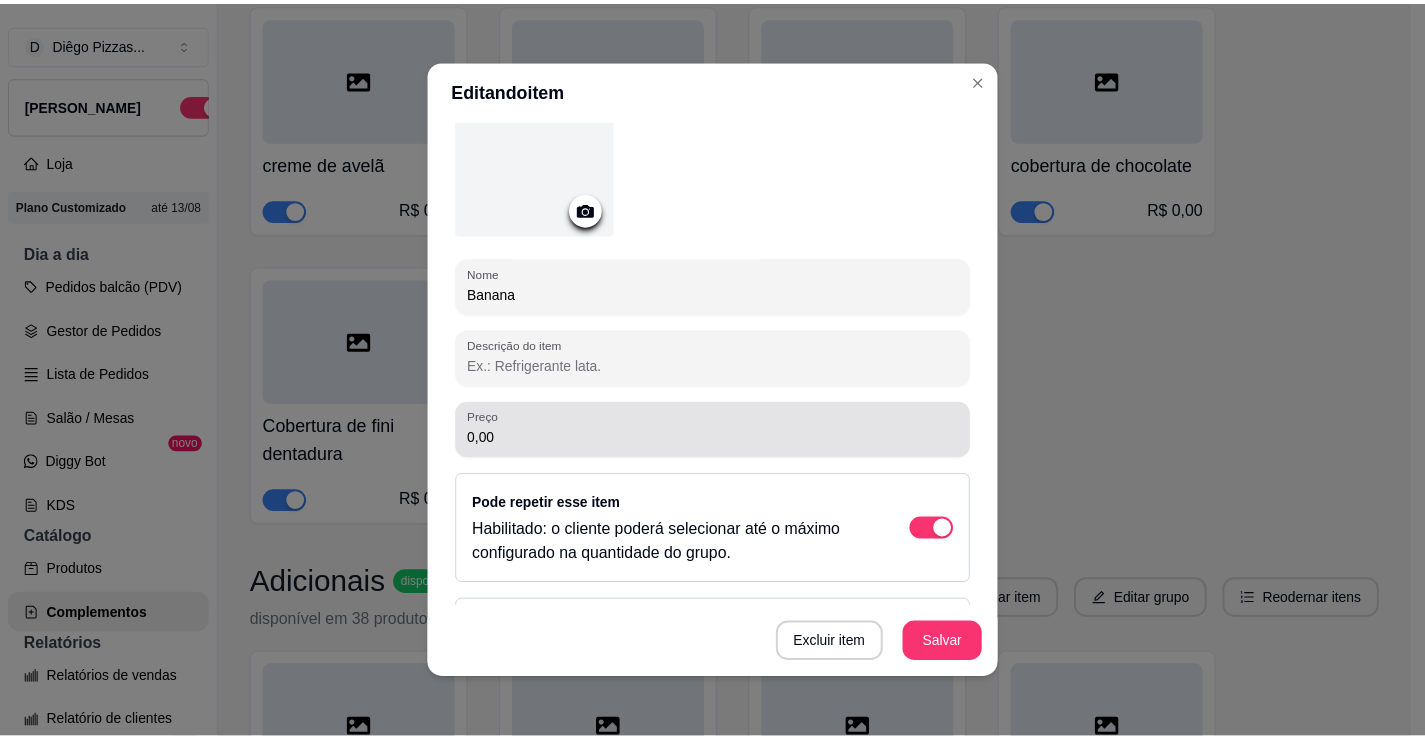 scroll, scrollTop: 231, scrollLeft: 0, axis: vertical 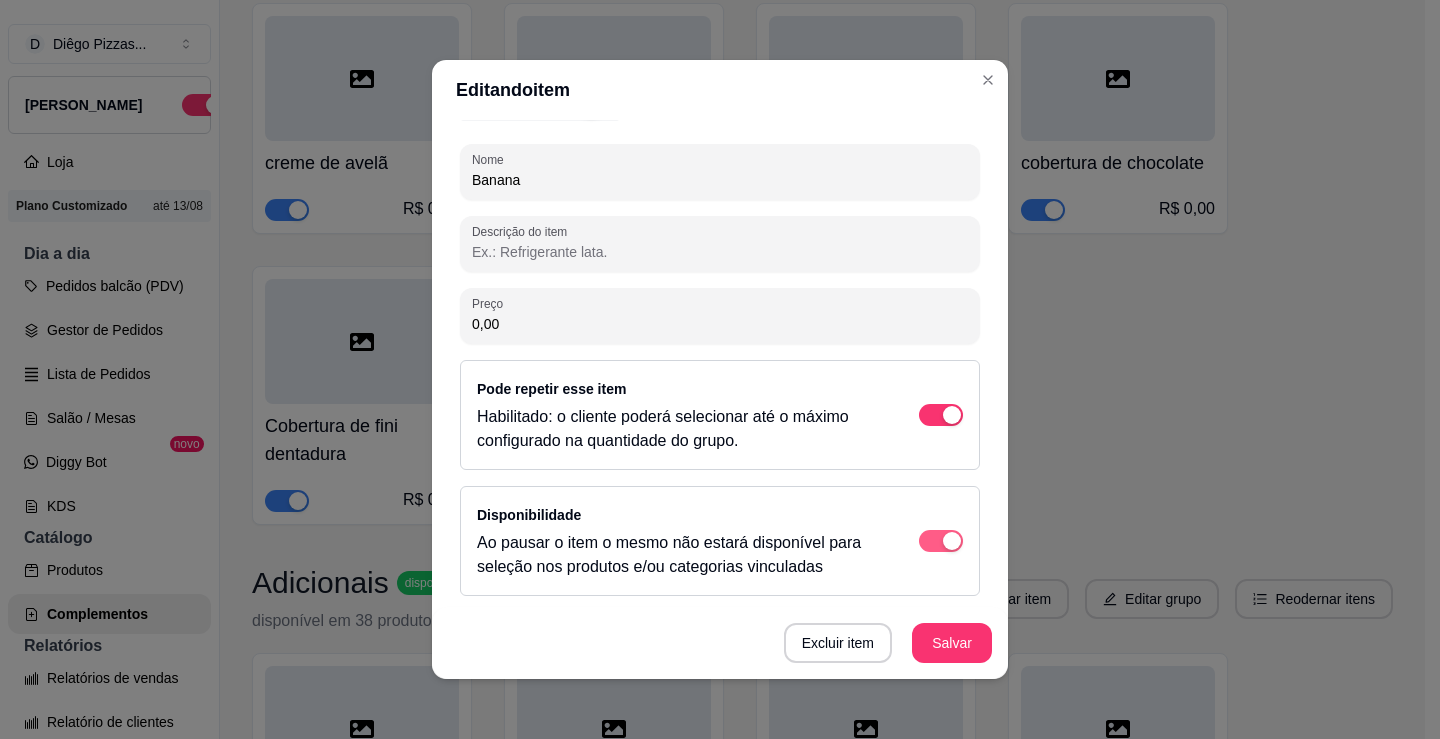 click at bounding box center [952, 415] 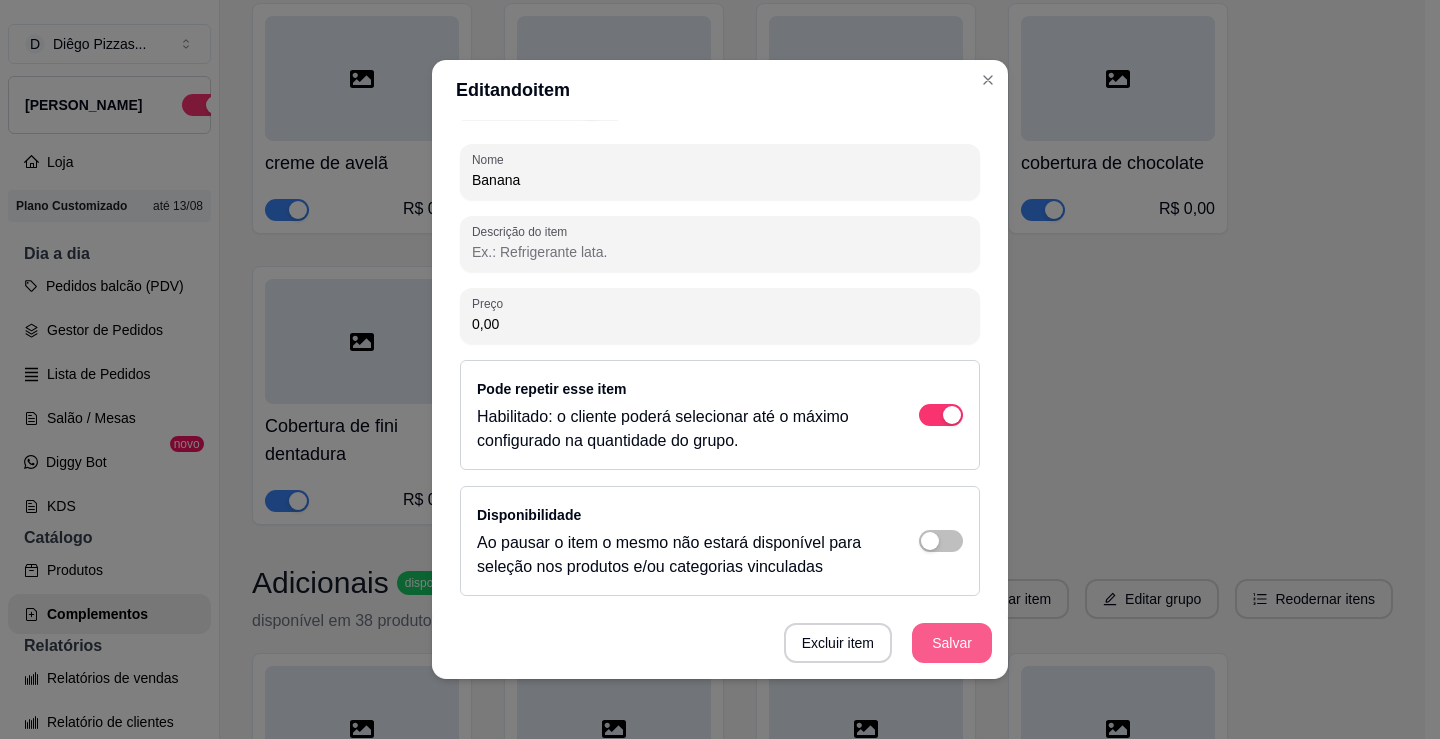 click on "Salvar" at bounding box center (952, 643) 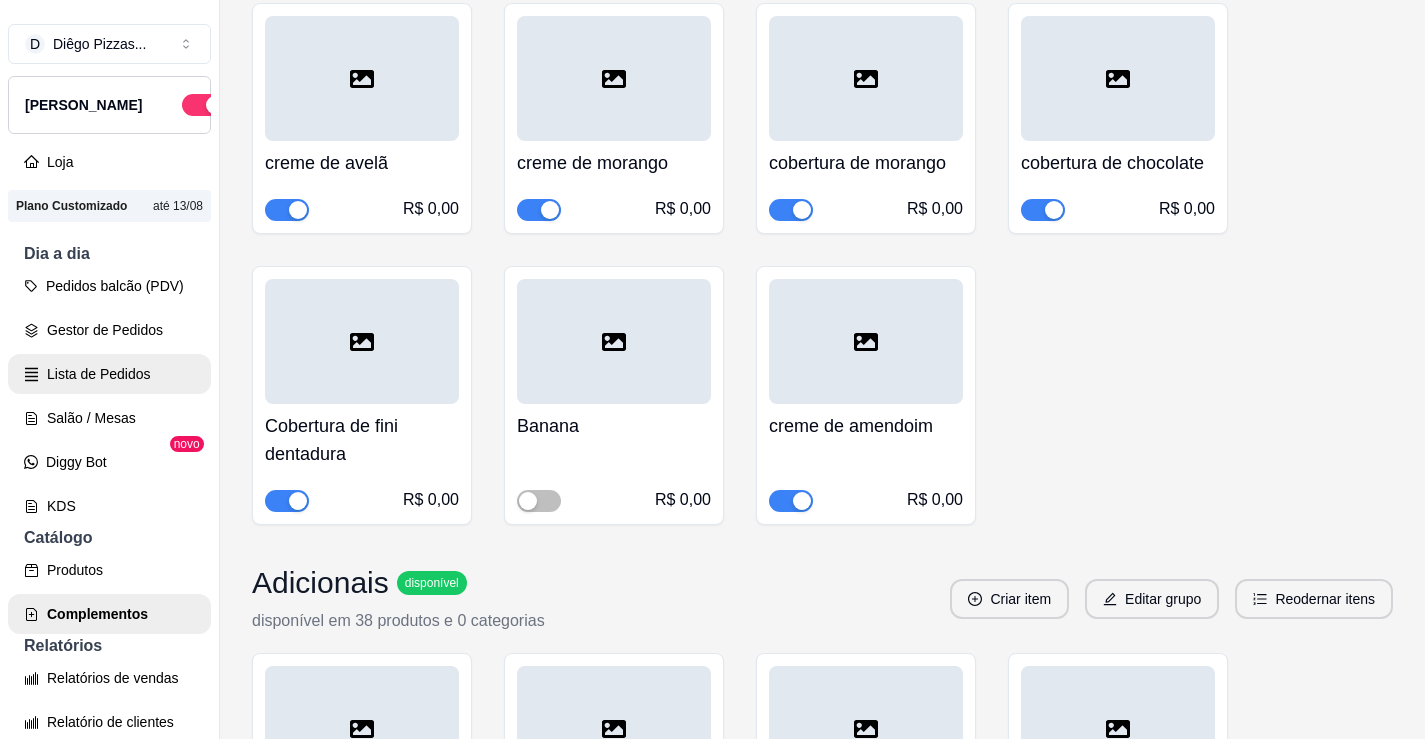 click on "Lista de Pedidos" at bounding box center [109, 374] 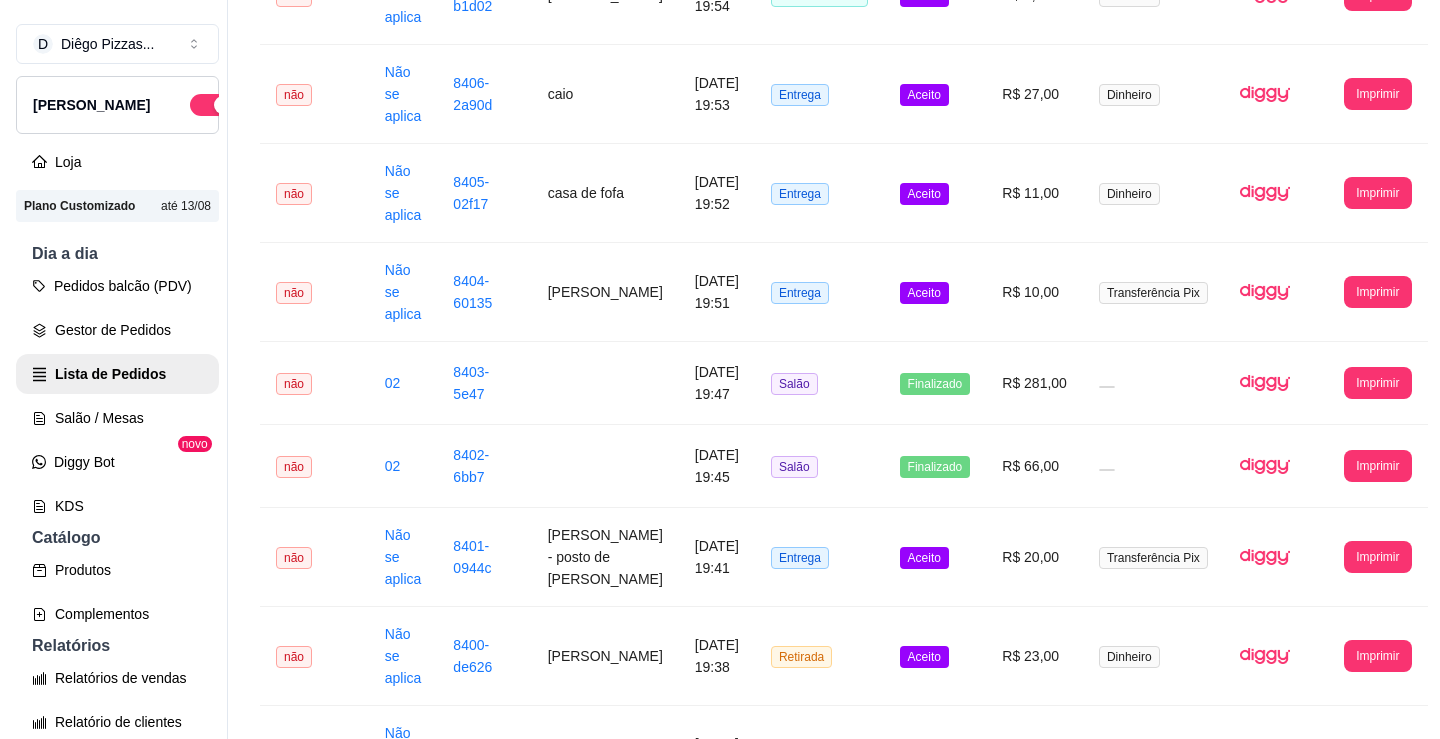 scroll, scrollTop: 0, scrollLeft: 0, axis: both 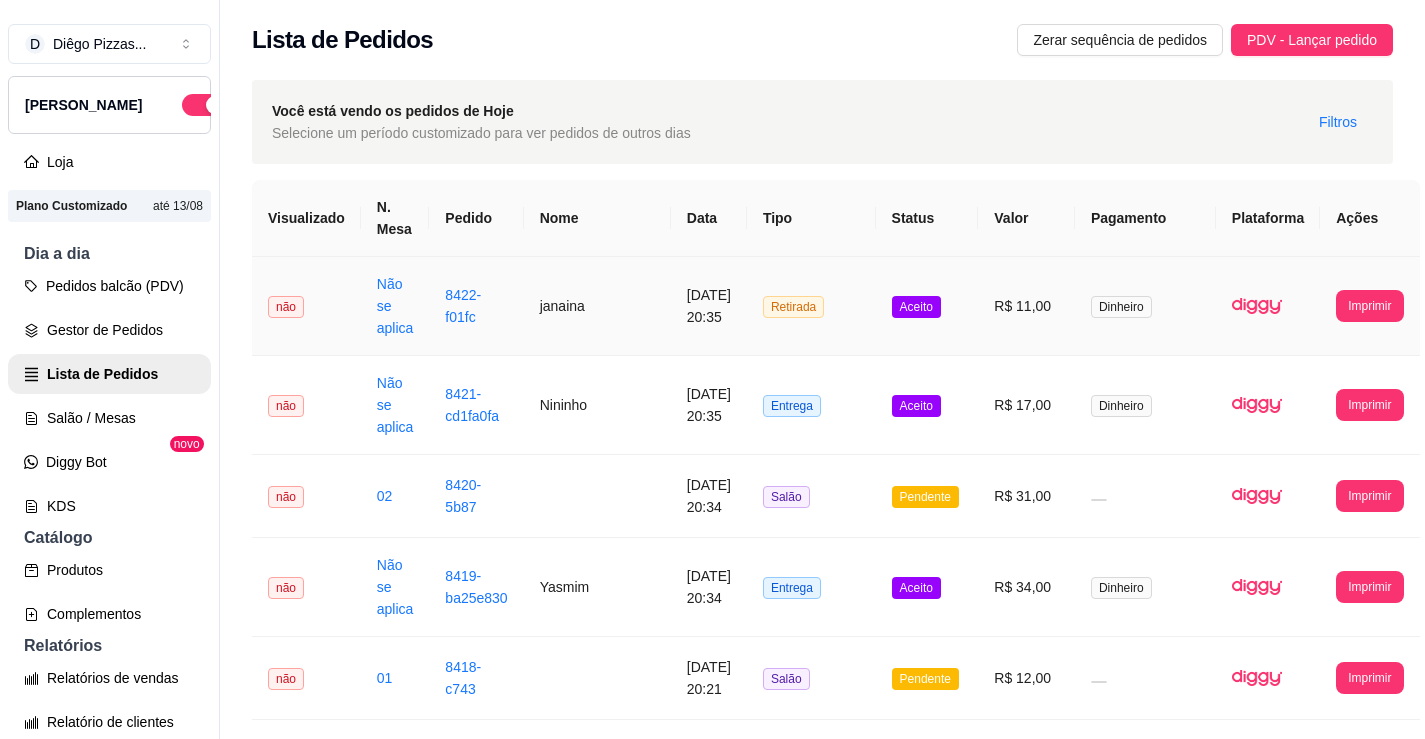 click on "janaina" at bounding box center [597, 306] 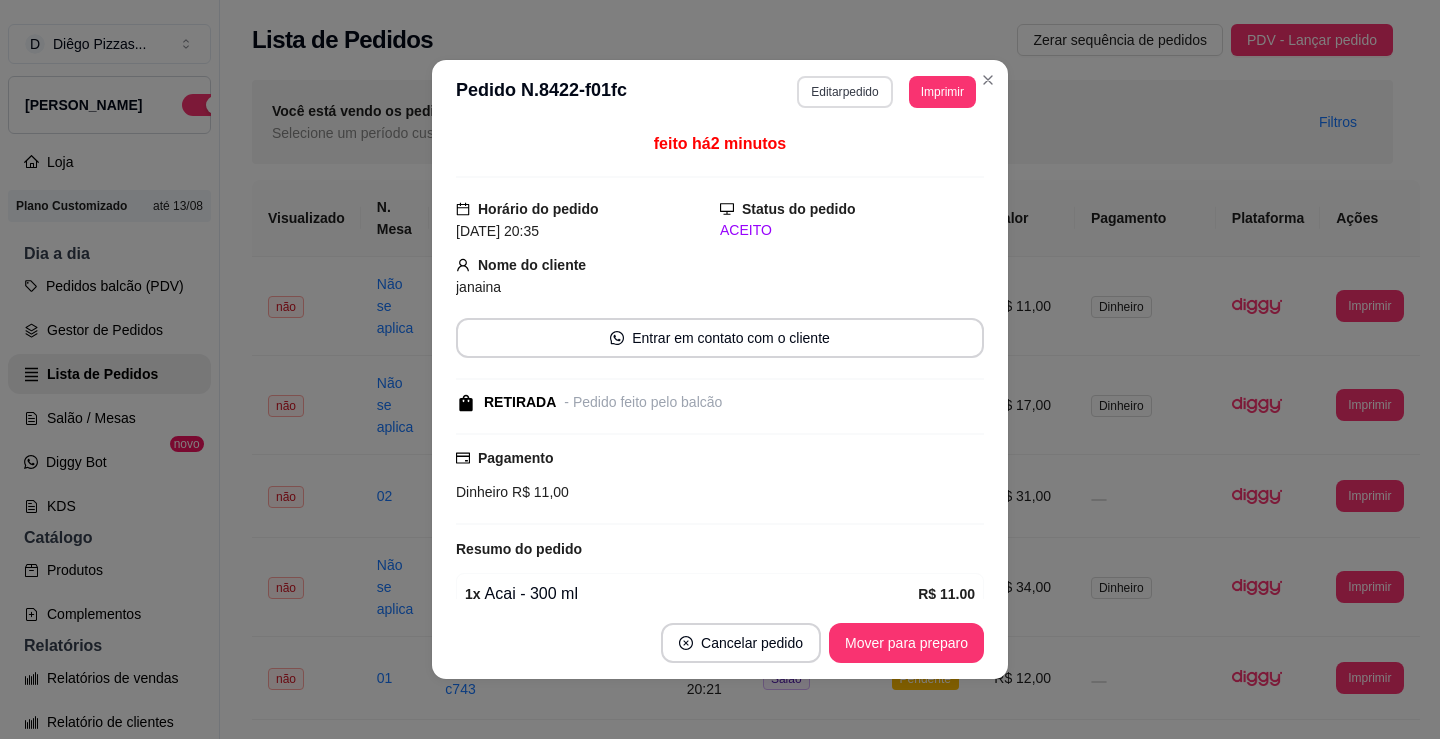 click on "Editar  pedido" at bounding box center [844, 92] 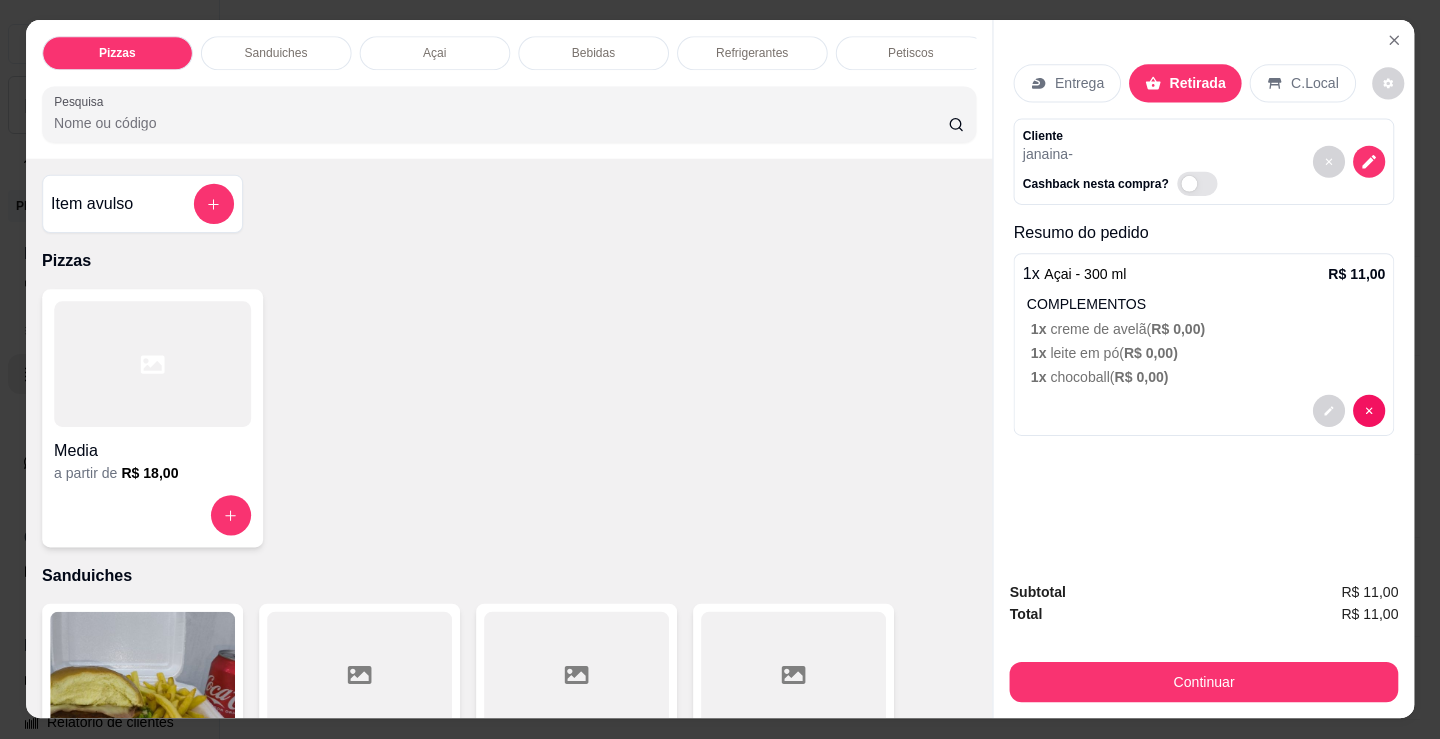 click on "Pizzas  Sanduiches  Açai  Bebidas  Refrigerantes Petiscos  doces Cigarros utensílios  quebrados Pesquisa" at bounding box center (509, 90) 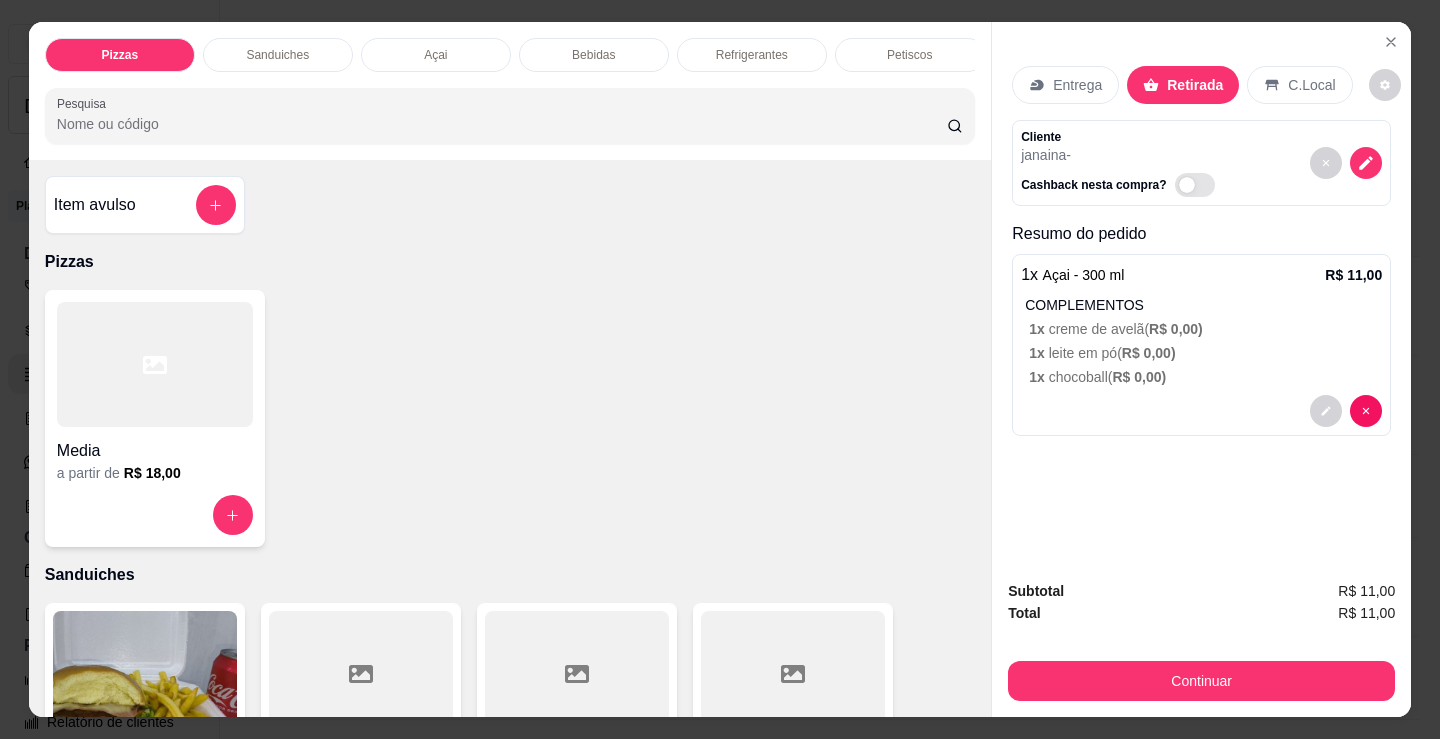 click on "COMPLEMENTOS 1 x   creme de avelã  ( R$ 0,00 ) 1 x   leite em pó   ( R$ 0,00 ) 1 x   chocoball  ( R$ 0,00 )" at bounding box center (1203, 341) 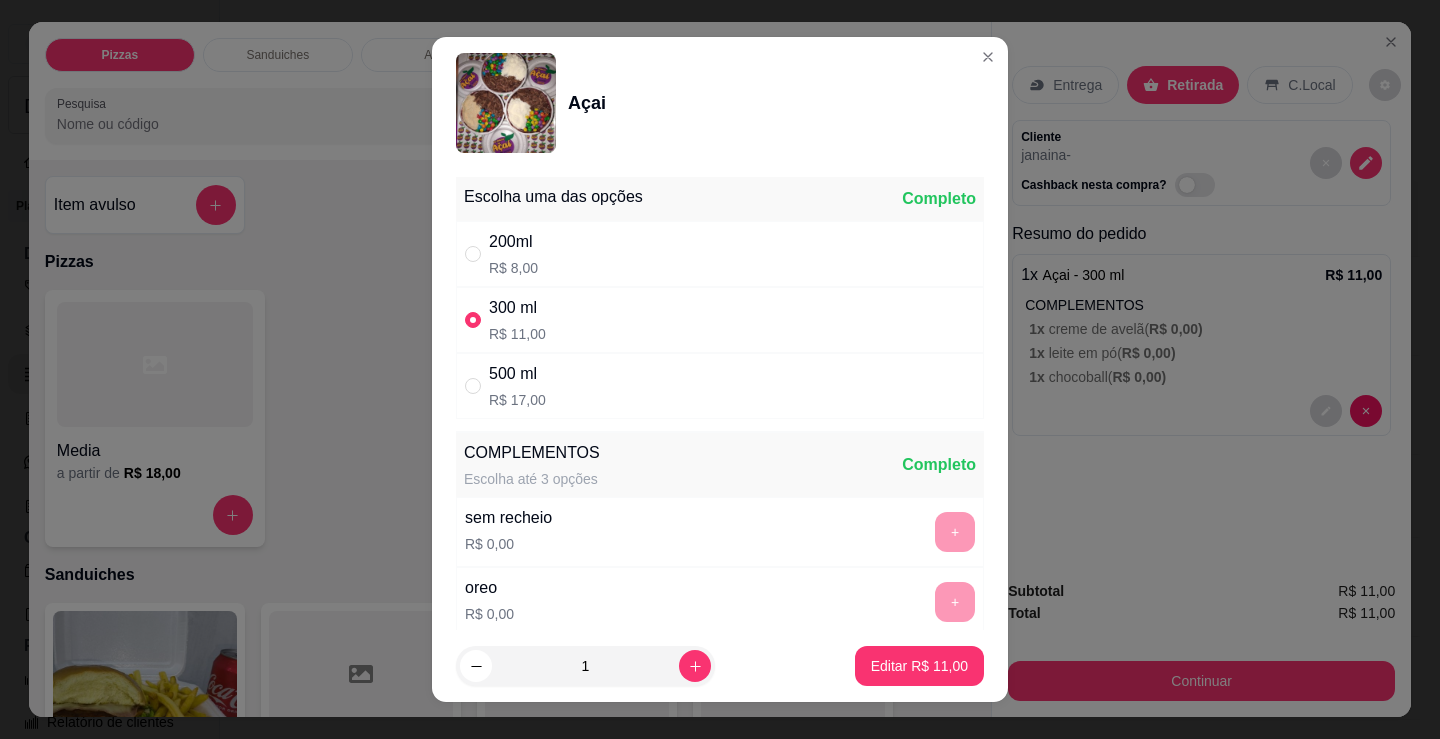 click on "300 ml R$ 11,00" at bounding box center (720, 320) 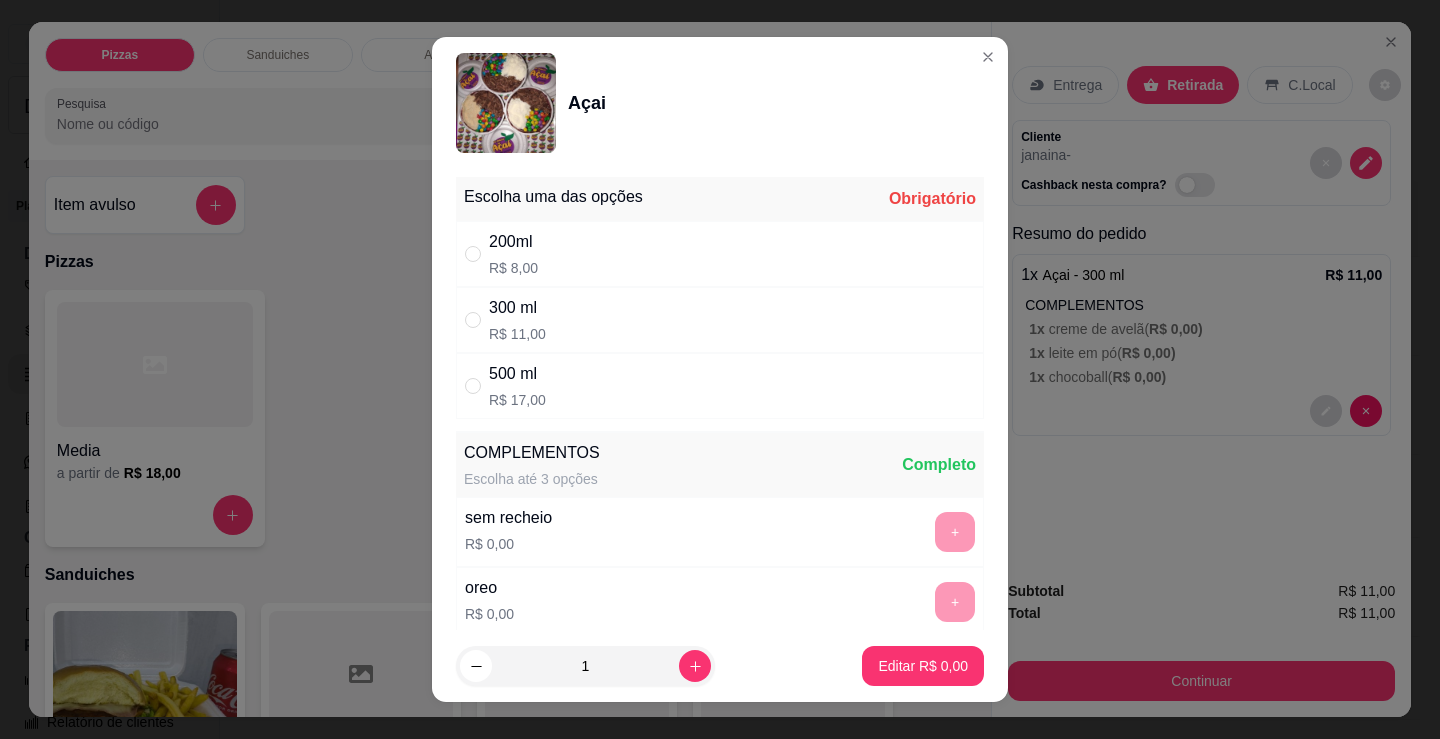 click on "200ml R$ 8,00" at bounding box center [720, 254] 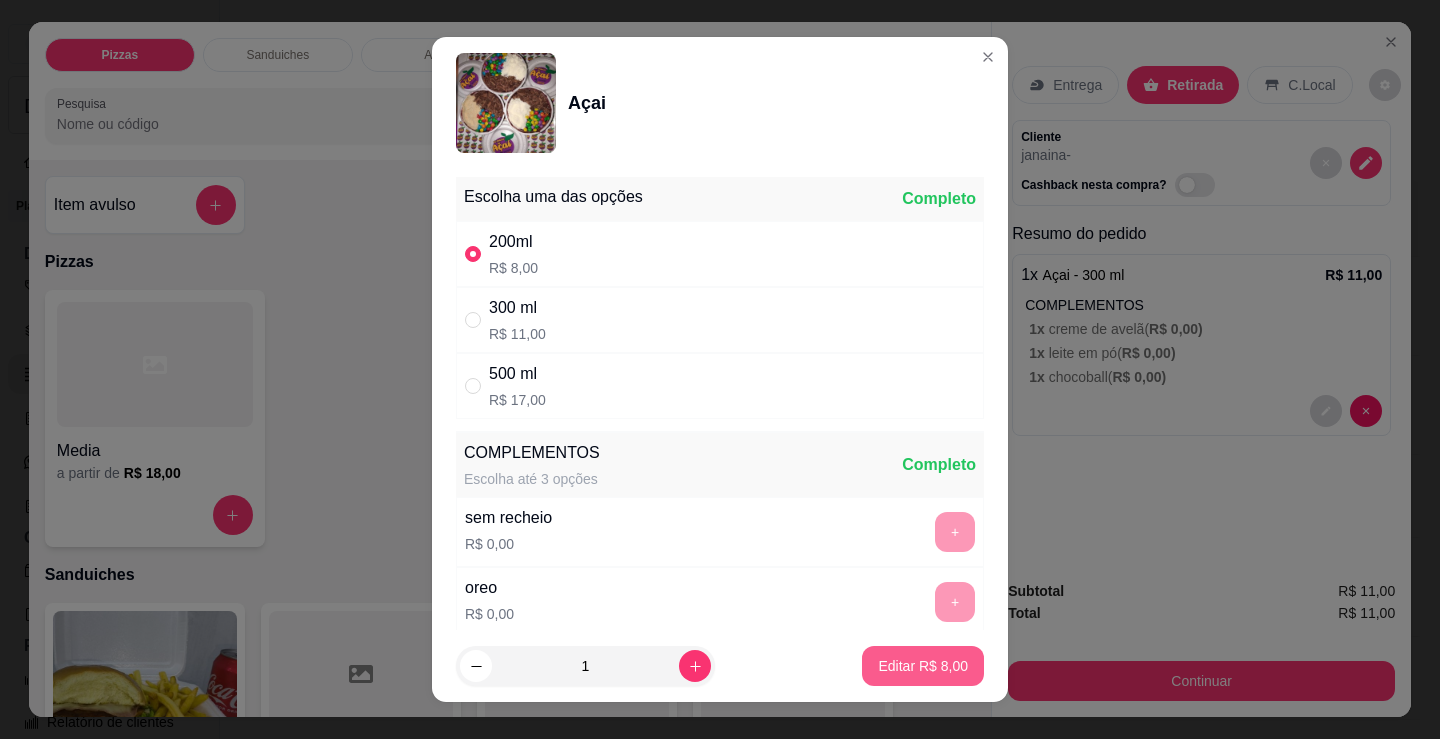 click on "Editar   R$ 8,00" at bounding box center (923, 666) 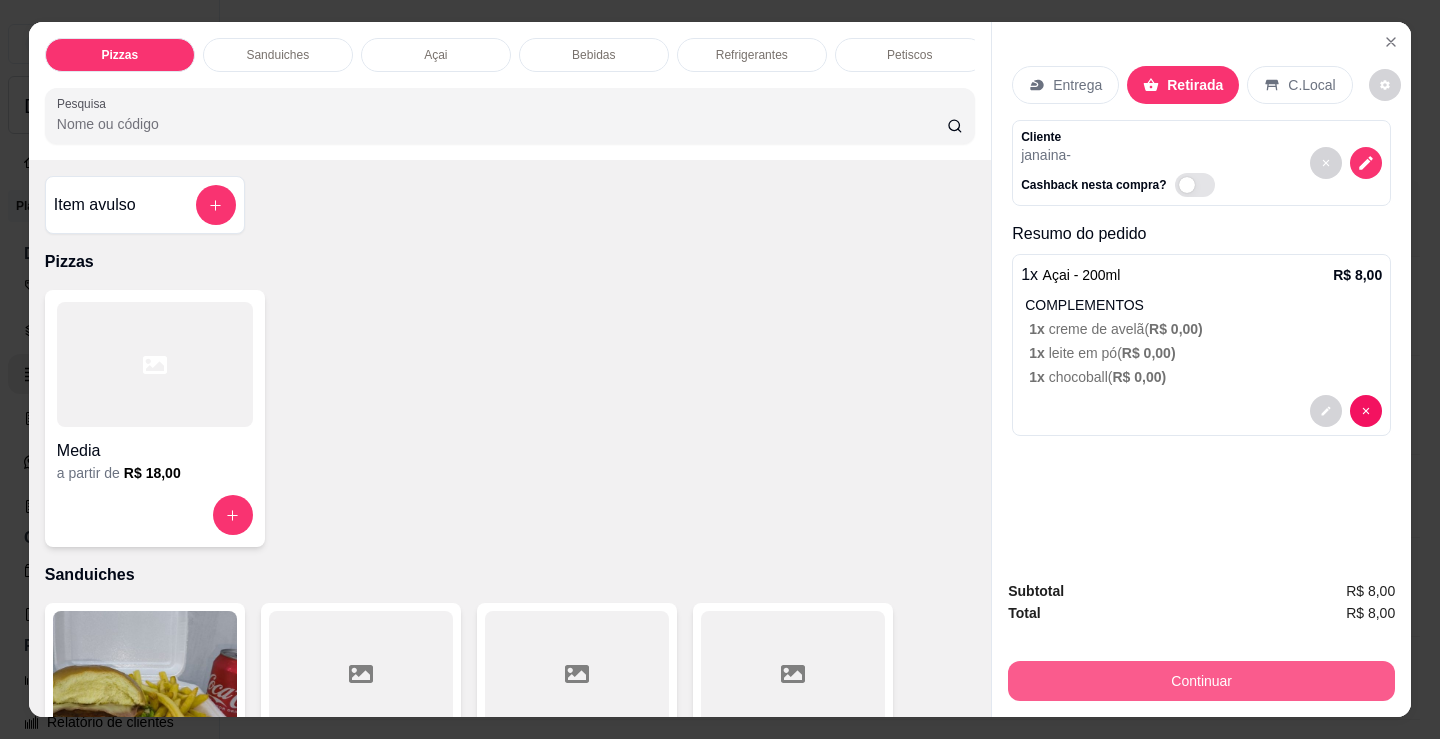 click on "Continuar" at bounding box center [1201, 681] 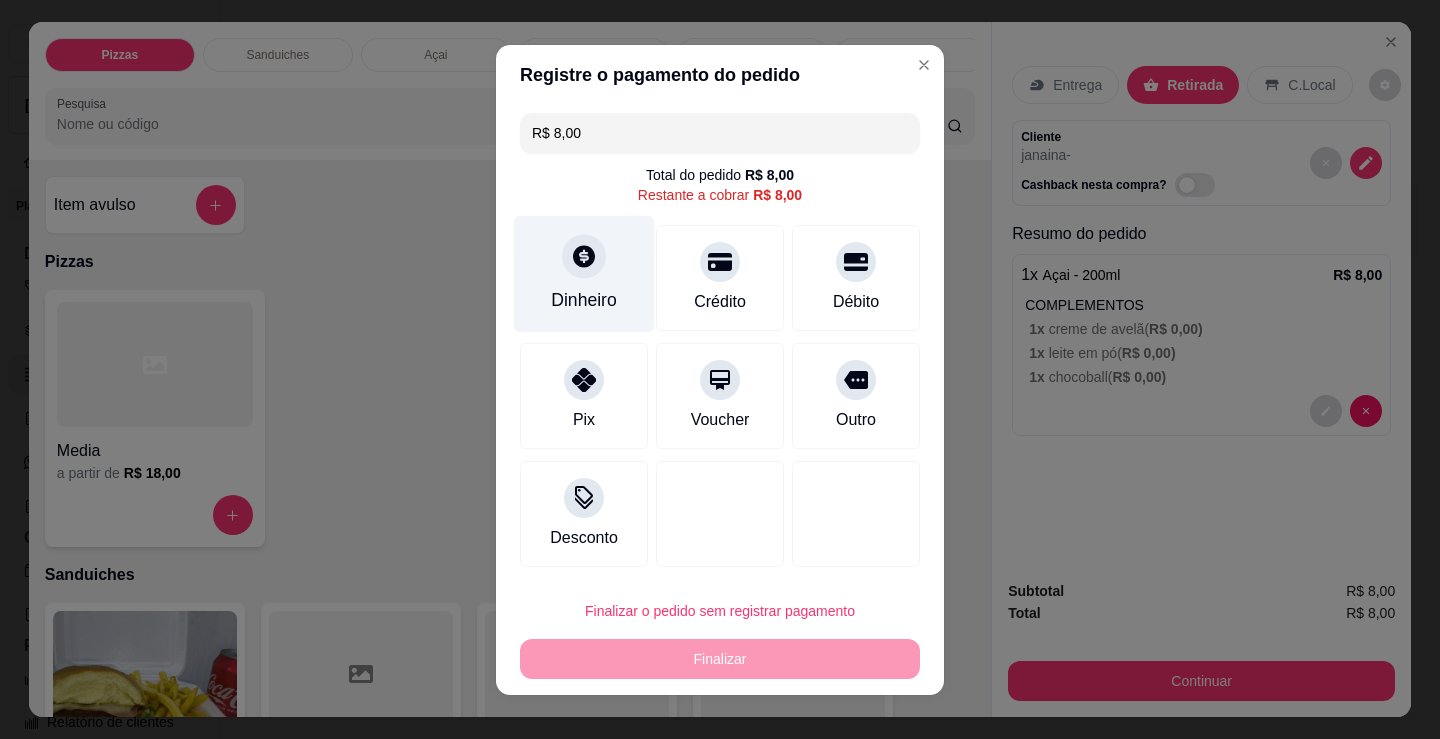 click on "Dinheiro" at bounding box center (584, 273) 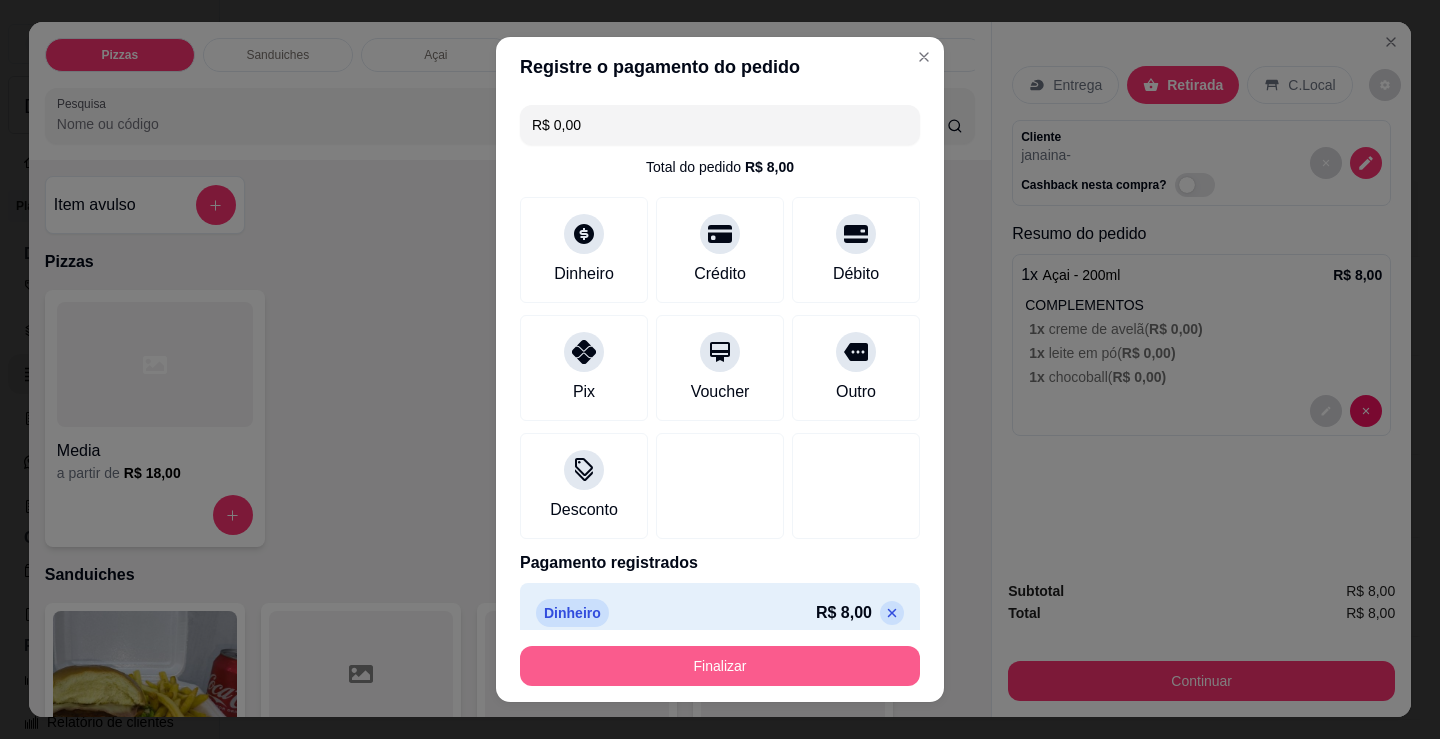 click on "Finalizar" at bounding box center [720, 666] 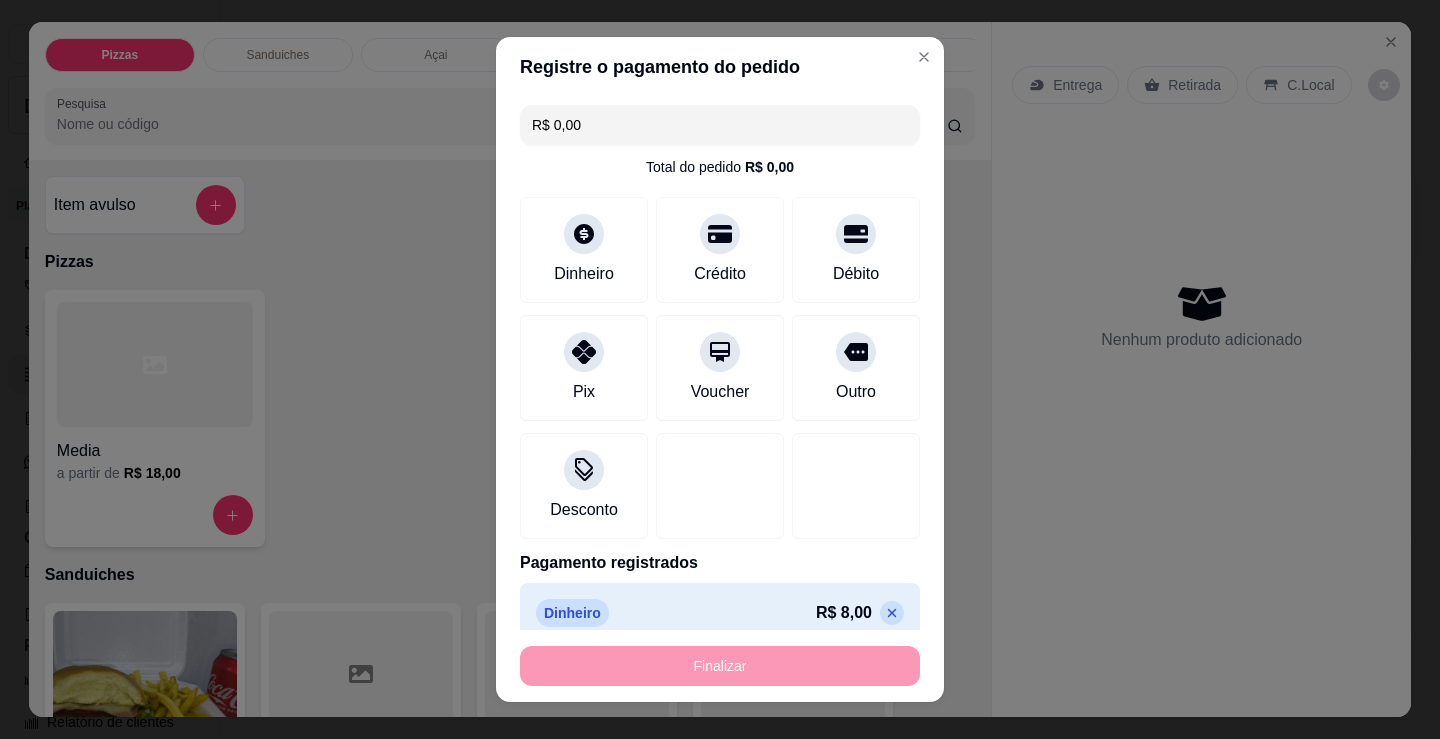 type on "-R$ 8,00" 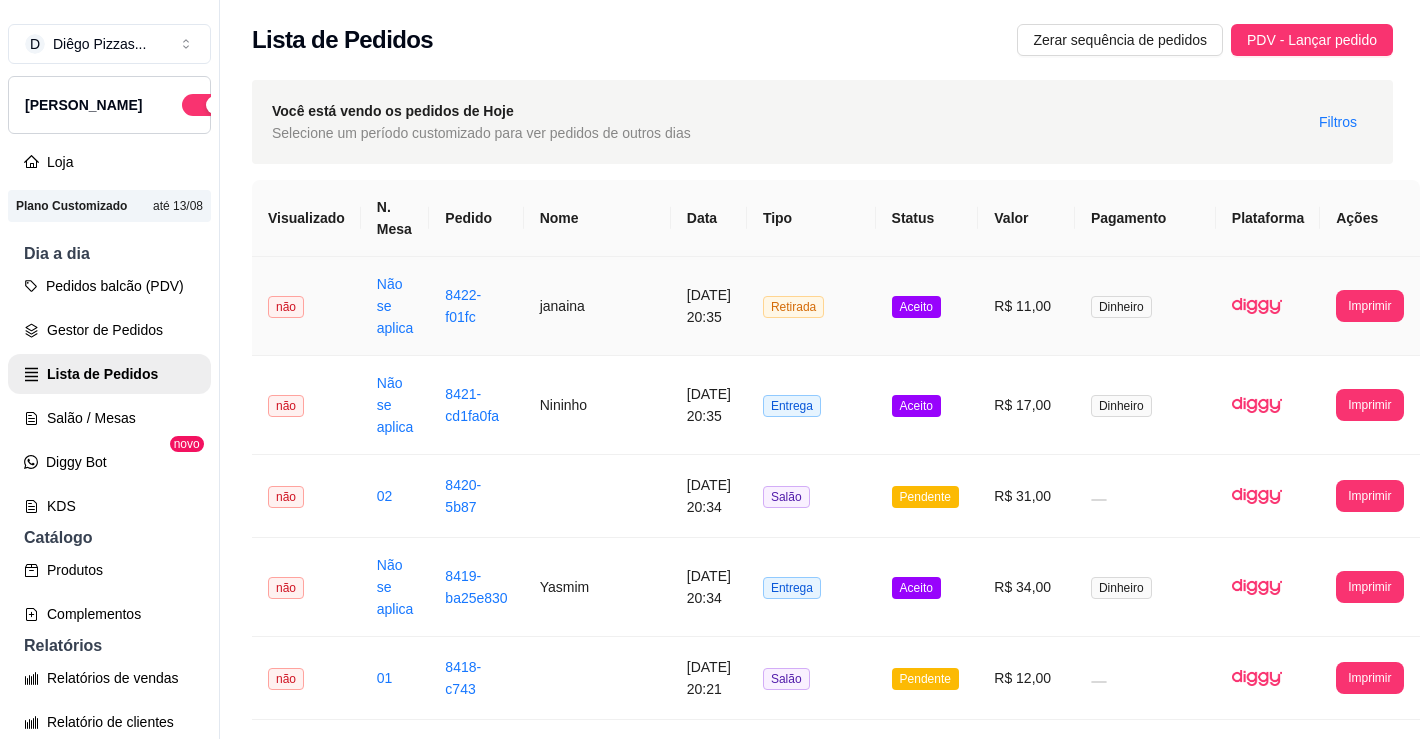 click on "janaina" at bounding box center [597, 306] 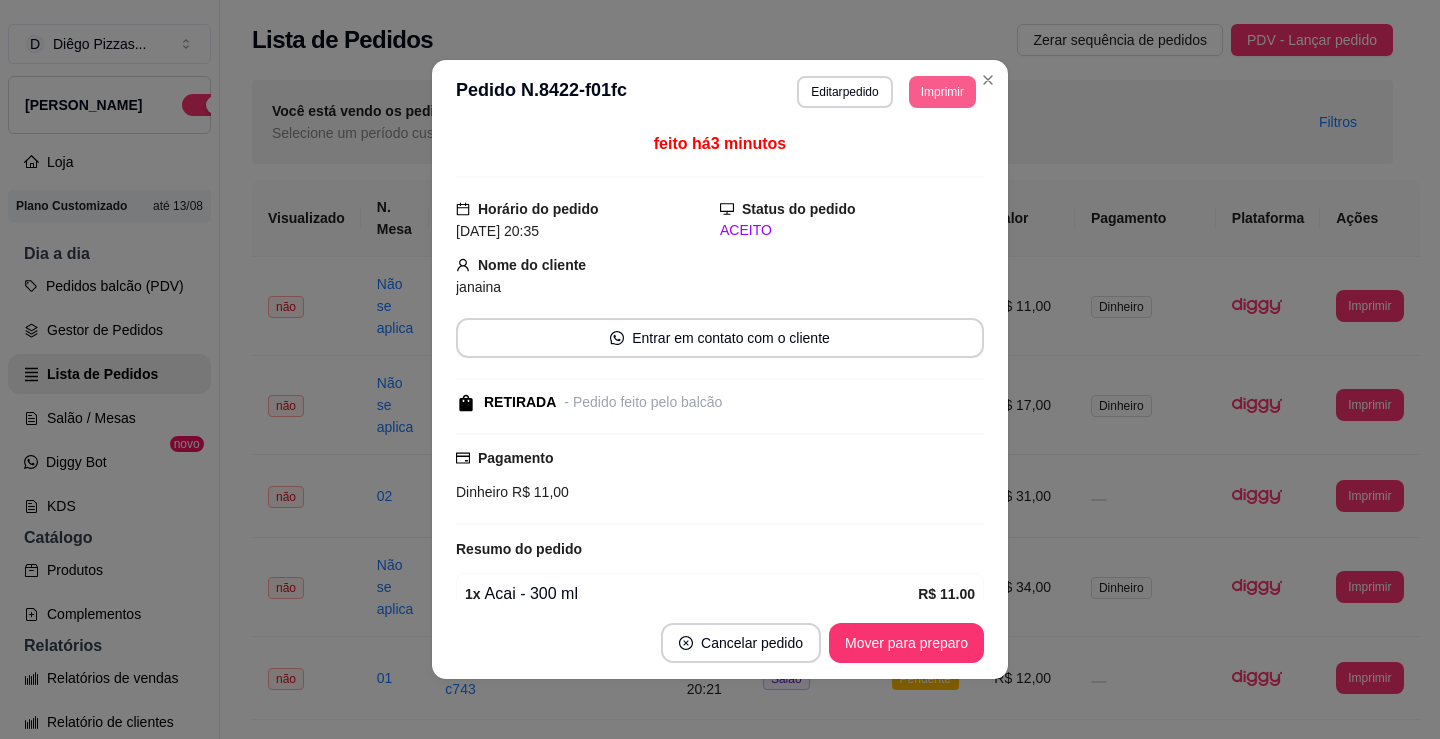 click on "Imprimir" at bounding box center [942, 92] 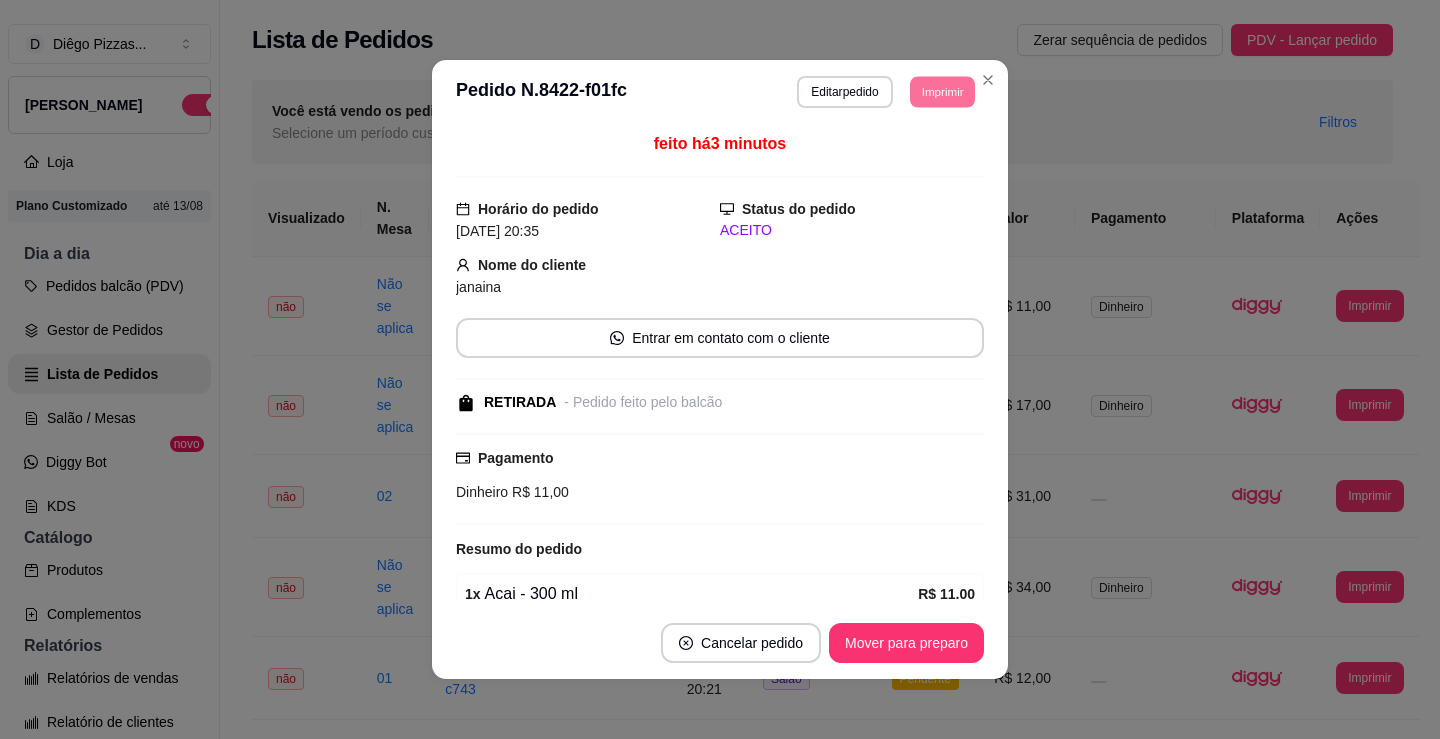 click on "IMPRESSORA" at bounding box center (915, 153) 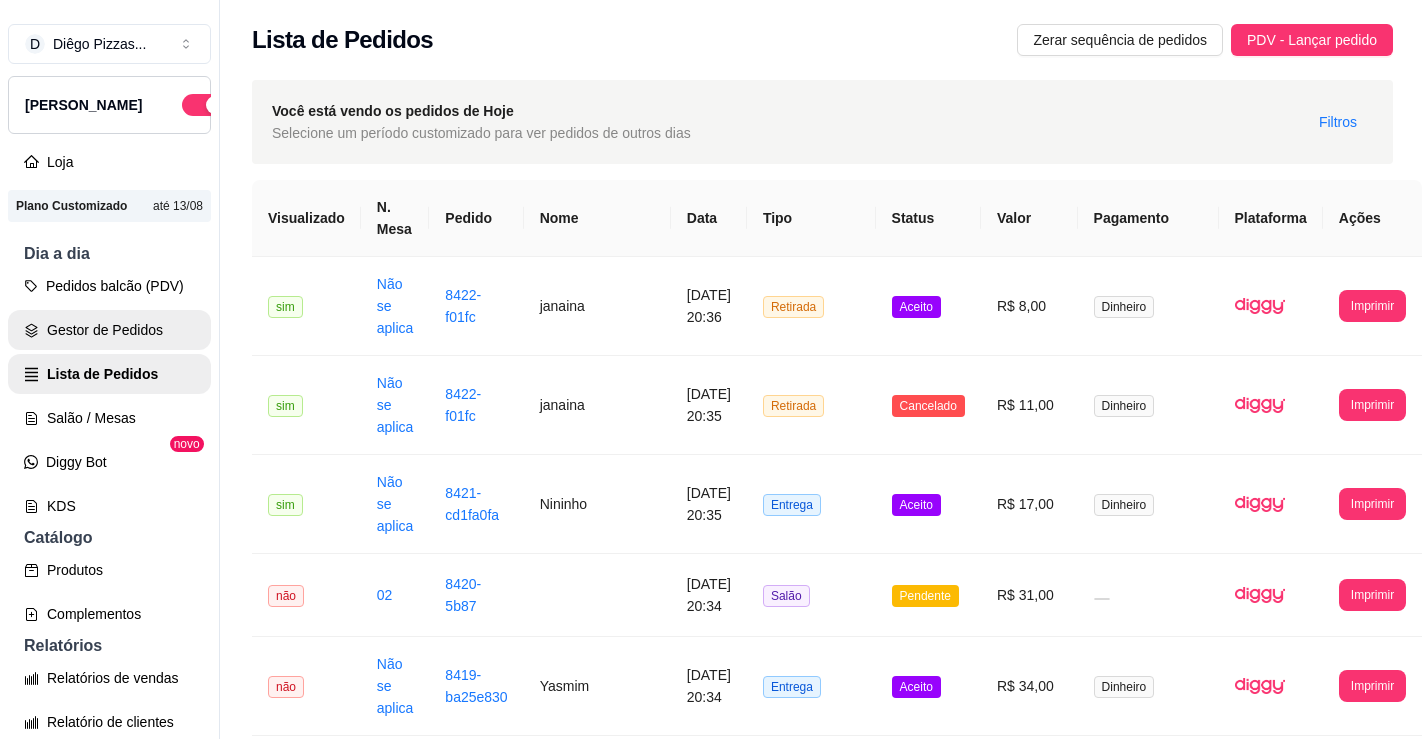 click on "Gestor de Pedidos" at bounding box center (109, 330) 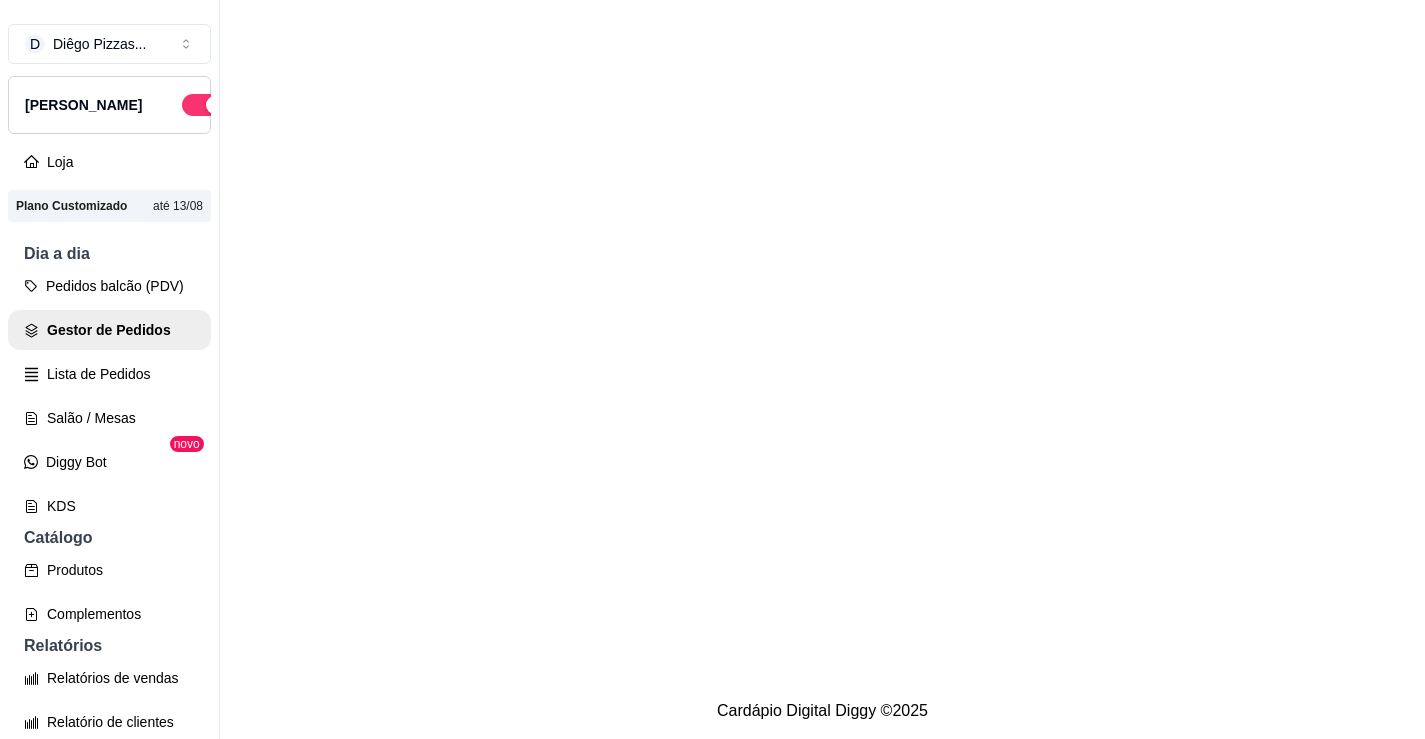 click at bounding box center [822, 341] 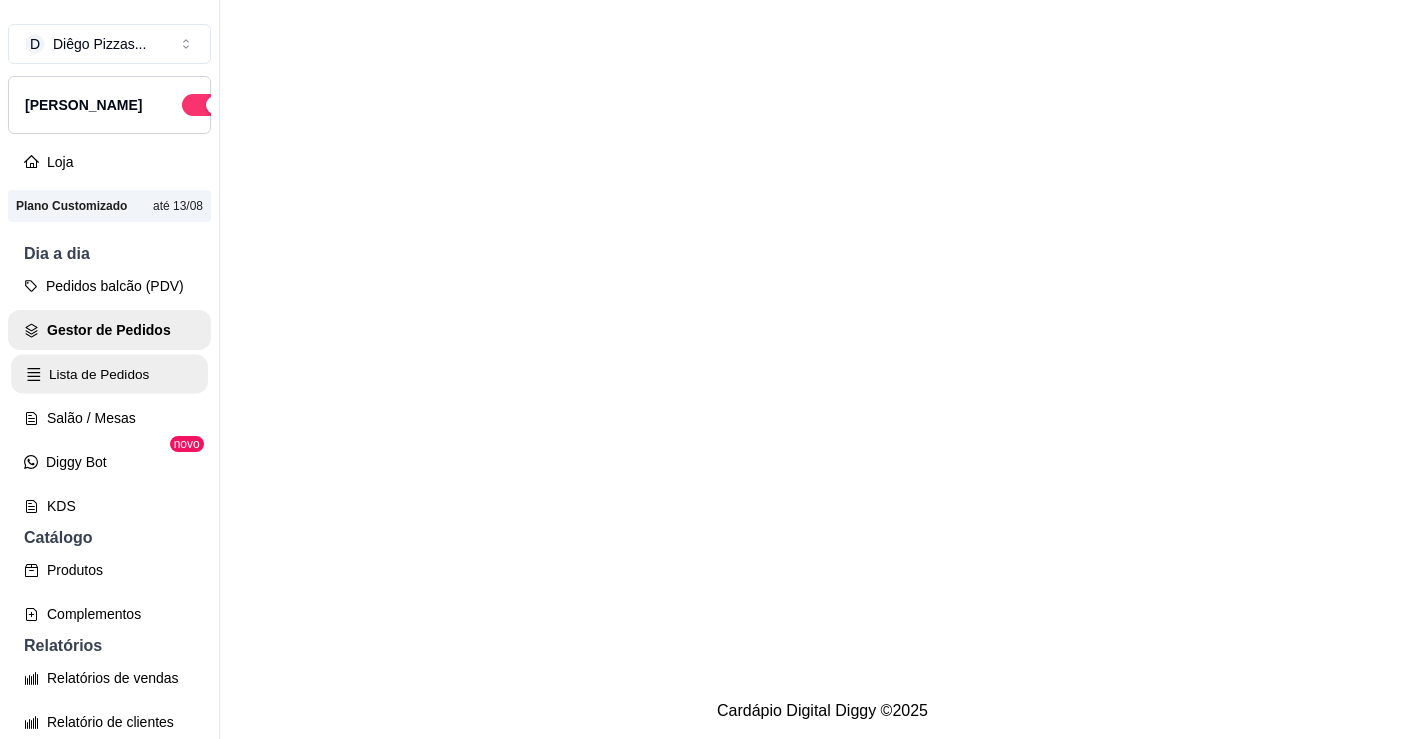 click on "Lista de Pedidos" at bounding box center [109, 374] 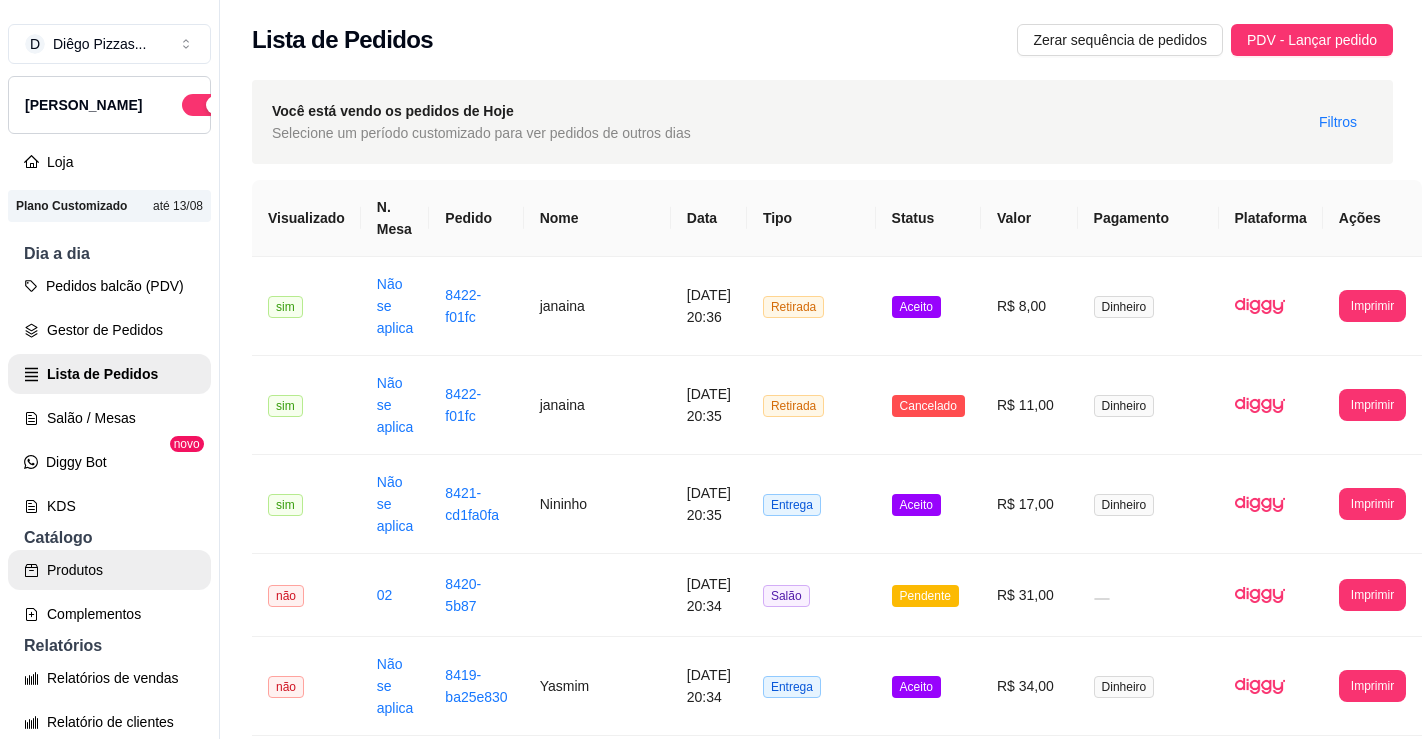 click on "Produtos" at bounding box center [109, 570] 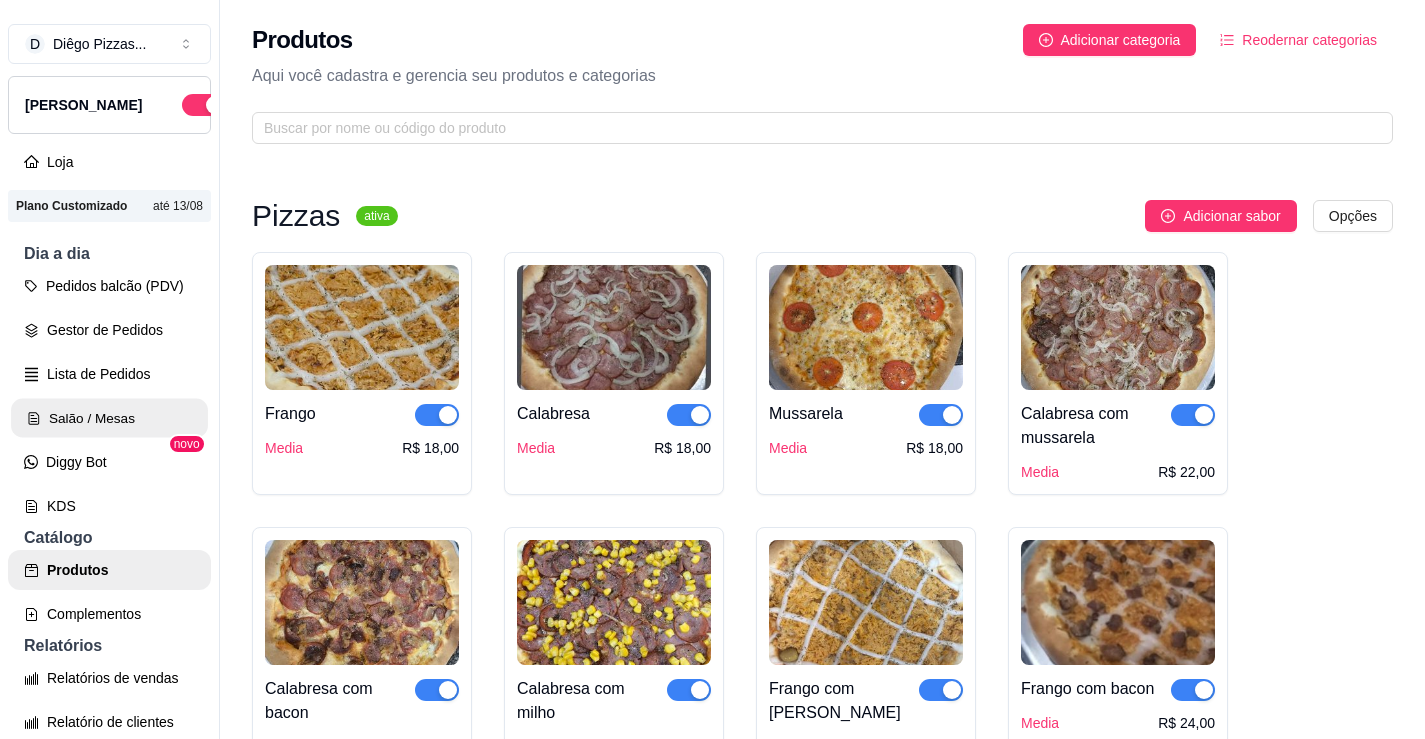 click on "Salão / Mesas" at bounding box center [109, 418] 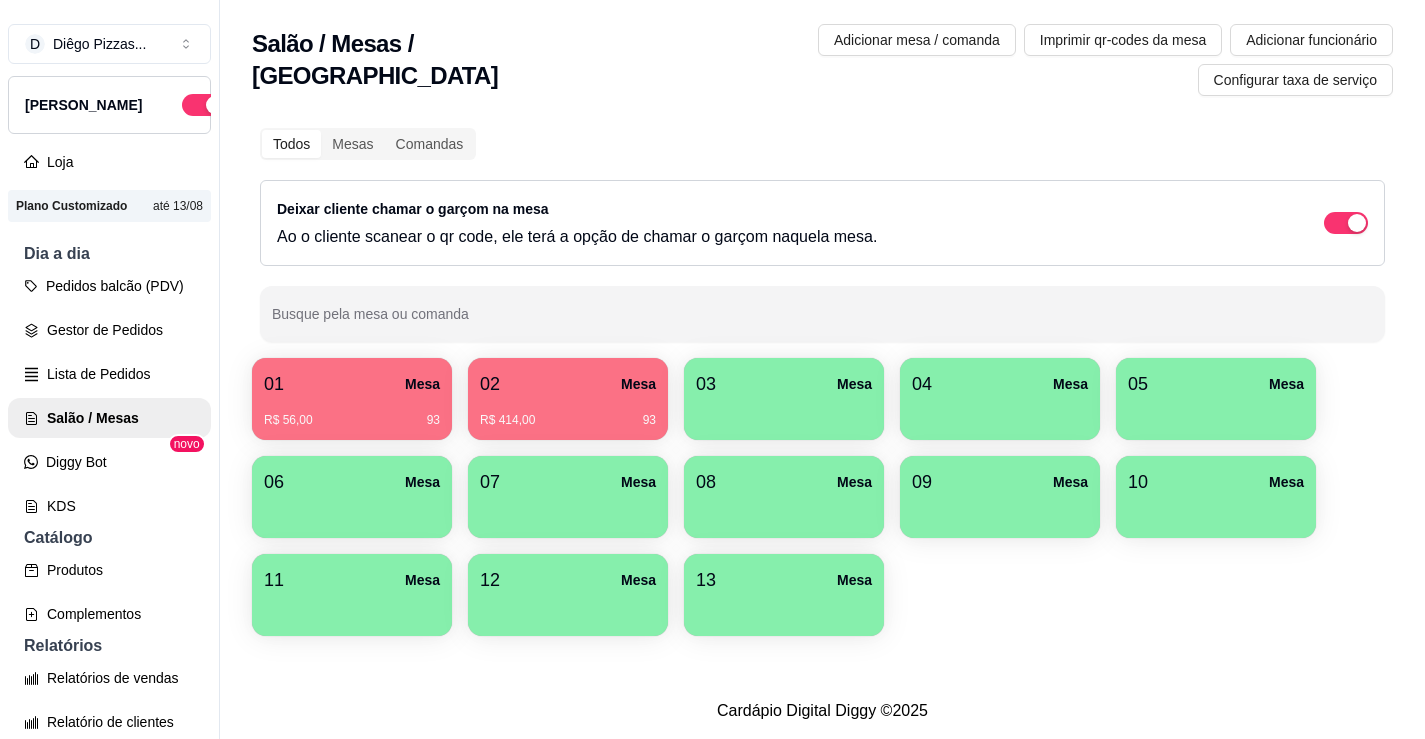 click on "R$ 414,00 93" at bounding box center [568, 420] 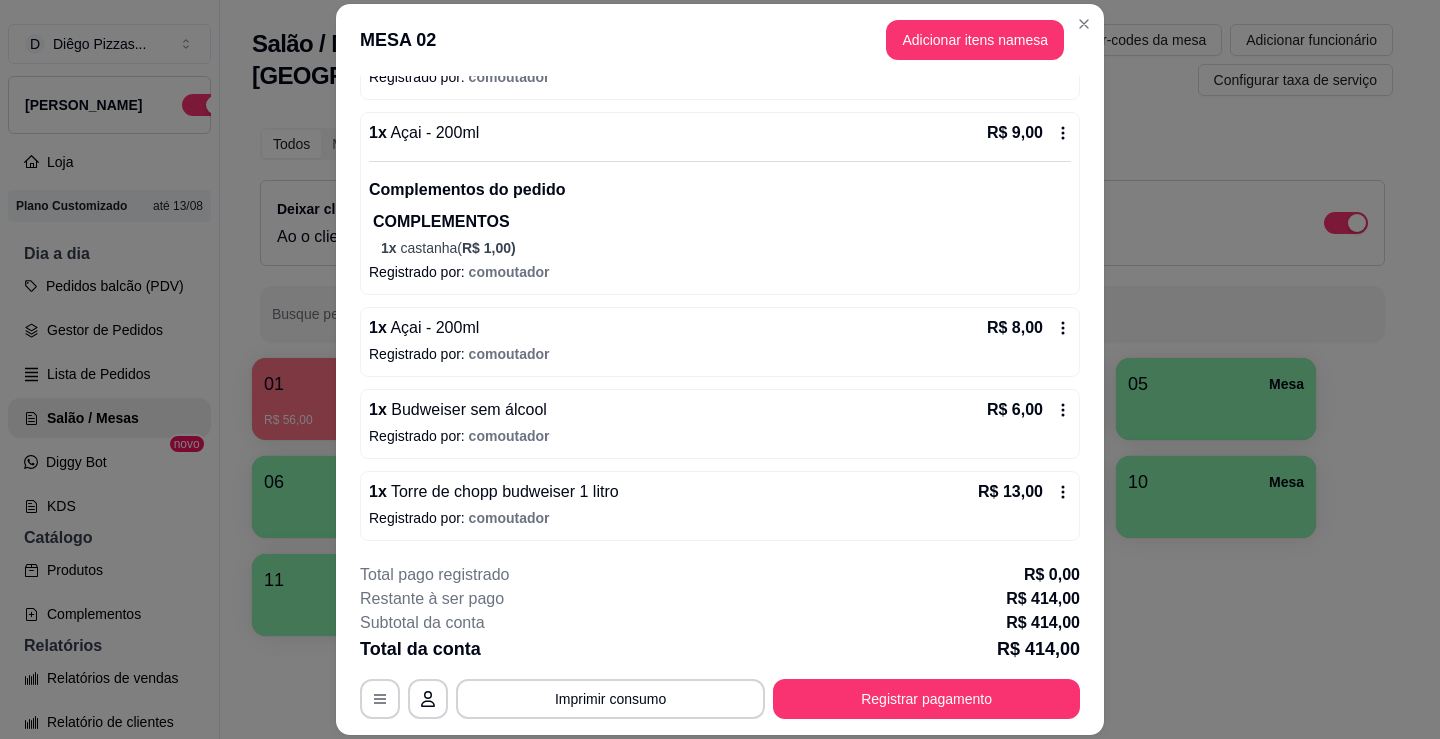 scroll, scrollTop: 1862, scrollLeft: 0, axis: vertical 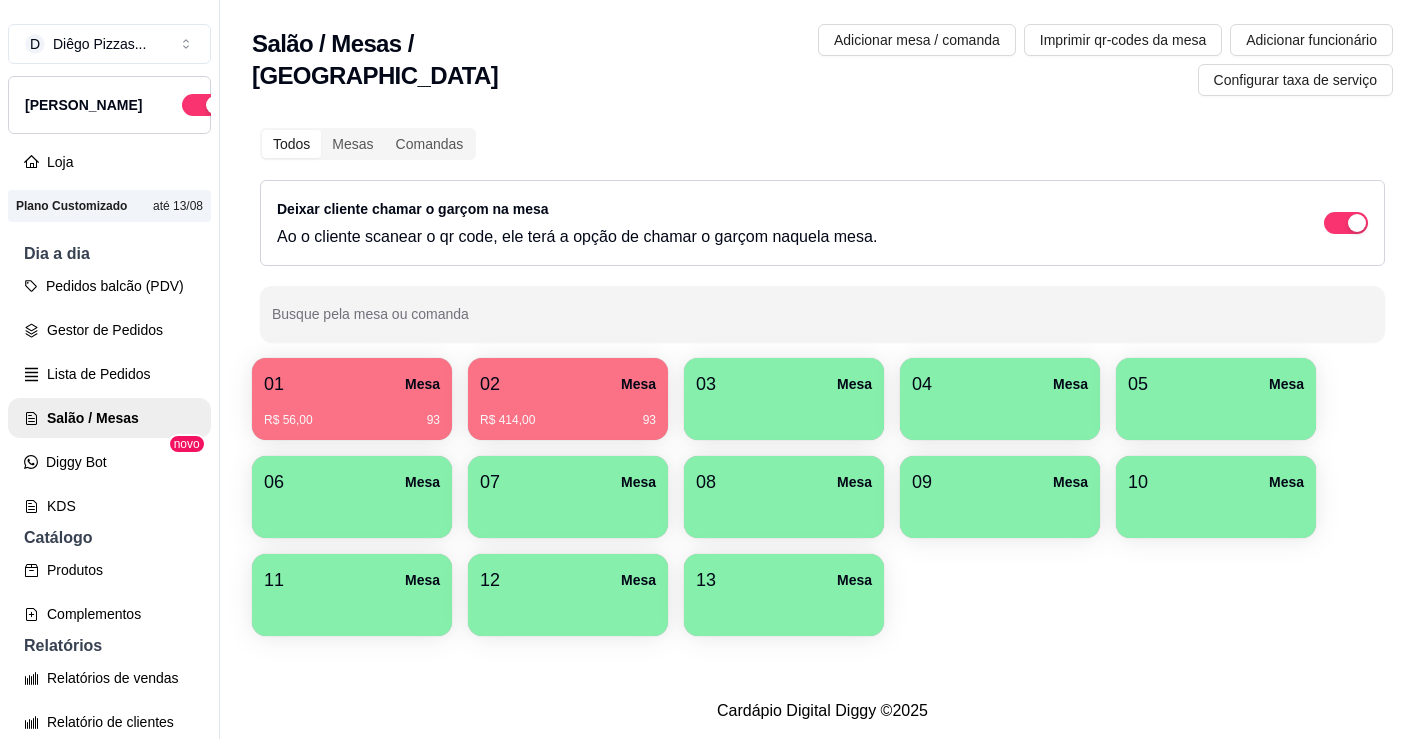 click on "01 Mesa" at bounding box center [352, 384] 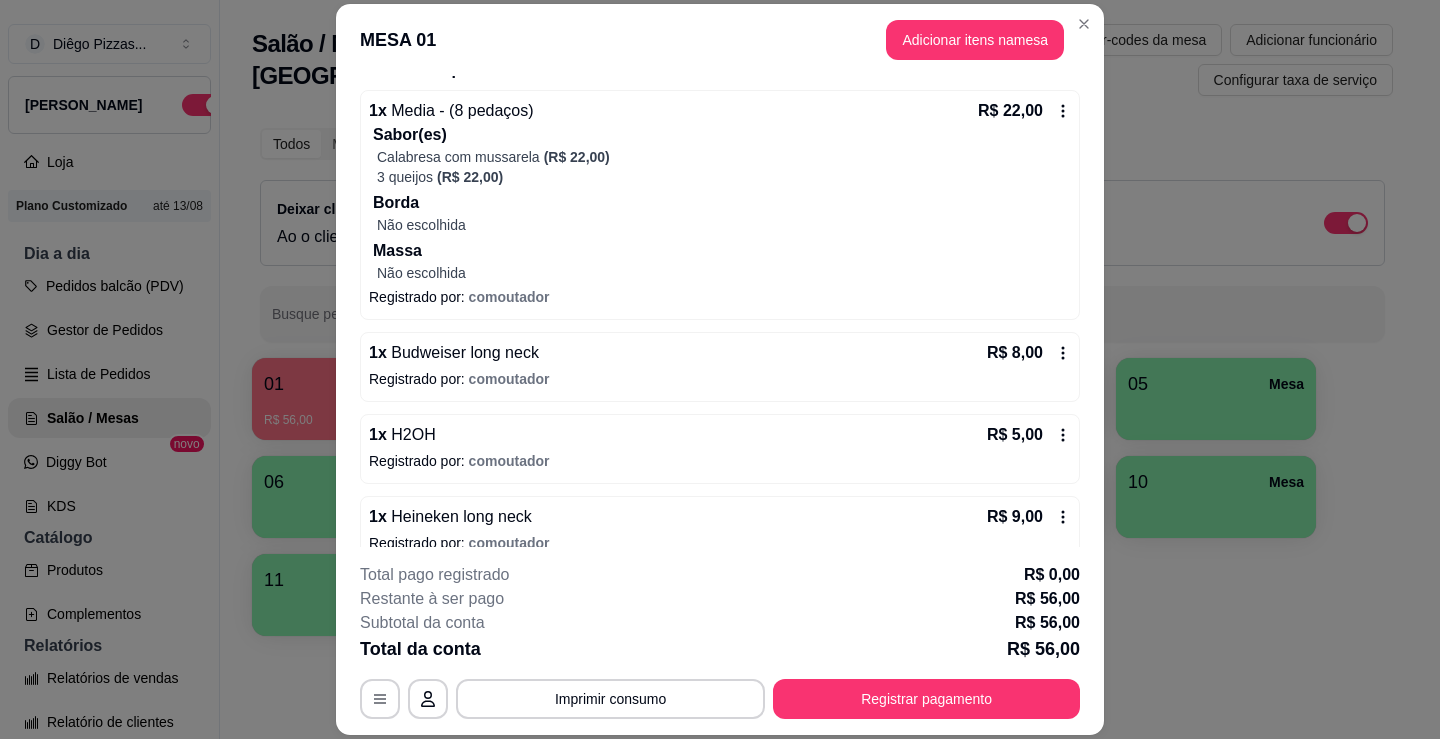 scroll, scrollTop: 396, scrollLeft: 0, axis: vertical 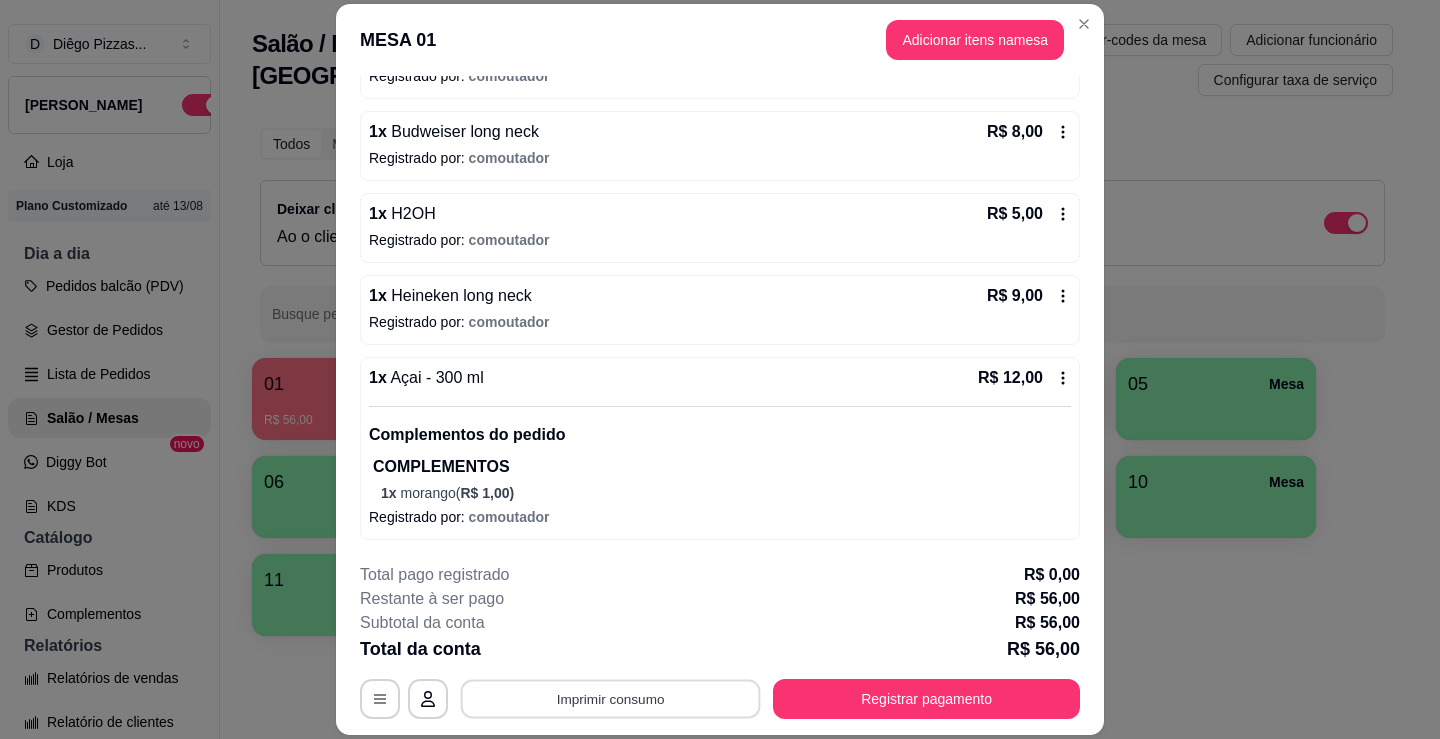 click on "Imprimir consumo" at bounding box center (611, 699) 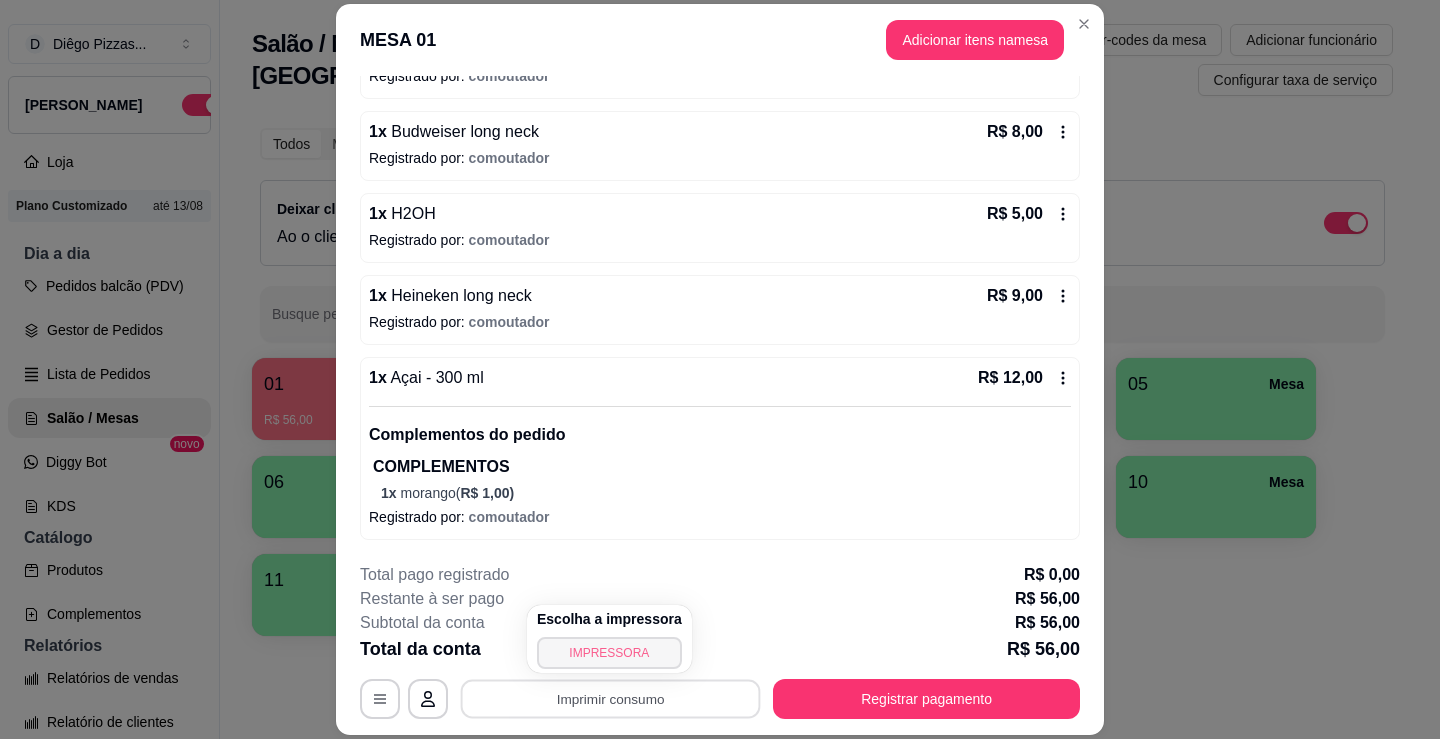 click on "IMPRESSORA" at bounding box center (609, 653) 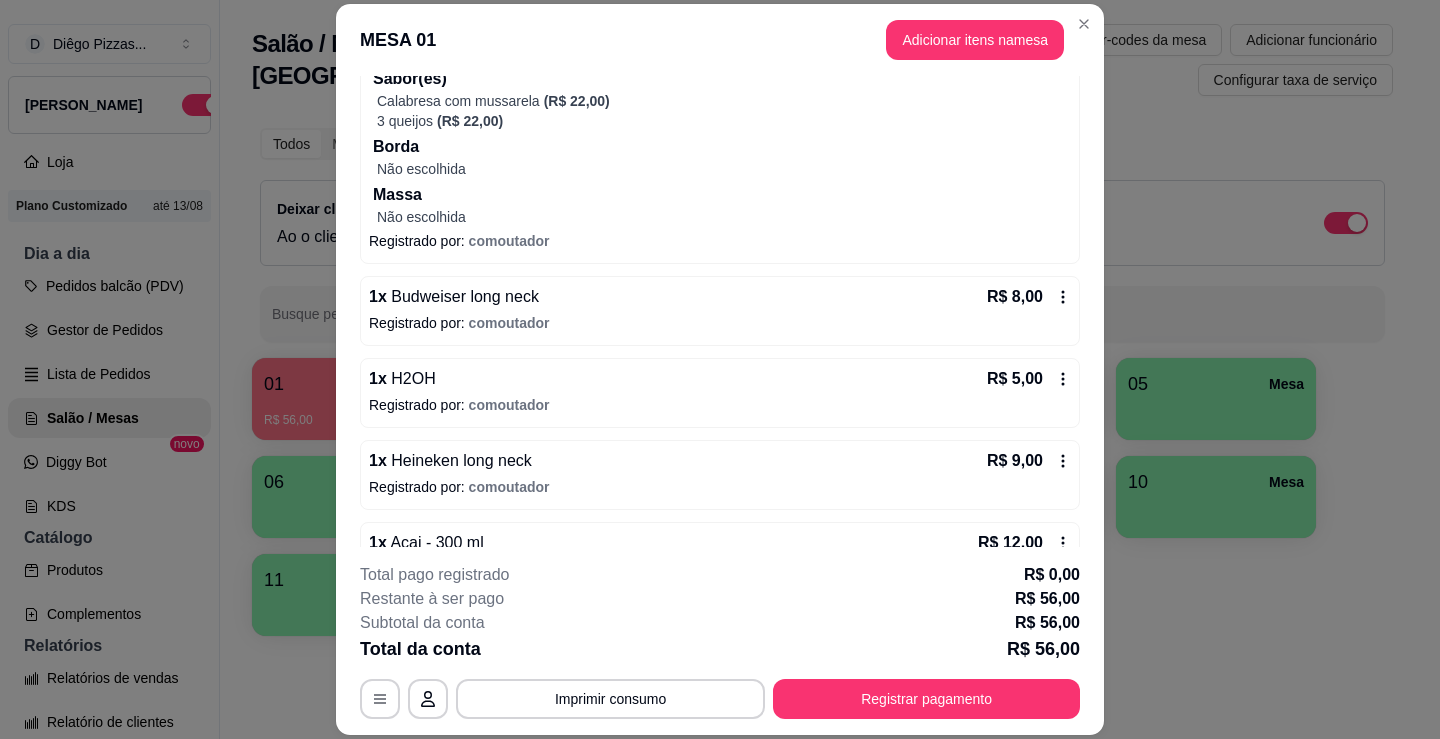 scroll, scrollTop: 396, scrollLeft: 0, axis: vertical 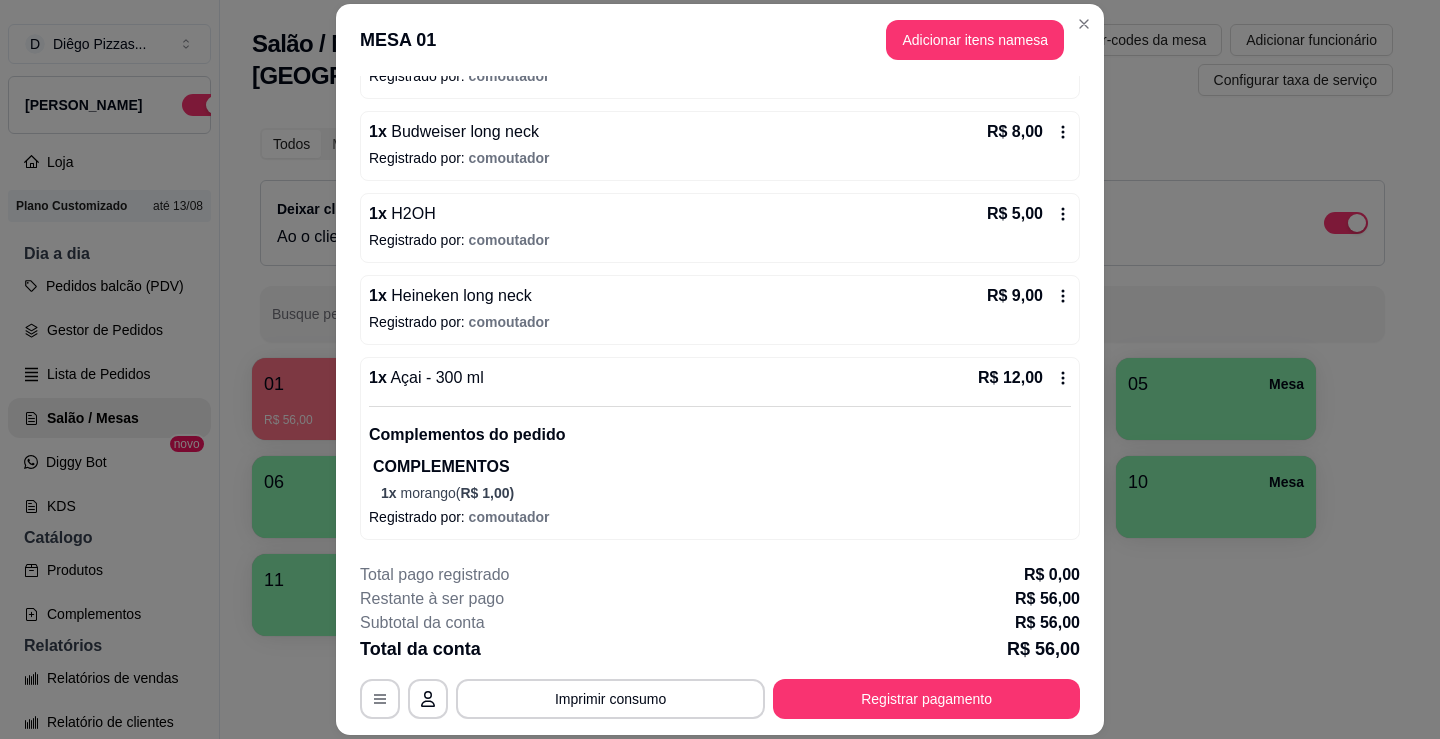 click on "Imprimir consumo" at bounding box center [610, 699] 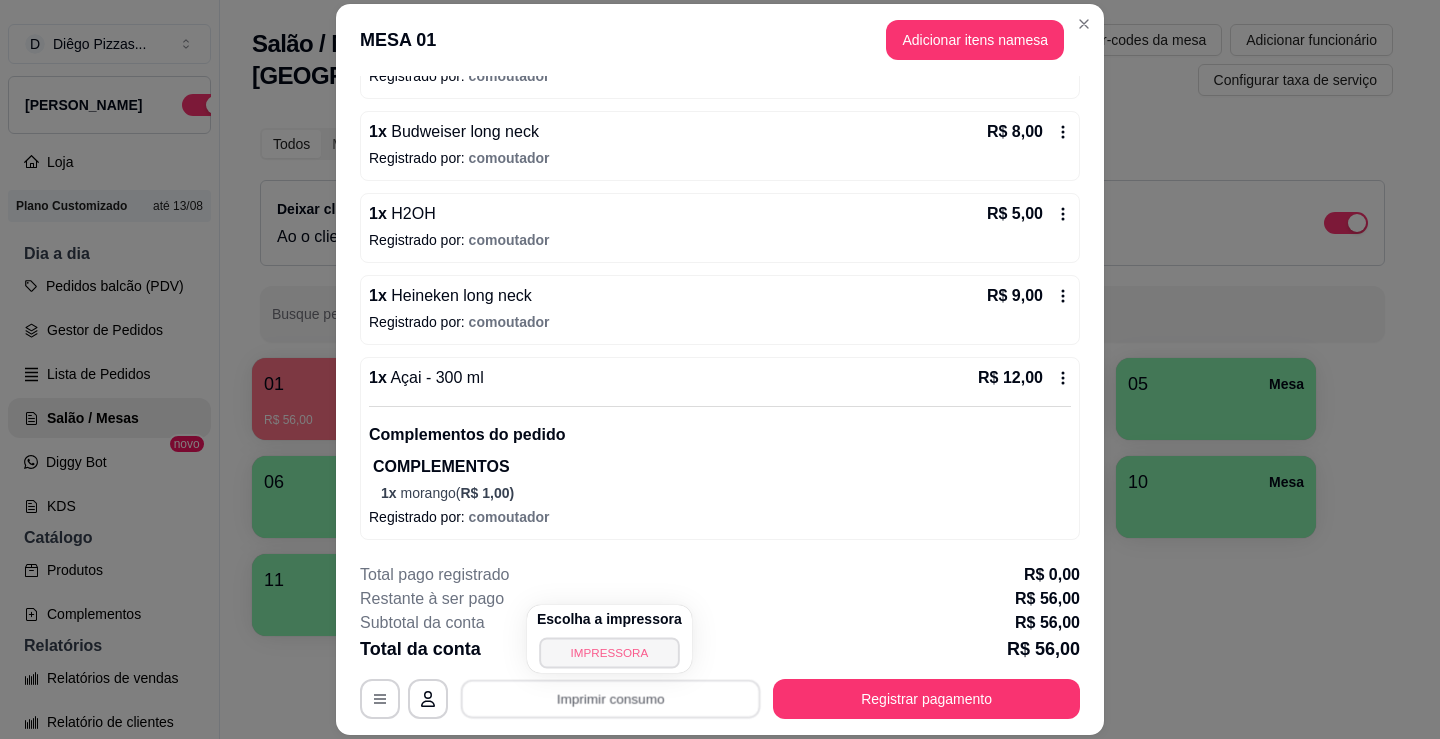 click on "IMPRESSORA" at bounding box center [609, 652] 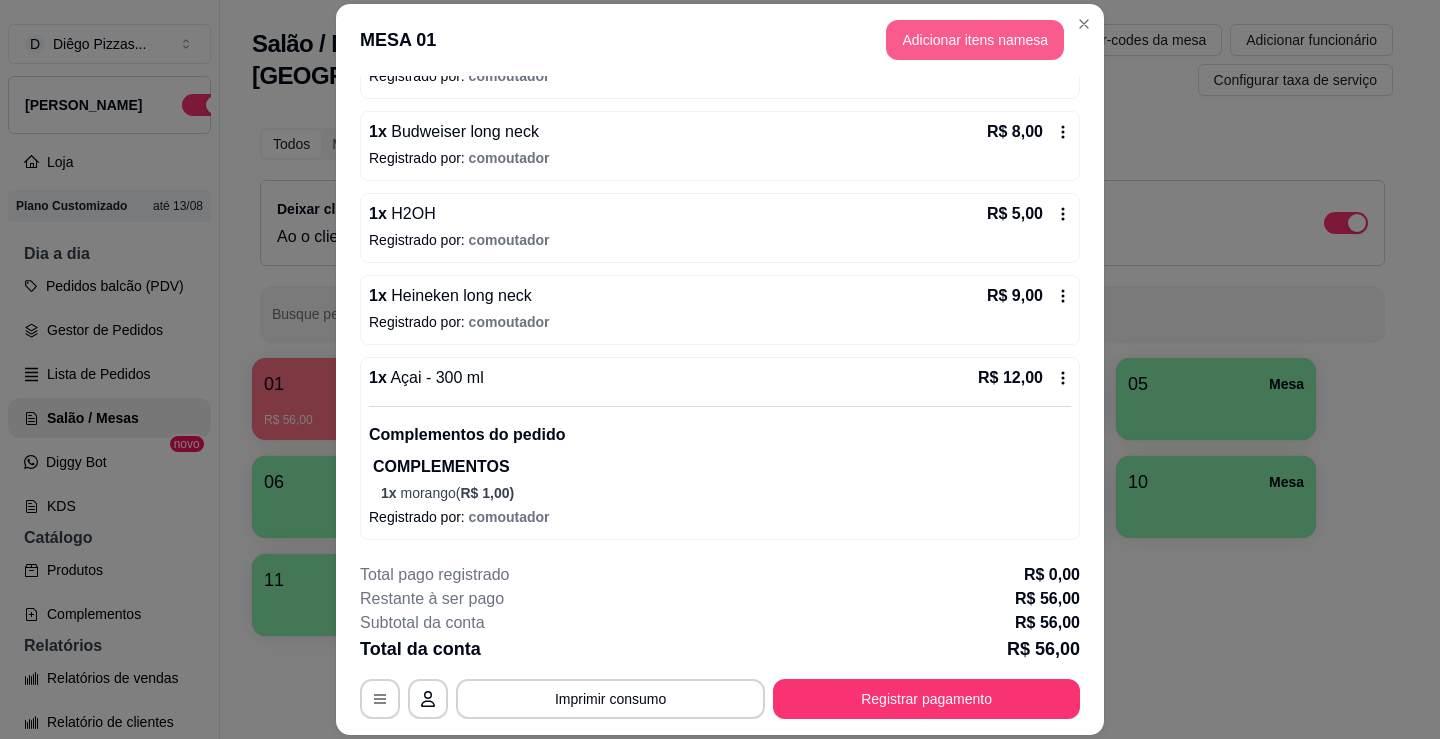 click on "Adicionar itens na  mesa" at bounding box center [975, 40] 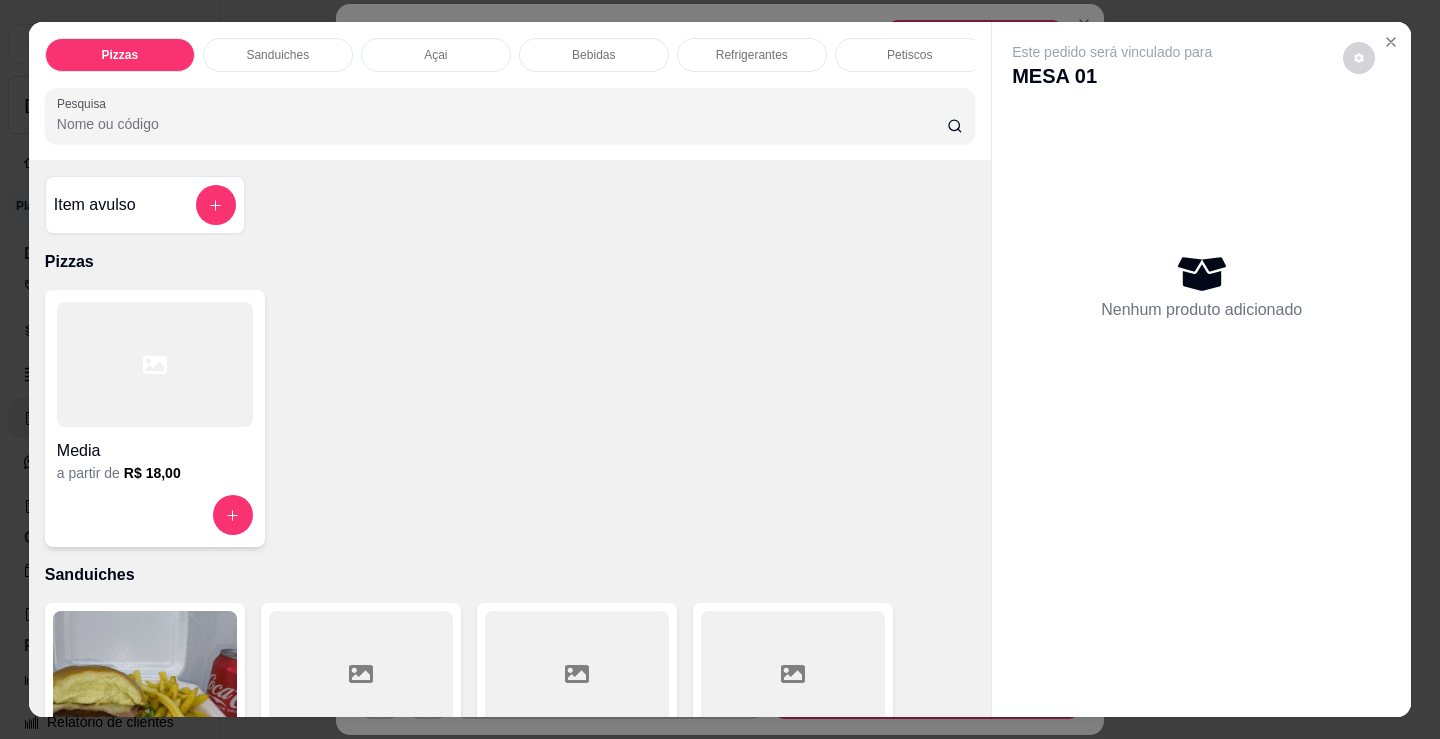 click on "Bebidas" at bounding box center (594, 55) 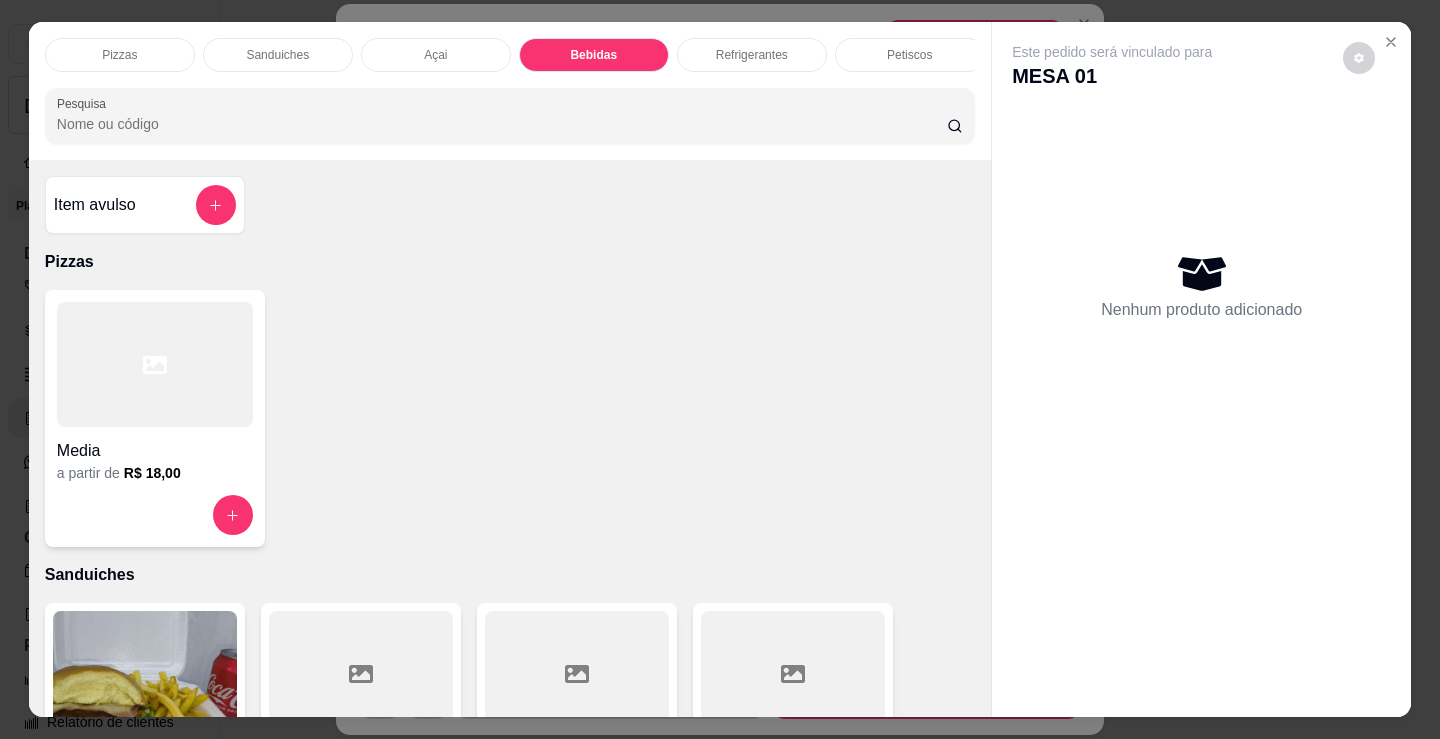 scroll, scrollTop: 2478, scrollLeft: 0, axis: vertical 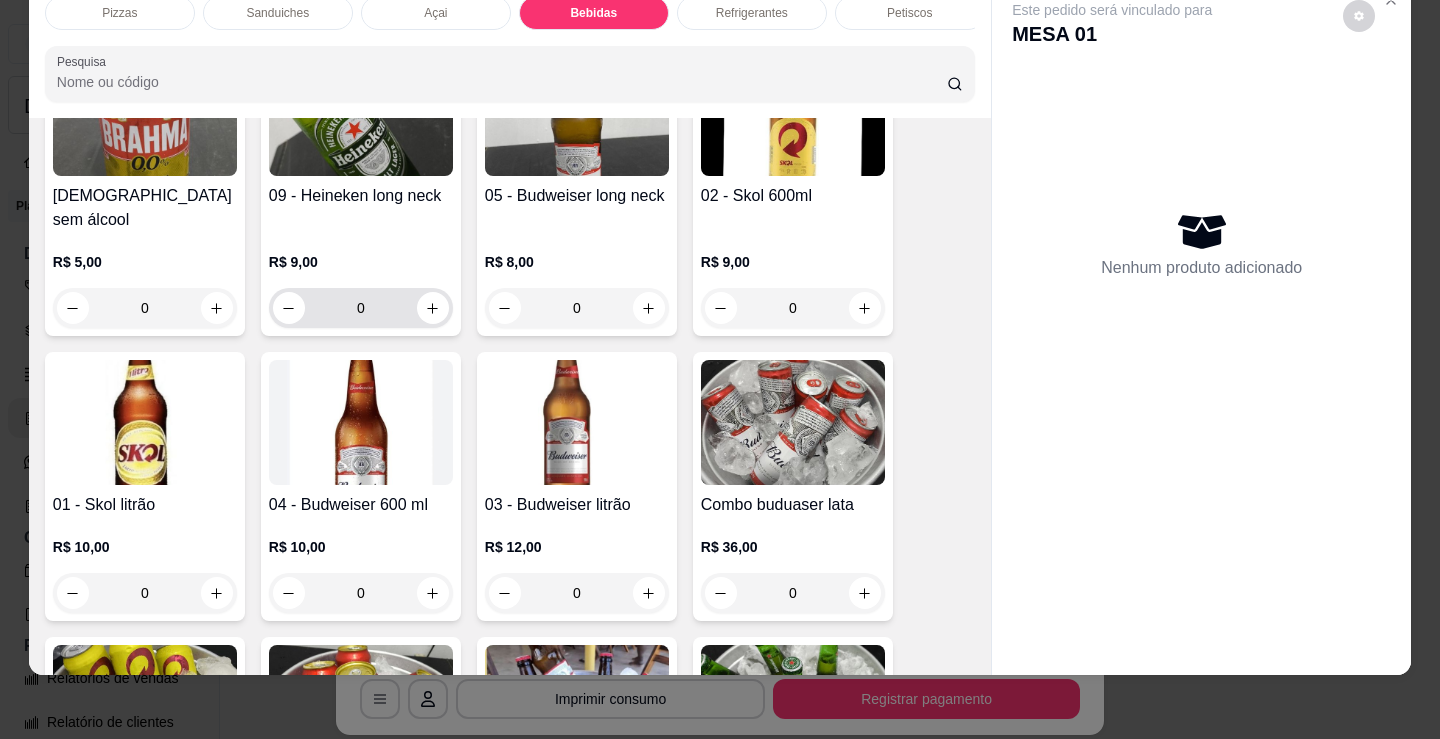 click 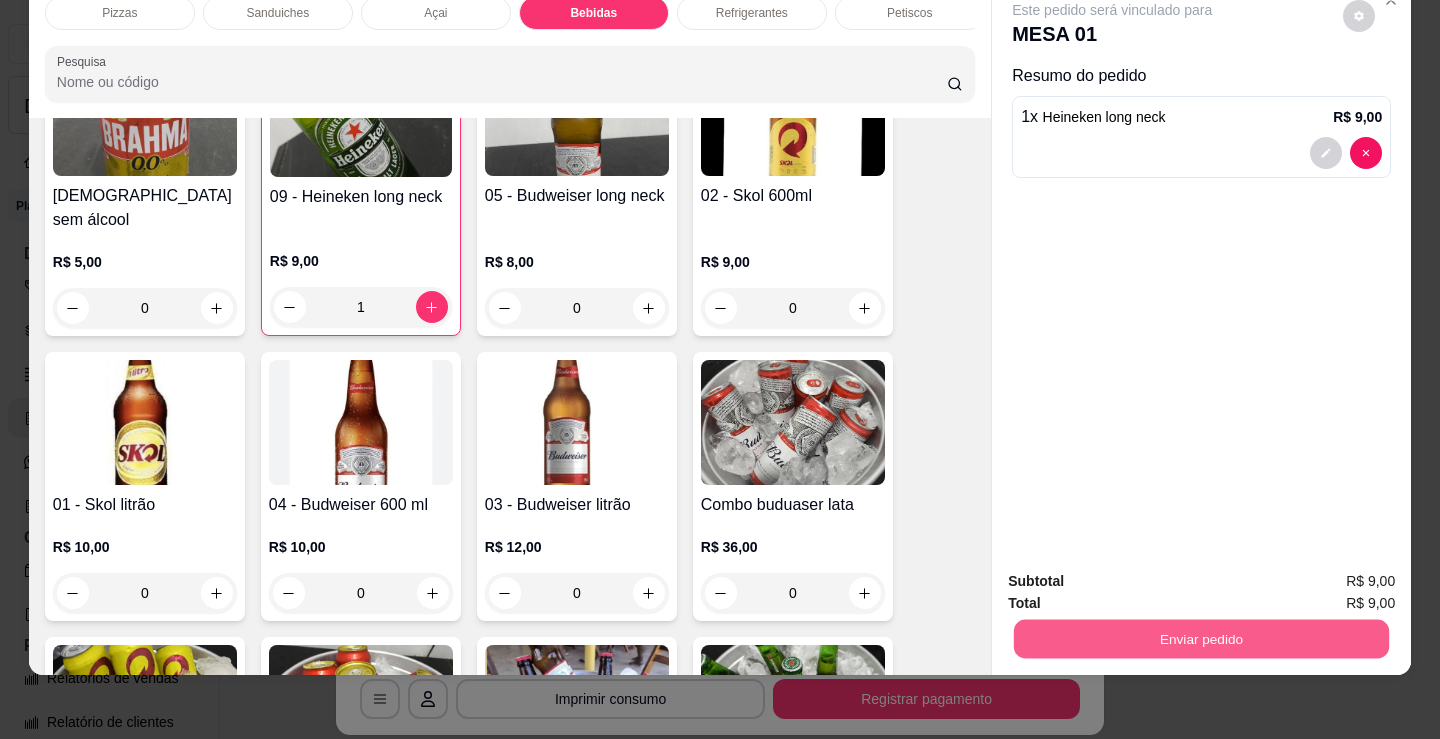 click on "Enviar pedido" at bounding box center [1201, 638] 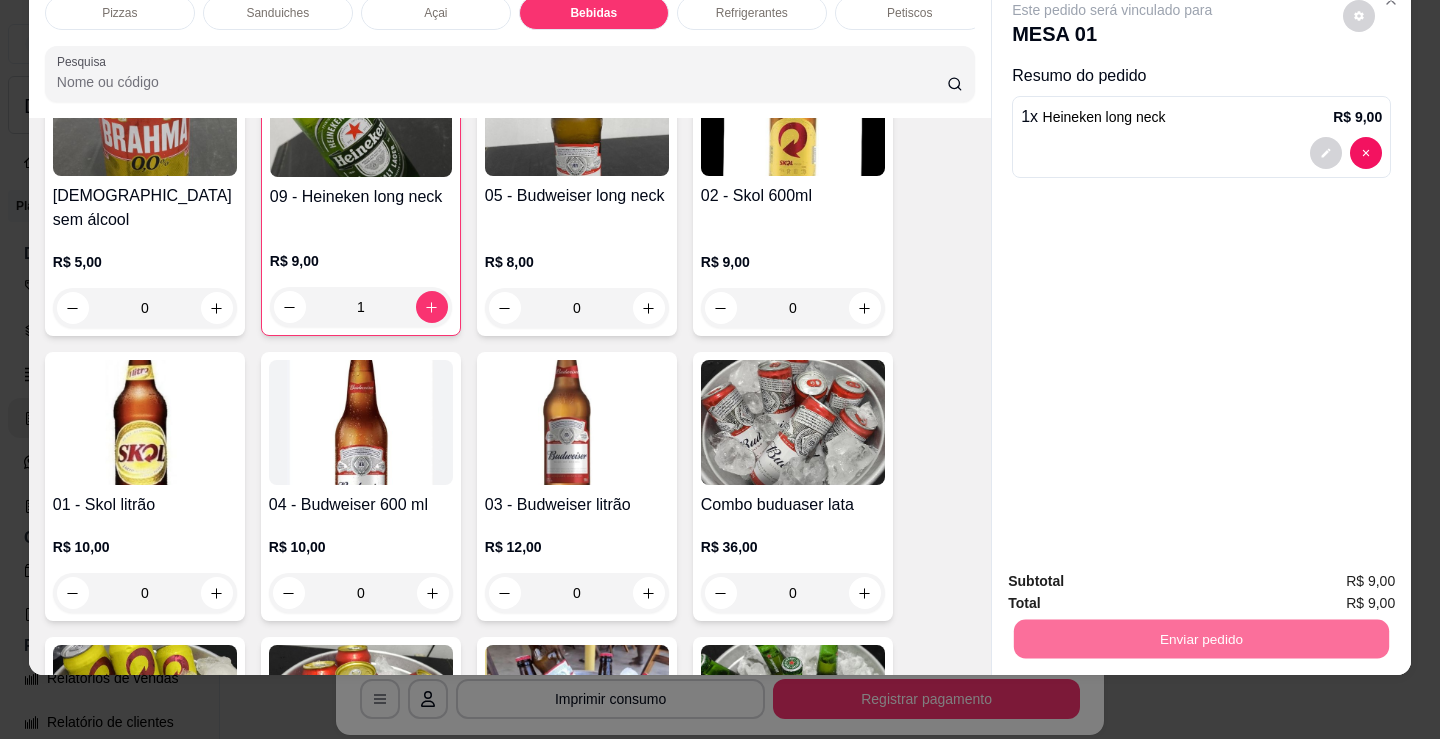 click on "Não registrar e enviar pedido" at bounding box center (1135, 575) 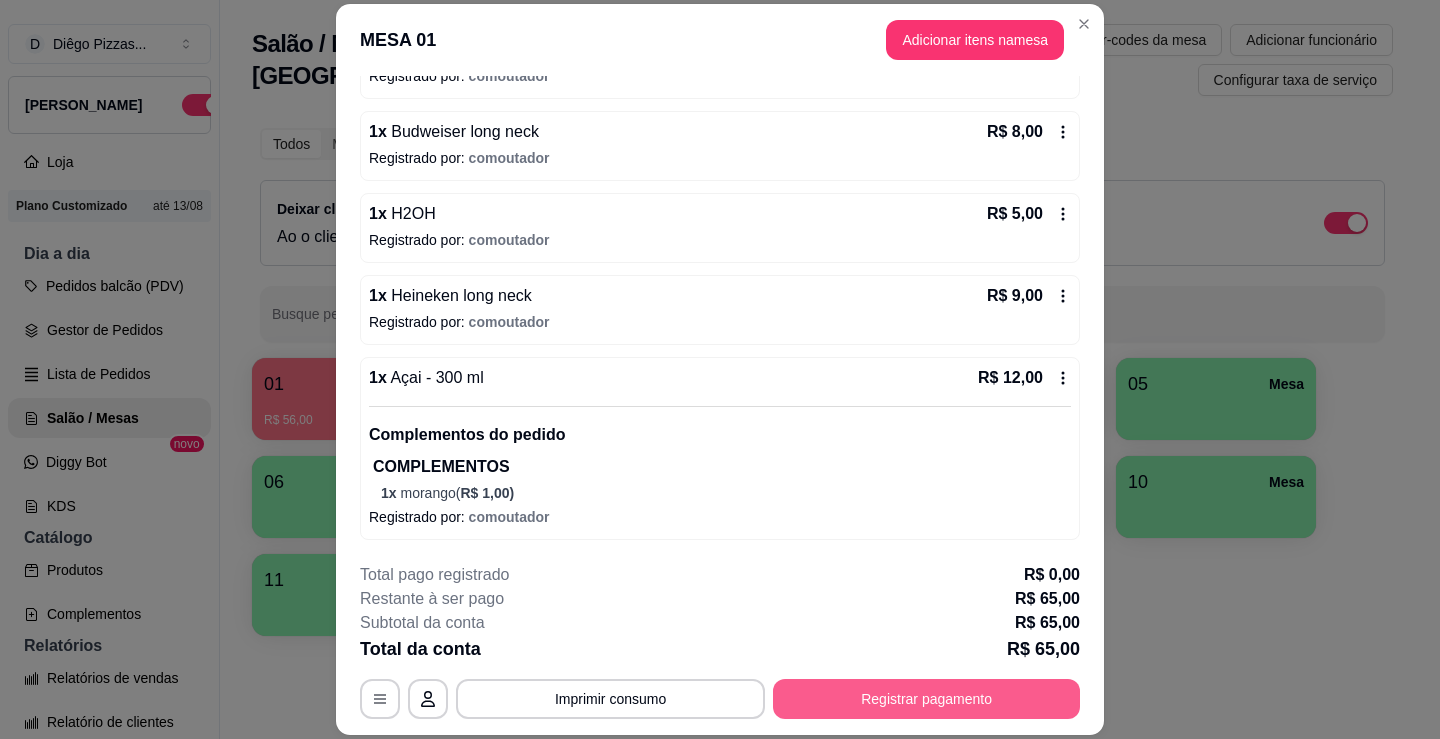 click on "Registrar pagamento" at bounding box center (926, 699) 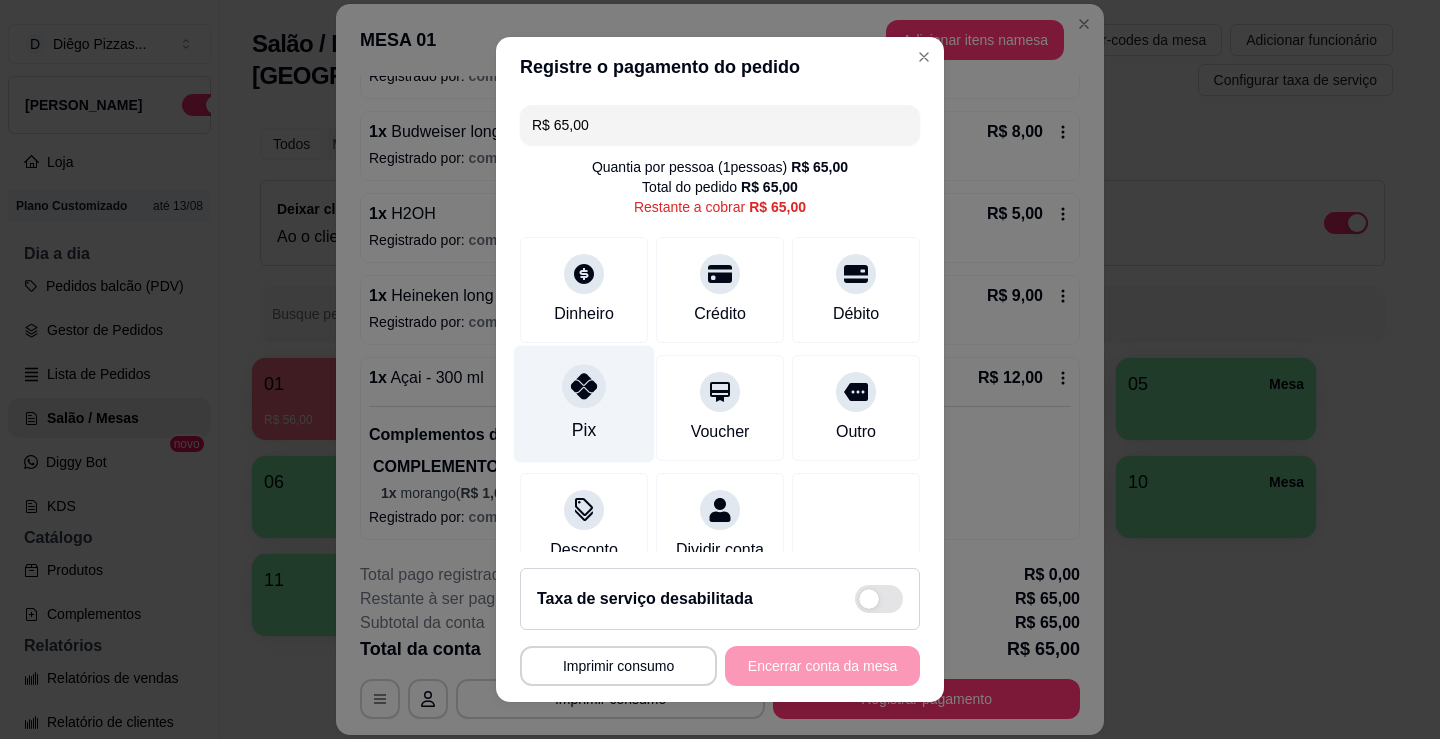 click on "Pix" at bounding box center (584, 404) 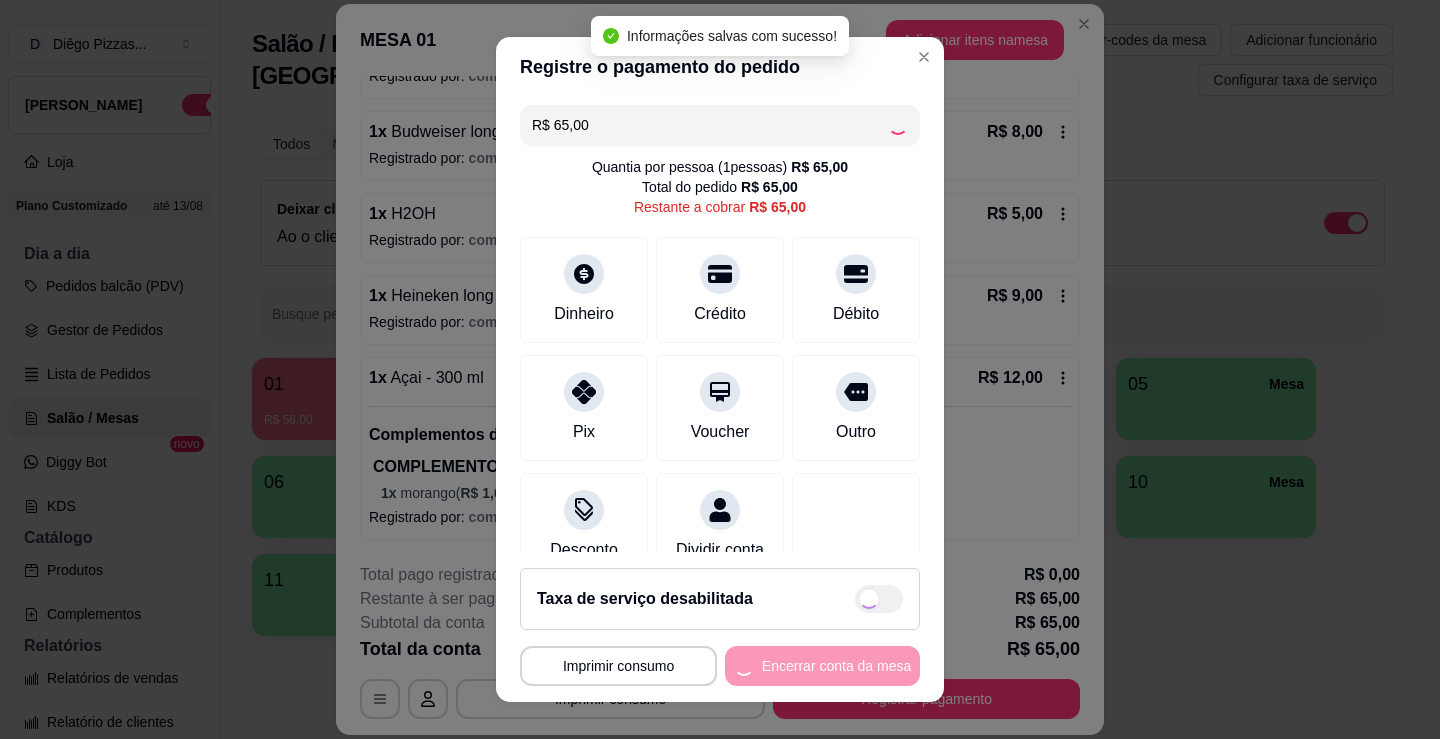 type on "R$ 0,00" 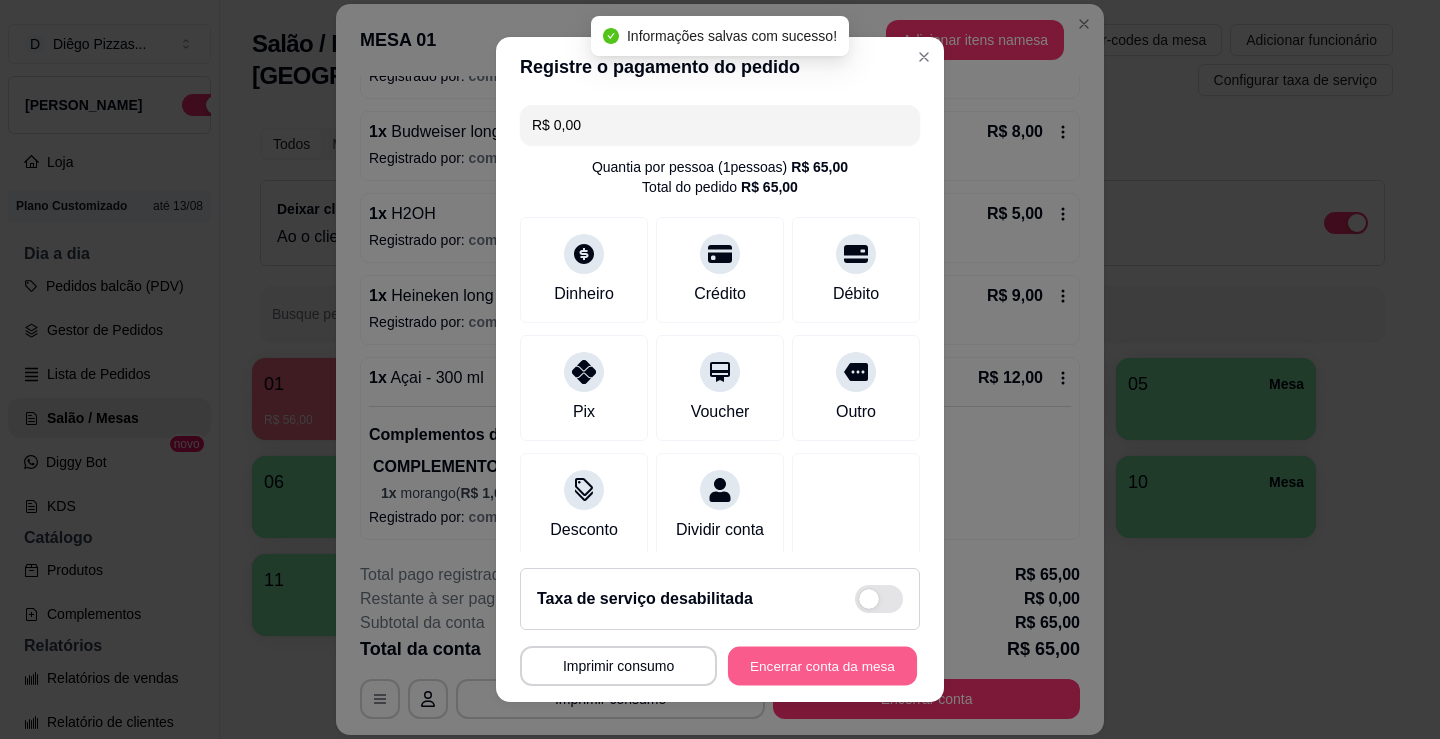 click on "Encerrar conta da mesa" at bounding box center [822, 666] 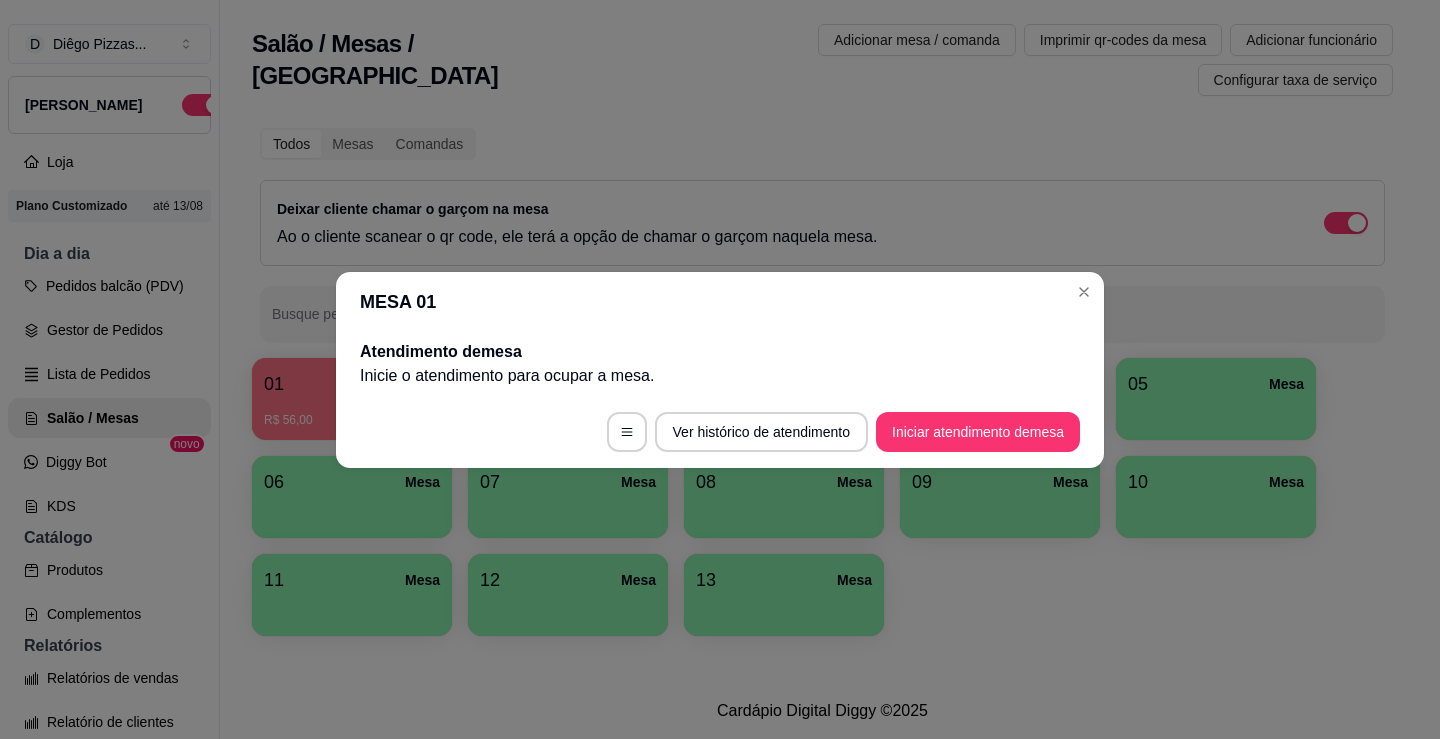 scroll, scrollTop: 0, scrollLeft: 0, axis: both 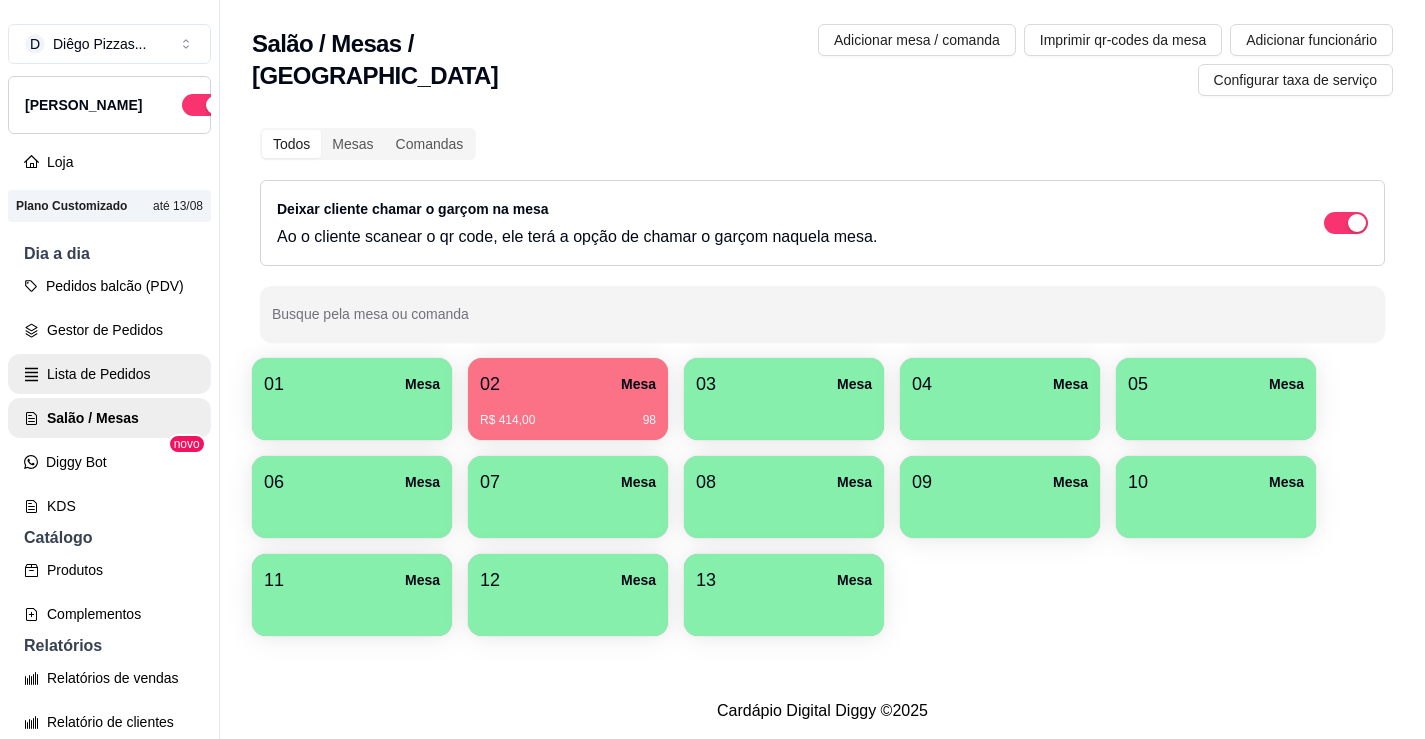click on "Lista de Pedidos" at bounding box center [109, 374] 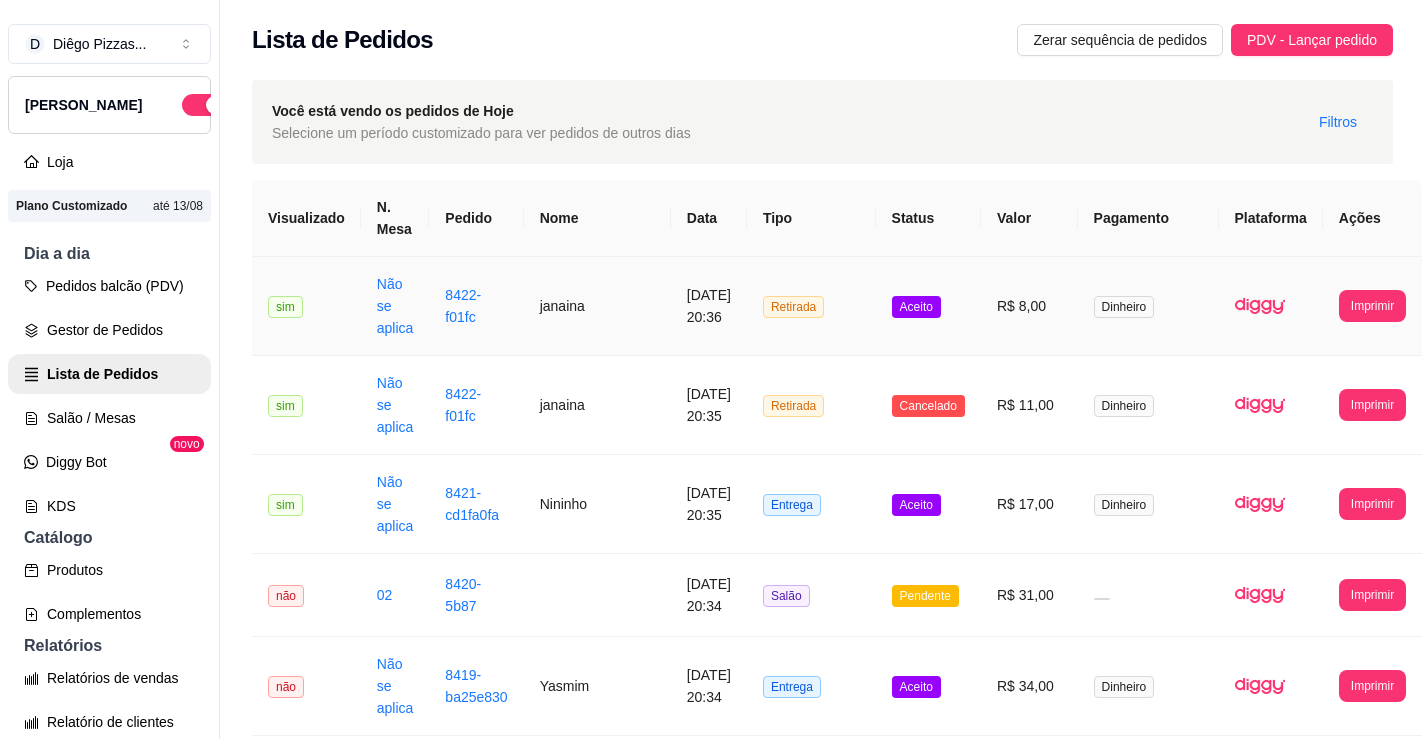 click on "janaina" at bounding box center (597, 306) 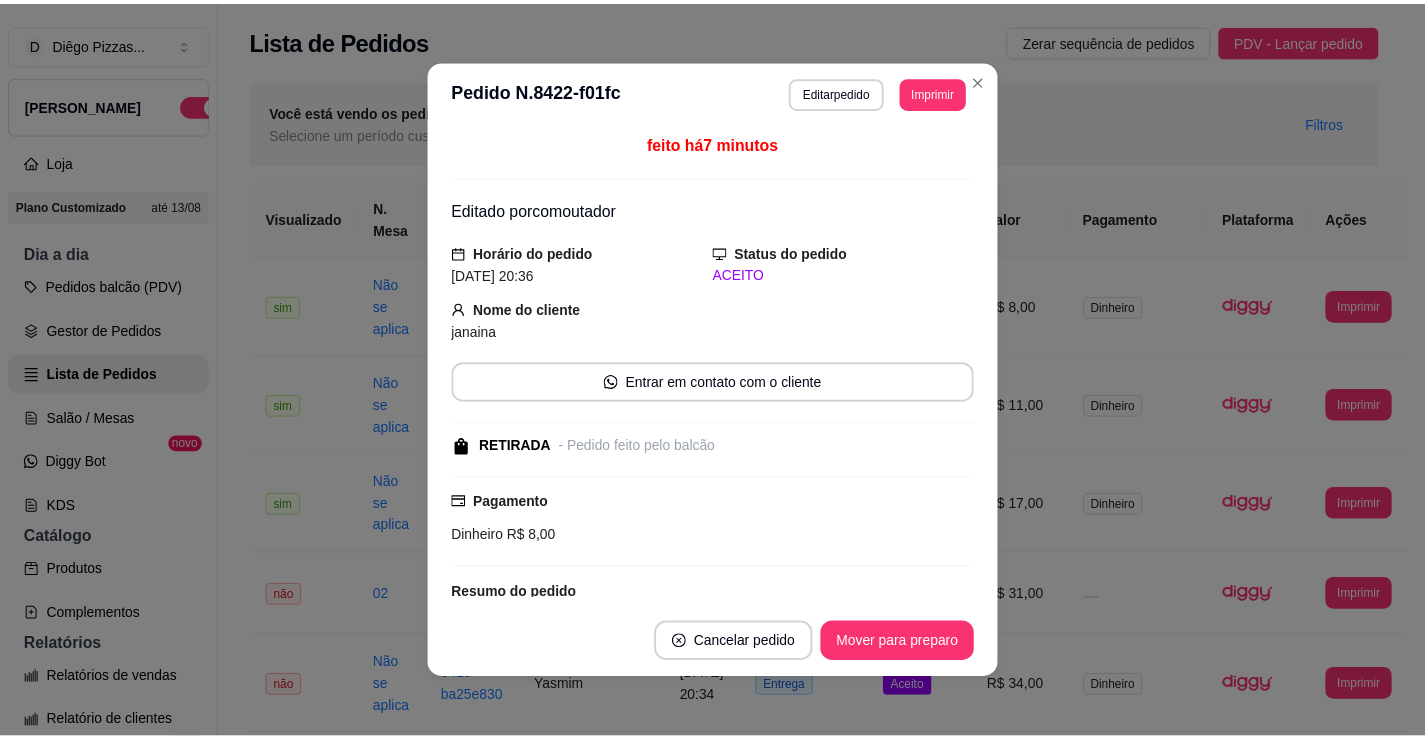 scroll, scrollTop: 248, scrollLeft: 0, axis: vertical 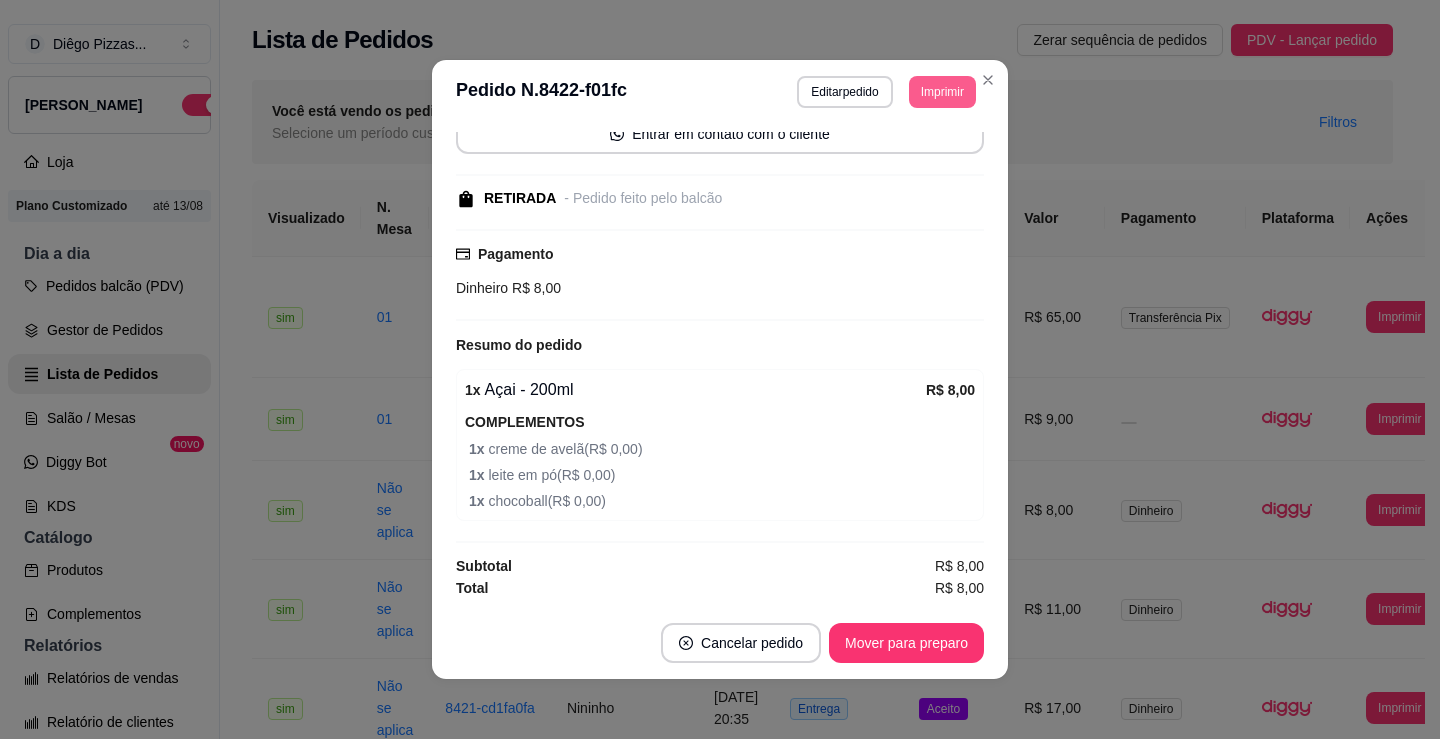 click on "Imprimir" at bounding box center (942, 92) 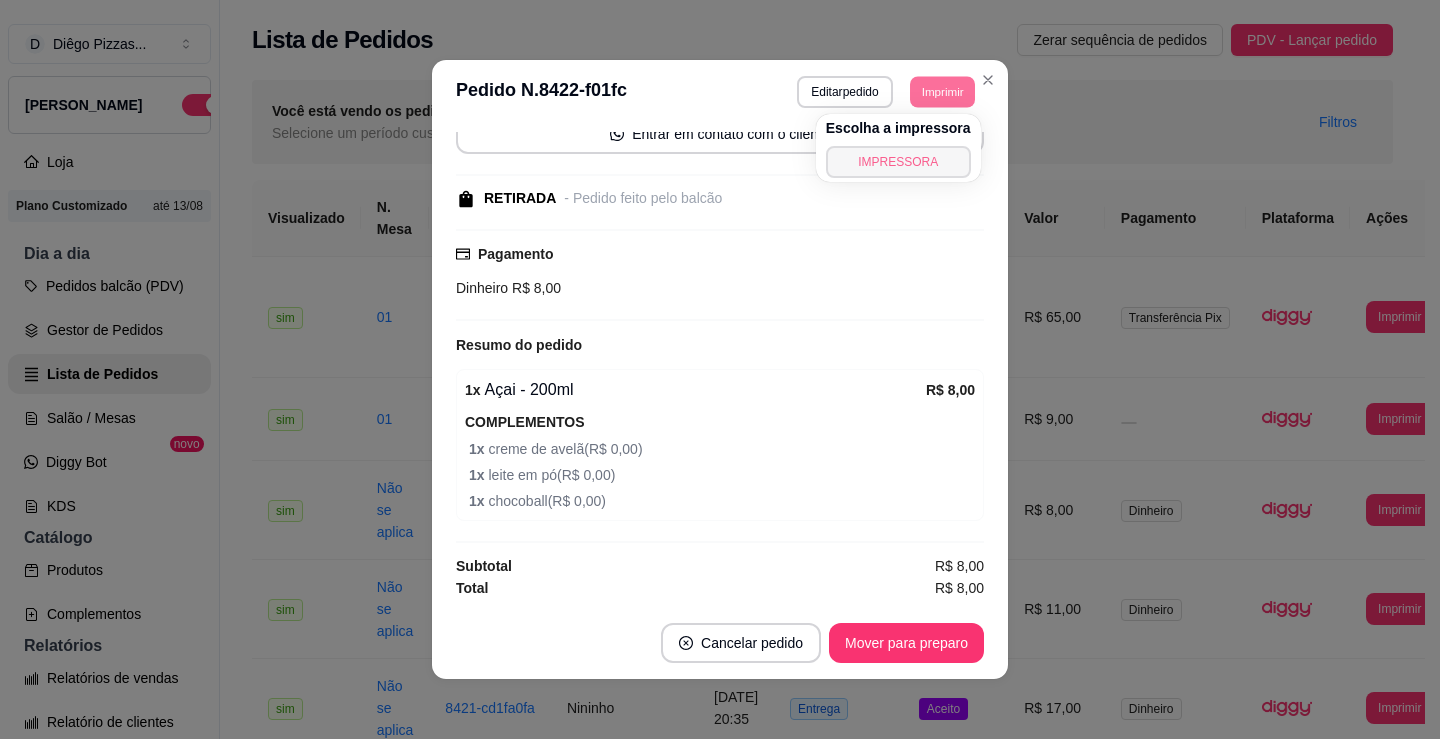click on "IMPRESSORA" at bounding box center [898, 162] 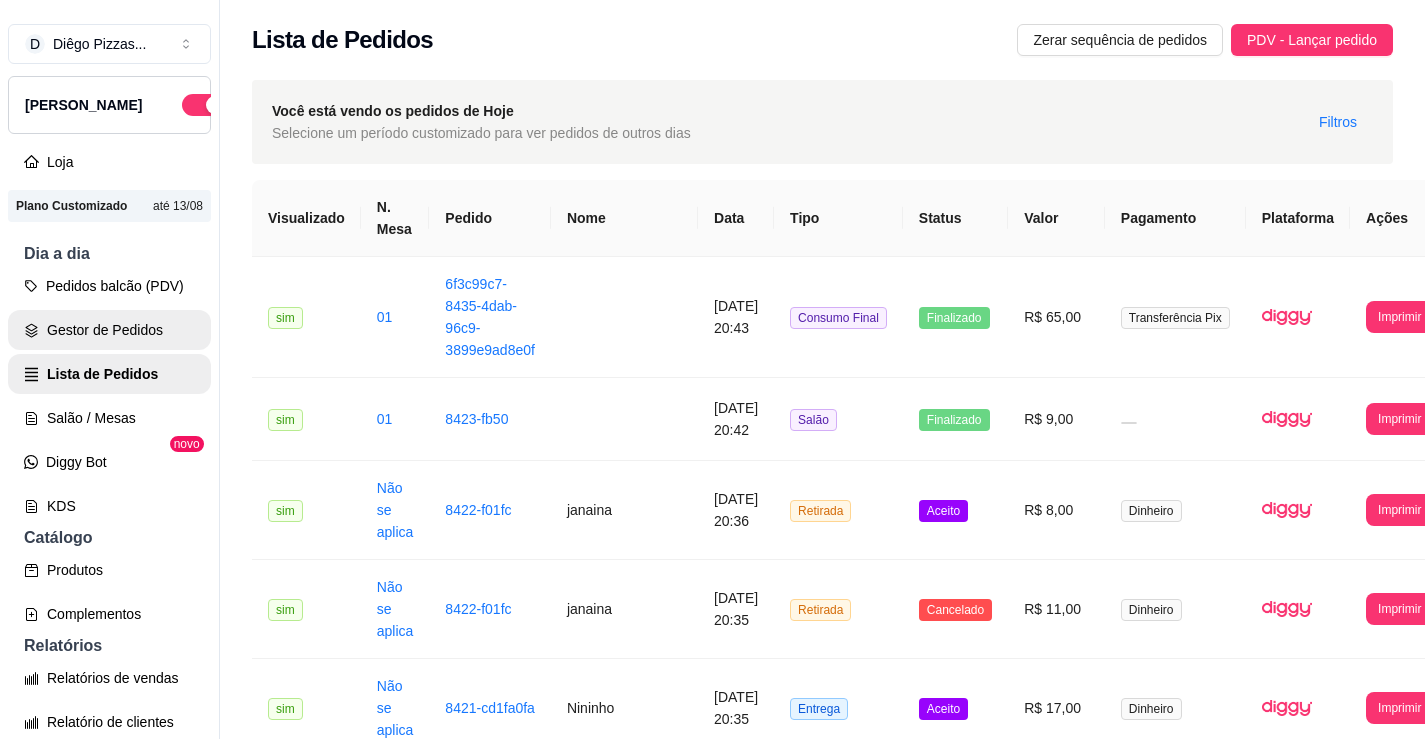 click on "Gestor de Pedidos" at bounding box center (109, 330) 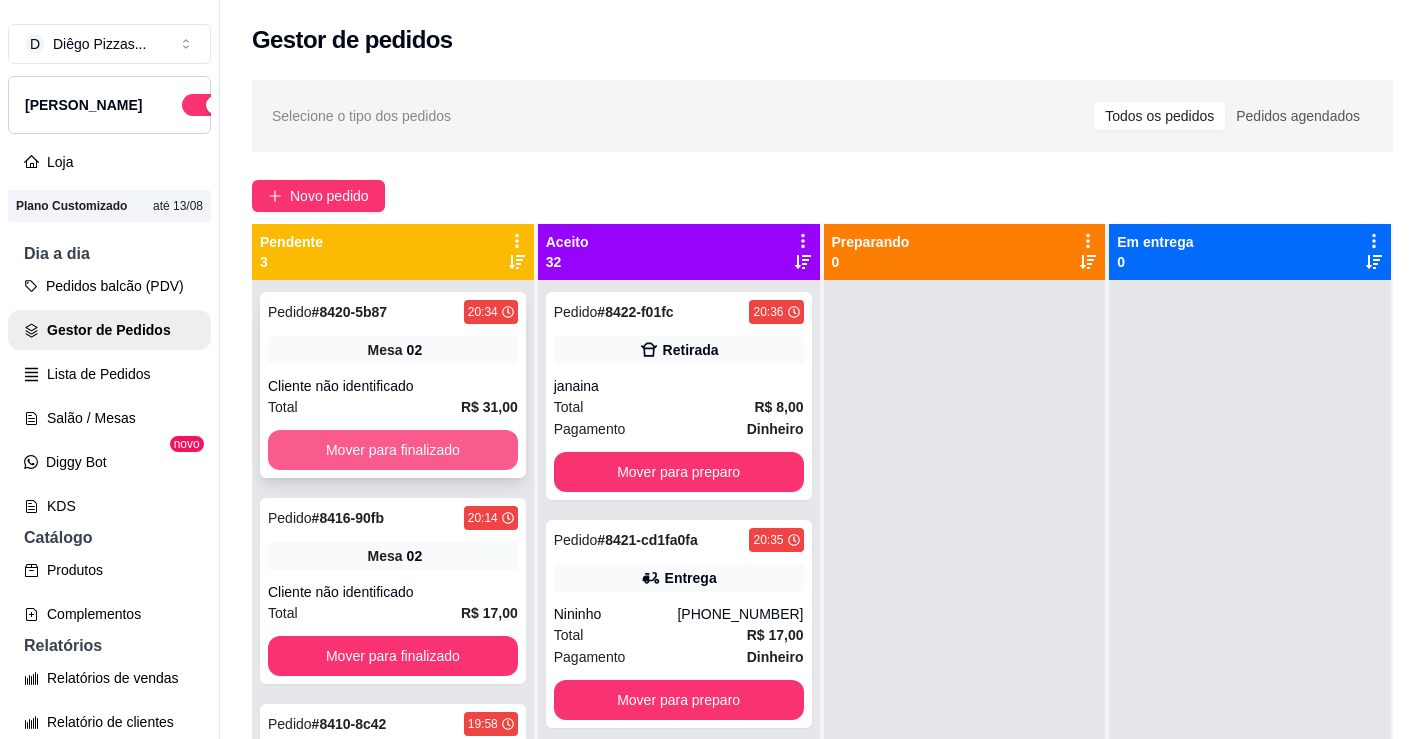 click on "Mover para finalizado" at bounding box center [393, 450] 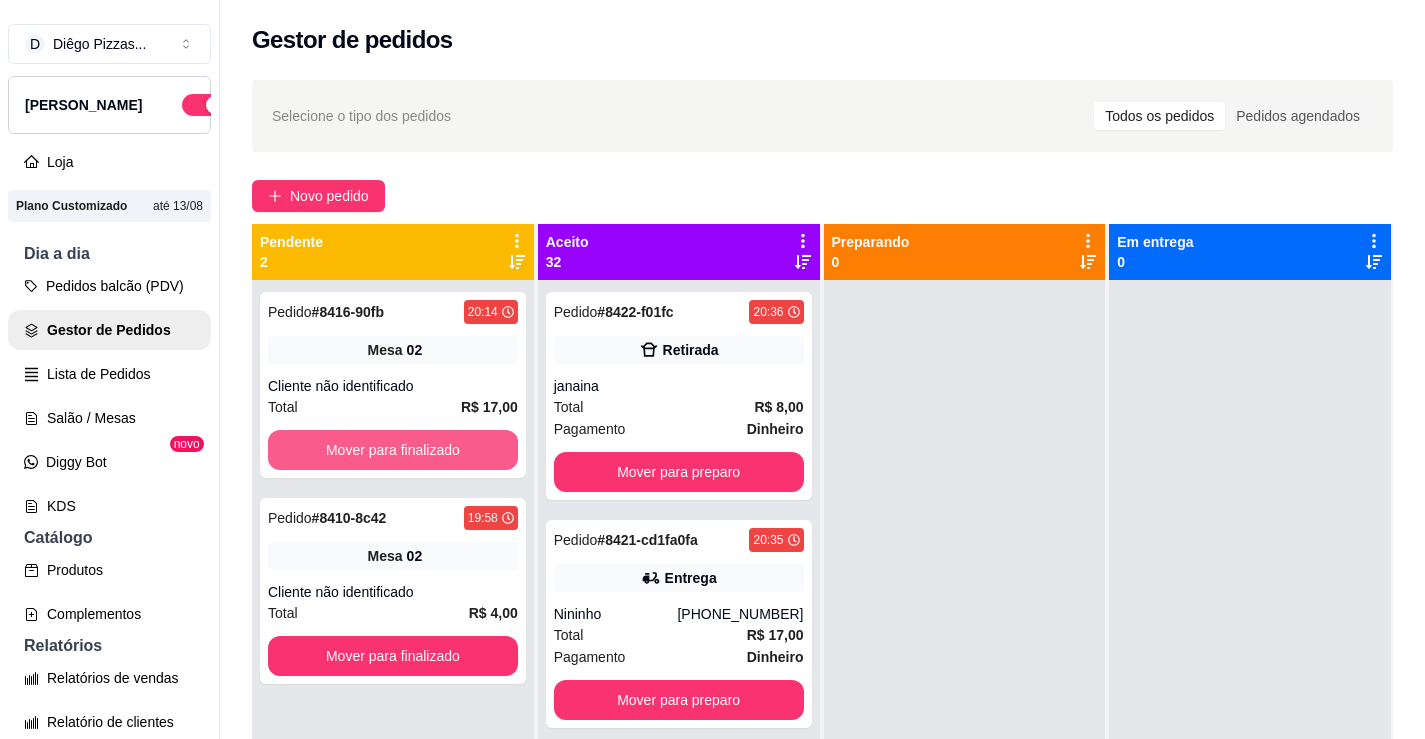 click on "Mover para finalizado" at bounding box center [393, 450] 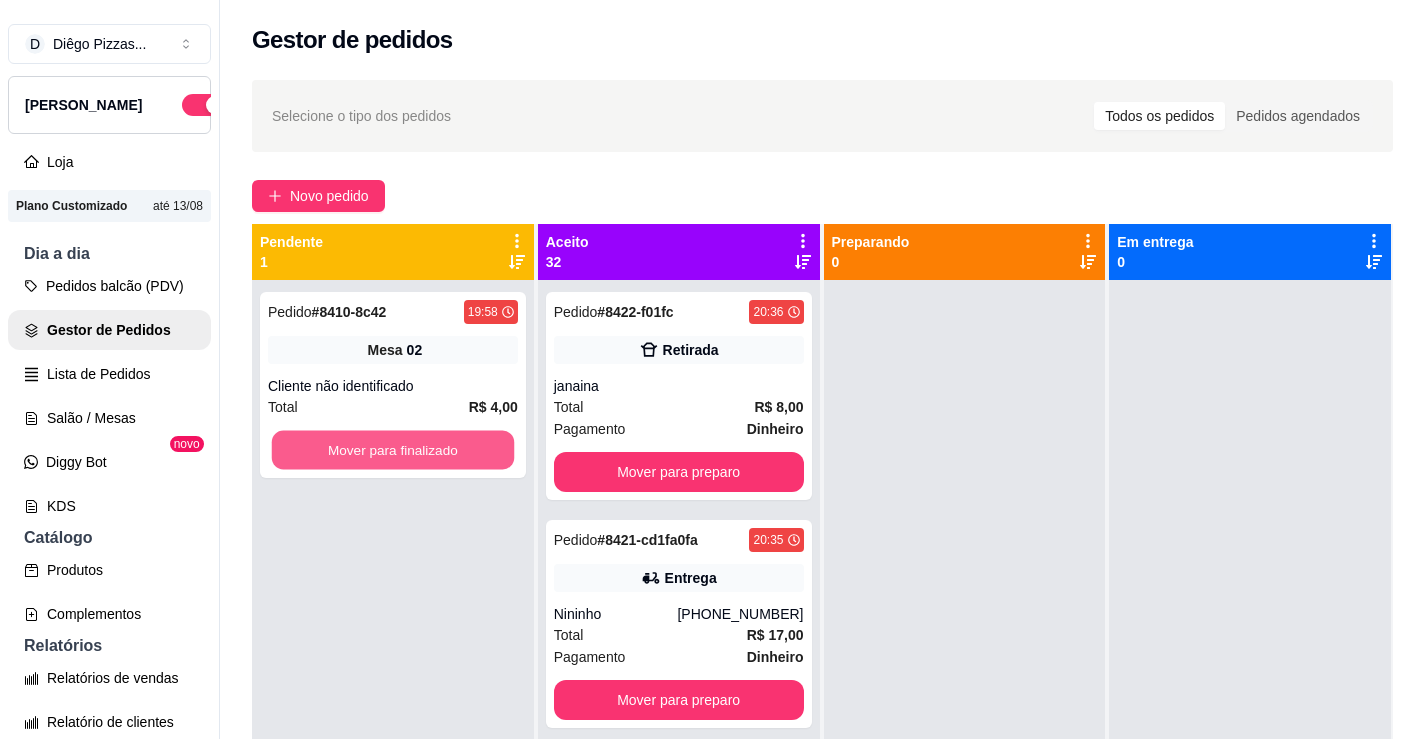 click on "Mover para finalizado" at bounding box center (393, 450) 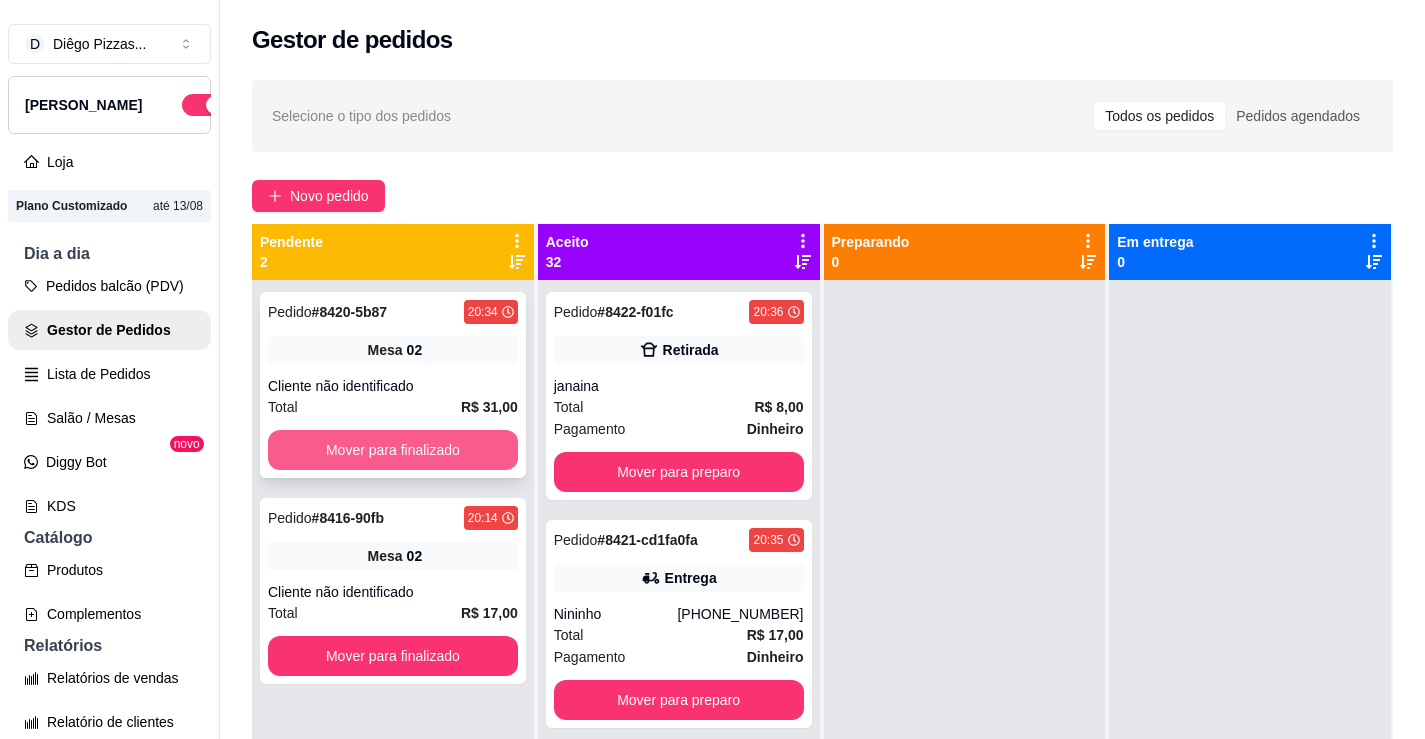 click on "Mover para finalizado" at bounding box center (393, 450) 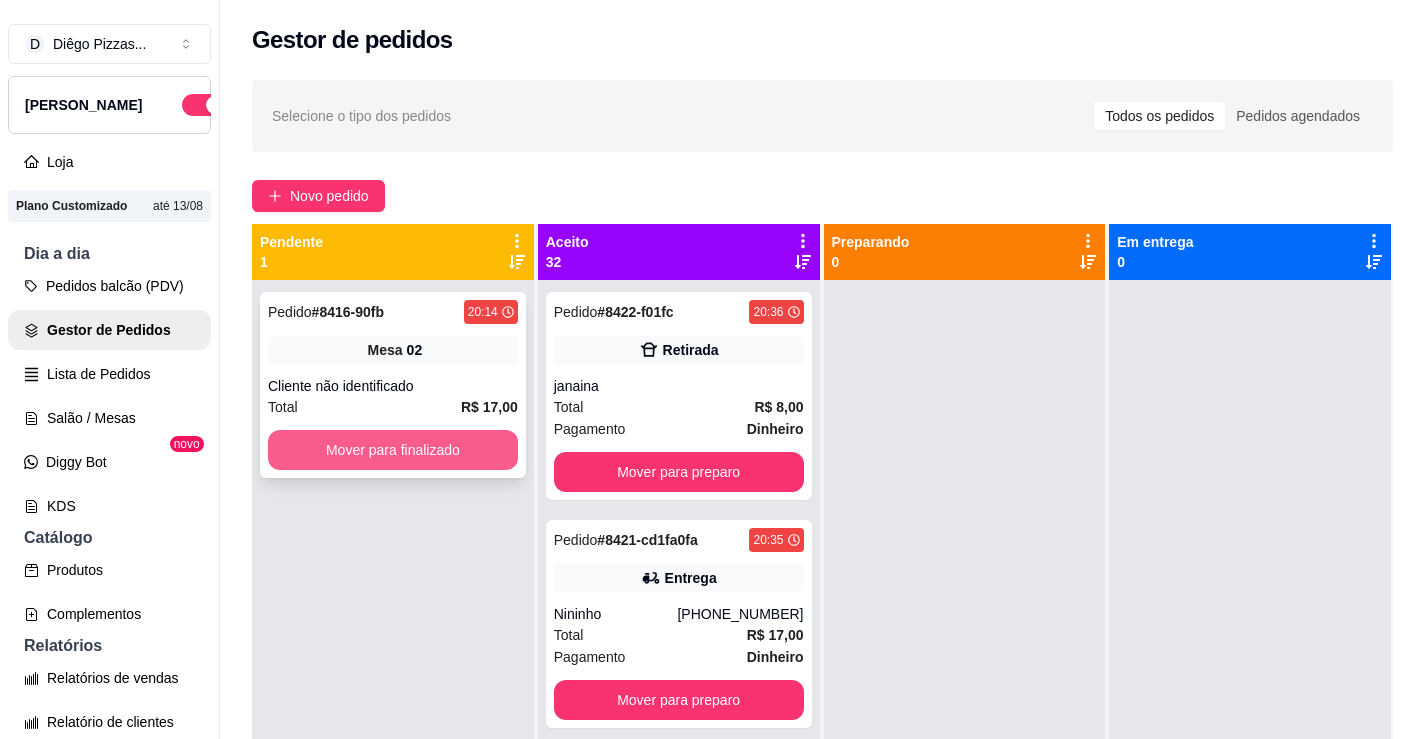 click on "Mover para finalizado" at bounding box center (393, 450) 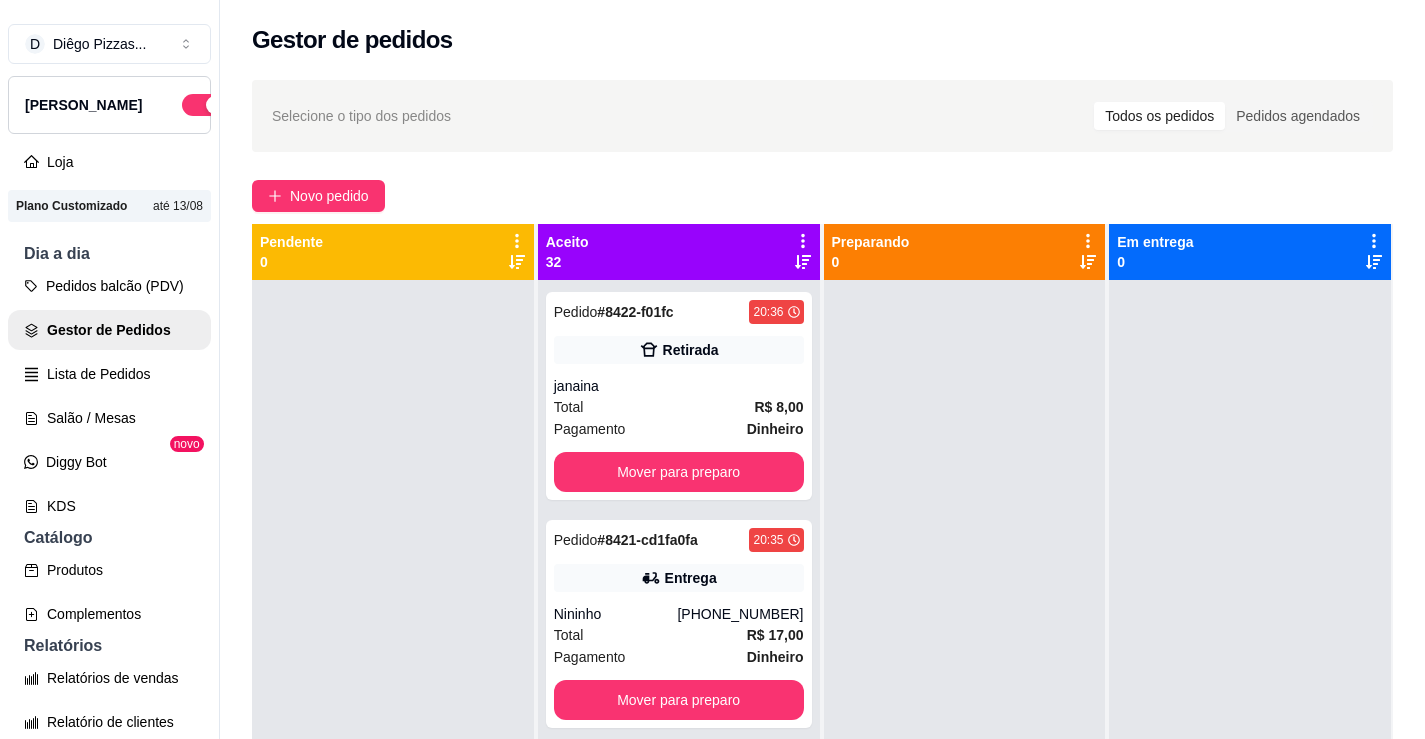 drag, startPoint x: 314, startPoint y: 468, endPoint x: 303, endPoint y: 474, distance: 12.529964 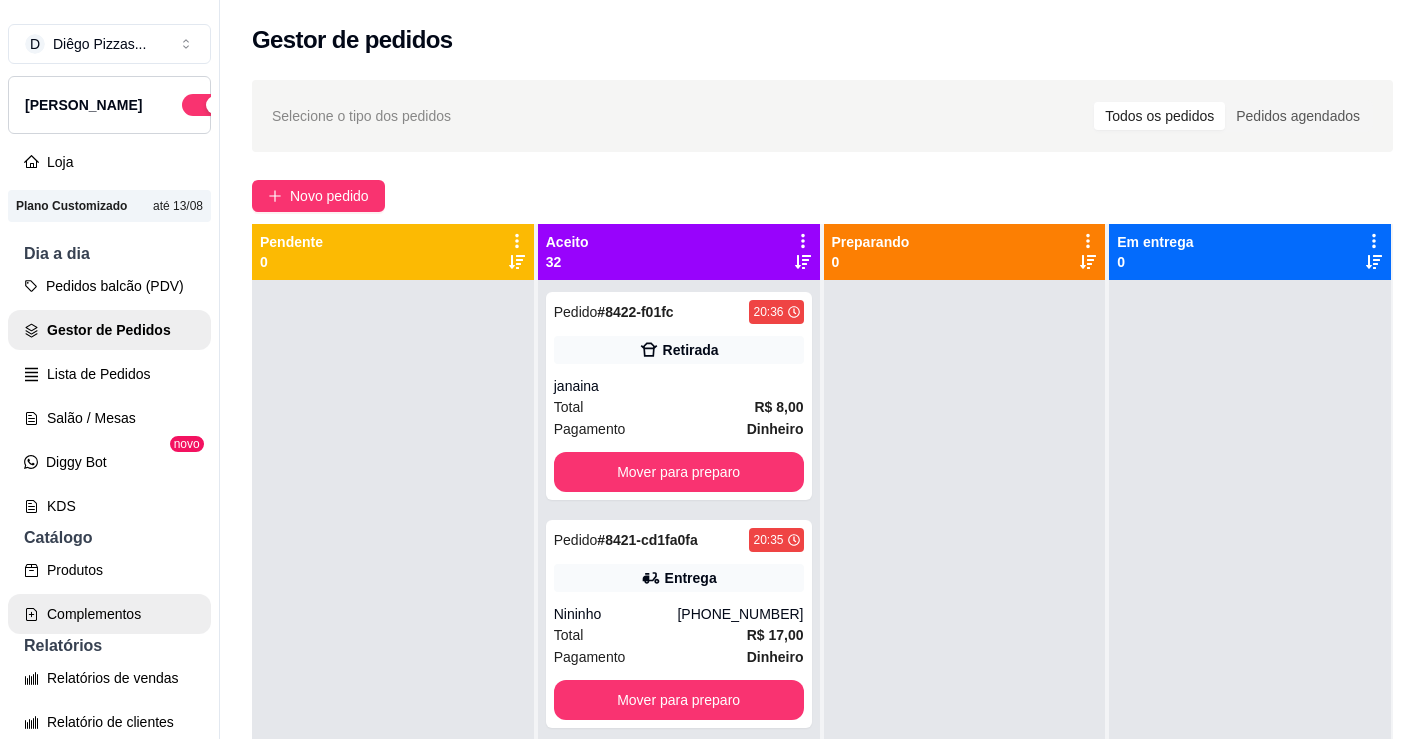 click on "Complementos" at bounding box center [109, 614] 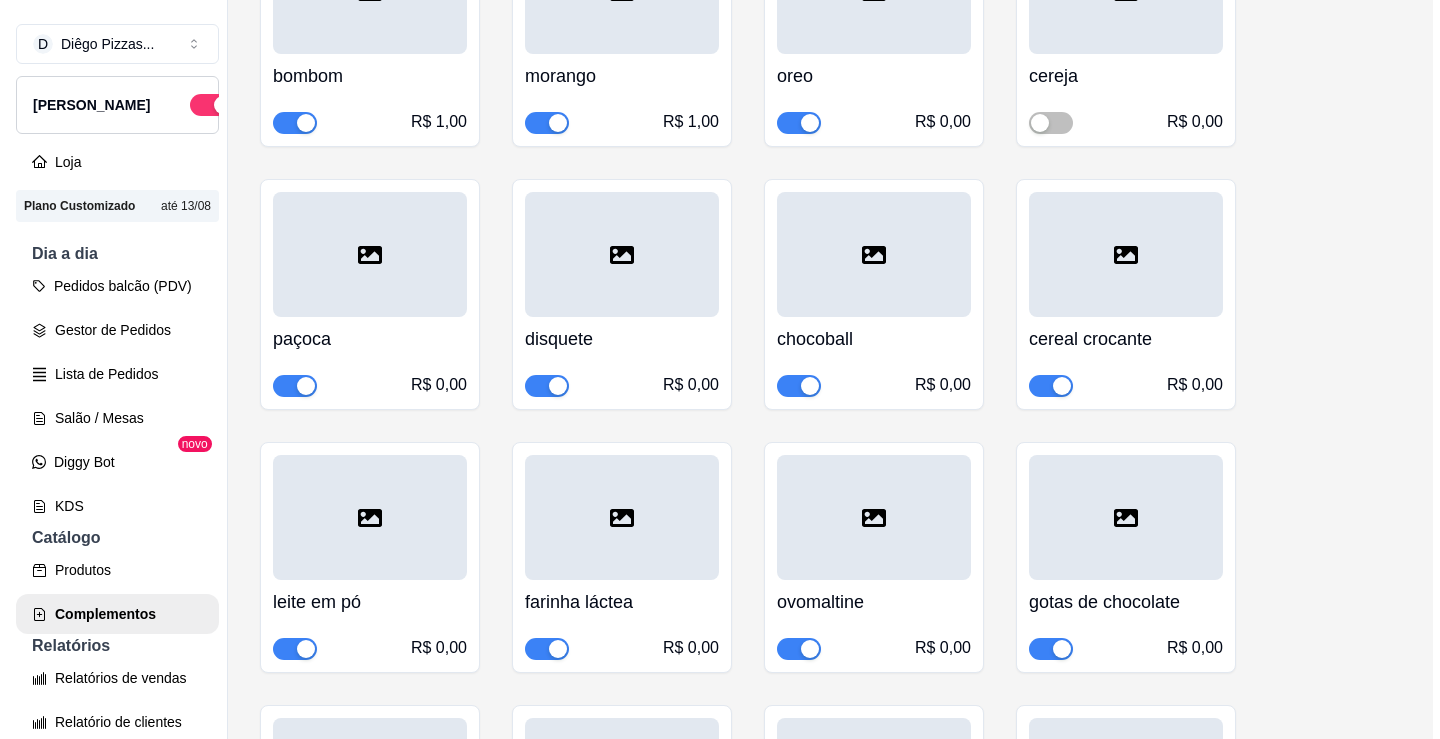 scroll, scrollTop: 700, scrollLeft: 0, axis: vertical 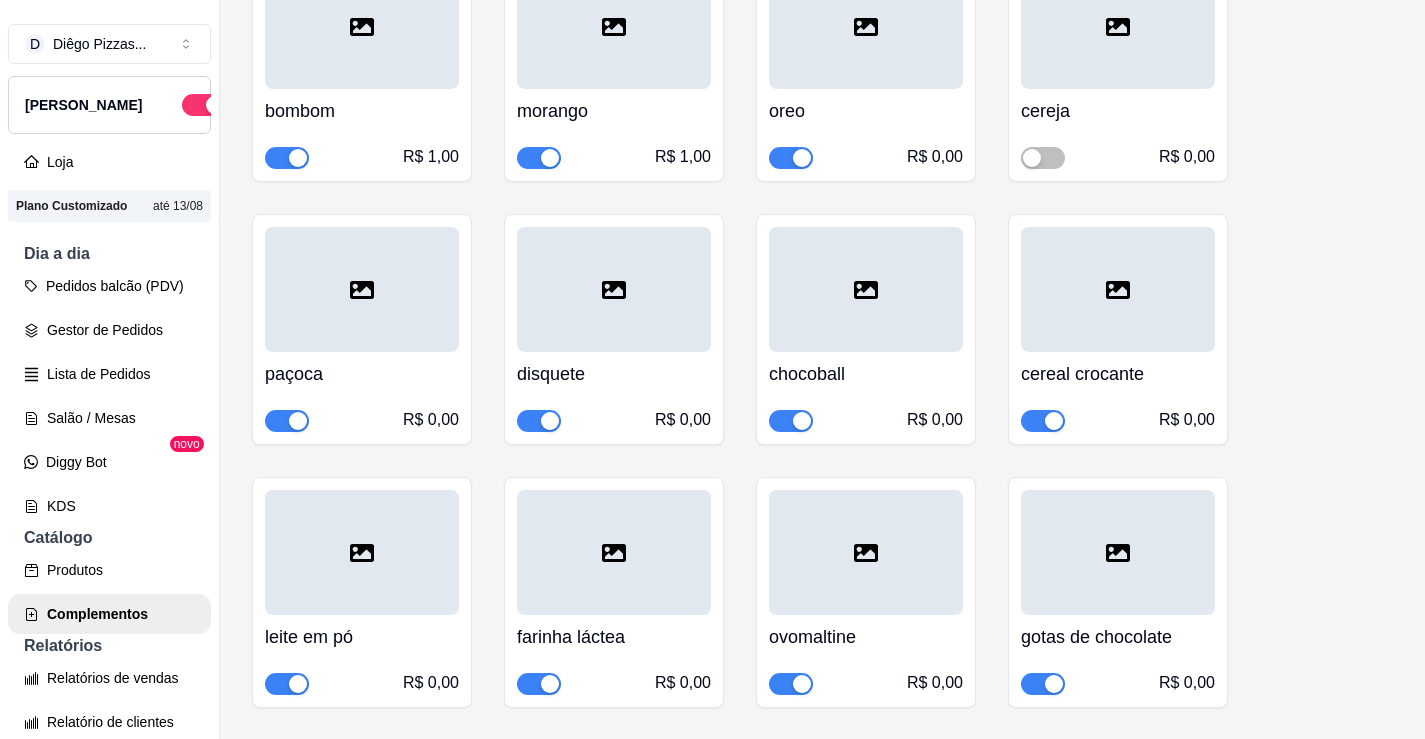 click at bounding box center (298, 158) 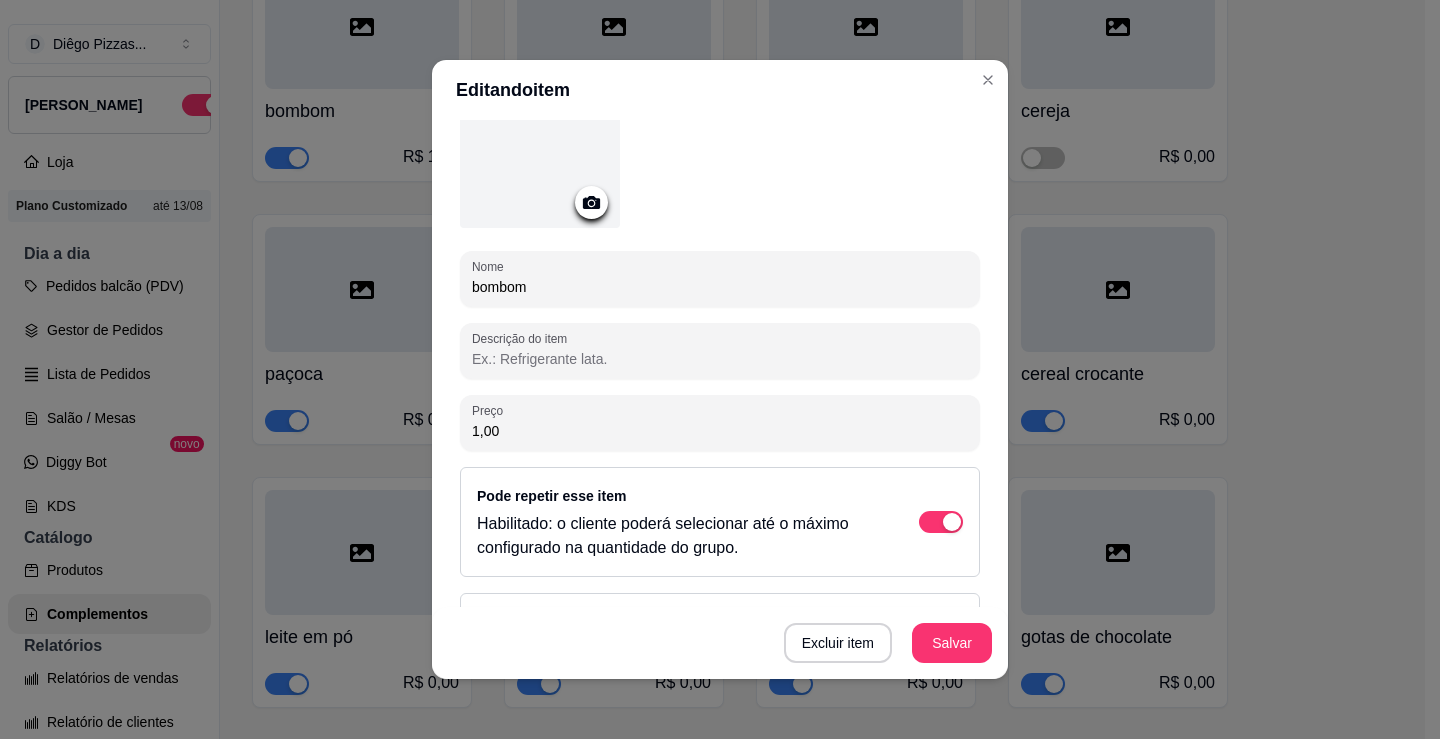 scroll, scrollTop: 231, scrollLeft: 0, axis: vertical 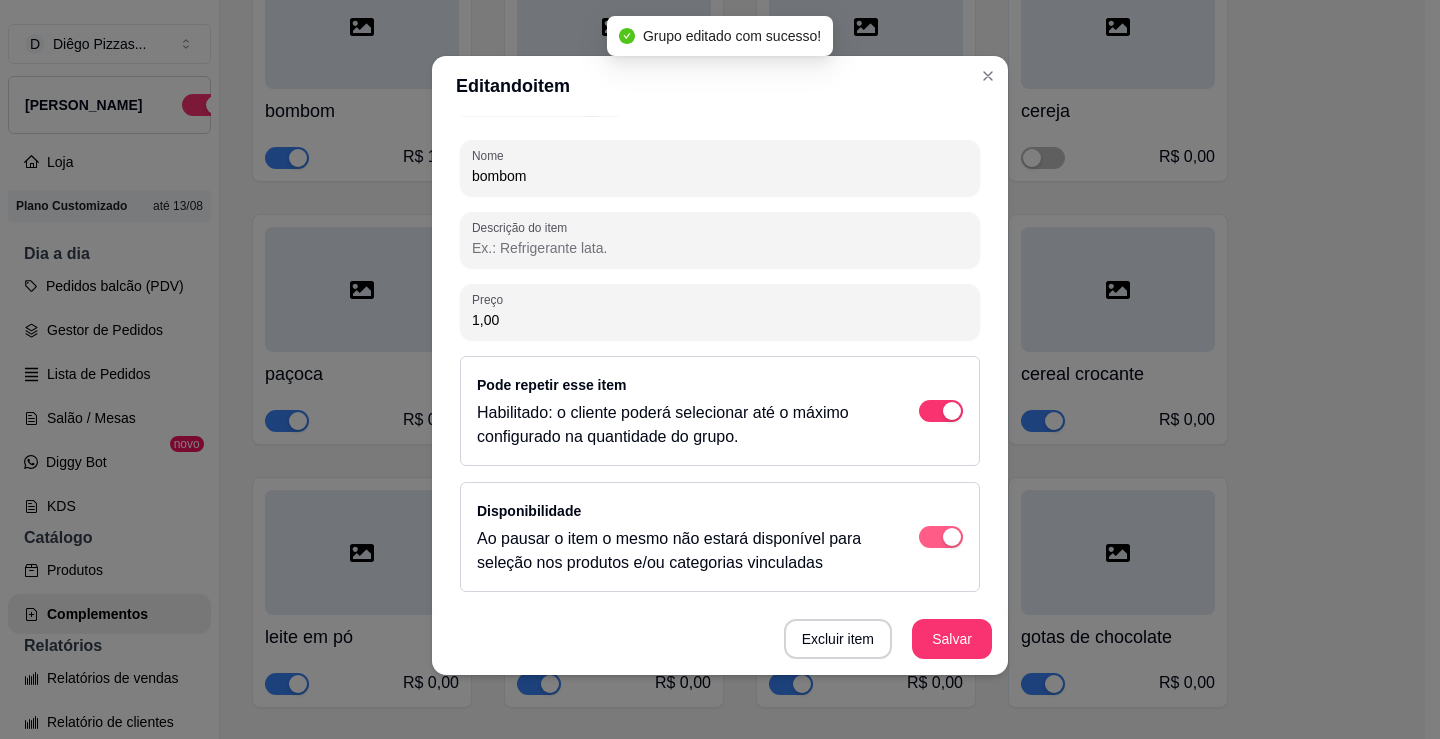 click at bounding box center [952, 411] 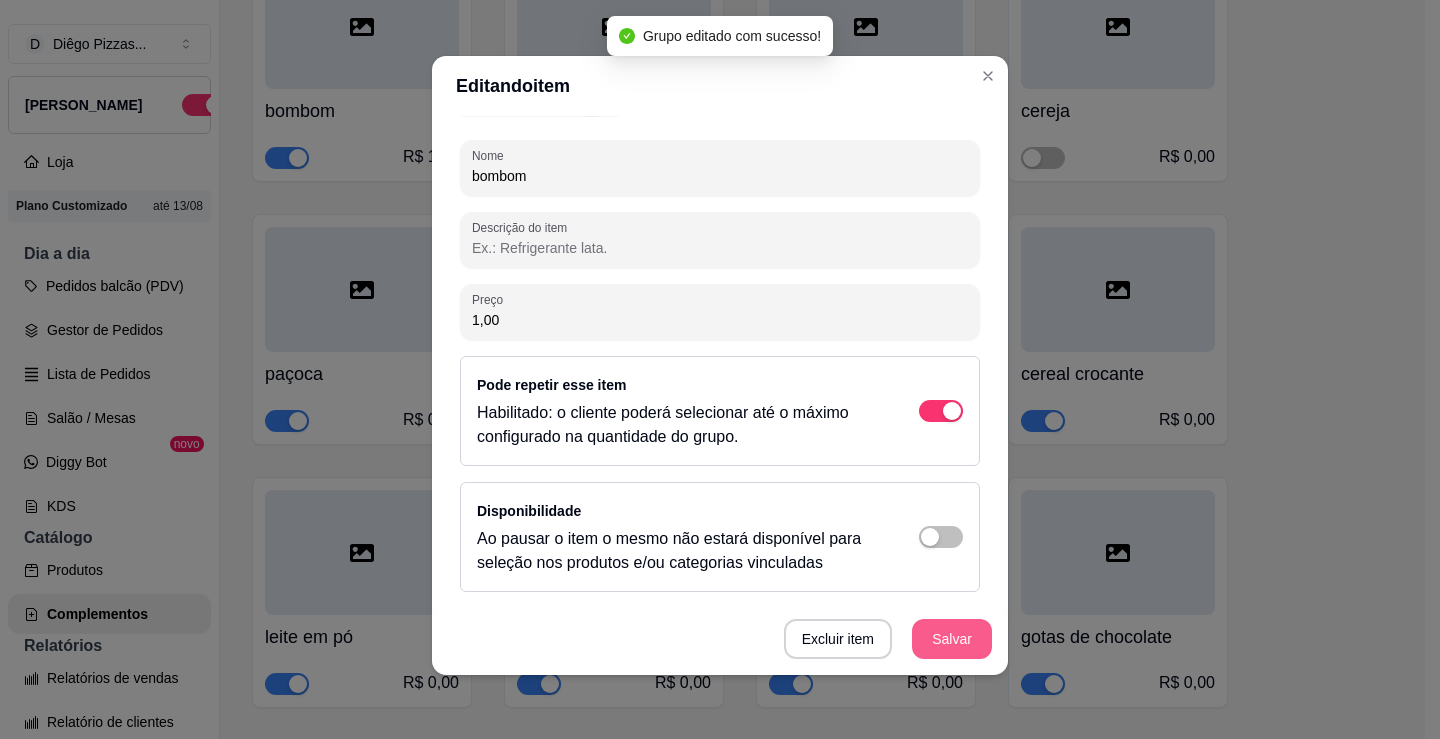 click on "Salvar" at bounding box center [952, 639] 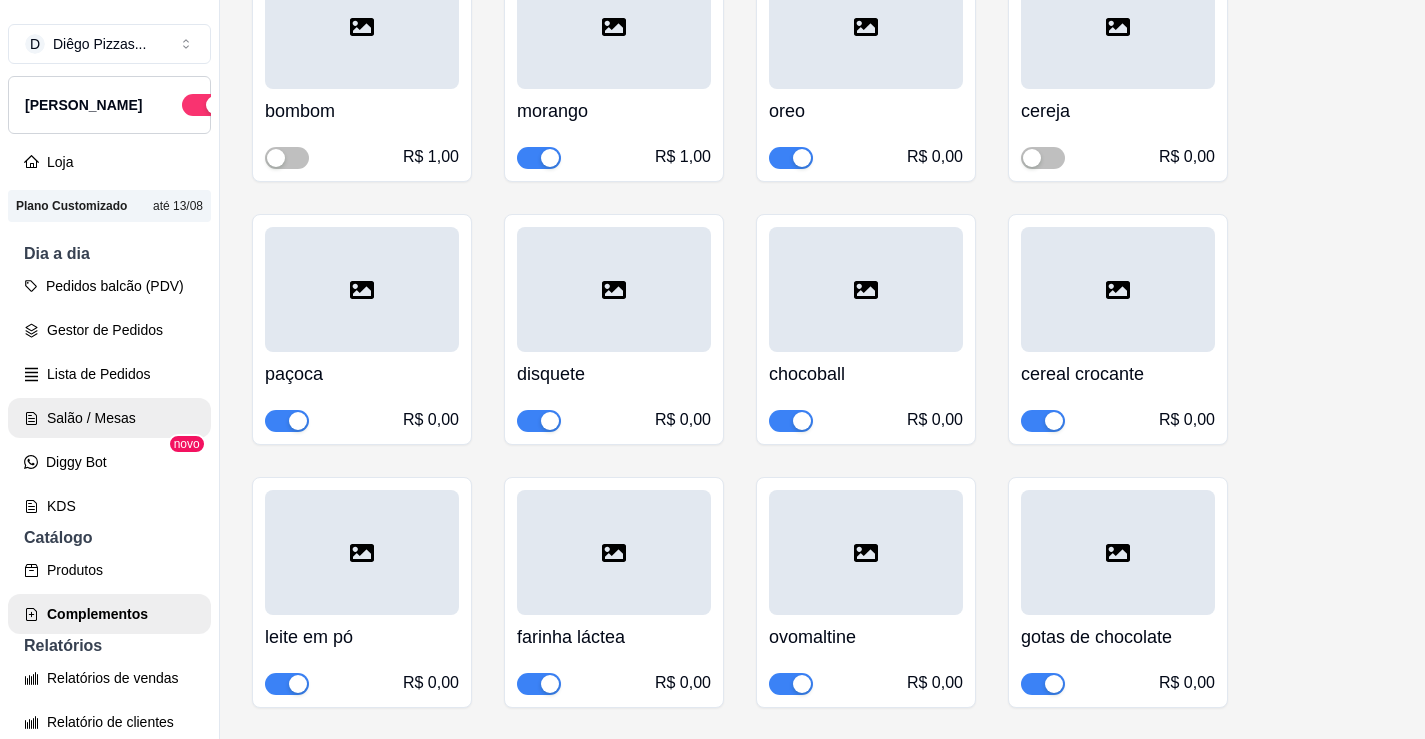 click on "Salão / Mesas" at bounding box center (109, 418) 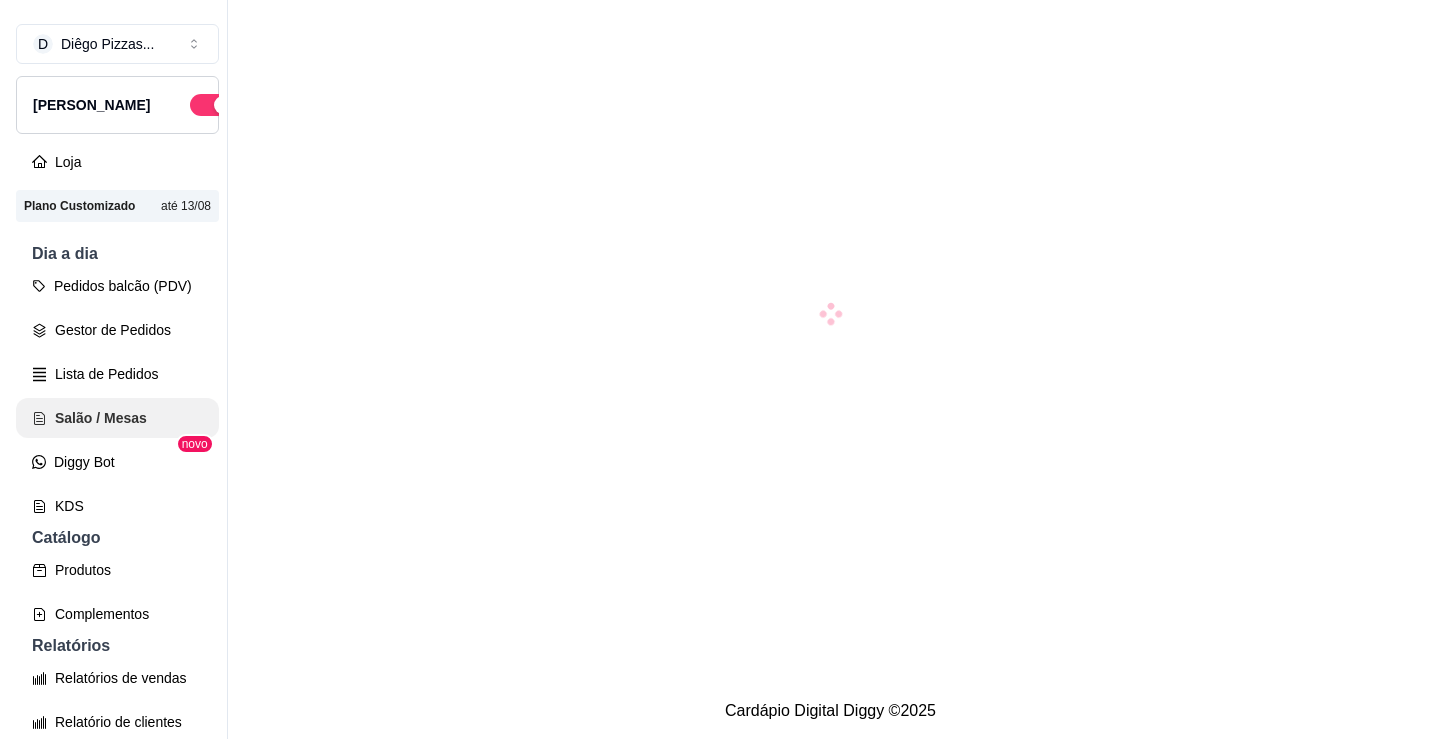 scroll, scrollTop: 0, scrollLeft: 0, axis: both 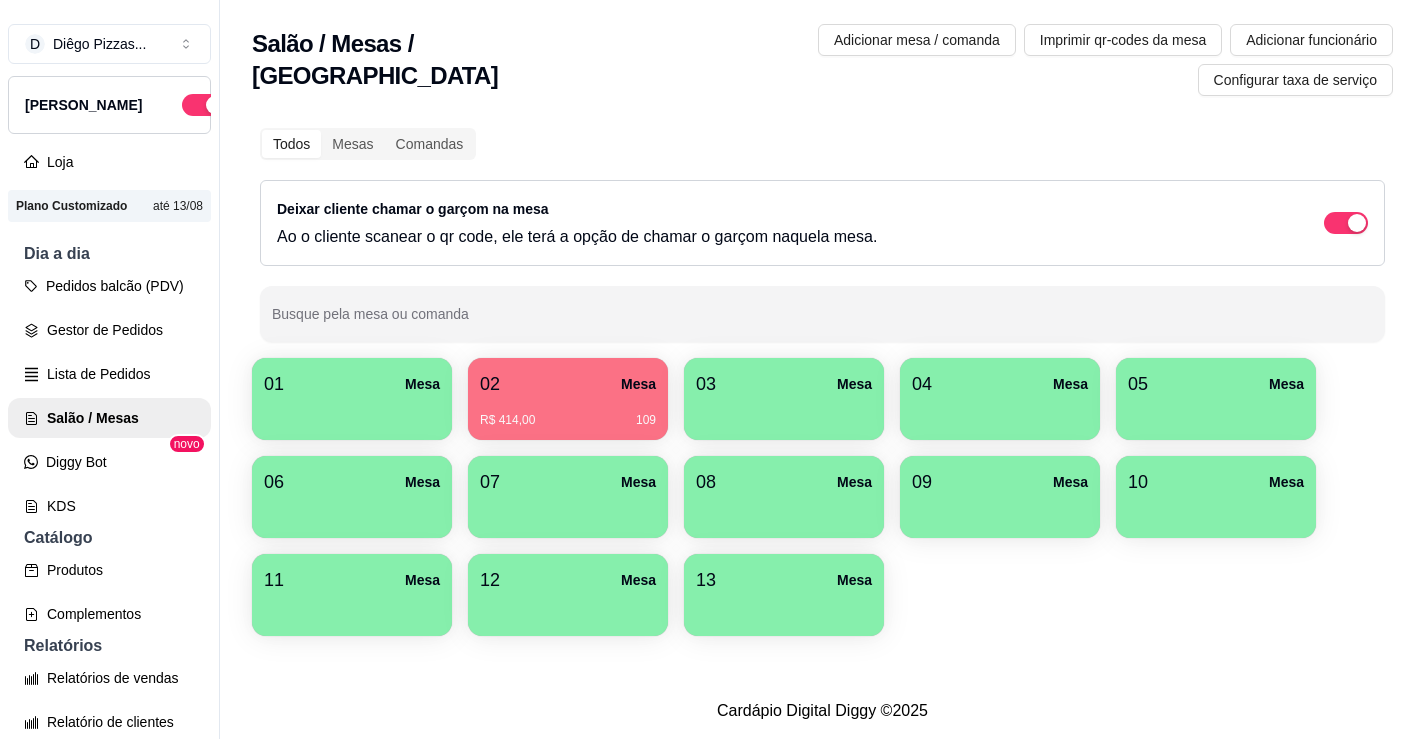 click on "R$ 414,00 109" at bounding box center (568, 413) 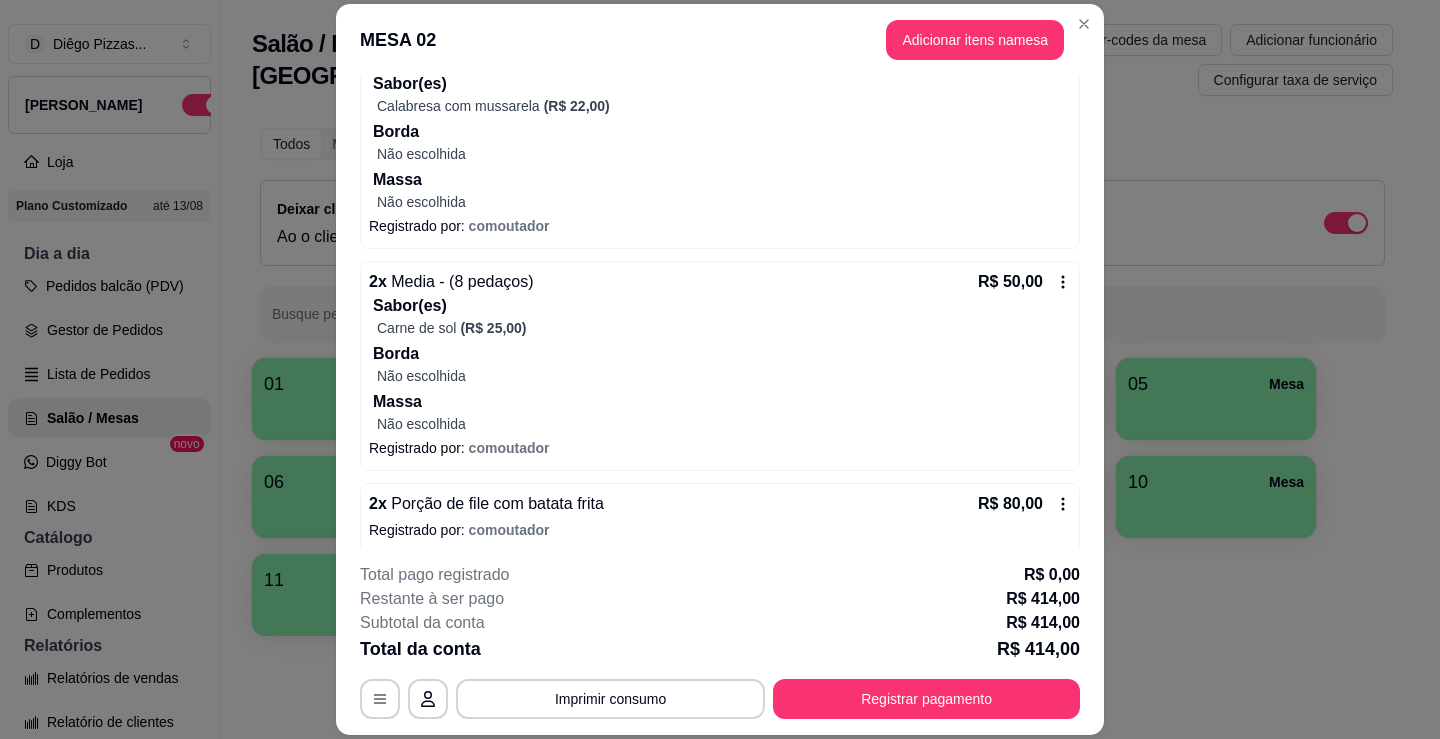 scroll, scrollTop: 1200, scrollLeft: 0, axis: vertical 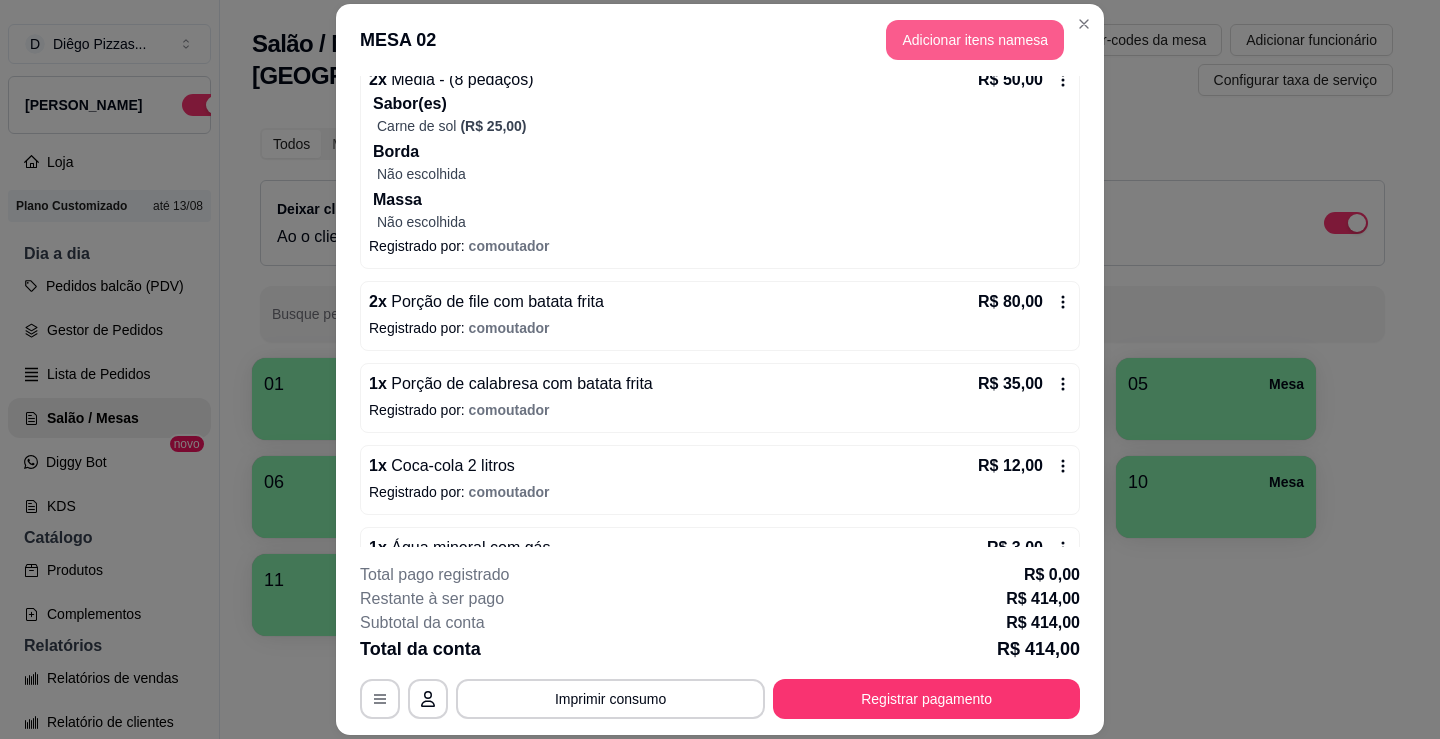 click on "Adicionar itens na  mesa" at bounding box center [975, 40] 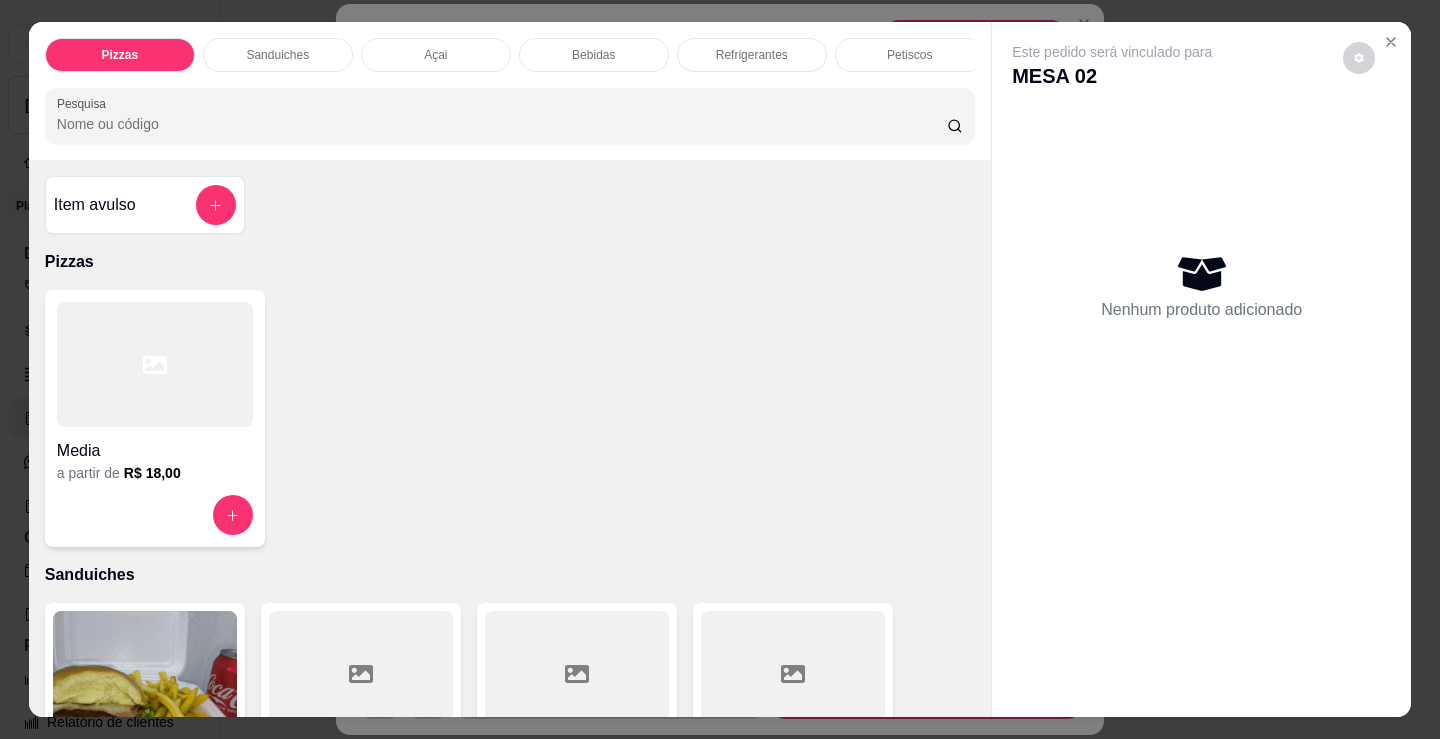 click on "Bebidas" at bounding box center [593, 55] 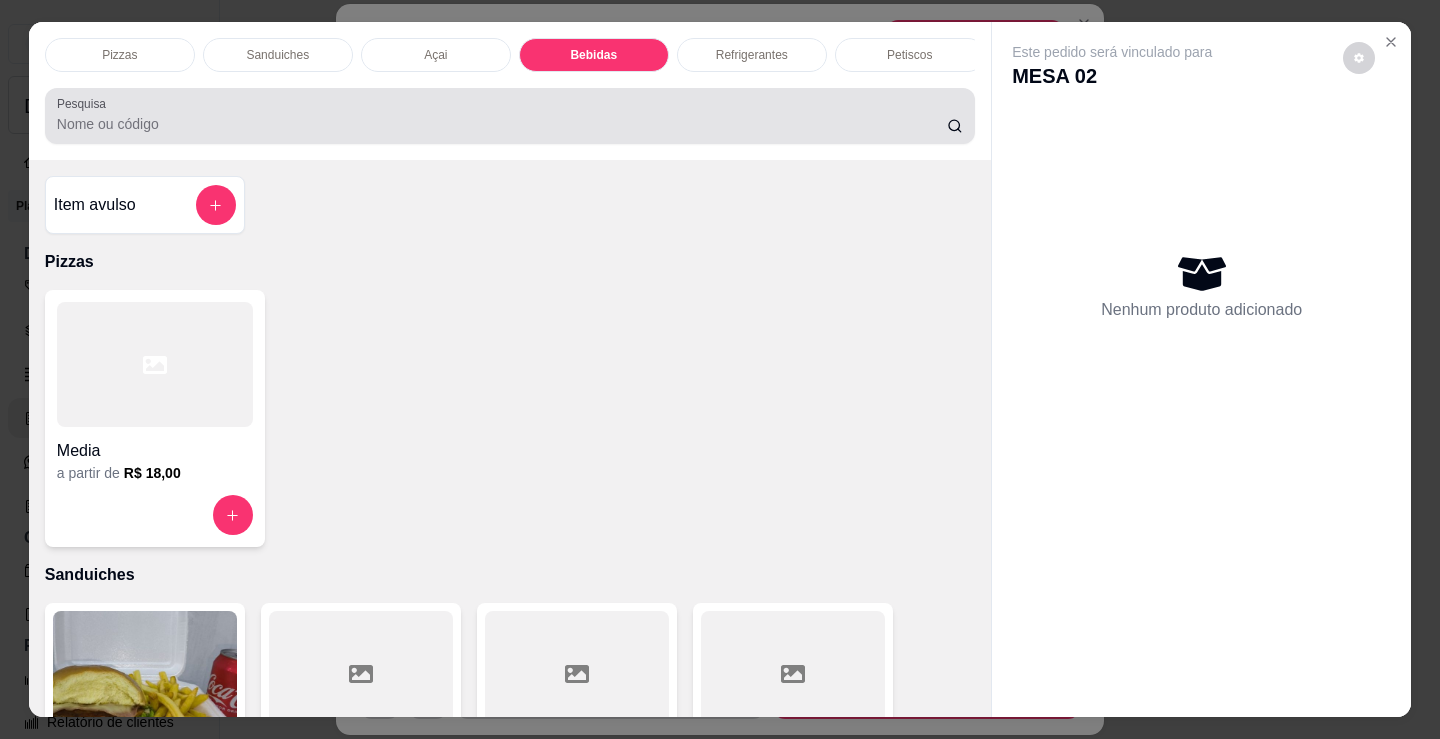 scroll, scrollTop: 2478, scrollLeft: 0, axis: vertical 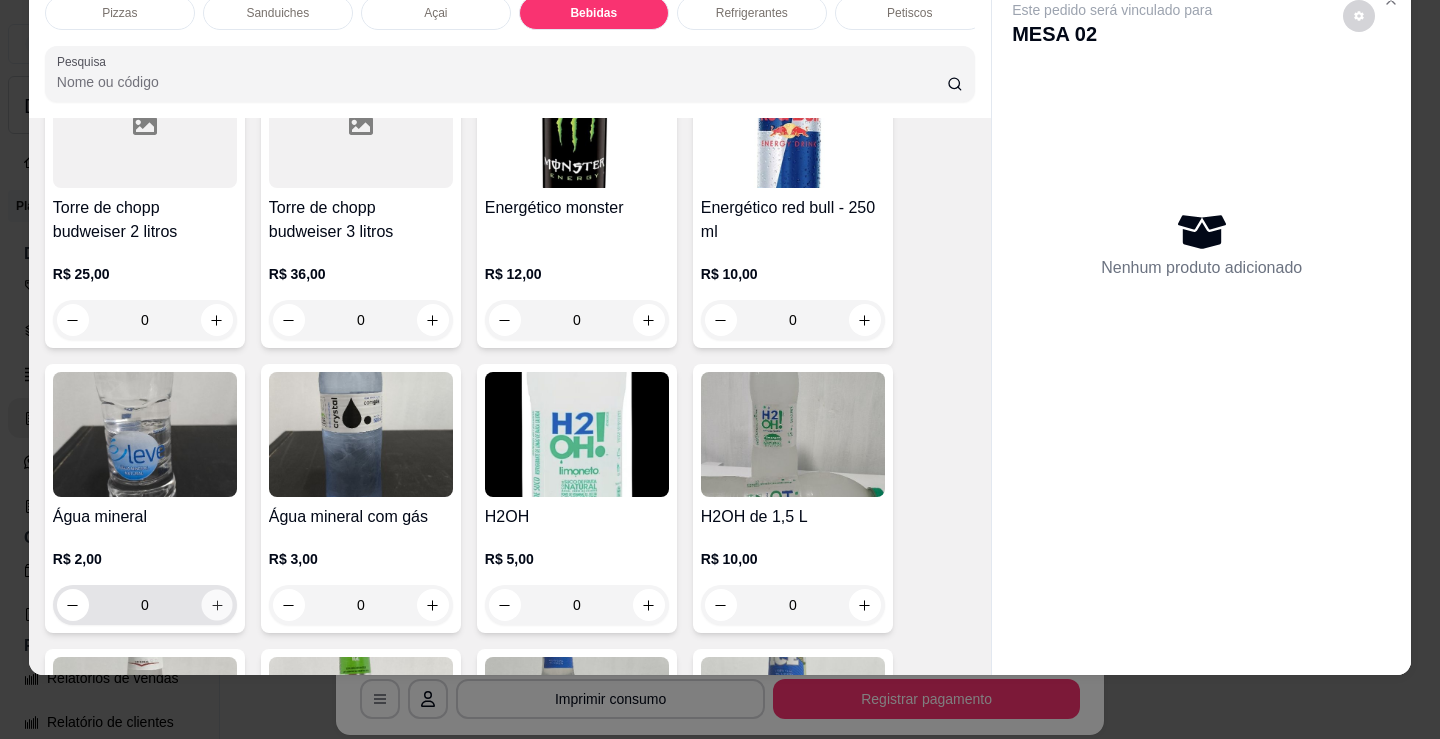 click 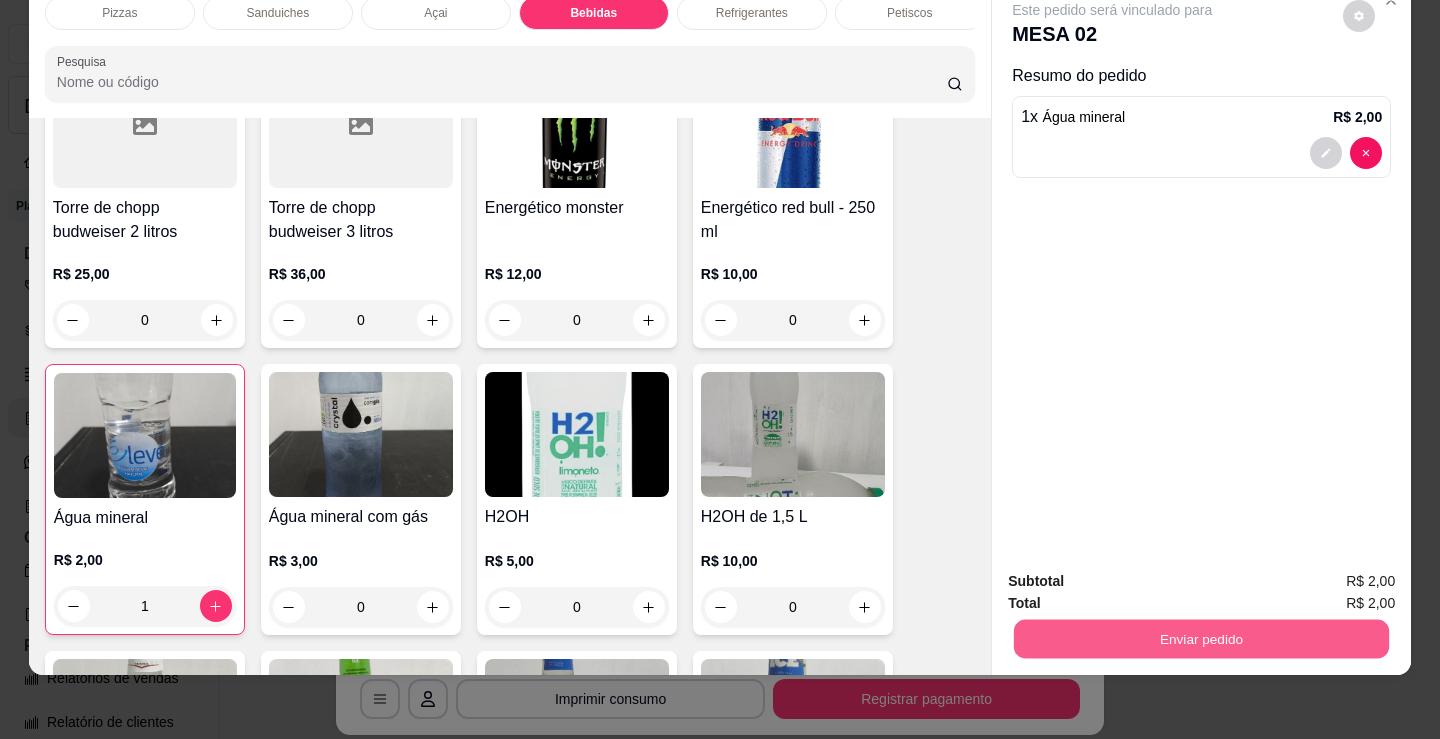click on "Enviar pedido" at bounding box center (1201, 638) 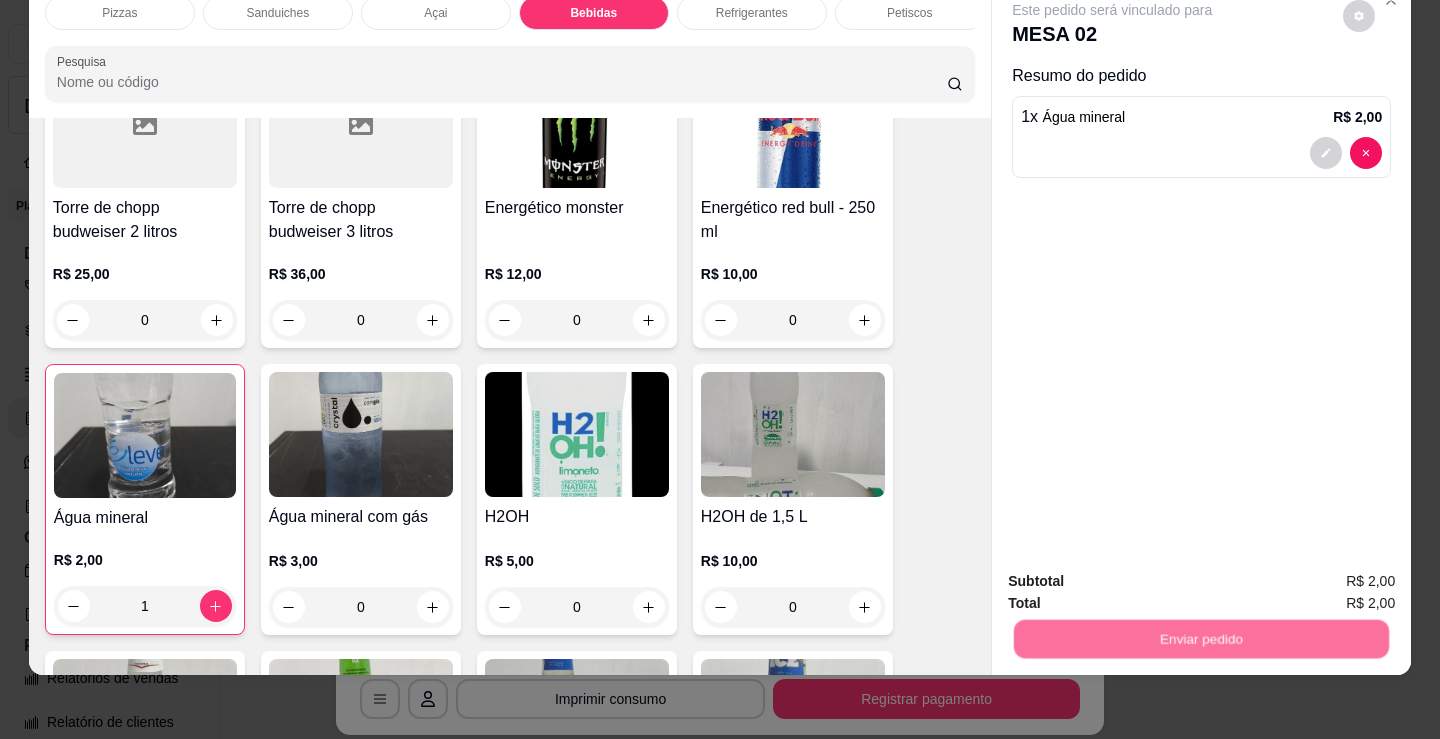click on "Não registrar e enviar pedido" at bounding box center (1136, 574) 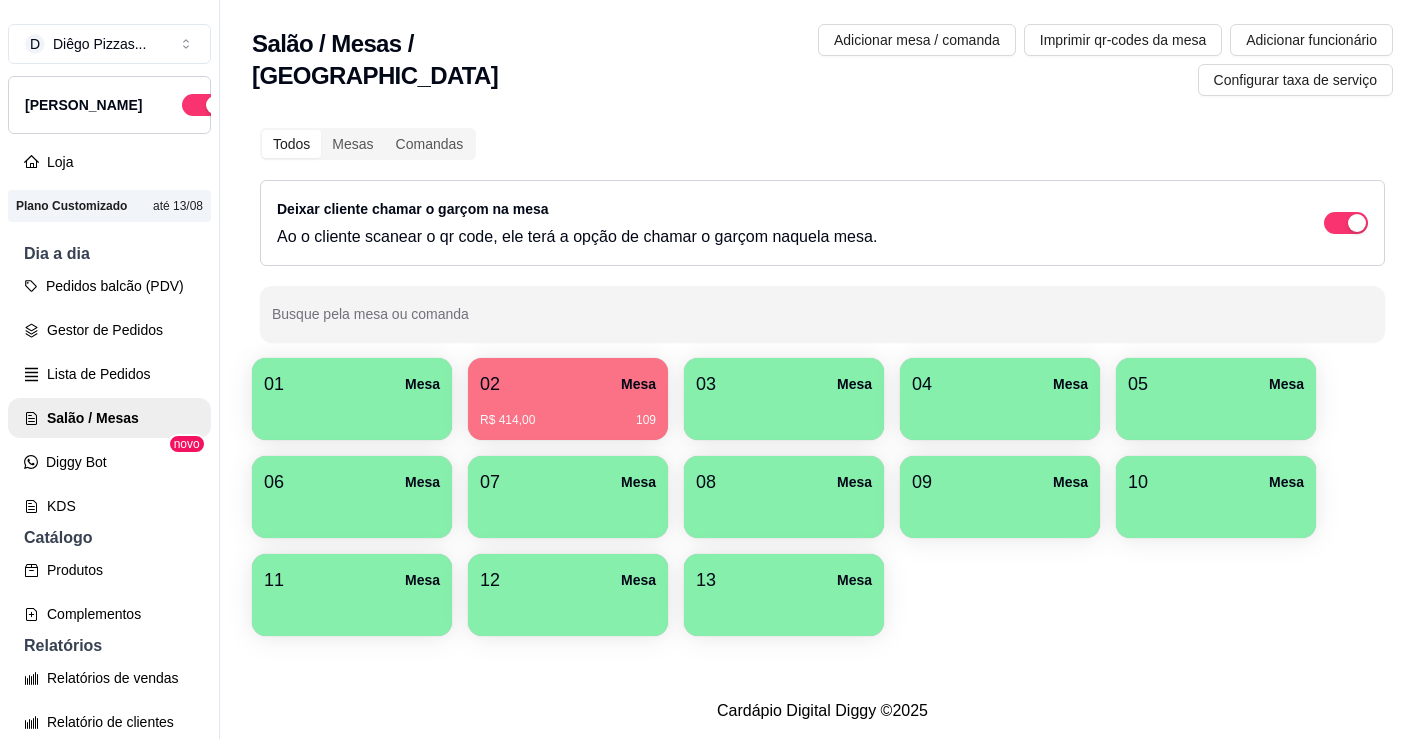 click on "02 Mesa" at bounding box center (568, 384) 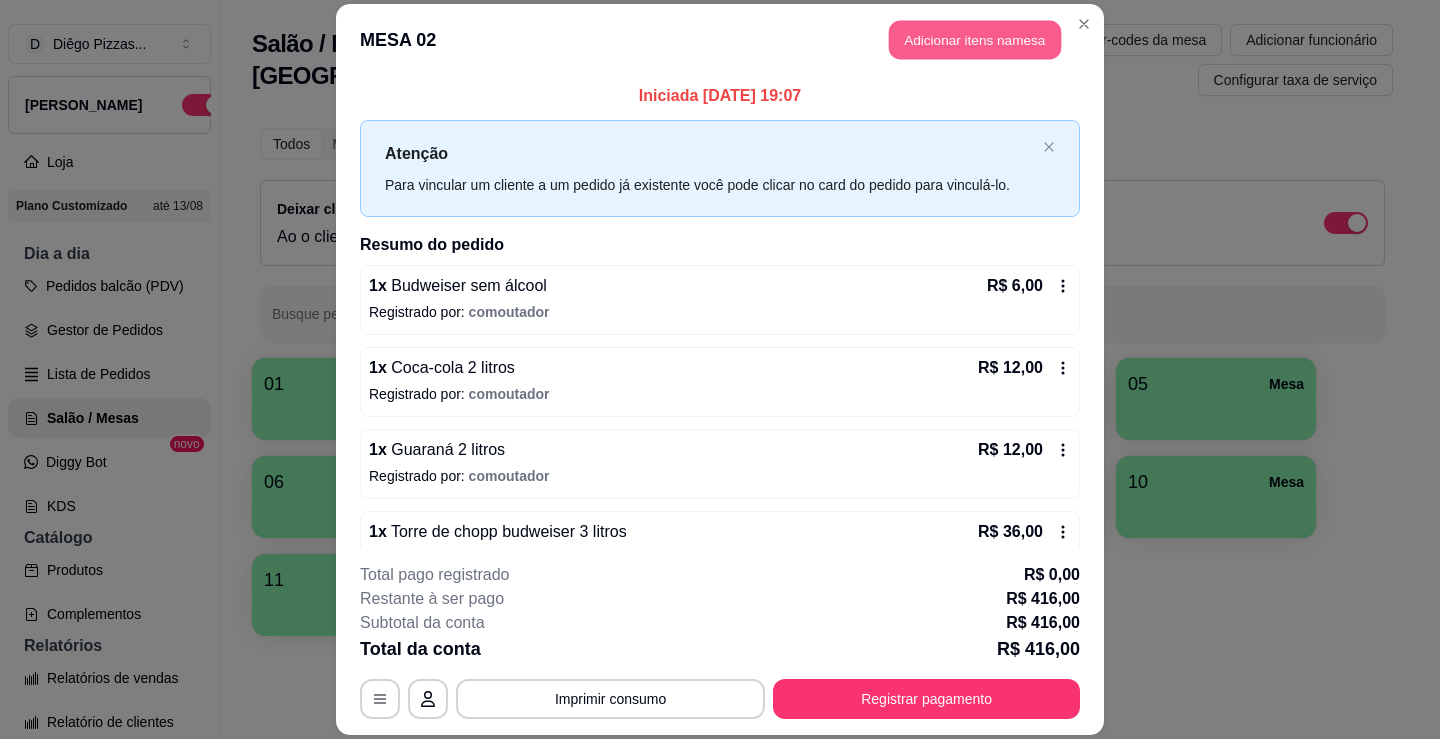 click on "Adicionar itens na  mesa" at bounding box center (975, 39) 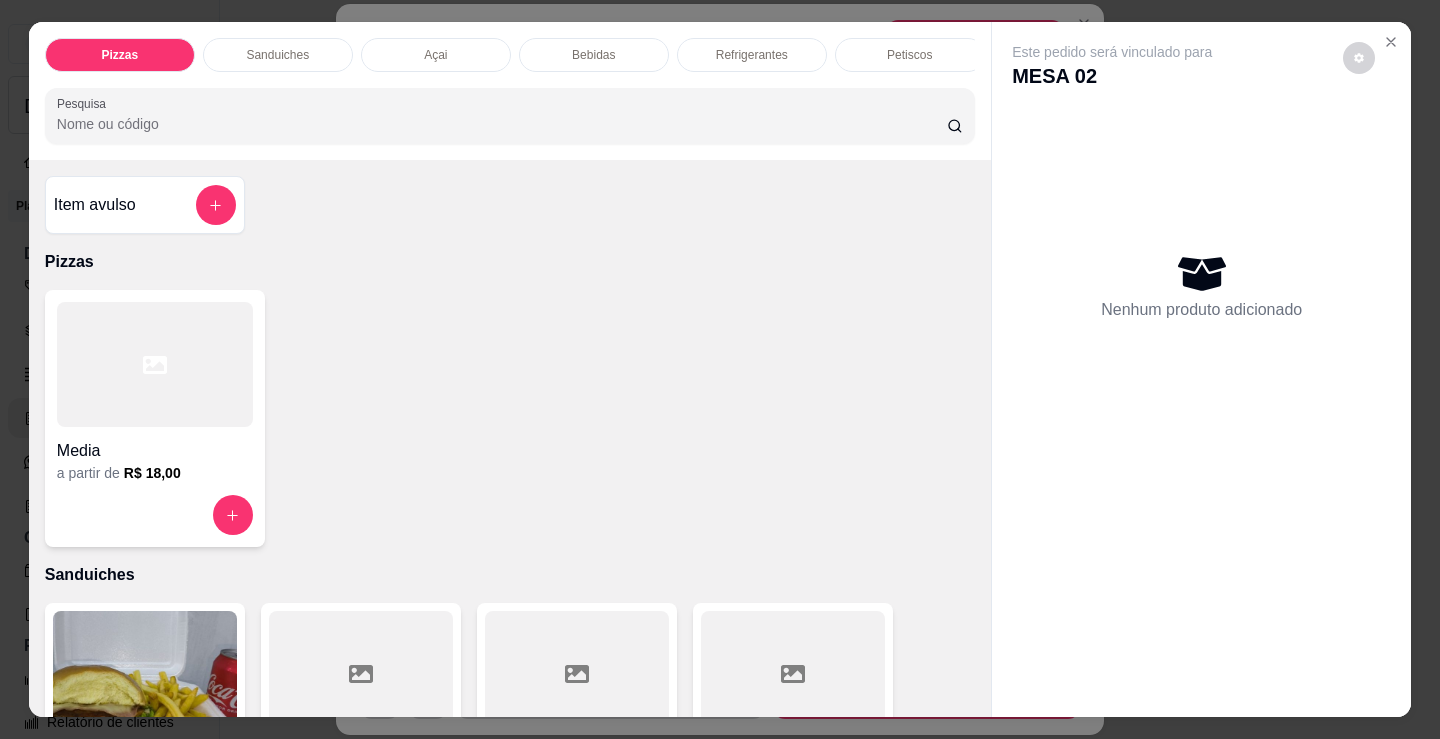 click on "Bebidas" at bounding box center (593, 55) 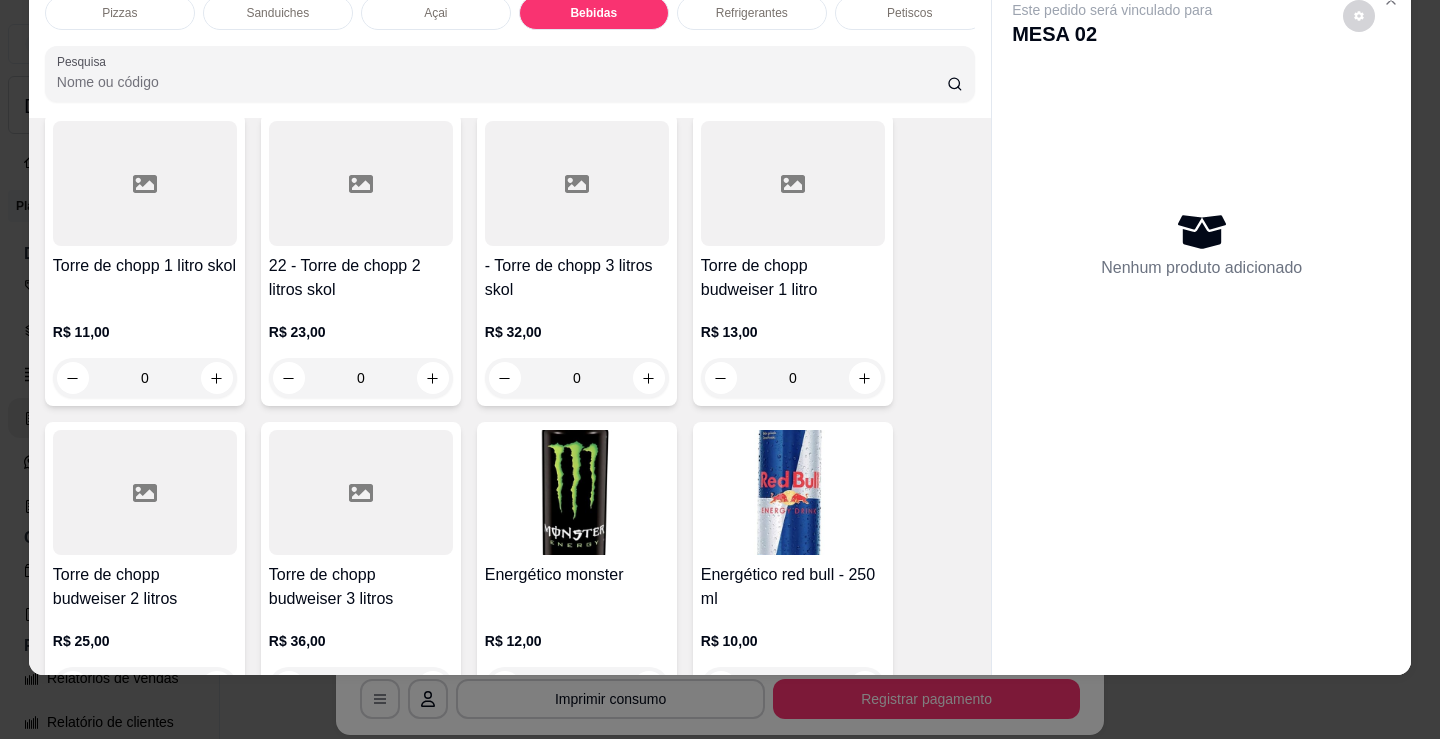 scroll, scrollTop: 3678, scrollLeft: 0, axis: vertical 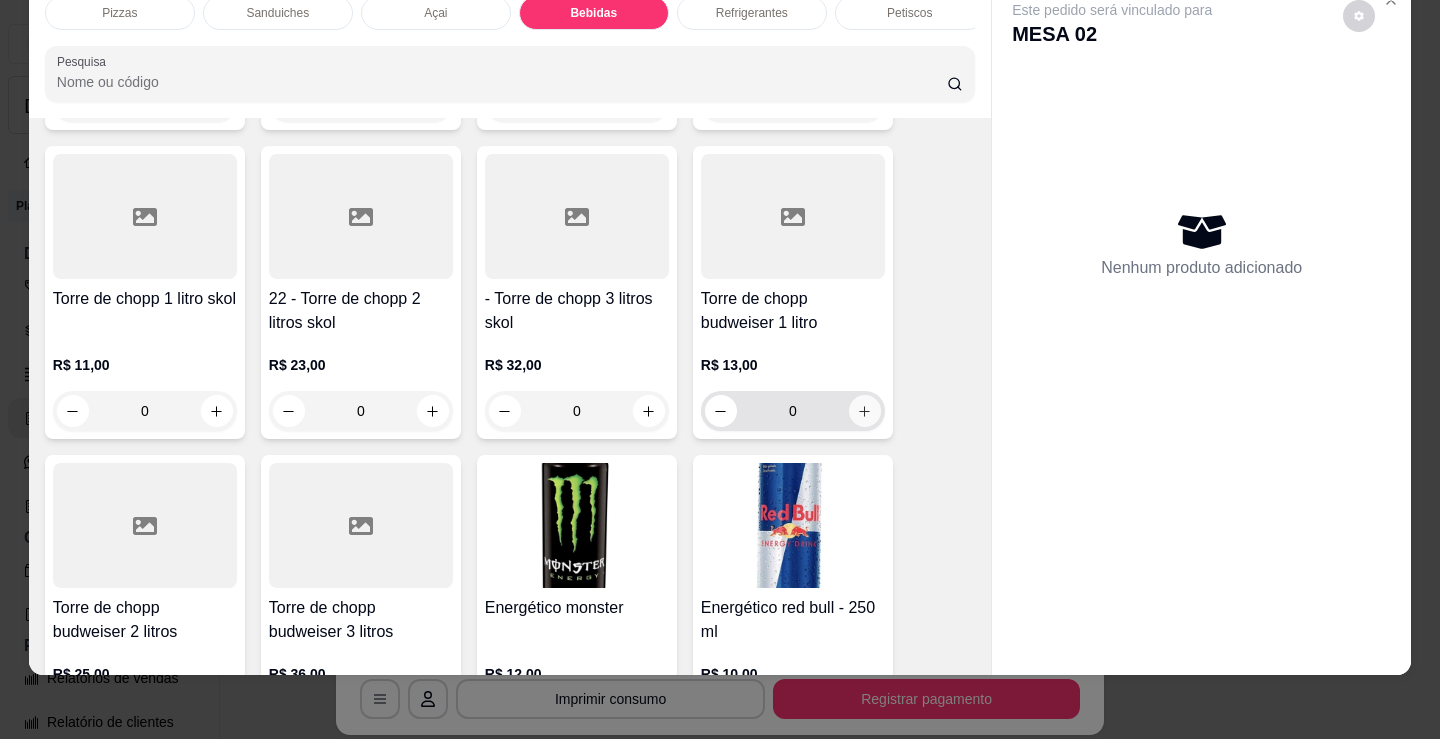 click 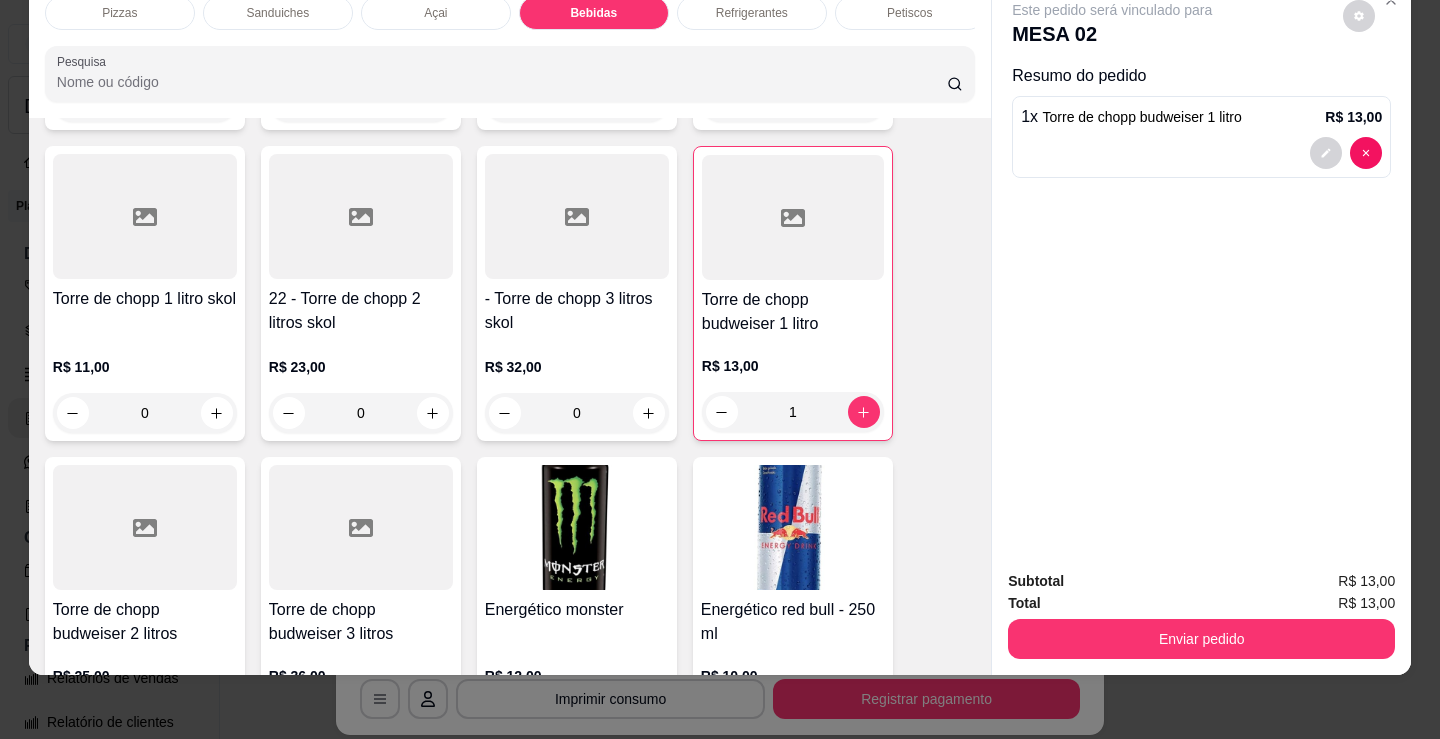 click on "Pizzas  Sanduiches  Açai  Bebidas  Refrigerantes Petiscos  doces Cigarros utensílios  quebrados Pesquisa" at bounding box center (510, 49) 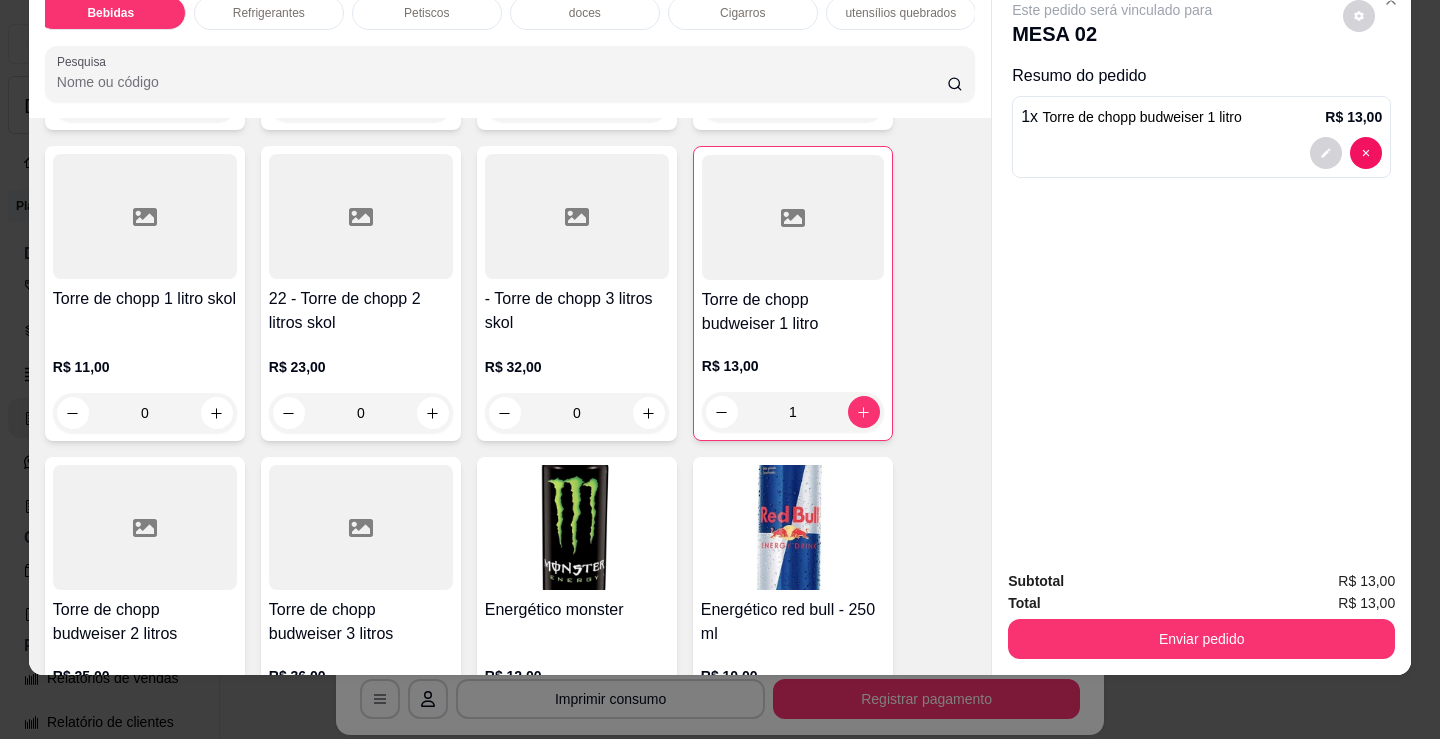 click on "doces" at bounding box center [585, 13] 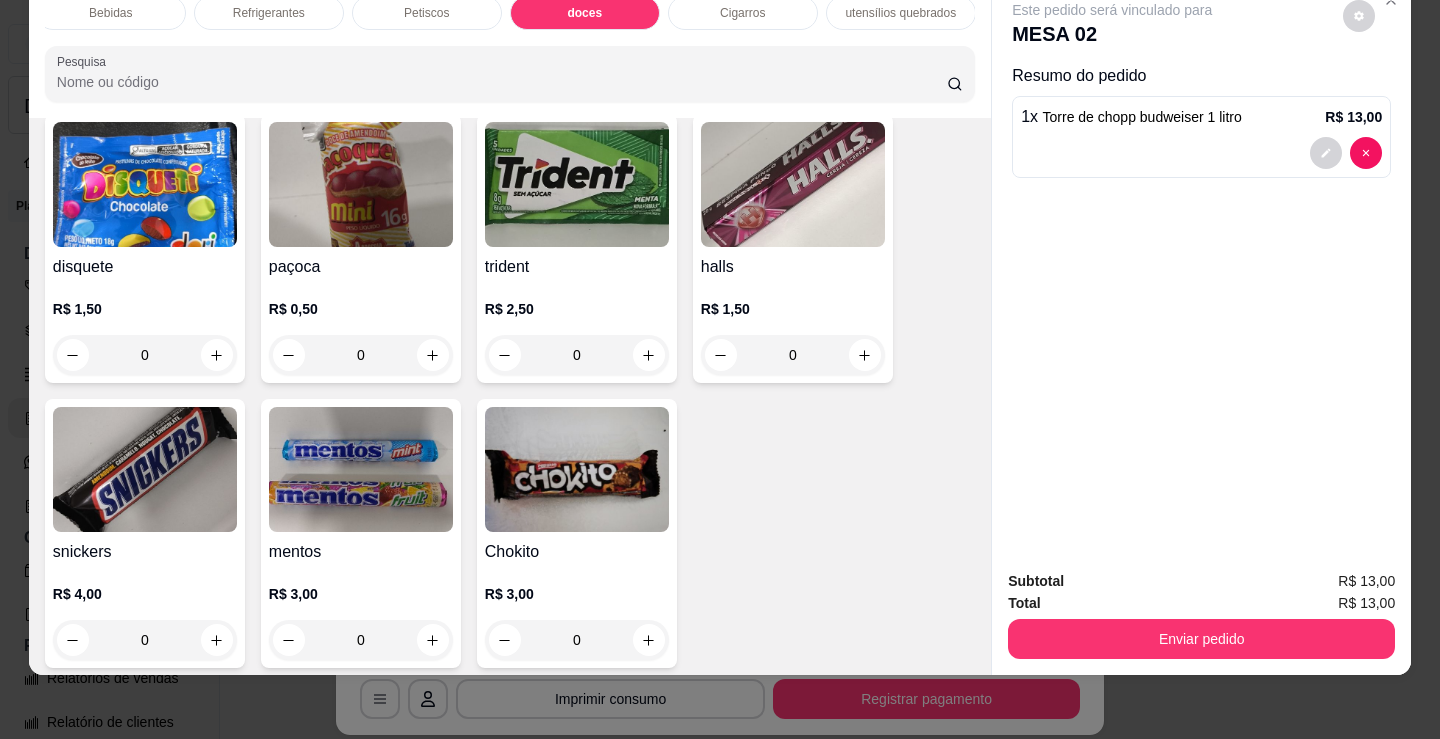 scroll, scrollTop: 7119, scrollLeft: 0, axis: vertical 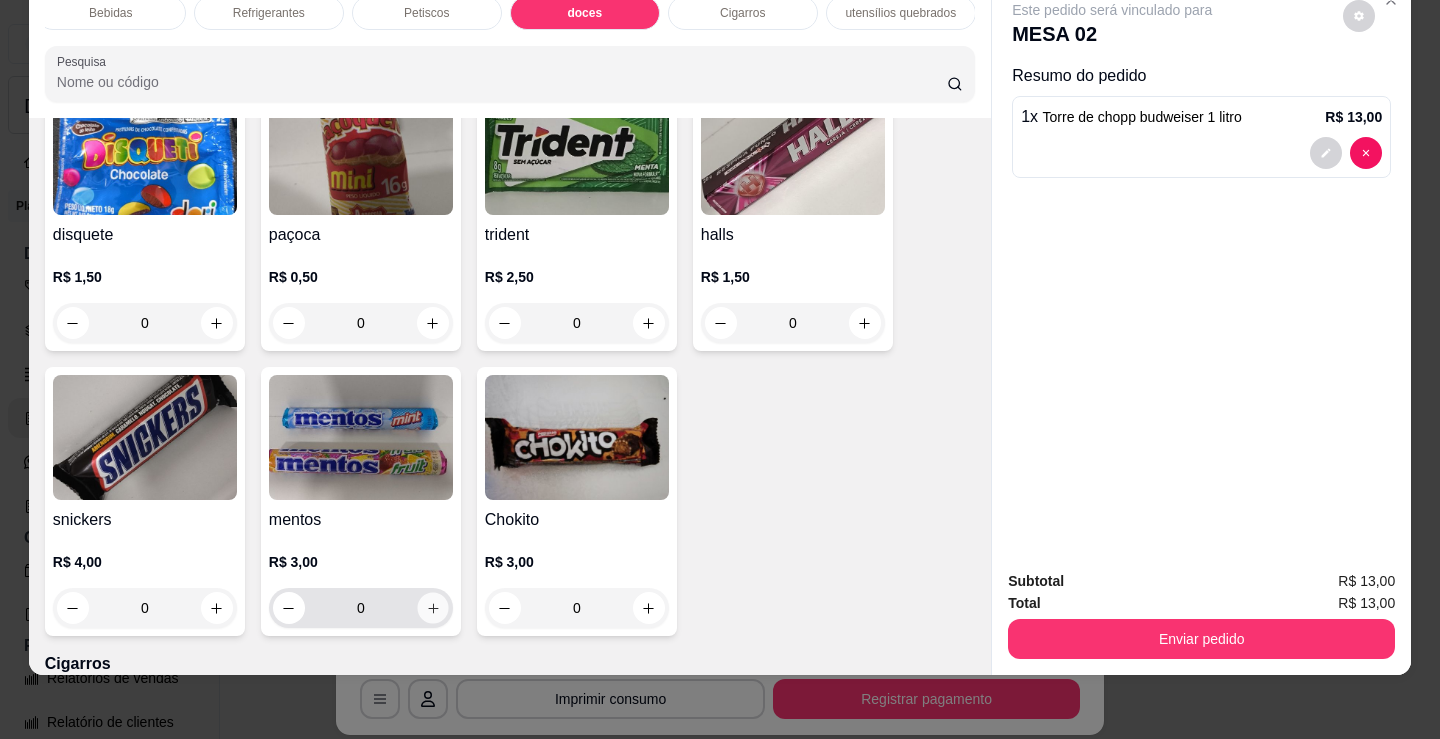 click at bounding box center (432, 608) 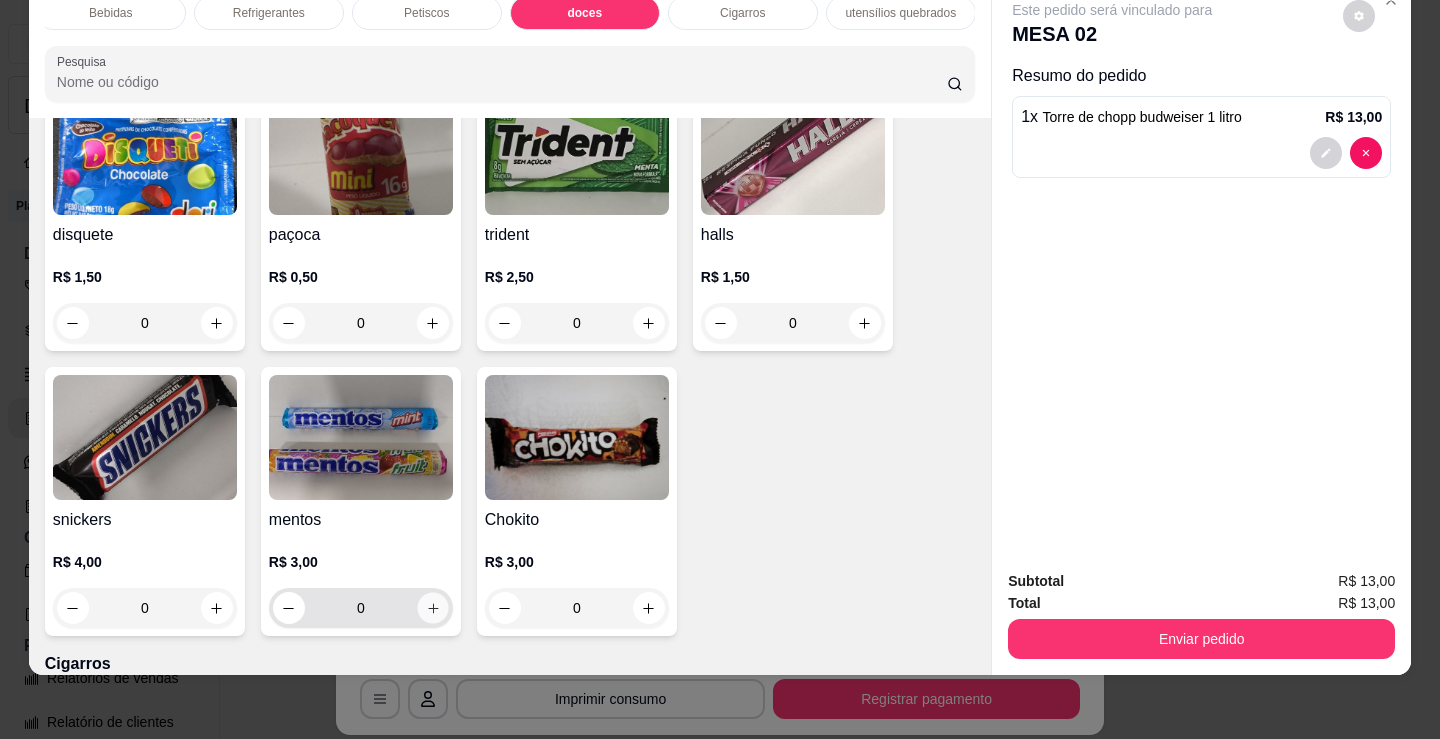 type on "1" 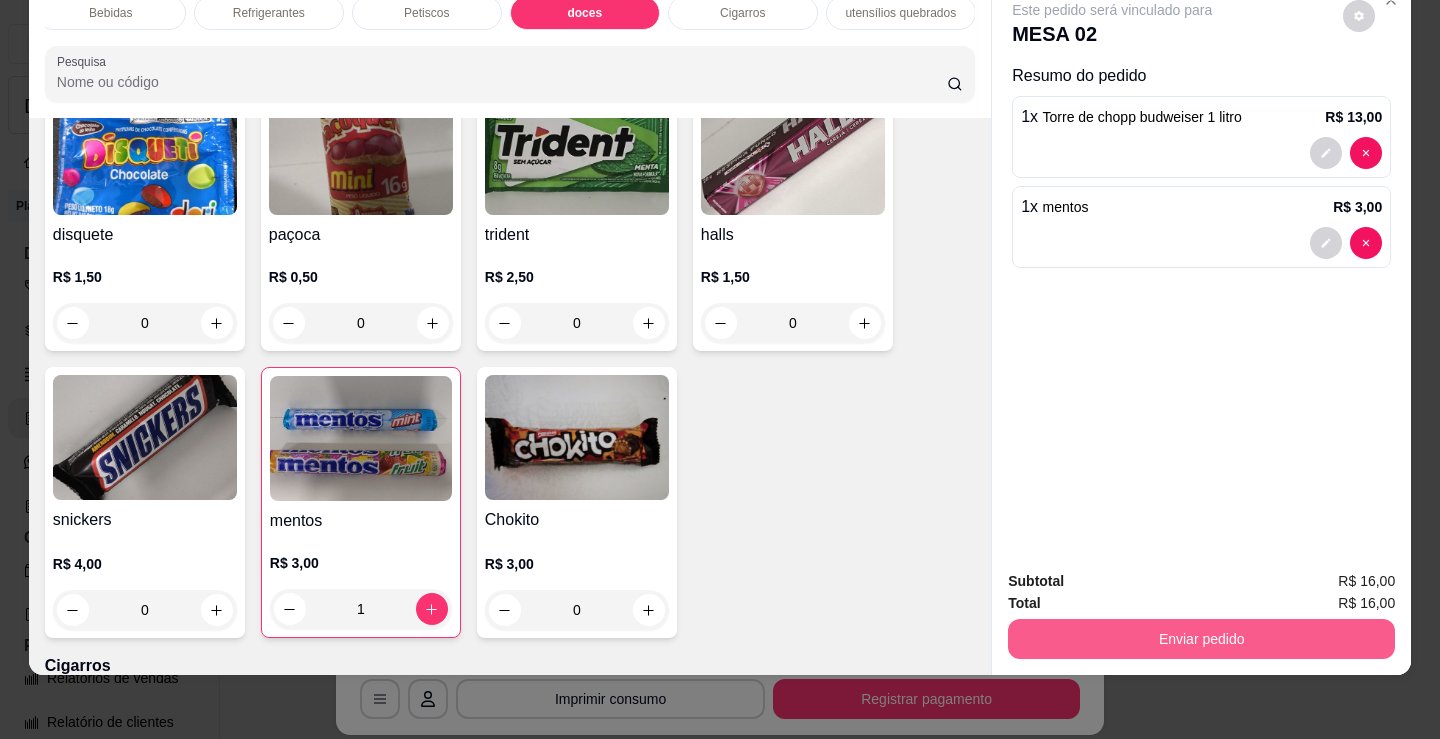 click on "Enviar pedido" at bounding box center (1201, 639) 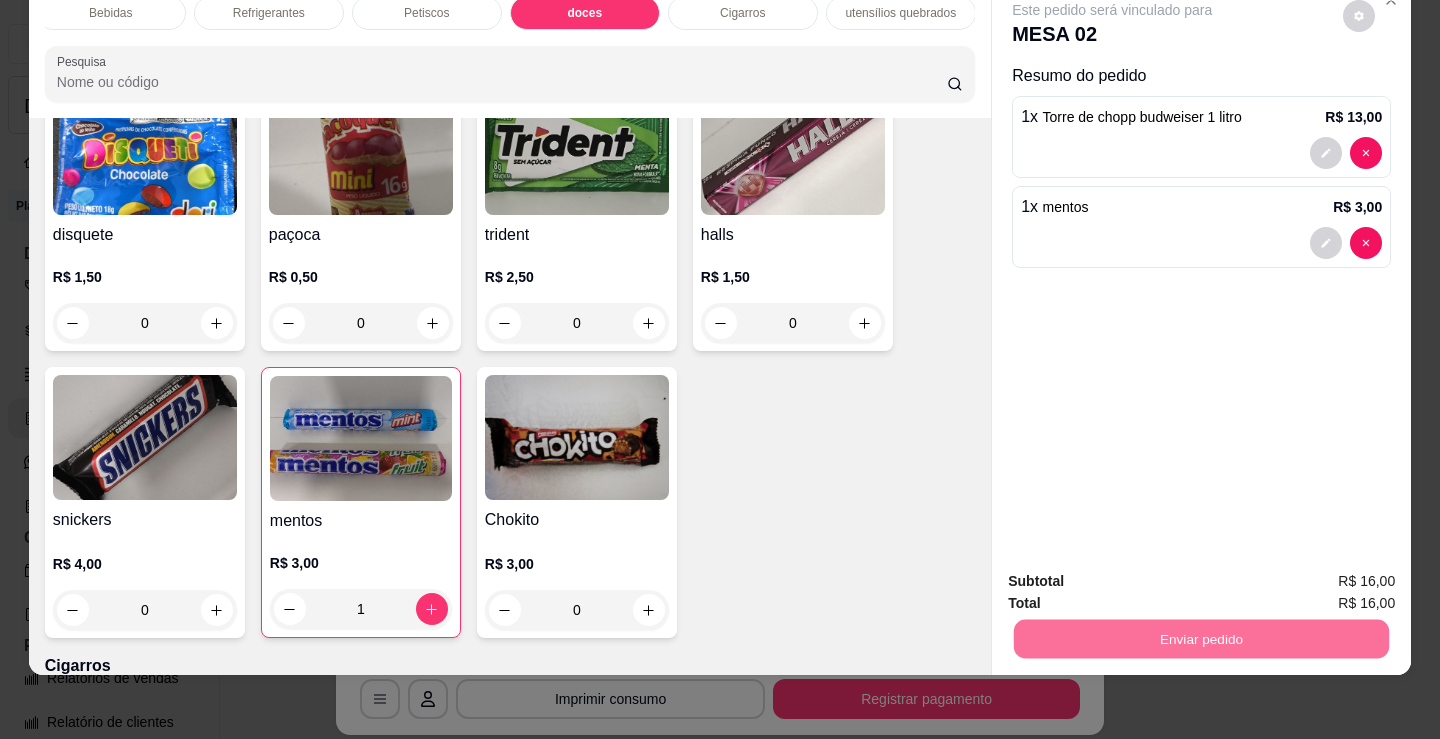 click on "Não registrar e enviar pedido" at bounding box center (1136, 574) 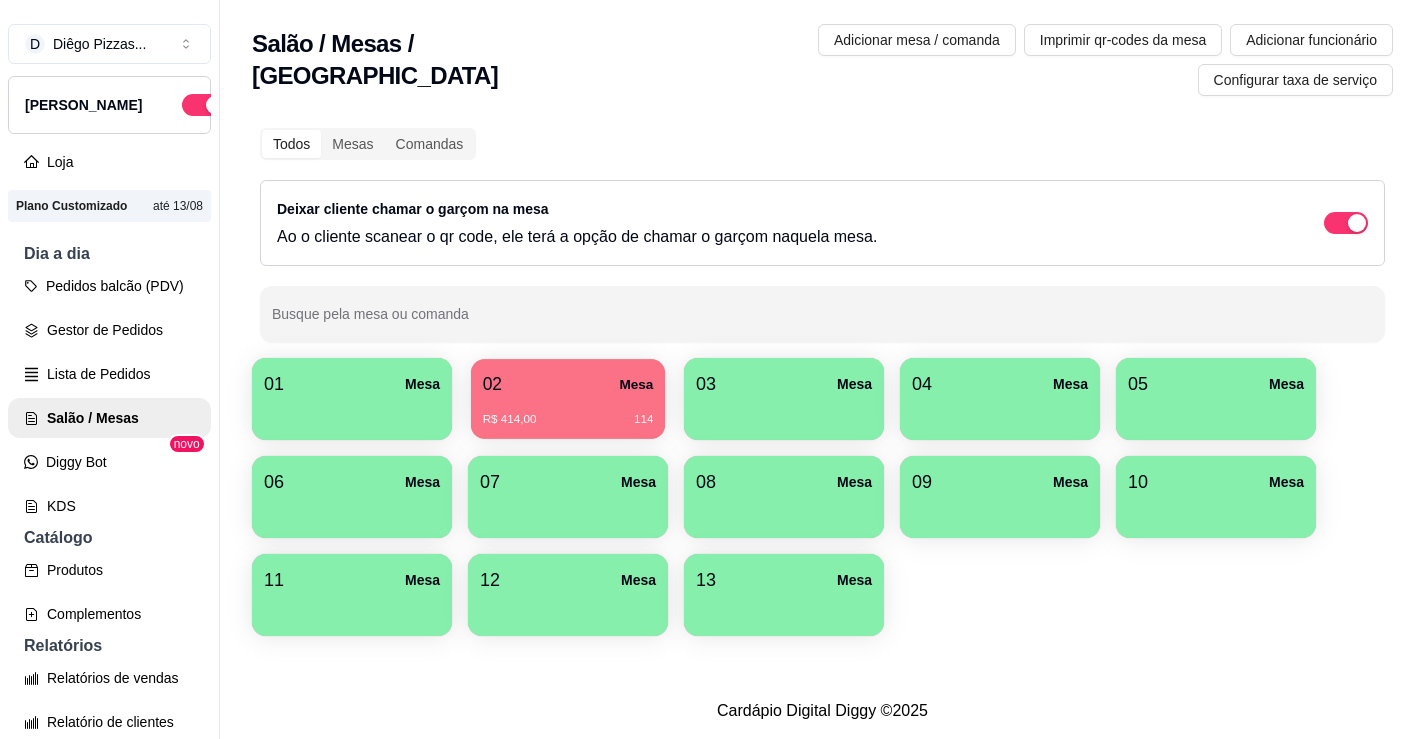 click on "R$ 414,00 114" at bounding box center (568, 420) 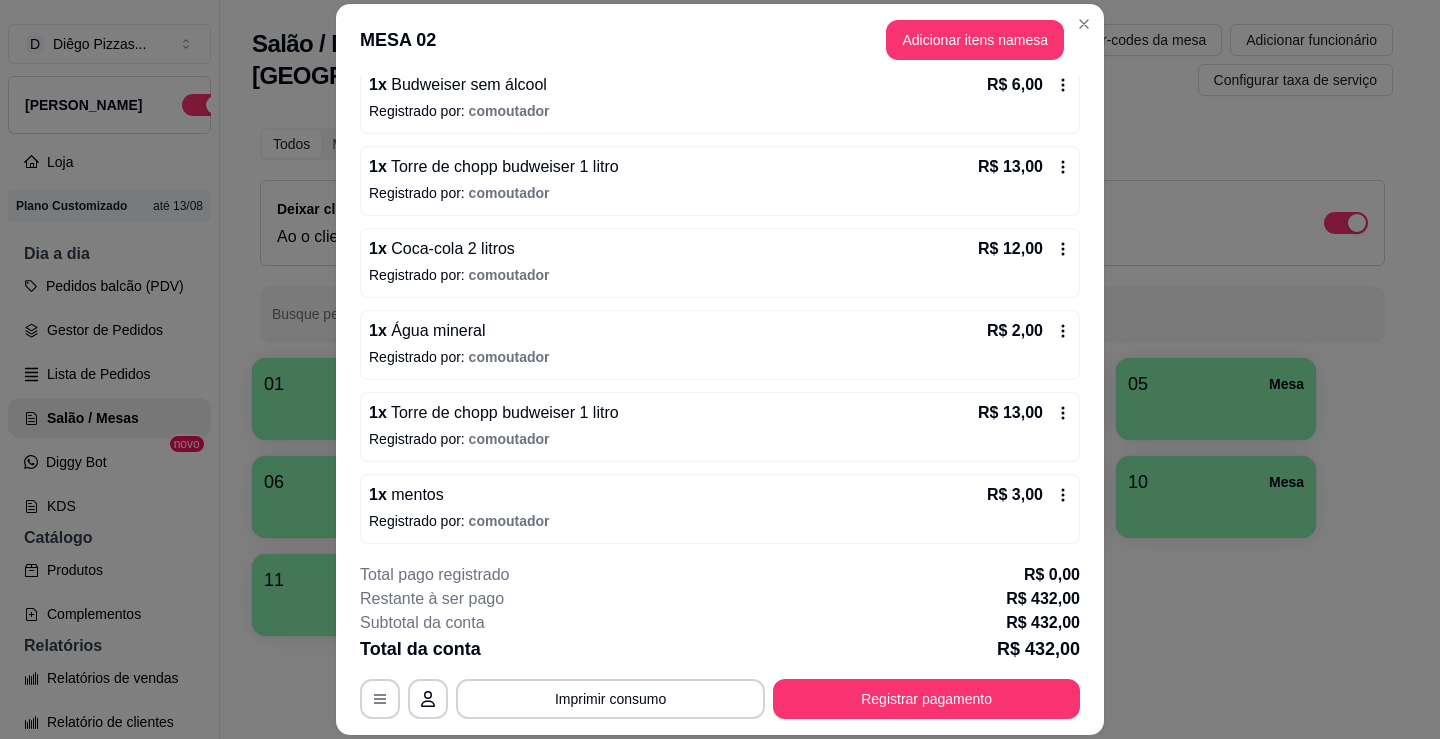 scroll, scrollTop: 2108, scrollLeft: 0, axis: vertical 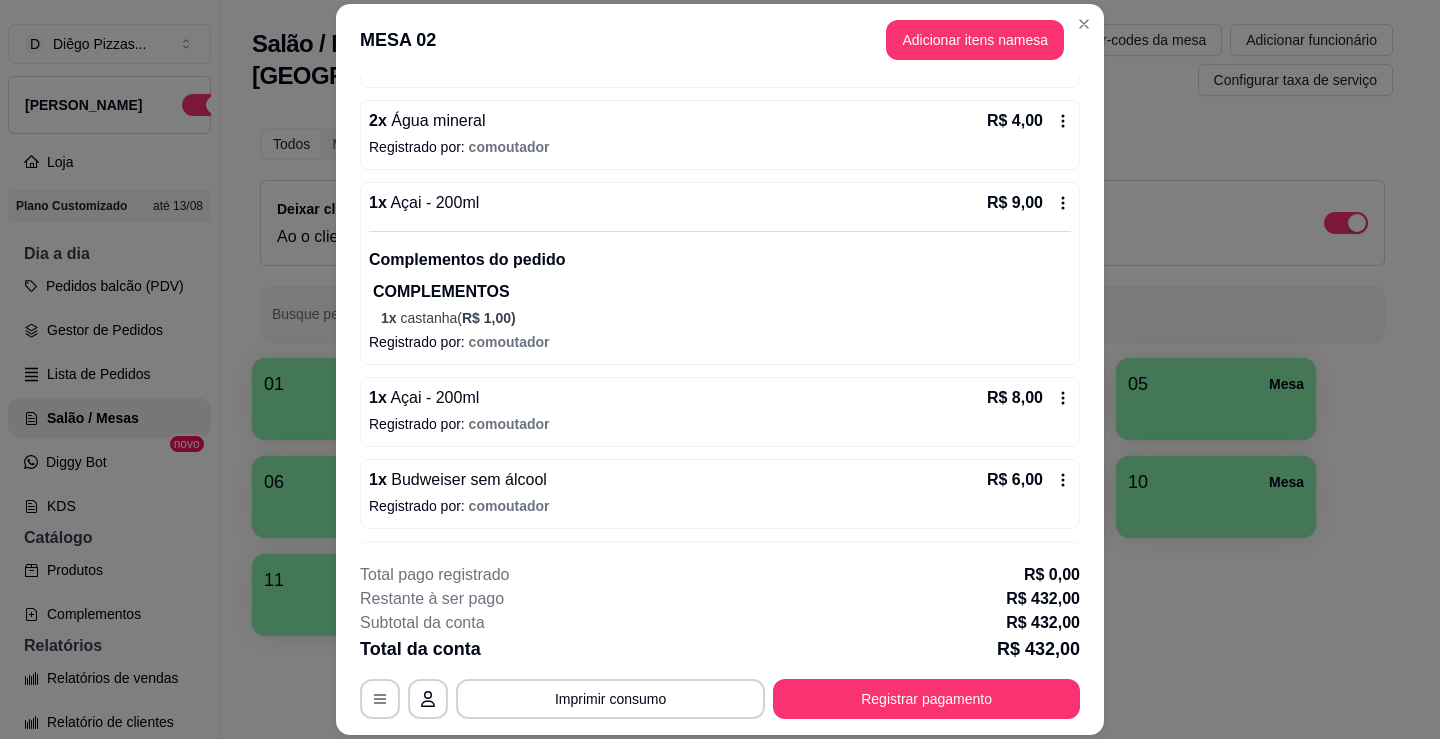click on "1 x   Açai  - 200ml R$ 8,00" at bounding box center [720, 398] 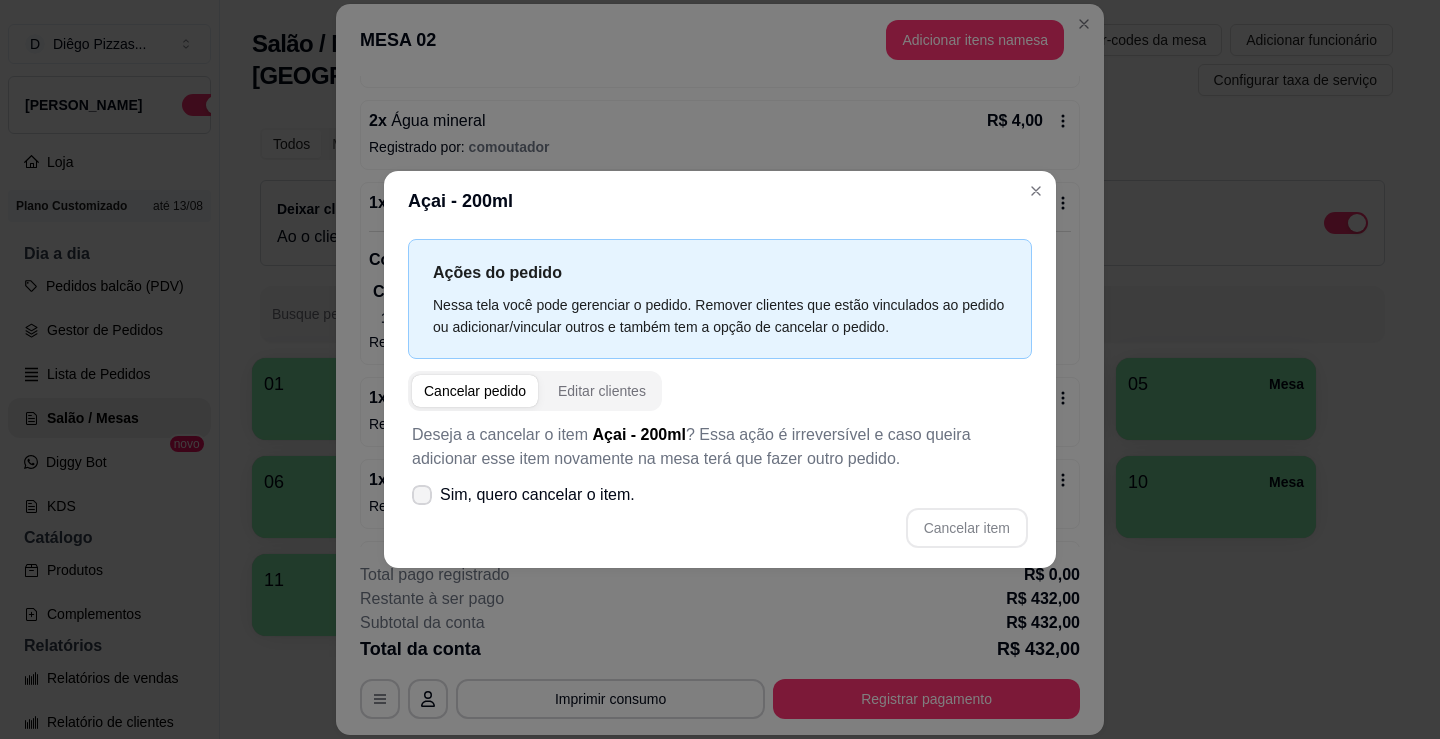 click on "Sim, quero cancelar o item." at bounding box center (537, 495) 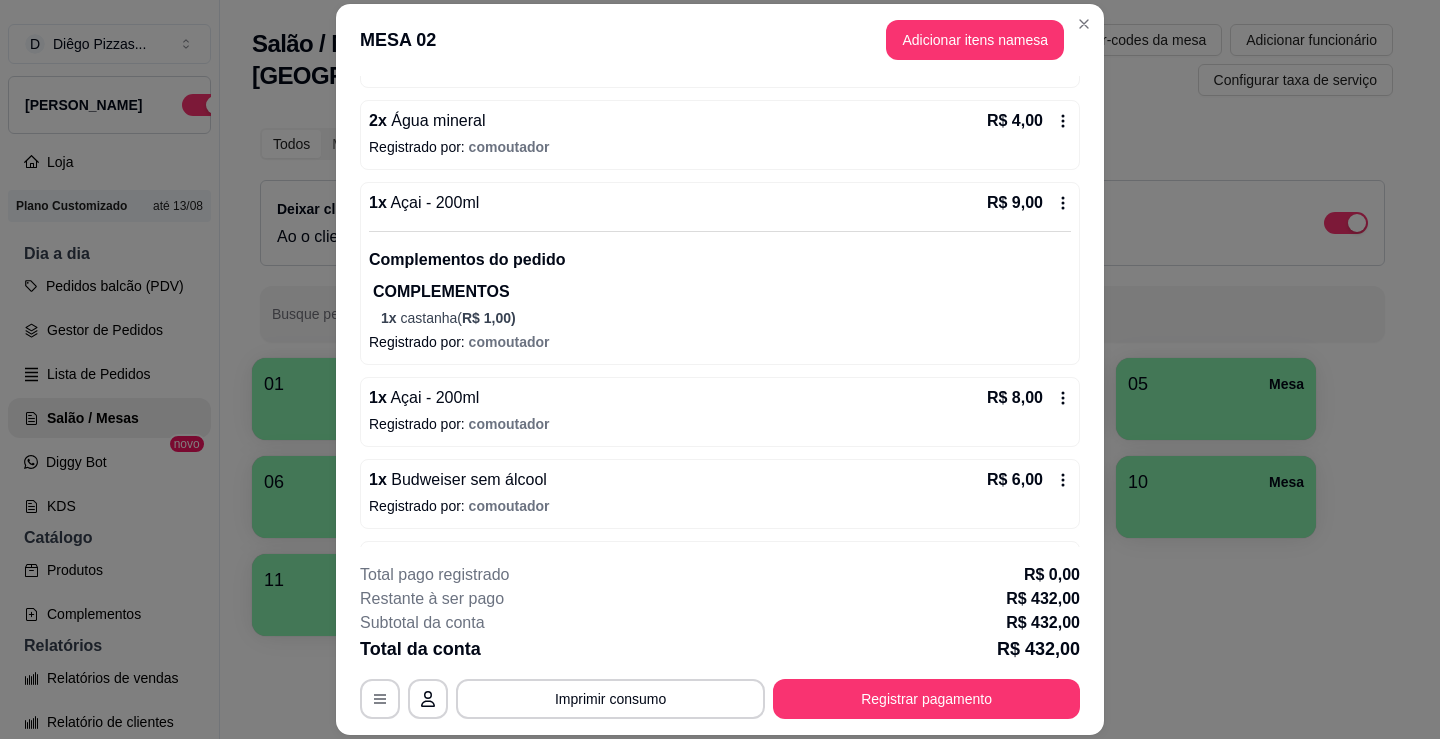 click on "1 x   Açai  - 200ml R$ 9,00" at bounding box center (720, 203) 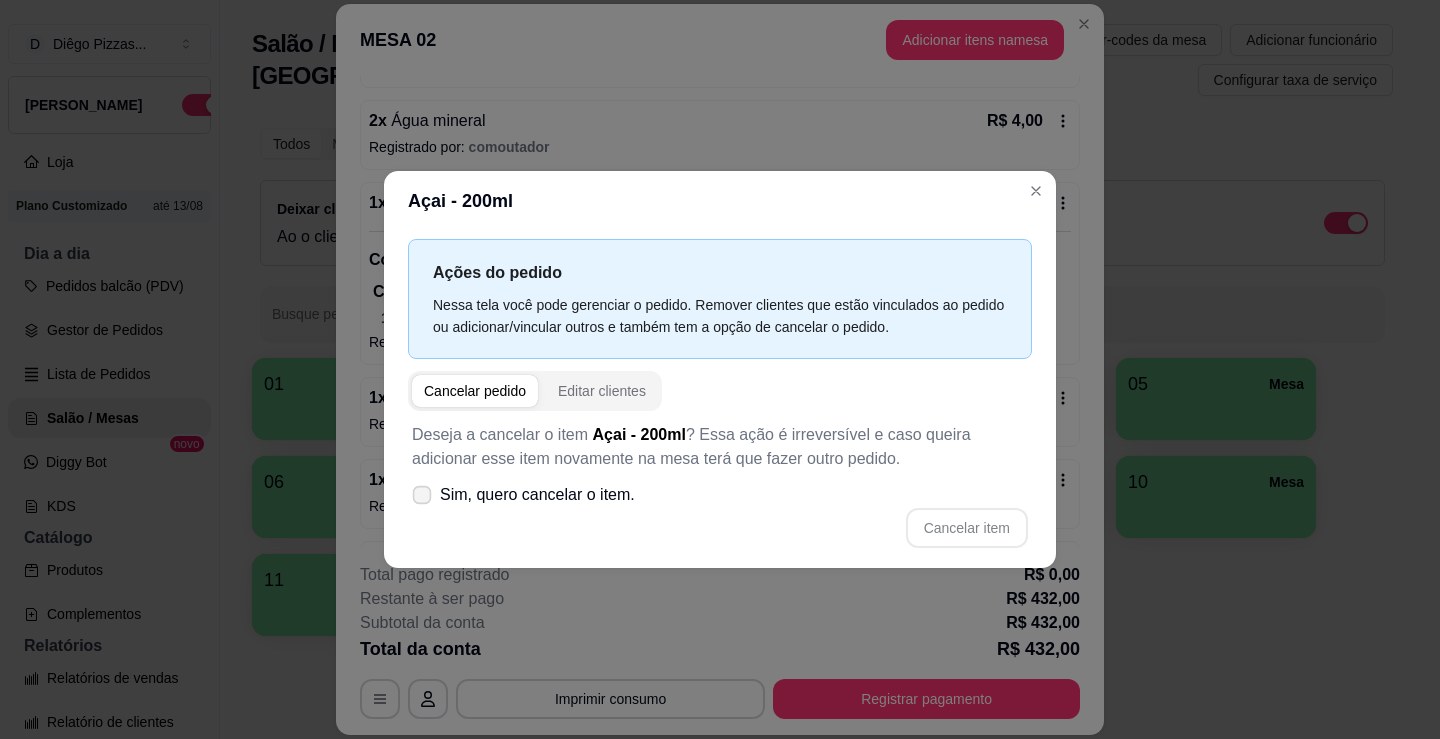 click on "Sim, quero cancelar o item." at bounding box center [537, 495] 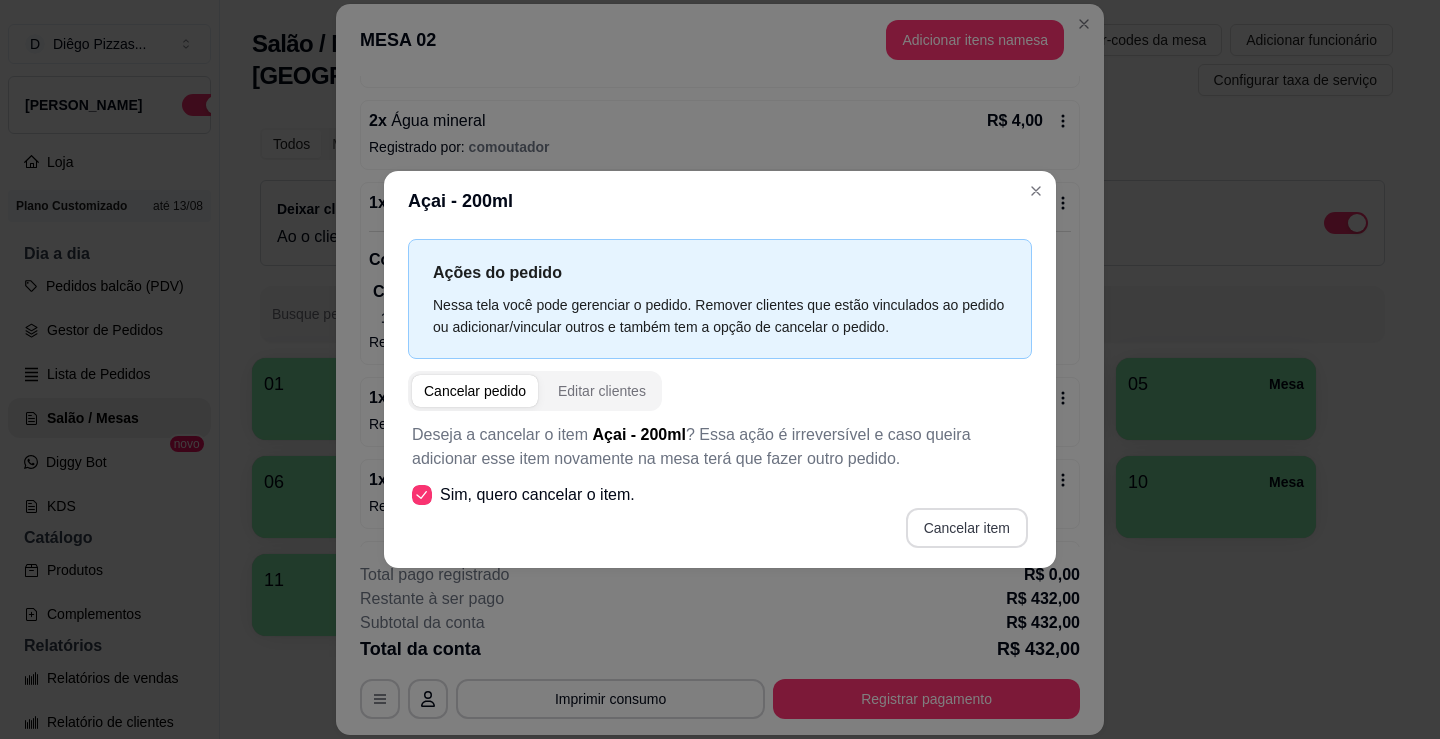 click on "Cancelar item" at bounding box center (967, 528) 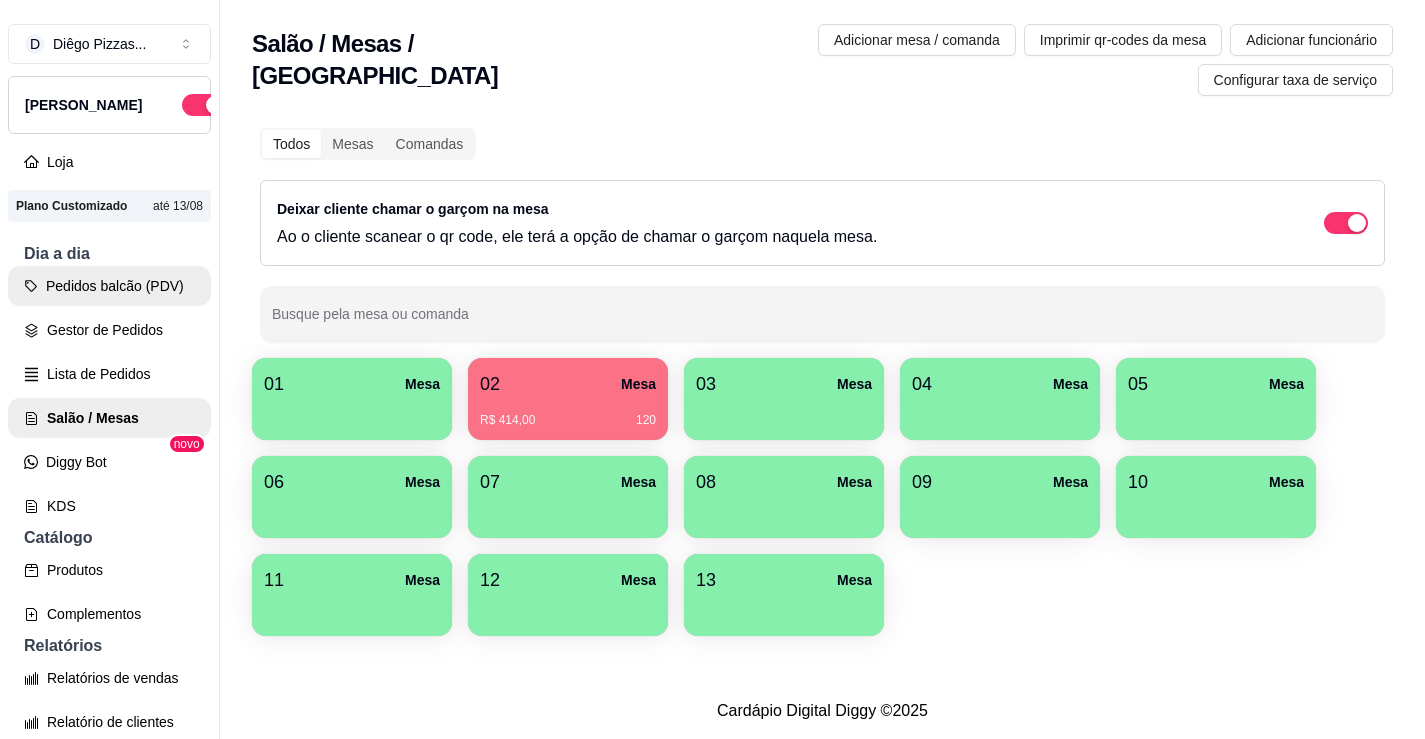 click on "Pedidos balcão (PDV)" at bounding box center [109, 286] 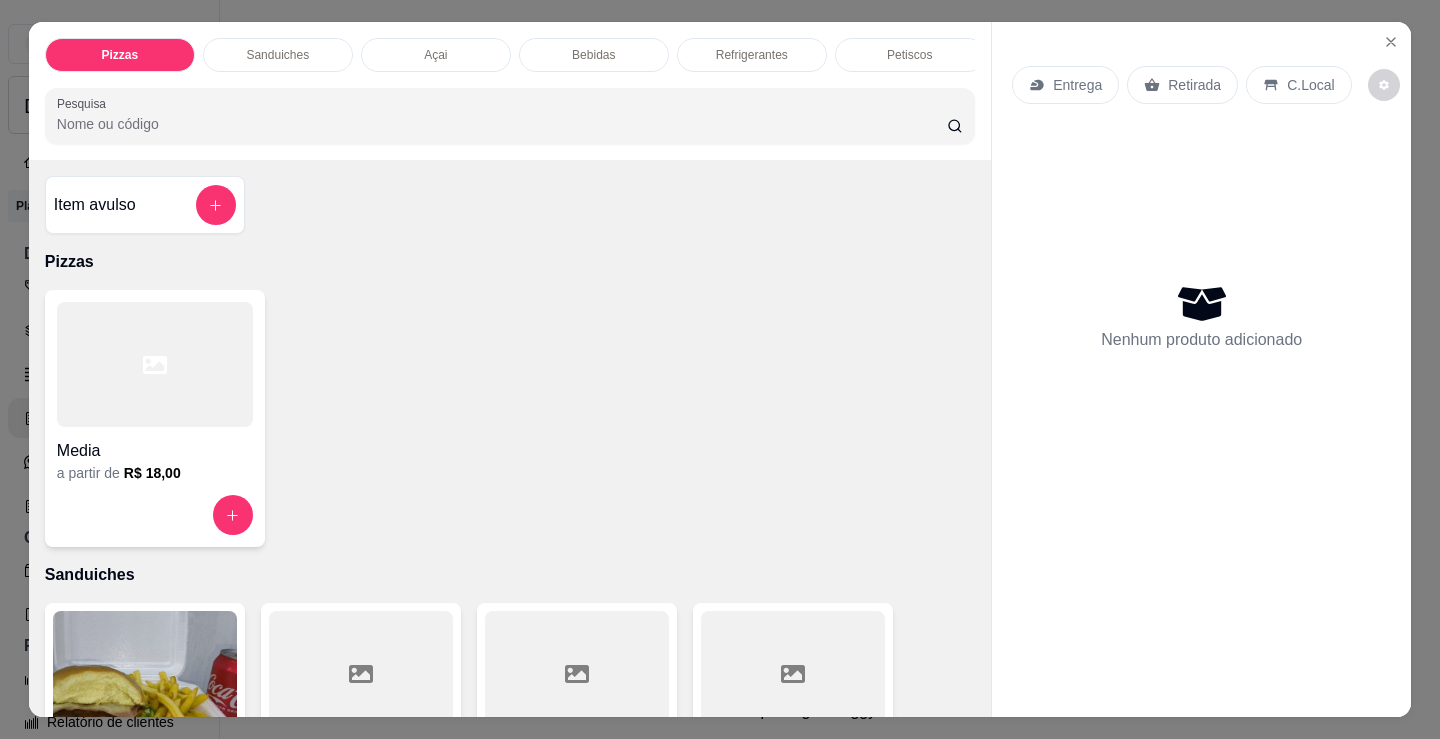 click on "Petiscos" at bounding box center [910, 55] 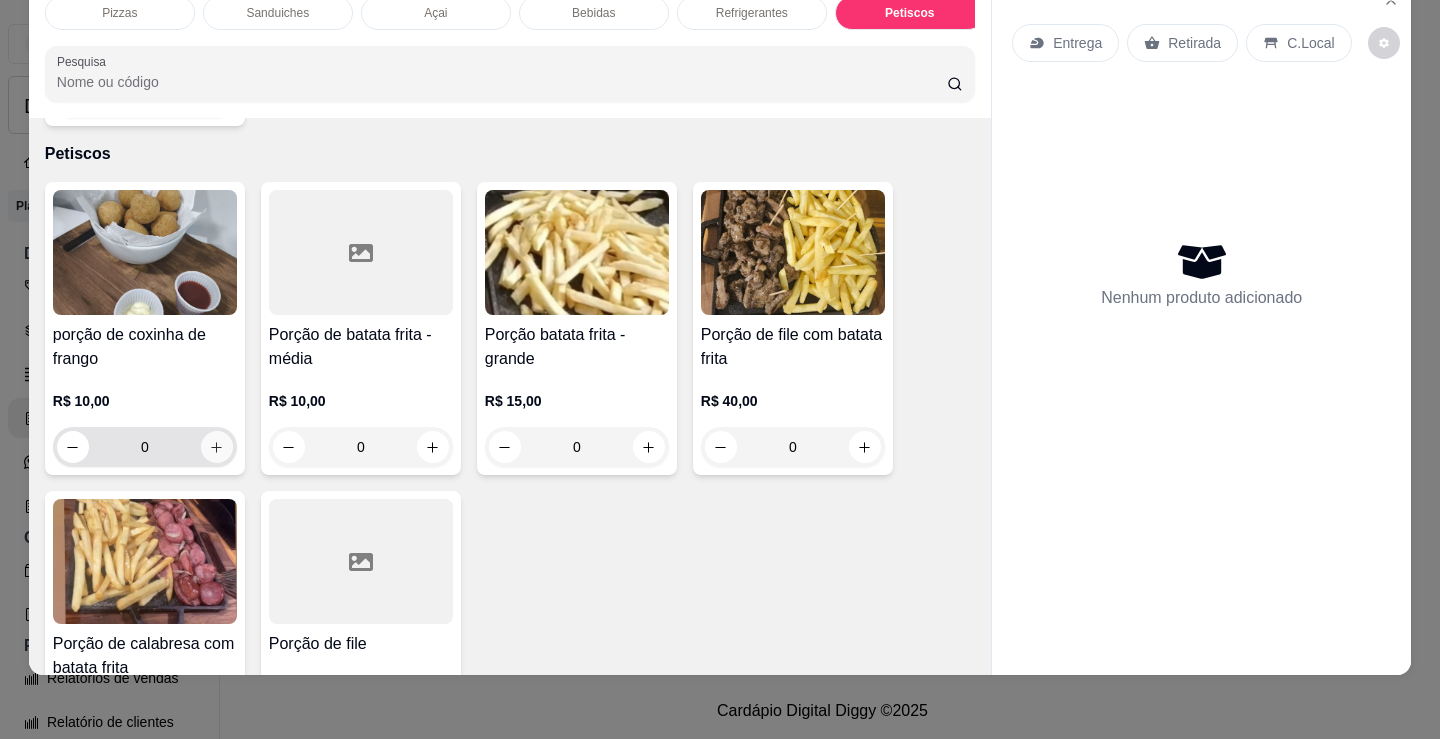 click 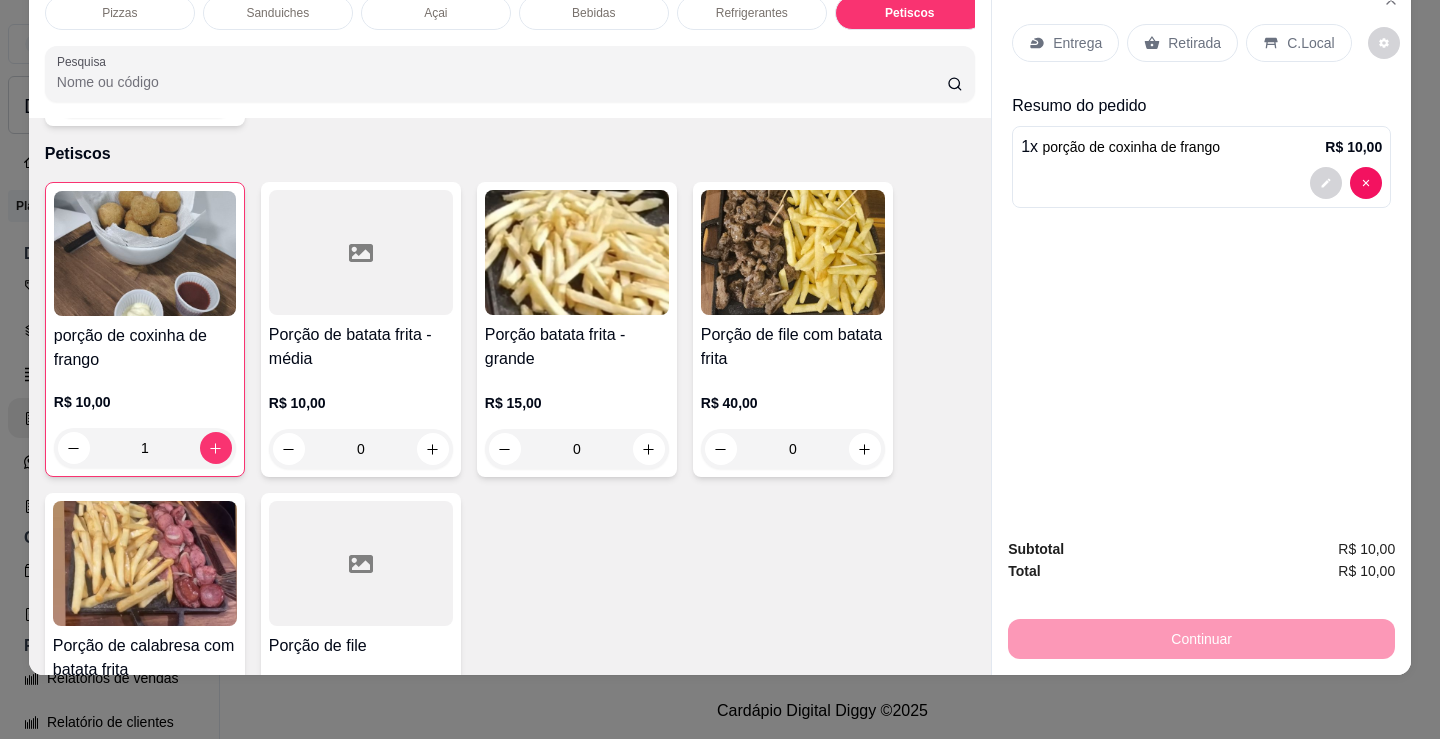 click on "Entrega" at bounding box center (1065, 43) 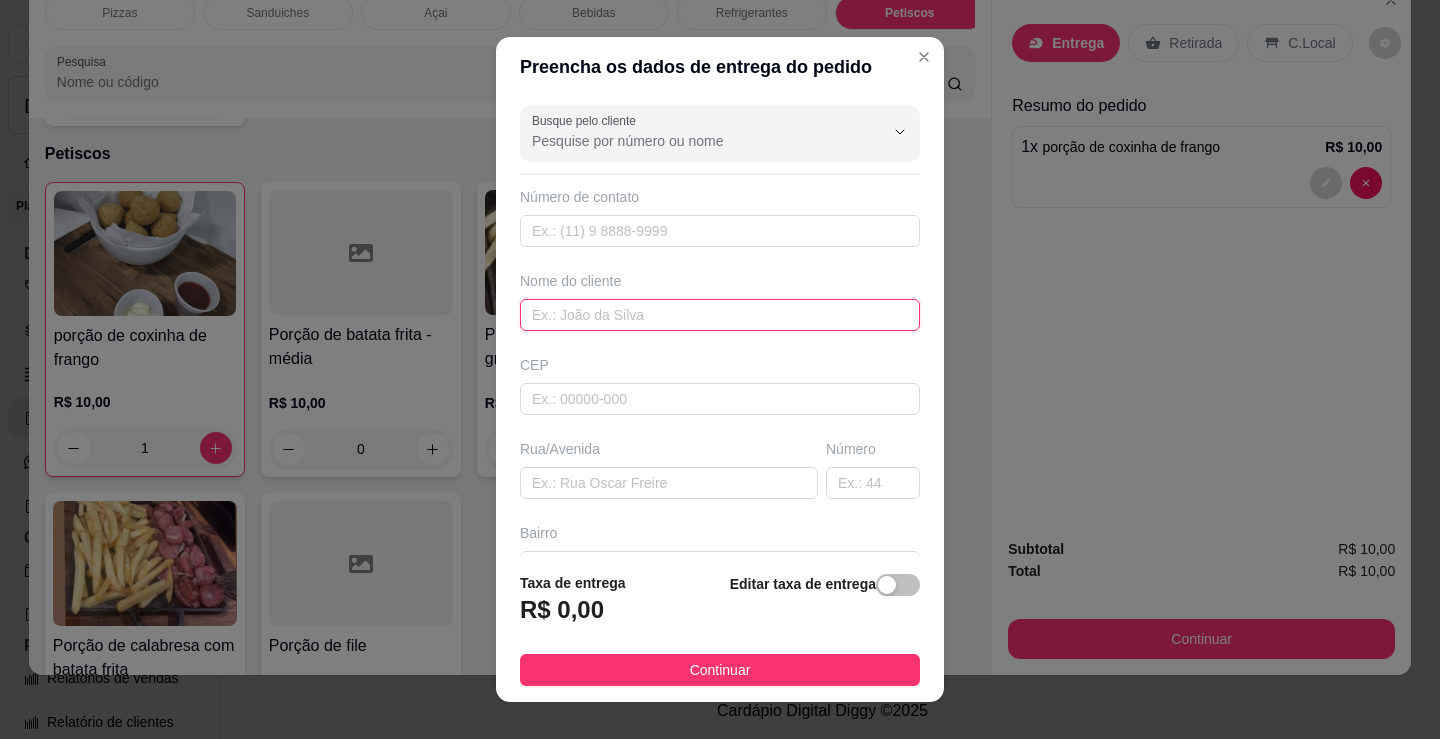 click at bounding box center (720, 315) 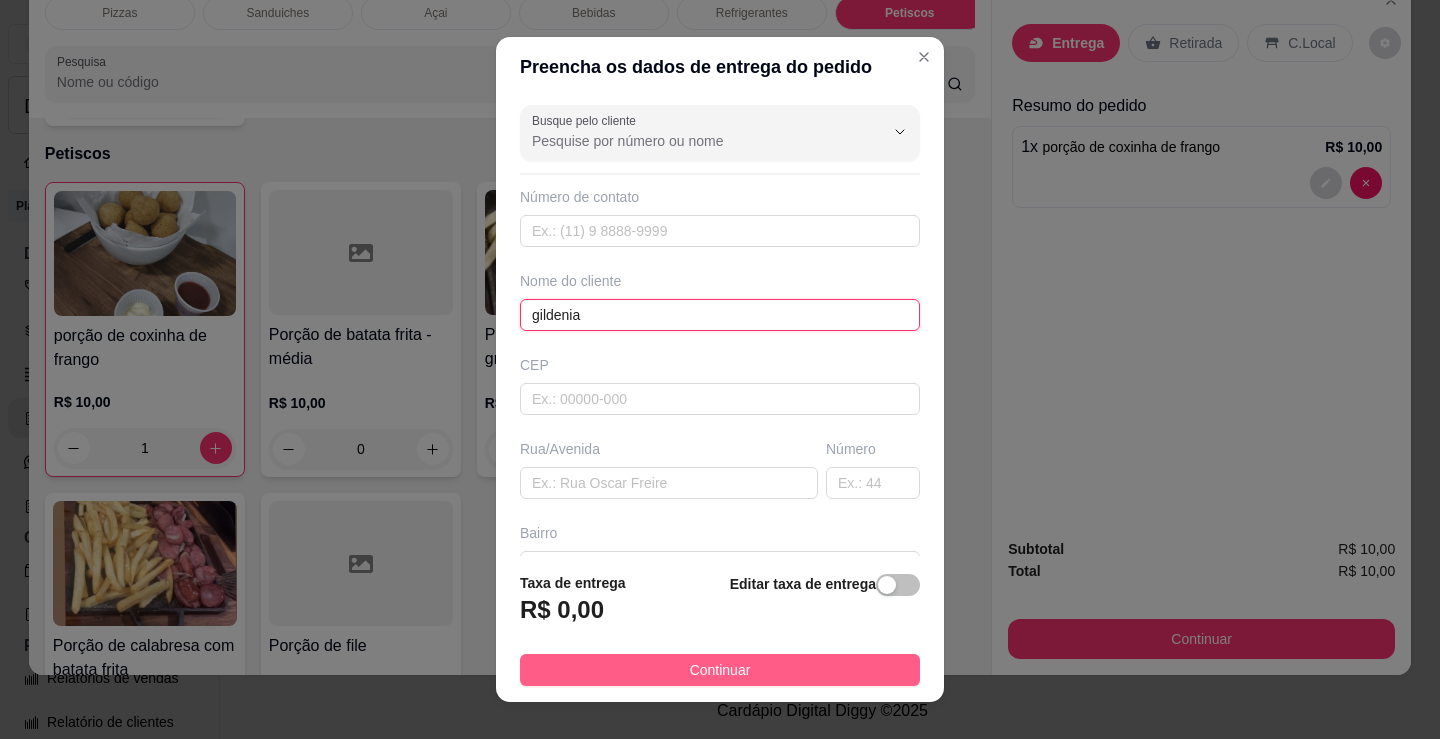type on "gildenia" 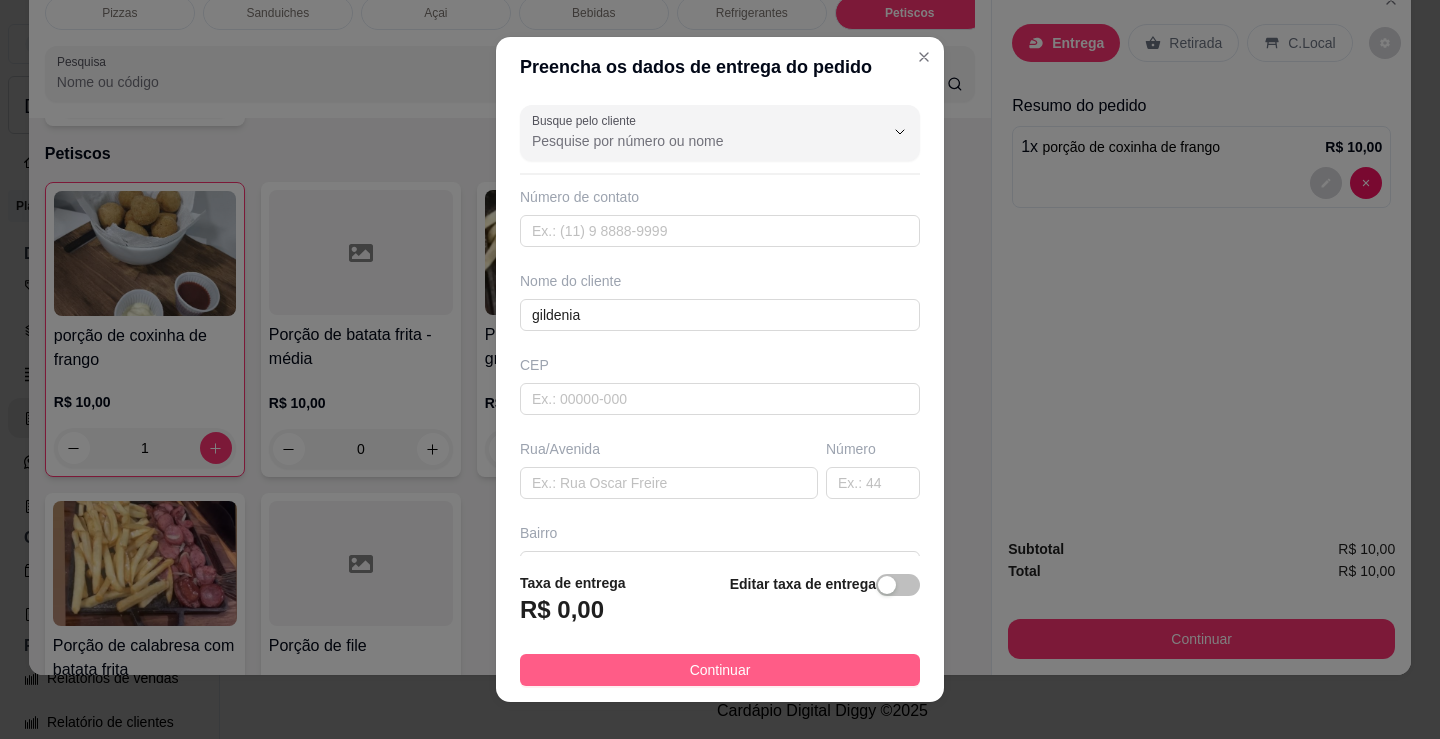 click on "Continuar" at bounding box center [720, 670] 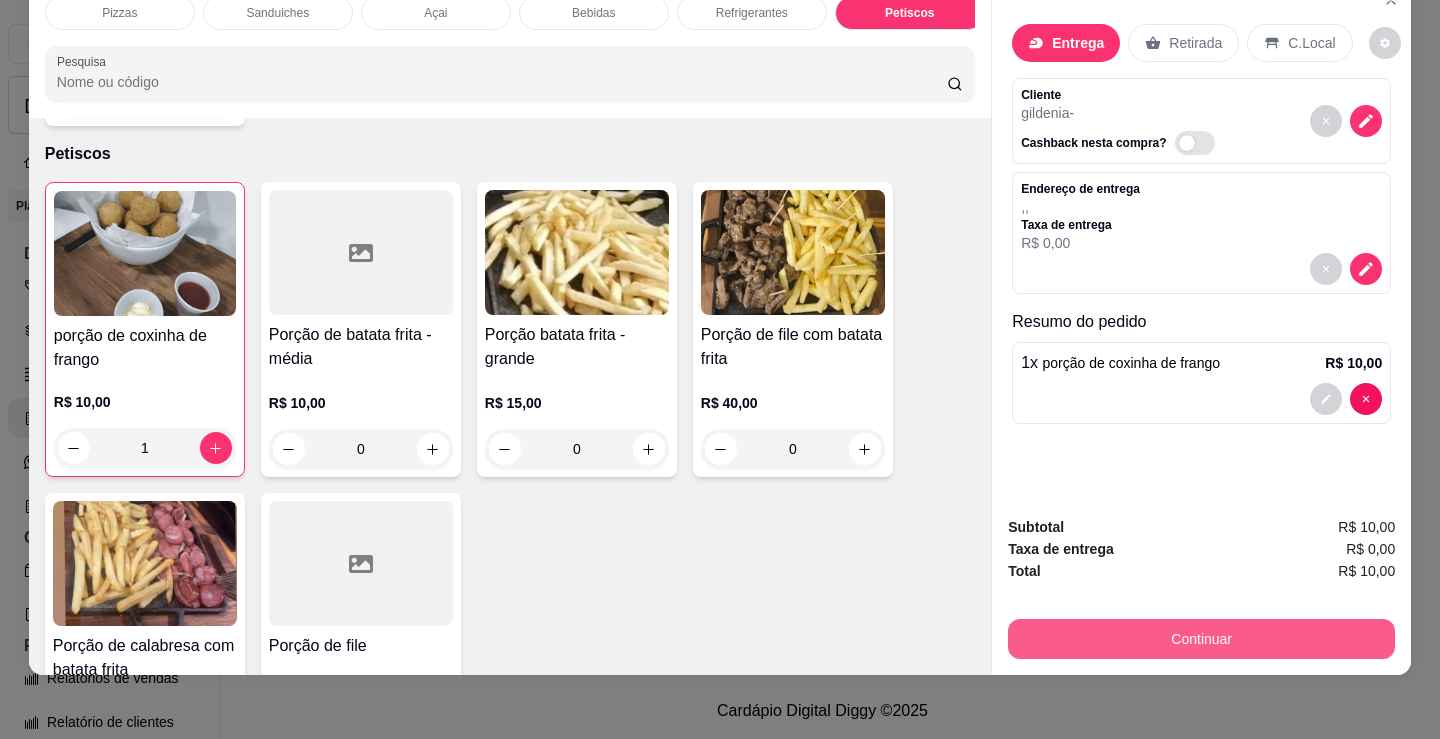 click on "Continuar" at bounding box center (1201, 639) 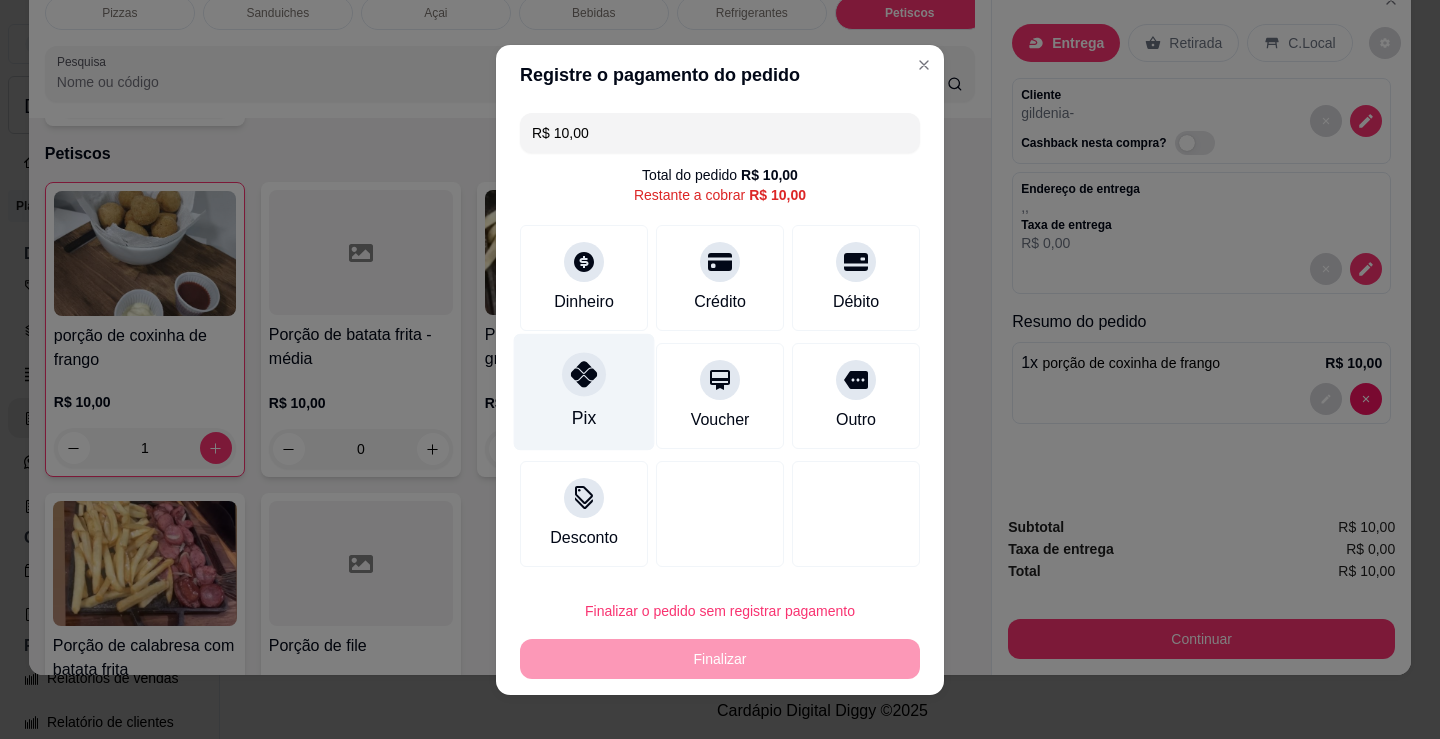 click on "Pix" at bounding box center (584, 391) 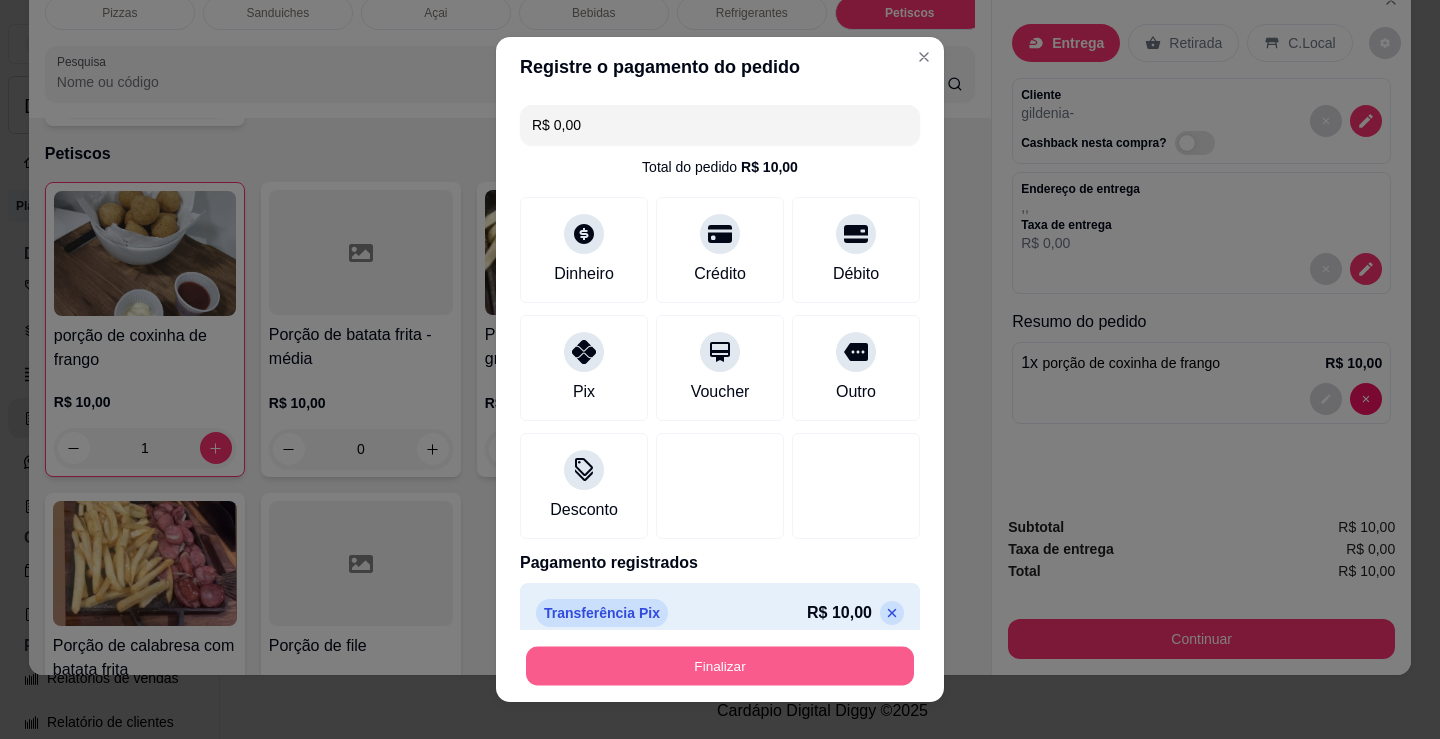 click on "Finalizar" at bounding box center [720, 666] 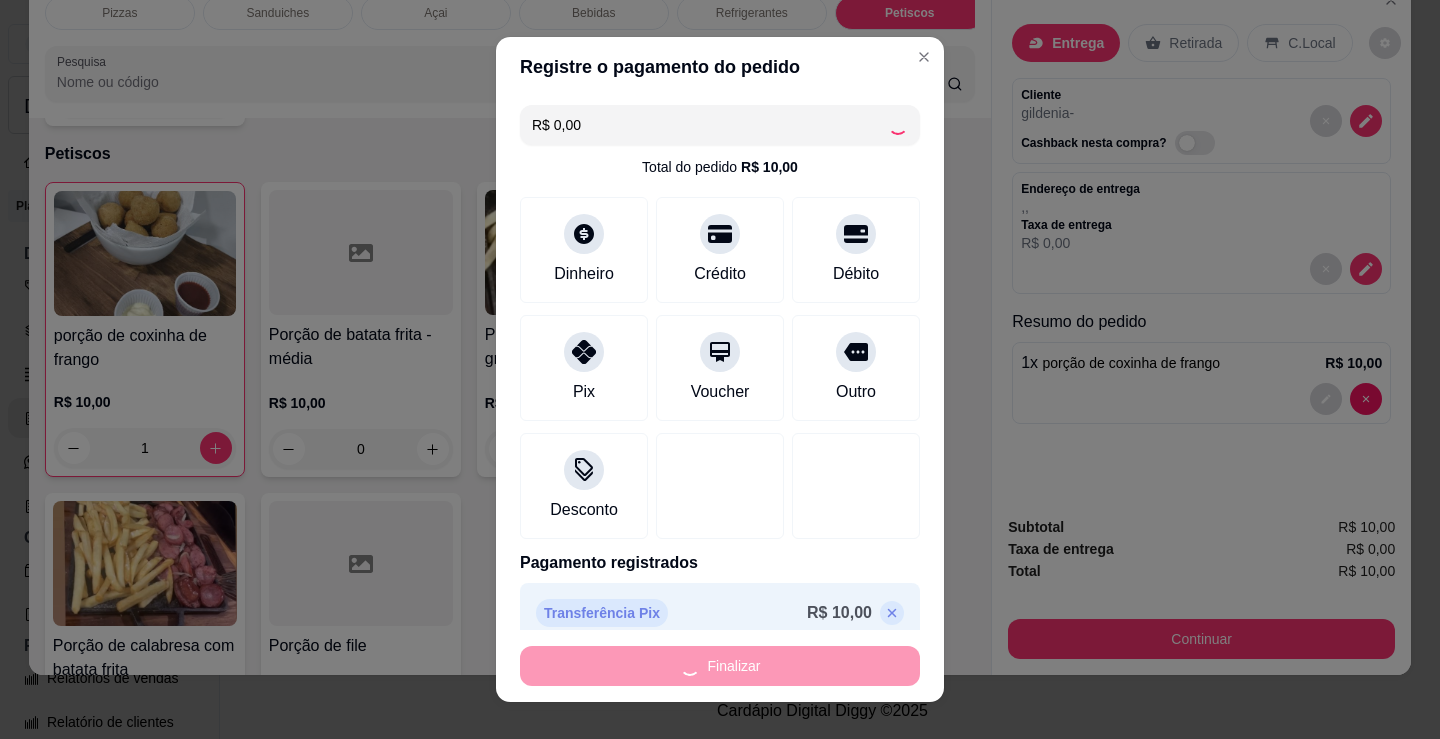type on "0" 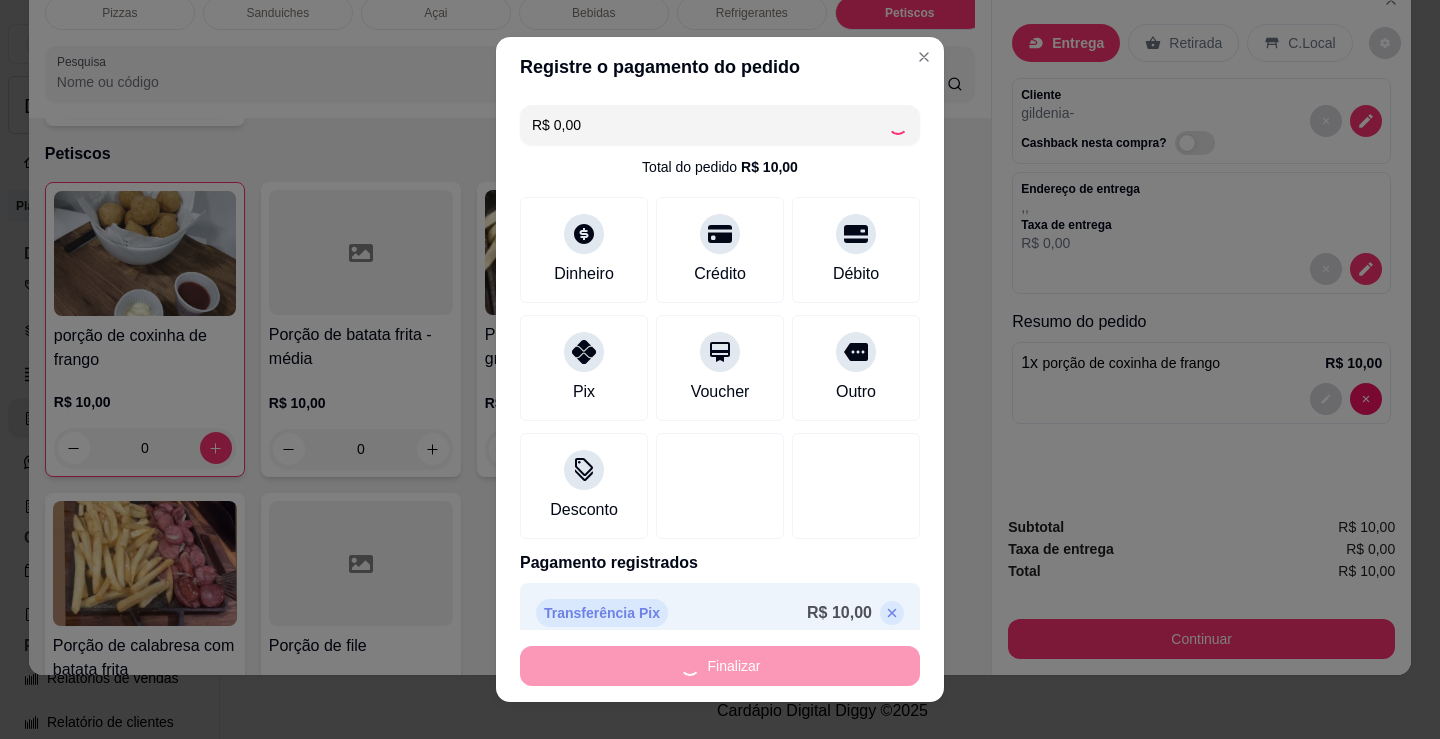 type on "-R$ 10,00" 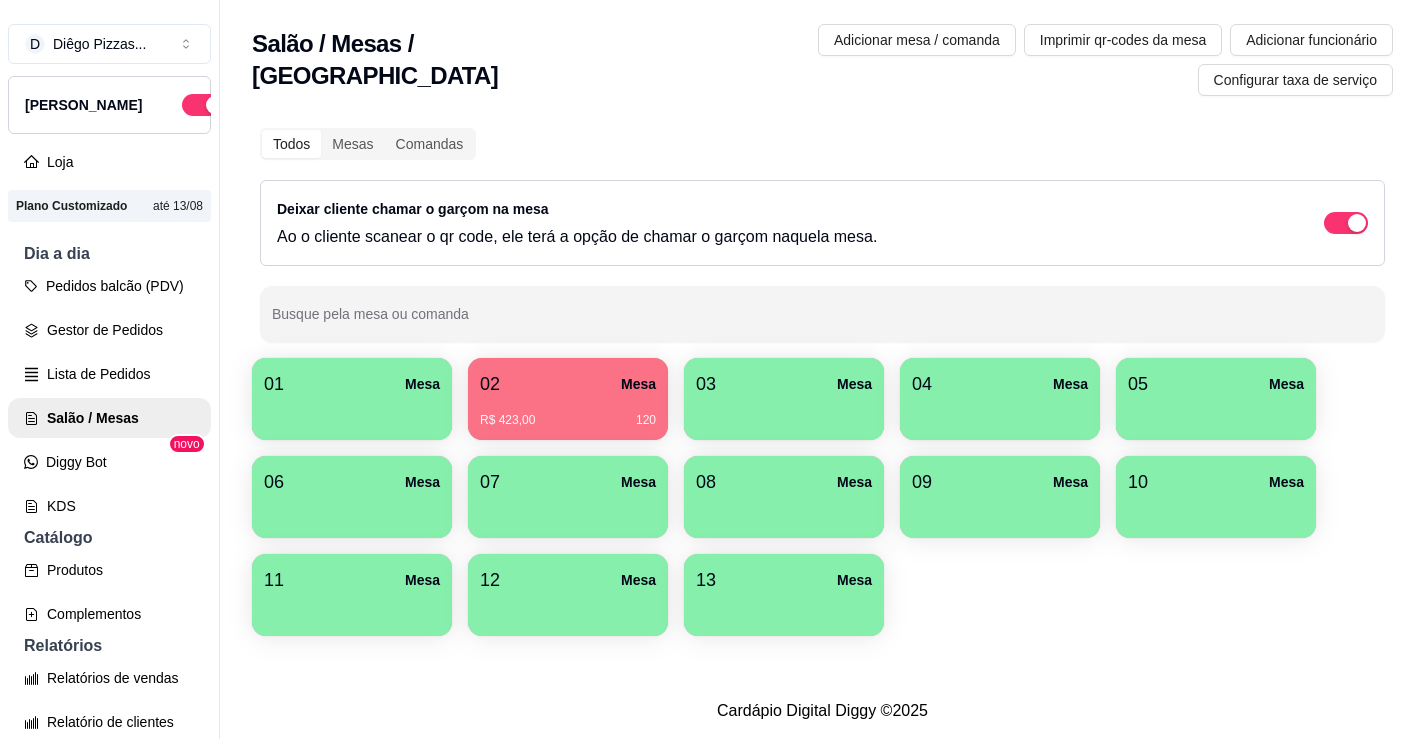 click on "01 Mesa 02 Mesa R$ 423,00 120 03 Mesa 04 Mesa 05 [GEOGRAPHIC_DATA] 06 Mesa 07 [GEOGRAPHIC_DATA] 08 [GEOGRAPHIC_DATA] 09 Mesa 10 Mesa 11 Mesa 12 [GEOGRAPHIC_DATA]" at bounding box center (822, 497) 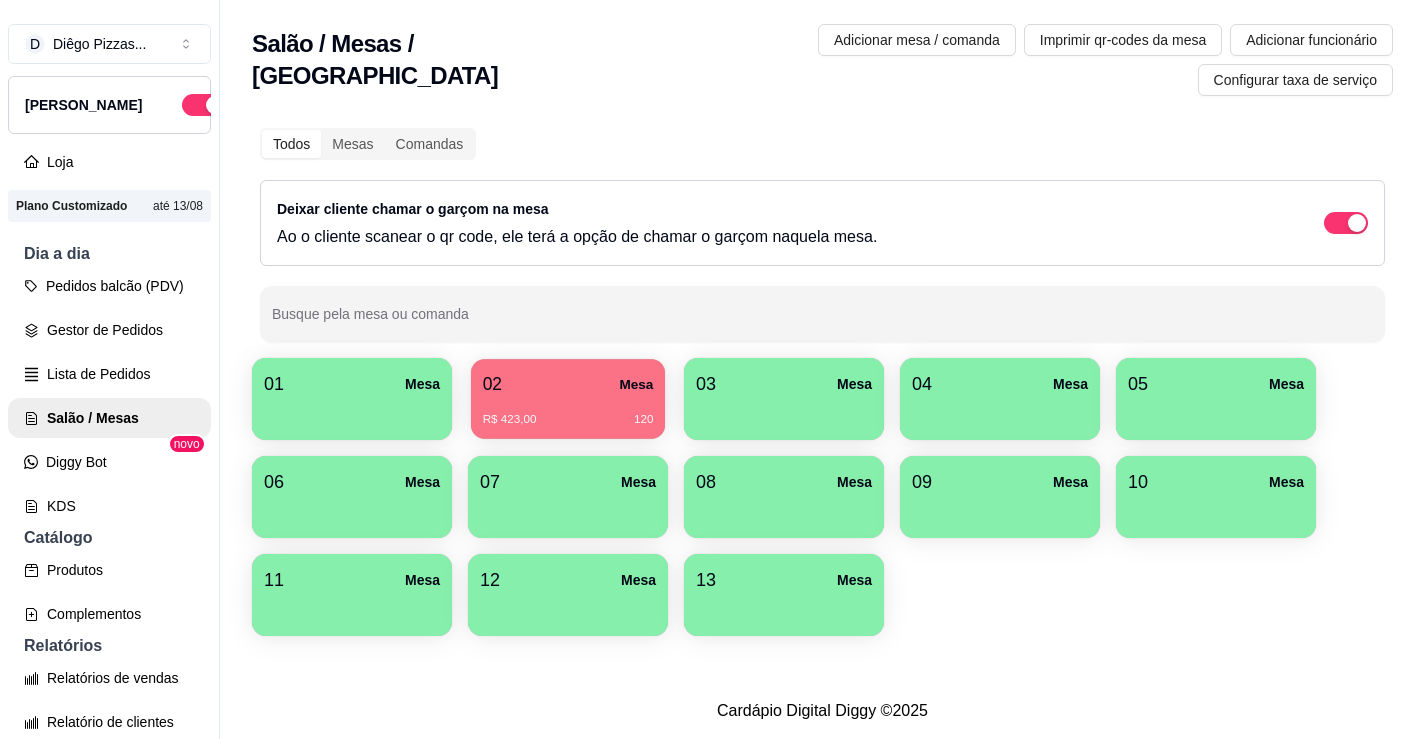 click on "02 Mesa R$ 423,00 120" at bounding box center (568, 399) 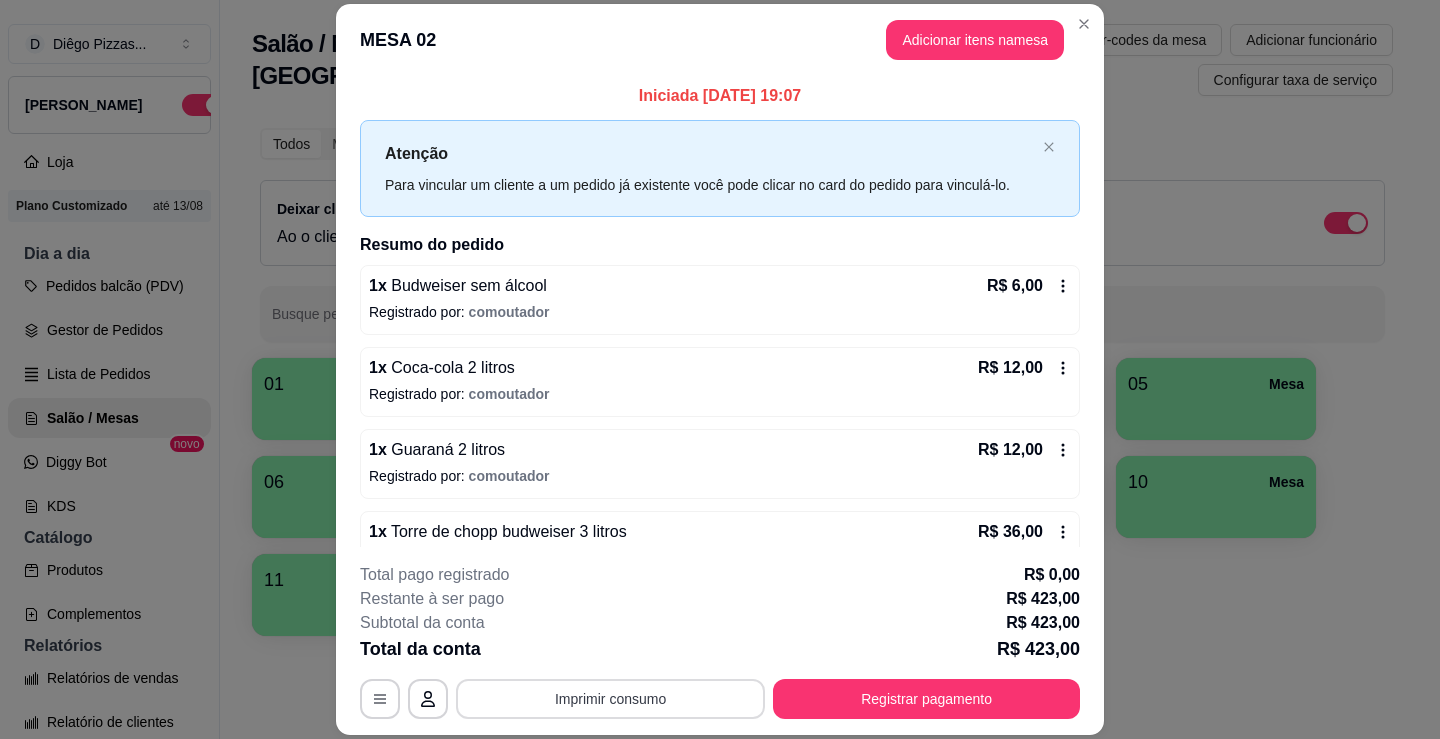 click on "Imprimir consumo" at bounding box center (610, 699) 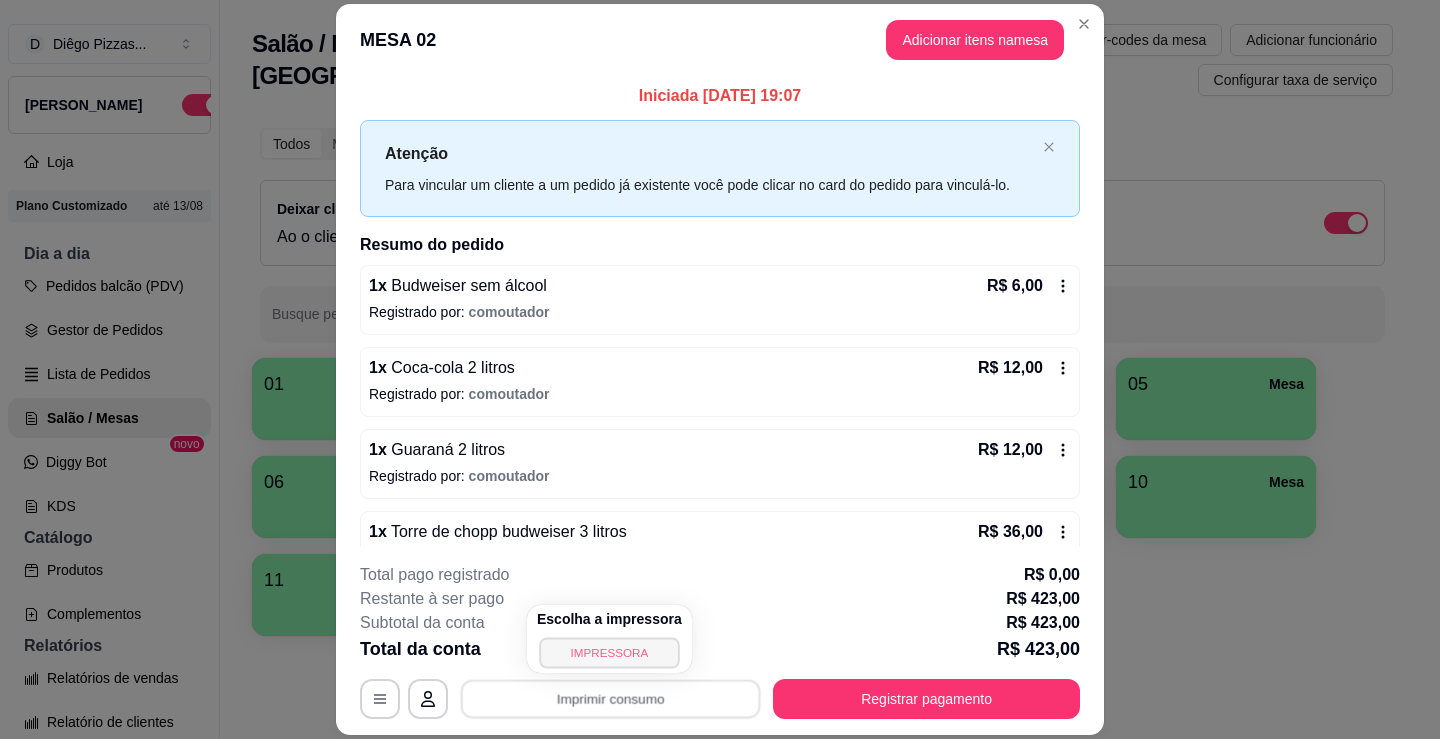 click on "IMPRESSORA" at bounding box center (609, 652) 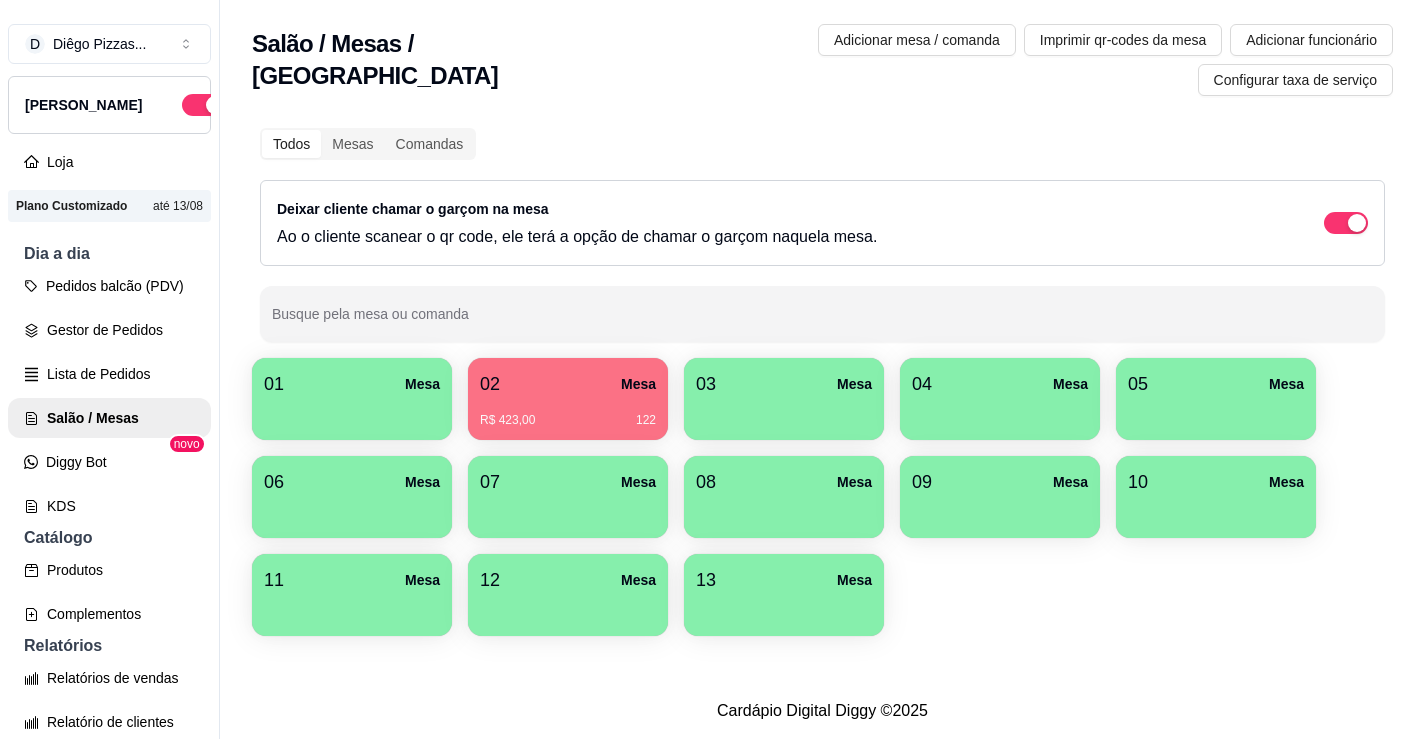 click on "R$ 423,00 122" at bounding box center [568, 413] 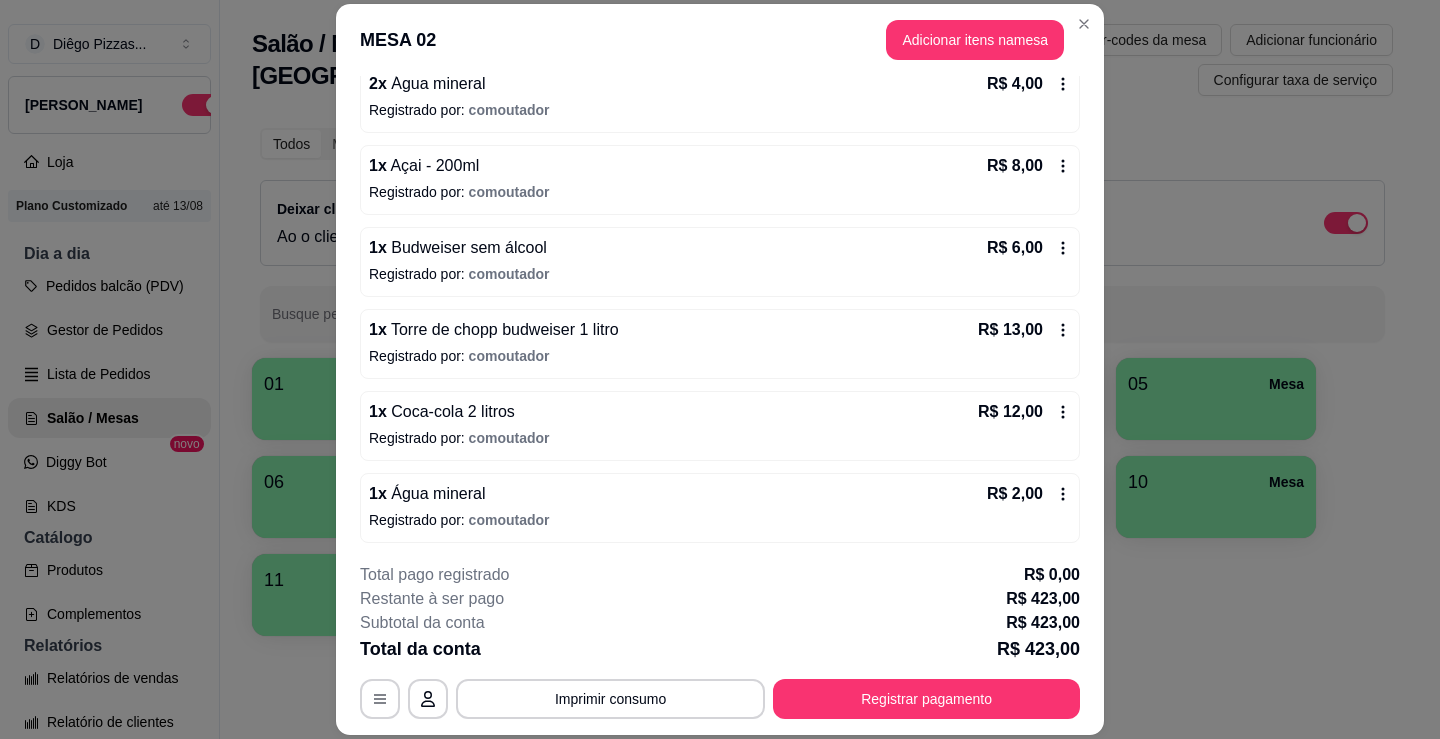 scroll, scrollTop: 1741, scrollLeft: 0, axis: vertical 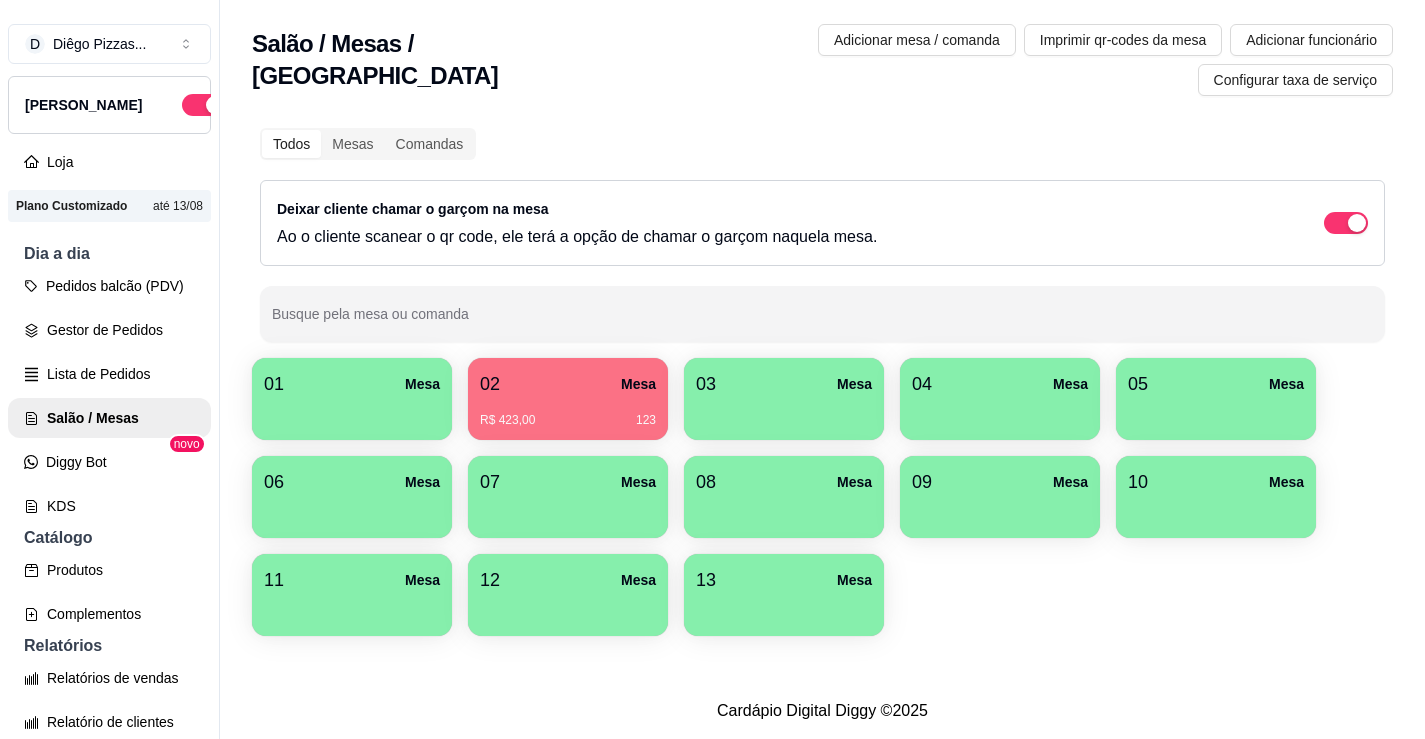 click on "R$ 423,00 123" at bounding box center (568, 413) 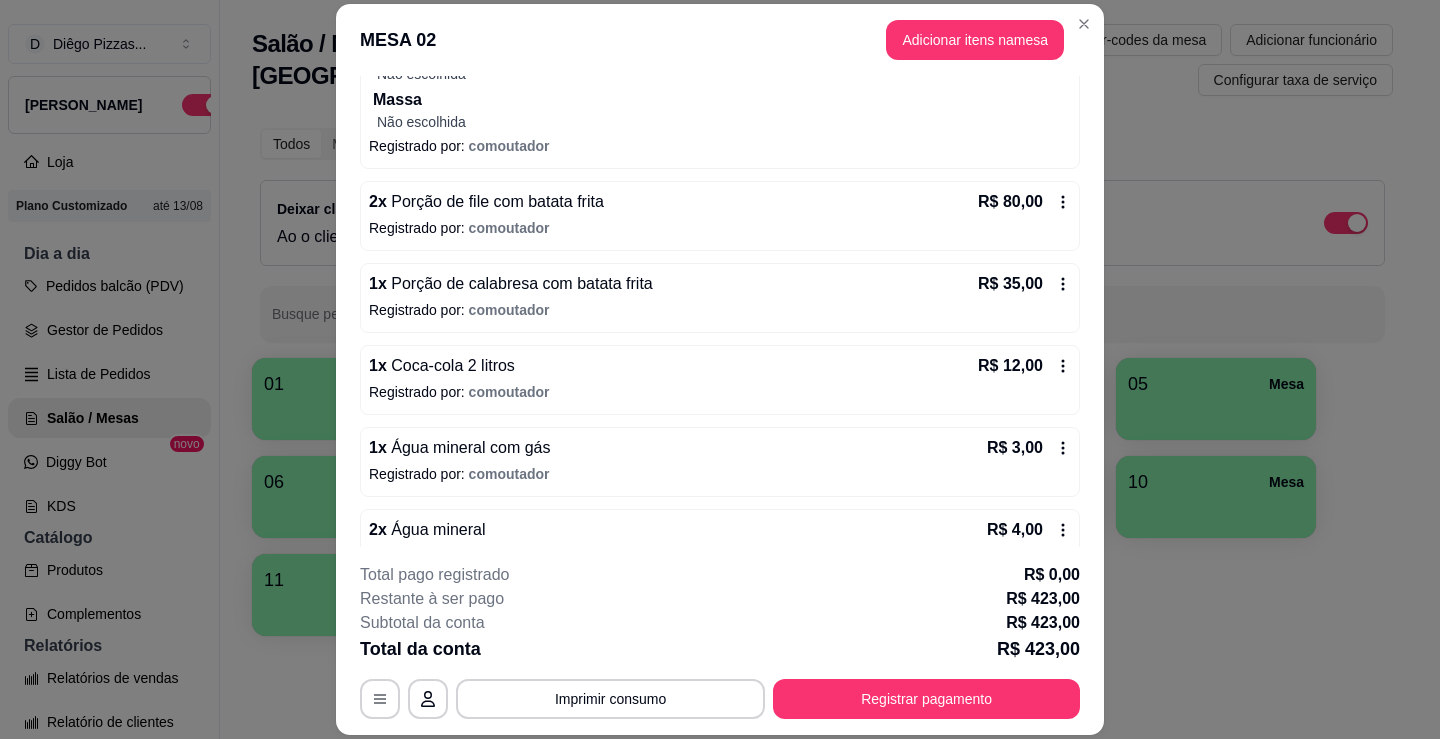 scroll, scrollTop: 1900, scrollLeft: 0, axis: vertical 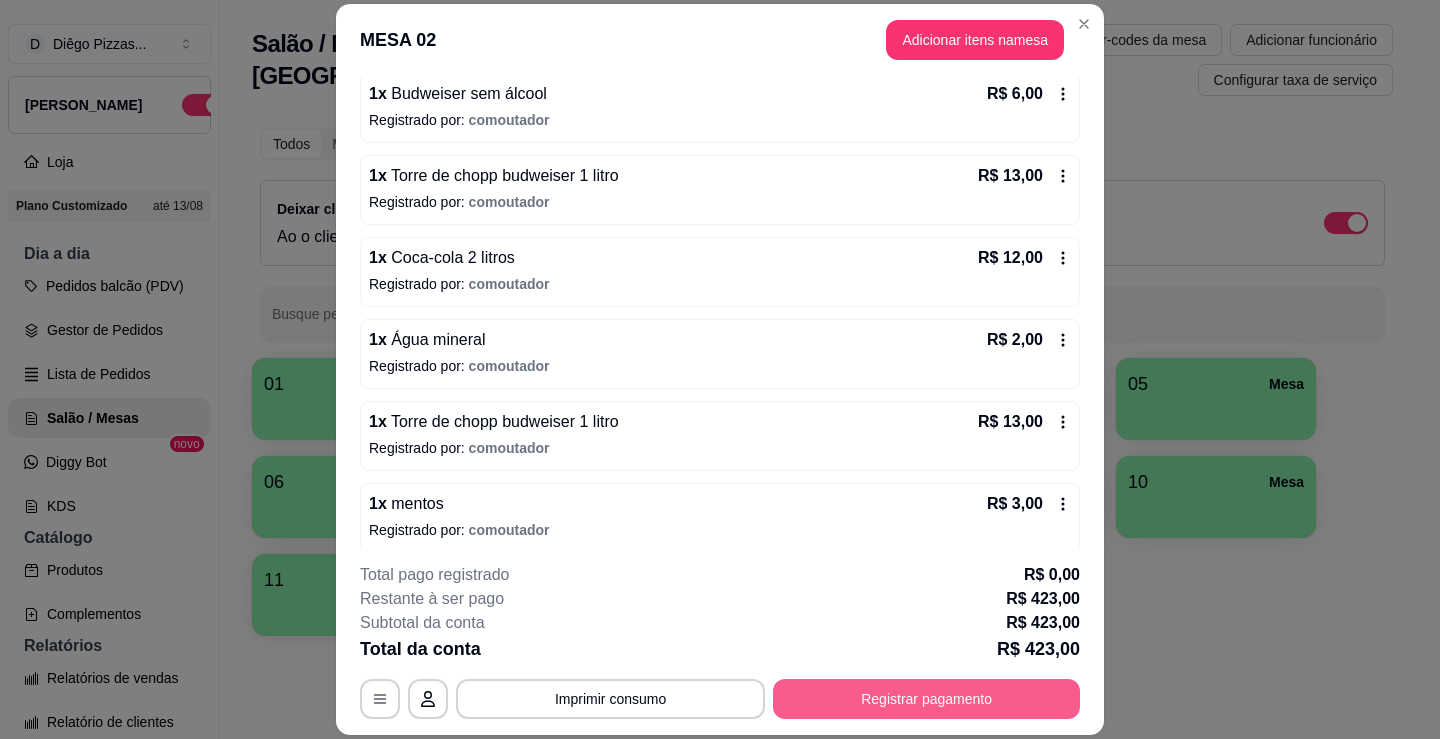 click on "Registrar pagamento" at bounding box center (926, 699) 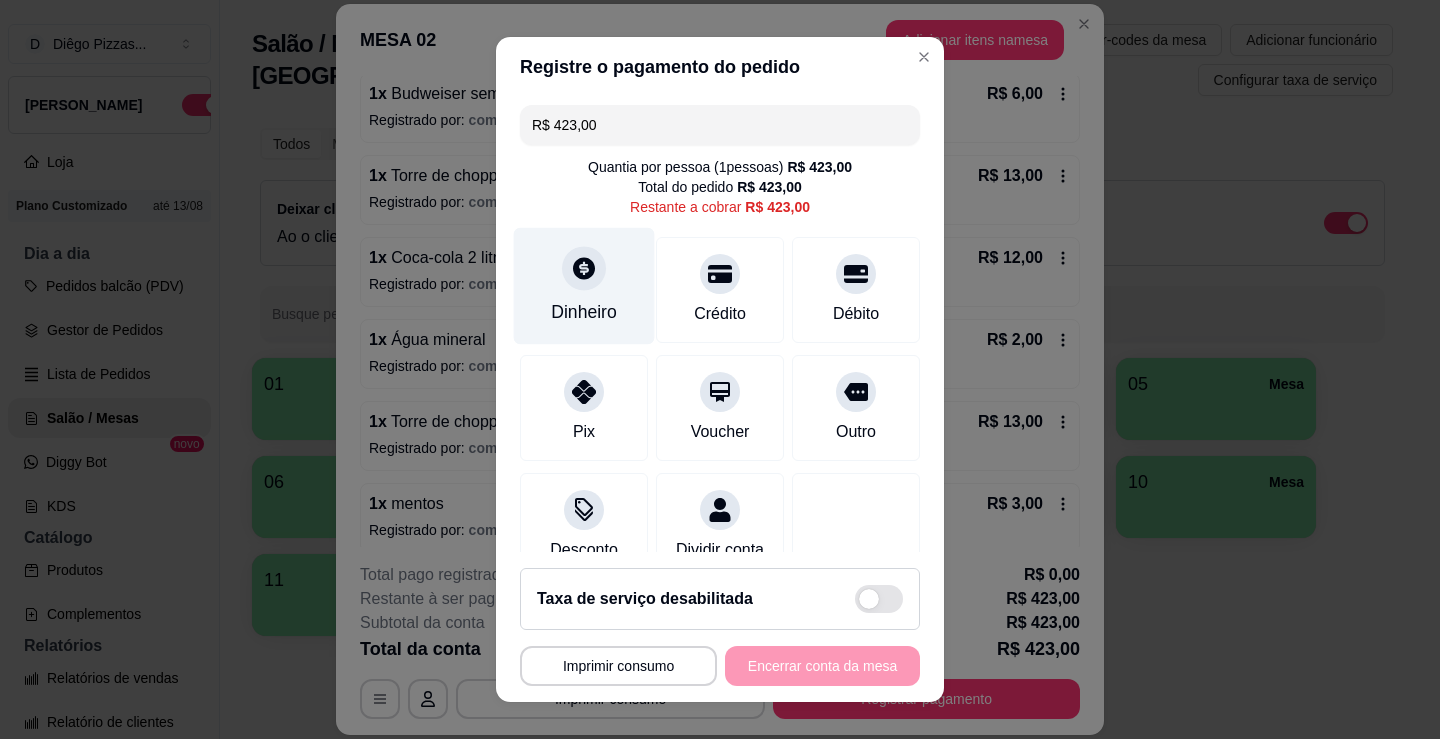 click at bounding box center [584, 268] 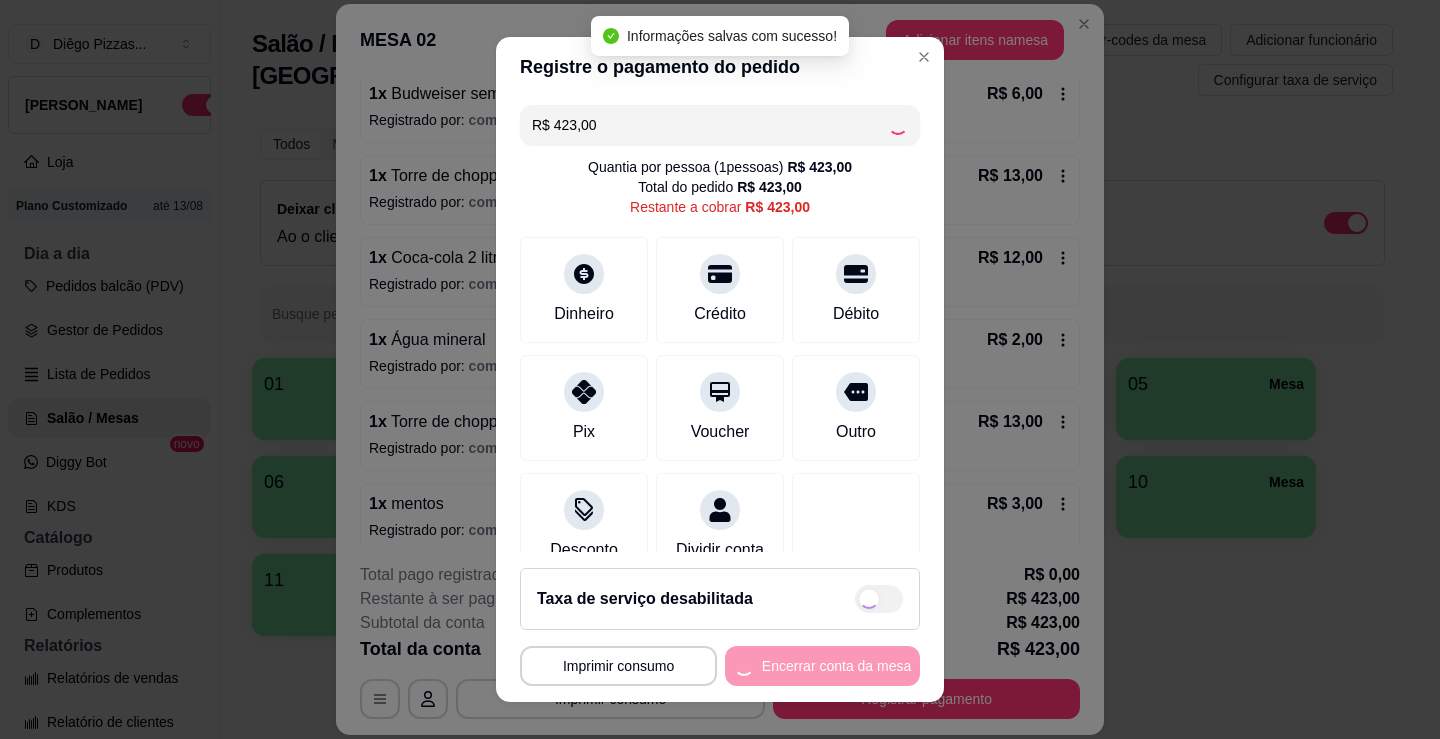 type on "R$ 0,00" 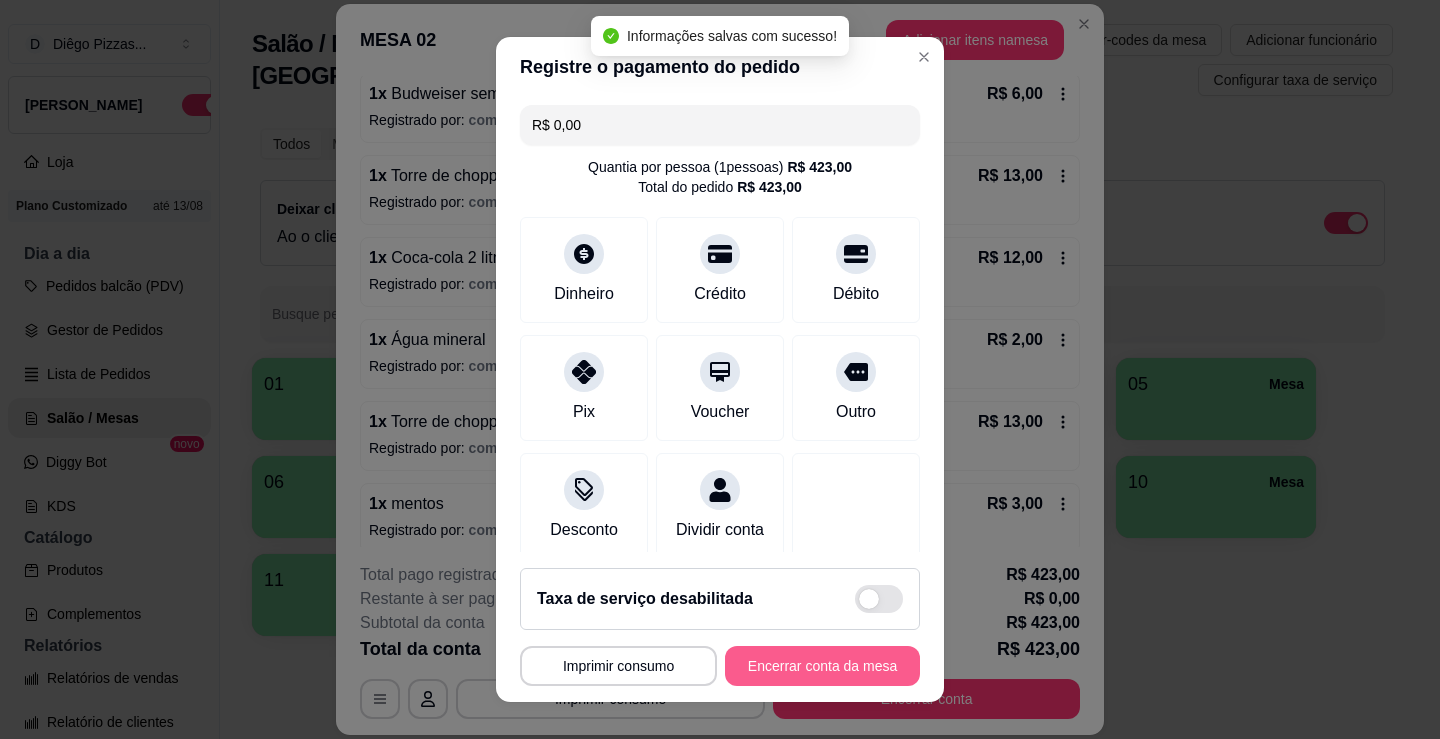 click on "Encerrar conta da mesa" at bounding box center (822, 666) 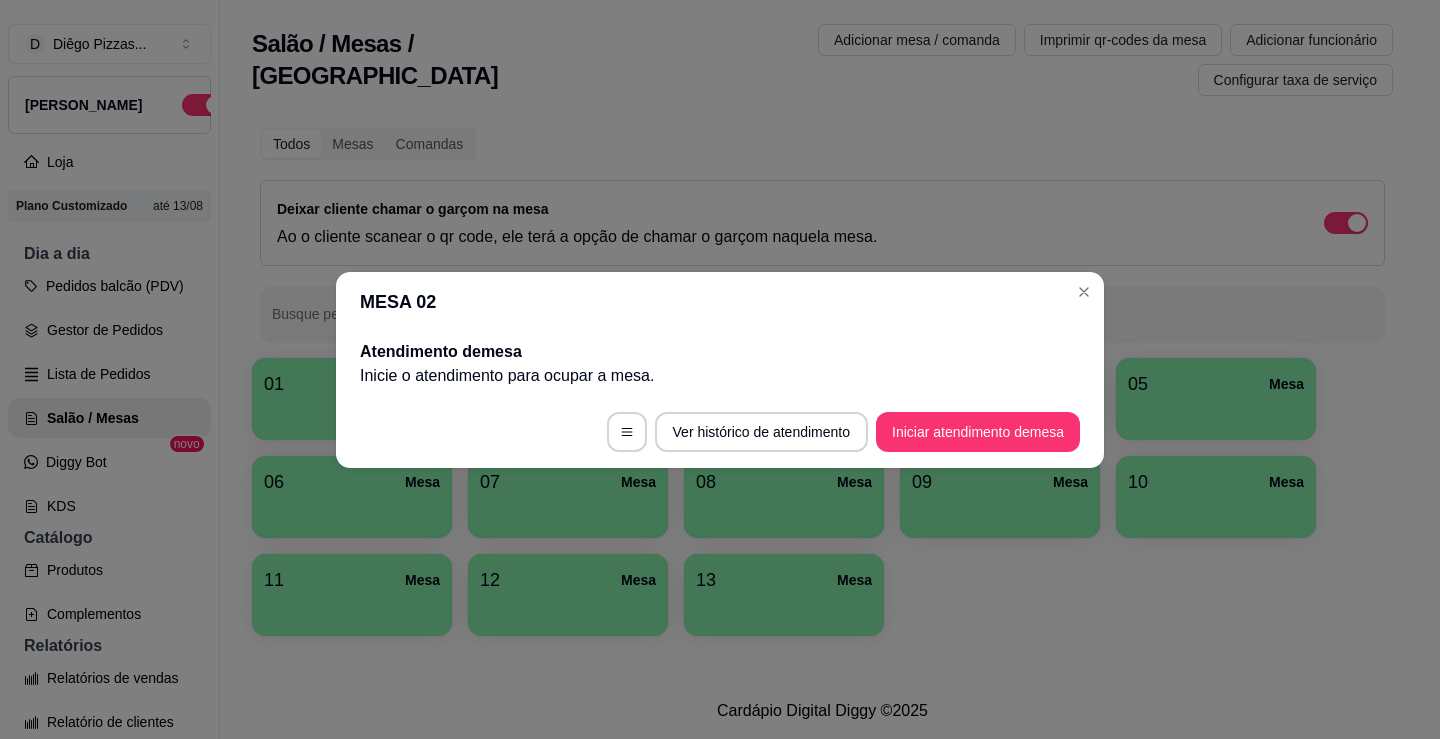 scroll, scrollTop: 0, scrollLeft: 0, axis: both 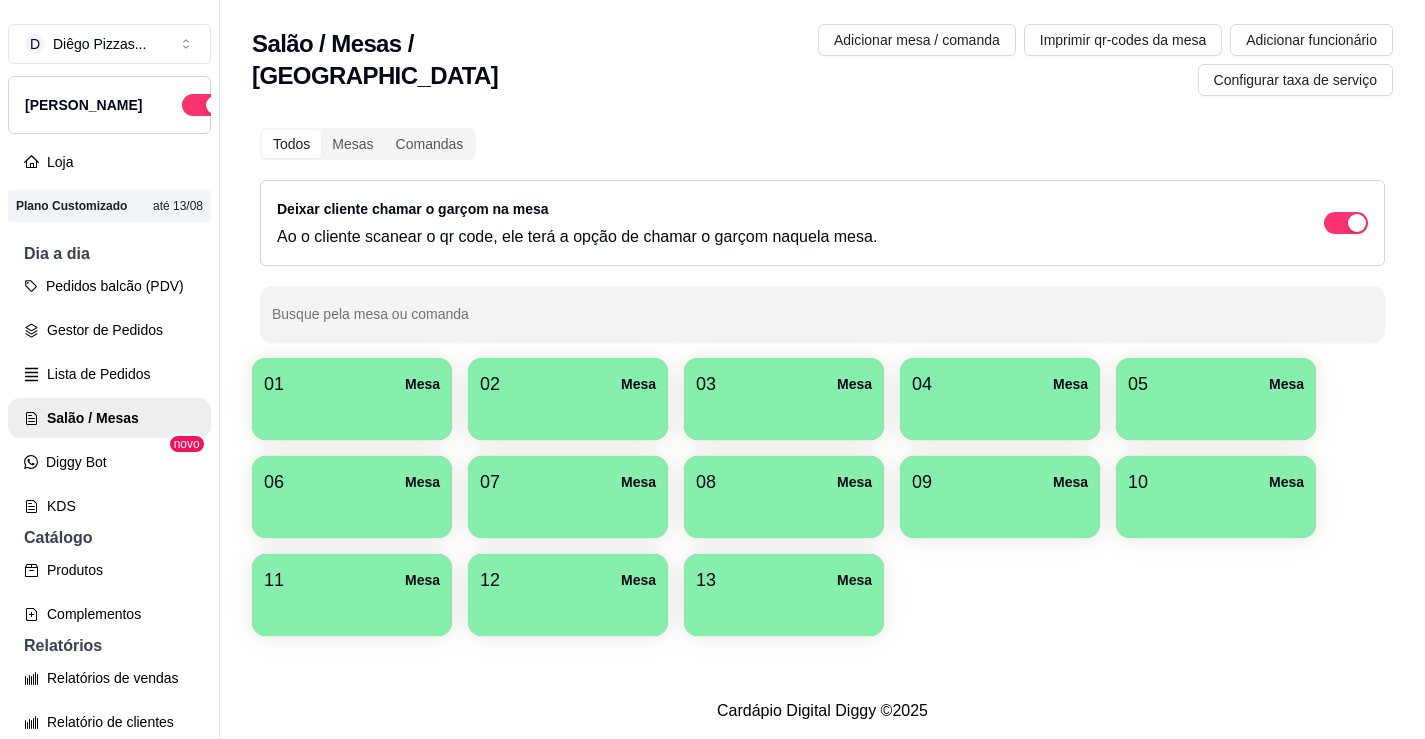 click on "Todos Mesas Comandas Deixar cliente chamar o garçom na mesa Ao o cliente scanear o qr code, ele terá a opção de chamar o garçom naquela mesa. Busque pela mesa ou comanda
01 Mesa 02 Mesa 03 Mesa 04 Mesa 05 [GEOGRAPHIC_DATA] 06 Mesa 07 [GEOGRAPHIC_DATA] 08 Mesa 09 [GEOGRAPHIC_DATA] 10 Mesa 11 Mesa 12 [GEOGRAPHIC_DATA]" at bounding box center [822, 384] 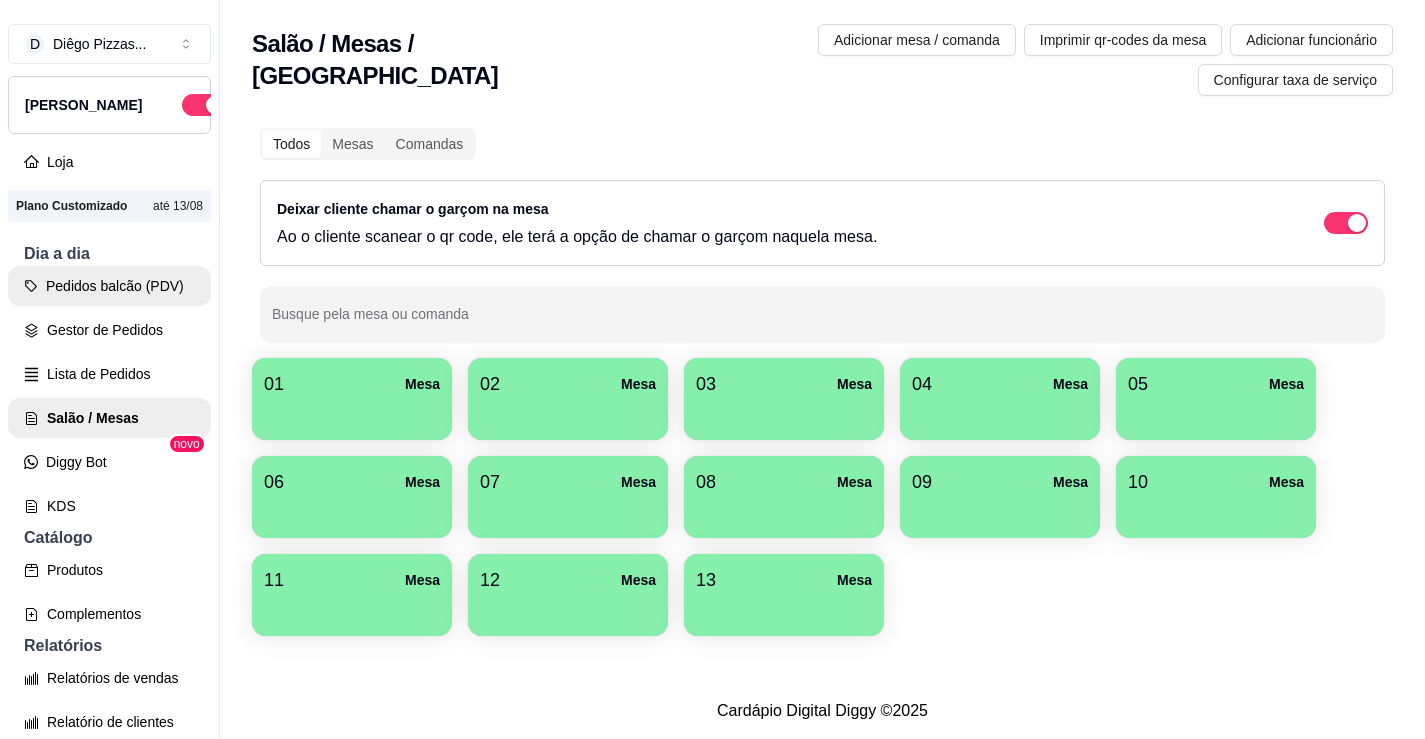 click on "Pedidos balcão (PDV)" at bounding box center (109, 286) 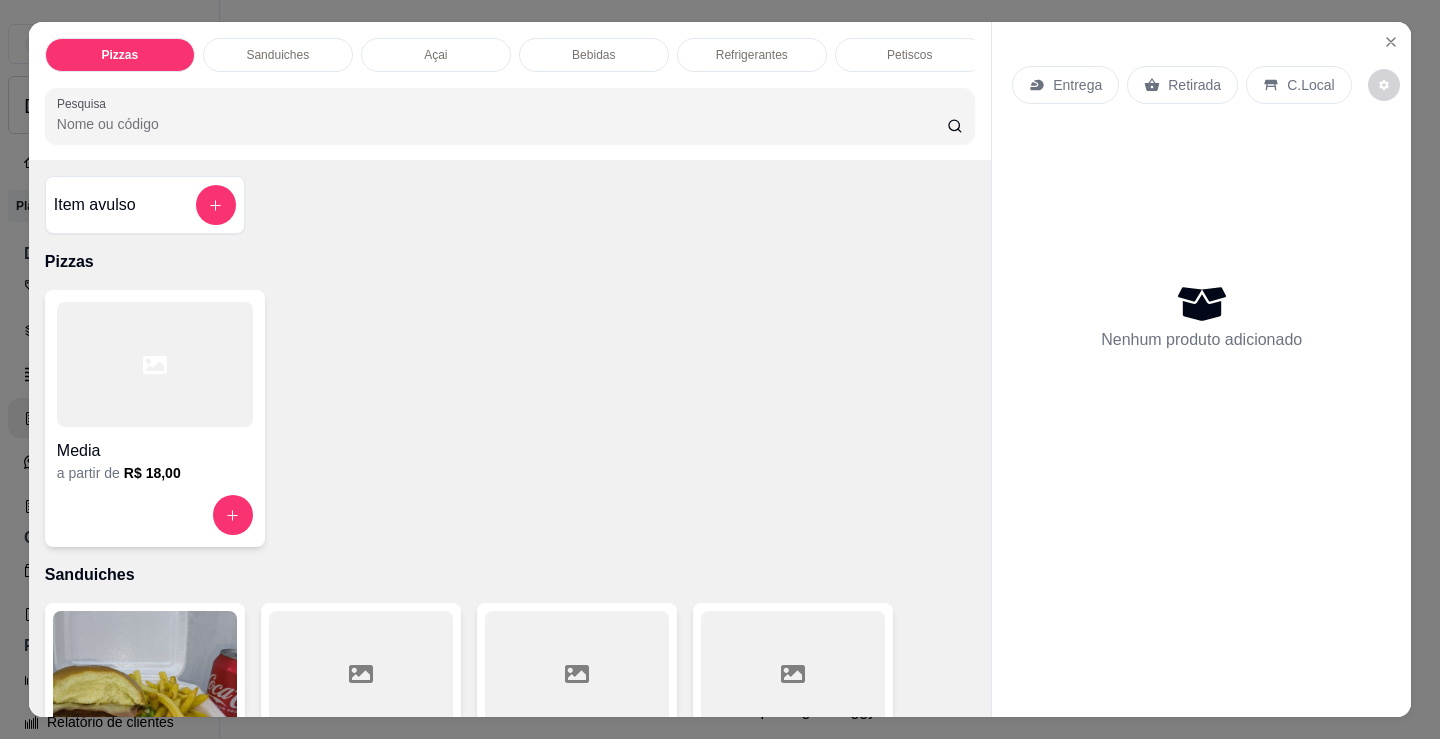 click on "Açai" at bounding box center (436, 55) 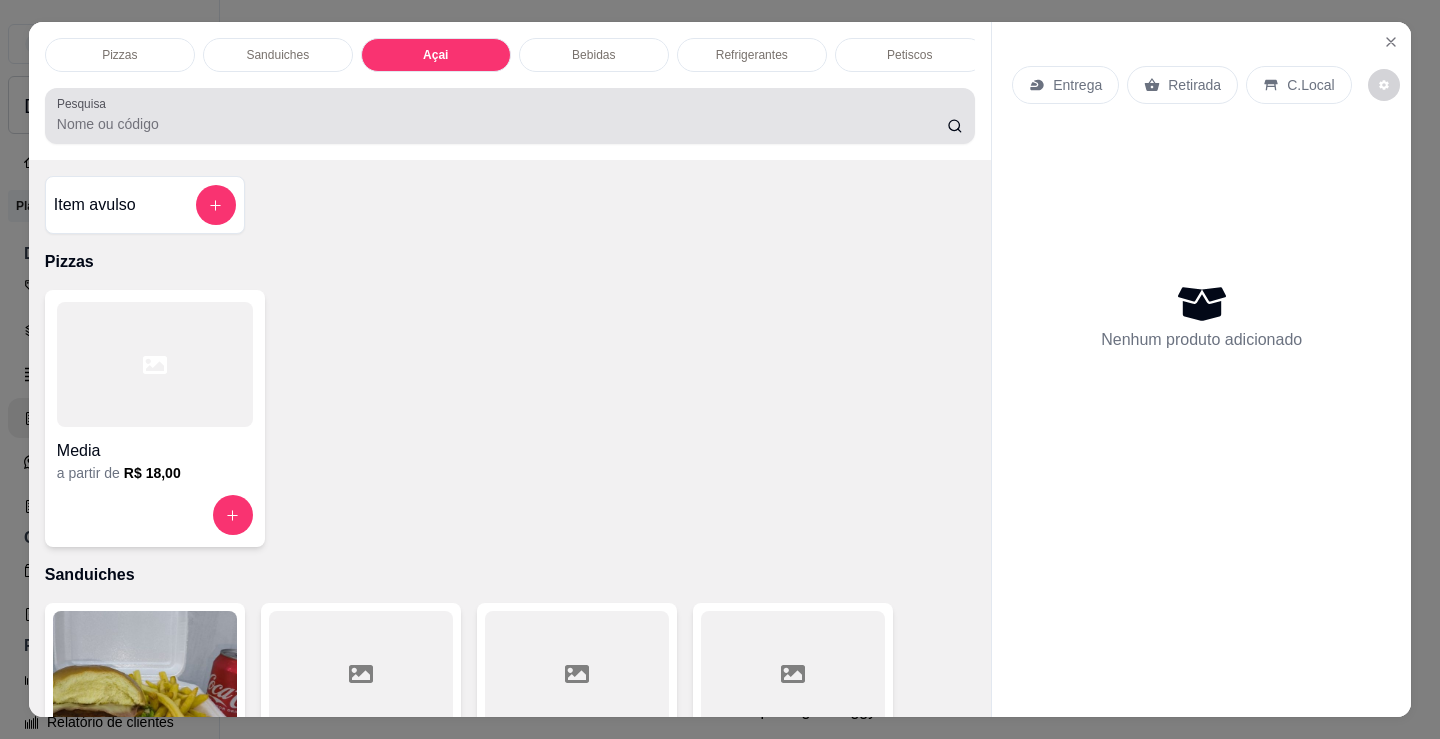 scroll, scrollTop: 2153, scrollLeft: 0, axis: vertical 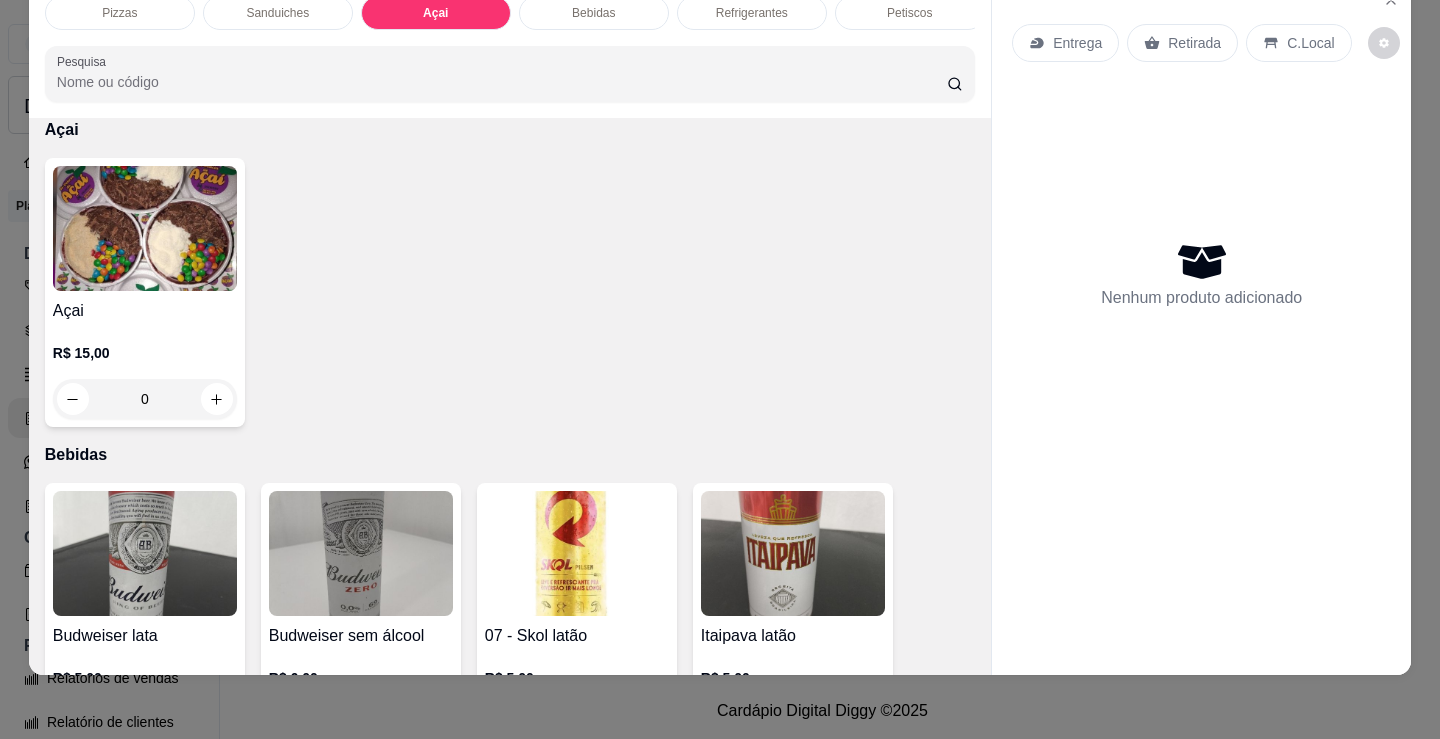click at bounding box center (145, 228) 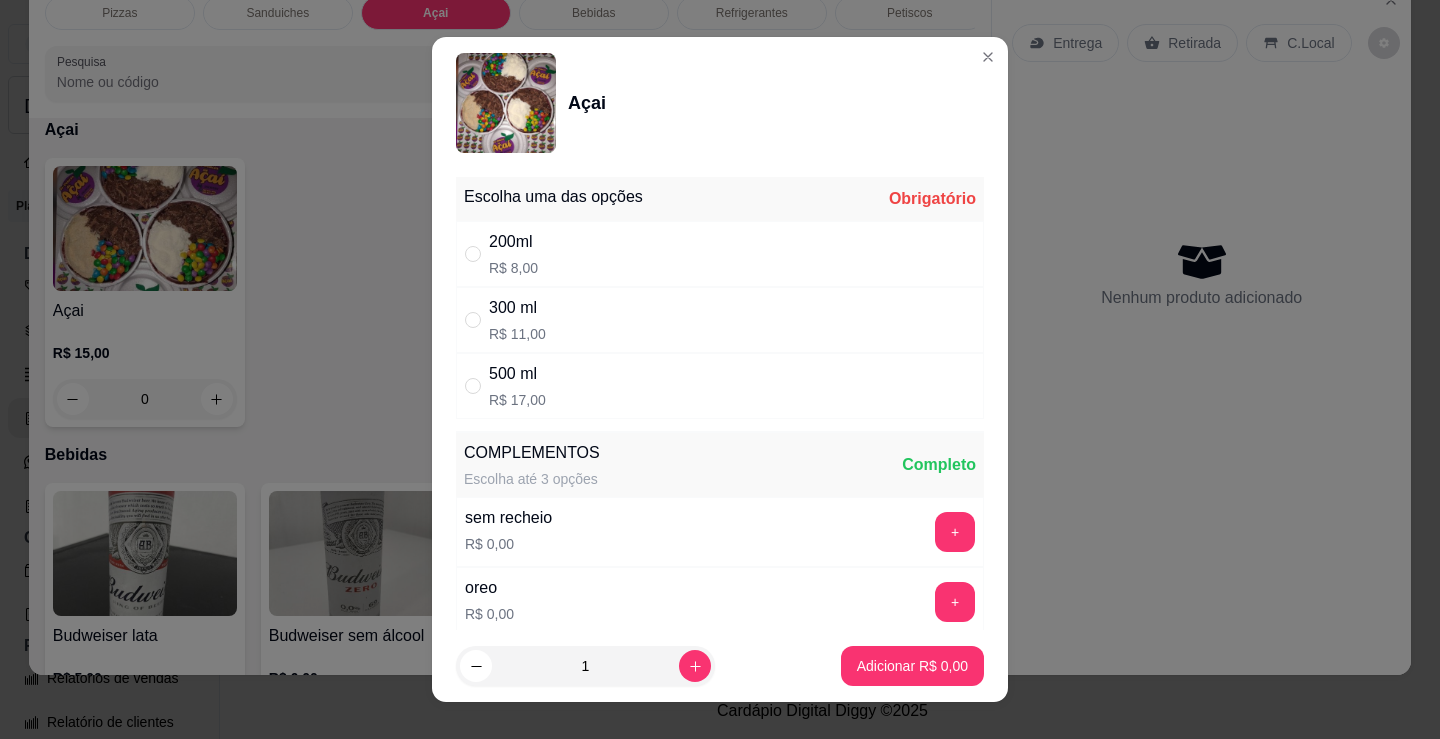 click on "500 ml R$ 17,00" at bounding box center (720, 386) 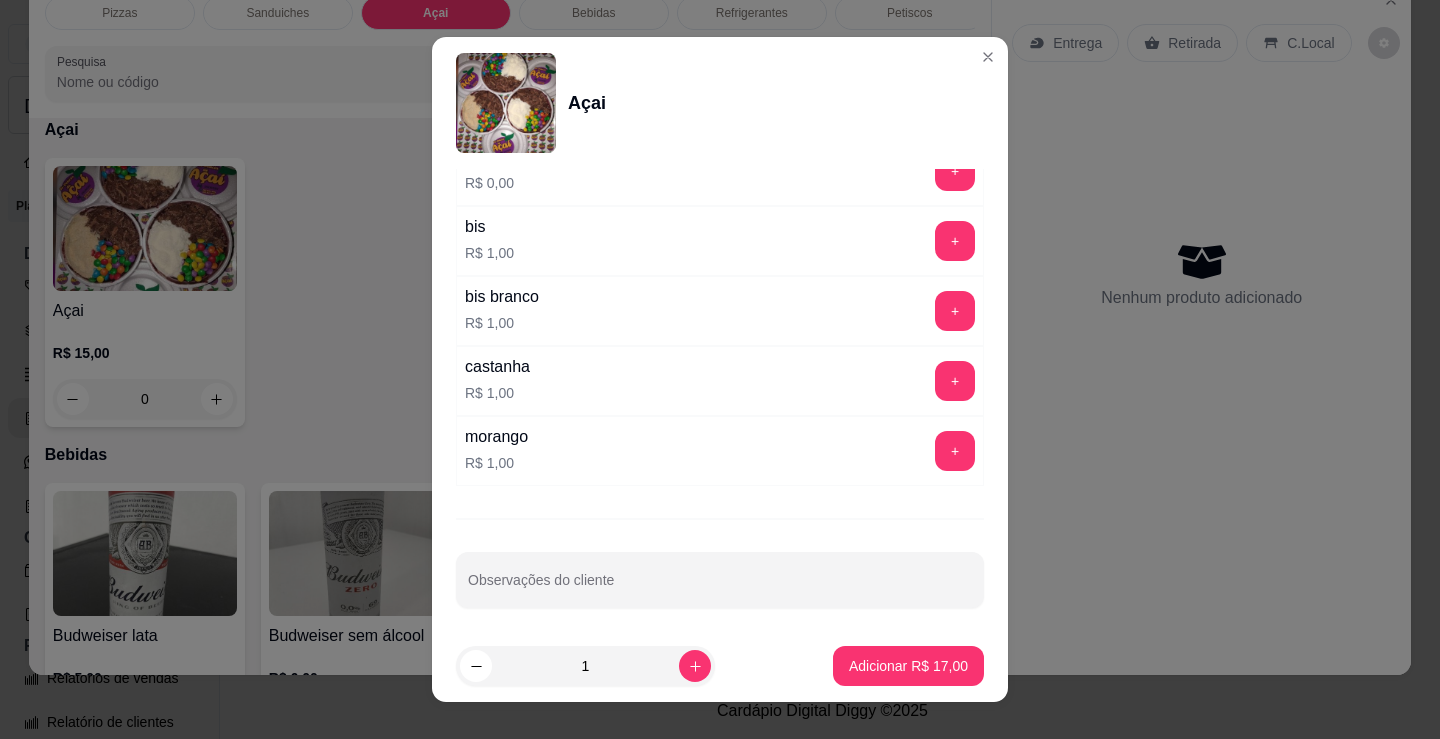 scroll, scrollTop: 1697, scrollLeft: 0, axis: vertical 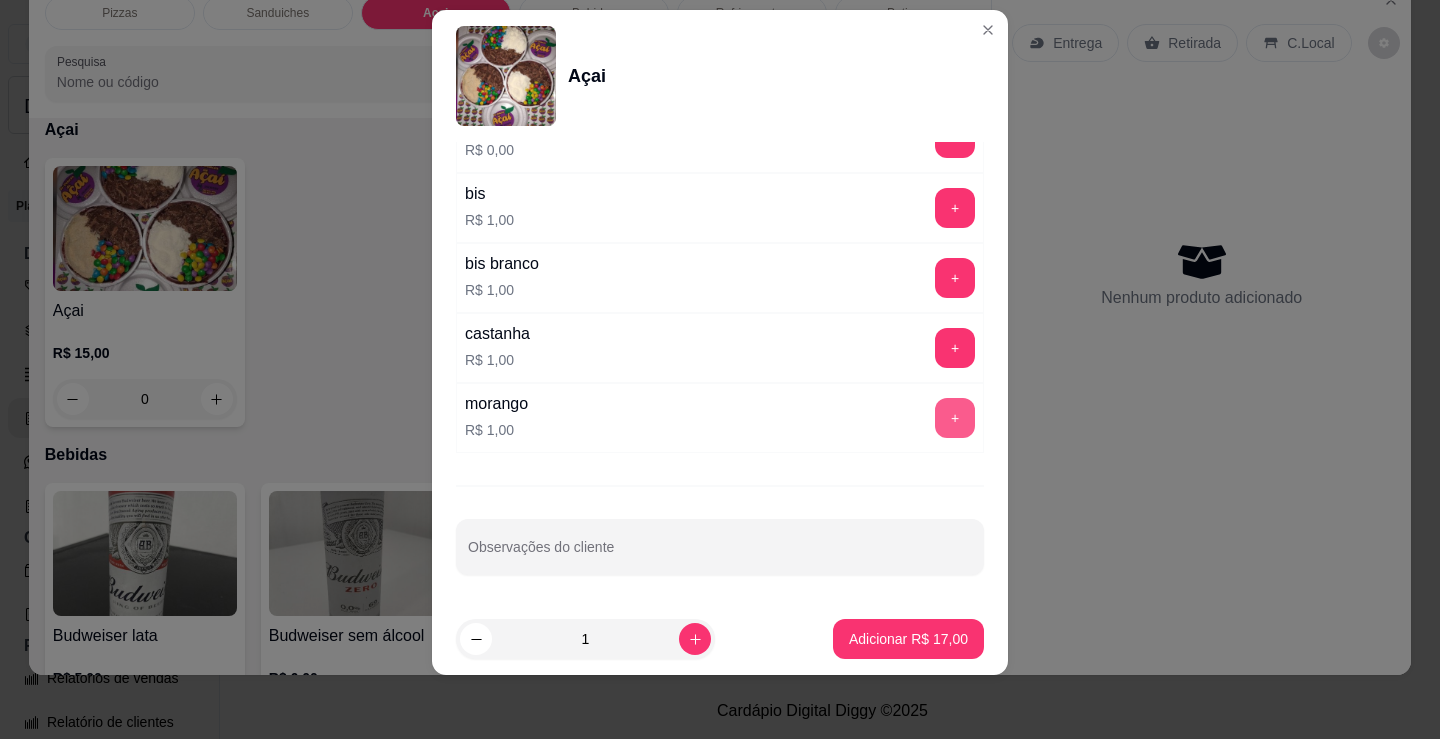 click on "+" at bounding box center [955, 418] 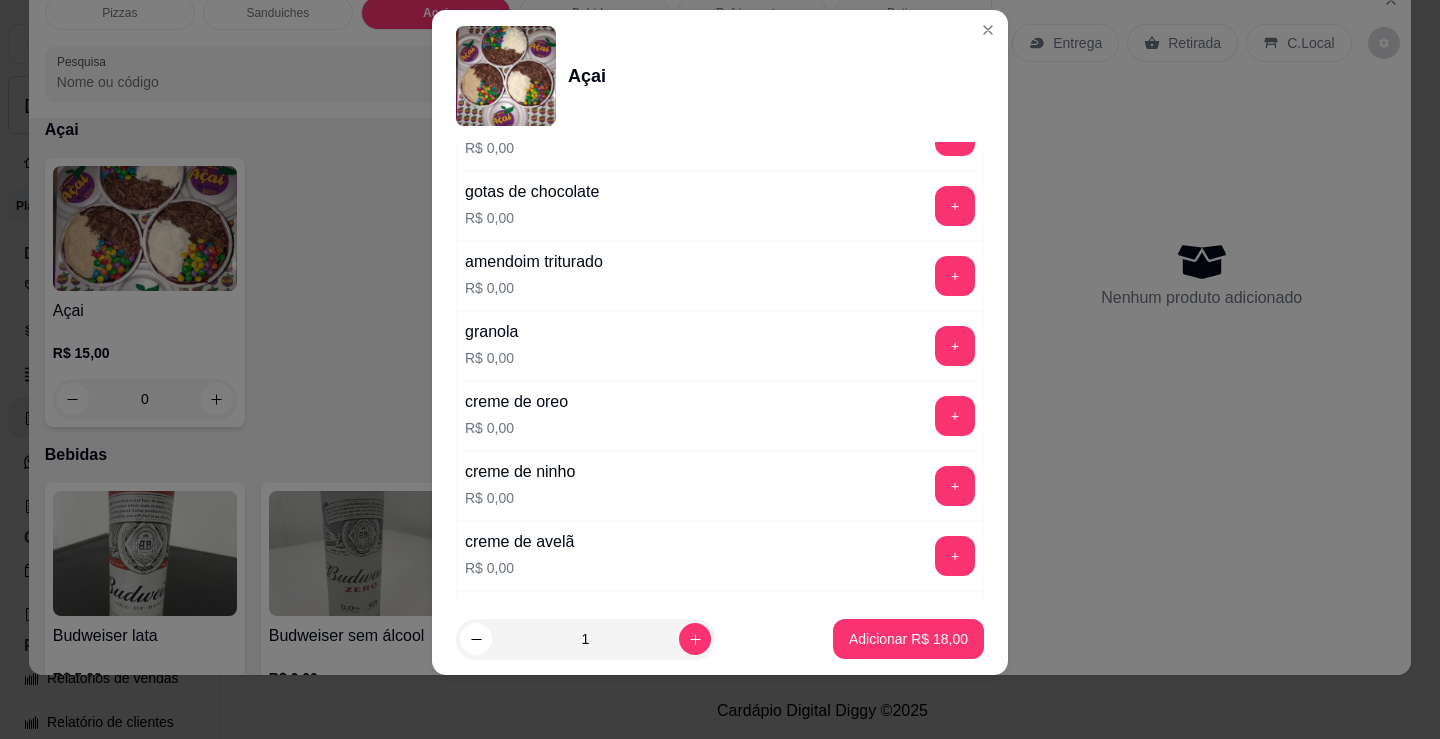 scroll, scrollTop: 897, scrollLeft: 0, axis: vertical 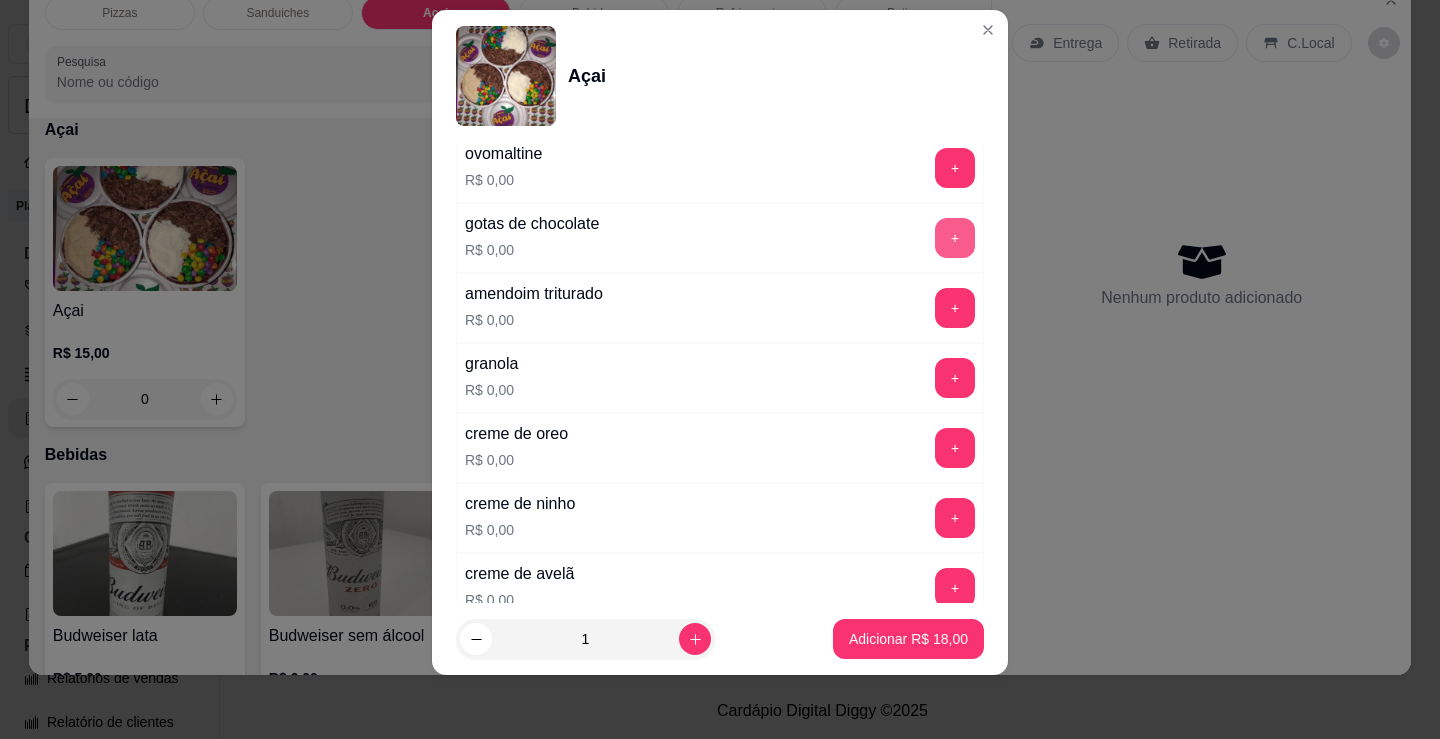click on "+" at bounding box center [955, 238] 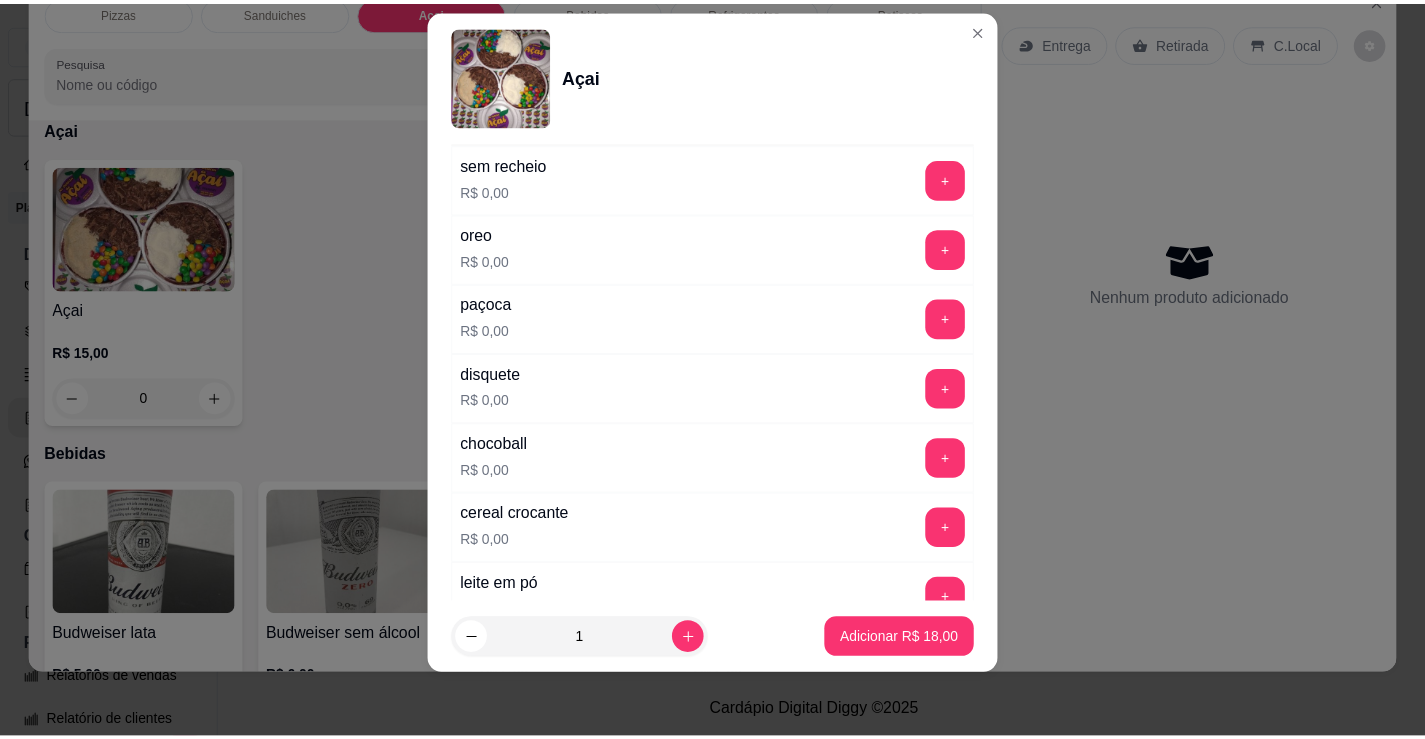 scroll, scrollTop: 297, scrollLeft: 0, axis: vertical 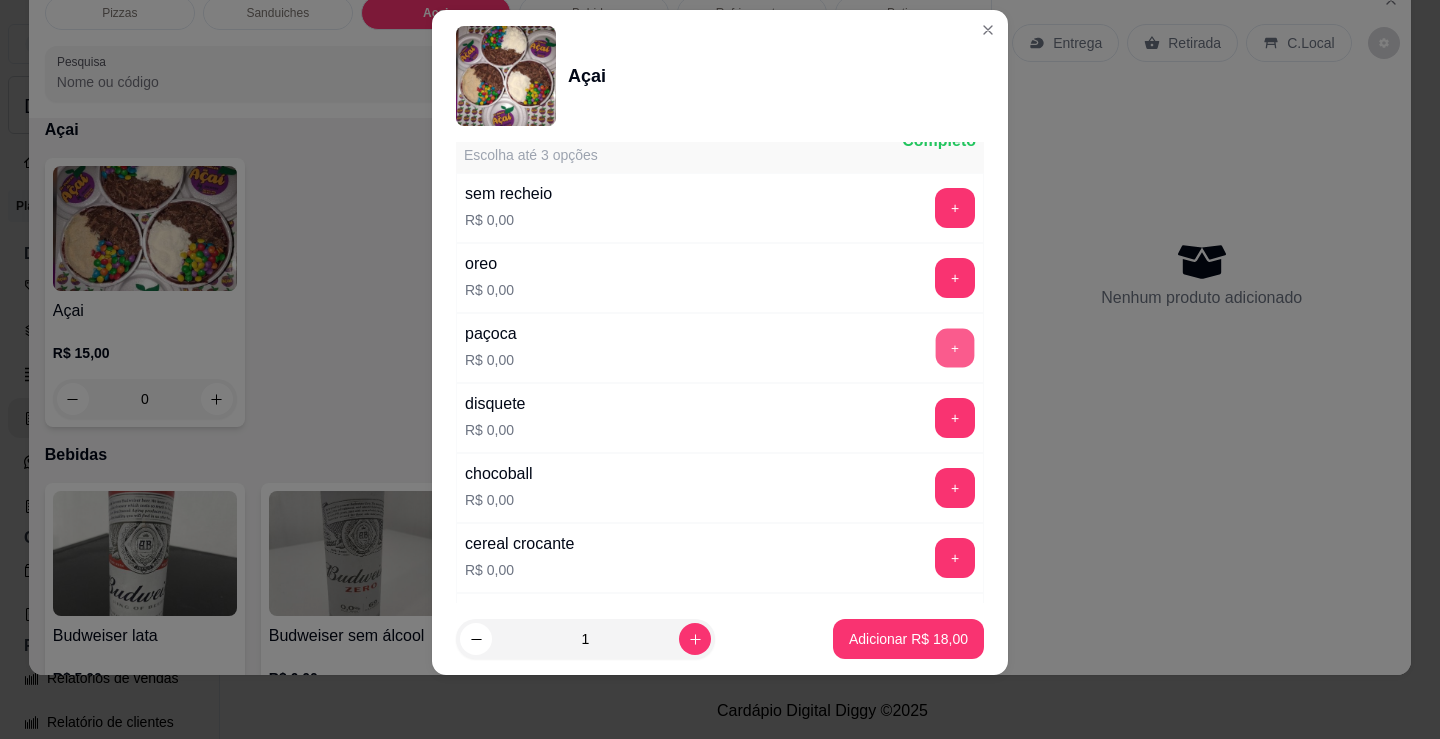 click on "+" at bounding box center [955, 348] 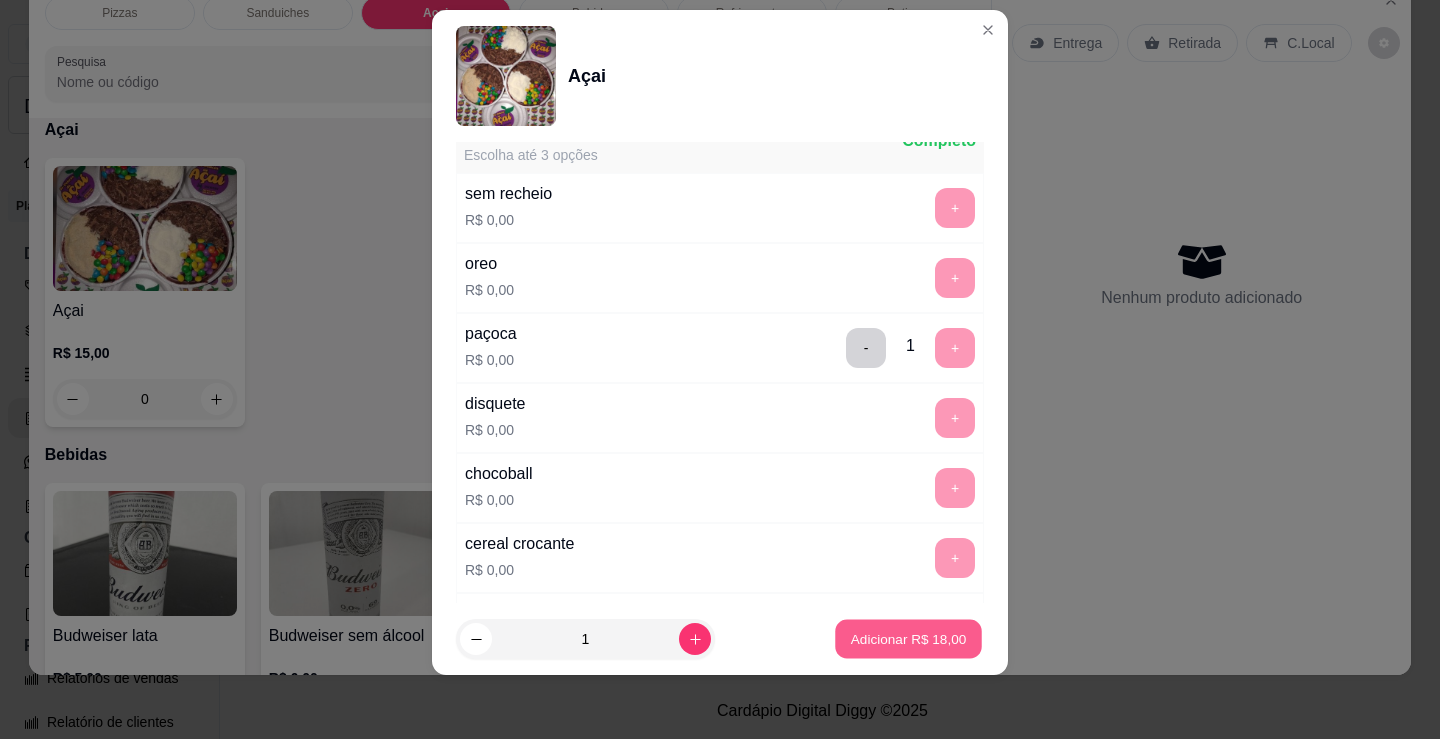click on "Adicionar   R$ 18,00" at bounding box center [909, 638] 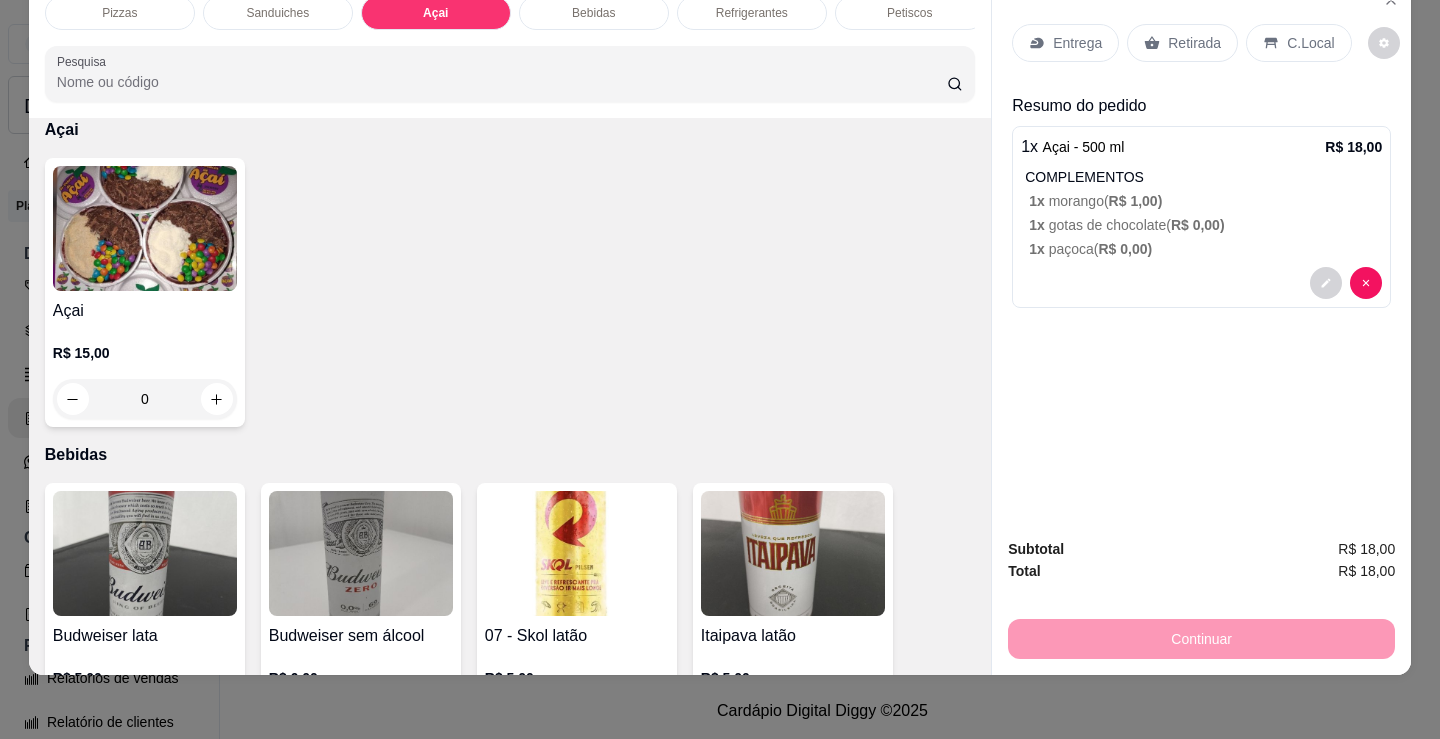 click on "Entrega" at bounding box center [1065, 43] 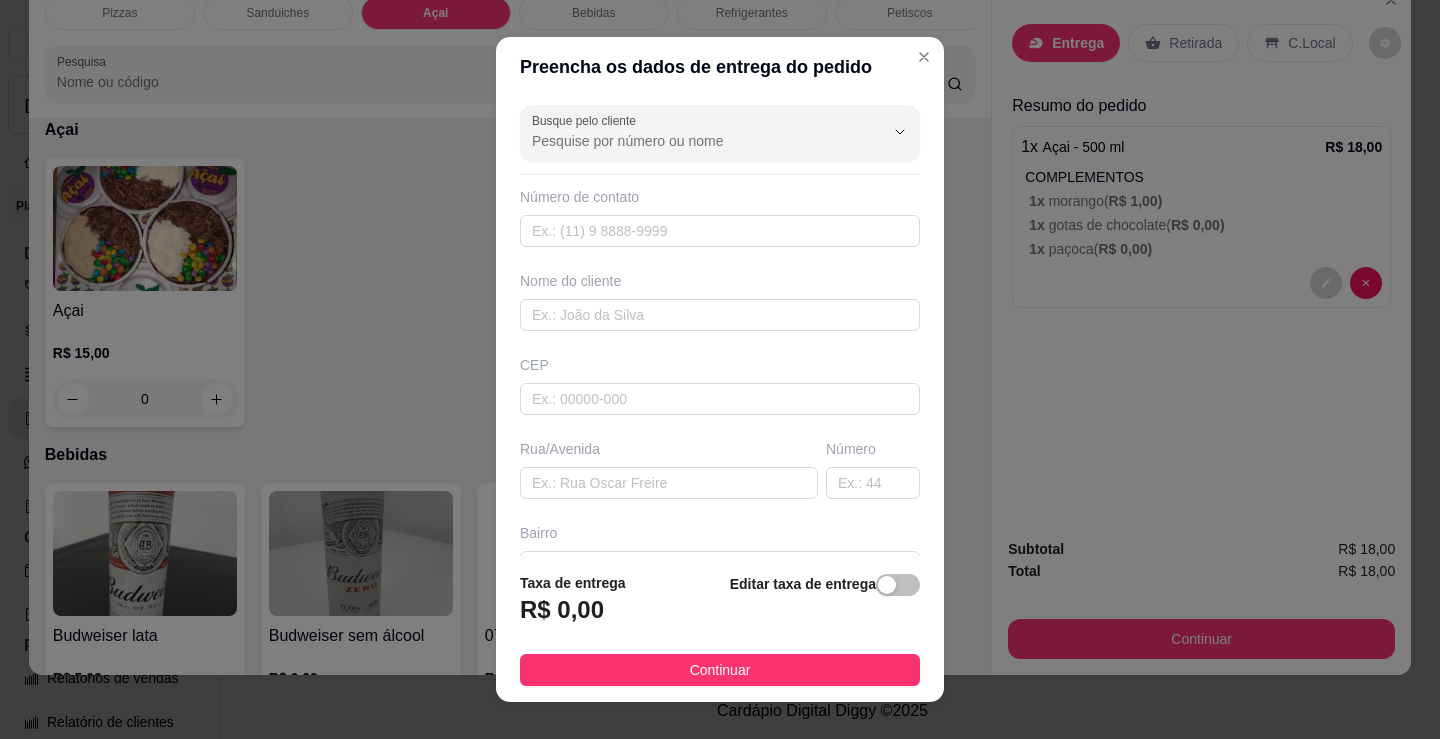 click on "Nome do cliente" at bounding box center (720, 301) 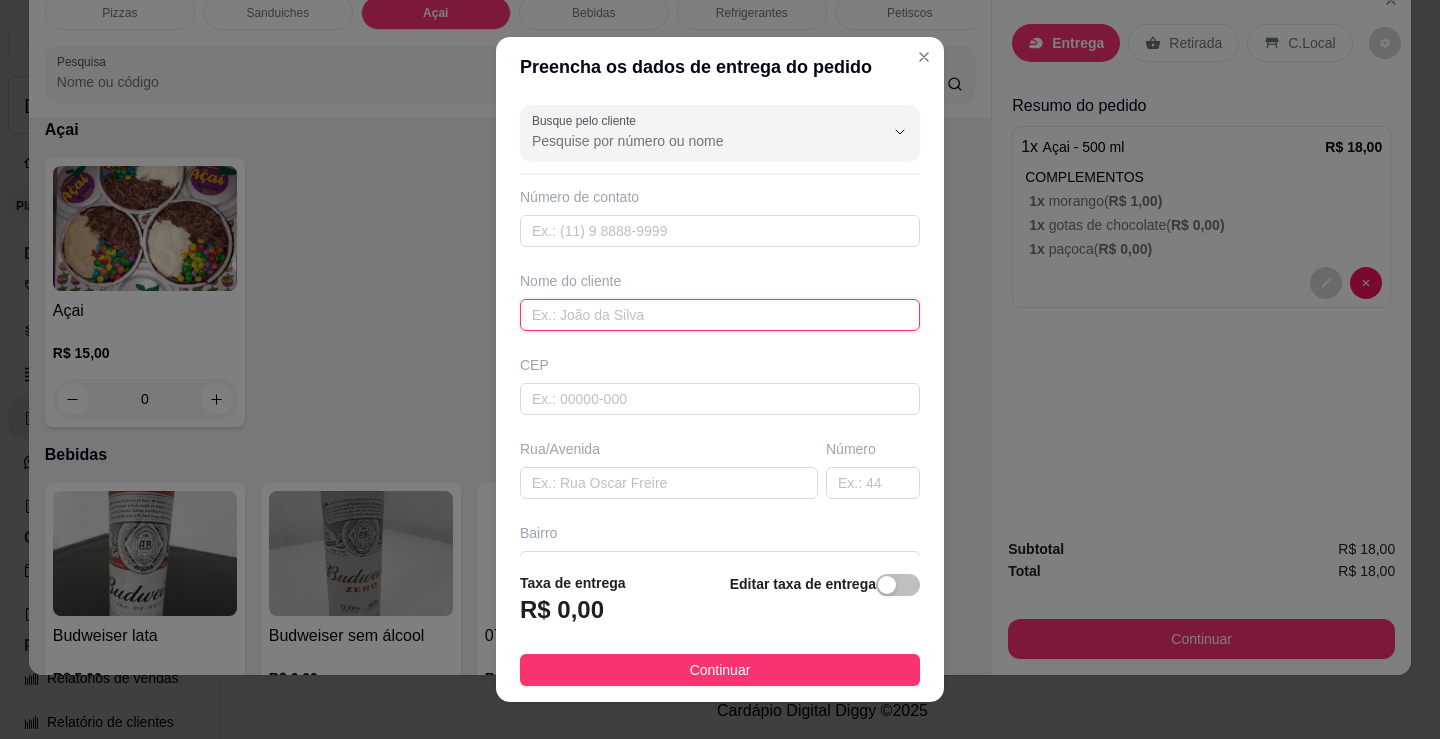 click at bounding box center (720, 315) 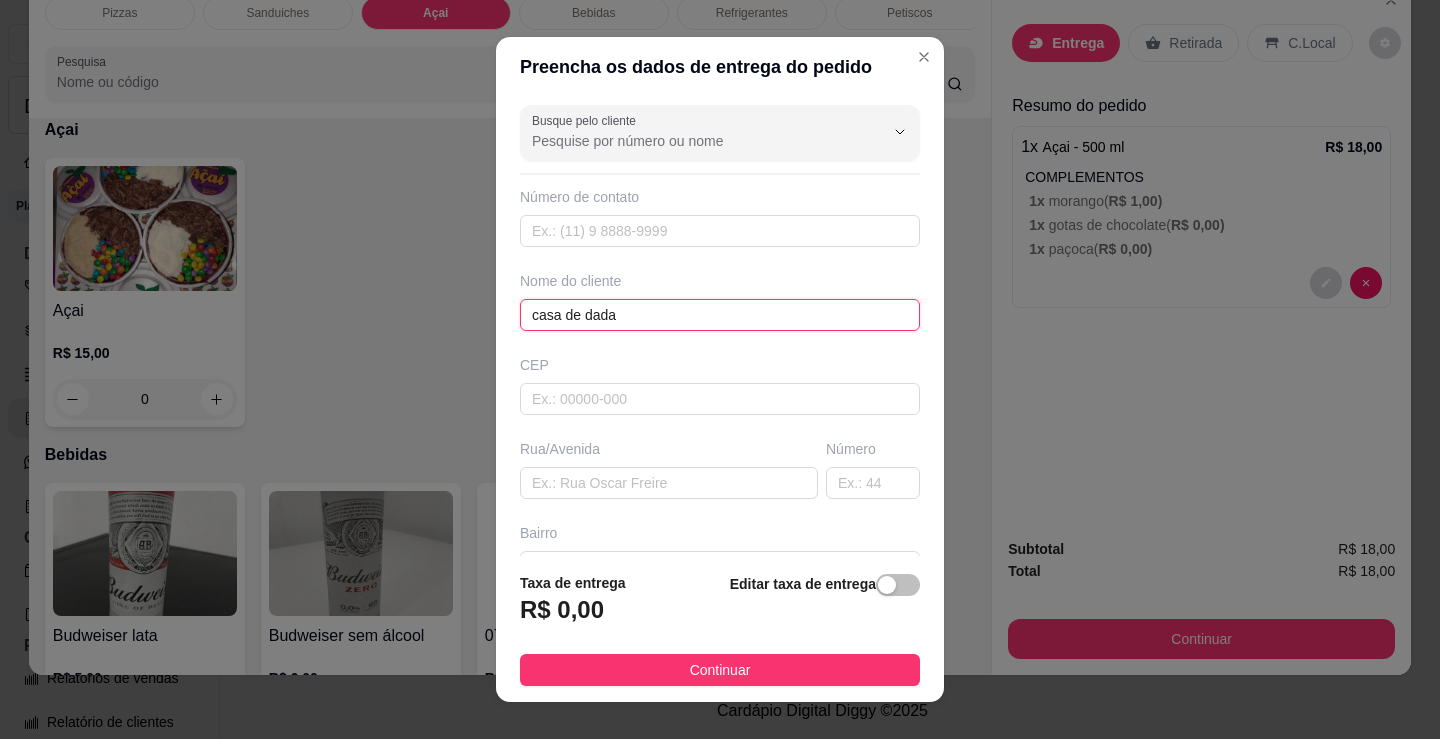 type on "casa de dada" 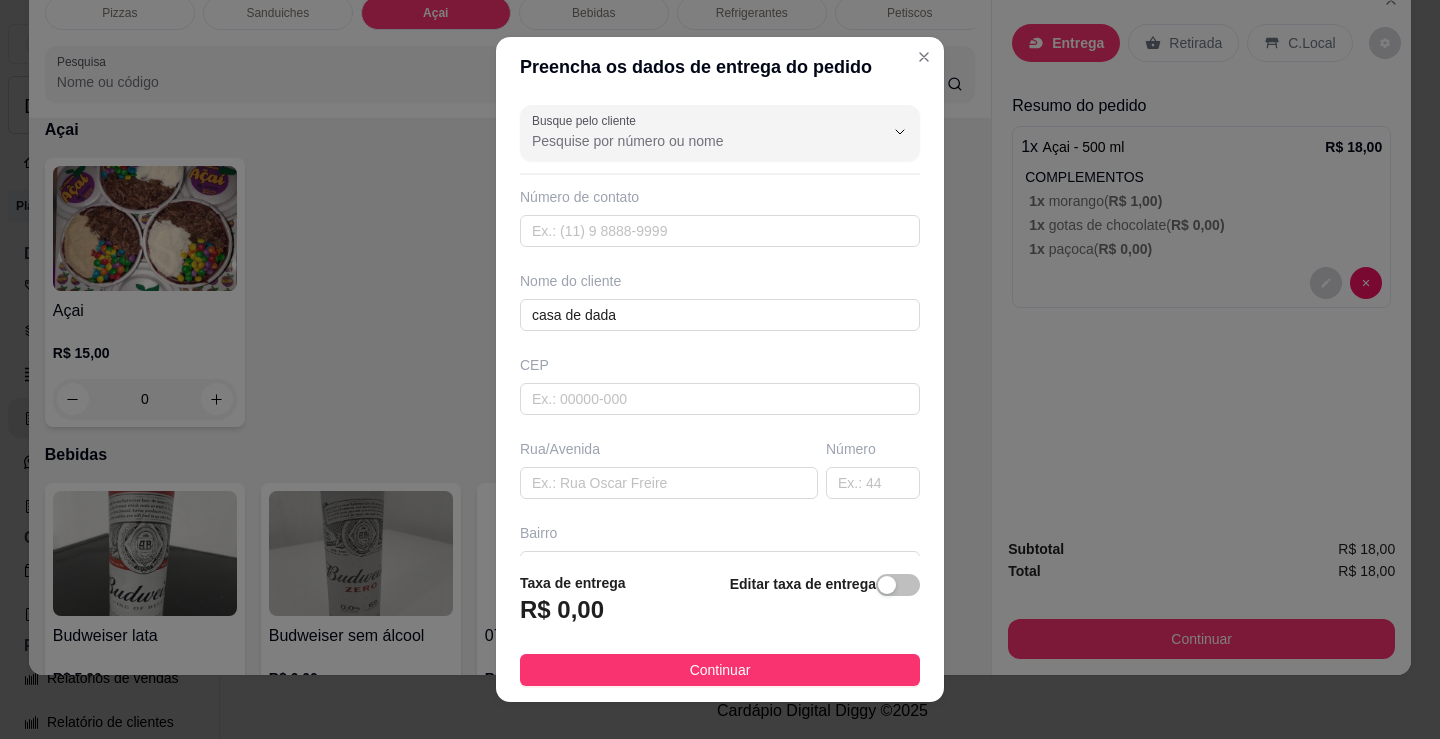 click on "Continuar" at bounding box center (720, 670) 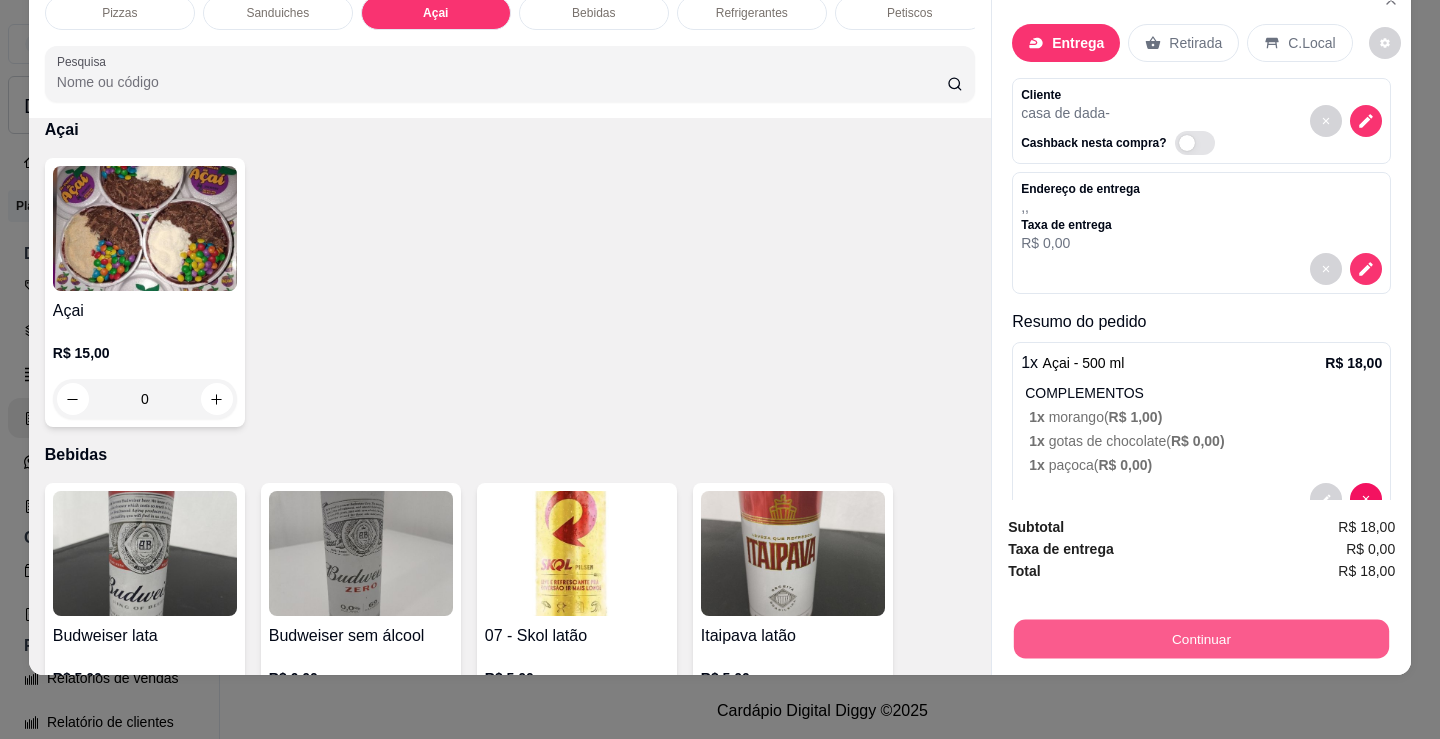 click on "Continuar" at bounding box center (1201, 638) 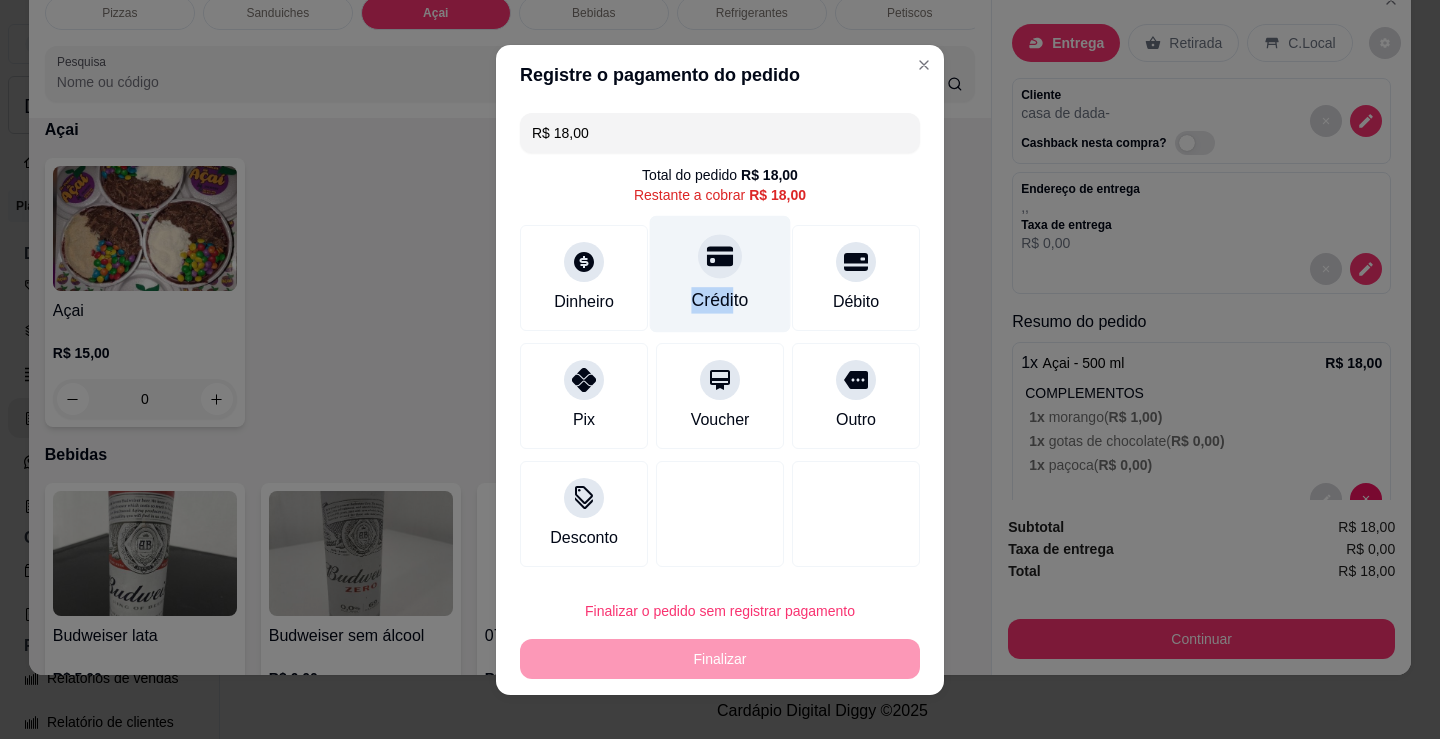 click on "Crédito" at bounding box center [720, 273] 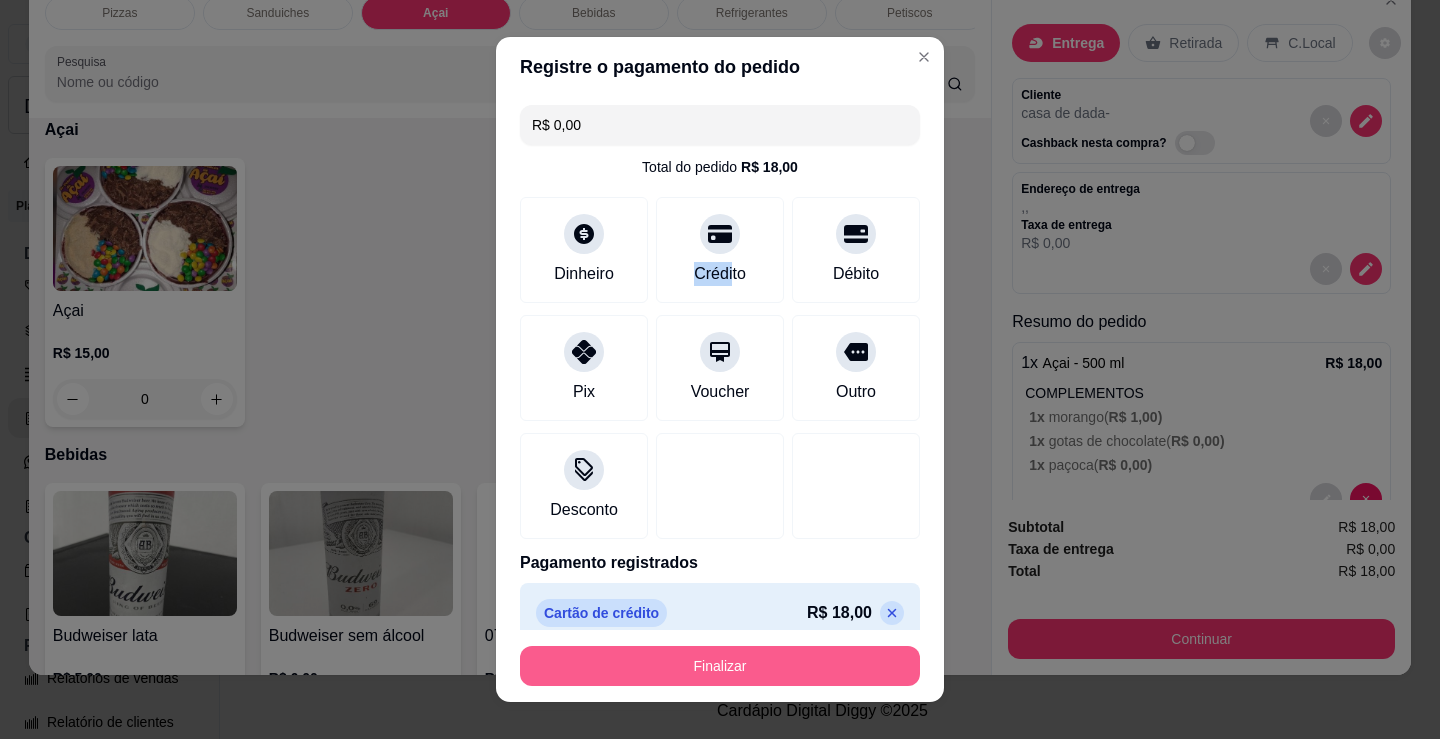 click on "Finalizar" at bounding box center (720, 666) 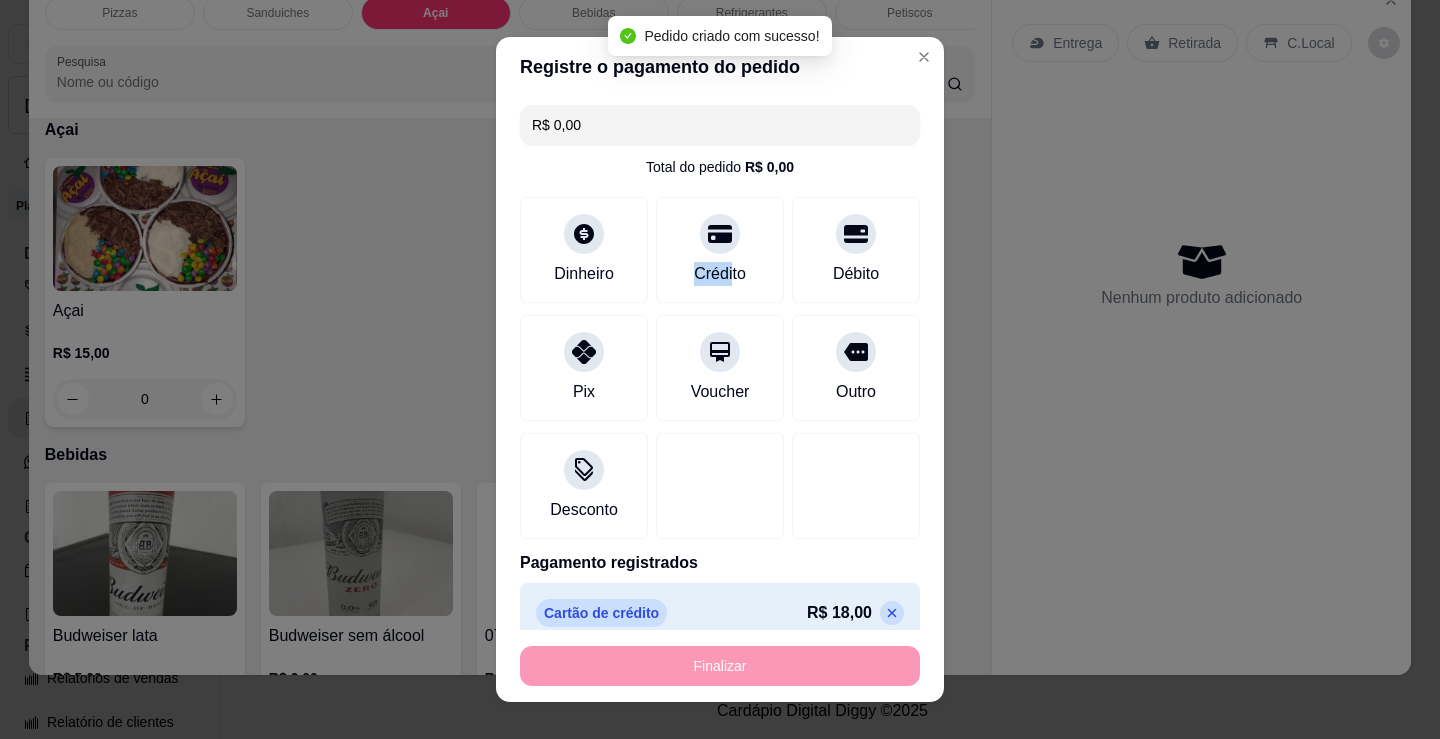 type on "-R$ 18,00" 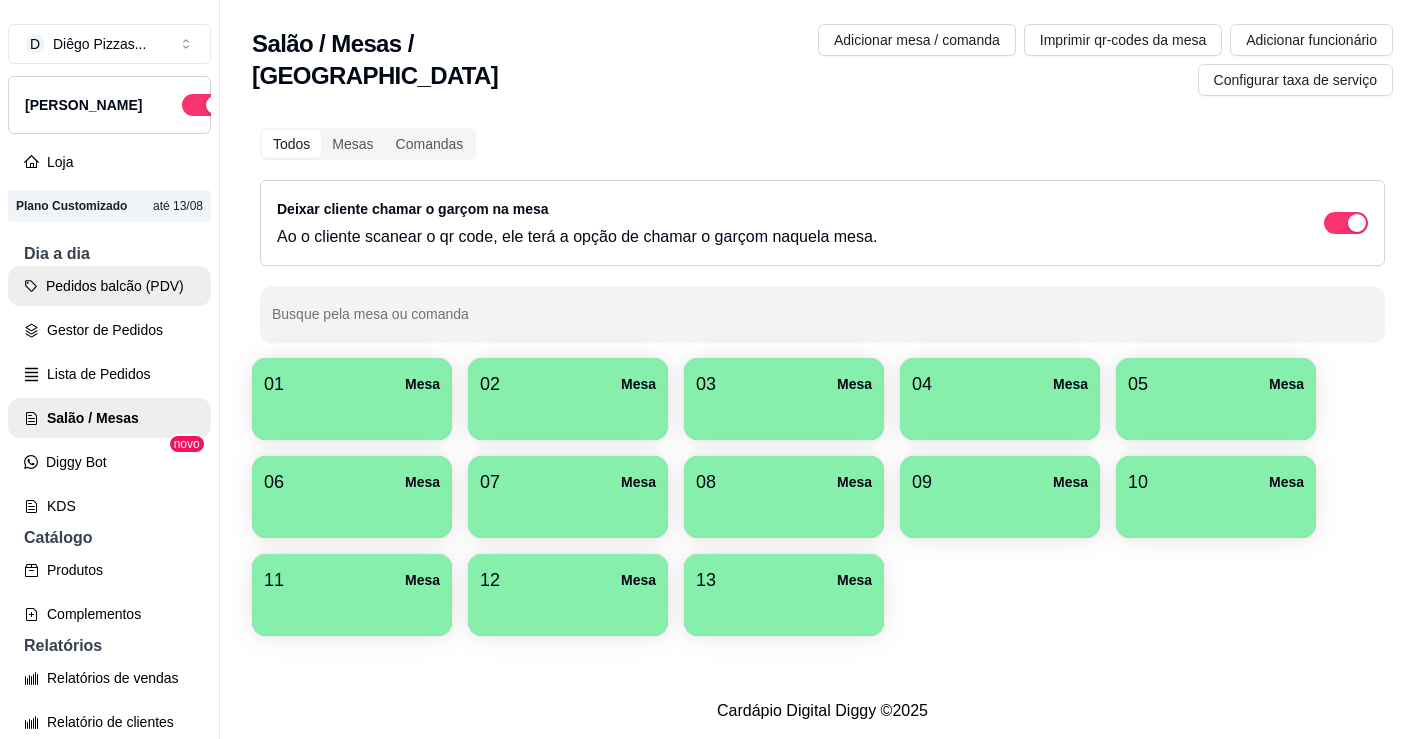click on "Pedidos balcão (PDV) Gestor de Pedidos Lista de Pedidos Salão / Mesas Diggy Bot novo KDS" at bounding box center (109, 396) 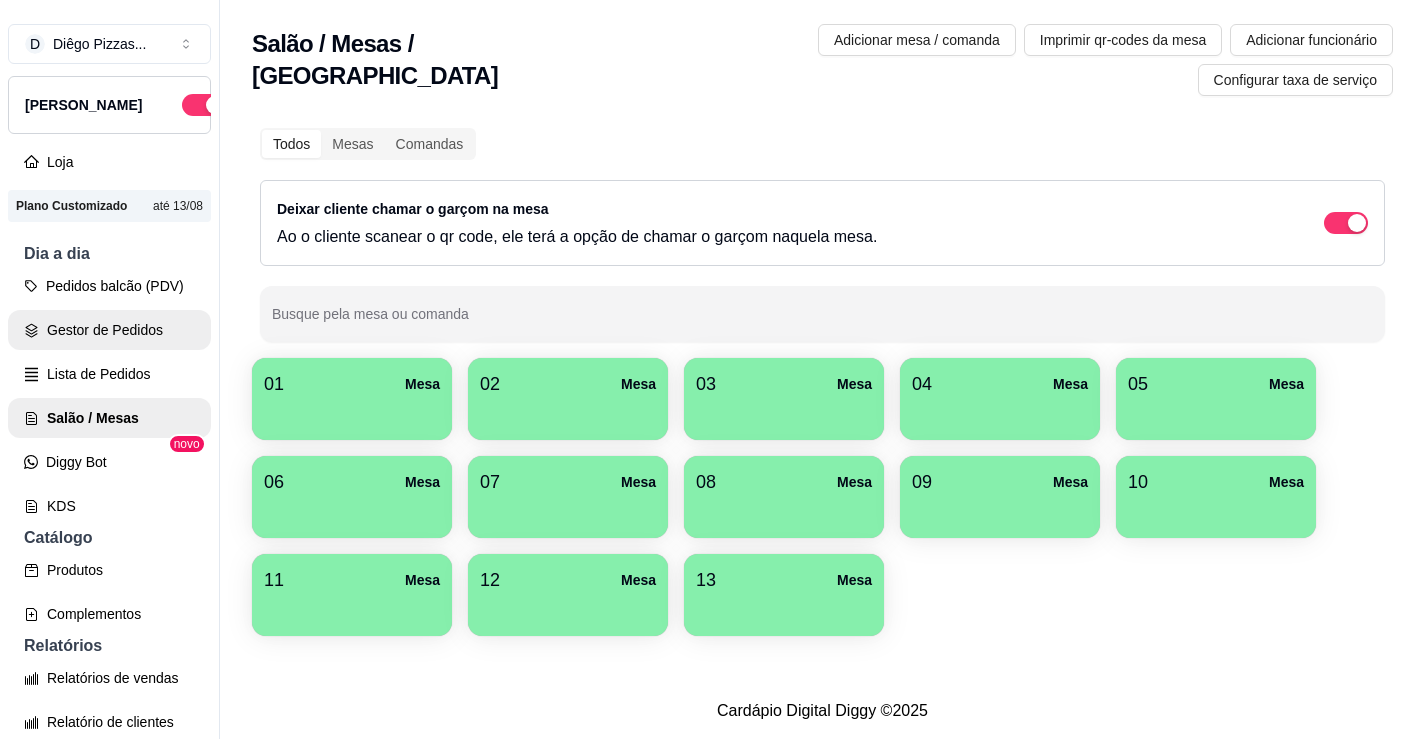 click on "Gestor de Pedidos" at bounding box center [109, 330] 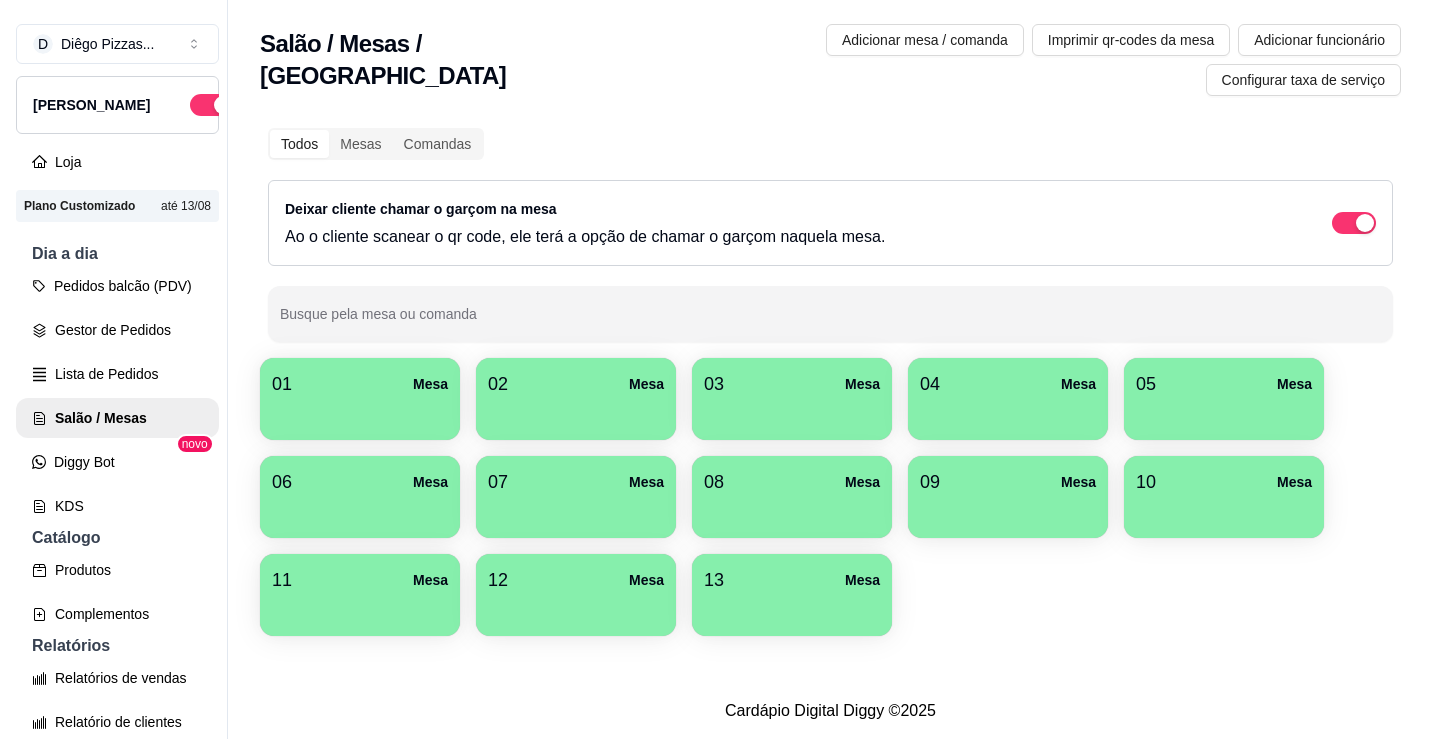 scroll, scrollTop: 0, scrollLeft: 0, axis: both 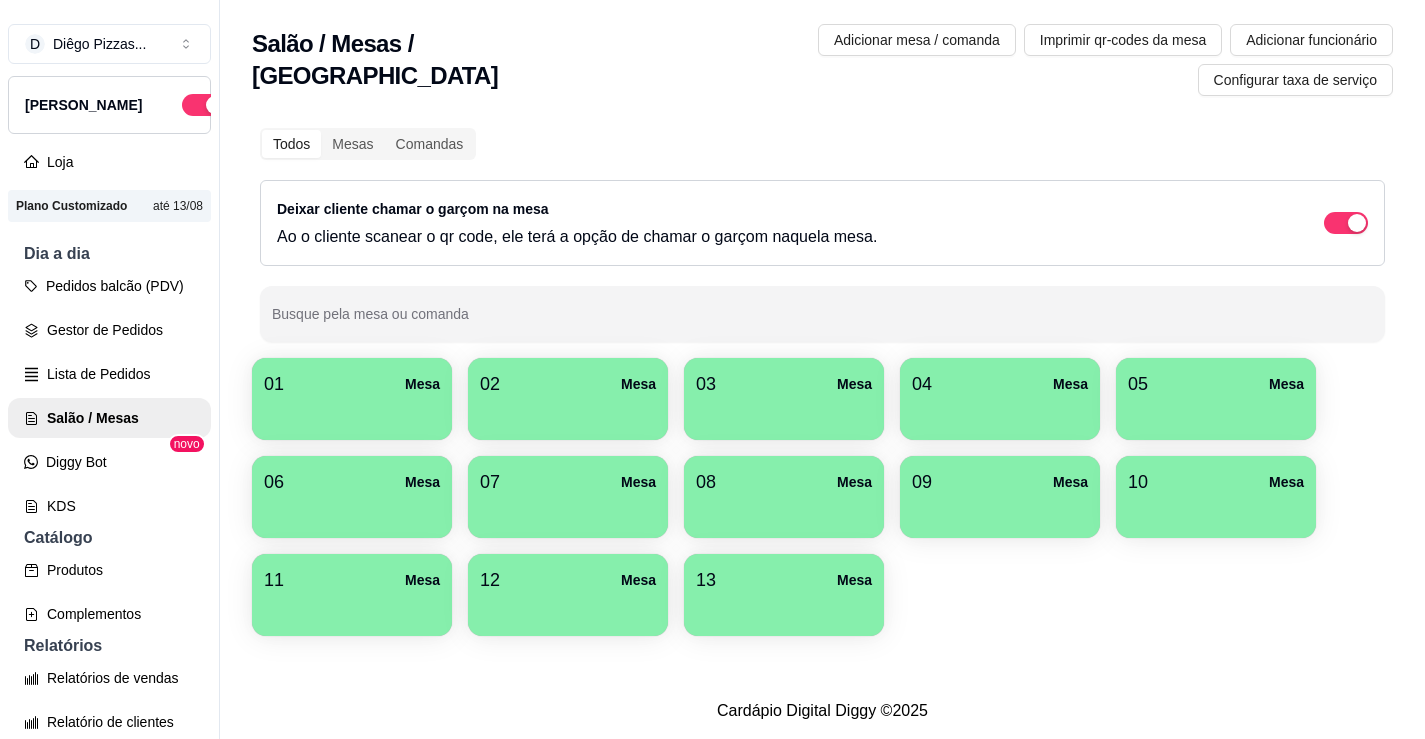 click on "01 Mesa" at bounding box center (352, 384) 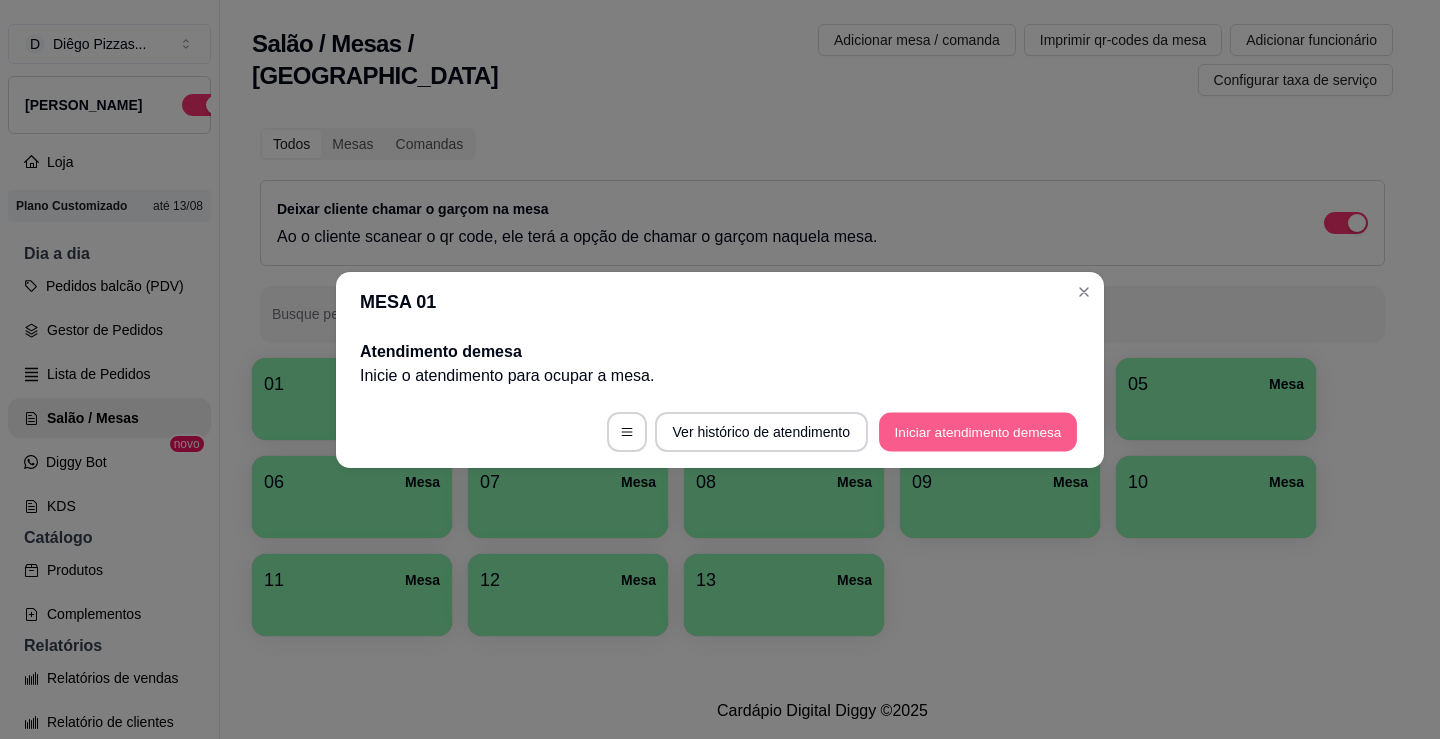 click on "Iniciar atendimento de  mesa" at bounding box center (978, 431) 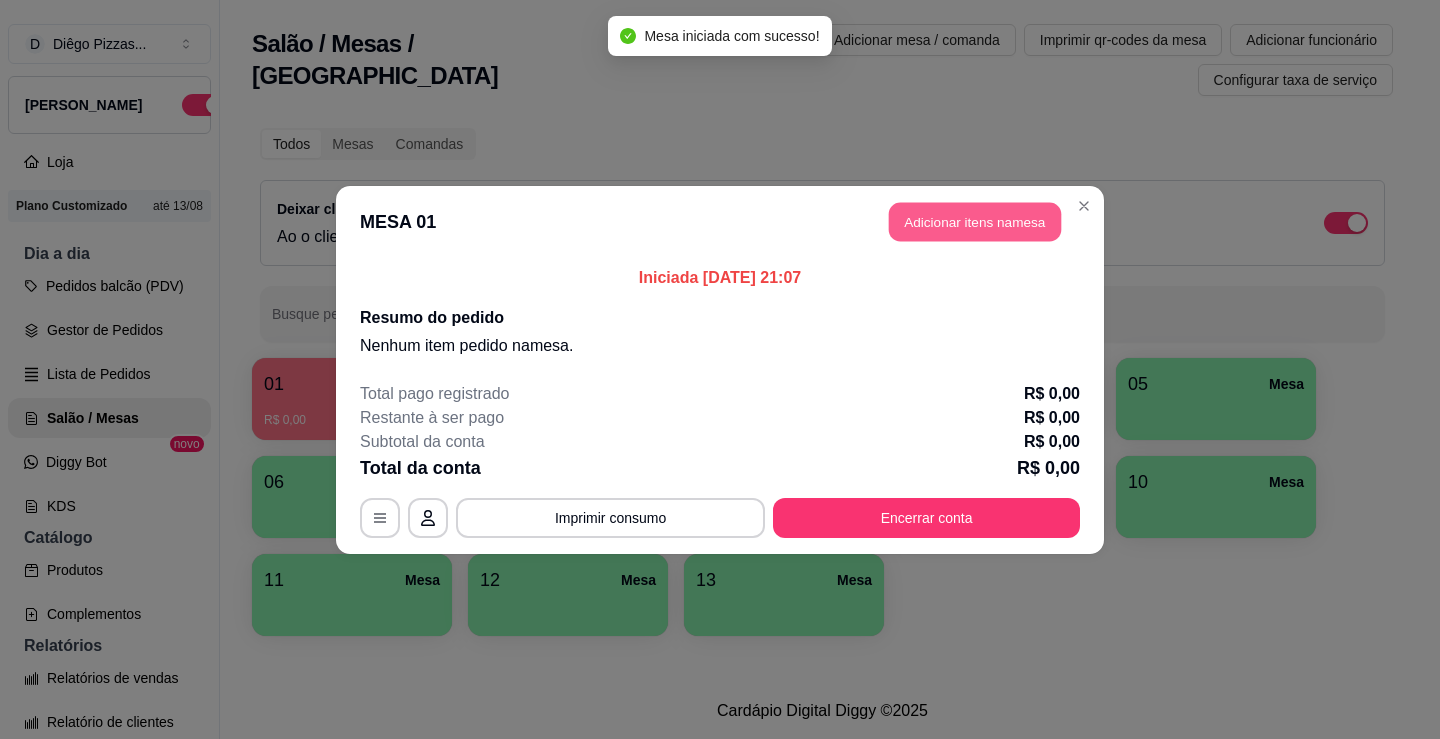 click on "Adicionar itens na  mesa" at bounding box center (975, 221) 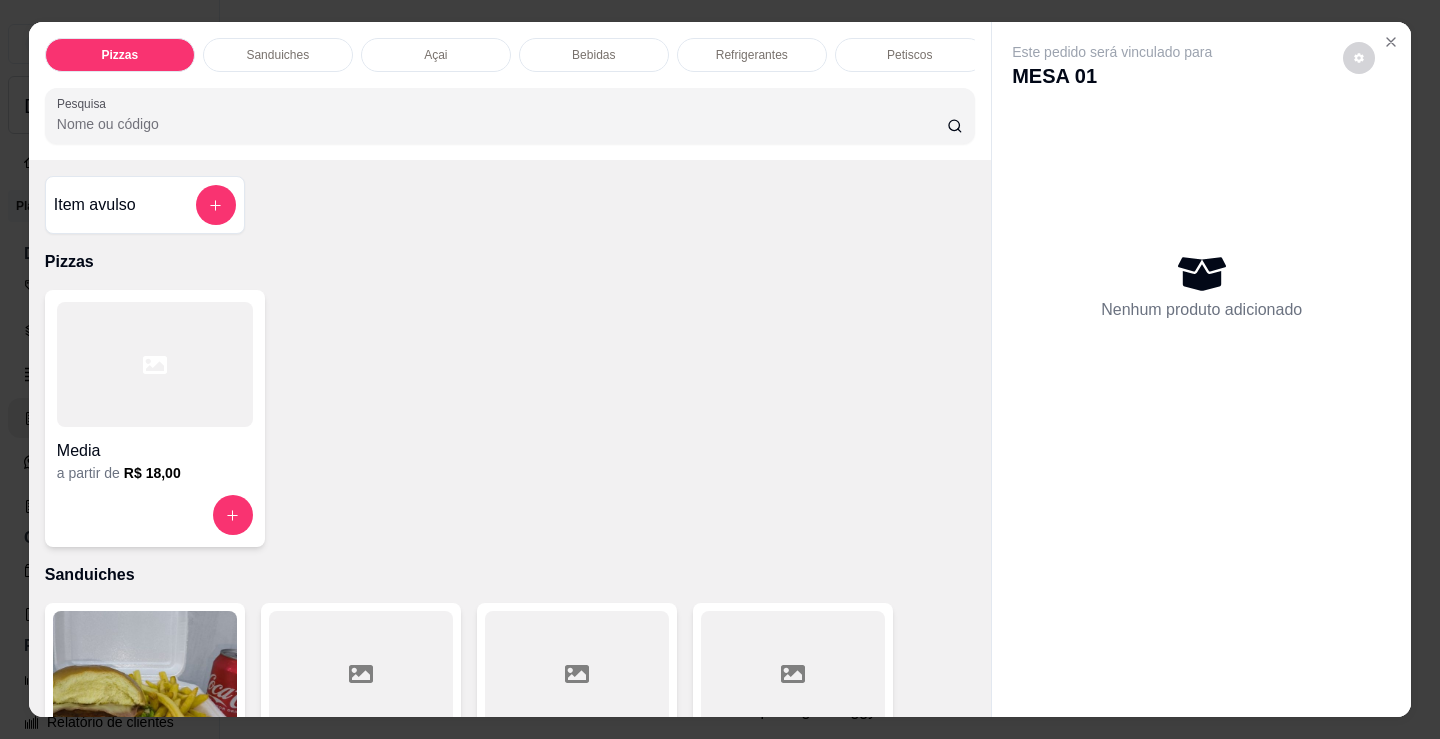 click on "Petiscos" at bounding box center (910, 55) 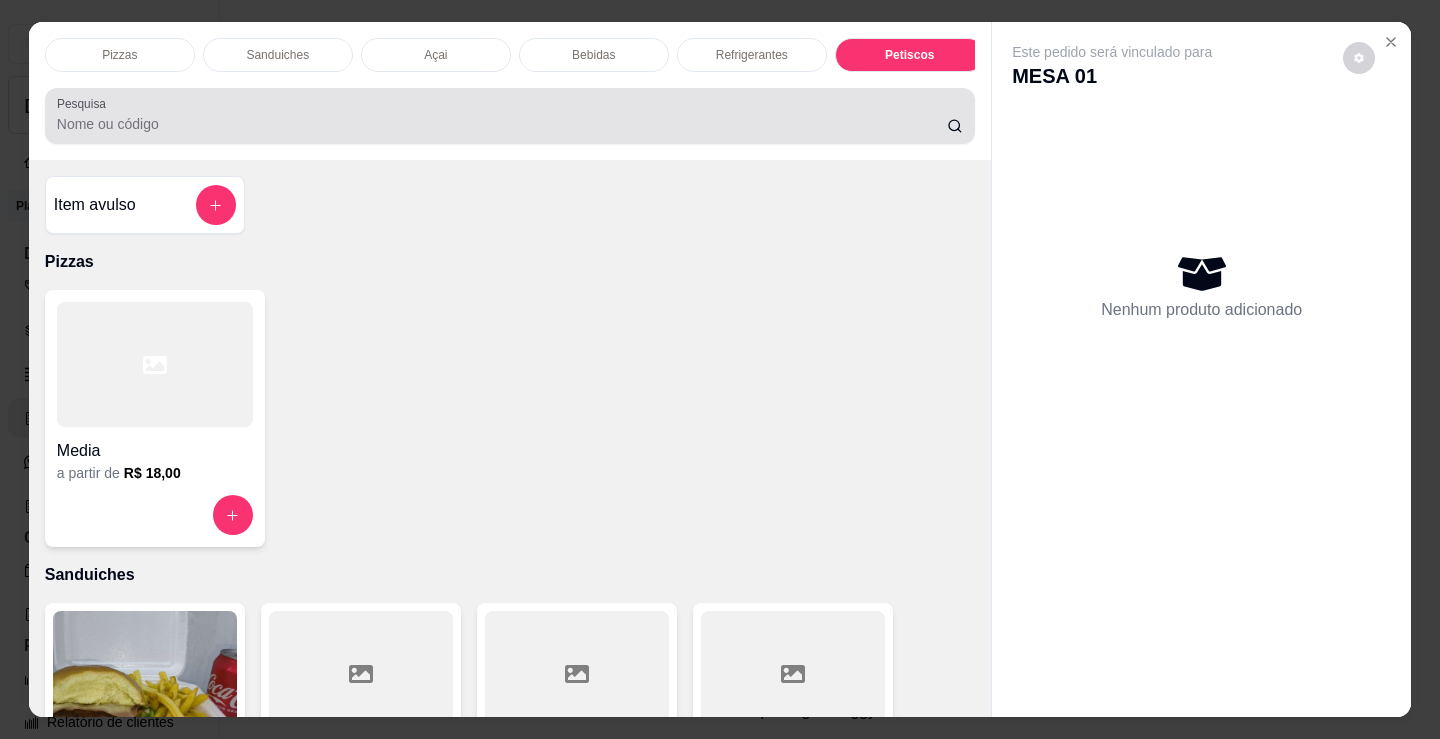 scroll, scrollTop: 6359, scrollLeft: 0, axis: vertical 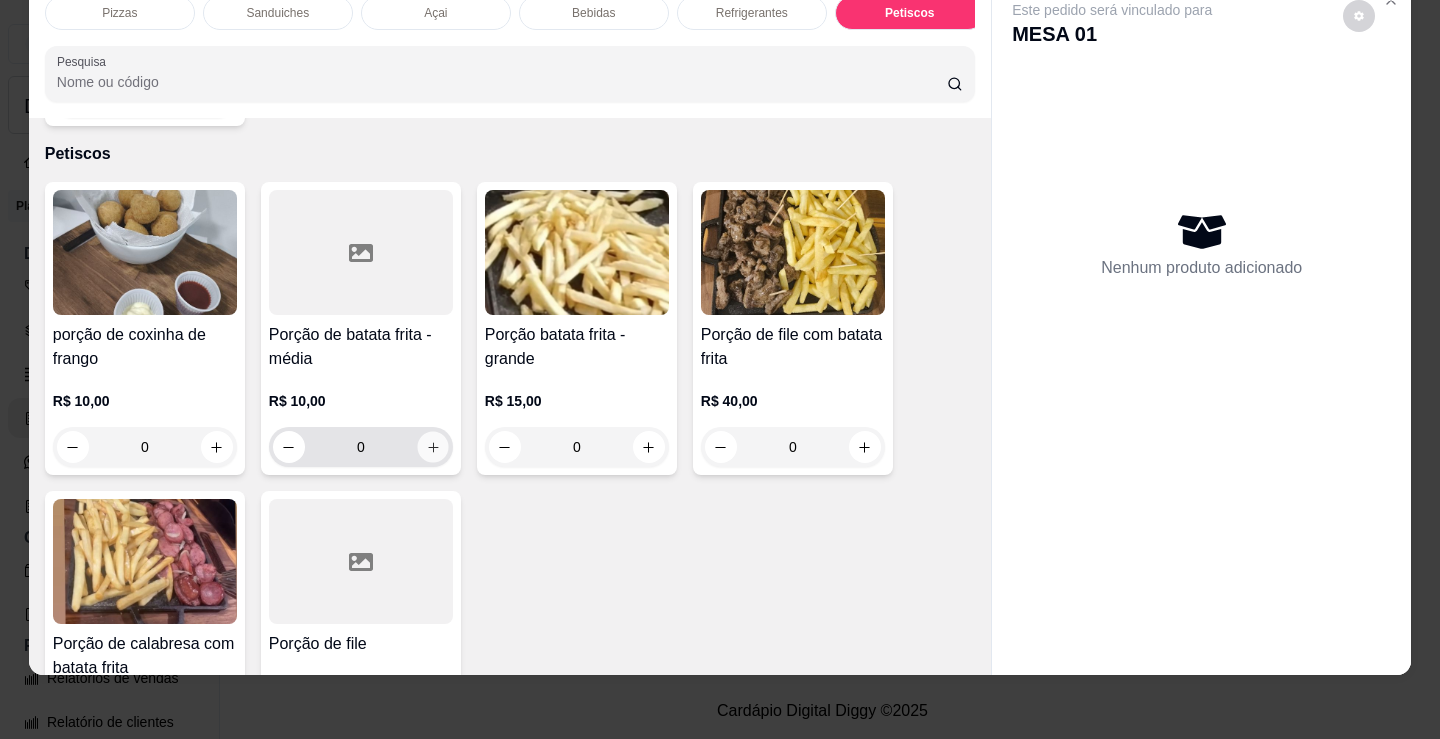 click 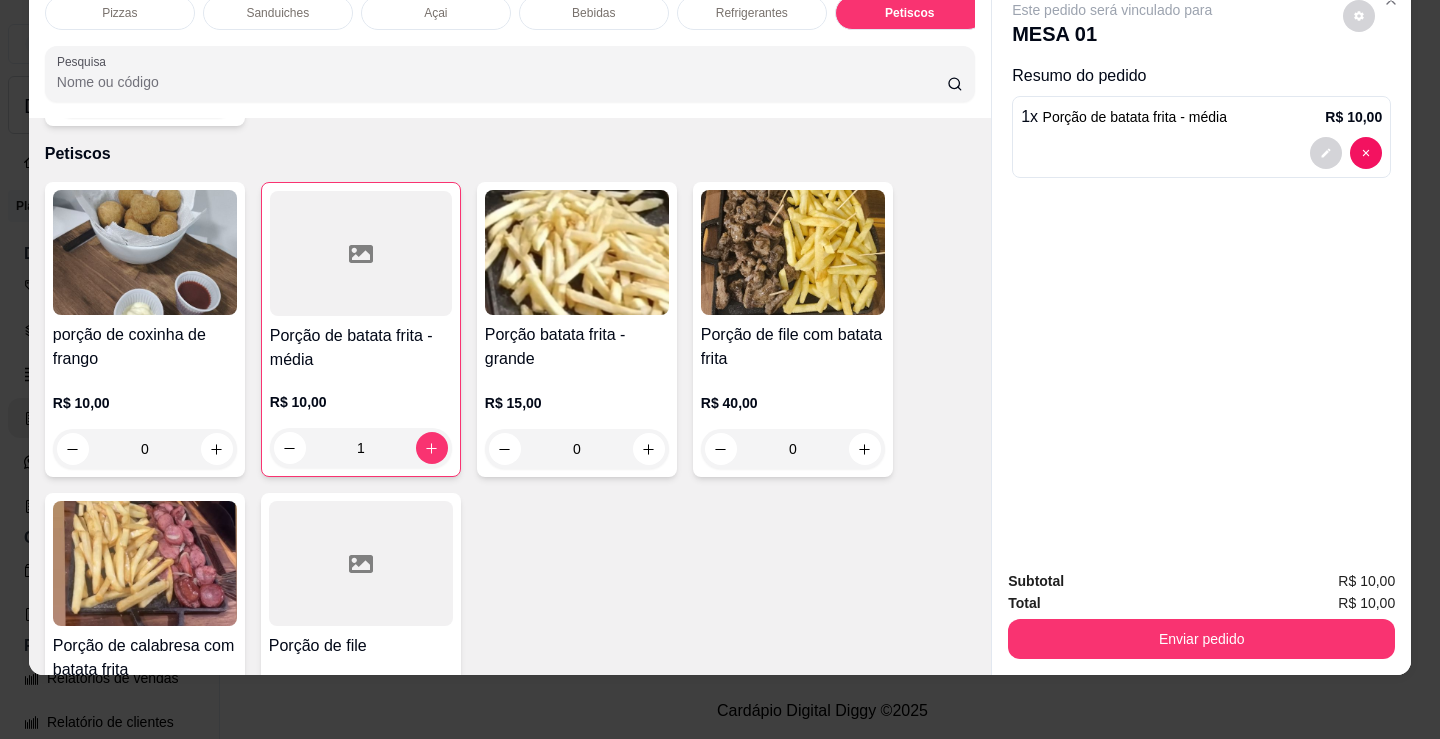 click on "Refrigerantes" at bounding box center [752, 13] 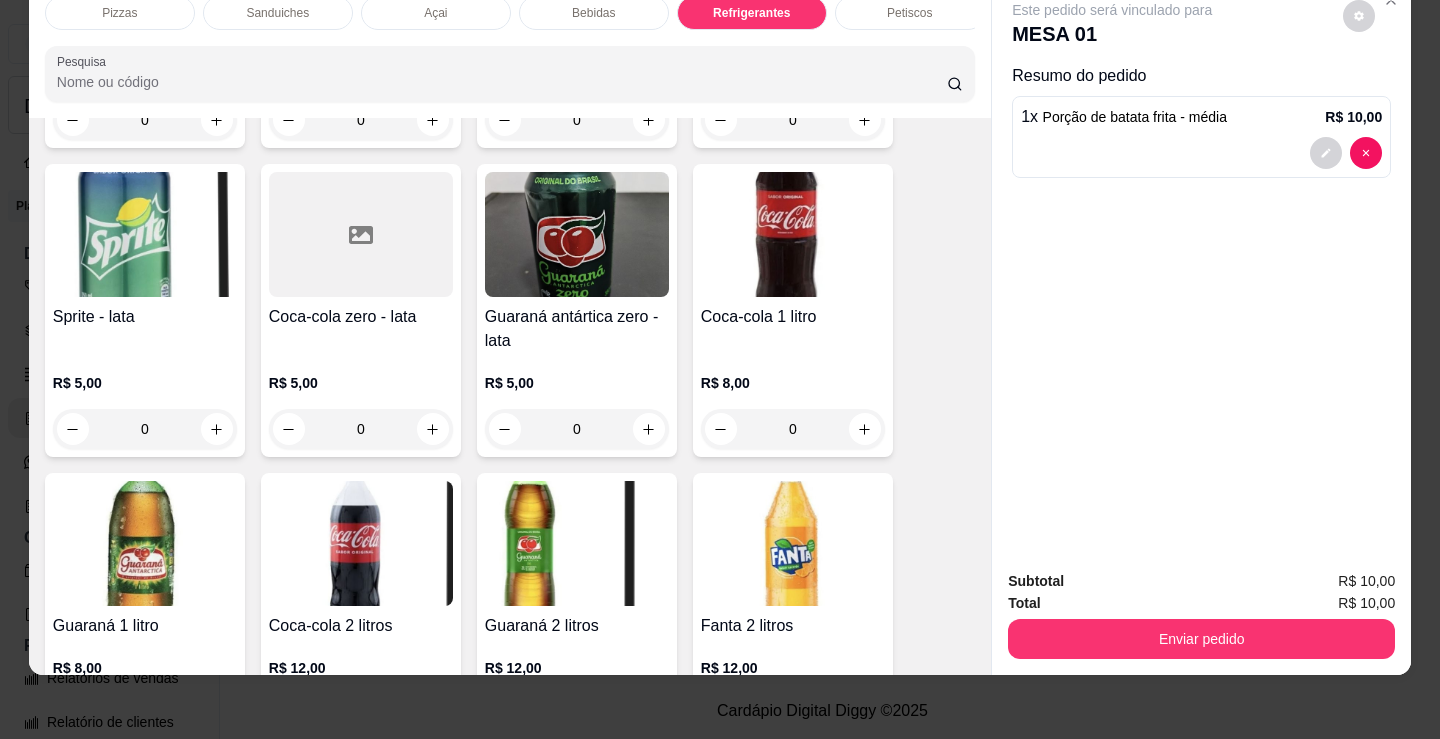 scroll, scrollTop: 5570, scrollLeft: 0, axis: vertical 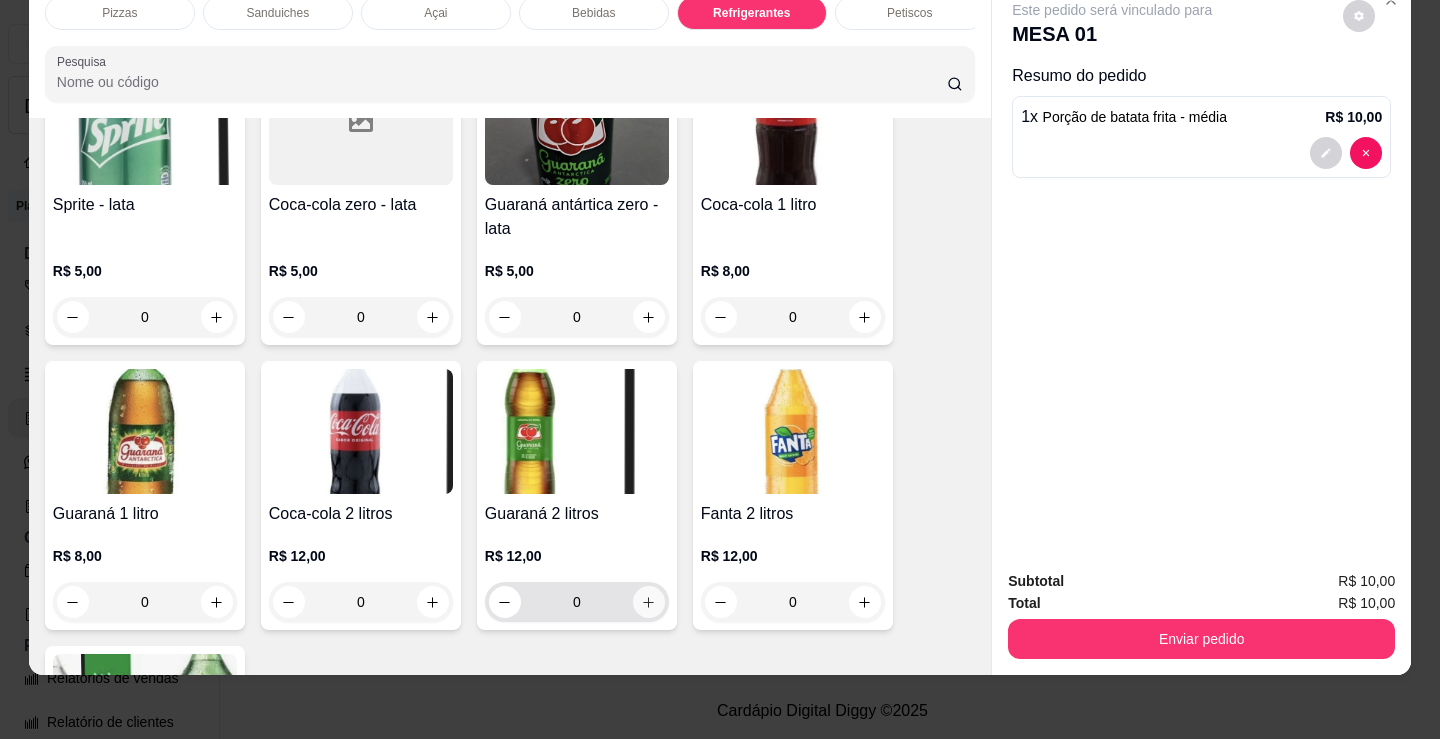 click 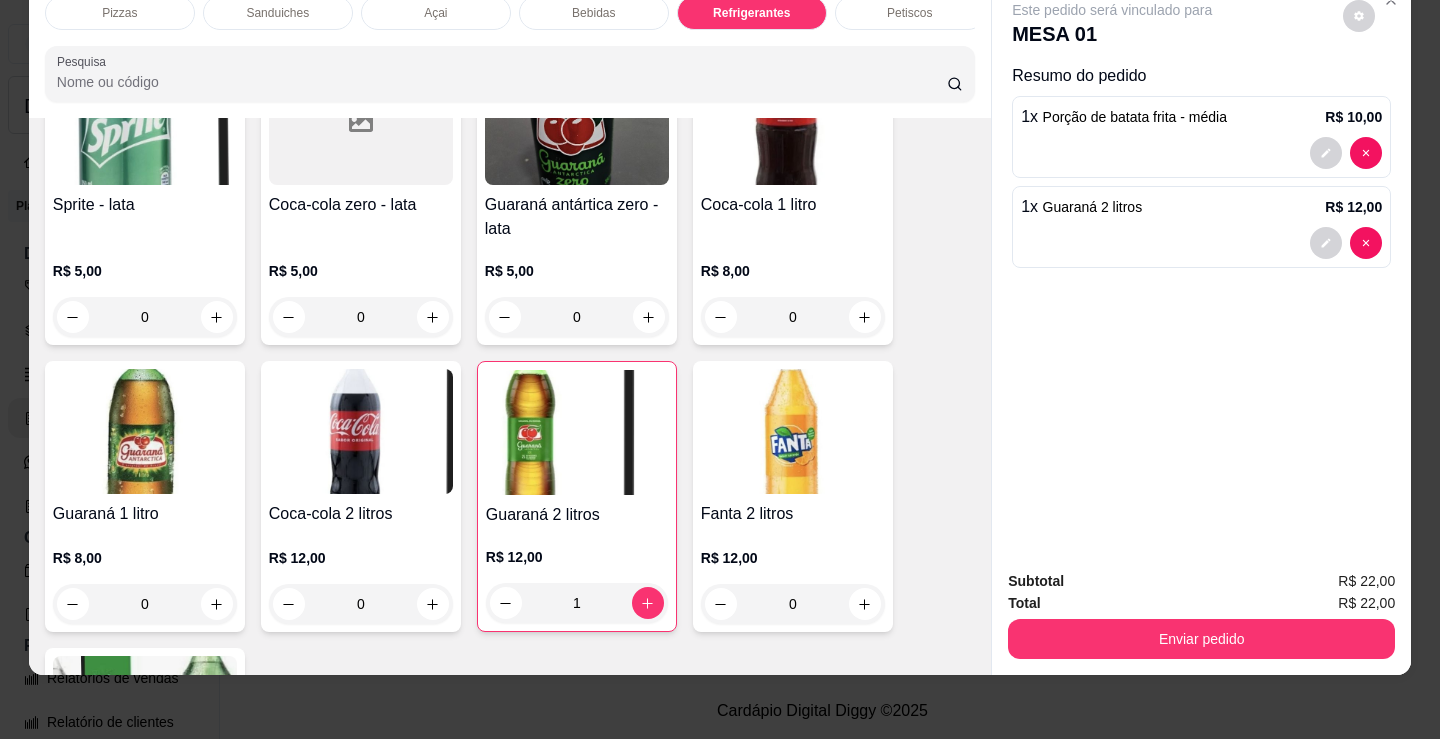 click on "Sanduiches" at bounding box center [278, 13] 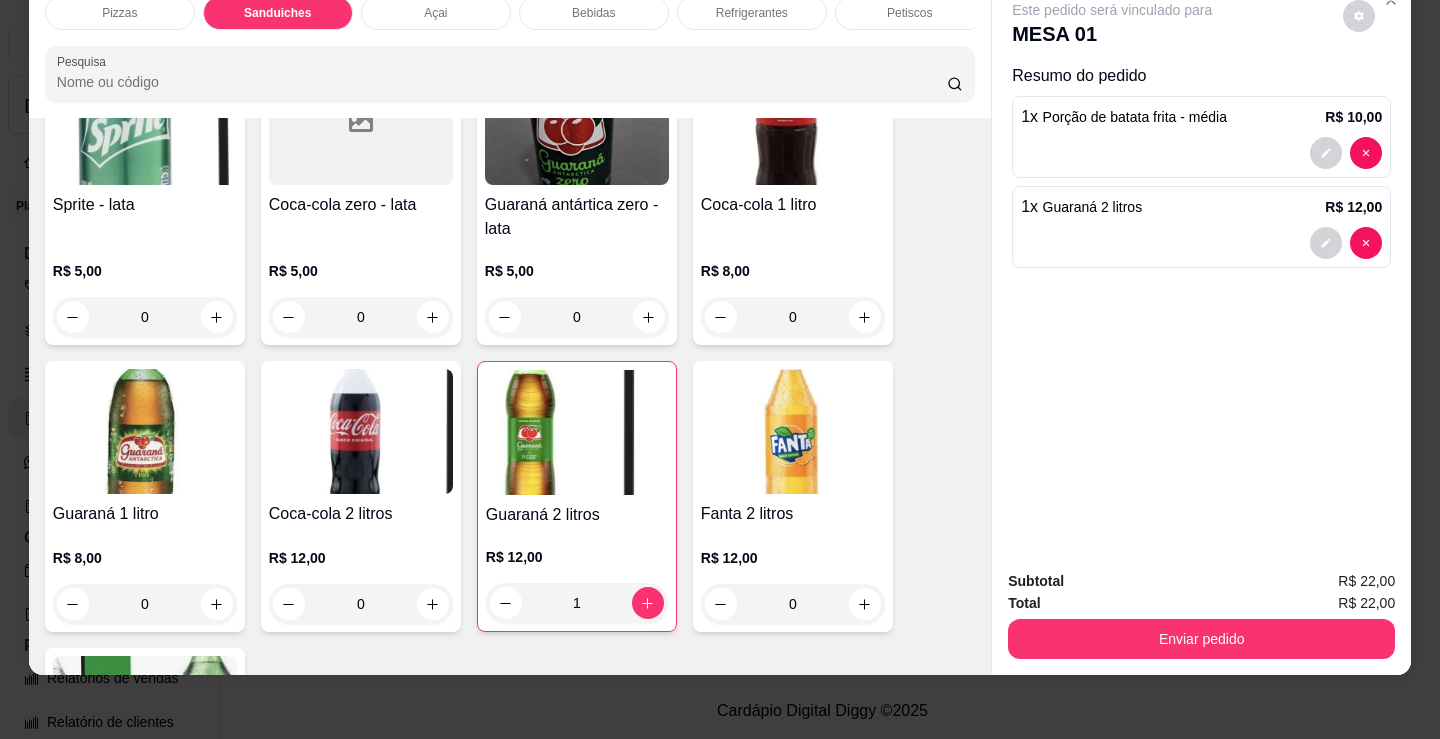 scroll, scrollTop: 403, scrollLeft: 0, axis: vertical 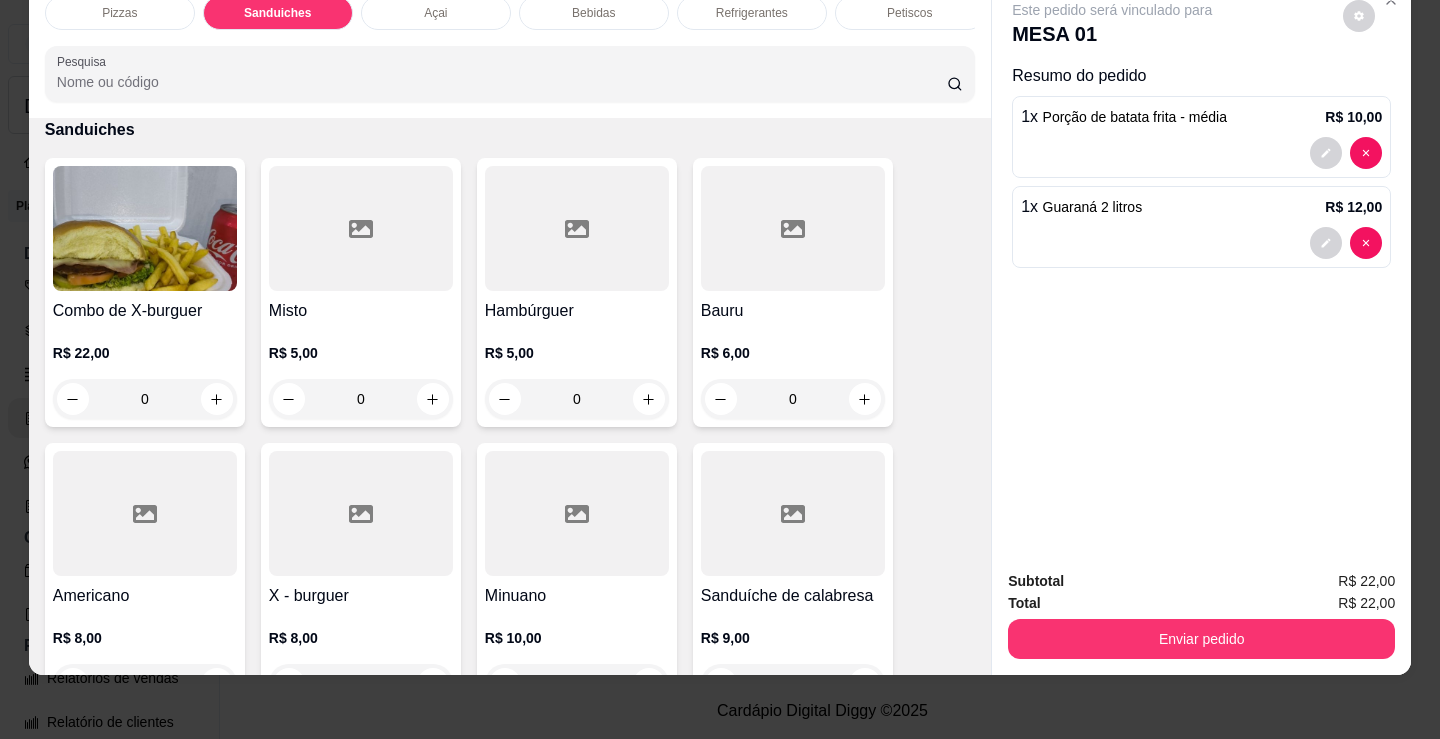 click on "0" at bounding box center [361, 399] 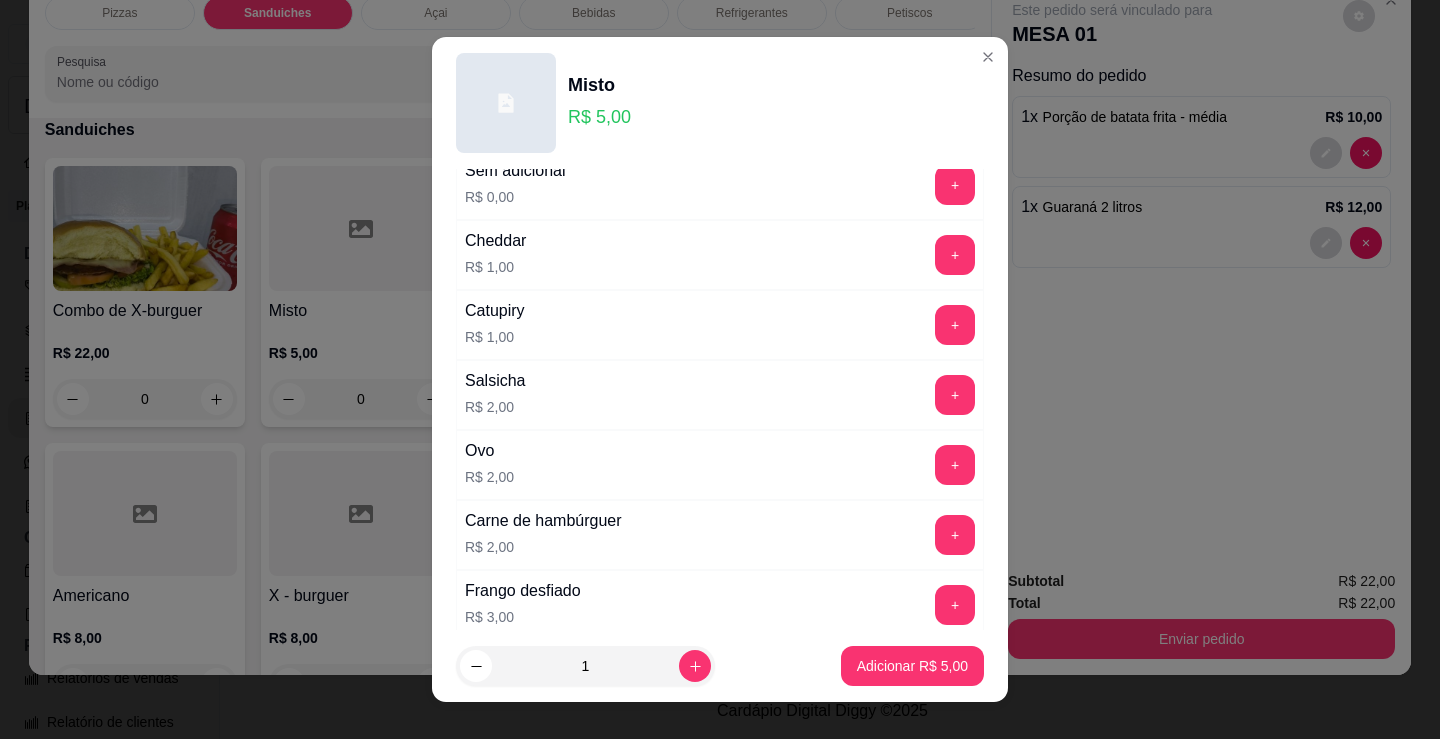 scroll, scrollTop: 0, scrollLeft: 0, axis: both 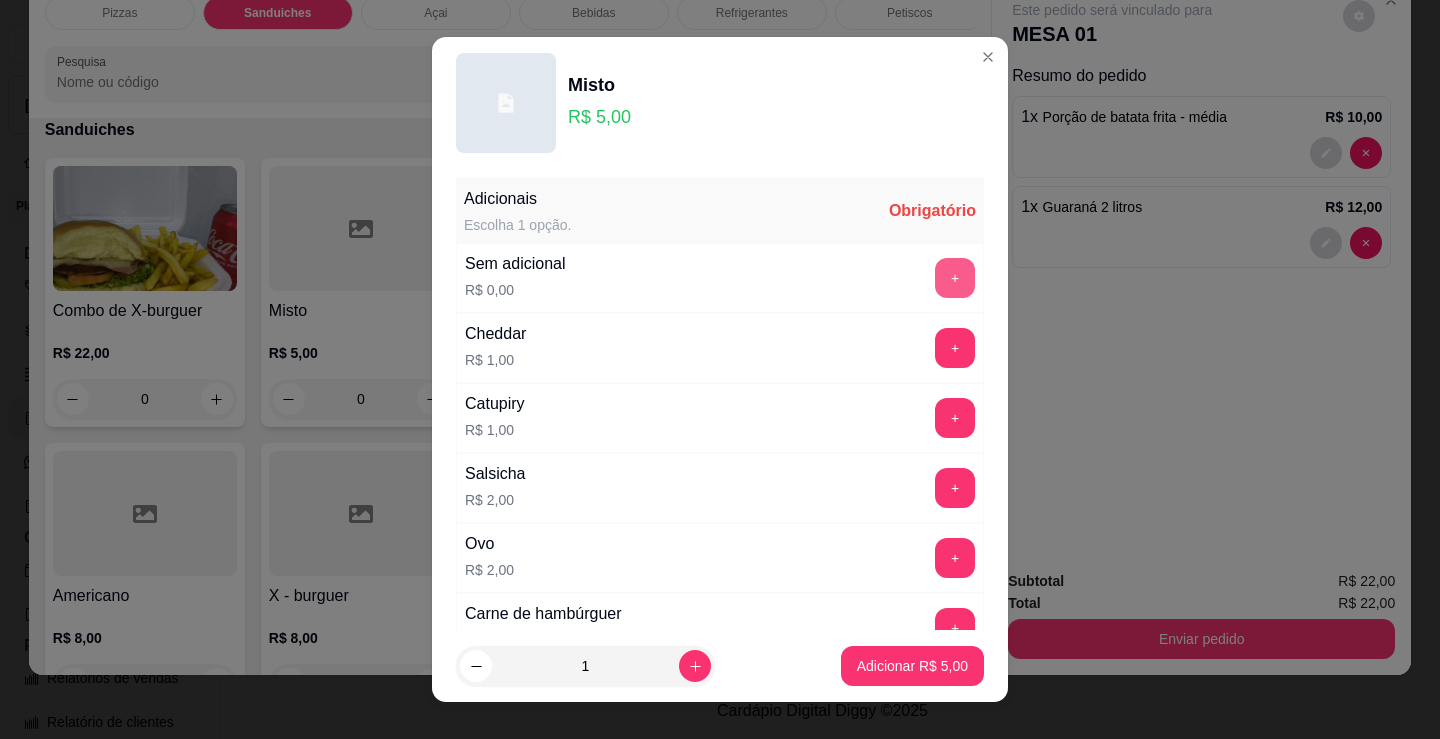 click on "+" at bounding box center (955, 278) 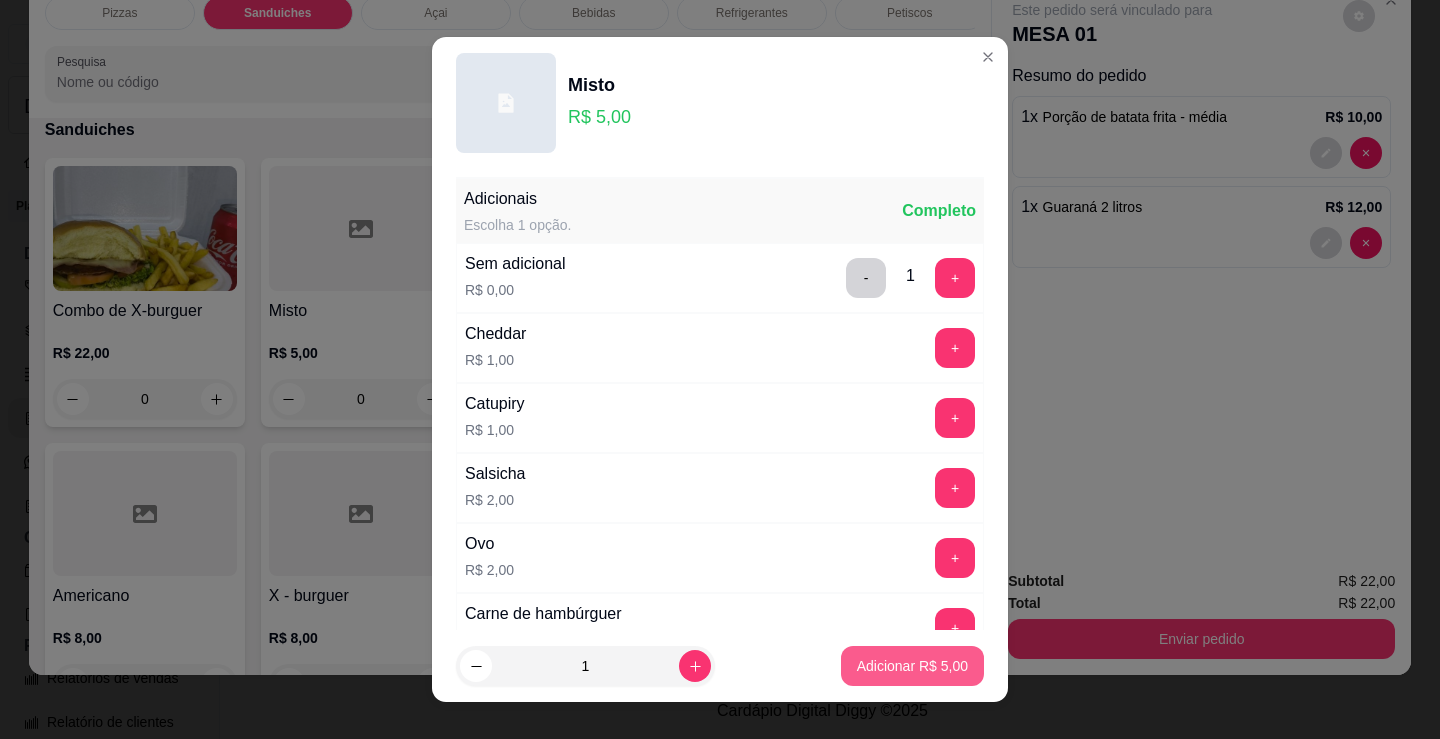 click on "Adicionar   R$ 5,00" at bounding box center (912, 666) 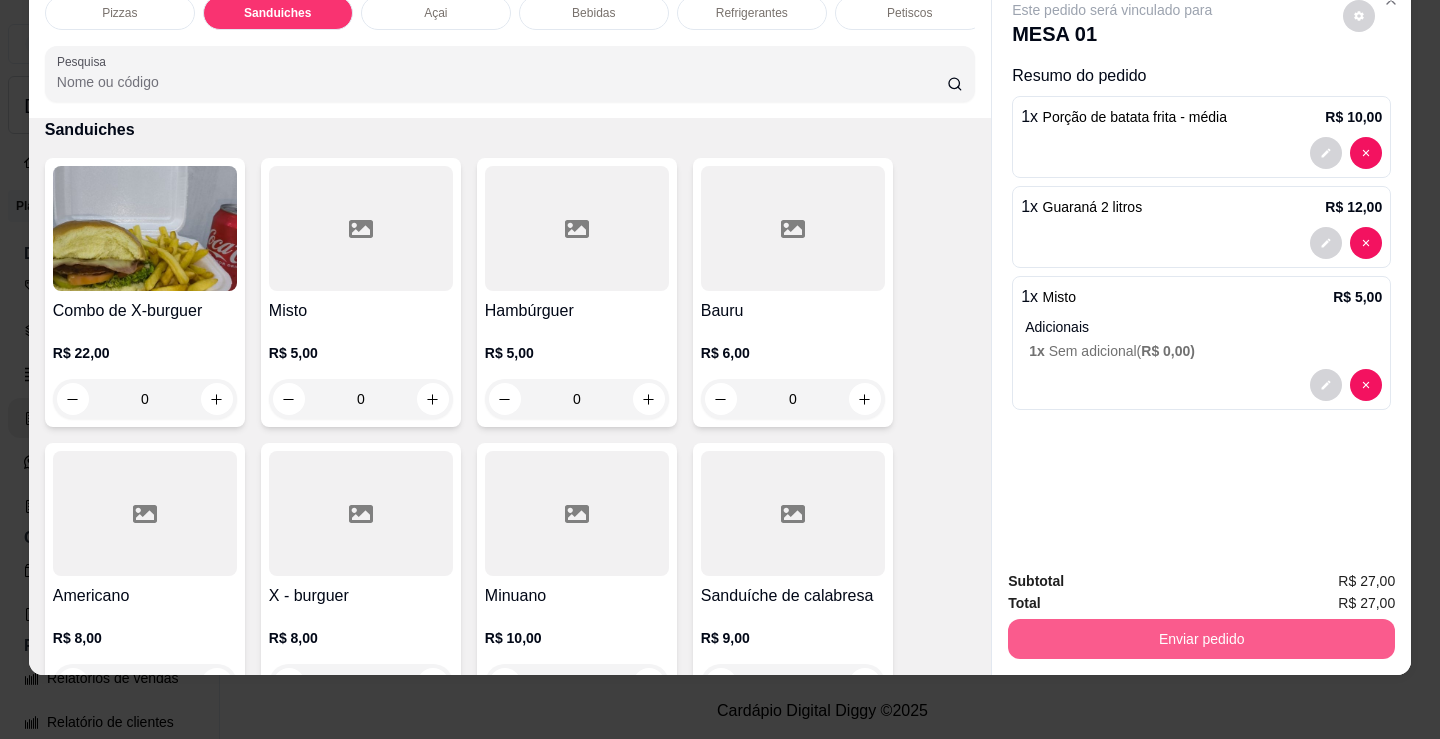 click on "Enviar pedido" at bounding box center (1201, 639) 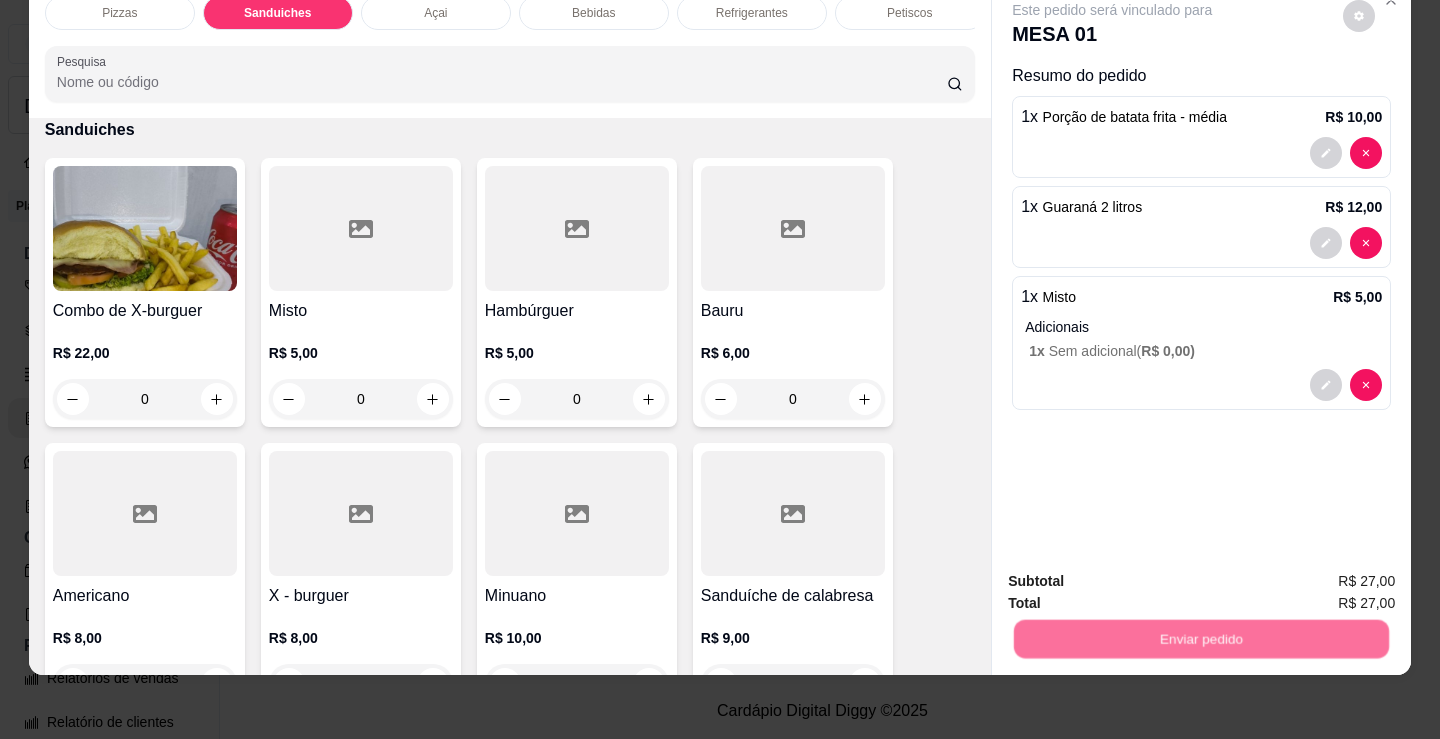 click on "Não registrar e enviar pedido" at bounding box center [1135, 575] 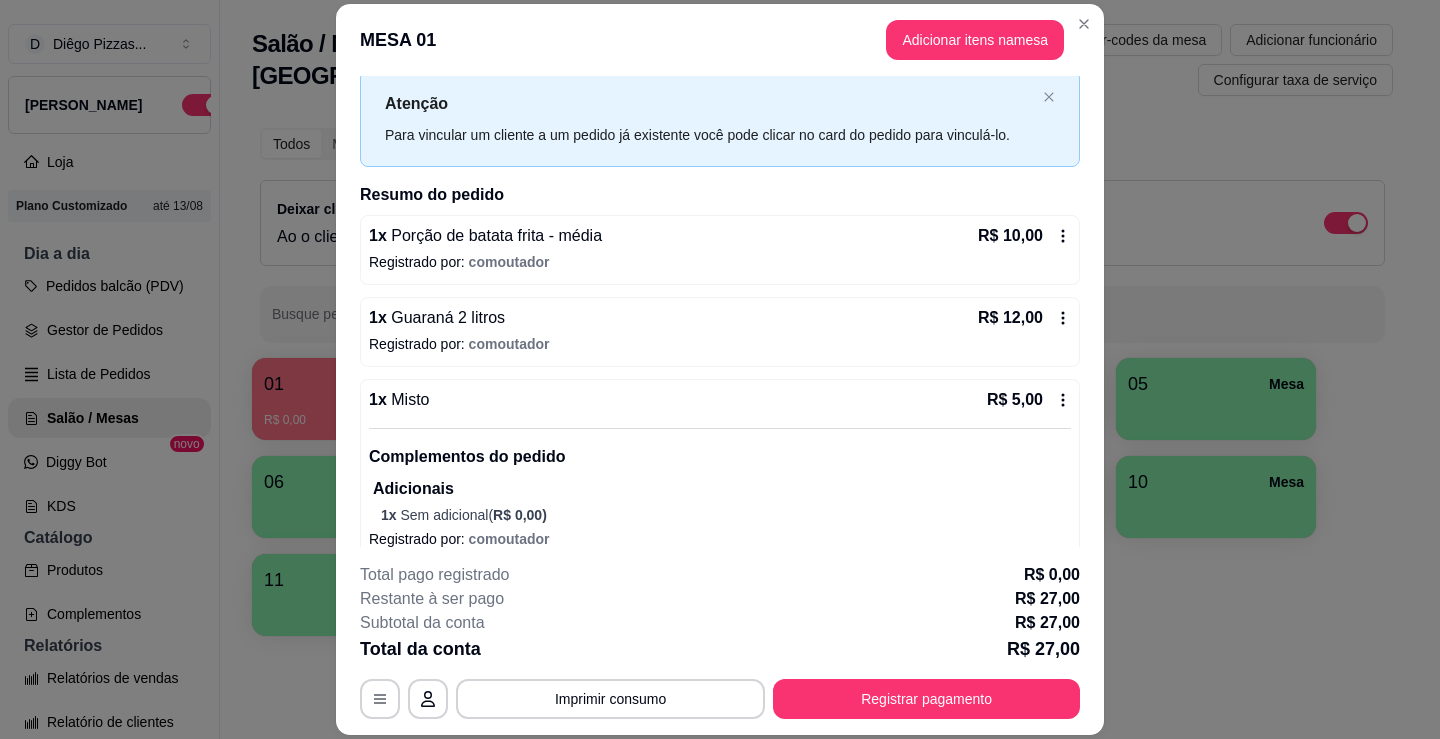 scroll, scrollTop: 72, scrollLeft: 0, axis: vertical 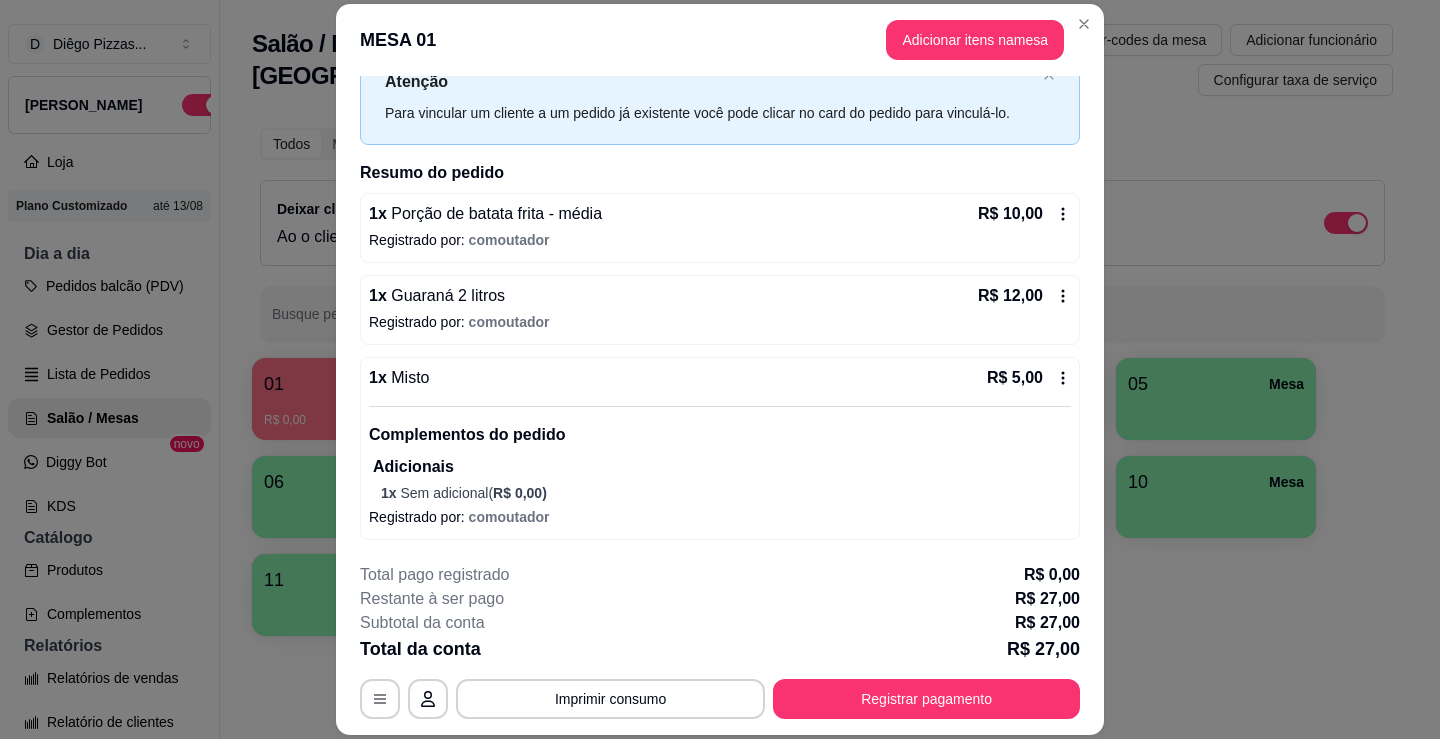 click on "1 x   Porção de batata frita - média  R$ 10,00 Registrado por:   comoutador" at bounding box center (720, 228) 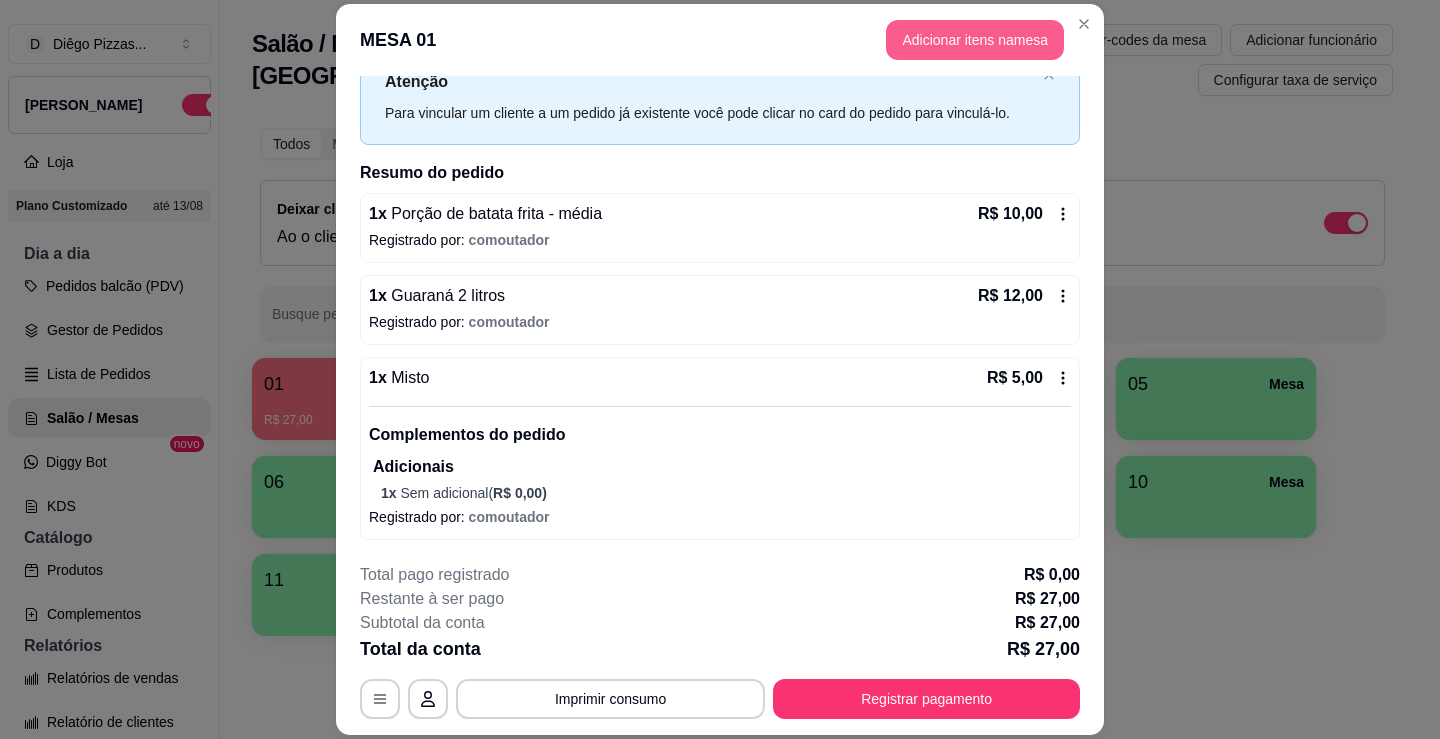 click on "Adicionar itens na  mesa" at bounding box center (975, 40) 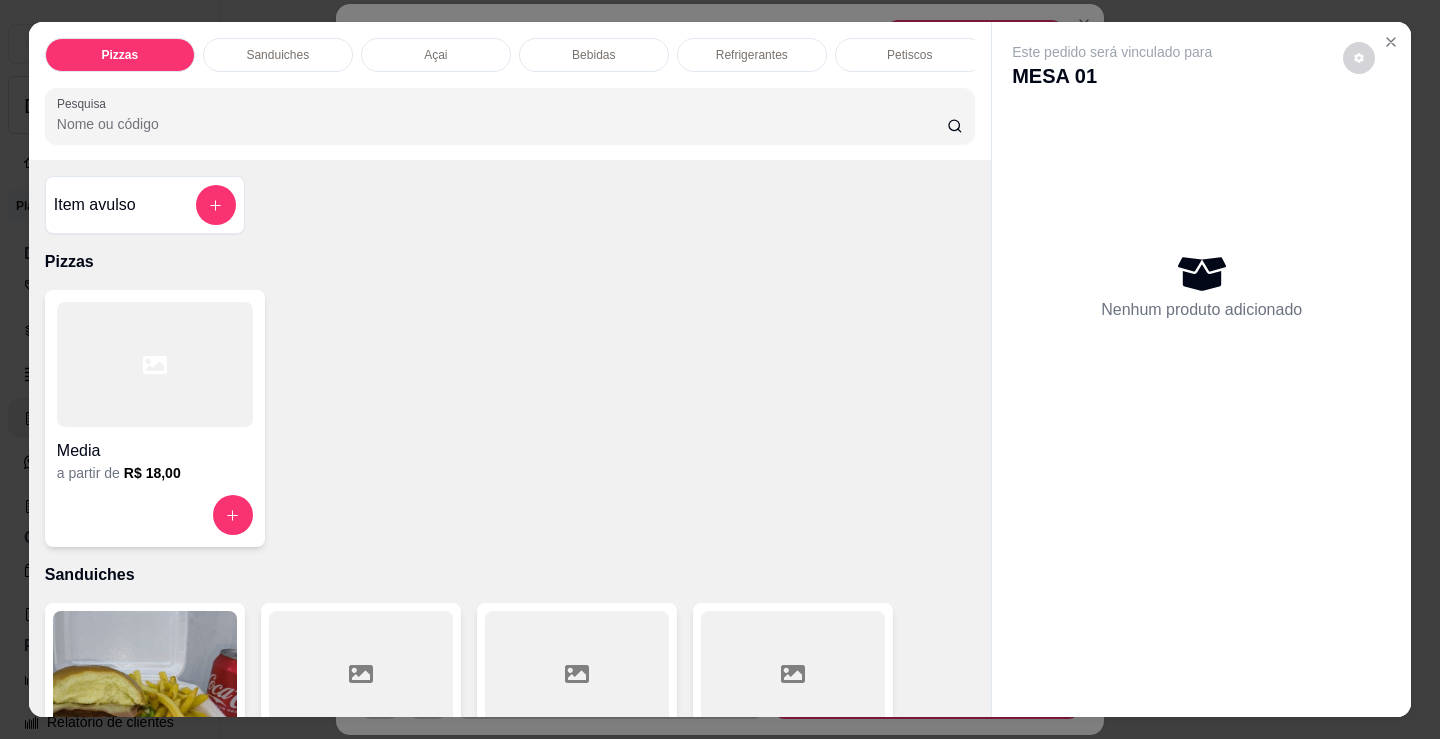 click on "Refrigerantes" at bounding box center [752, 55] 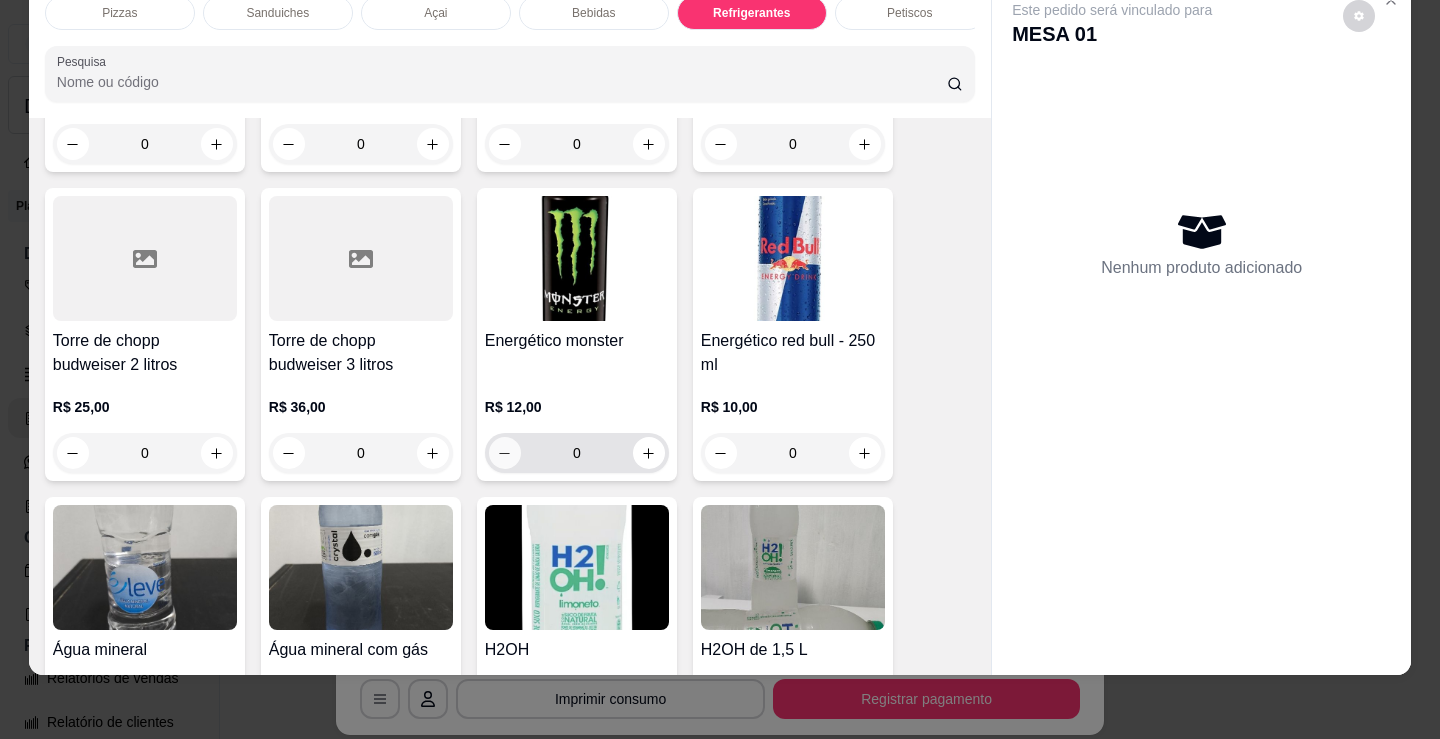 scroll, scrollTop: 4070, scrollLeft: 0, axis: vertical 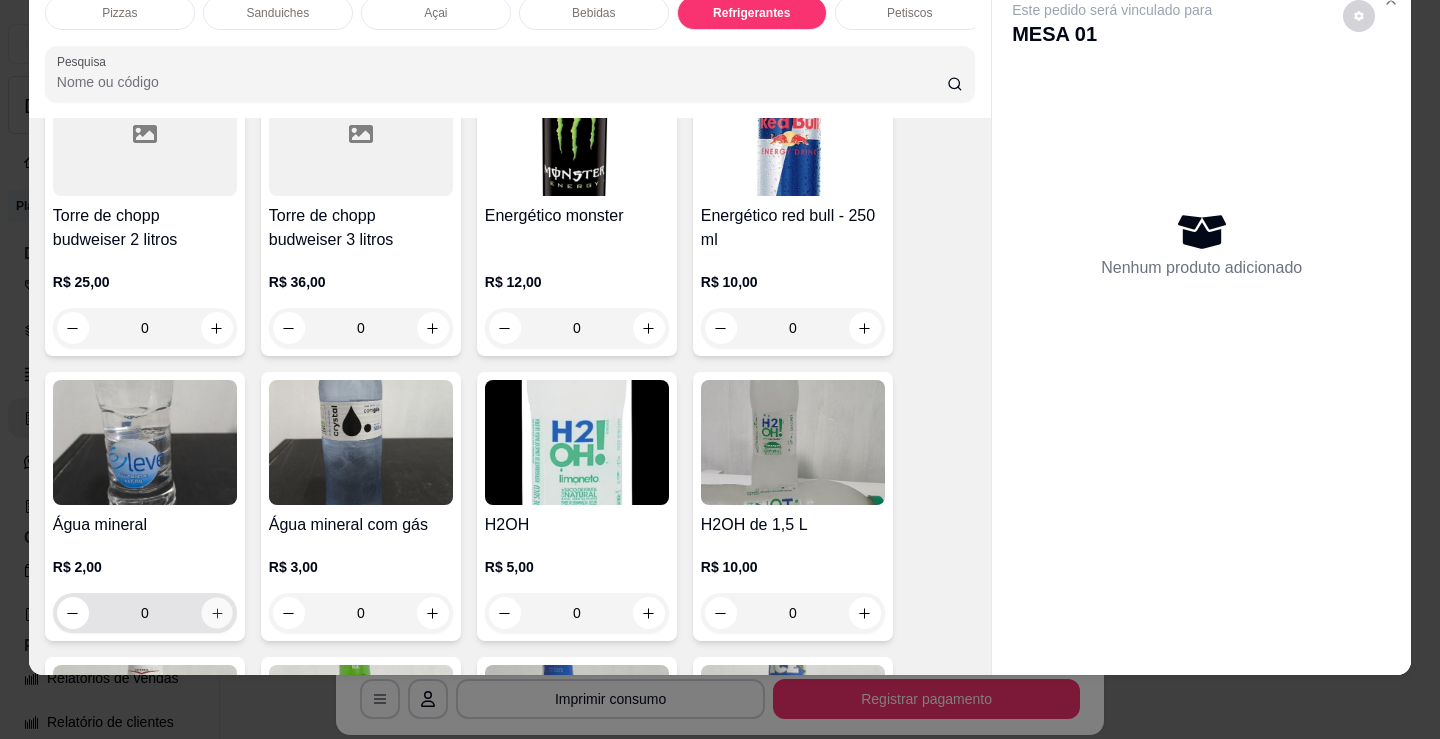 click 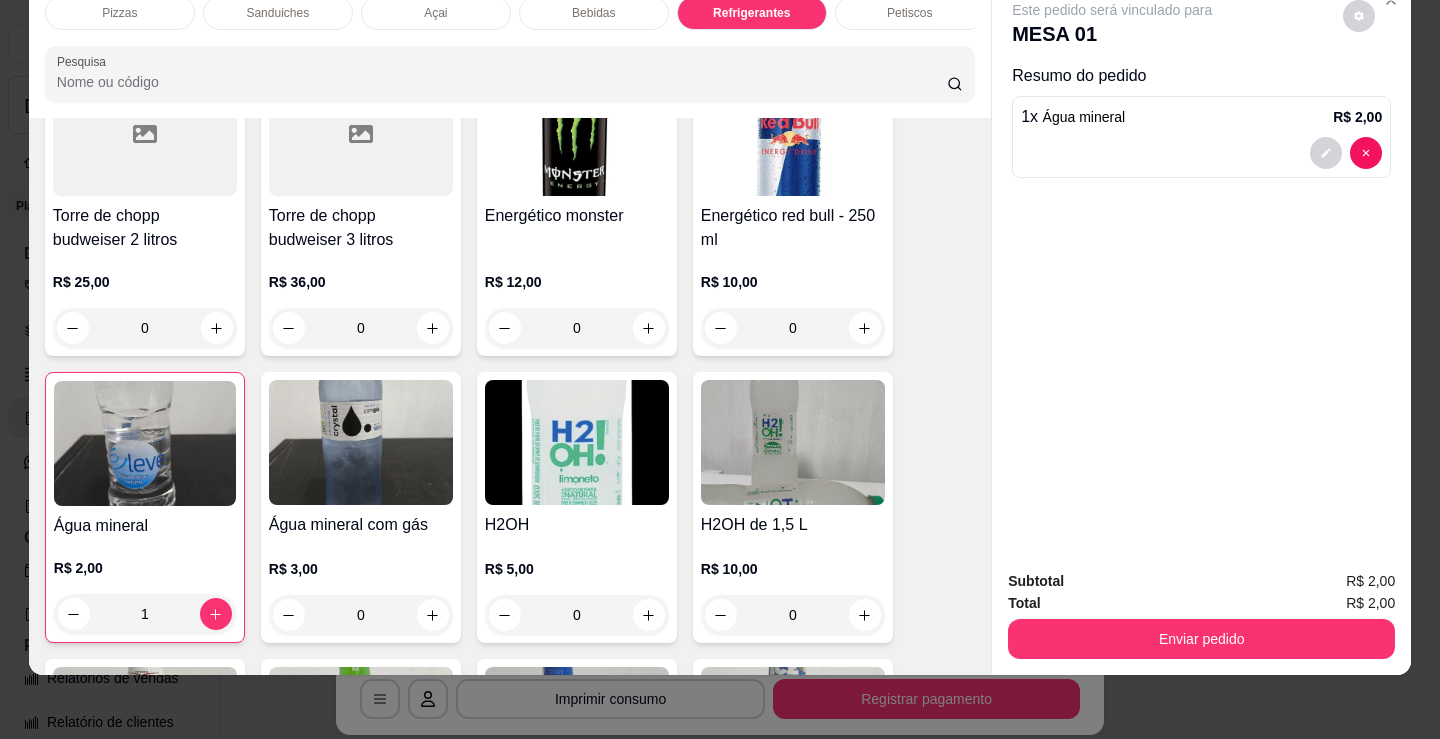 click on "Pizzas" at bounding box center [120, 13] 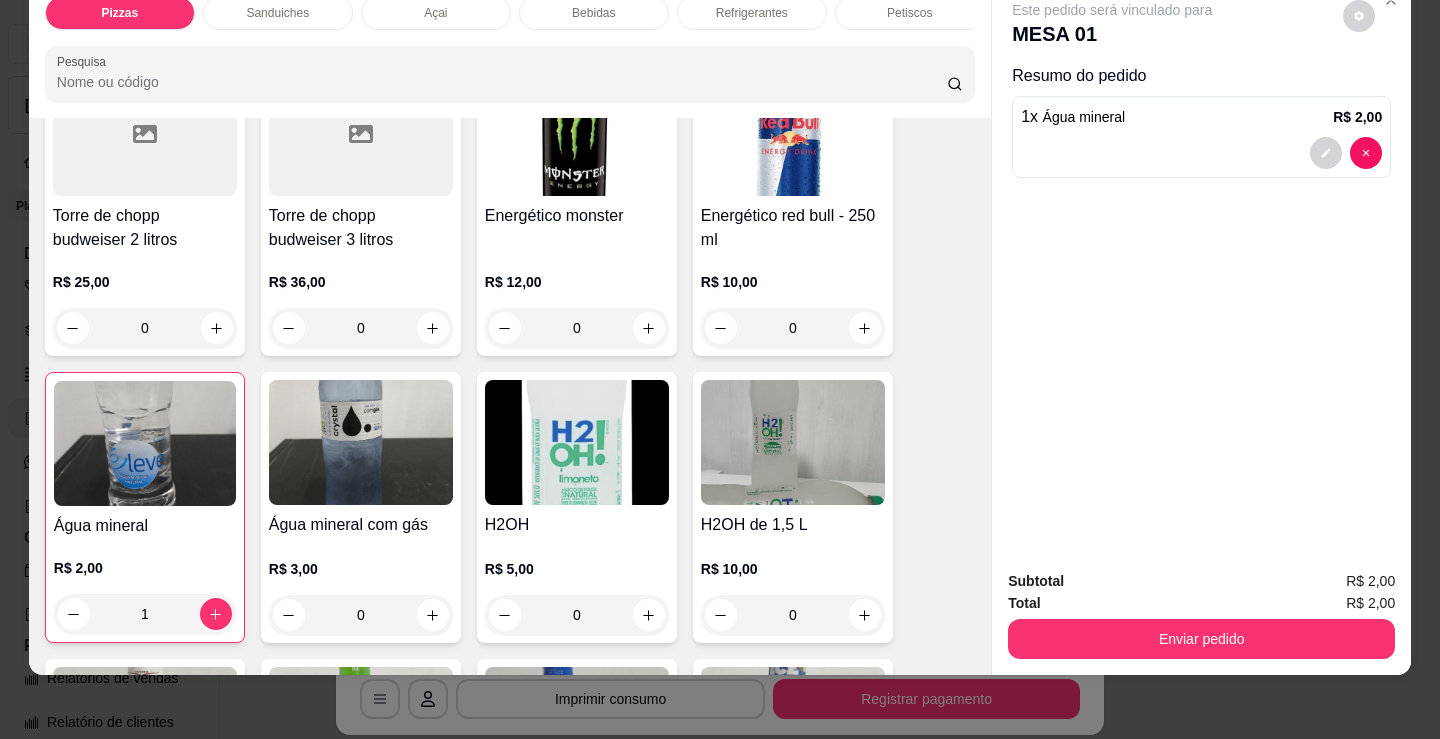 scroll, scrollTop: 90, scrollLeft: 0, axis: vertical 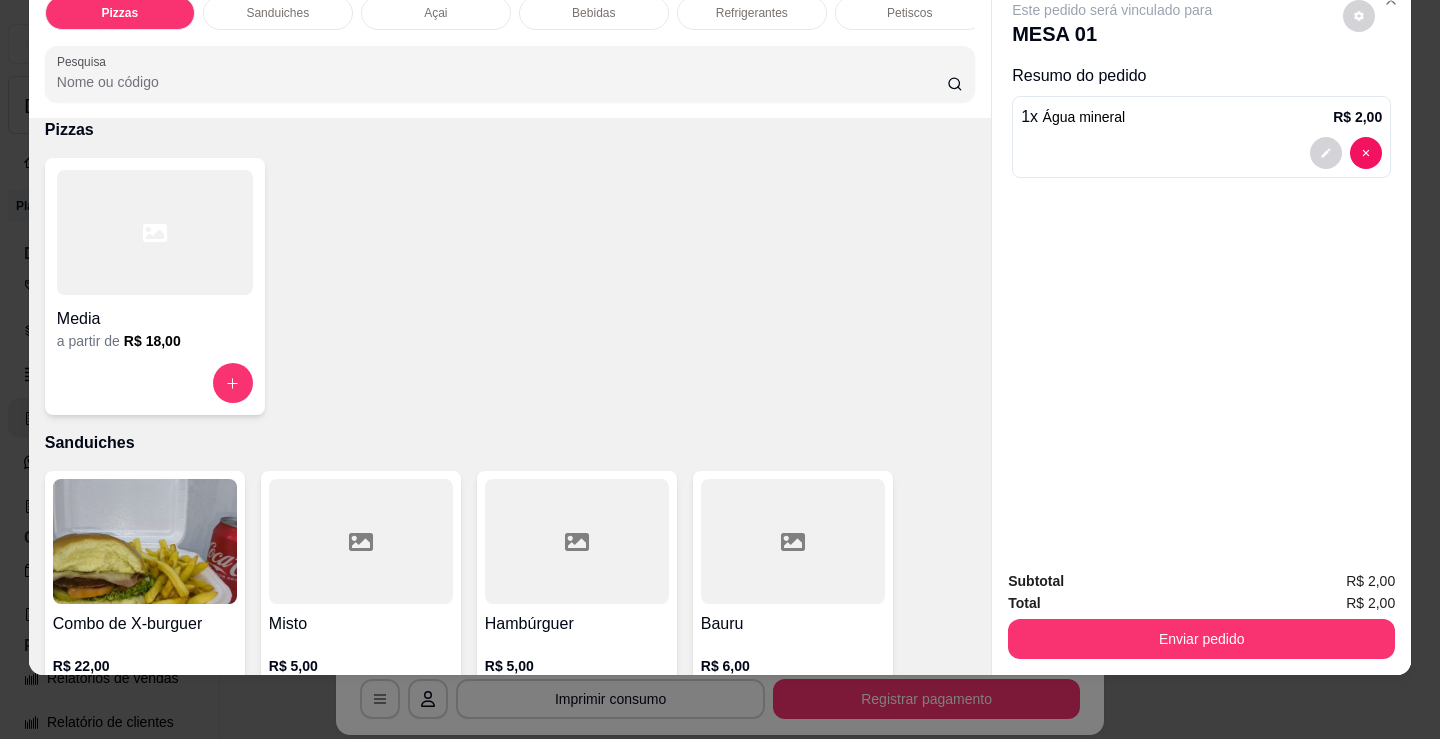 click at bounding box center [155, 232] 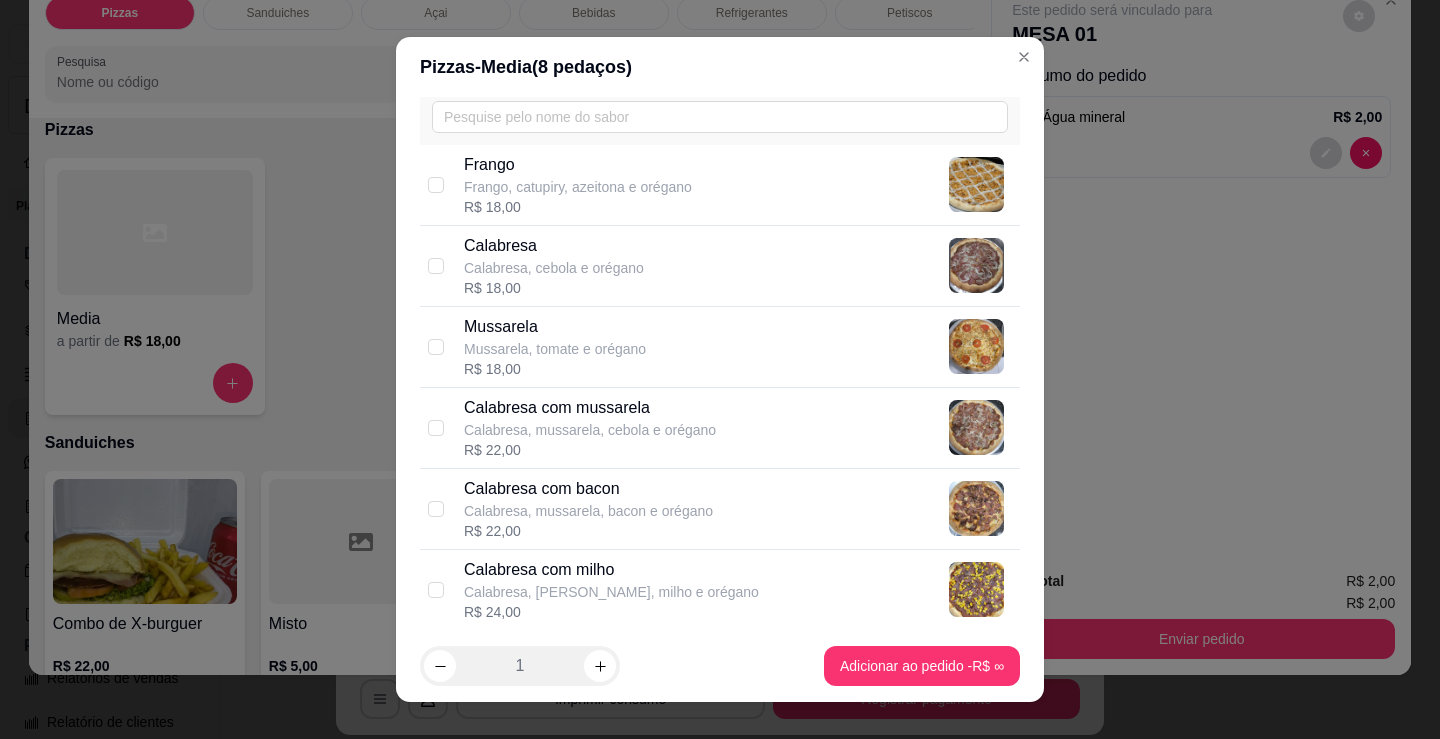 scroll, scrollTop: 300, scrollLeft: 0, axis: vertical 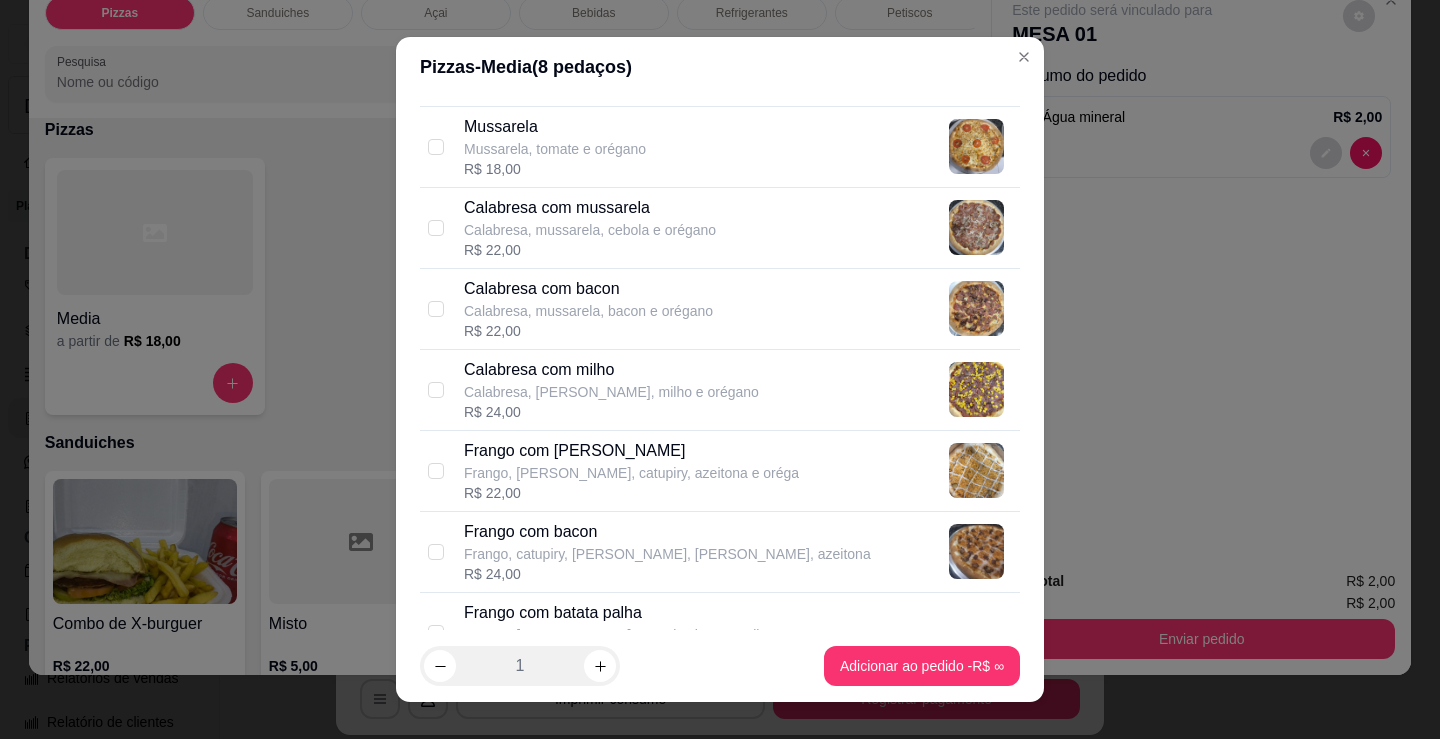 click on "Frango com [PERSON_NAME]" at bounding box center [631, 451] 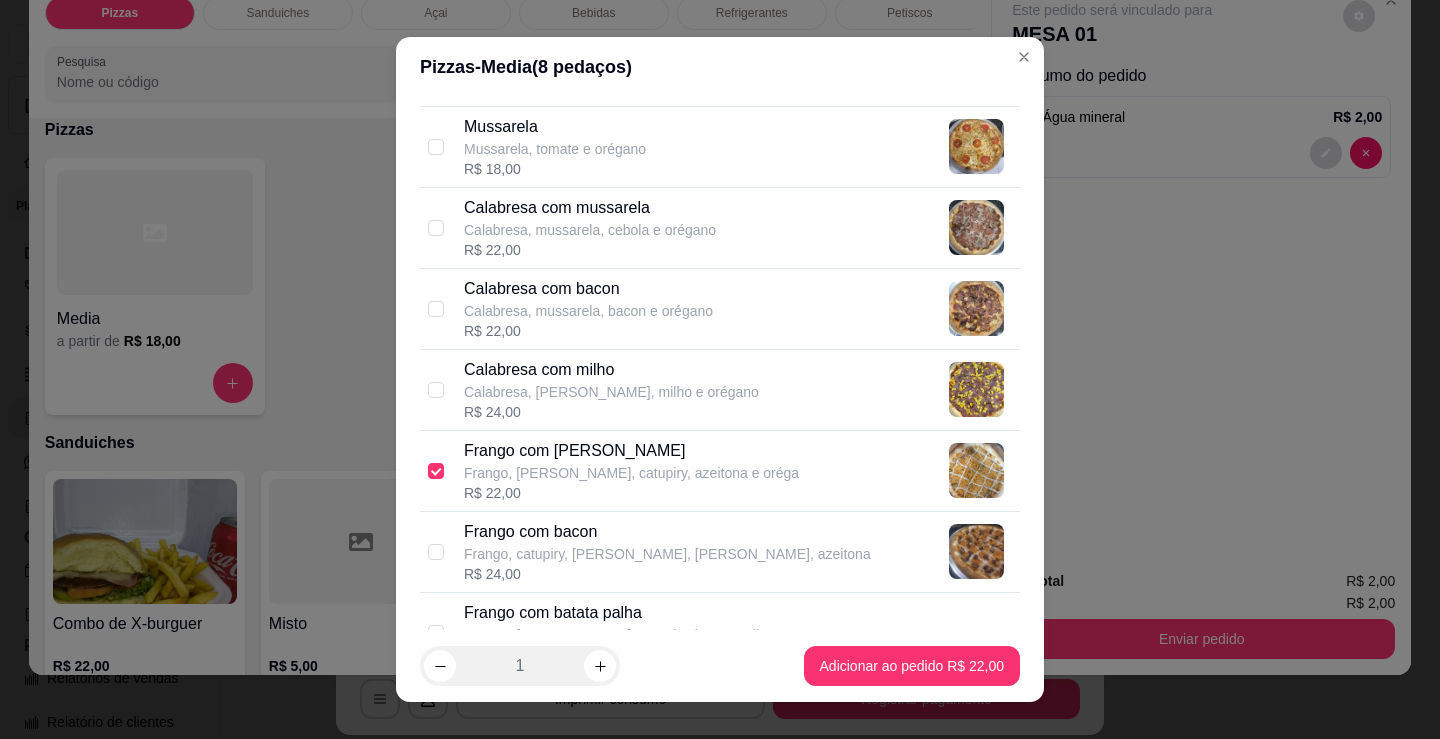 scroll, scrollTop: 600, scrollLeft: 0, axis: vertical 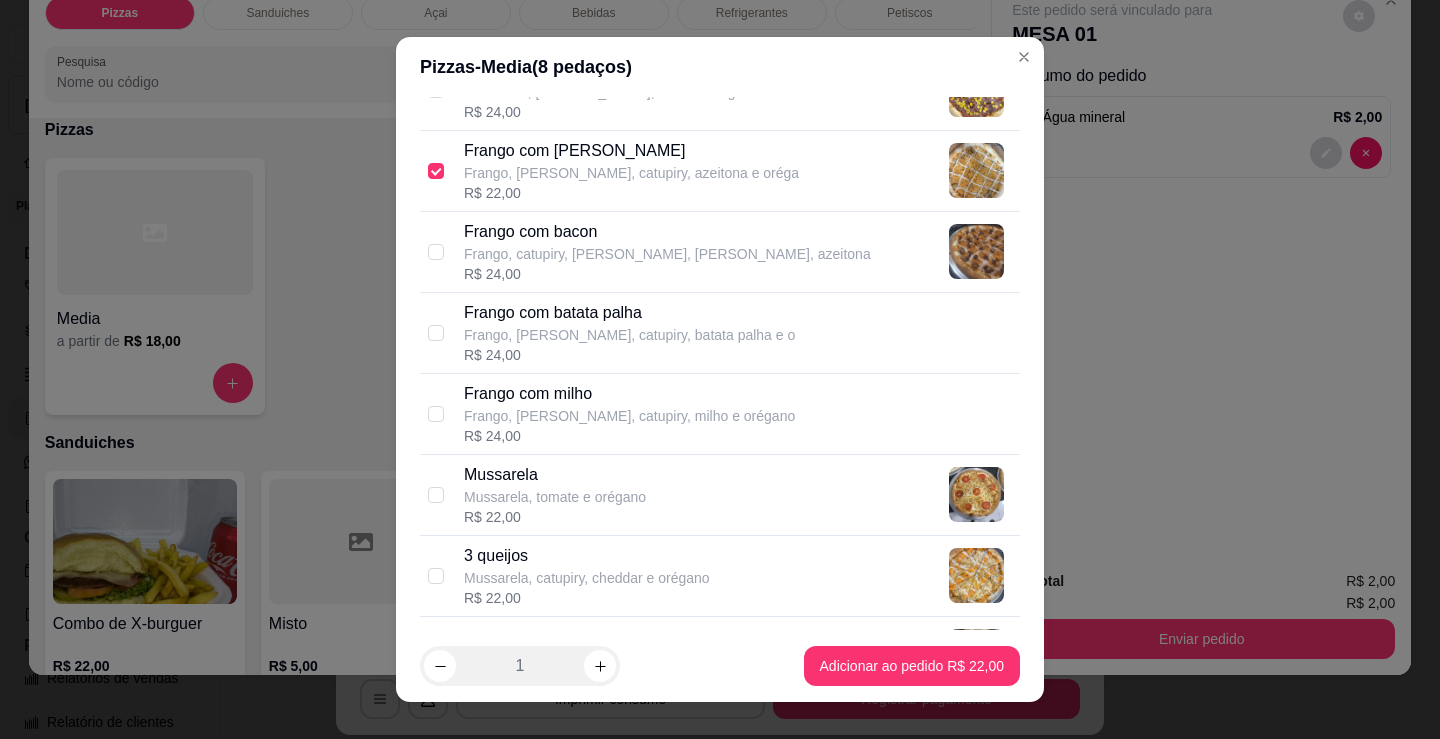 click on "3 queijos" at bounding box center (587, 556) 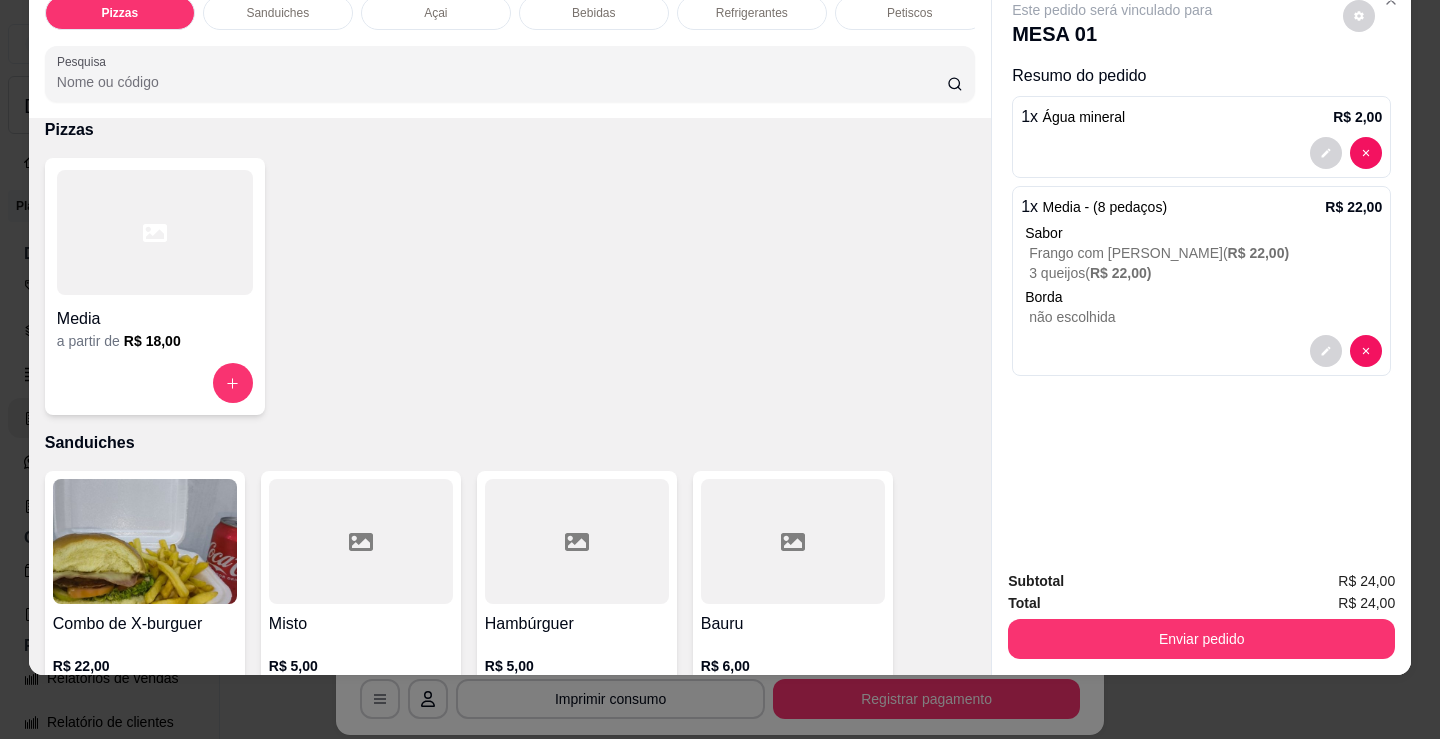 click 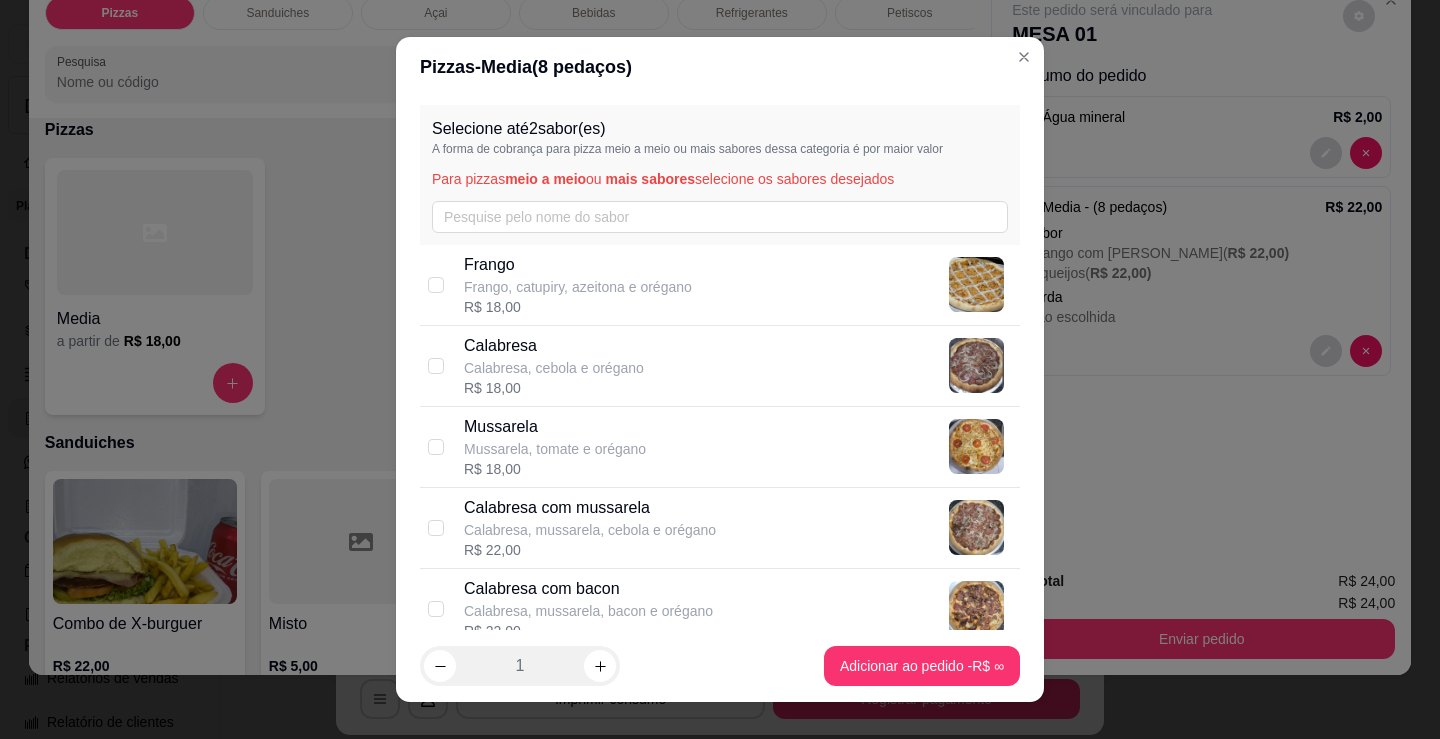 drag, startPoint x: 712, startPoint y: 451, endPoint x: 728, endPoint y: 459, distance: 17.888544 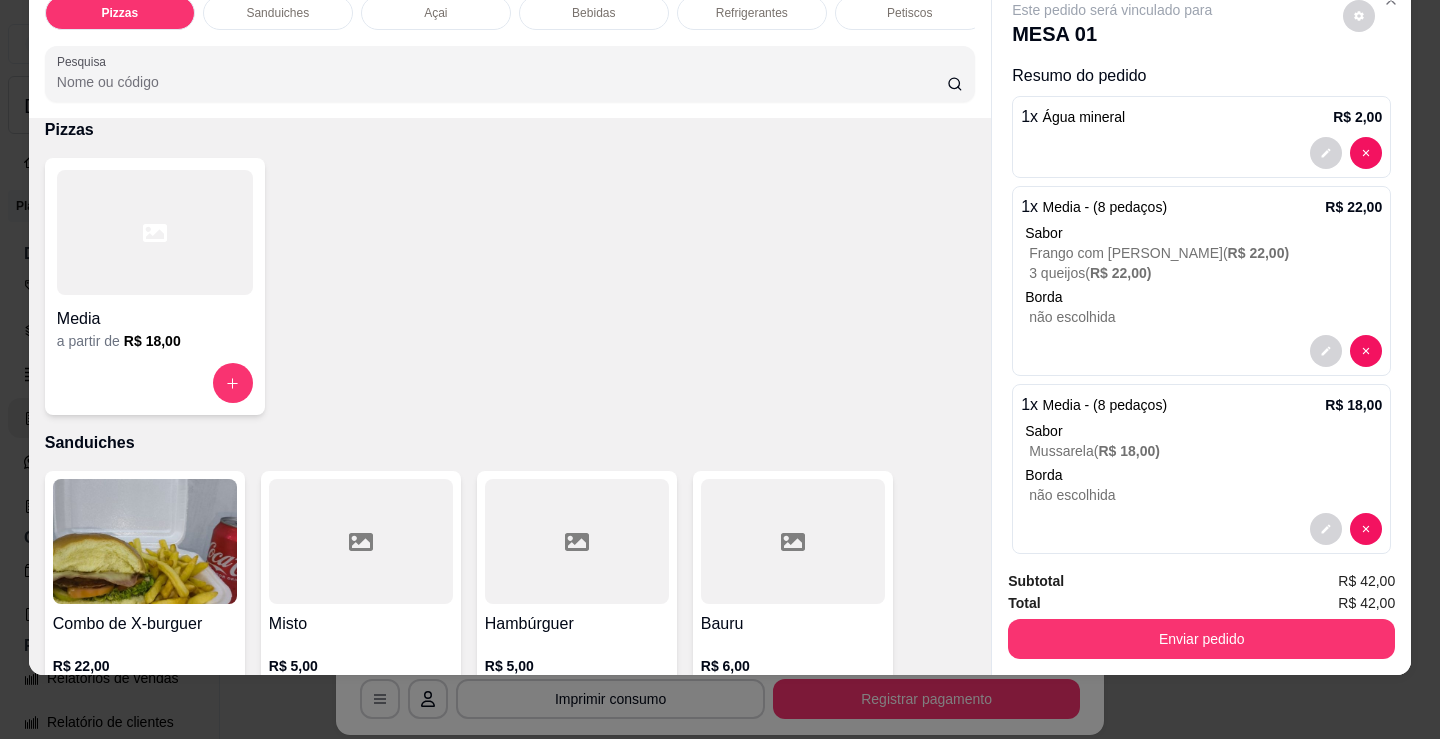 click on "R$ 18,00" at bounding box center [152, 341] 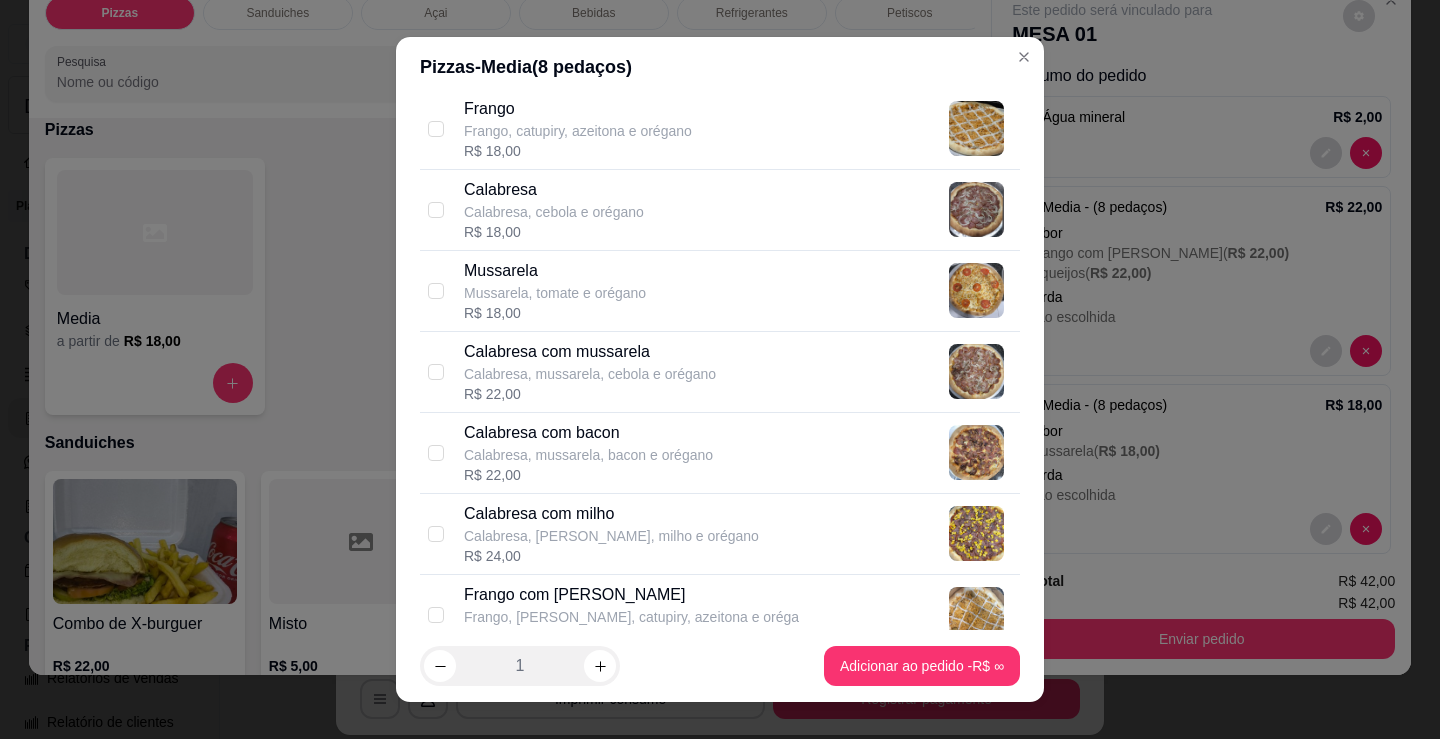 scroll, scrollTop: 300, scrollLeft: 0, axis: vertical 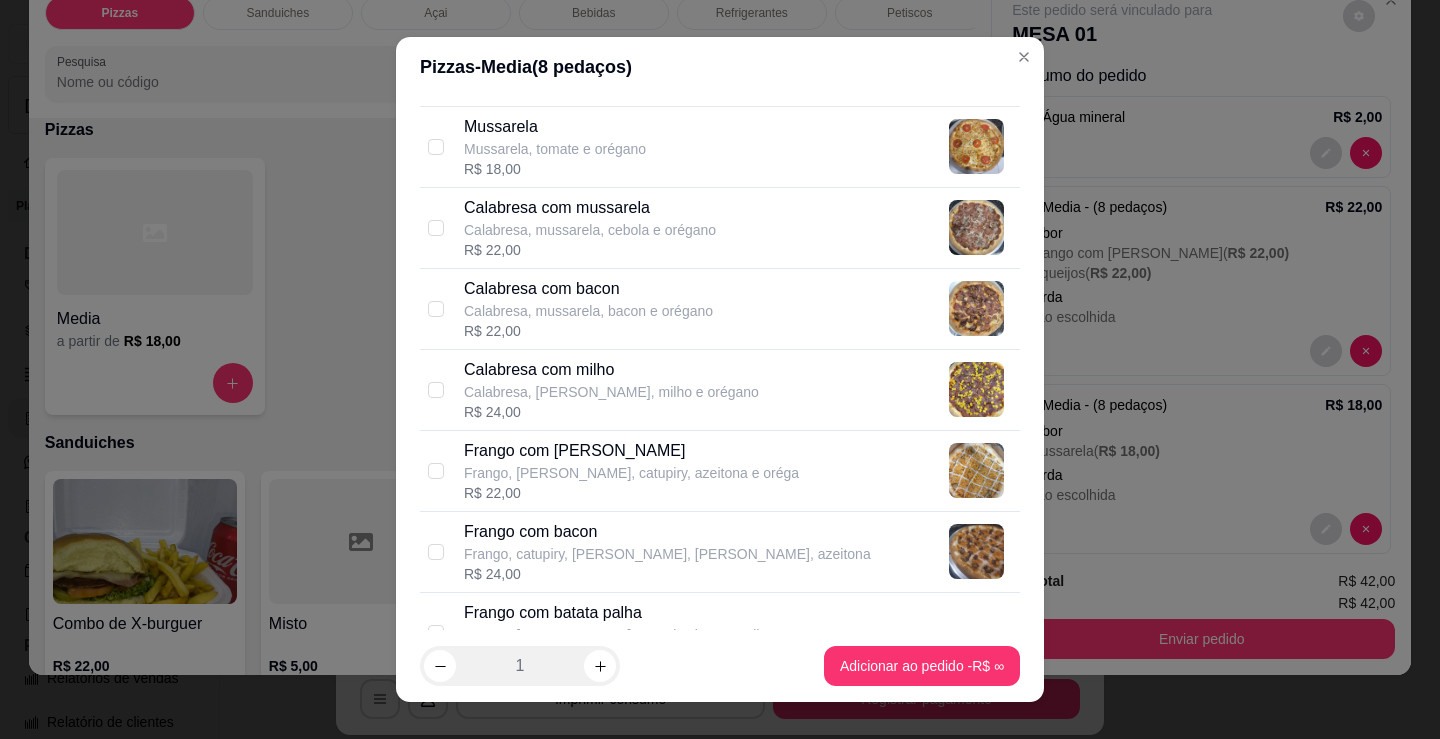 click on "Calabresa, mussarela, bacon e orégano" at bounding box center (588, 311) 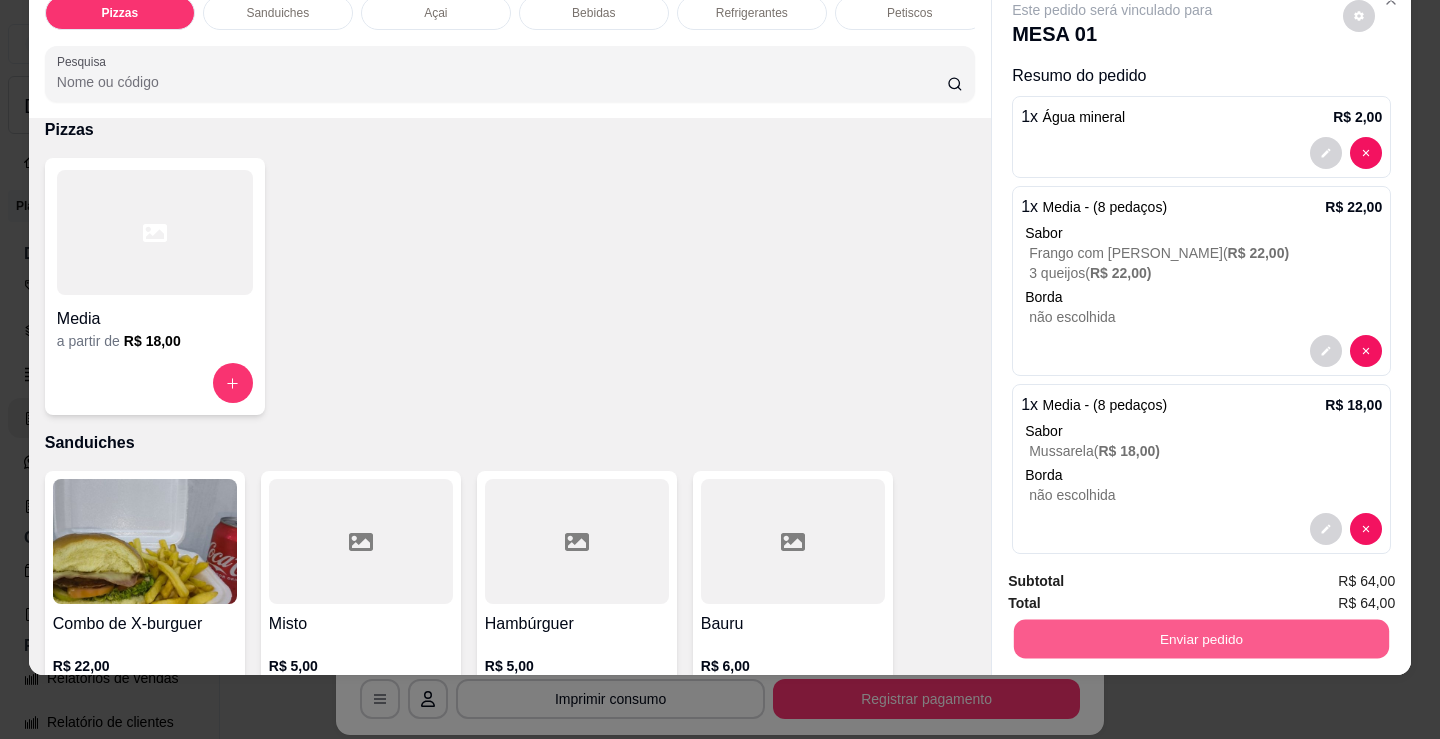 click on "Enviar pedido" at bounding box center [1201, 638] 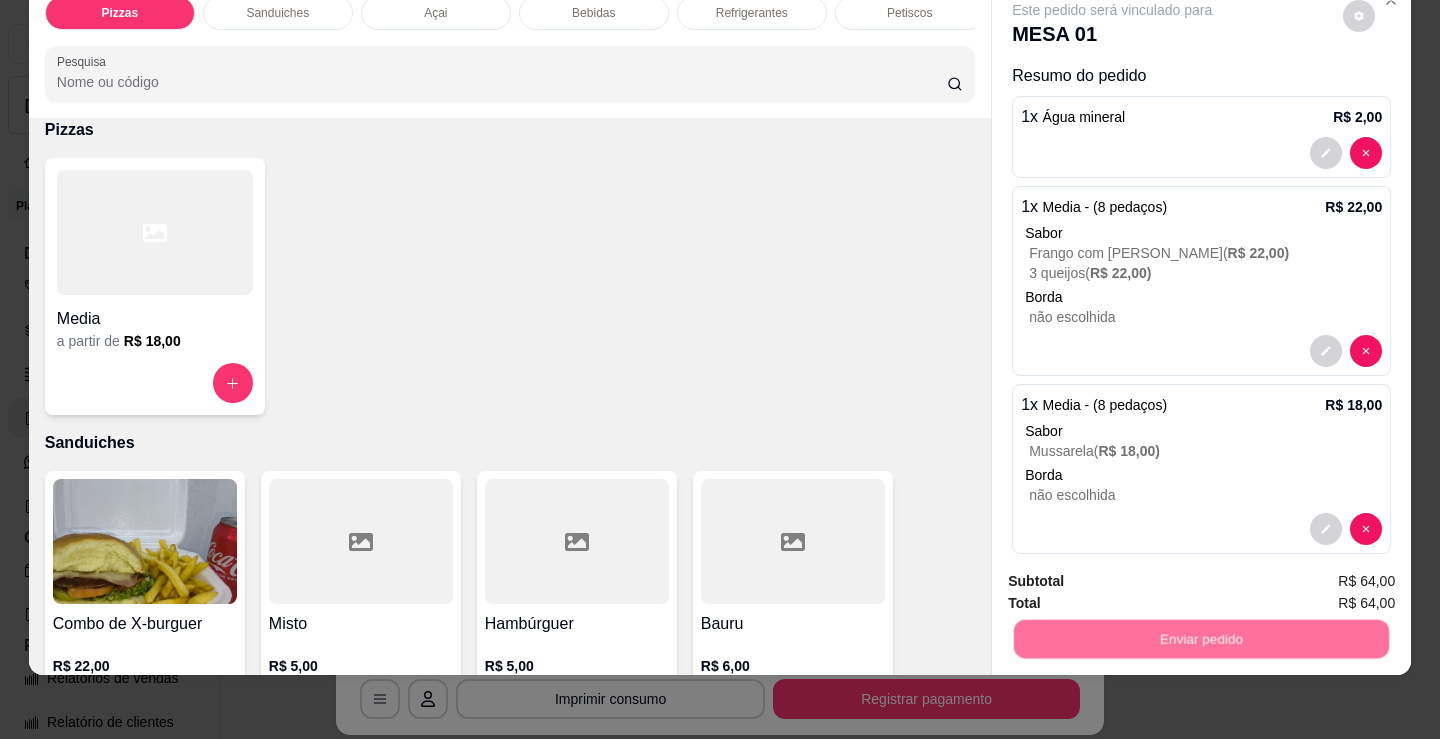 click on "Não registrar e enviar pedido" at bounding box center (1135, 575) 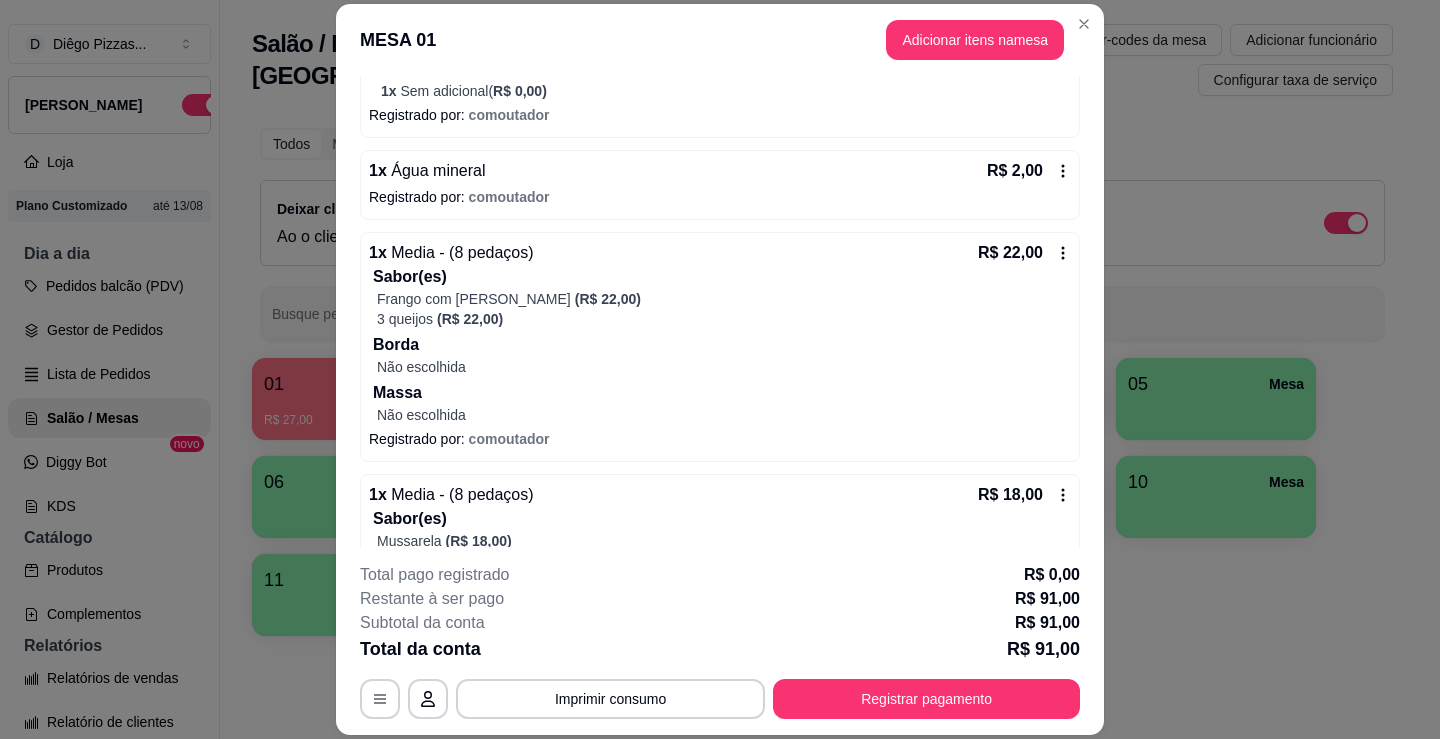 scroll, scrollTop: 441, scrollLeft: 0, axis: vertical 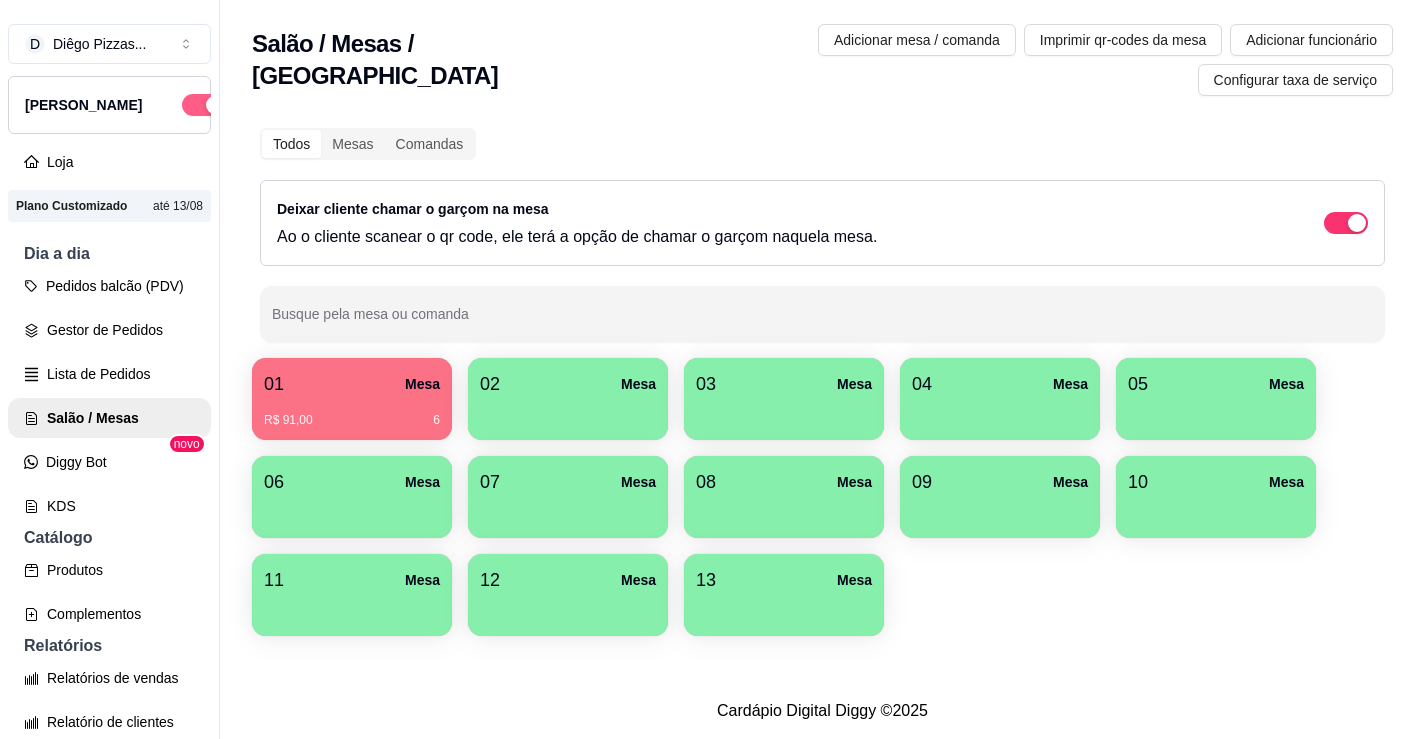 click at bounding box center (215, 105) 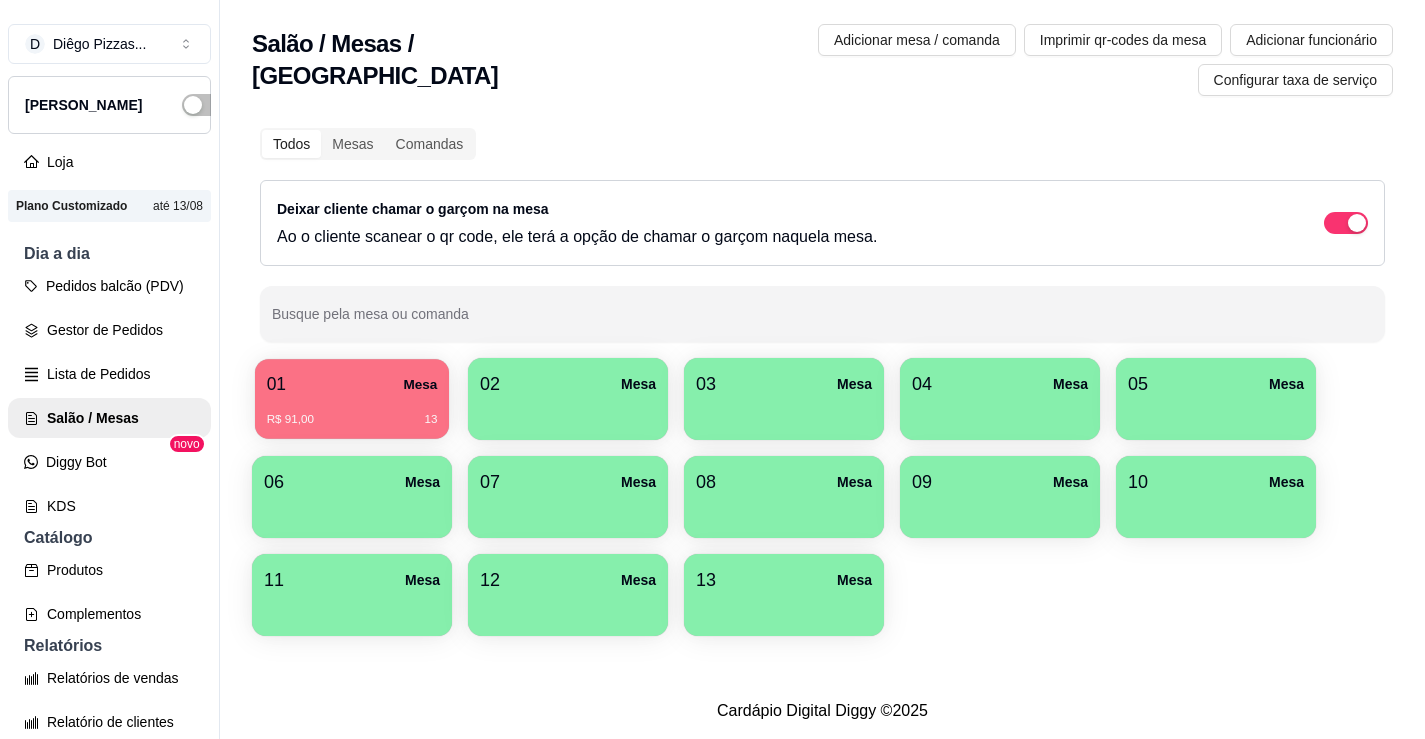click on "01 Mesa" at bounding box center [352, 384] 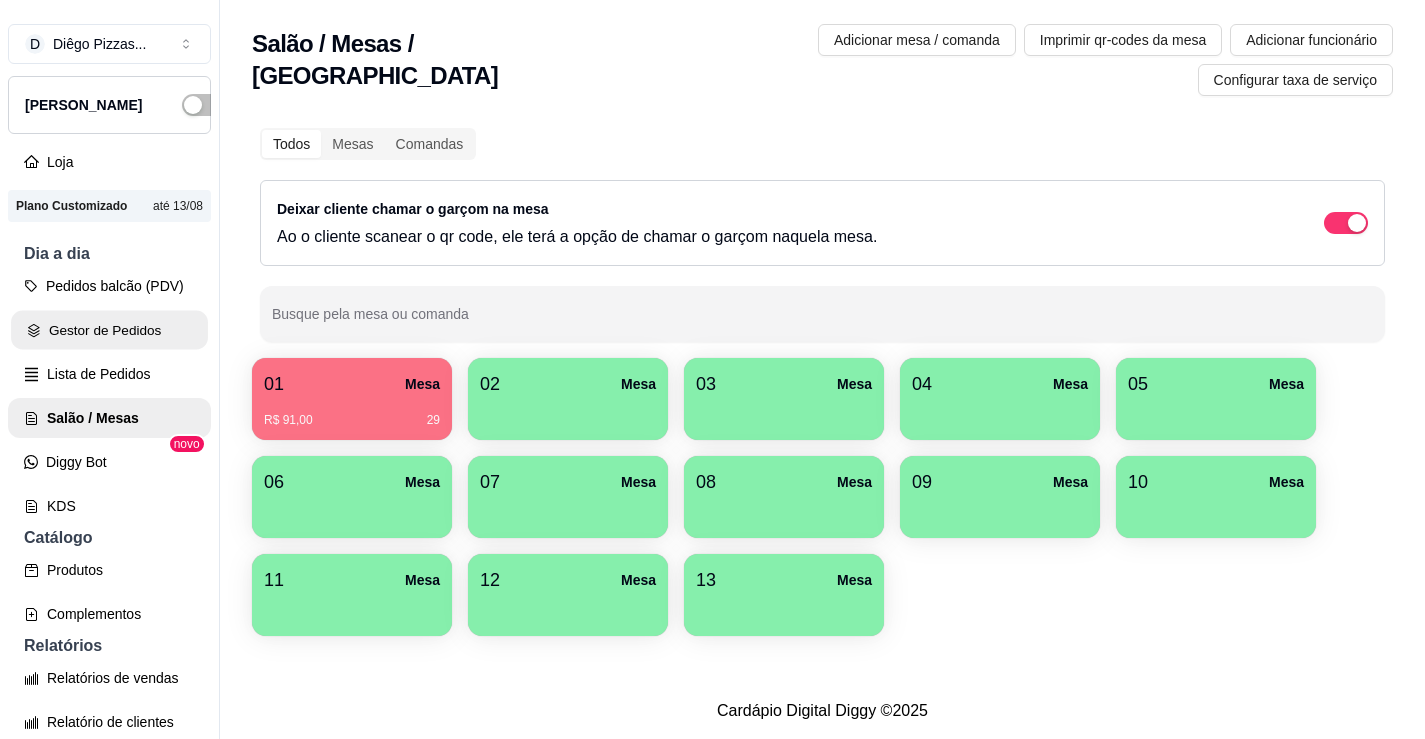 click on "Gestor de Pedidos" at bounding box center (109, 330) 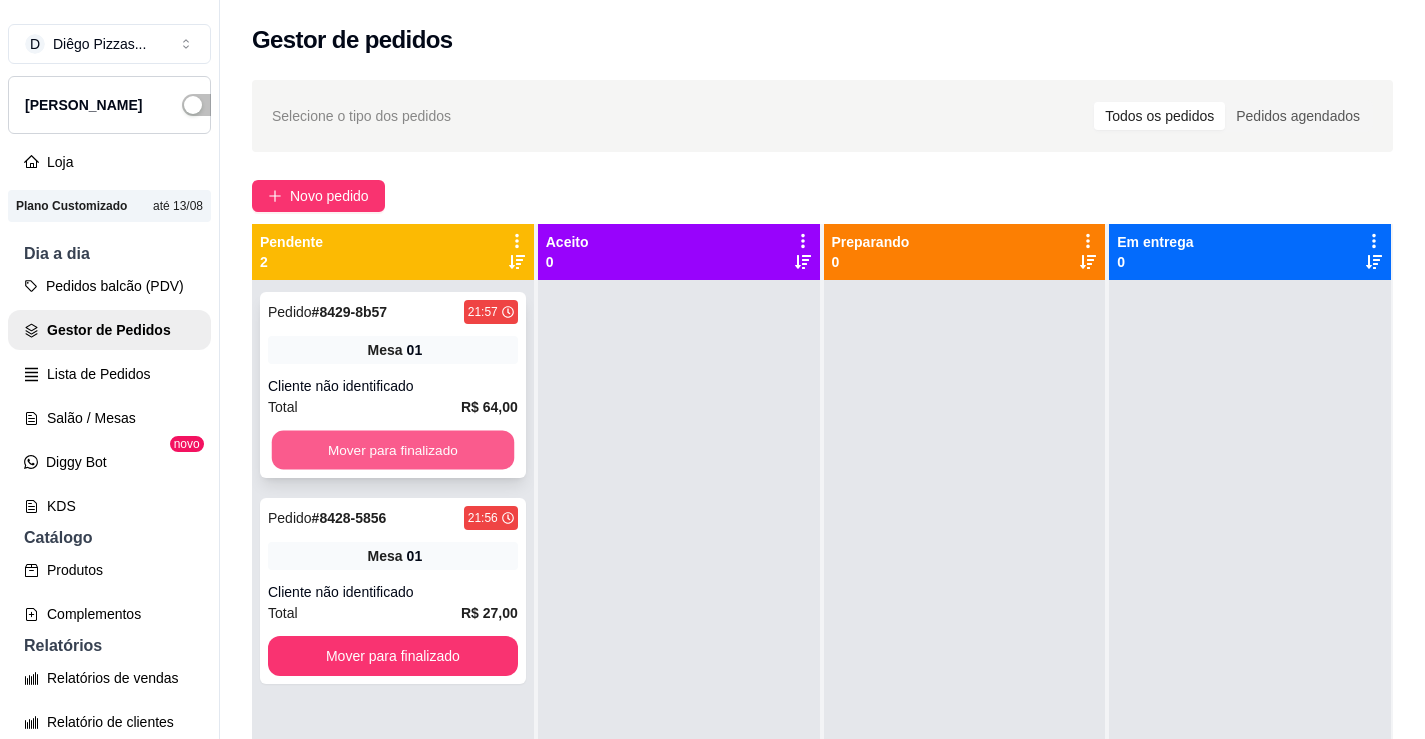 click on "Mover para finalizado" at bounding box center (393, 450) 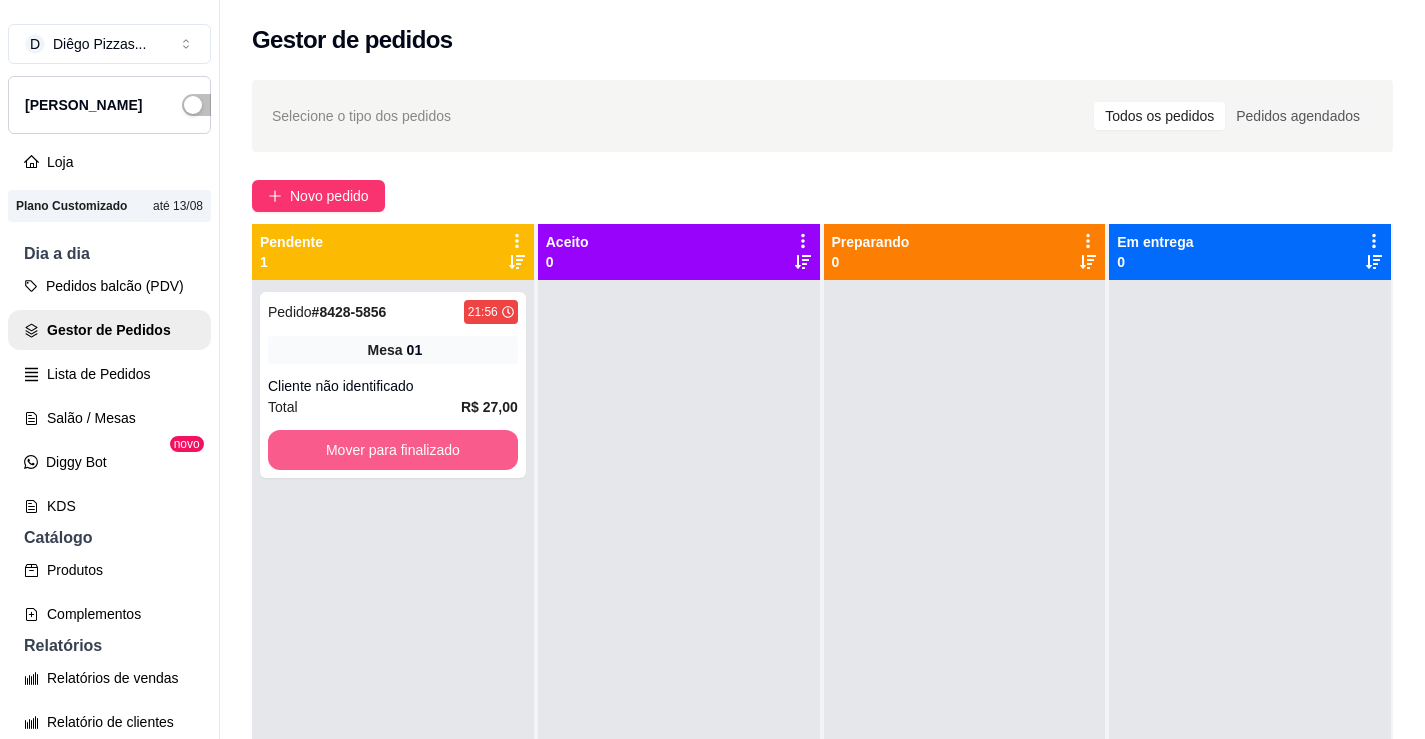 click on "Mover para finalizado" at bounding box center (393, 450) 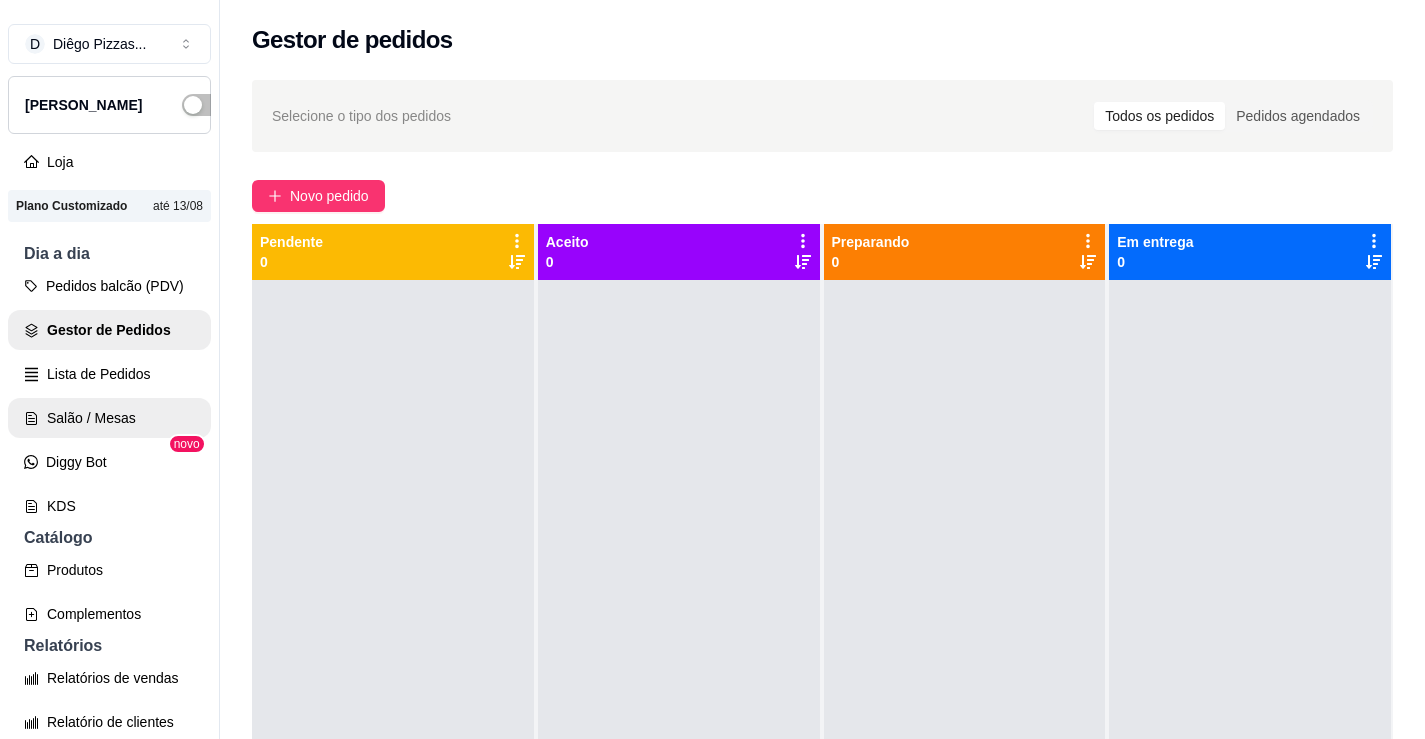 click on "Salão / Mesas" at bounding box center (109, 418) 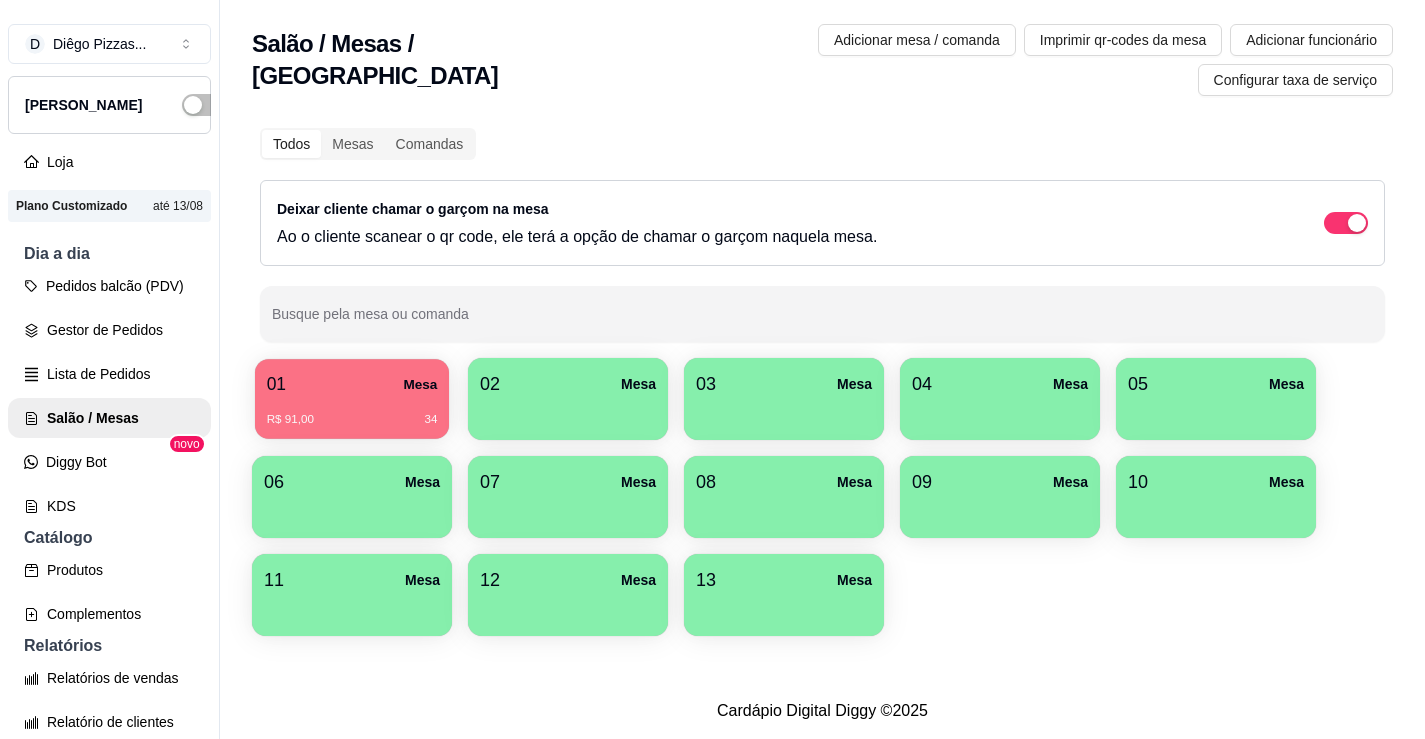 click on "R$ 91,00 34" at bounding box center (352, 420) 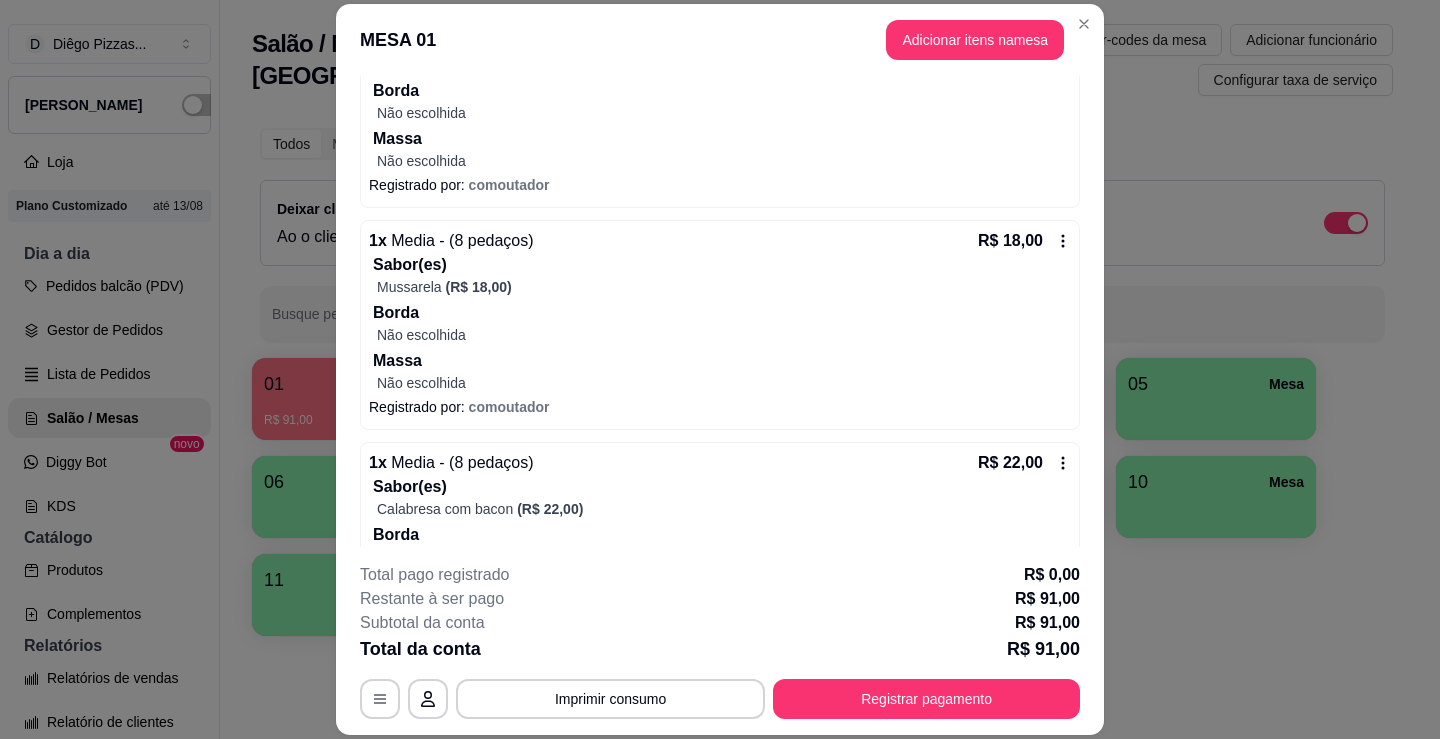scroll, scrollTop: 840, scrollLeft: 0, axis: vertical 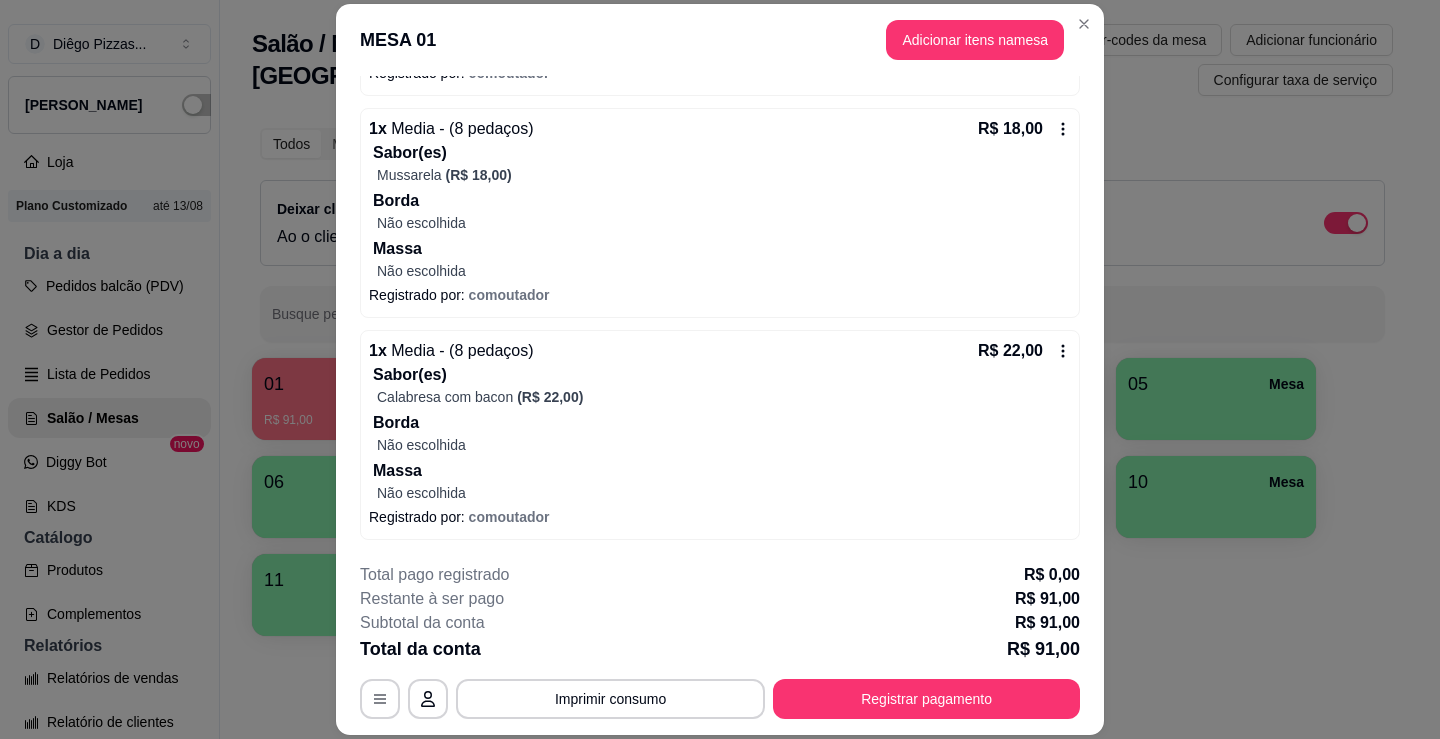 click on "Imprimir consumo" at bounding box center [610, 699] 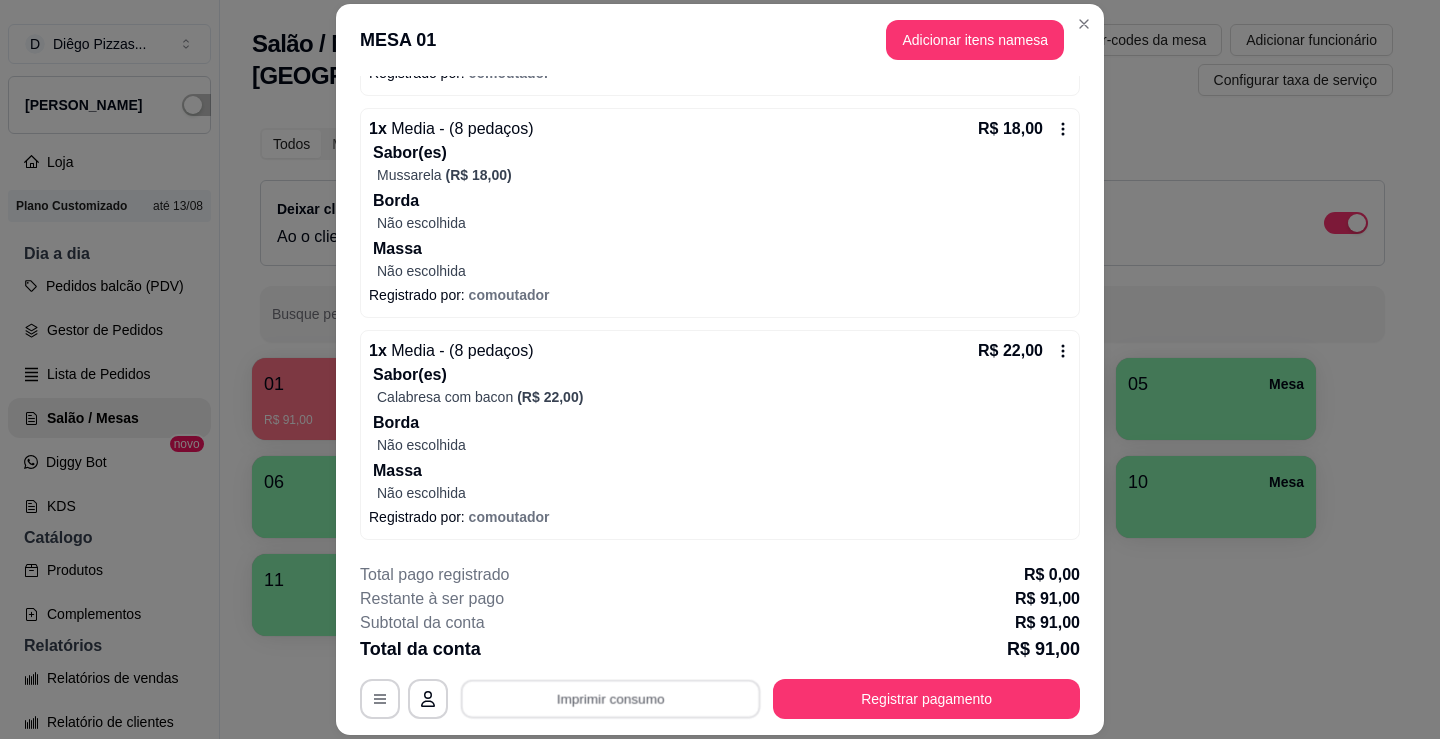click on "IMPRESSORA" at bounding box center (609, 657) 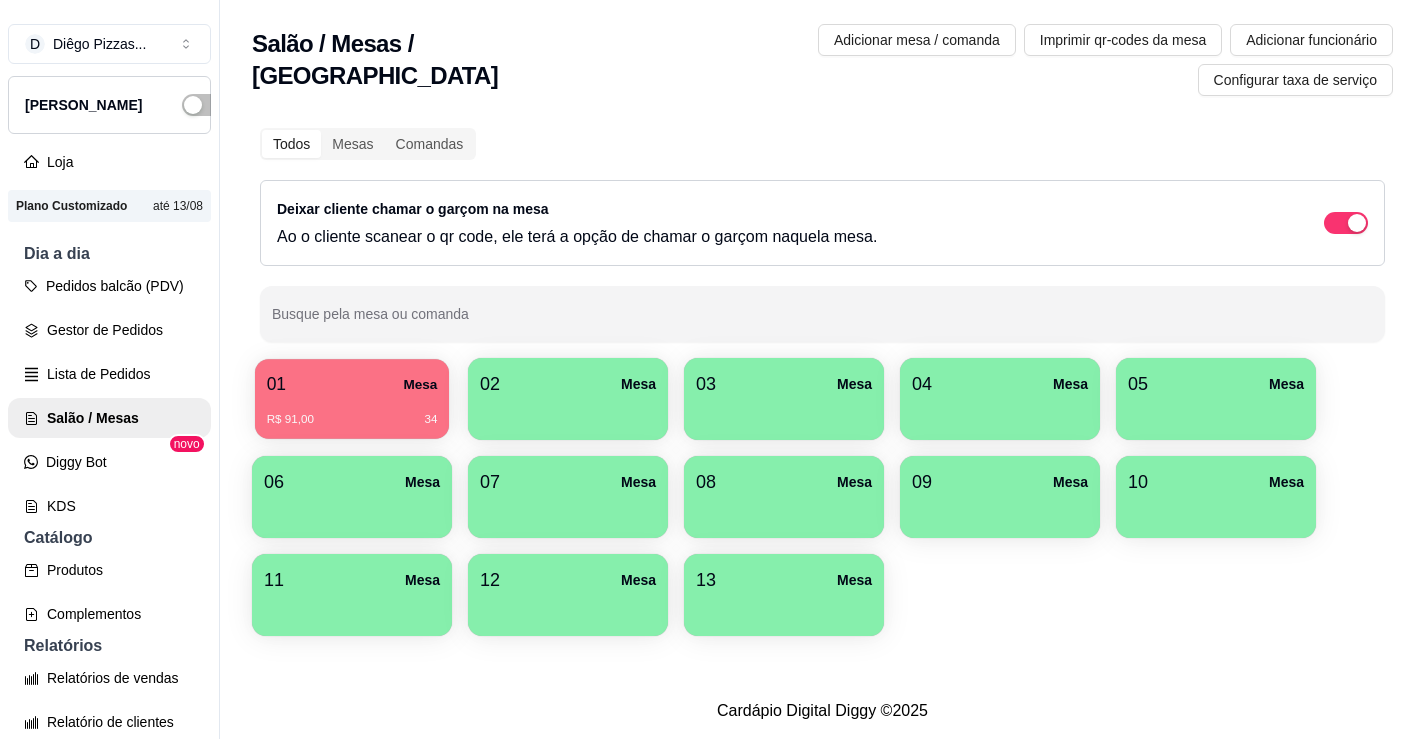 click on "01 Mesa" at bounding box center [352, 384] 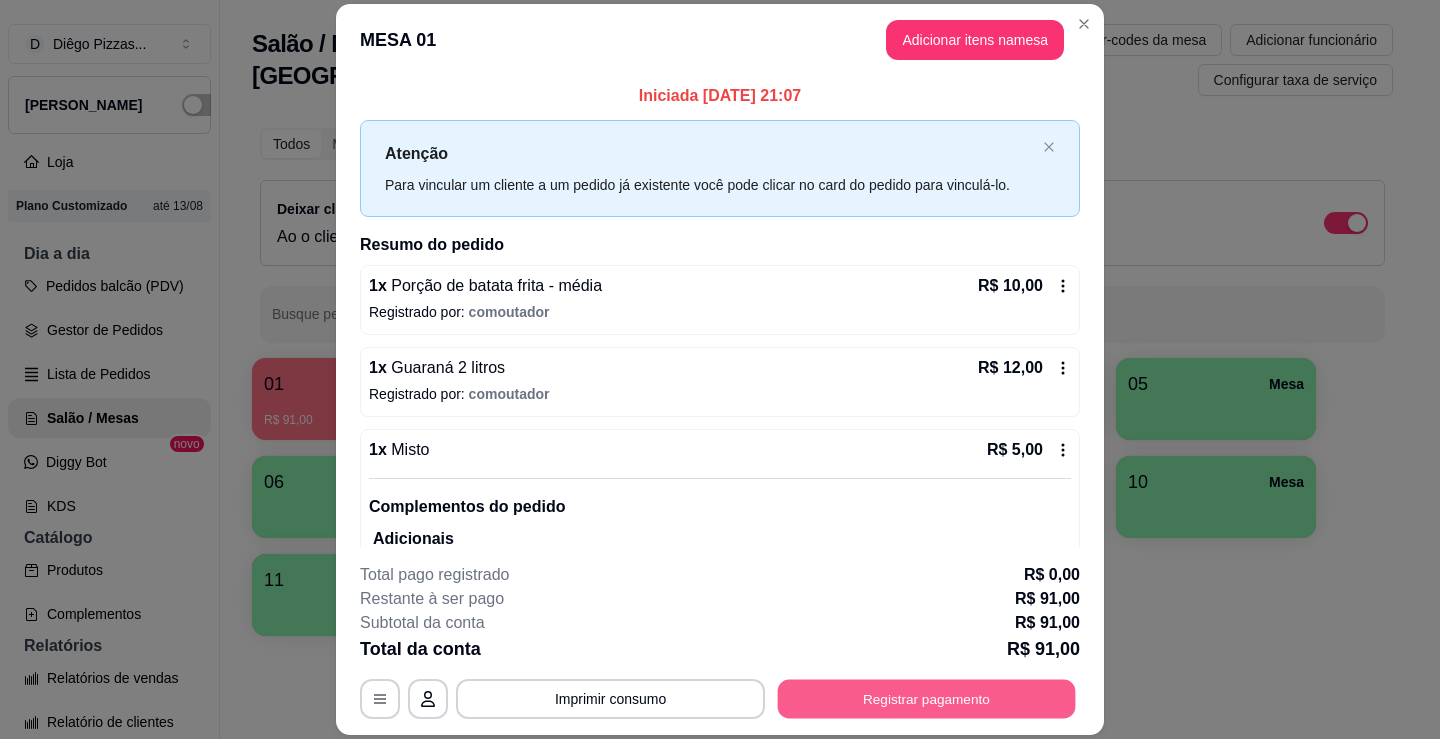 click on "Registrar pagamento" at bounding box center [927, 699] 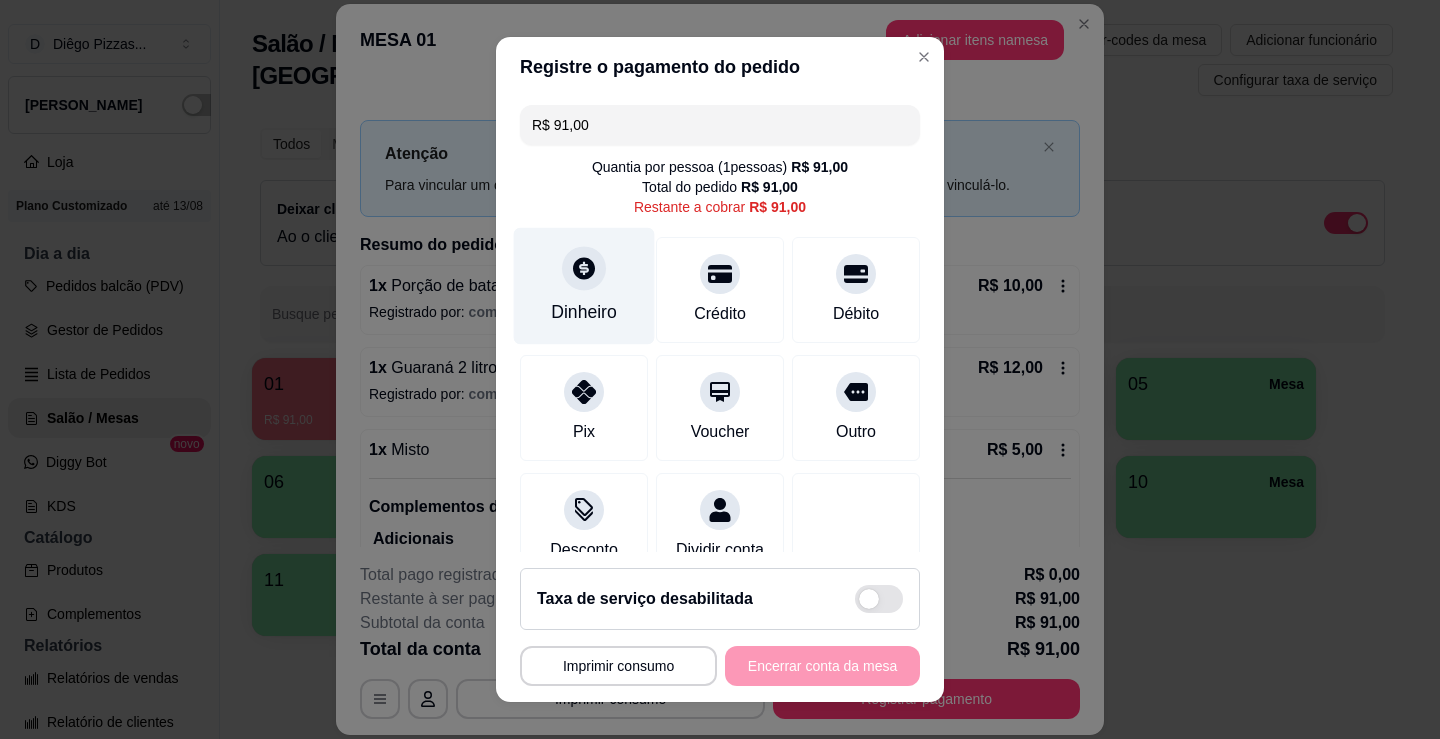 click on "Dinheiro" at bounding box center (584, 286) 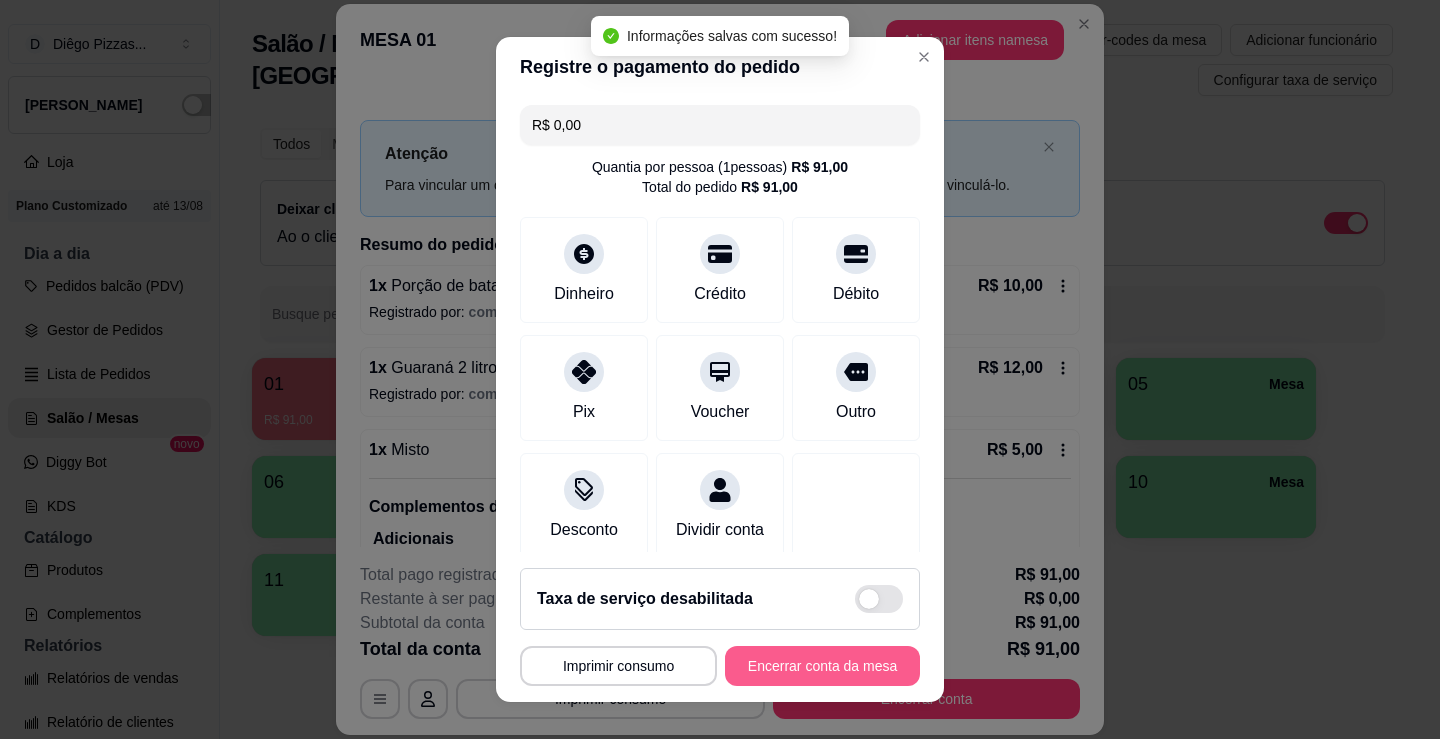 type on "R$ 0,00" 